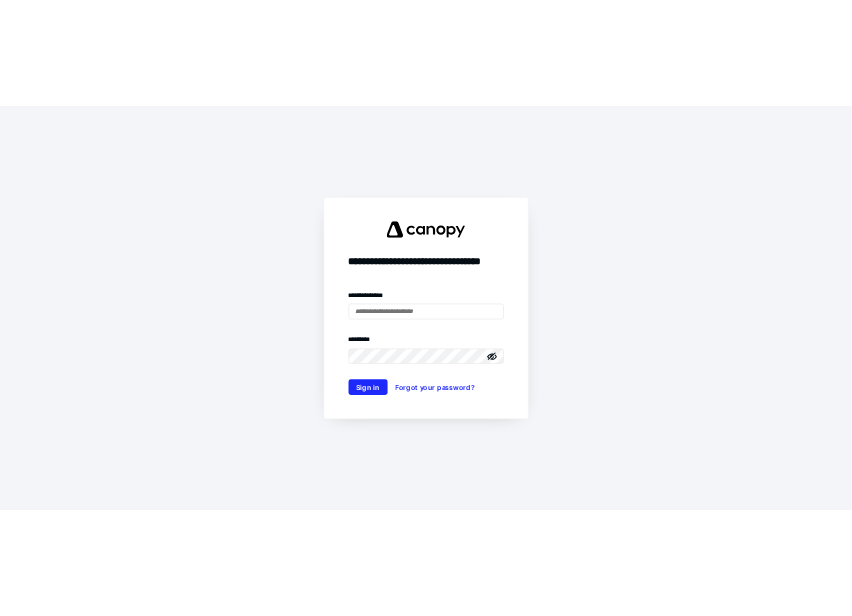 scroll, scrollTop: 0, scrollLeft: 0, axis: both 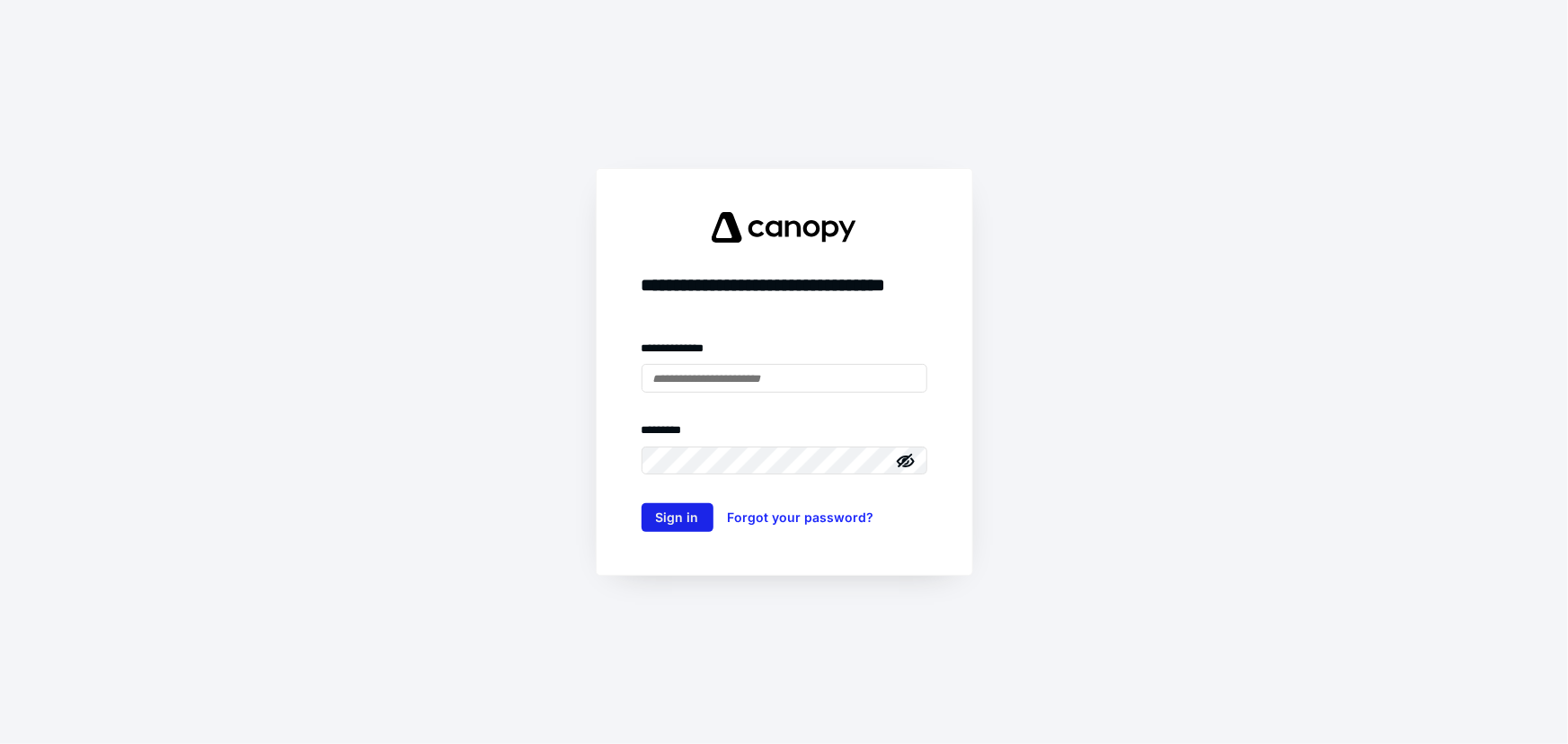 type on "**********" 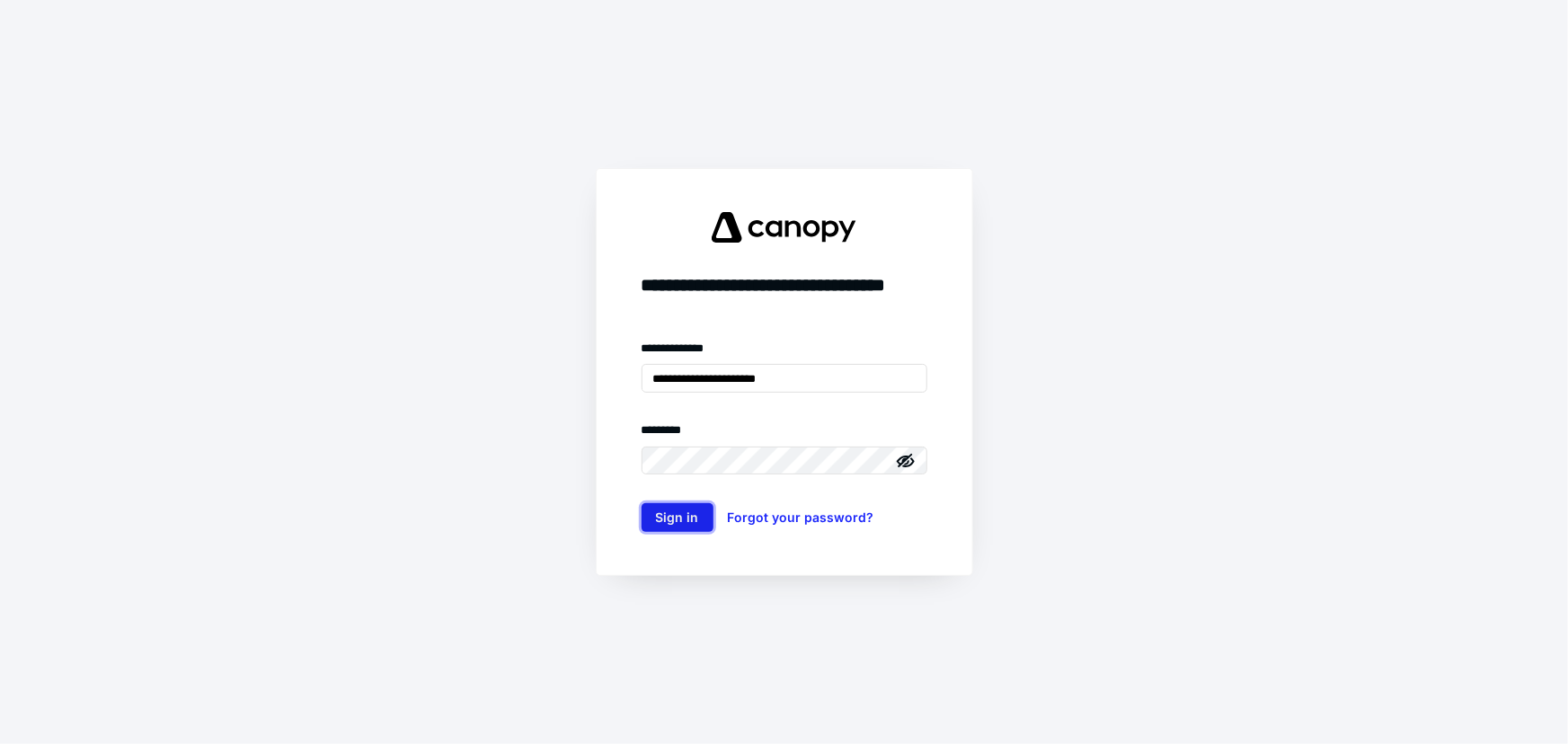 click on "Sign in" at bounding box center (678, 518) 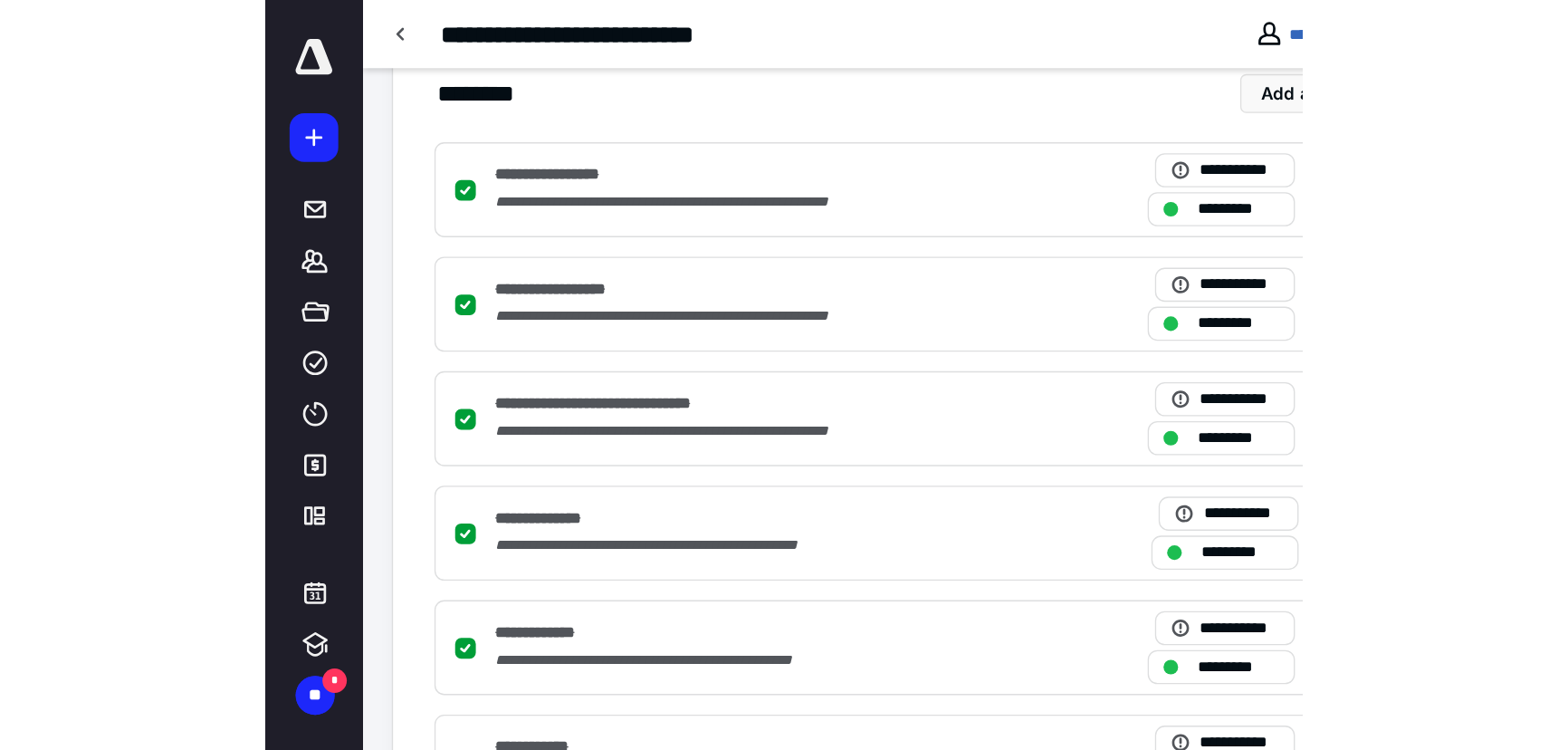scroll, scrollTop: 0, scrollLeft: 0, axis: both 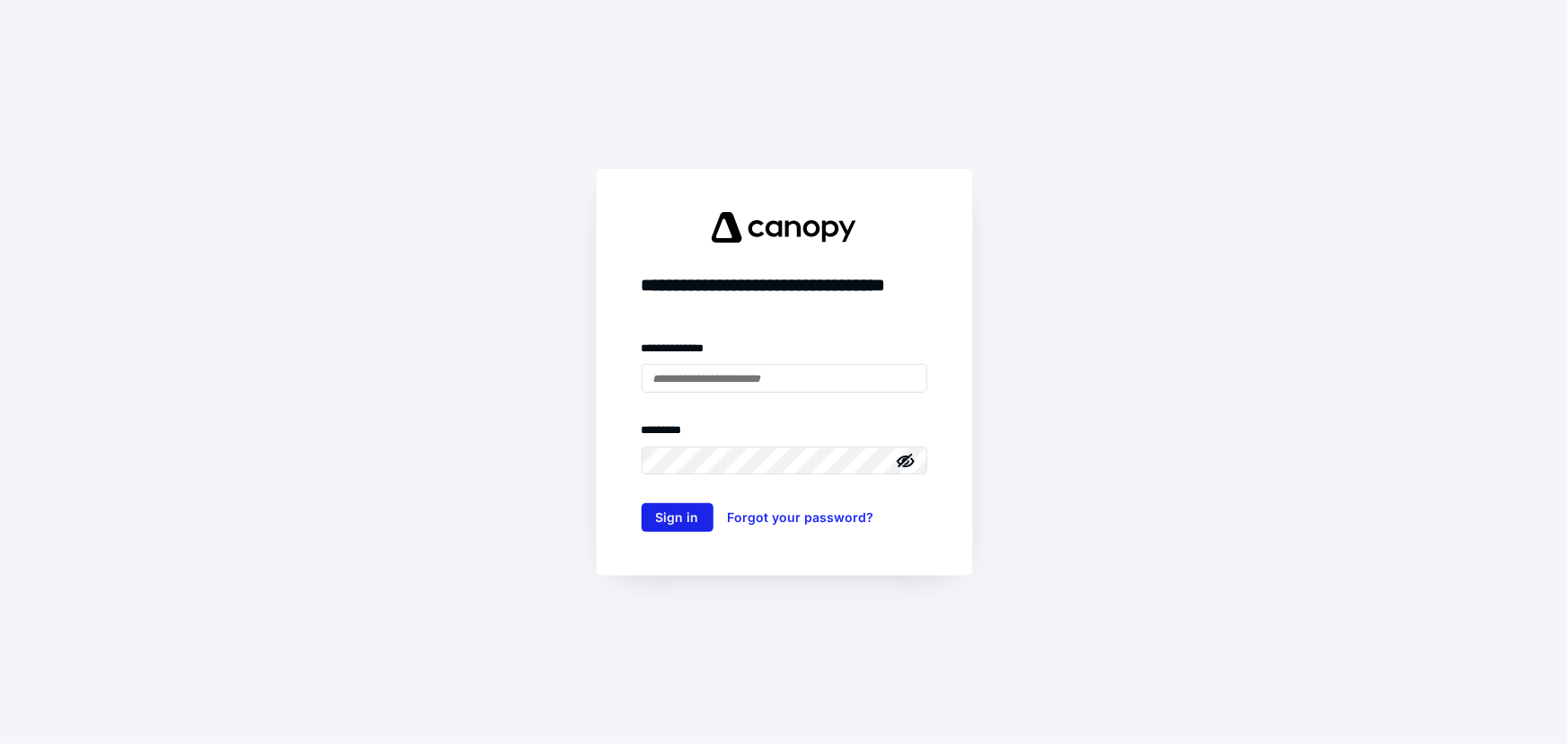 type on "**********" 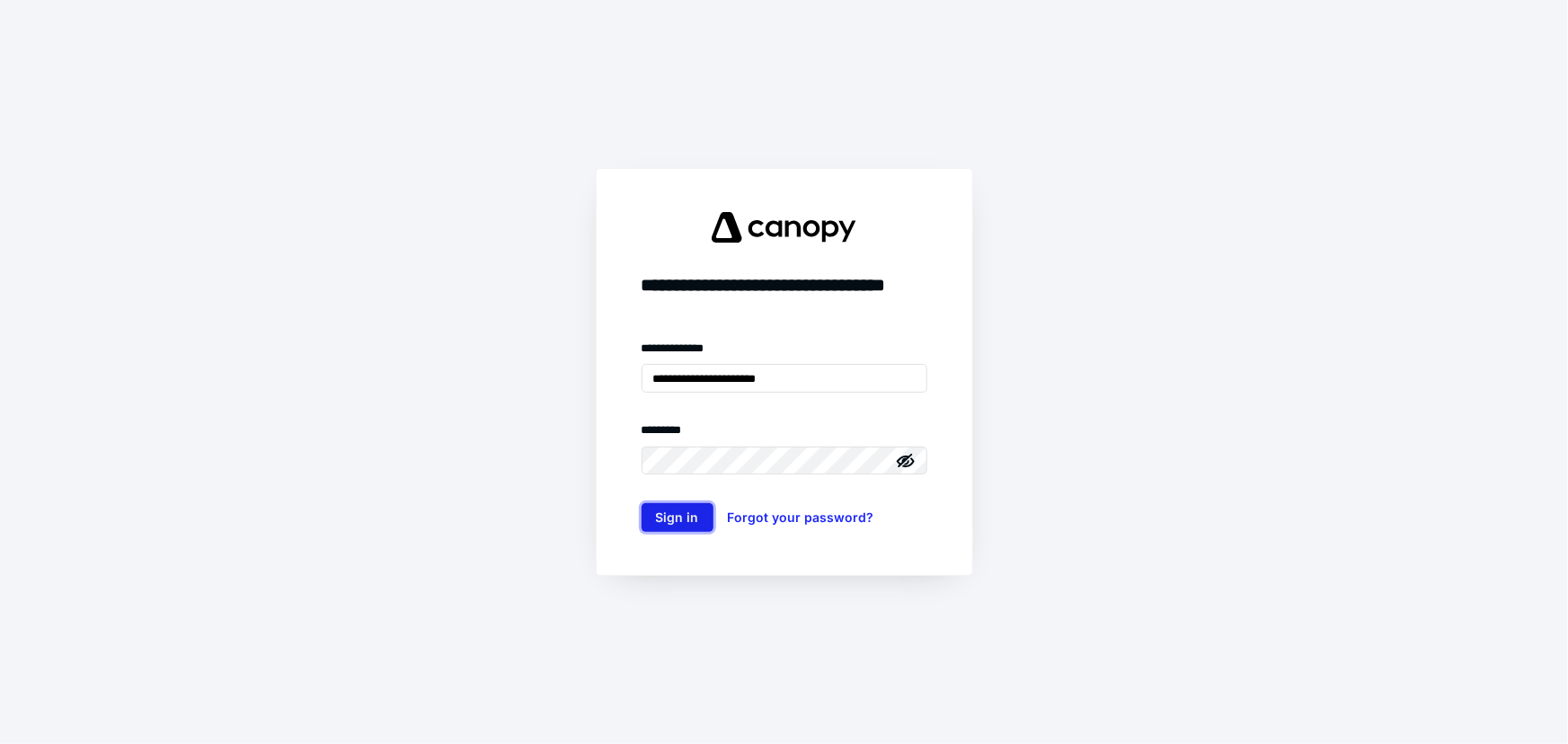 click on "Sign in" at bounding box center [678, 518] 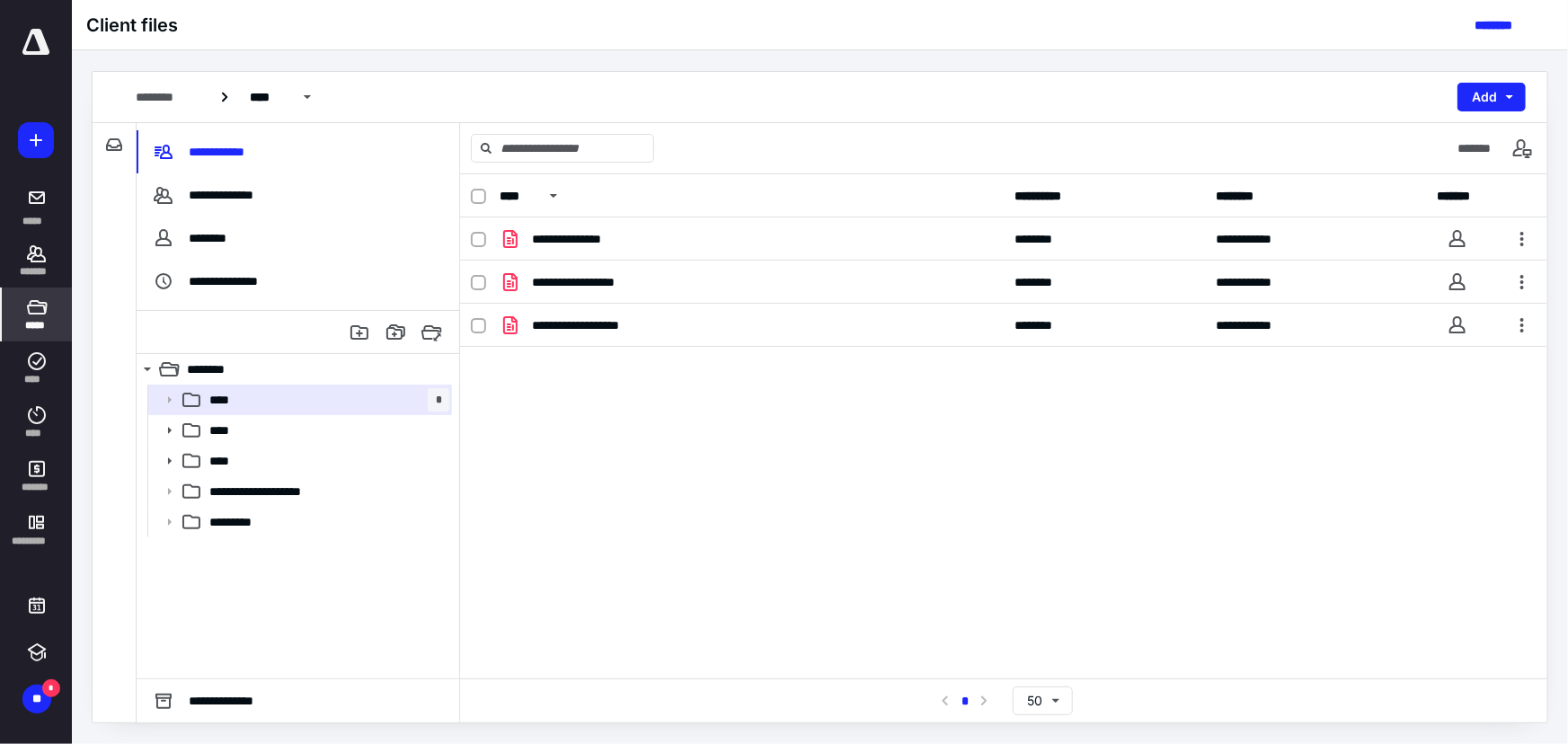 scroll, scrollTop: 0, scrollLeft: 0, axis: both 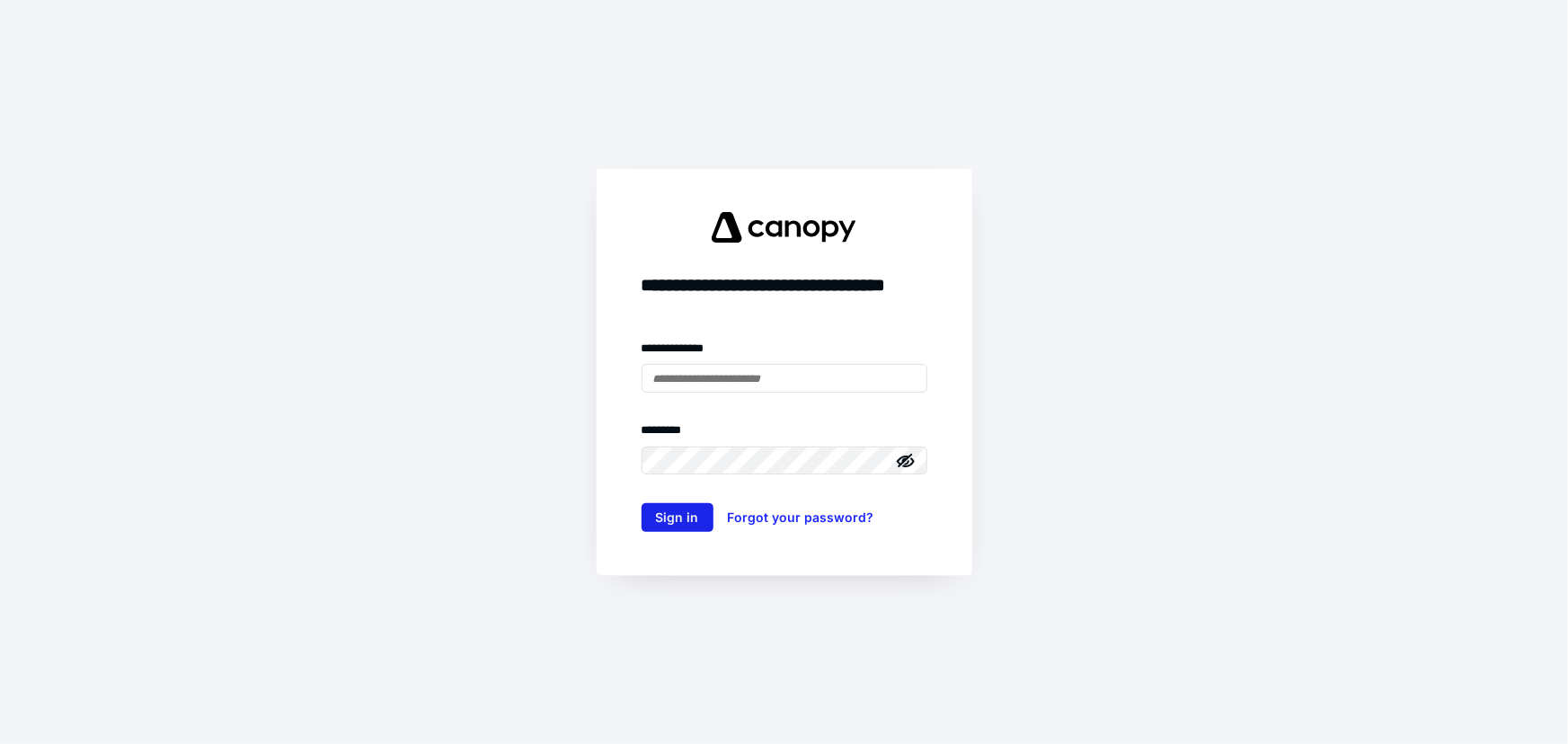 type on "**********" 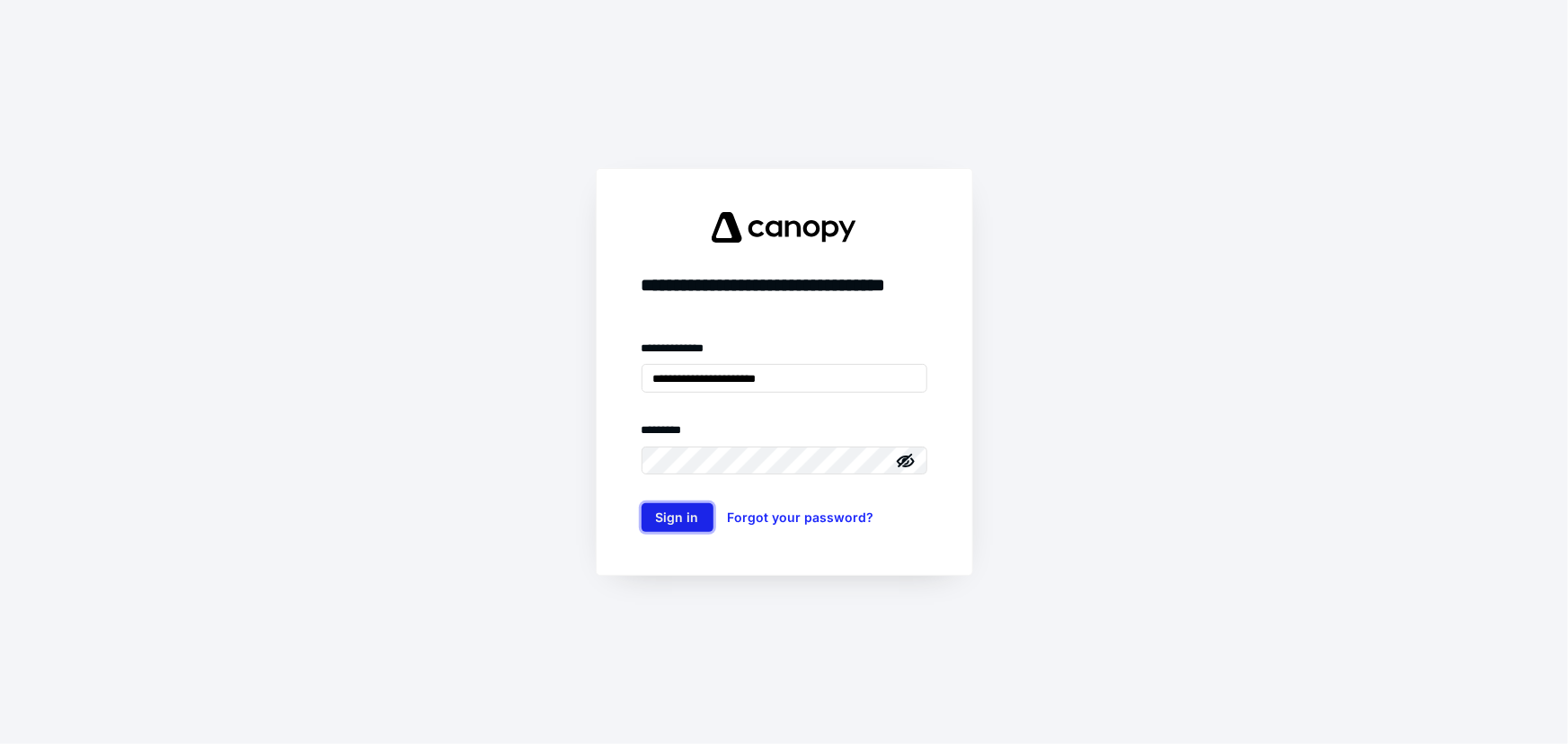 click on "Sign in" at bounding box center [678, 518] 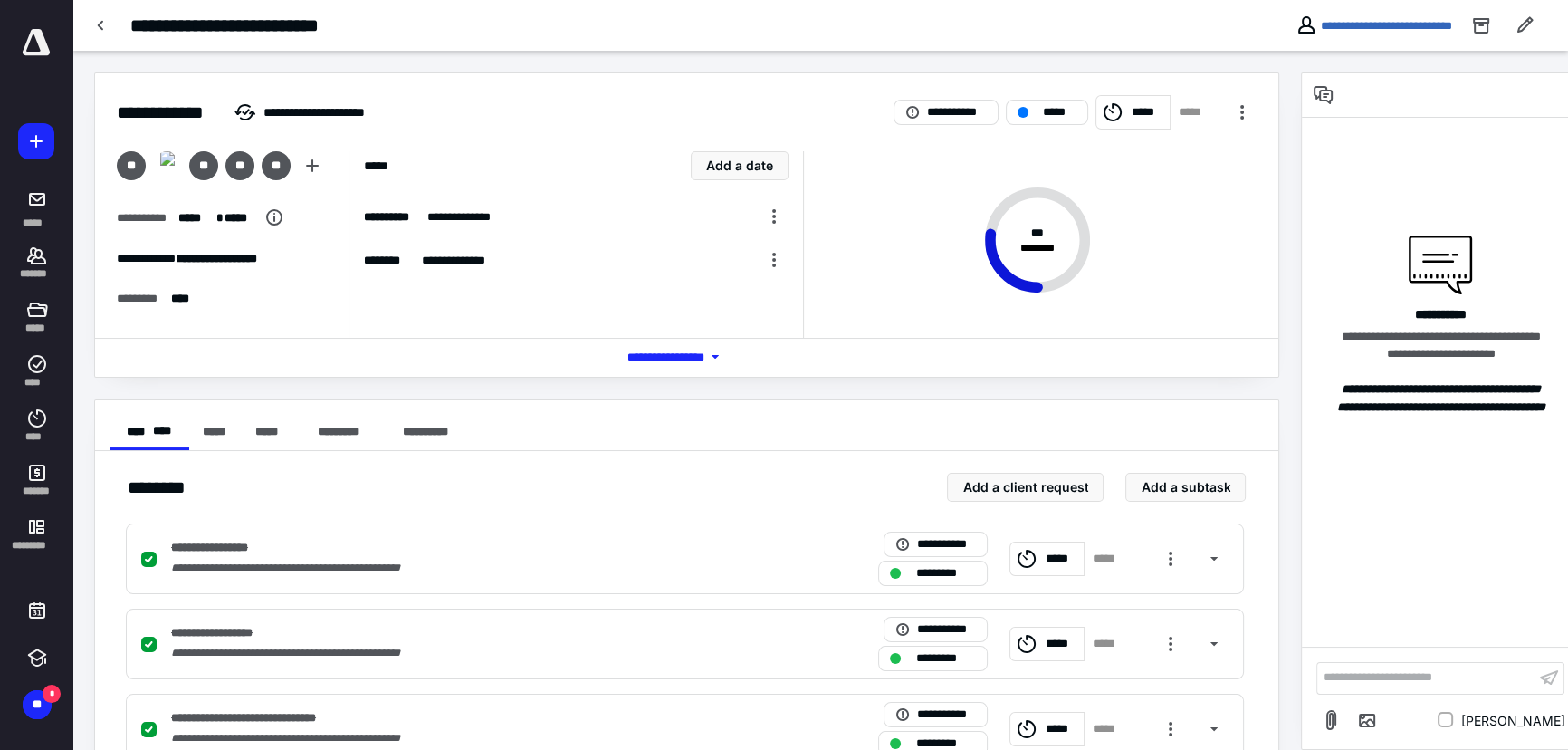 scroll, scrollTop: 0, scrollLeft: 0, axis: both 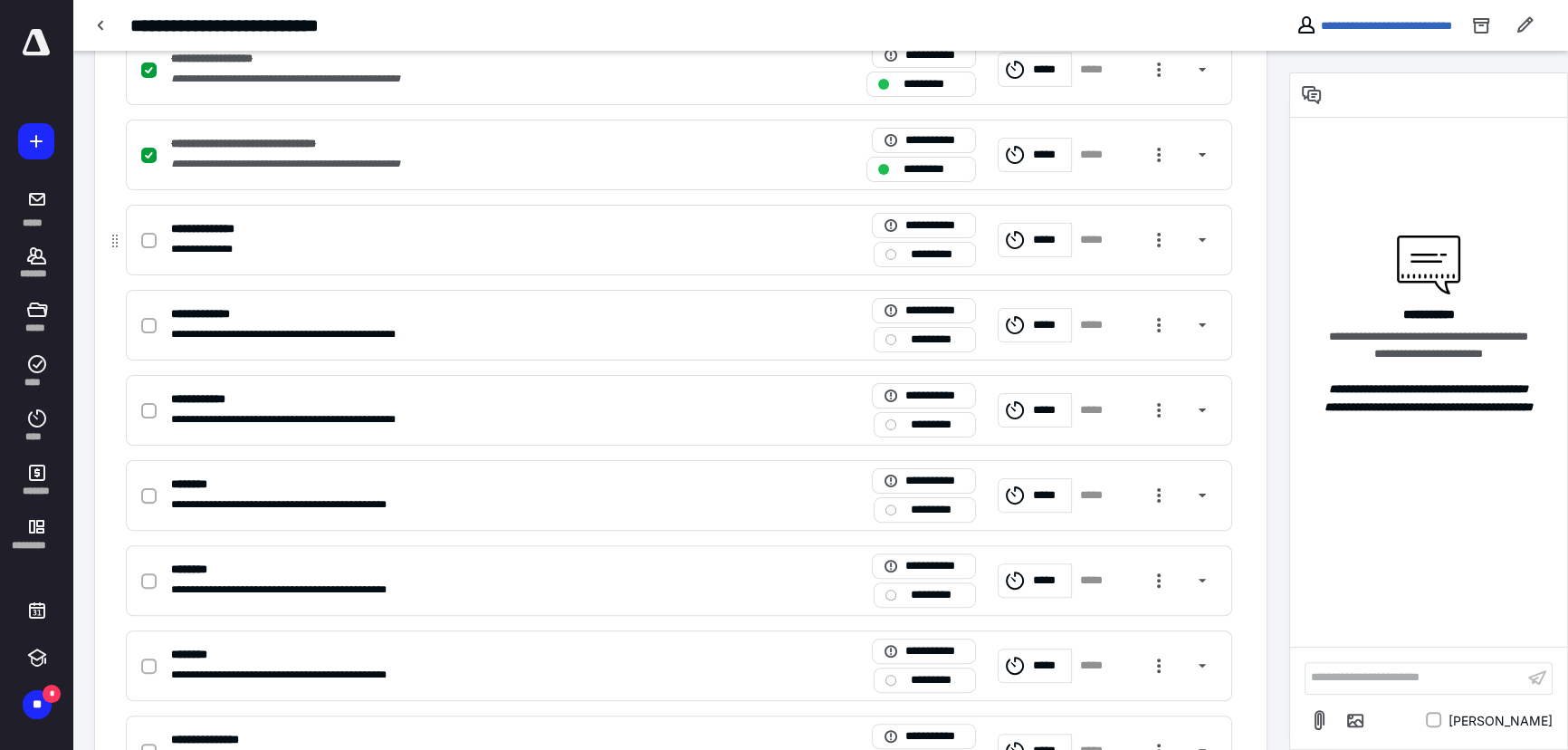 click on "*****" at bounding box center (1049, 239) 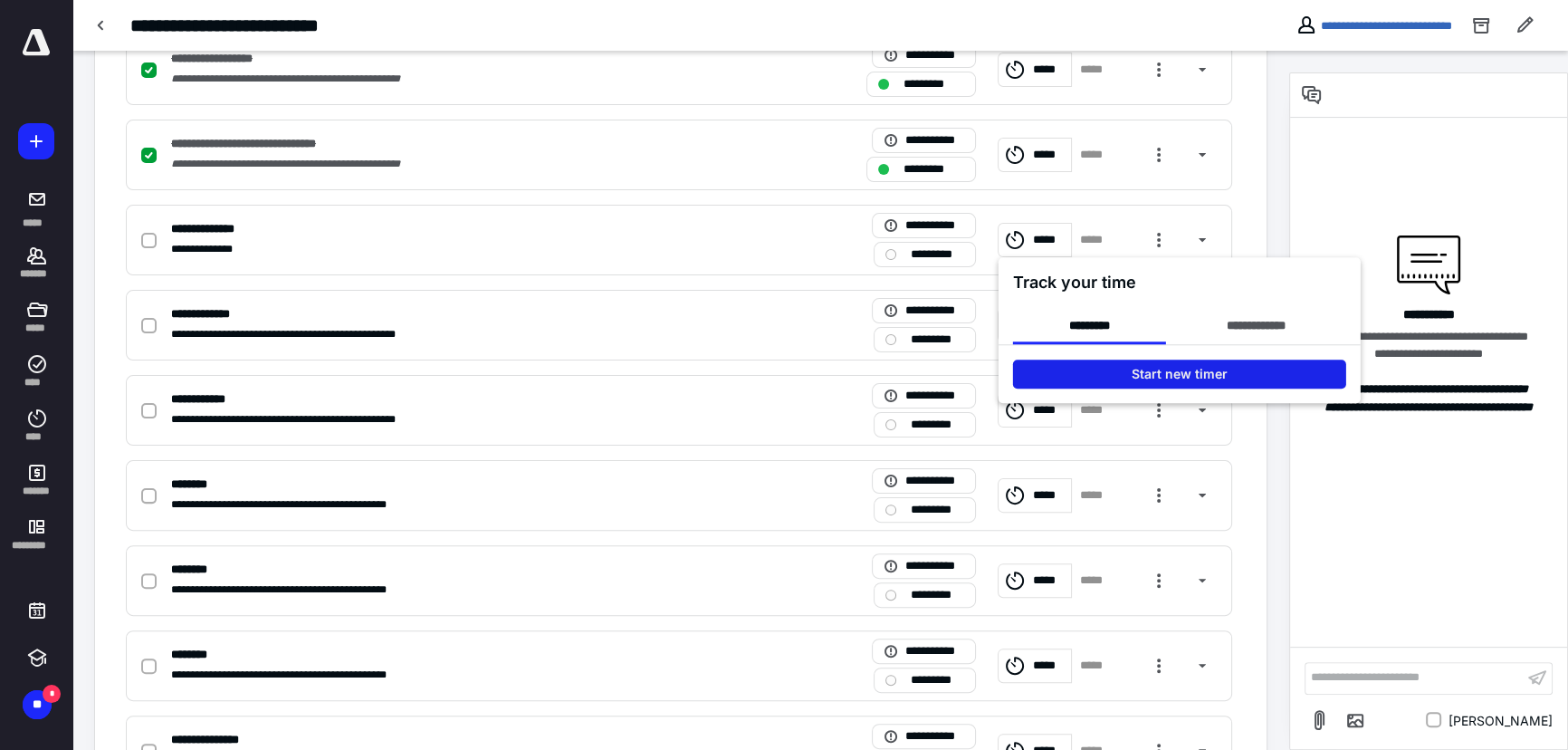 click on "Start new timer" at bounding box center (1180, 374) 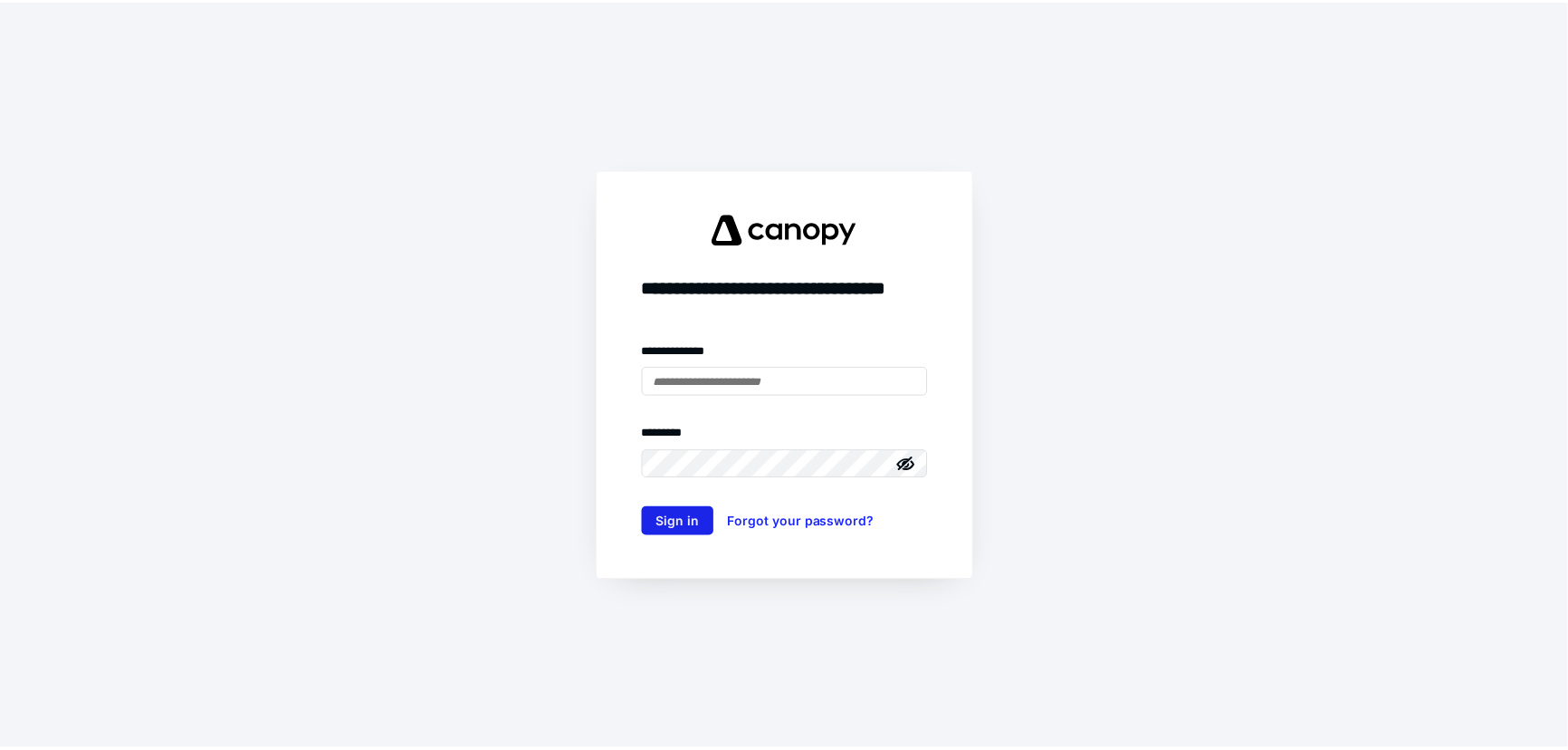scroll, scrollTop: 0, scrollLeft: 0, axis: both 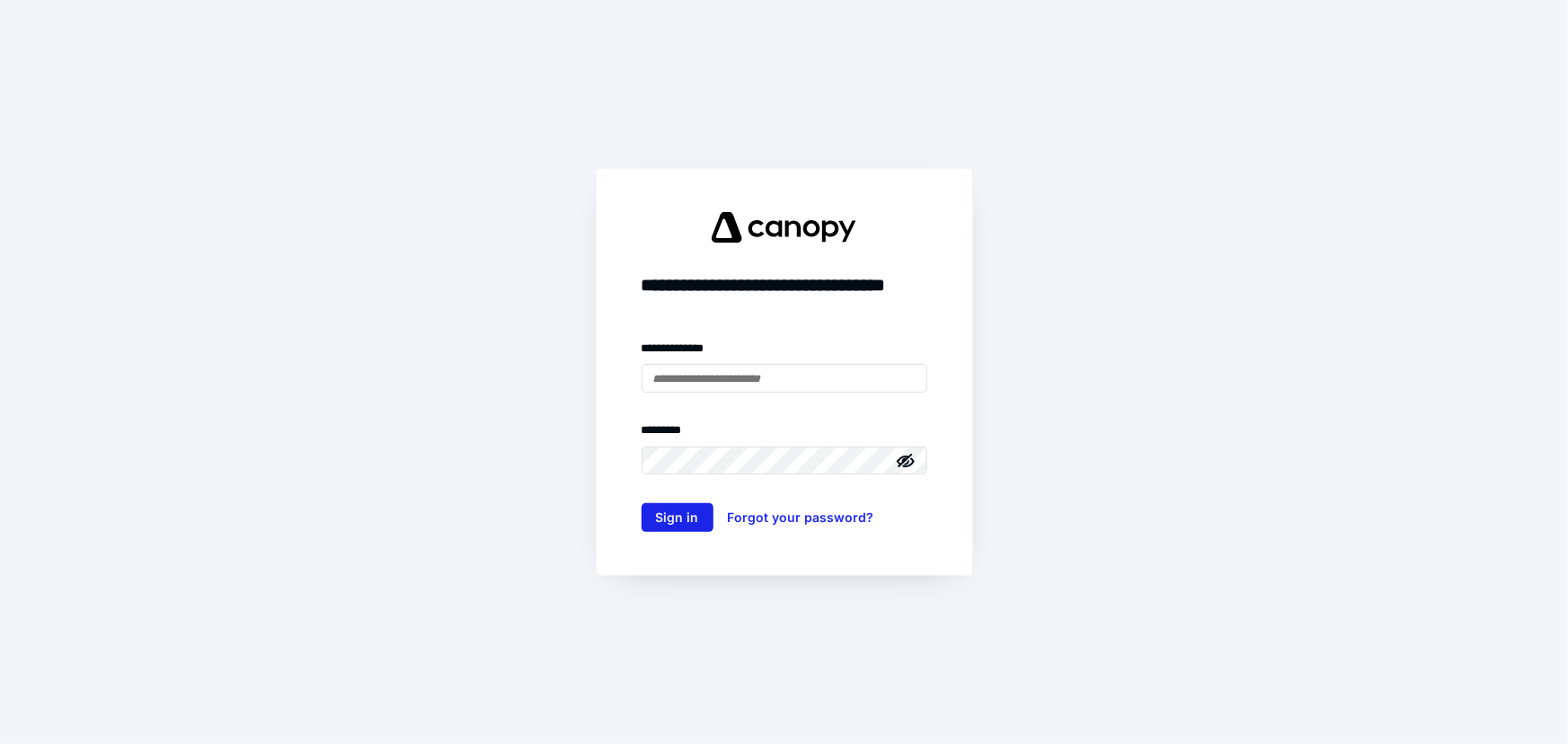 type on "**********" 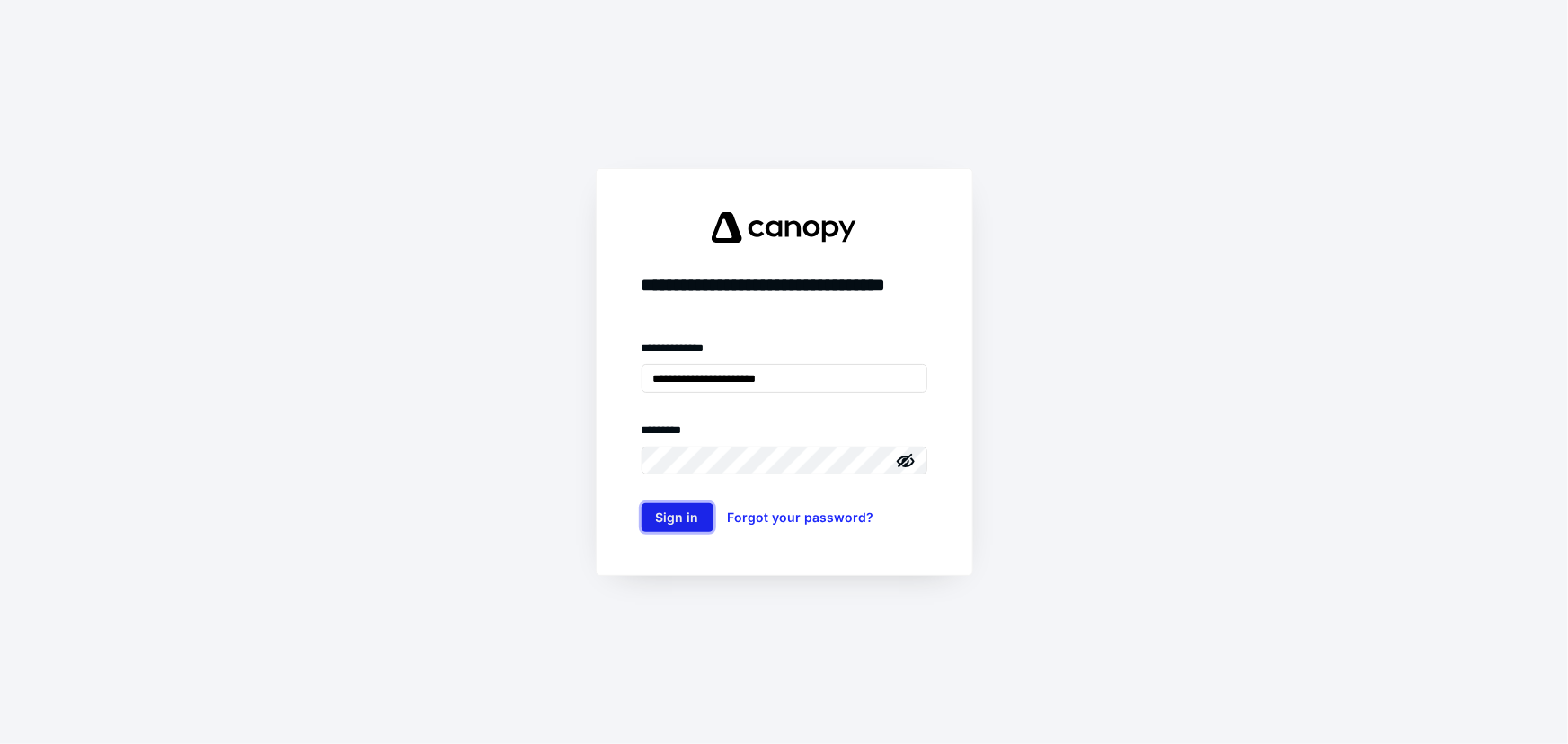 click on "Sign in" at bounding box center (678, 518) 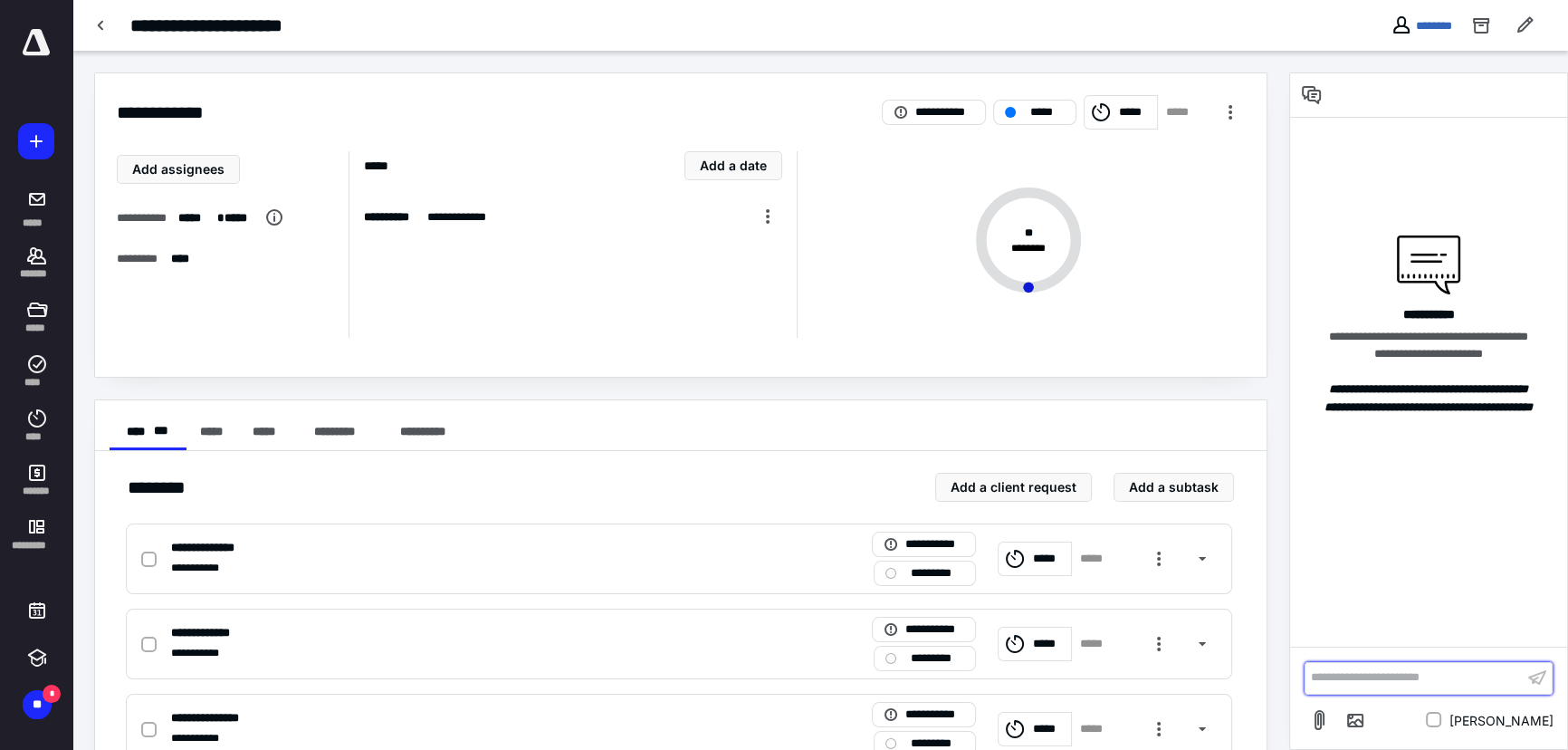 scroll, scrollTop: 0, scrollLeft: 0, axis: both 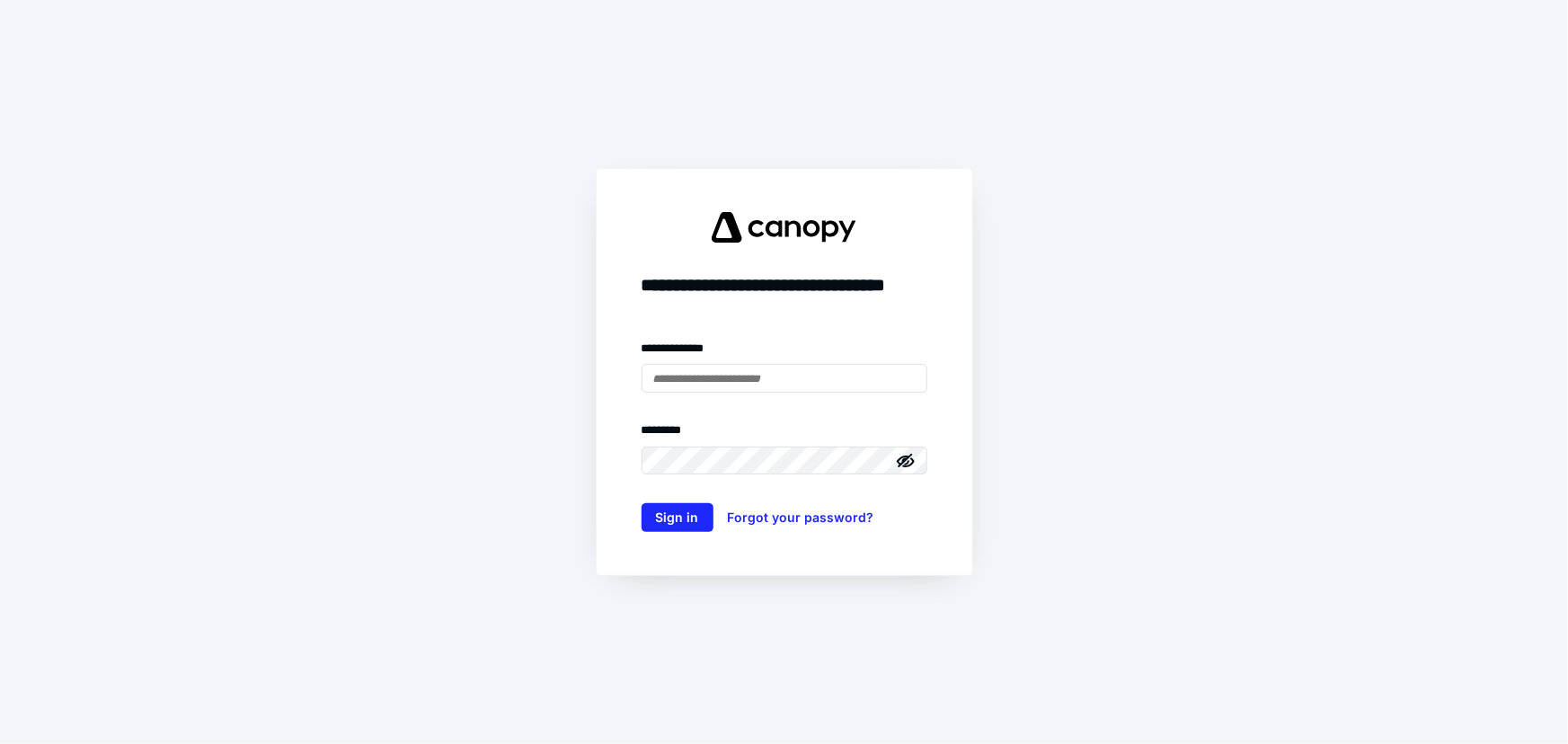 type on "**********" 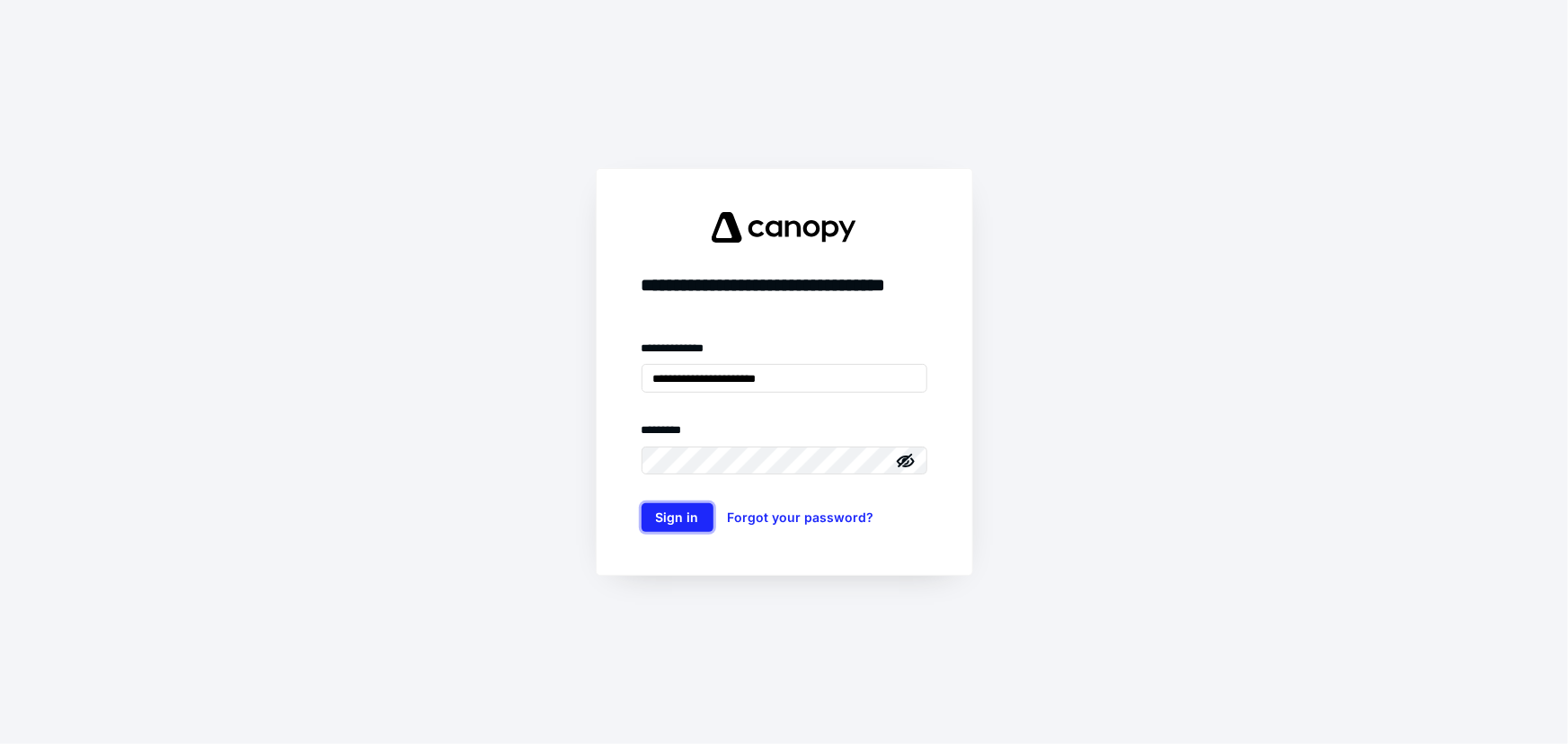 click on "Sign in" at bounding box center (678, 518) 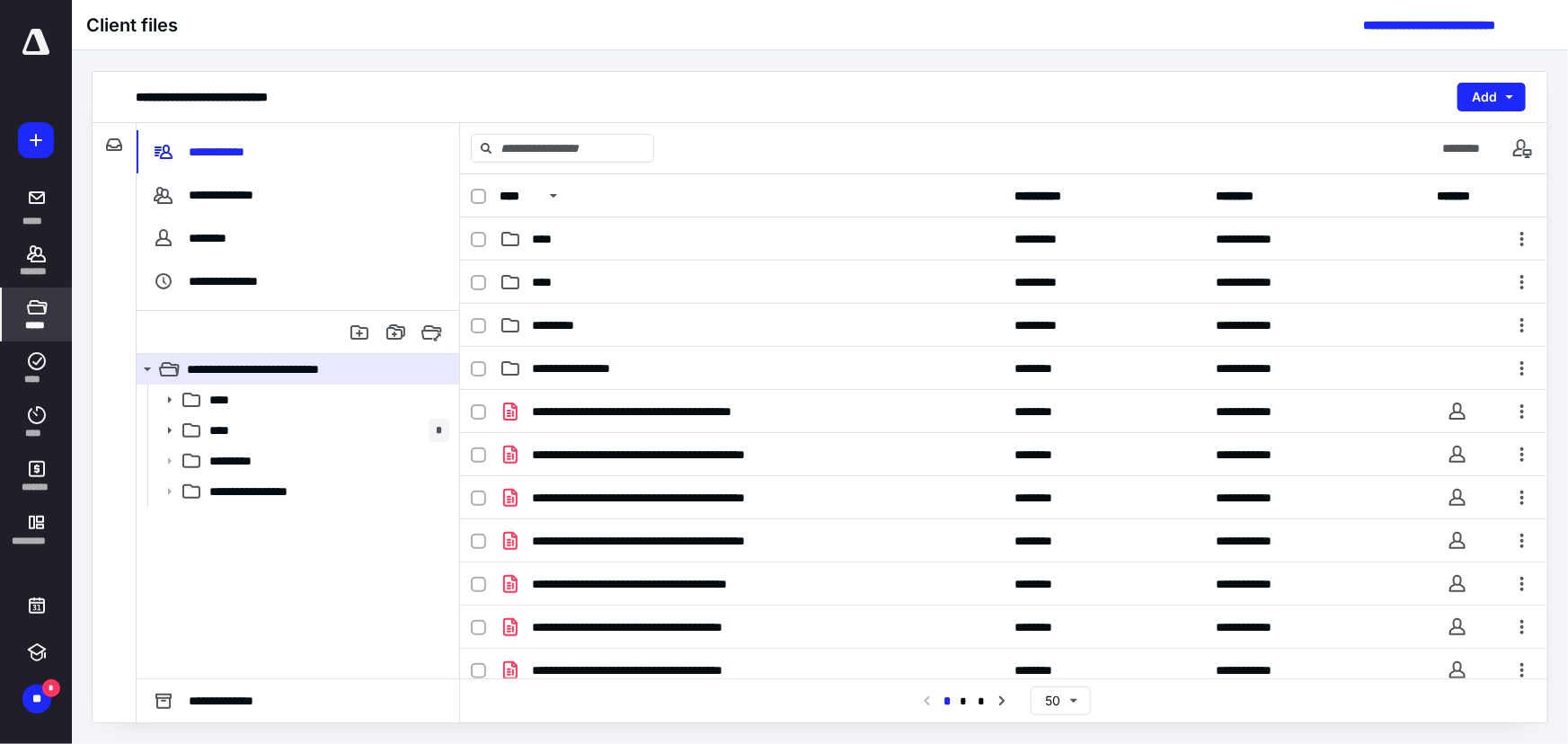 scroll, scrollTop: 0, scrollLeft: 0, axis: both 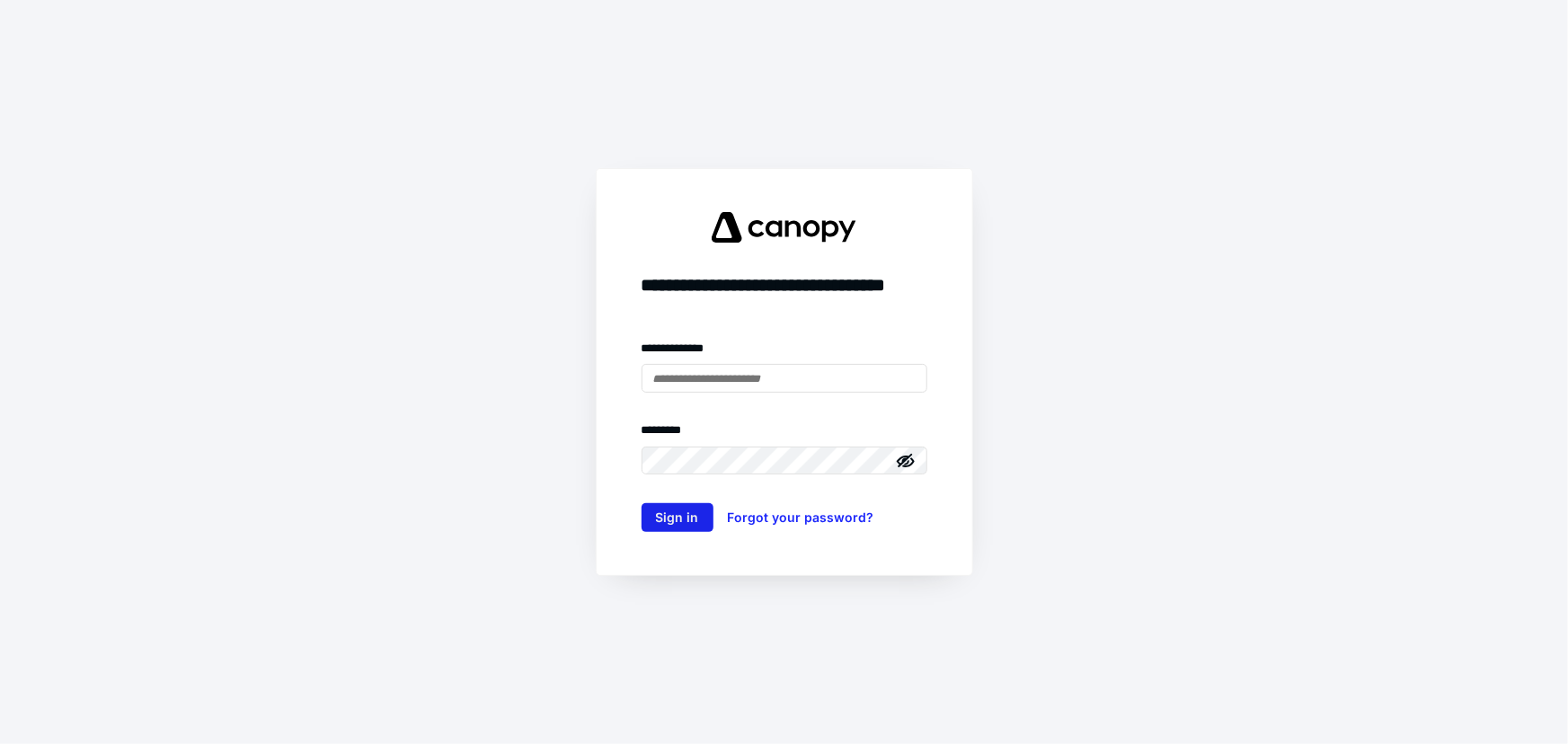 type on "**********" 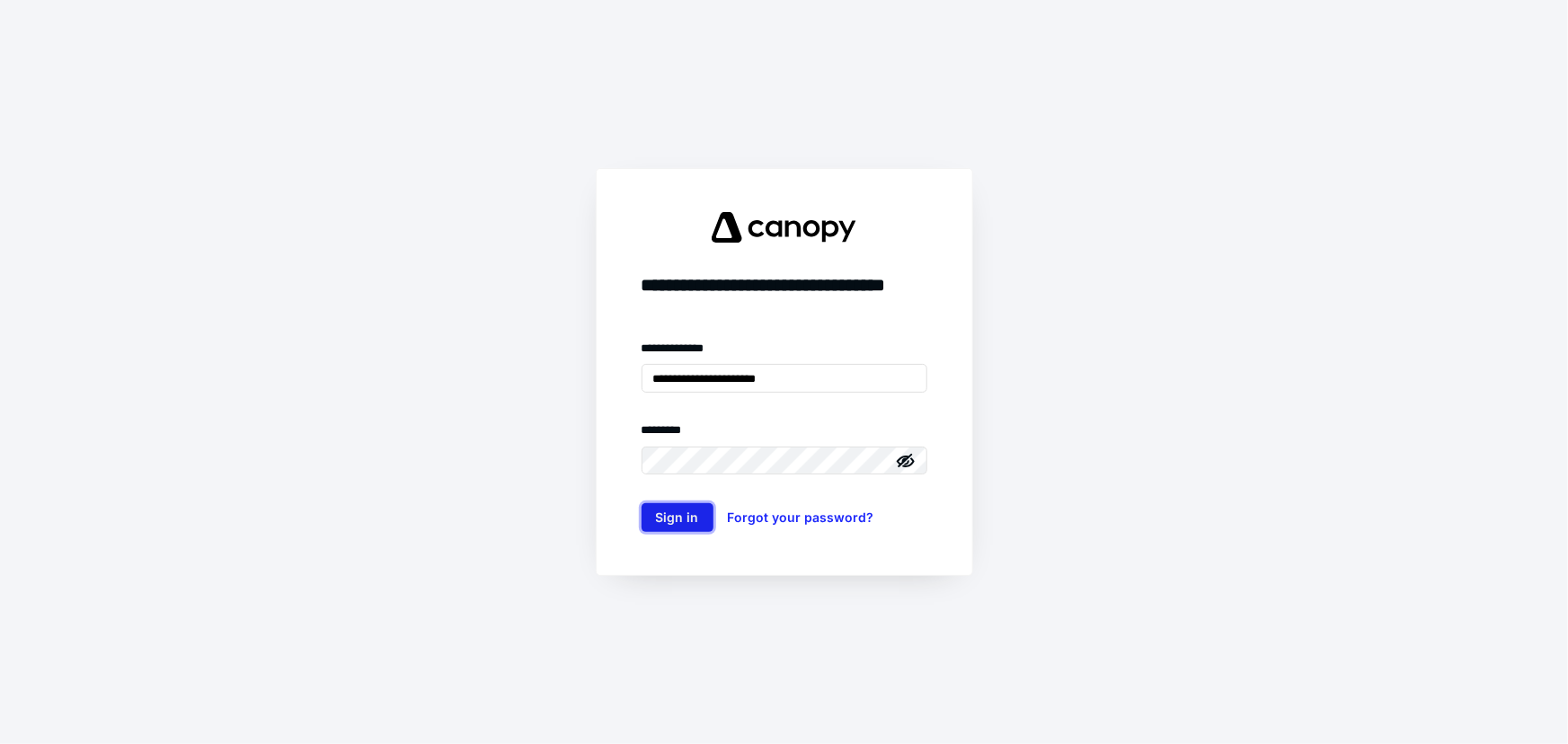 click on "Sign in" at bounding box center (678, 518) 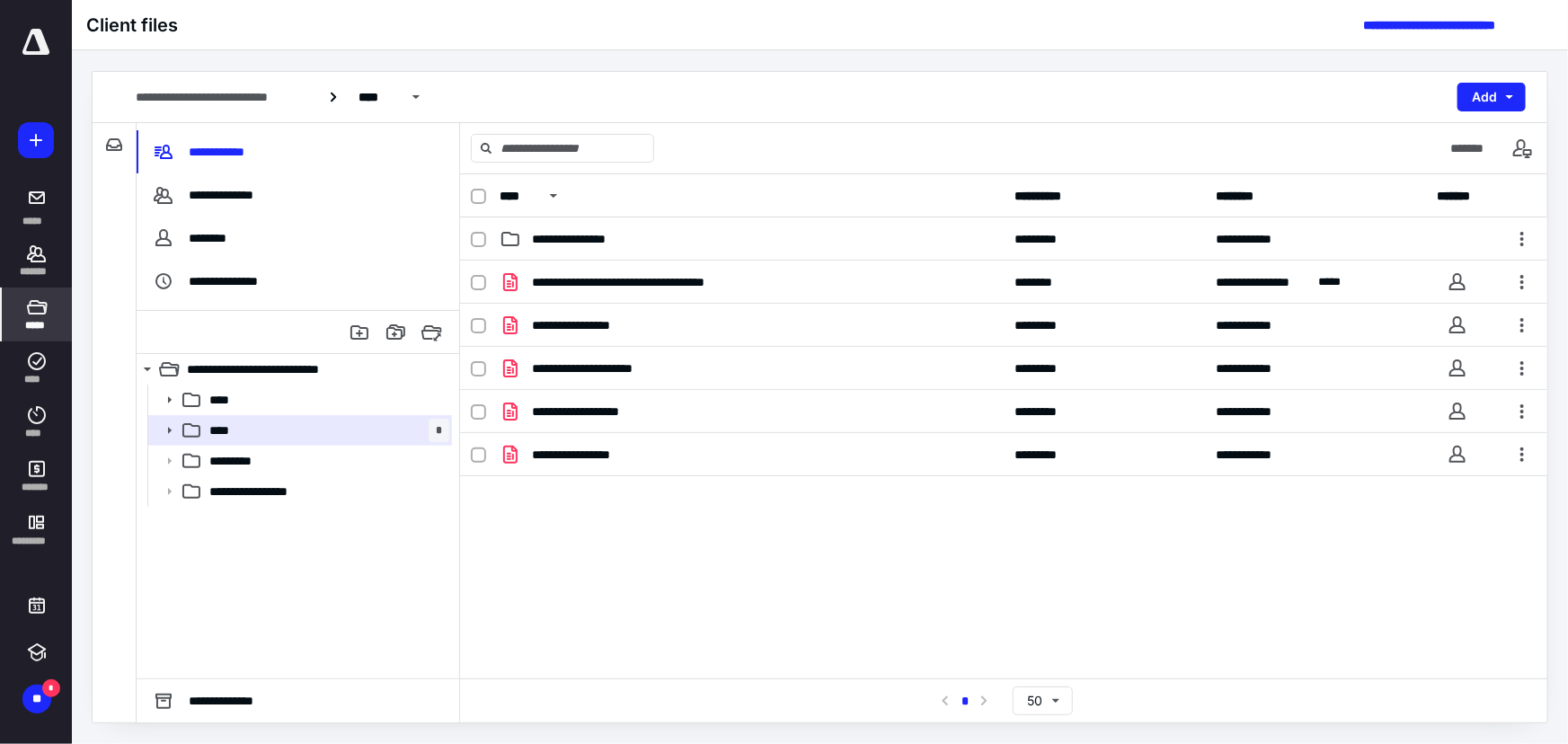 scroll, scrollTop: 0, scrollLeft: 0, axis: both 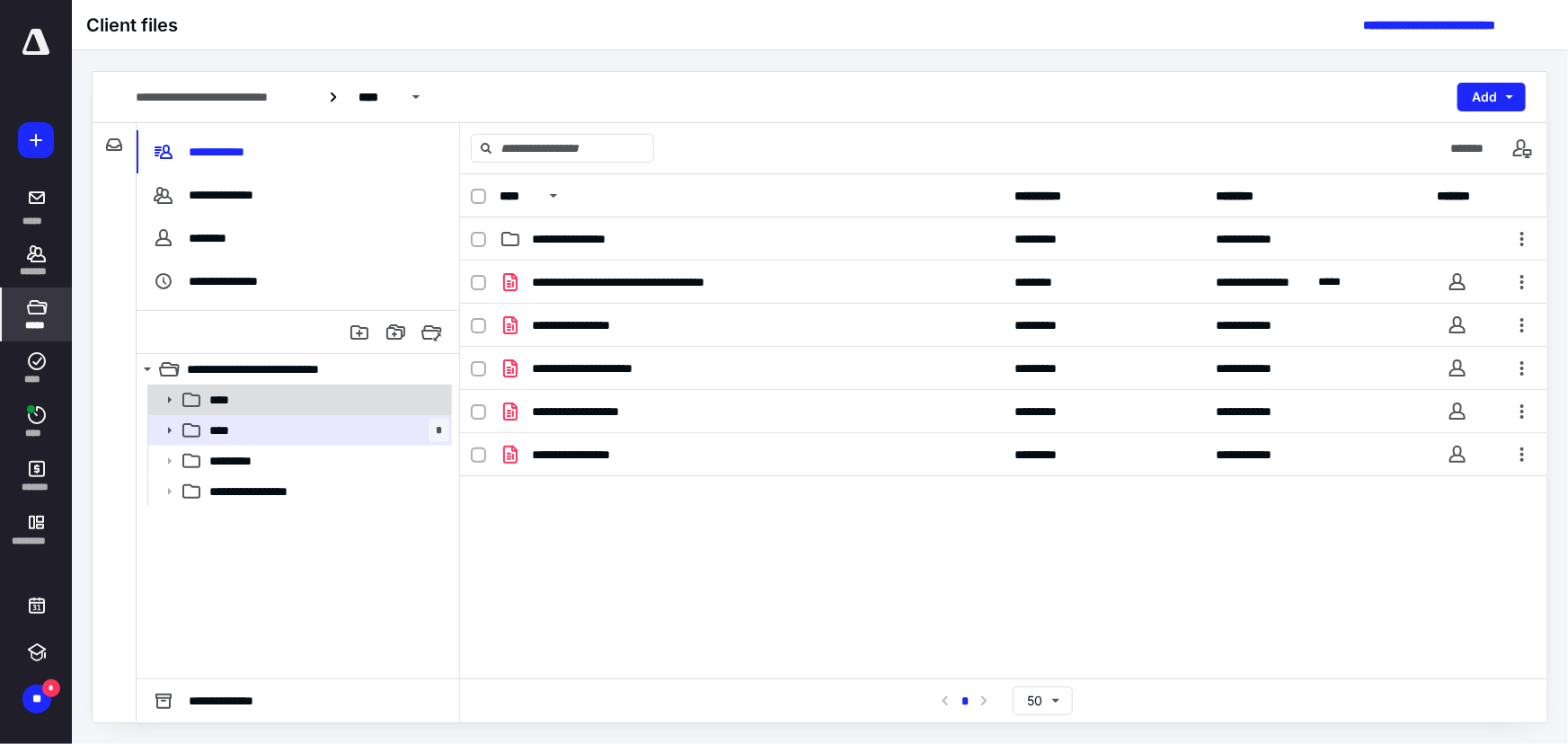 click on "****" at bounding box center (325, 400) 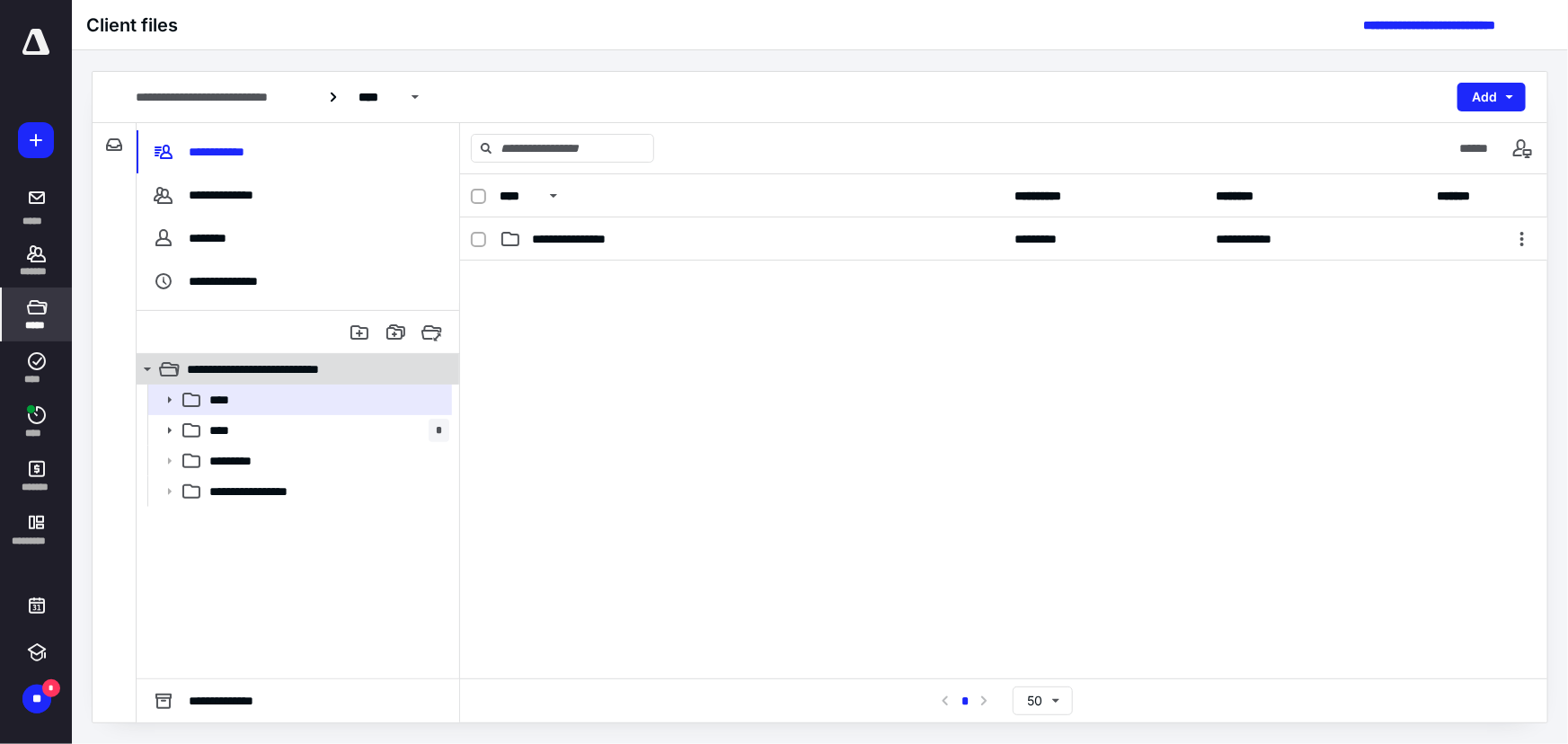 click on "**********" at bounding box center [288, 369] 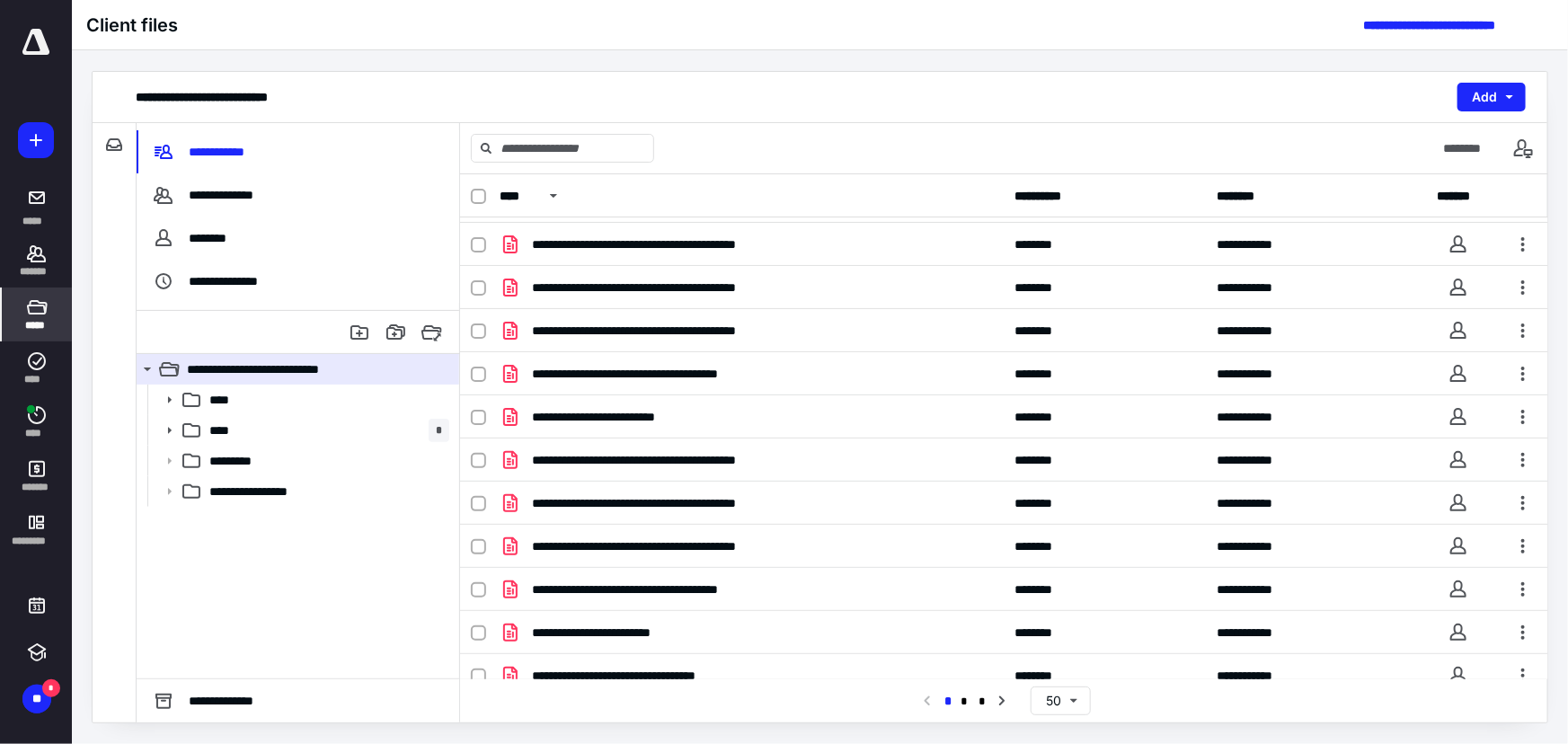 scroll, scrollTop: 1689, scrollLeft: 0, axis: vertical 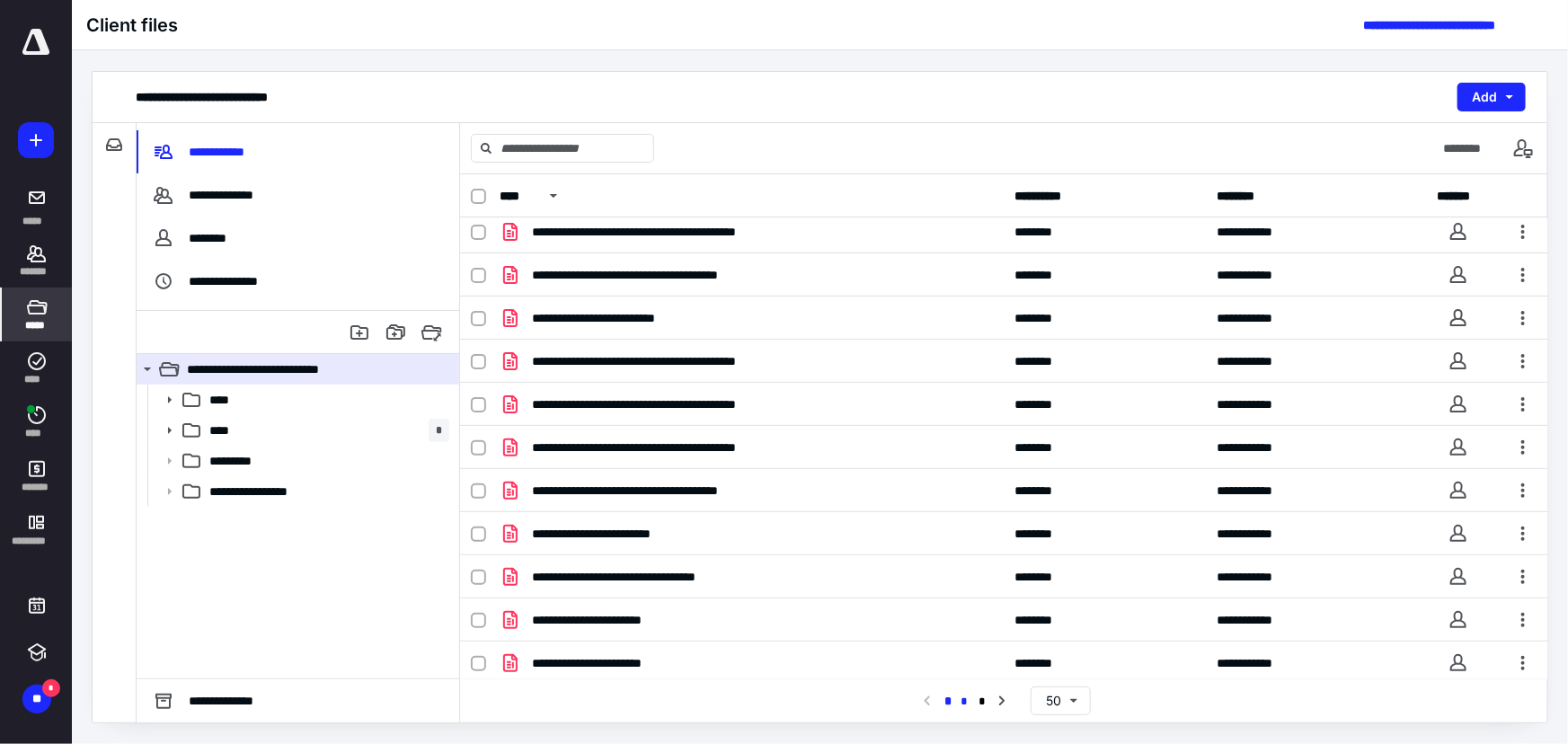 click on "*" at bounding box center [964, 702] 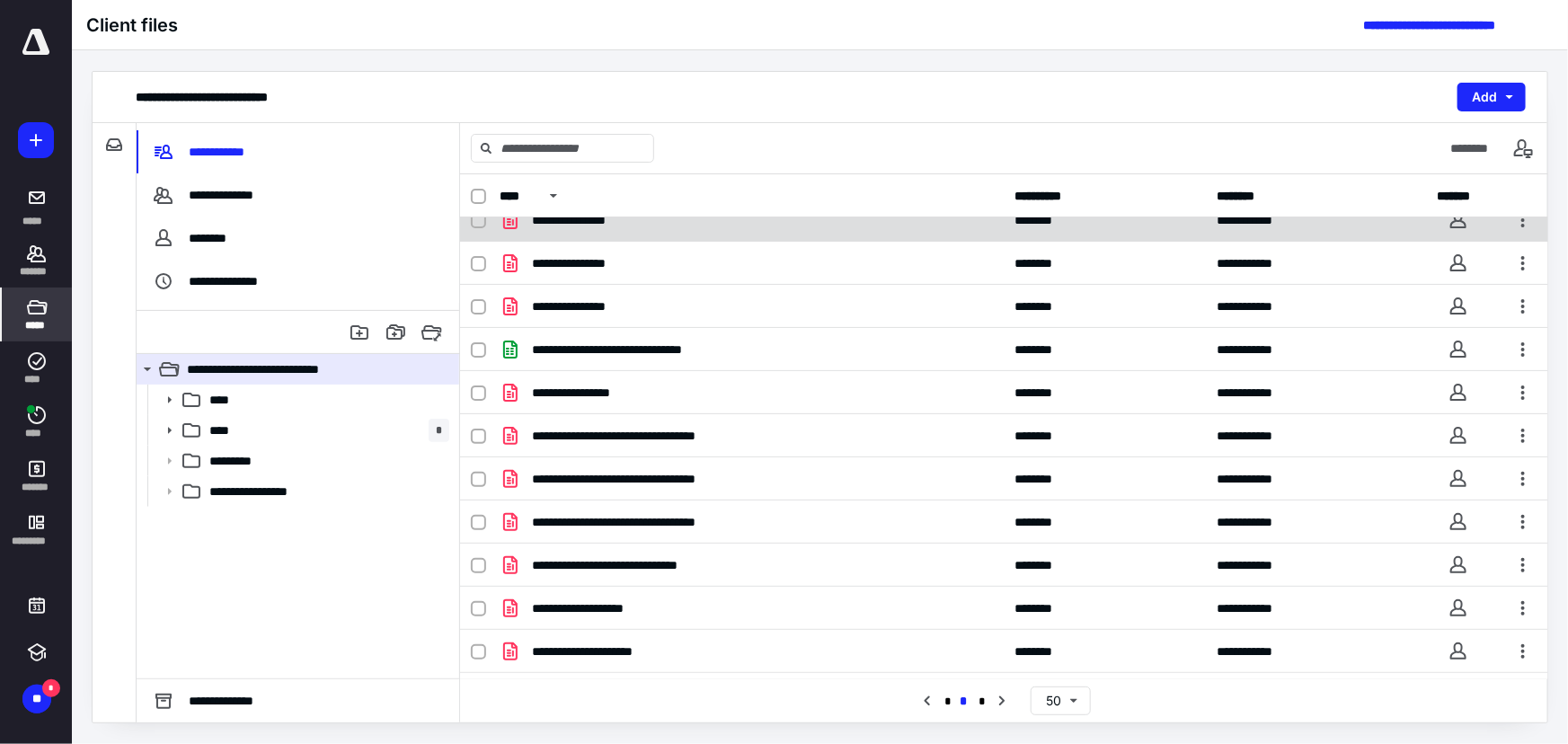scroll, scrollTop: 163, scrollLeft: 0, axis: vertical 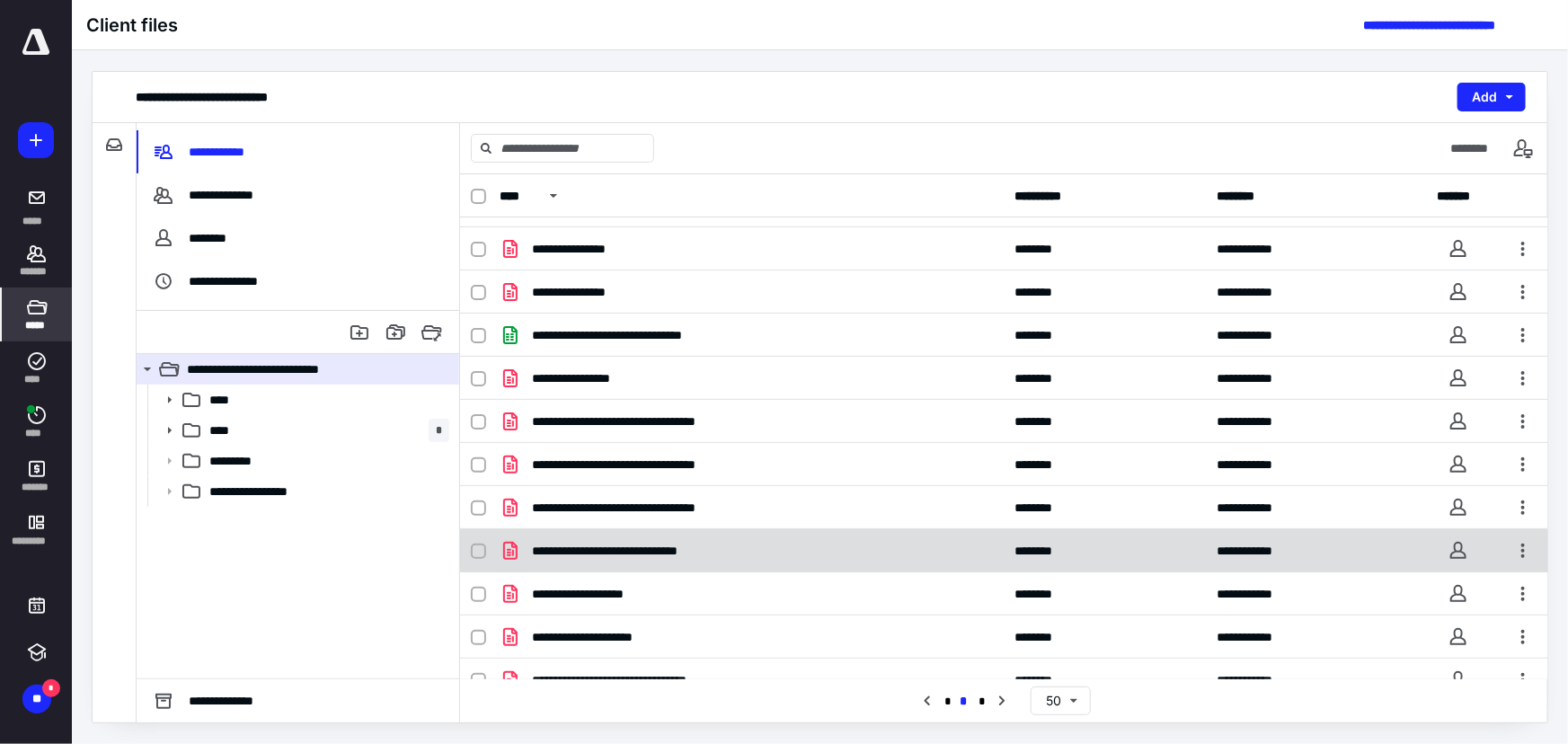 click on "**********" at bounding box center (751, 551) 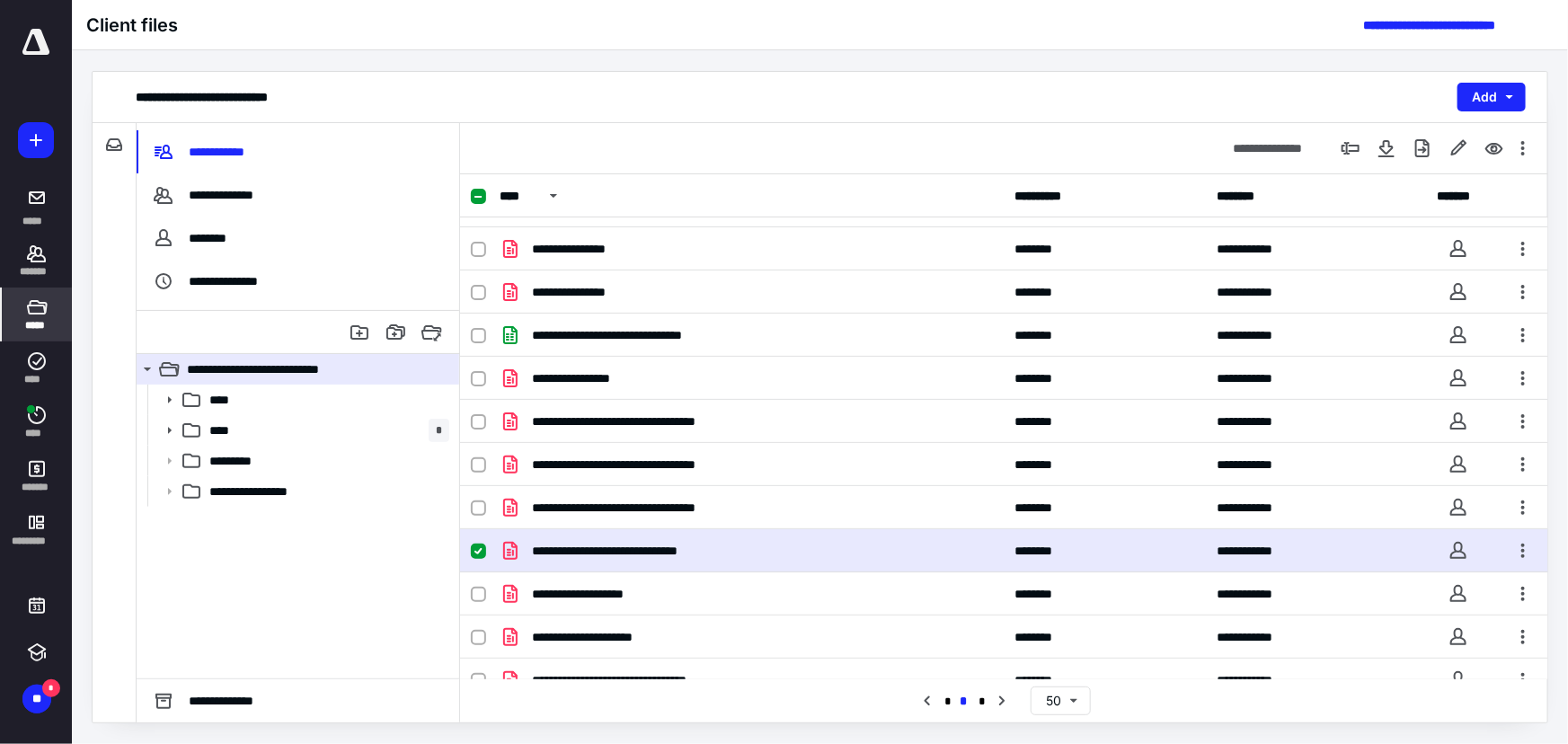 click on "**********" at bounding box center (751, 551) 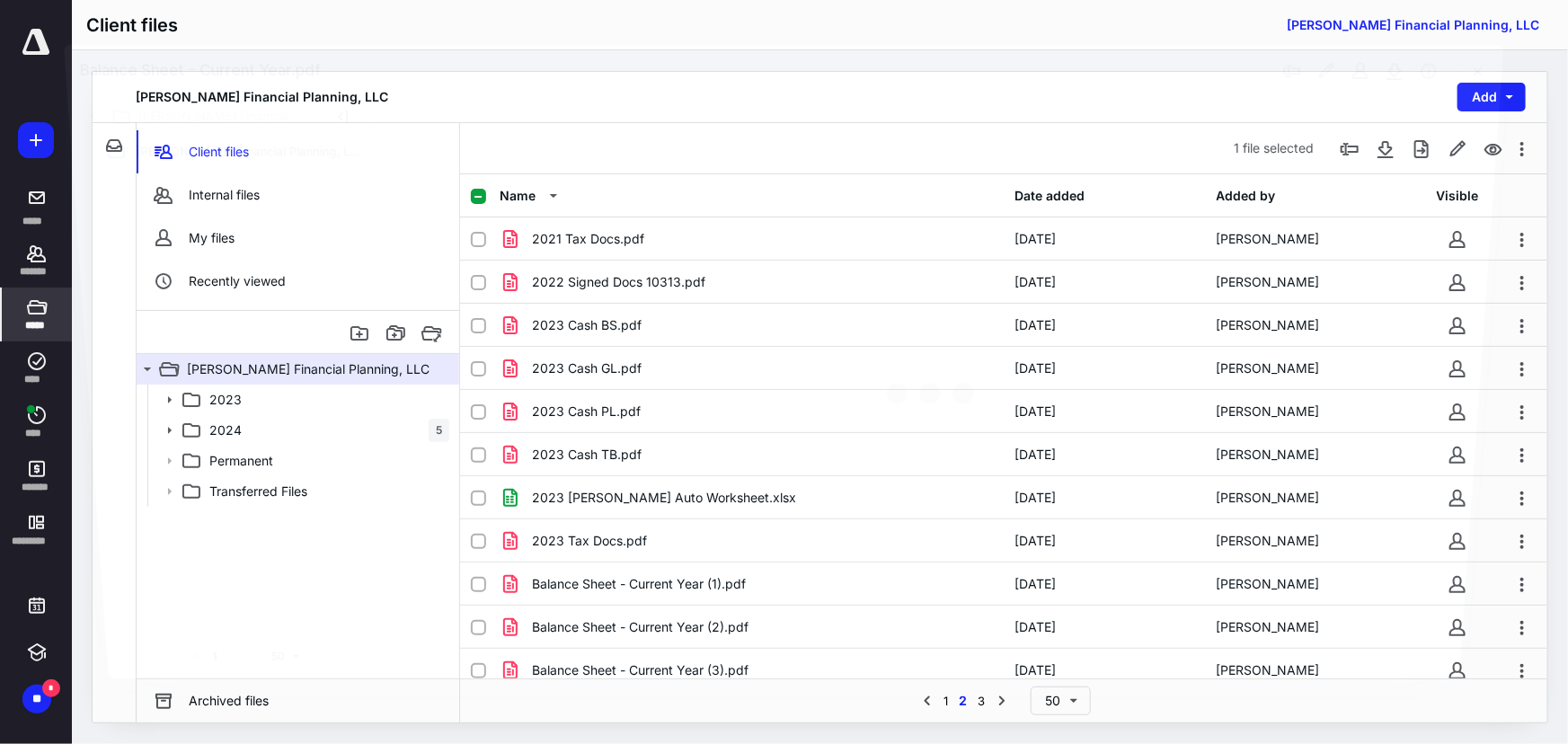 scroll, scrollTop: 163, scrollLeft: 0, axis: vertical 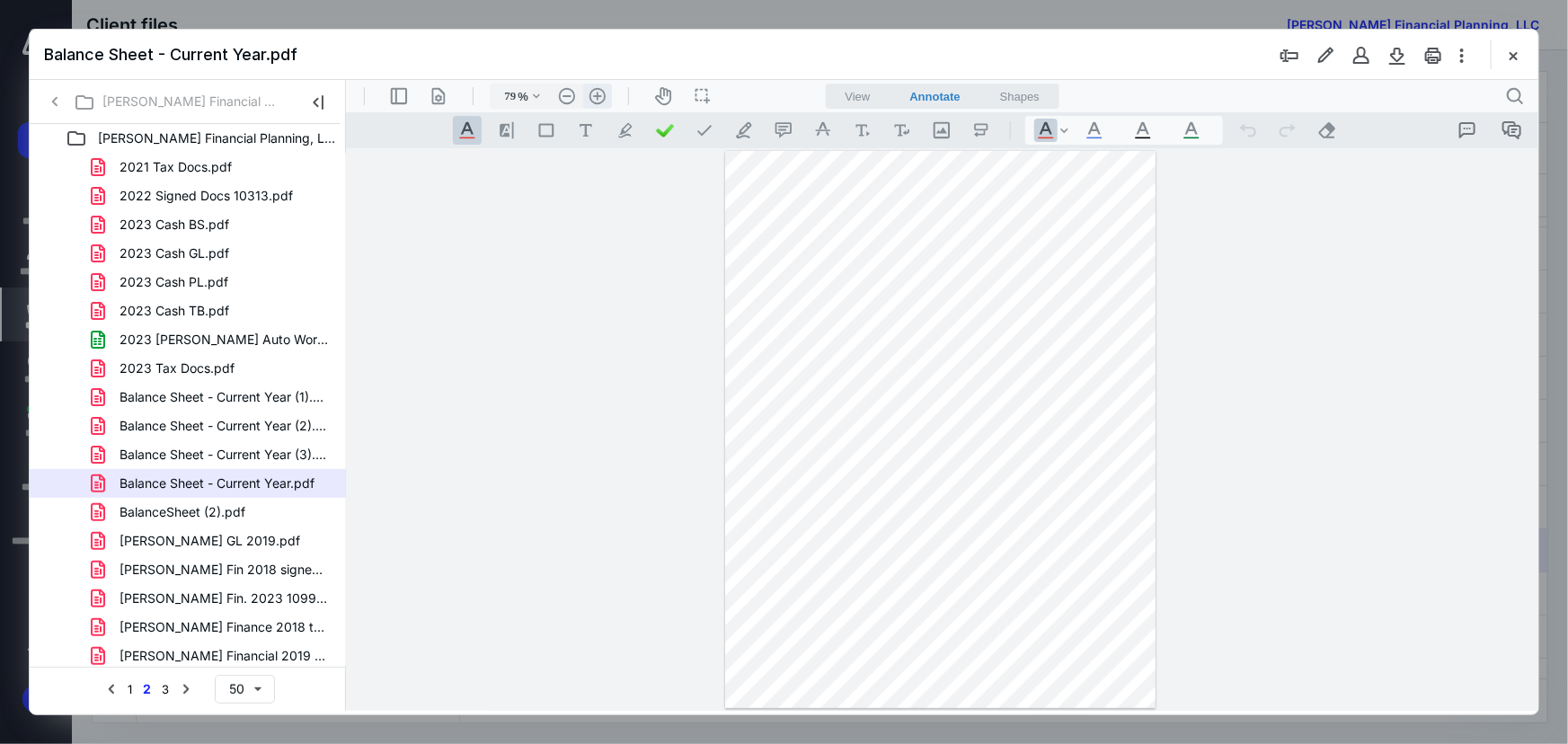 click on ".cls-1{fill:#abb0c4;} icon - header - zoom - in - line" at bounding box center [597, 95] 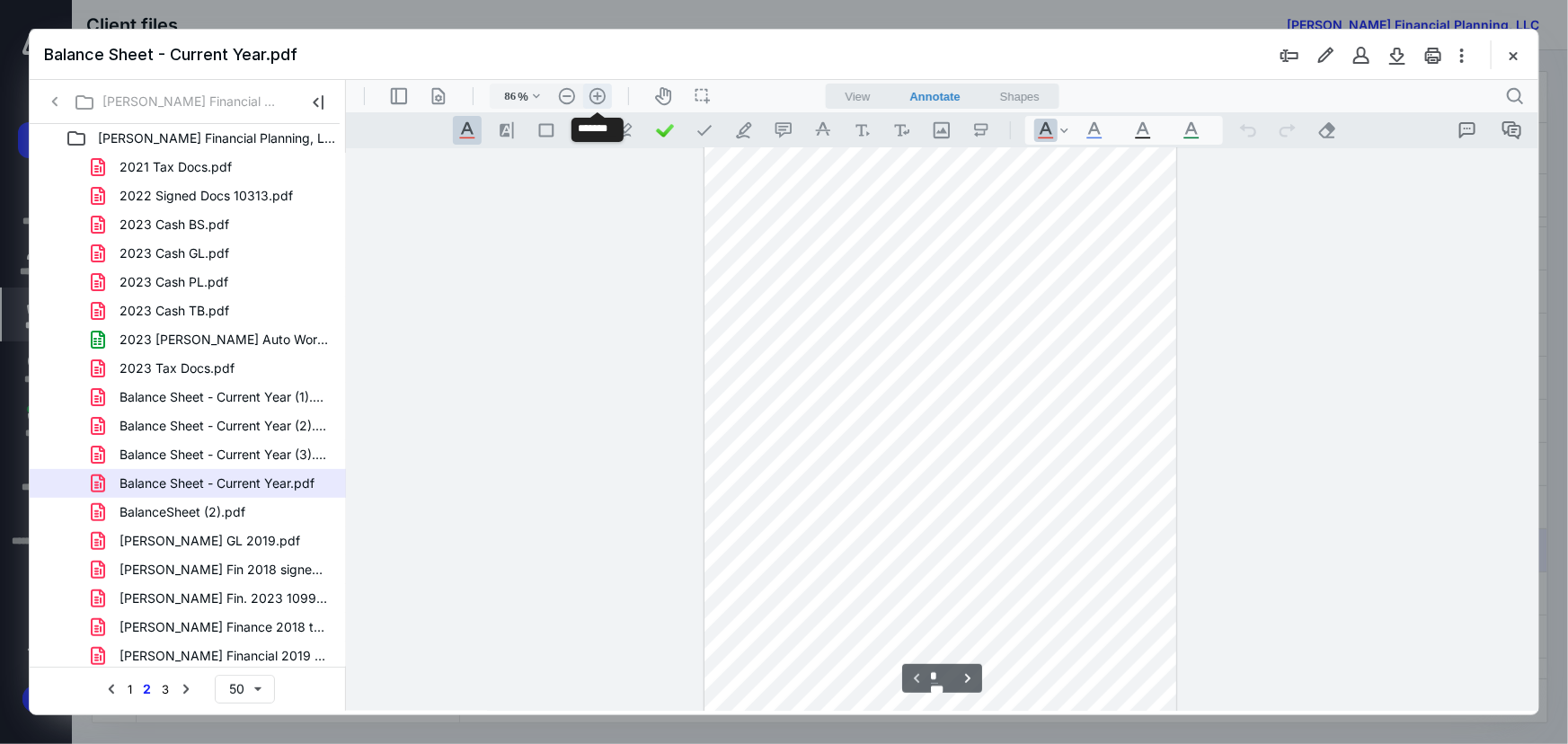 click on ".cls-1{fill:#abb0c4;} icon - header - zoom - in - line" at bounding box center [597, 95] 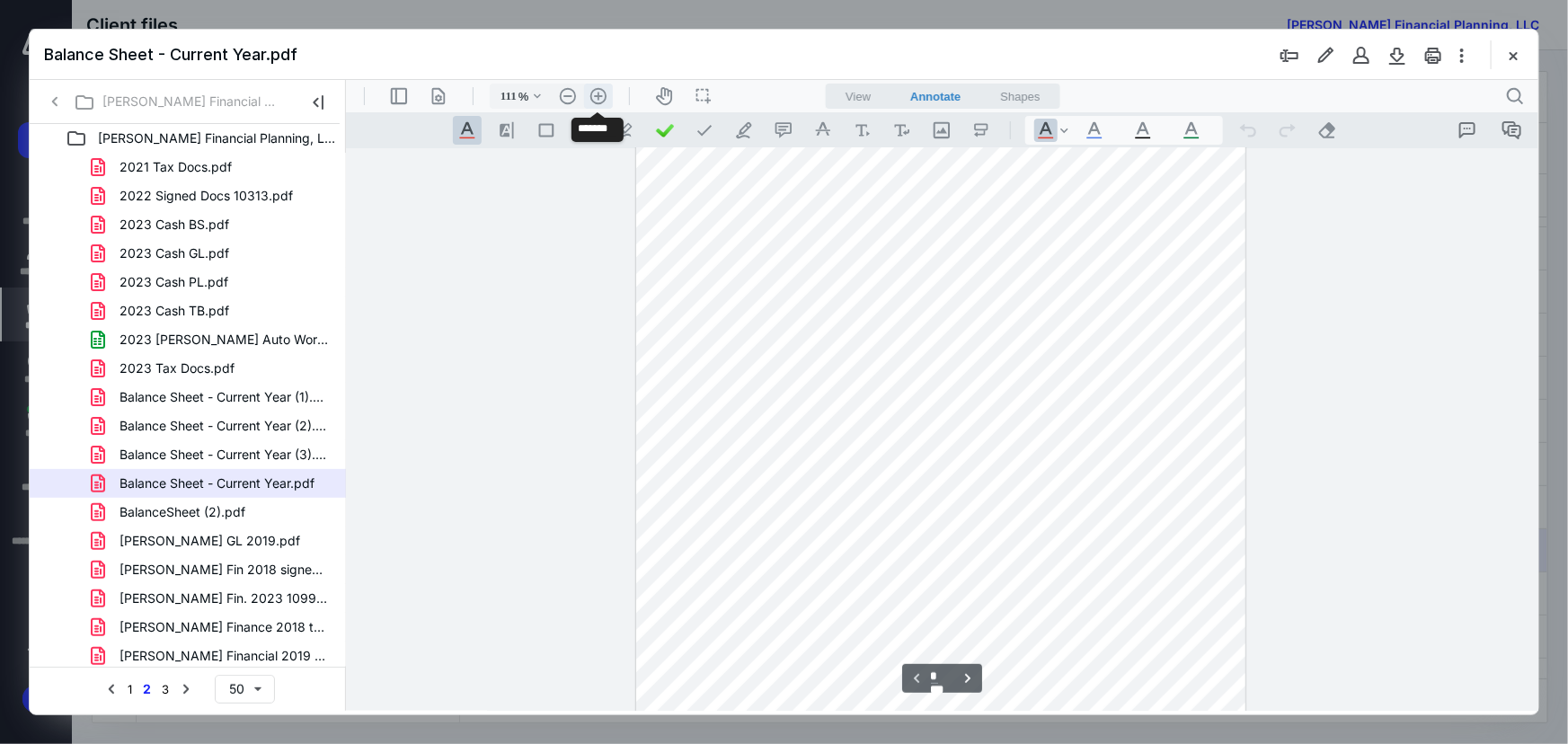 click on ".cls-1{fill:#abb0c4;} icon - header - zoom - in - line" at bounding box center [598, 95] 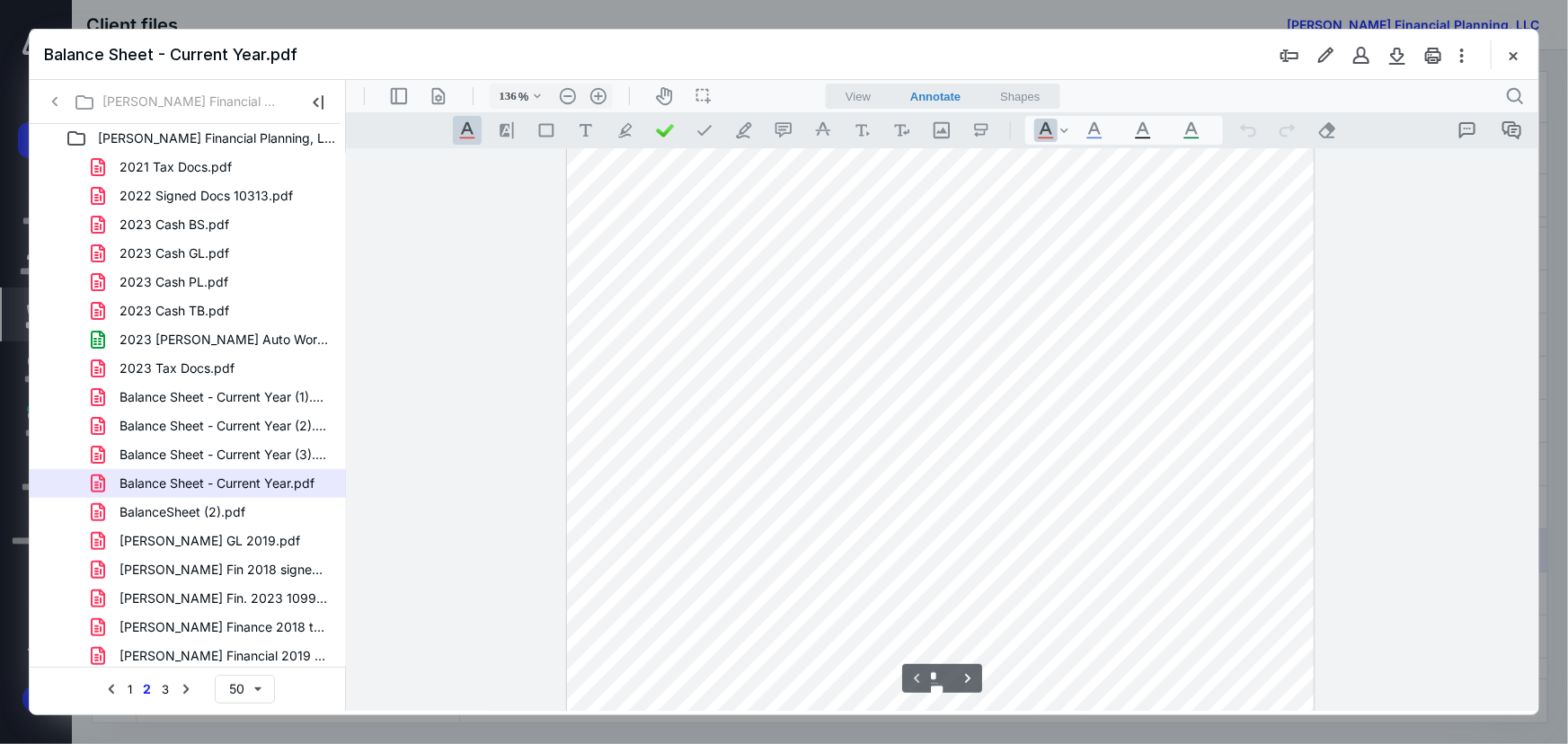 scroll, scrollTop: 0, scrollLeft: 0, axis: both 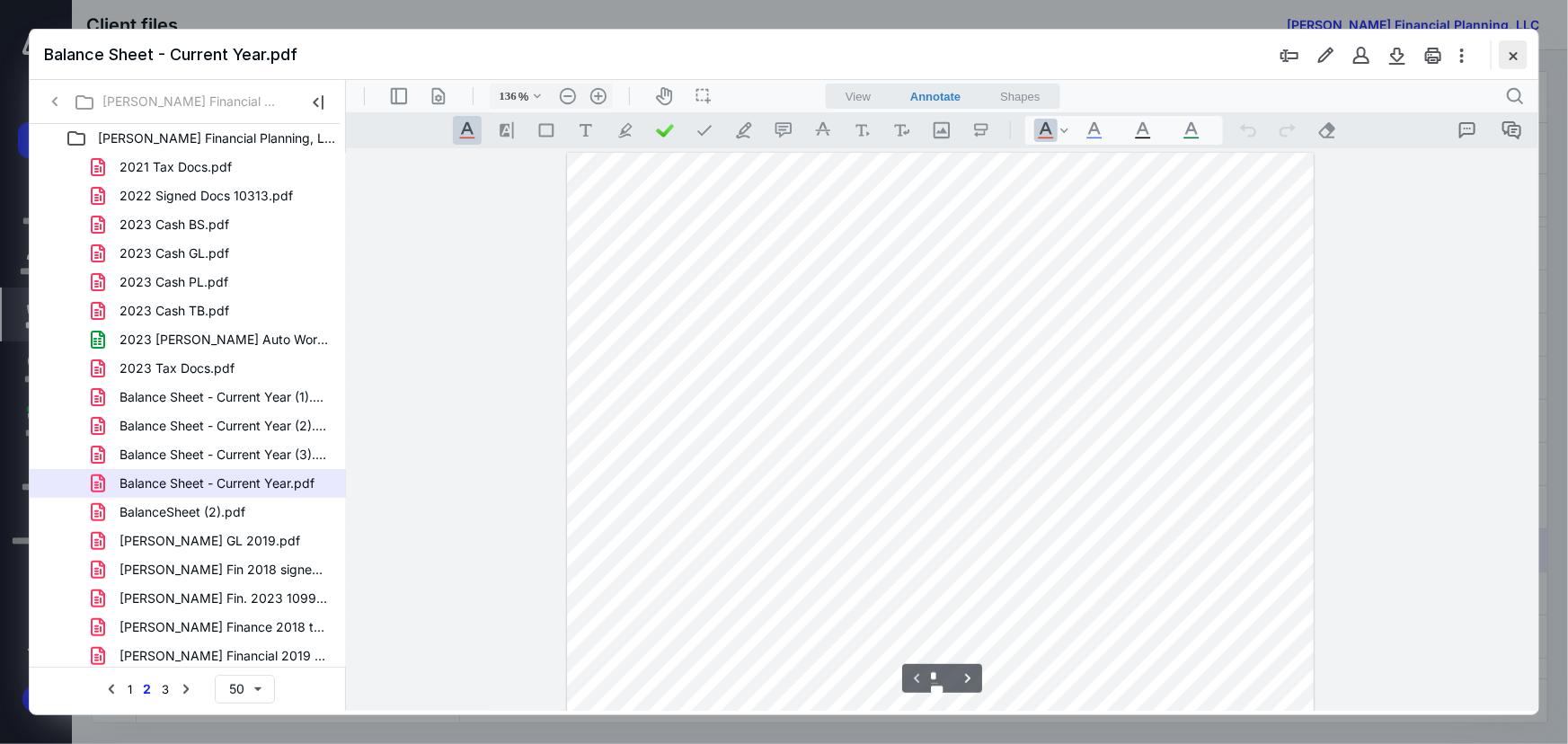 click at bounding box center [1513, 55] 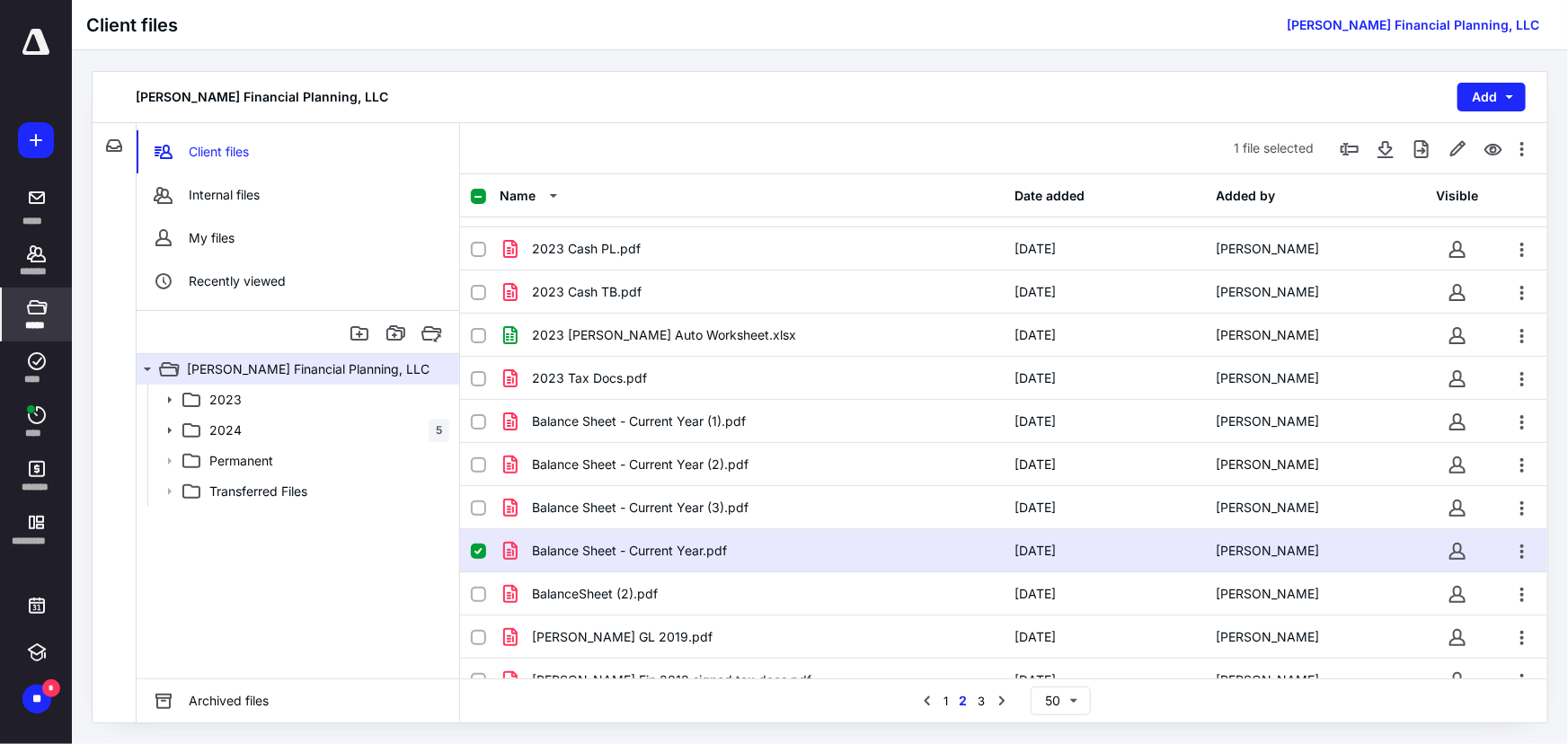 click on "Balance Sheet - Current Year.pdf 7/8/2025 Daniel Weber" at bounding box center [1004, 551] 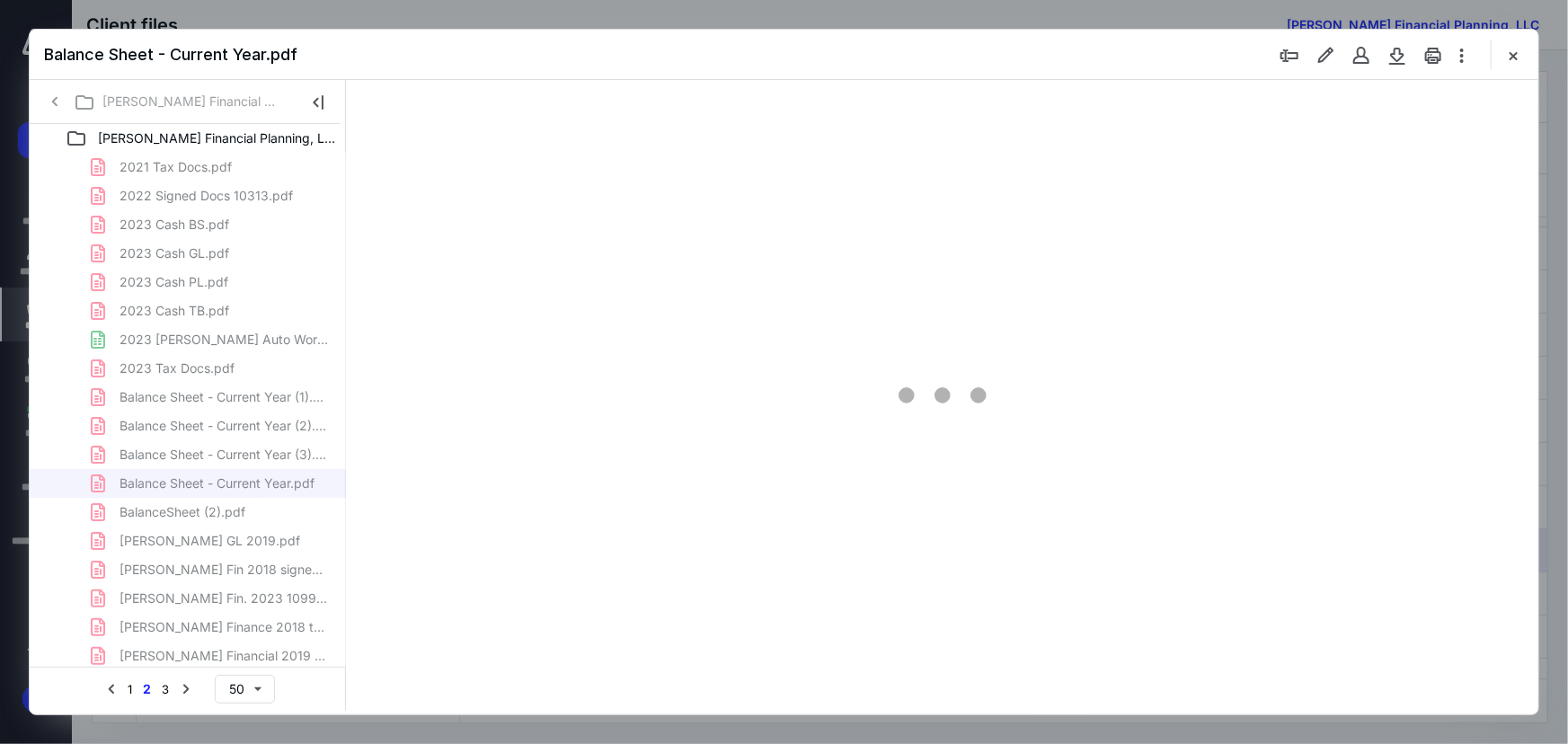 scroll, scrollTop: 0, scrollLeft: 0, axis: both 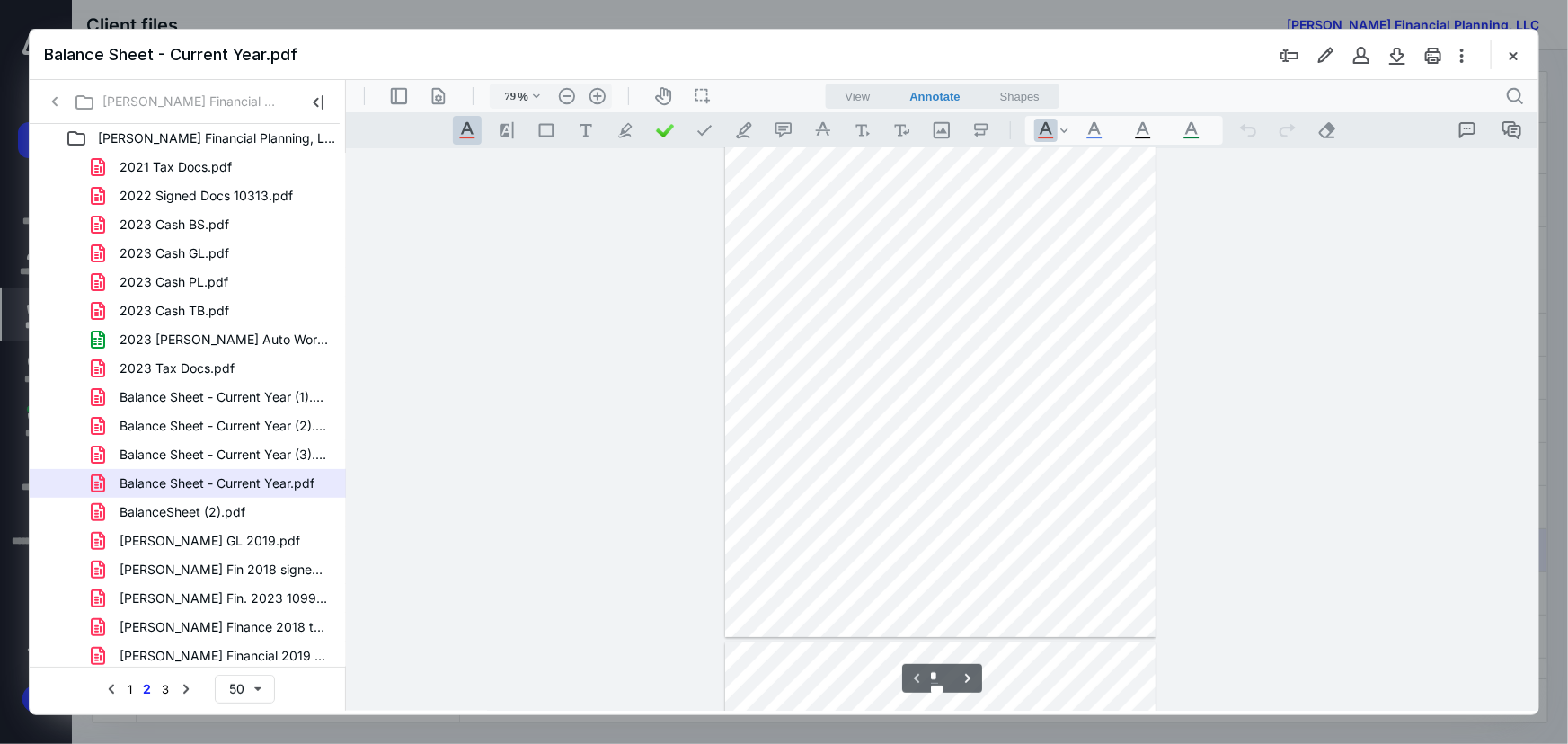 click on "View Annotate Shapes" at bounding box center (942, 95) 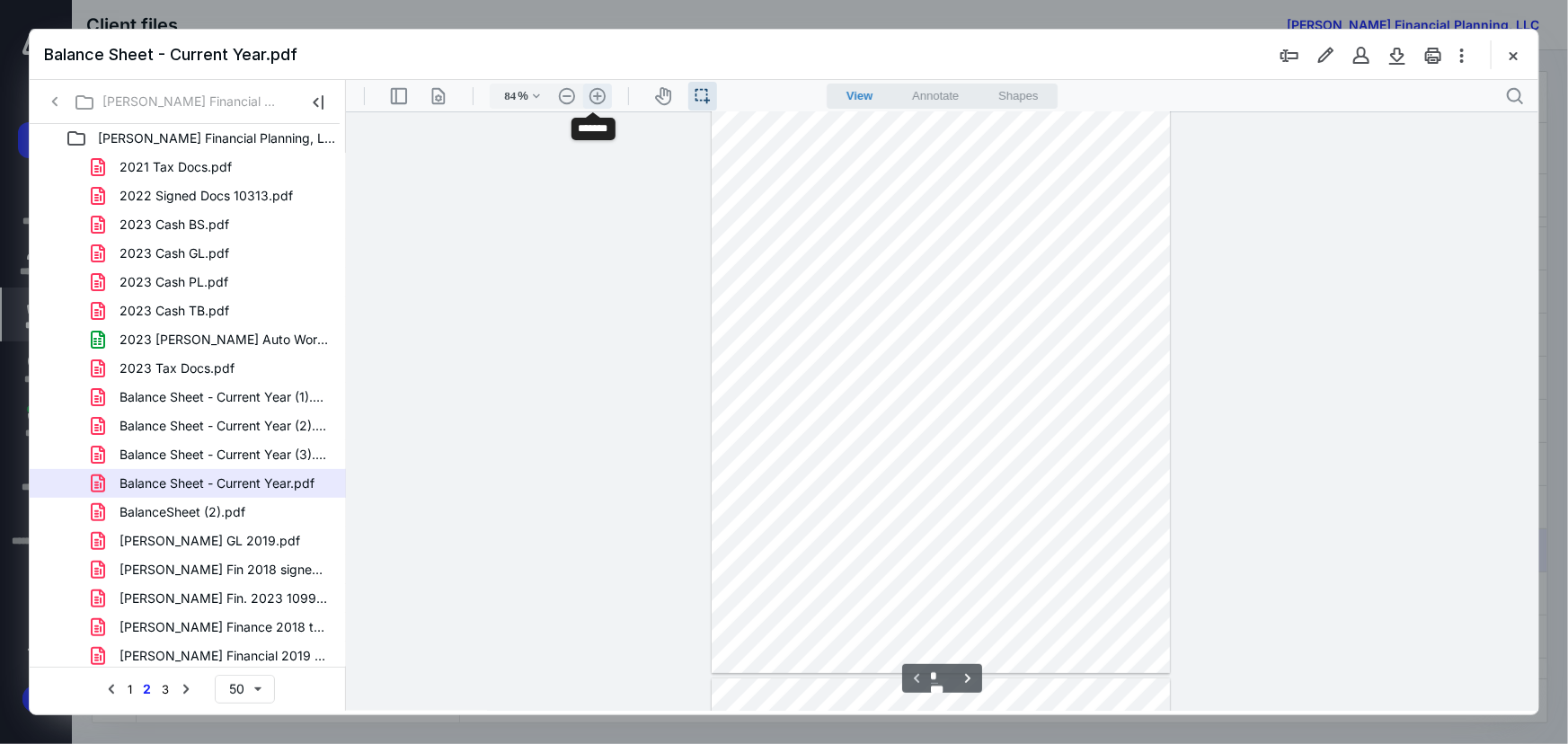 click on ".cls-1{fill:#abb0c4;} icon - header - zoom - in - line" at bounding box center (597, 95) 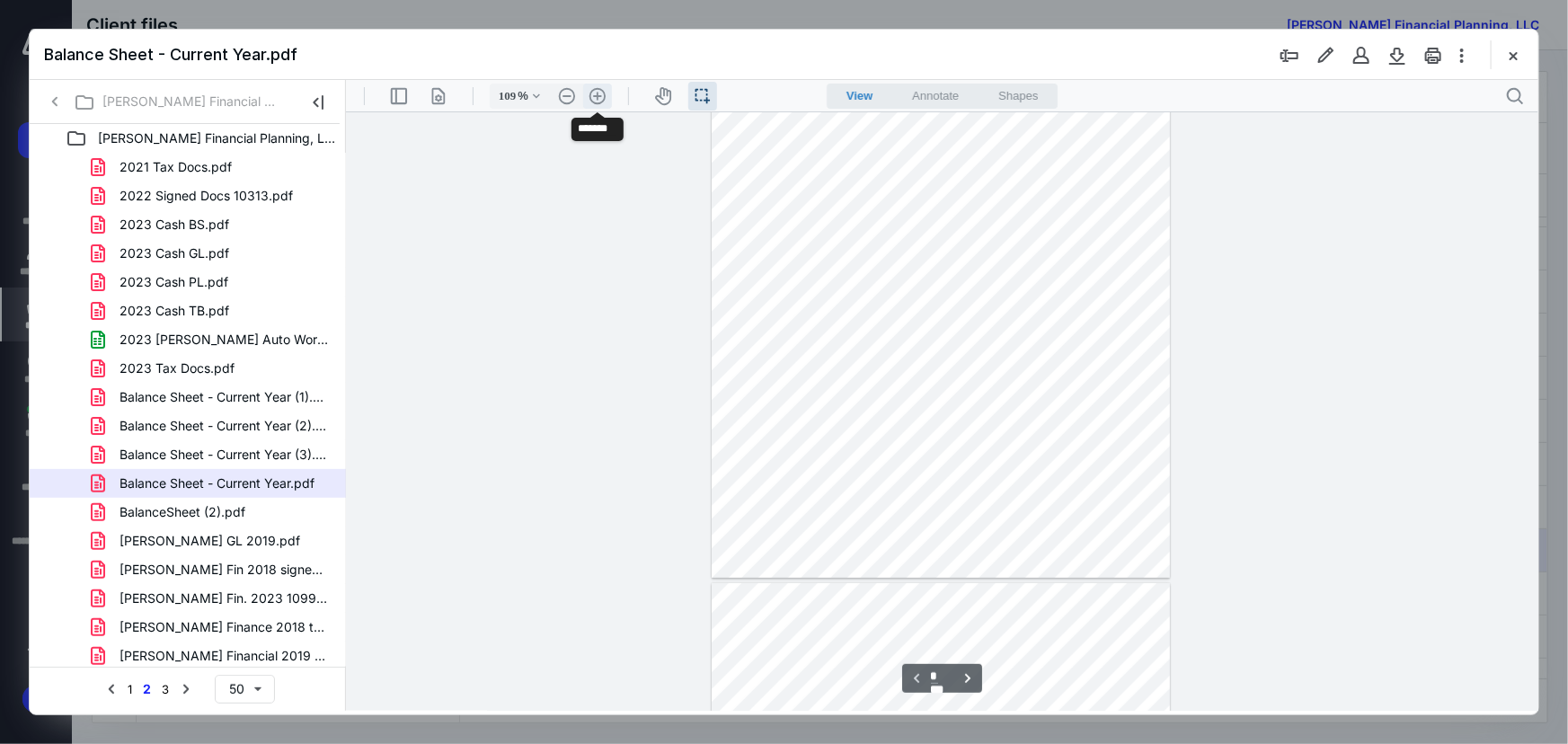 click on ".cls-1{fill:#abb0c4;} icon - header - zoom - in - line" at bounding box center [597, 95] 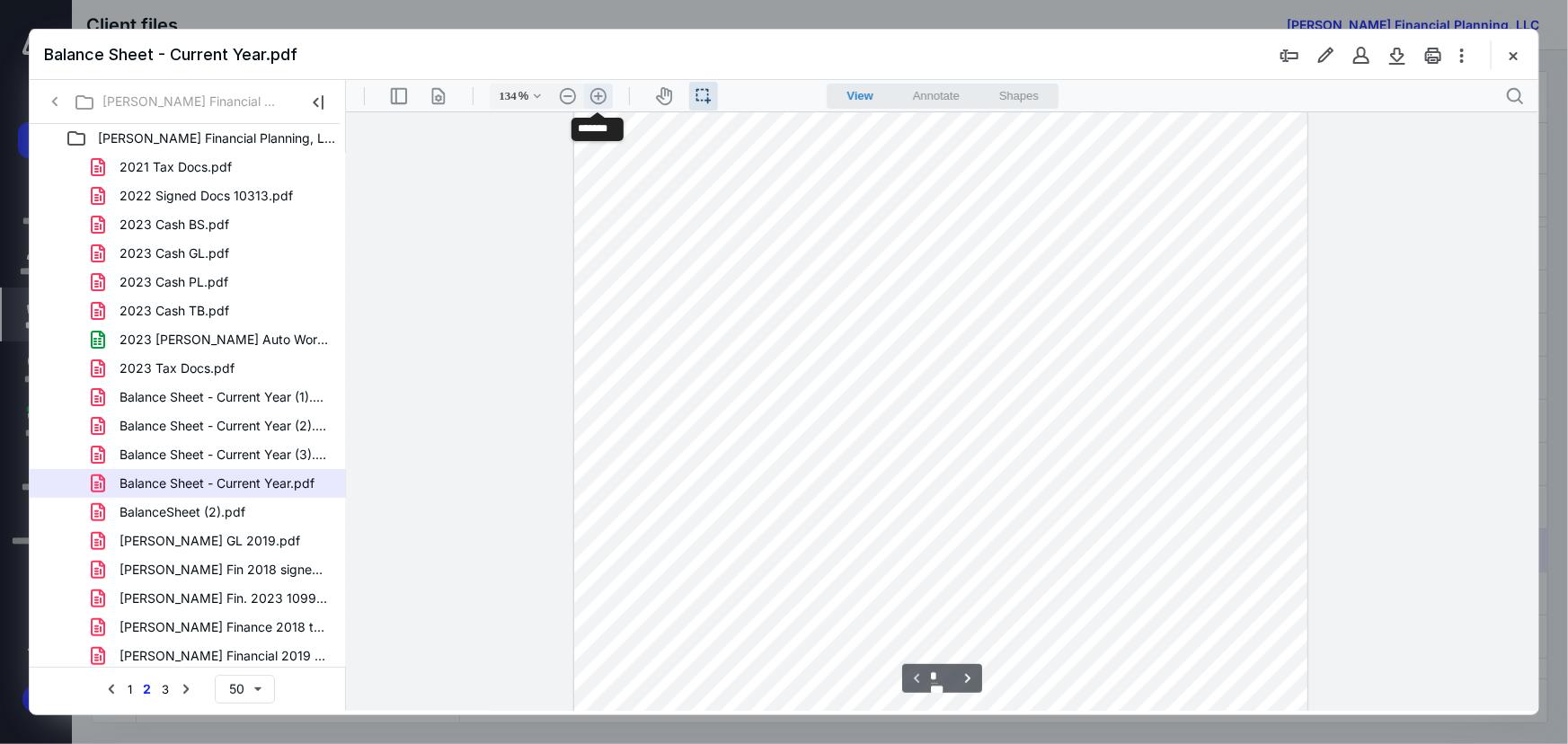 click on ".cls-1{fill:#abb0c4;} icon - header - zoom - in - line" at bounding box center (598, 95) 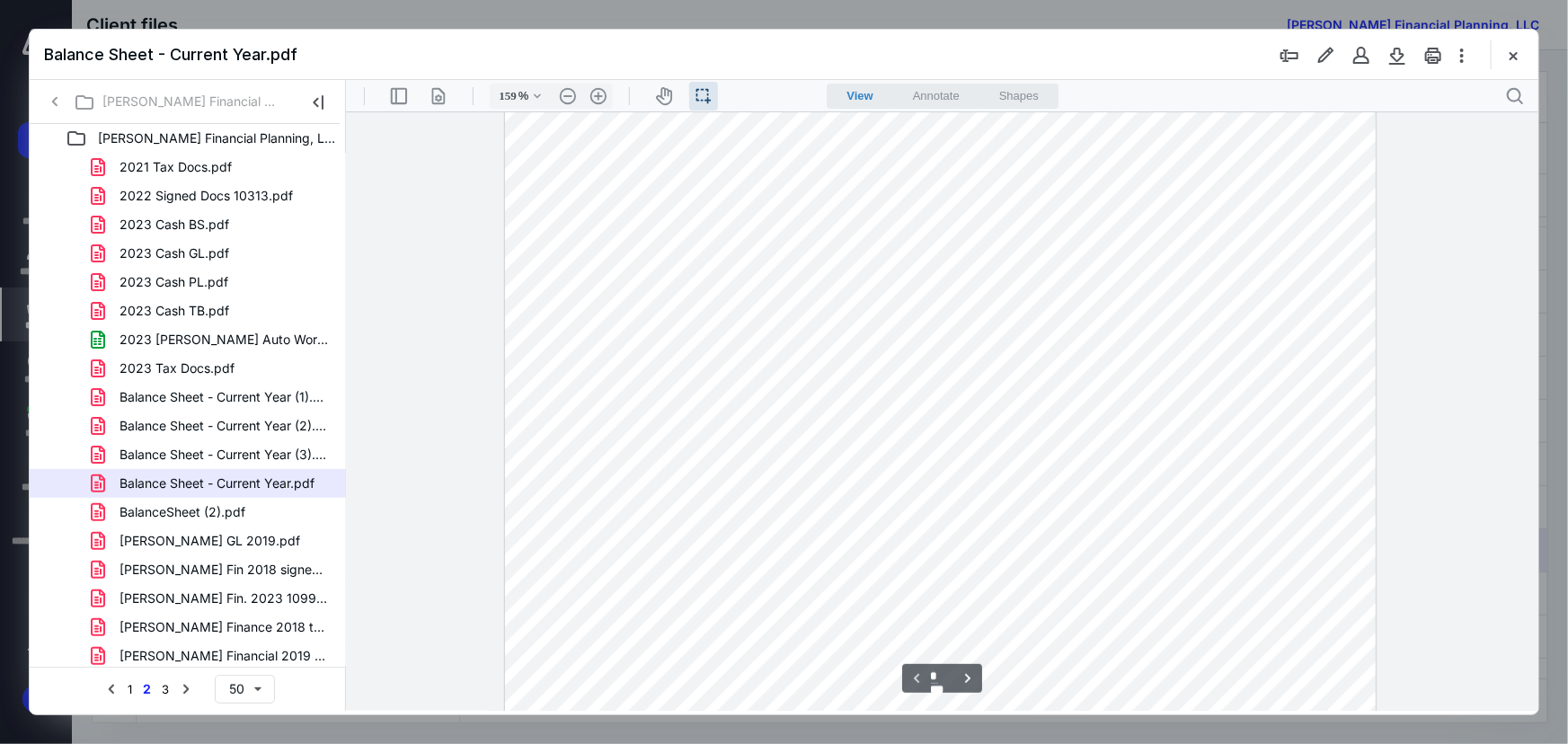 scroll, scrollTop: 0, scrollLeft: 0, axis: both 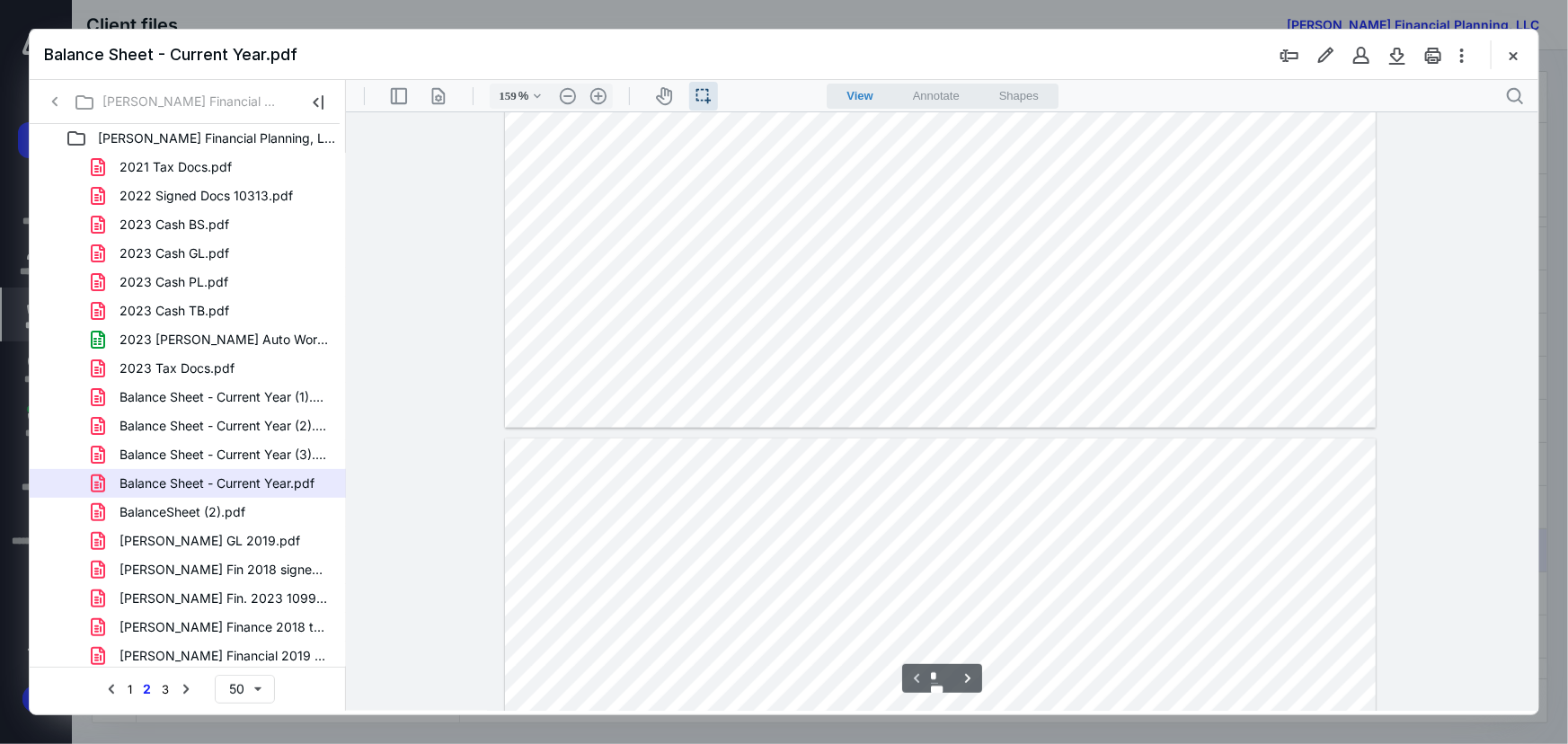type on "*" 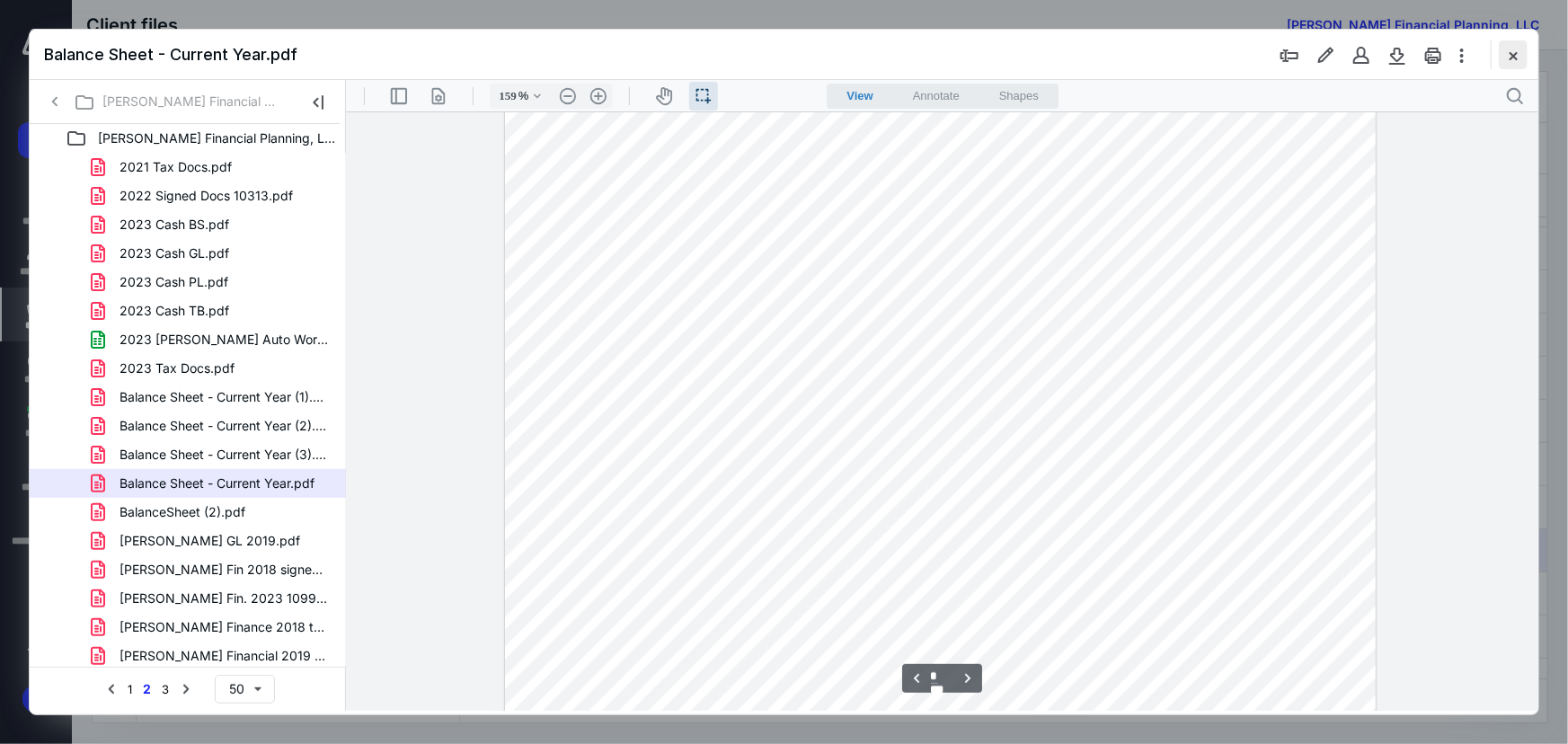 click at bounding box center (1513, 55) 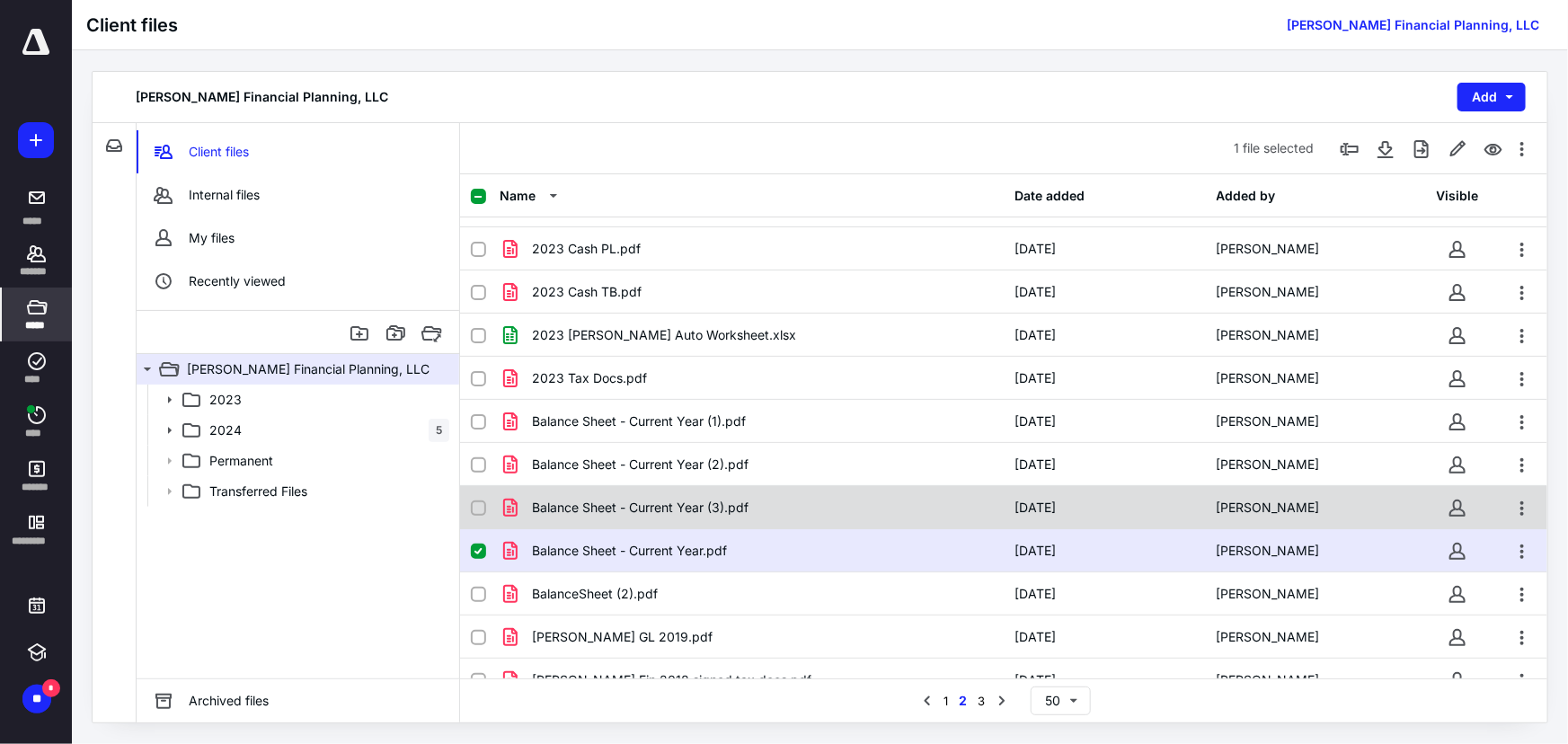 click on "Balance Sheet - Current Year (3).pdf" at bounding box center (751, 508) 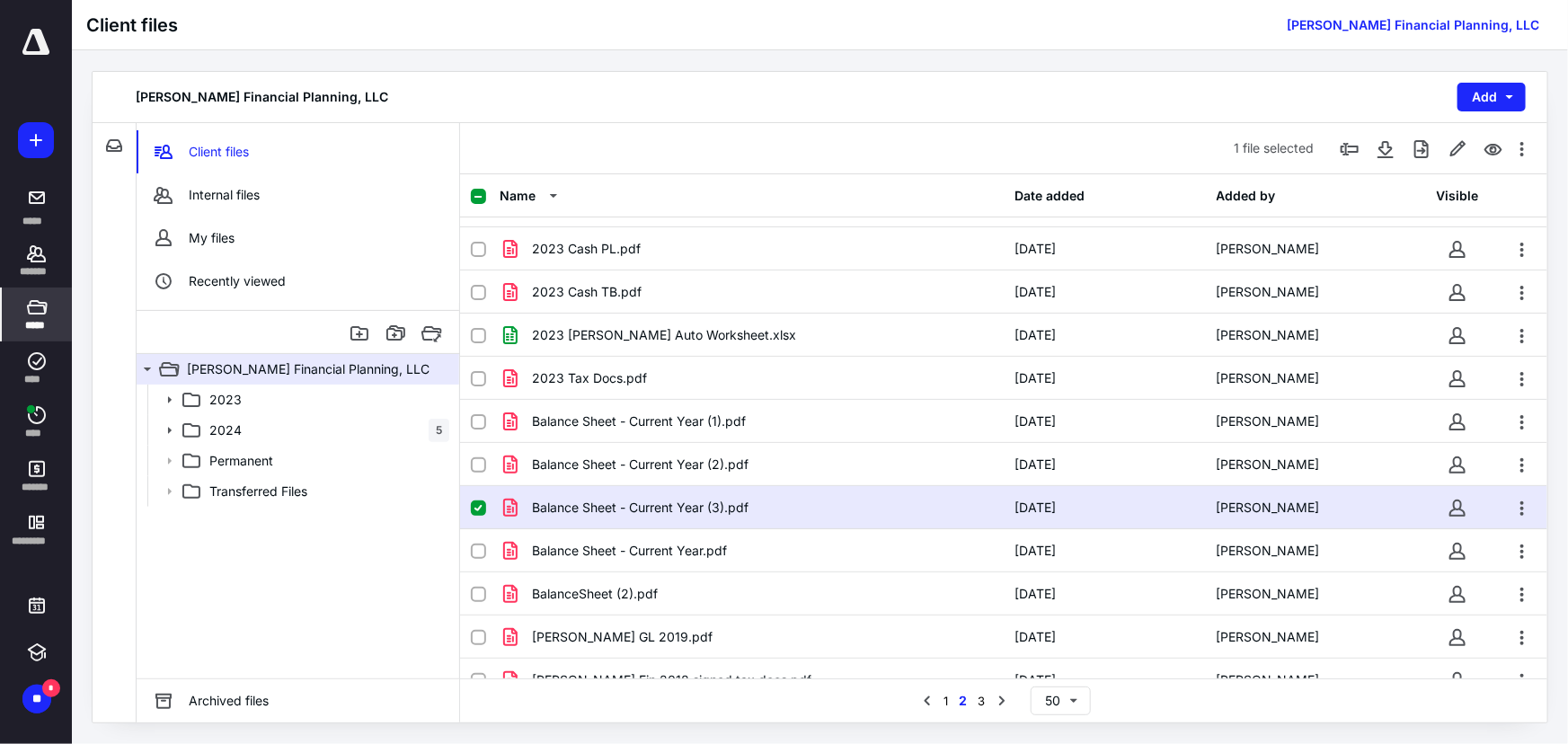 click on "Balance Sheet - Current Year (3).pdf" at bounding box center [751, 508] 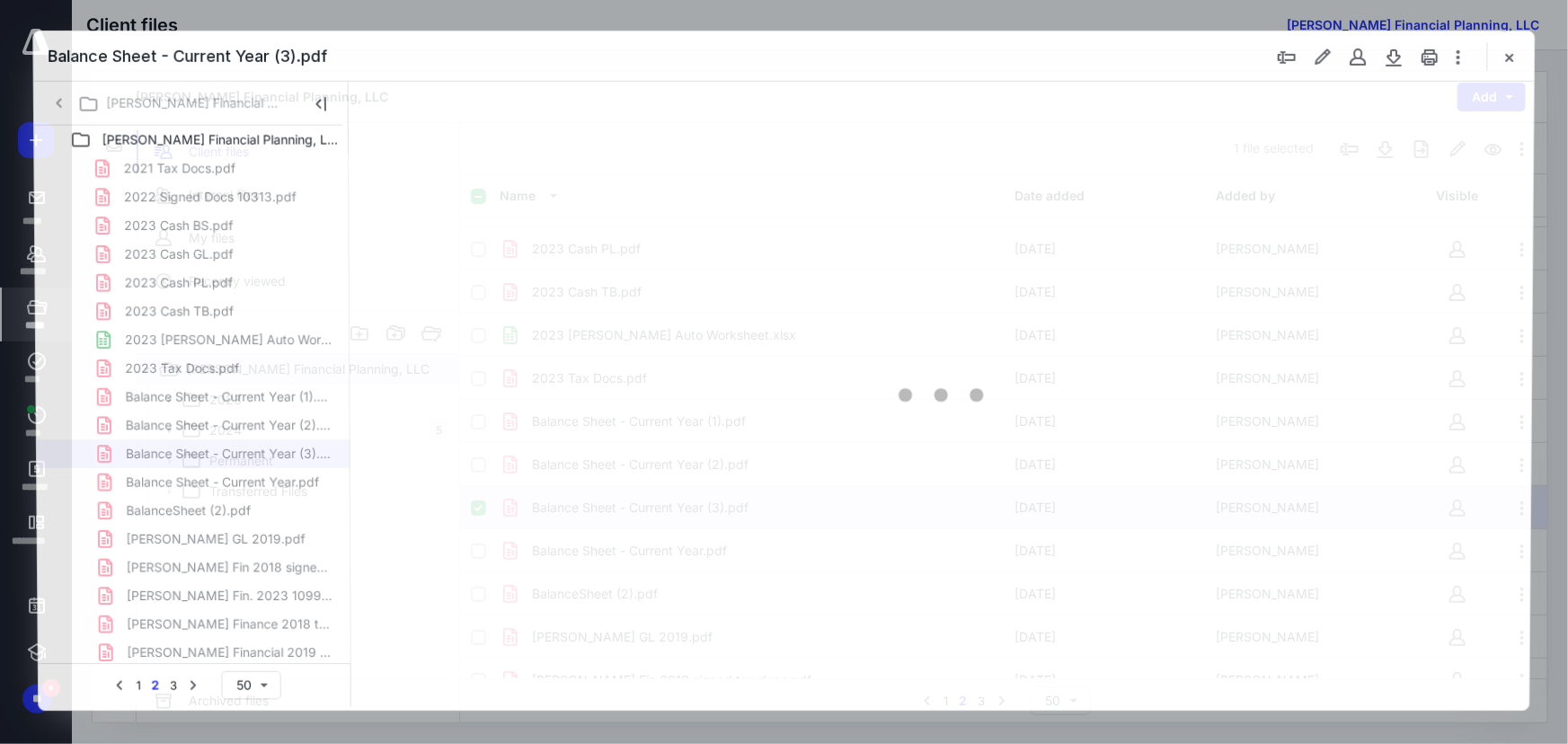 scroll, scrollTop: 0, scrollLeft: 0, axis: both 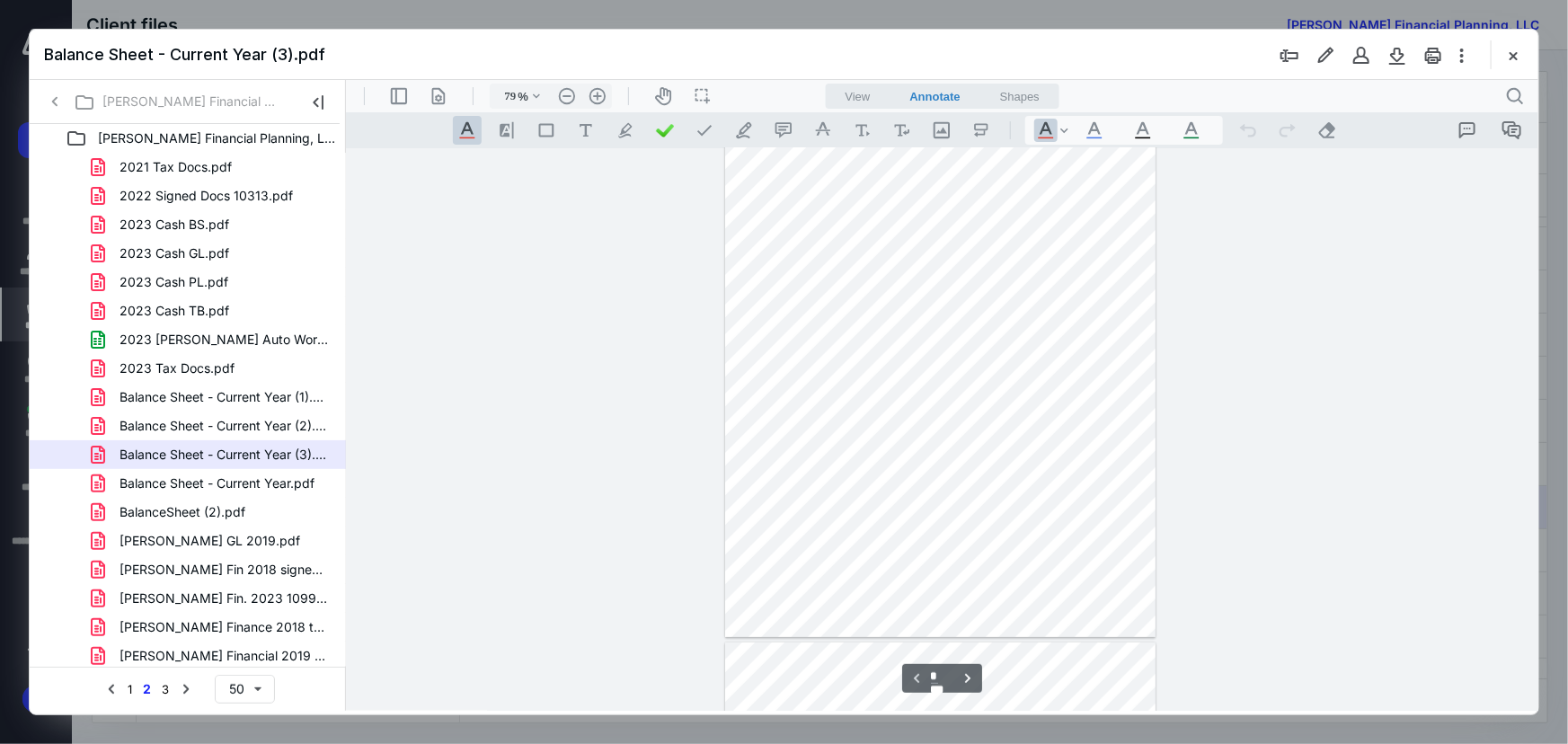 click on "View" at bounding box center (857, 95) 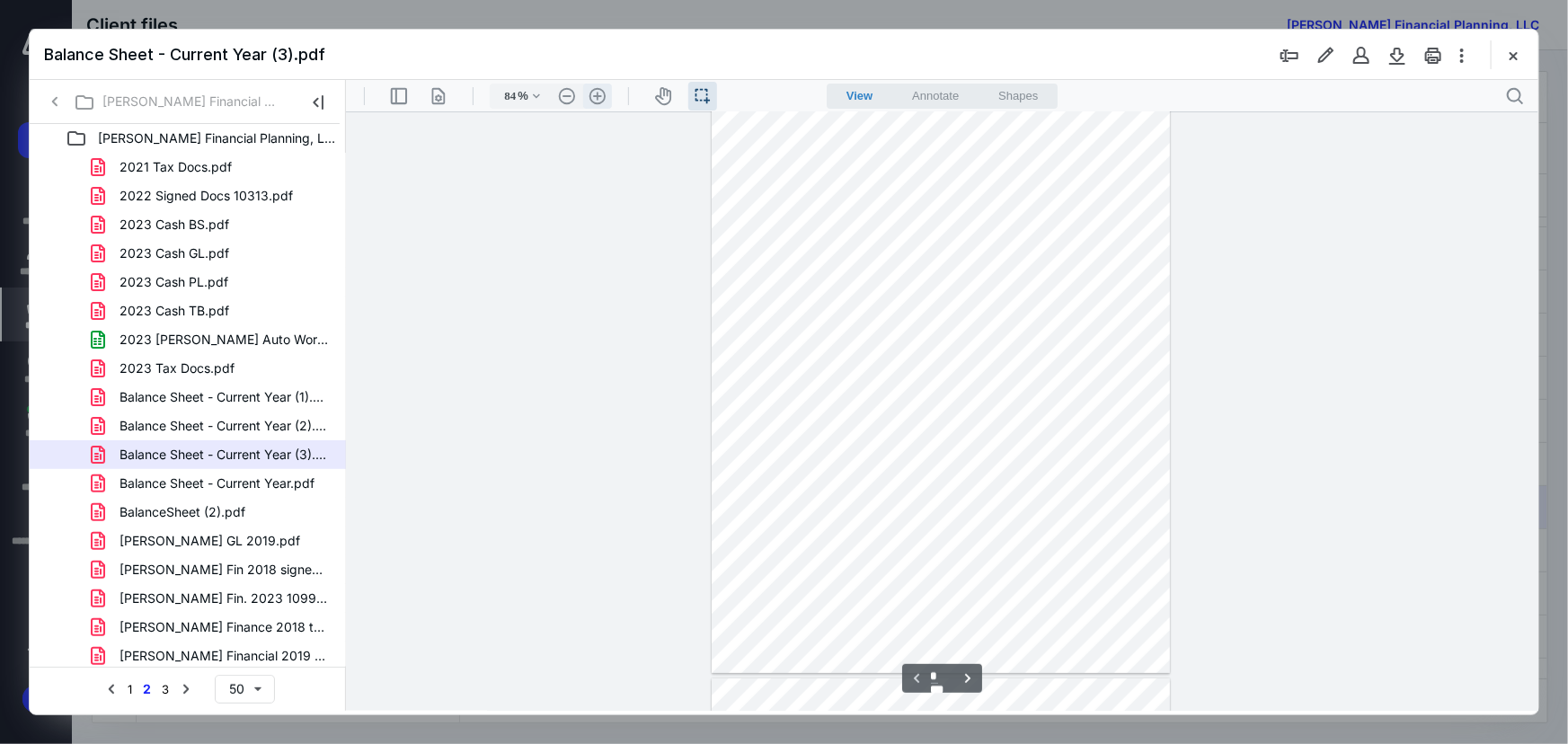 click on ".cls-1{fill:#abb0c4;} icon - header - zoom - in - line" at bounding box center (597, 95) 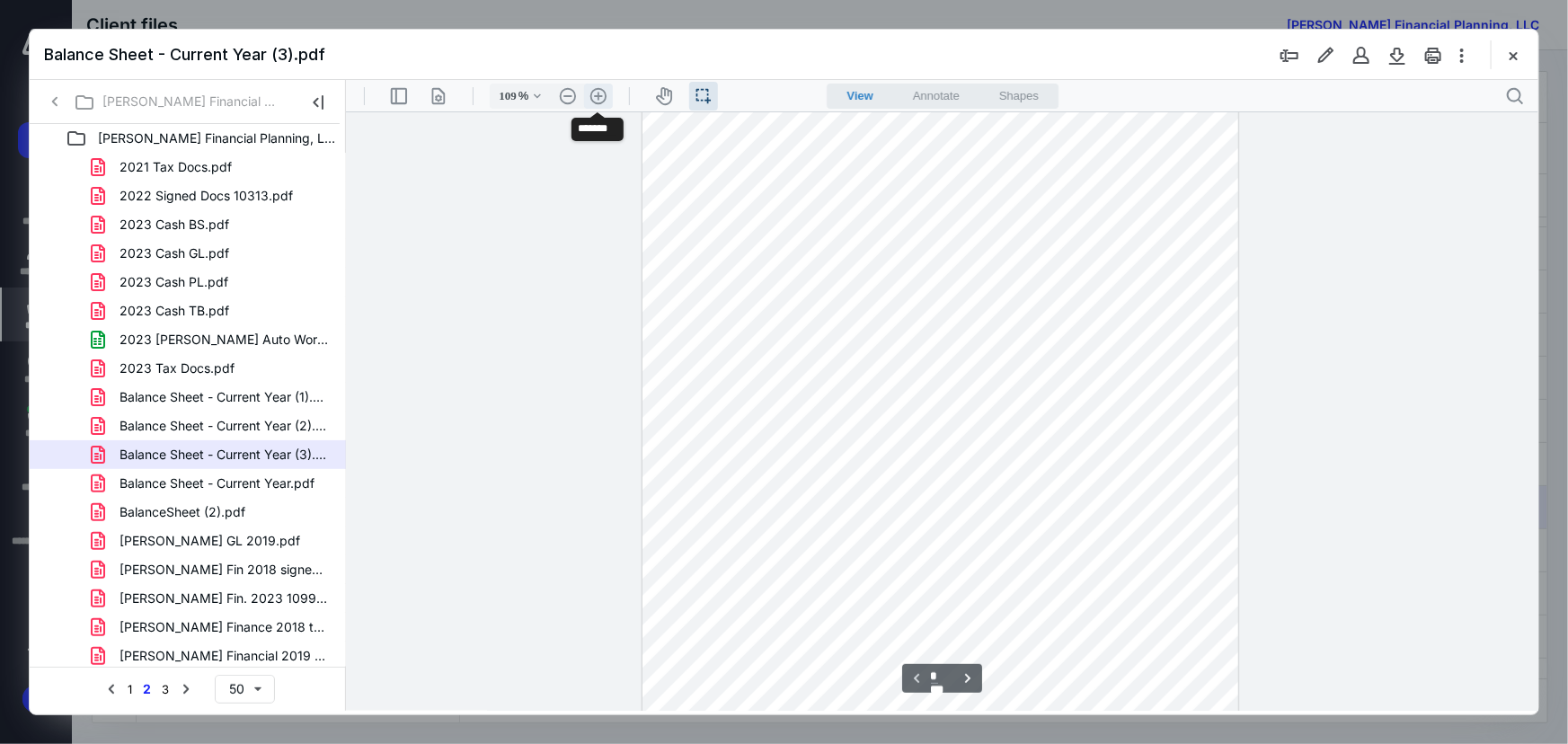 click on ".cls-1{fill:#abb0c4;} icon - header - zoom - in - line" at bounding box center [598, 95] 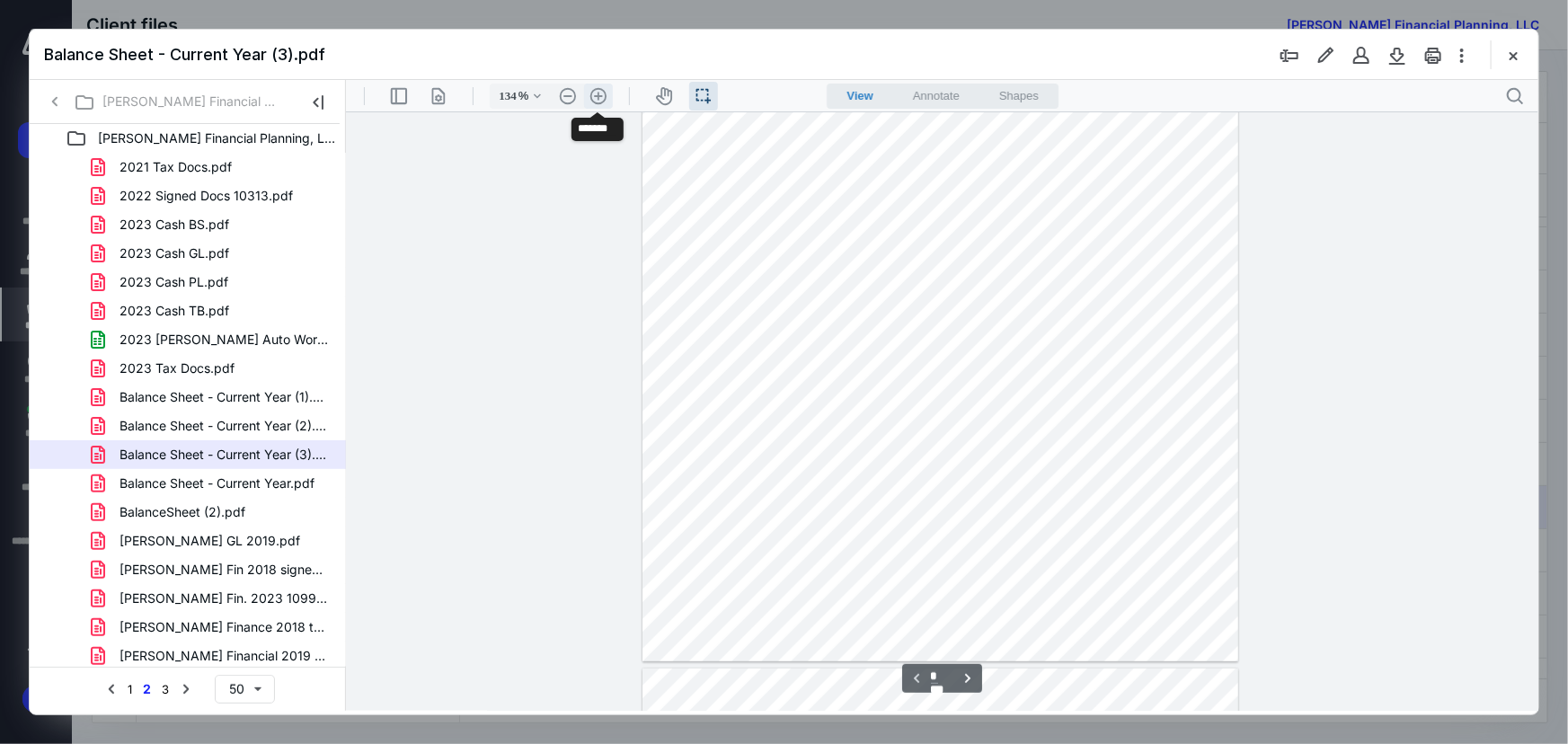 click on ".cls-1{fill:#abb0c4;} icon - header - zoom - in - line" at bounding box center (598, 95) 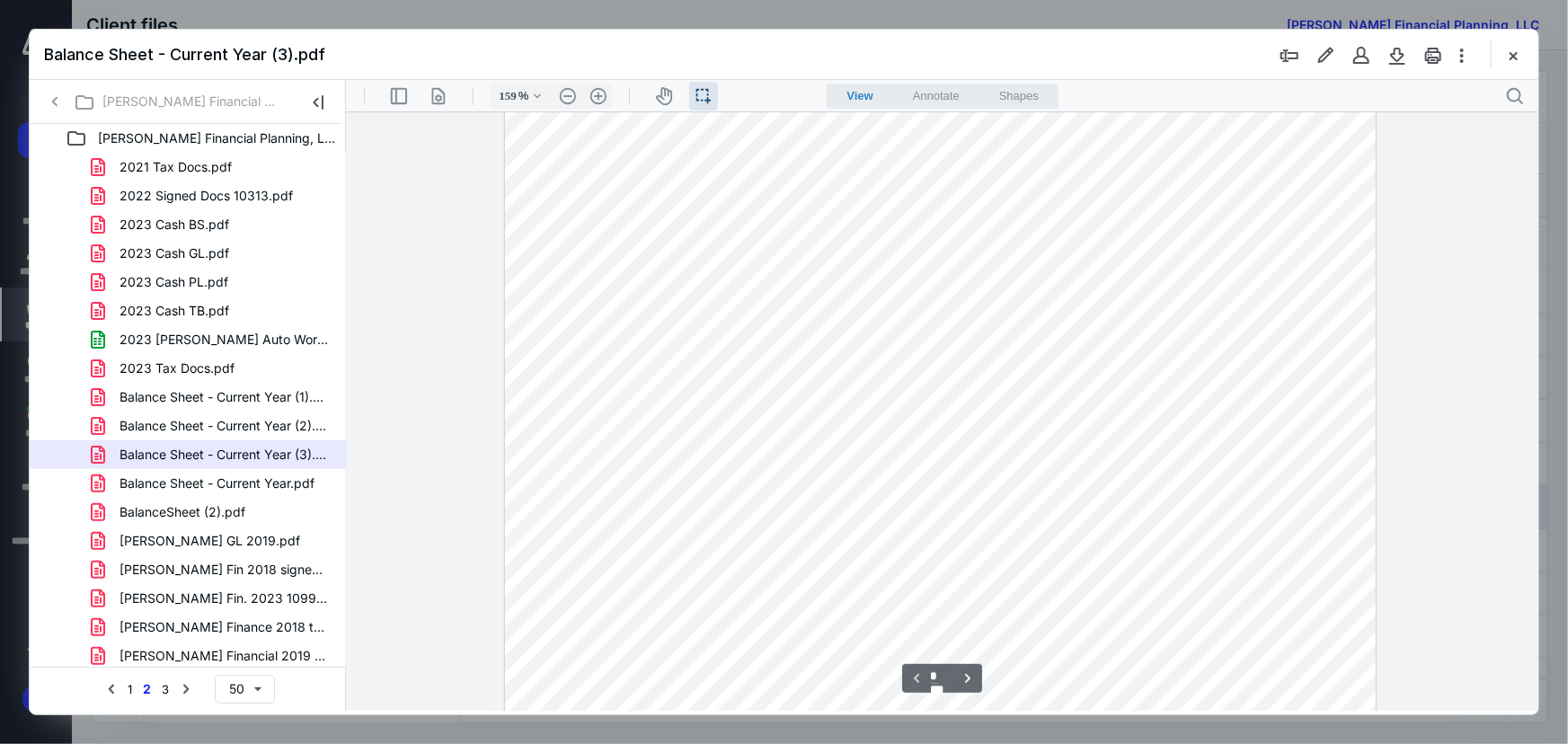 scroll, scrollTop: 0, scrollLeft: 0, axis: both 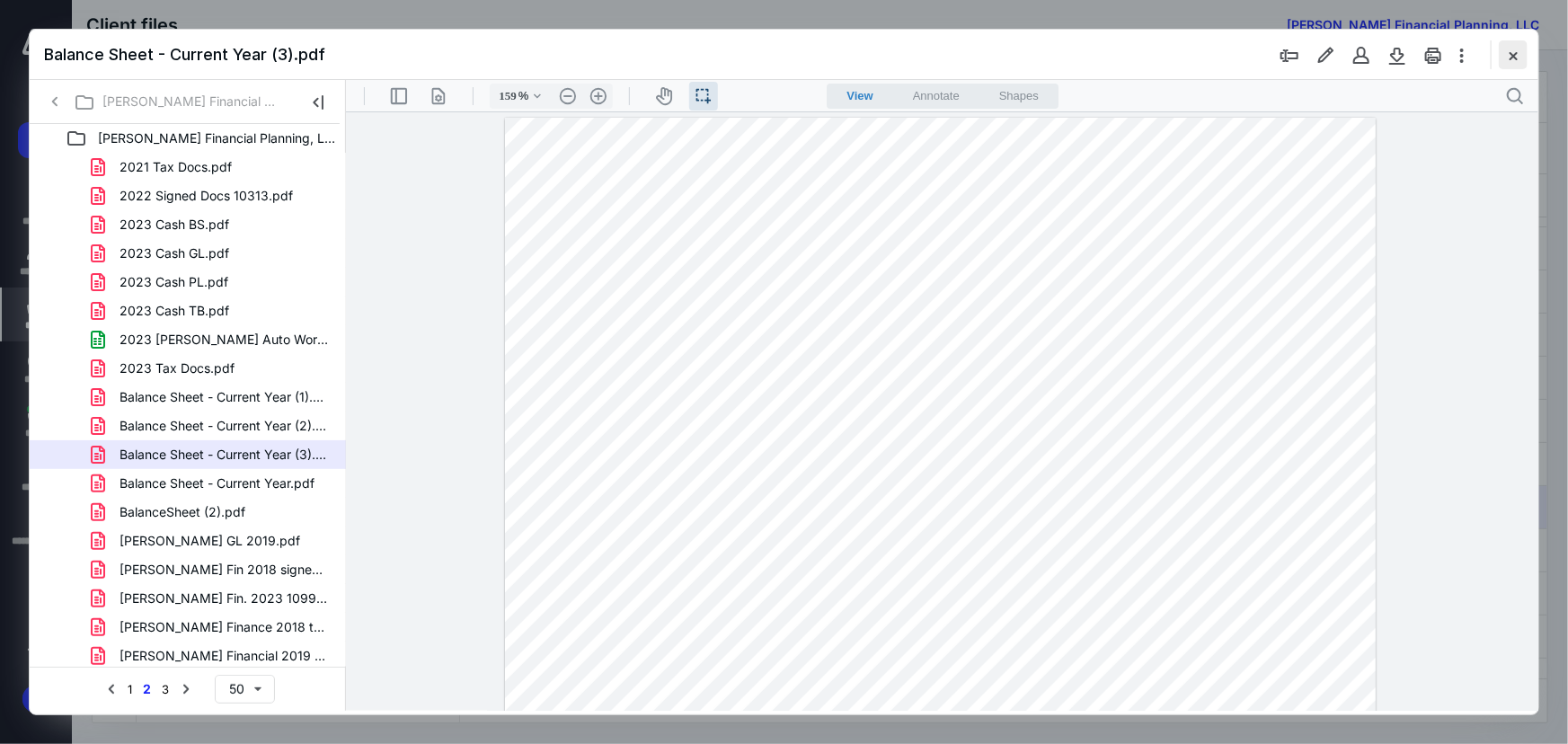 click at bounding box center (1513, 55) 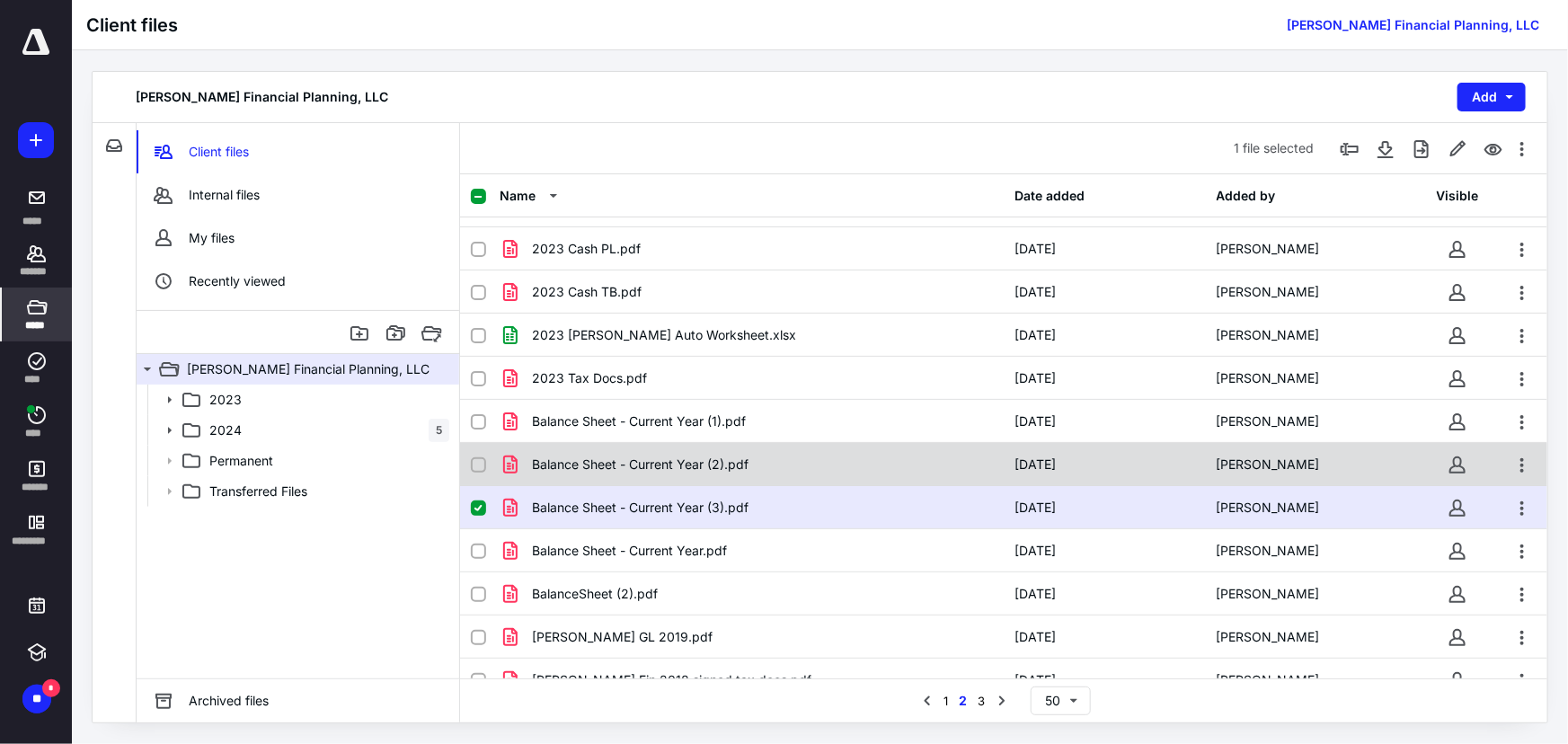click on "Balance Sheet - Current Year (2).pdf" at bounding box center (751, 465) 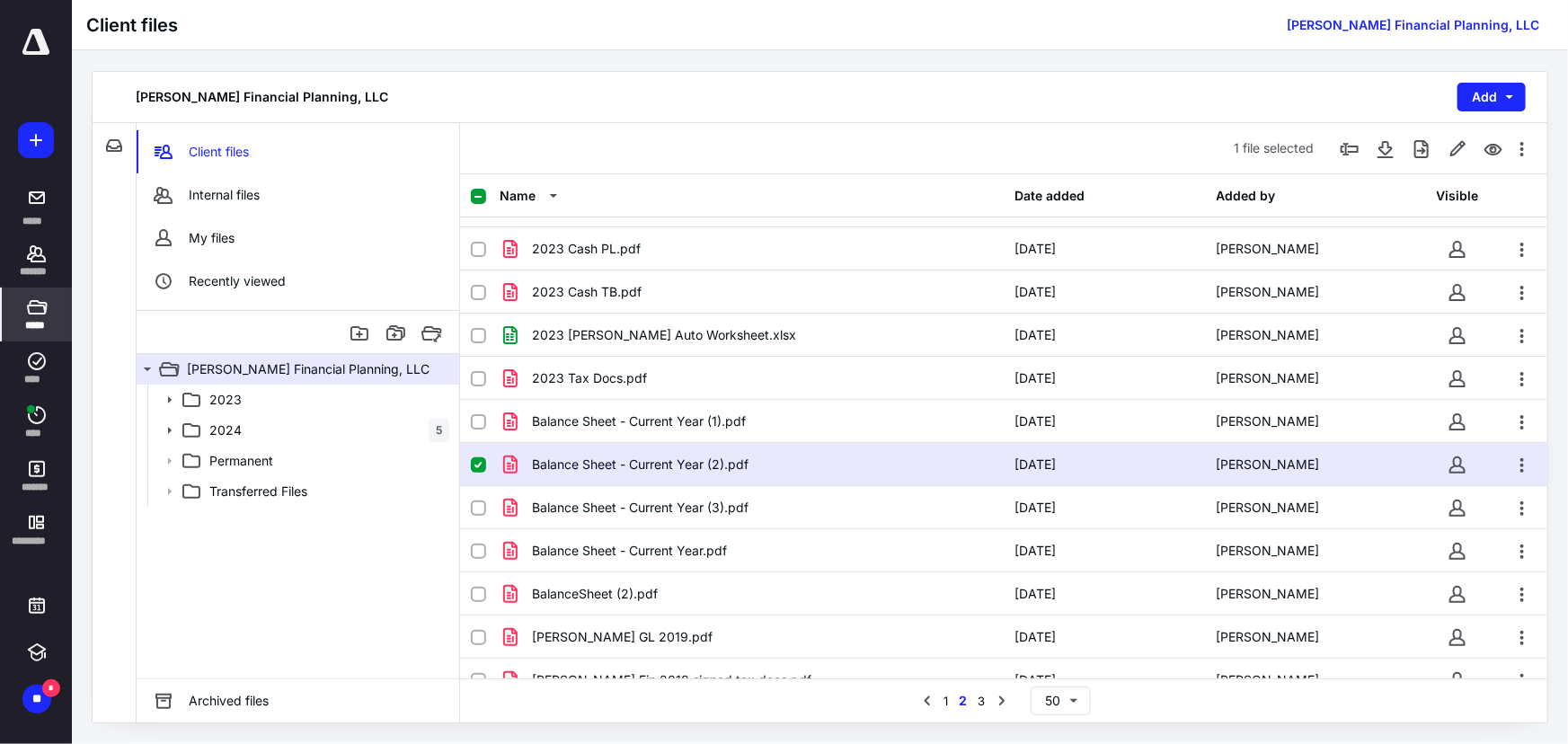 click on "Balance Sheet - Current Year (2).pdf" at bounding box center [751, 465] 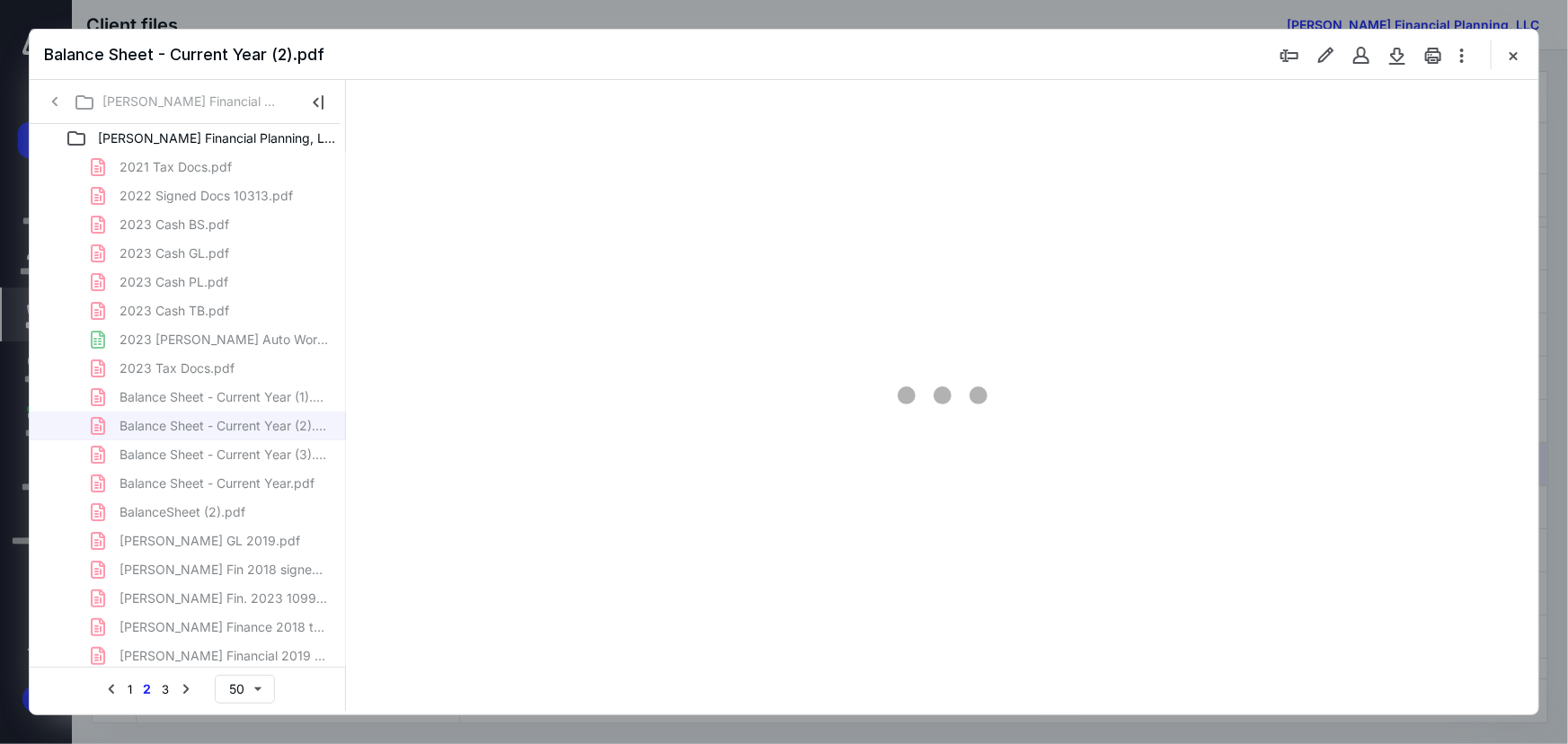 scroll, scrollTop: 0, scrollLeft: 0, axis: both 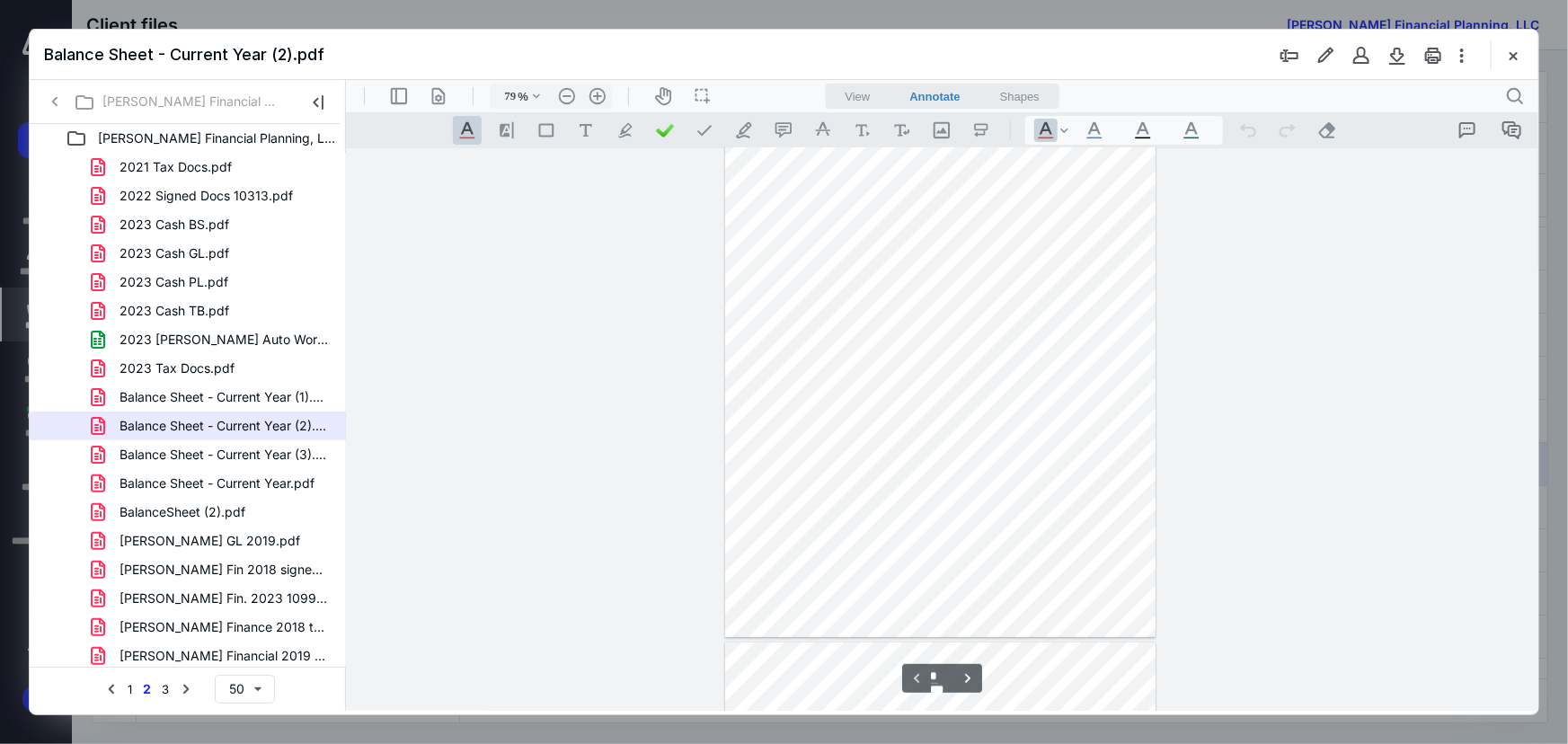 click on "View" at bounding box center (857, 95) 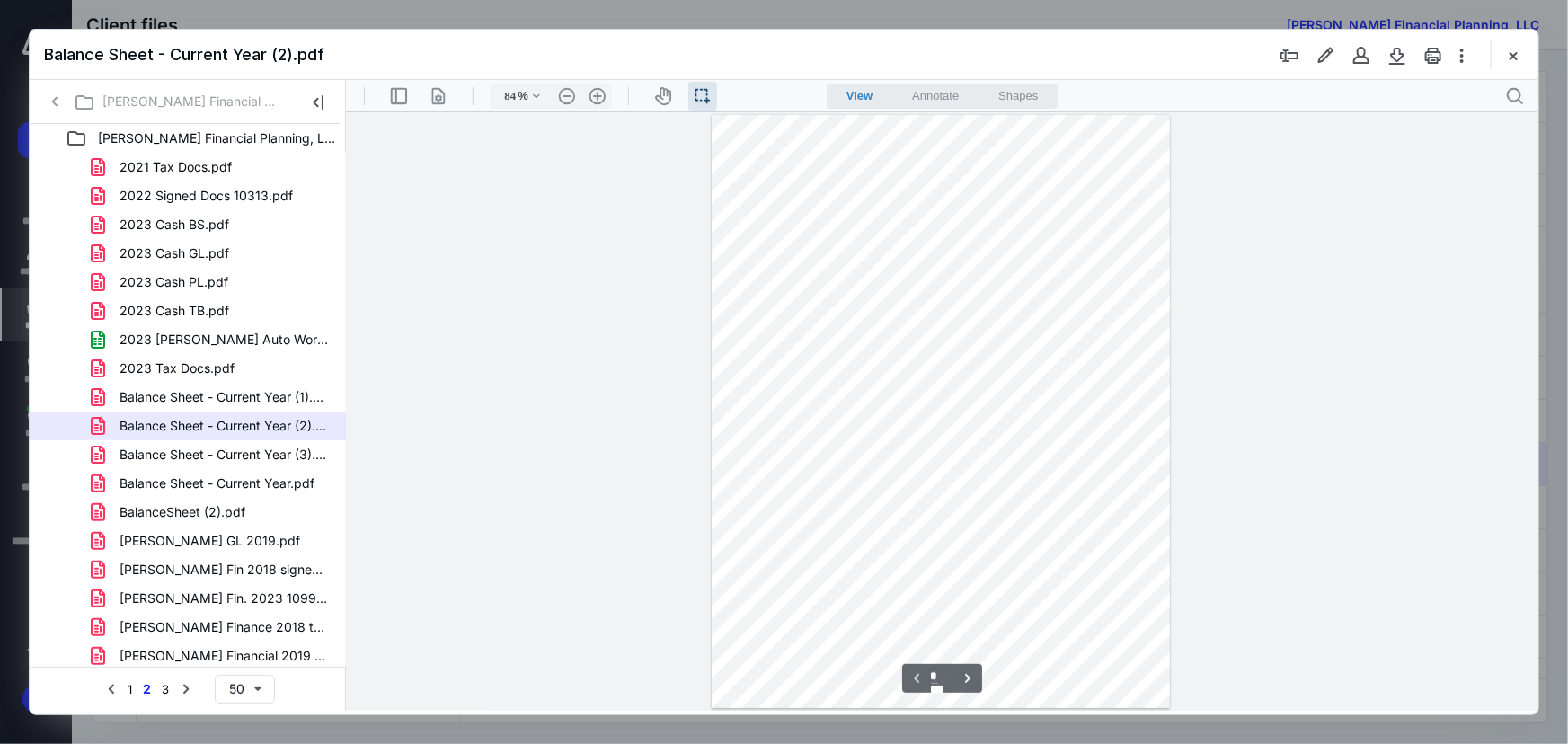 scroll, scrollTop: 0, scrollLeft: 0, axis: both 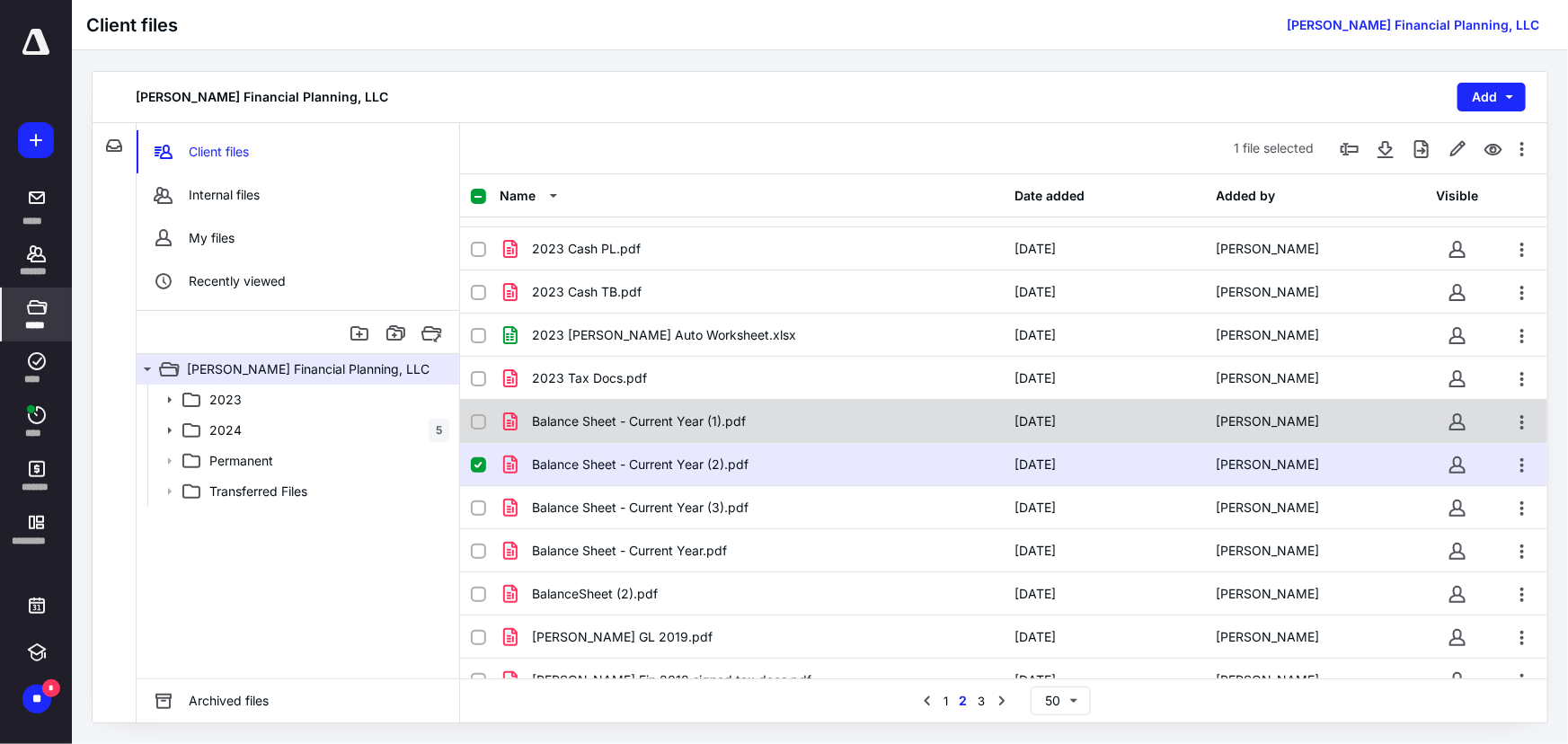 click on "Balance Sheet - Current Year (1).pdf" at bounding box center [751, 421] 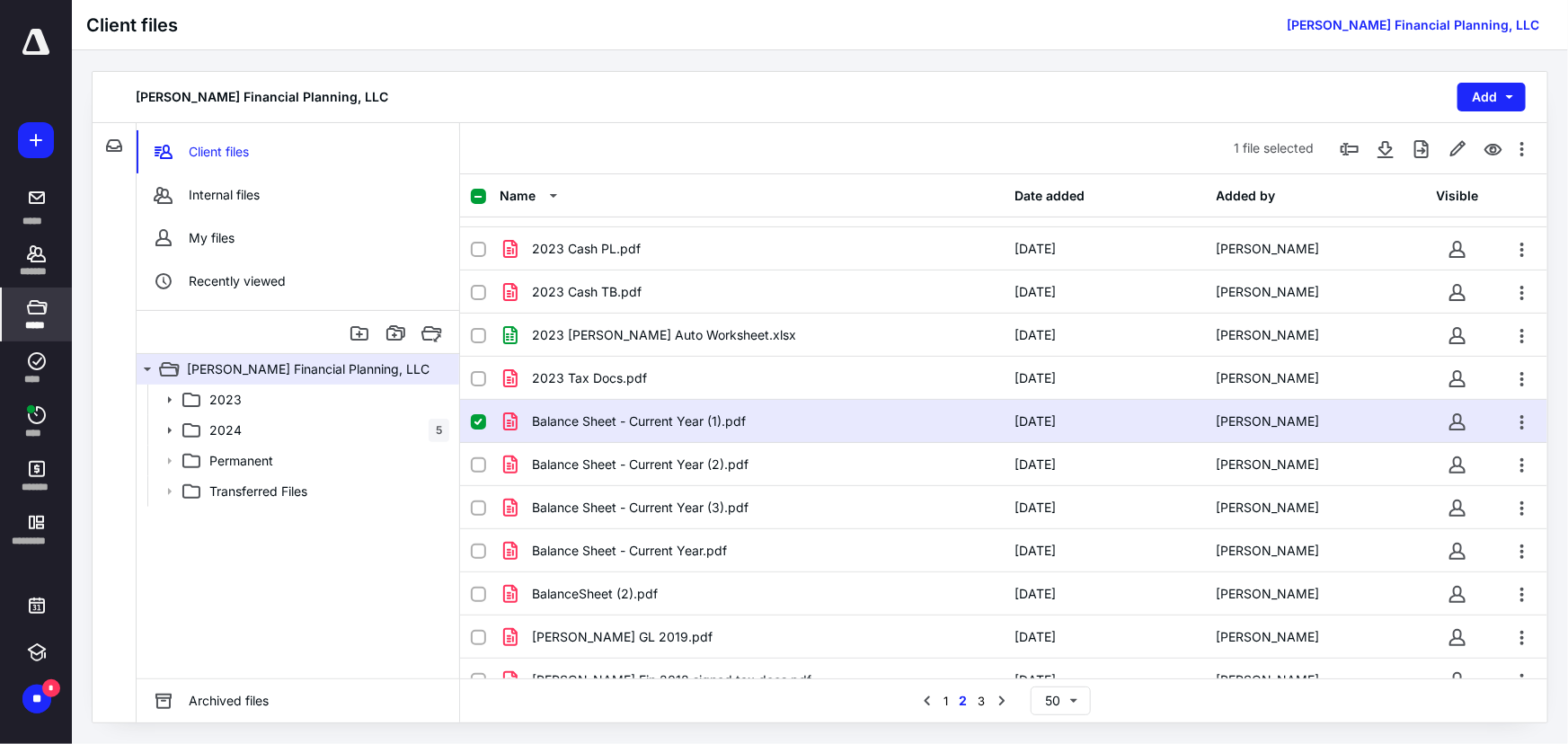 click on "Balance Sheet - Current Year (1).pdf" at bounding box center (751, 421) 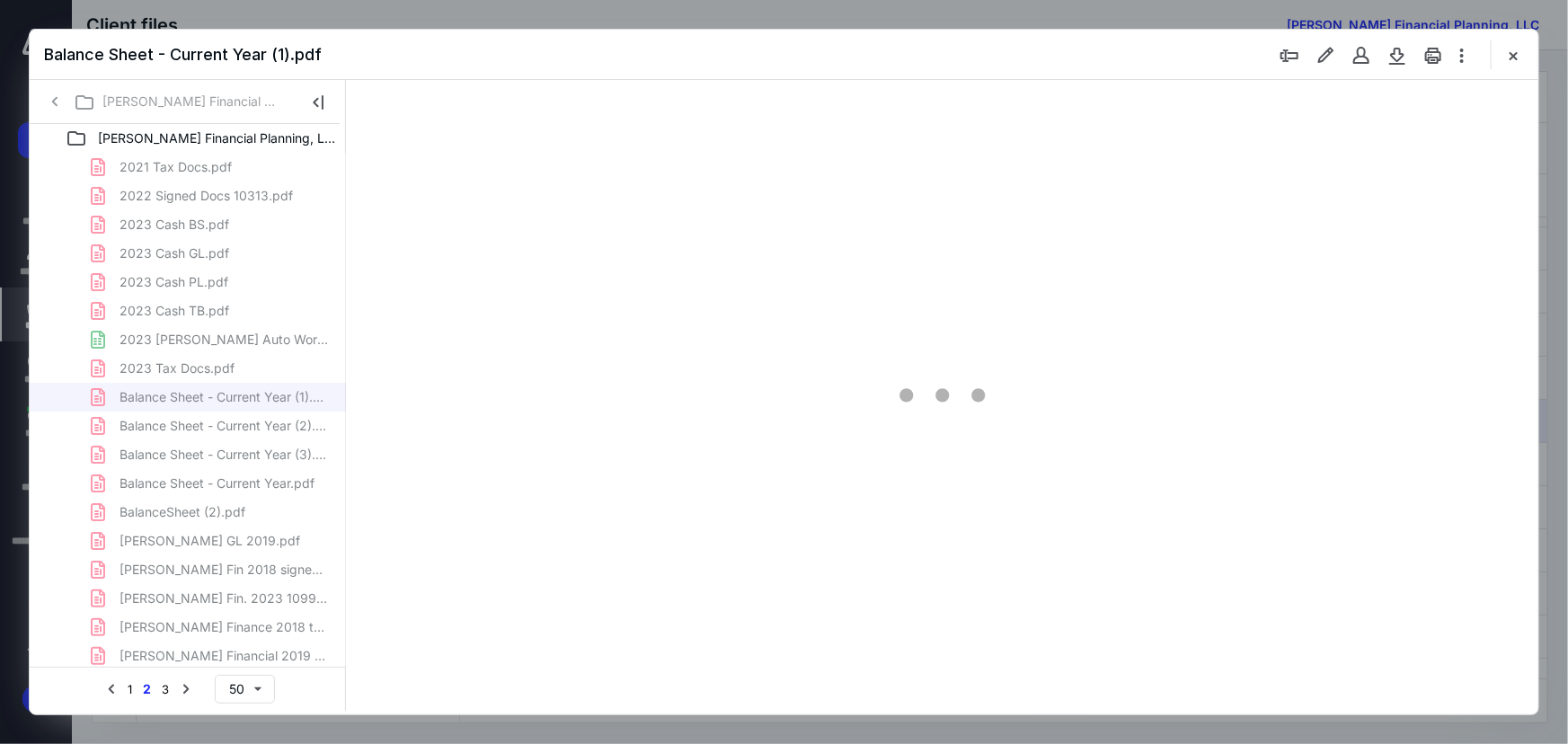 scroll, scrollTop: 0, scrollLeft: 0, axis: both 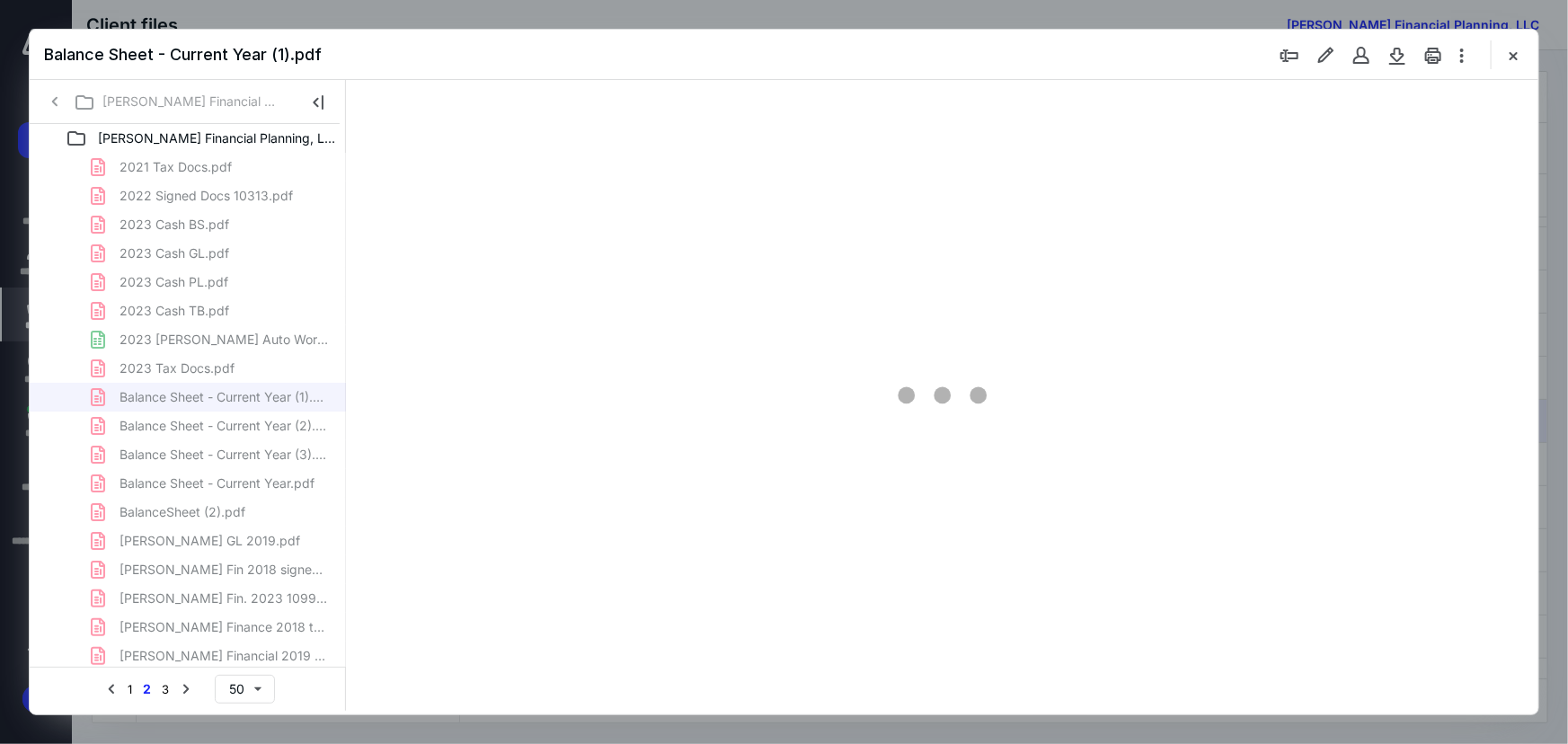 type on "79" 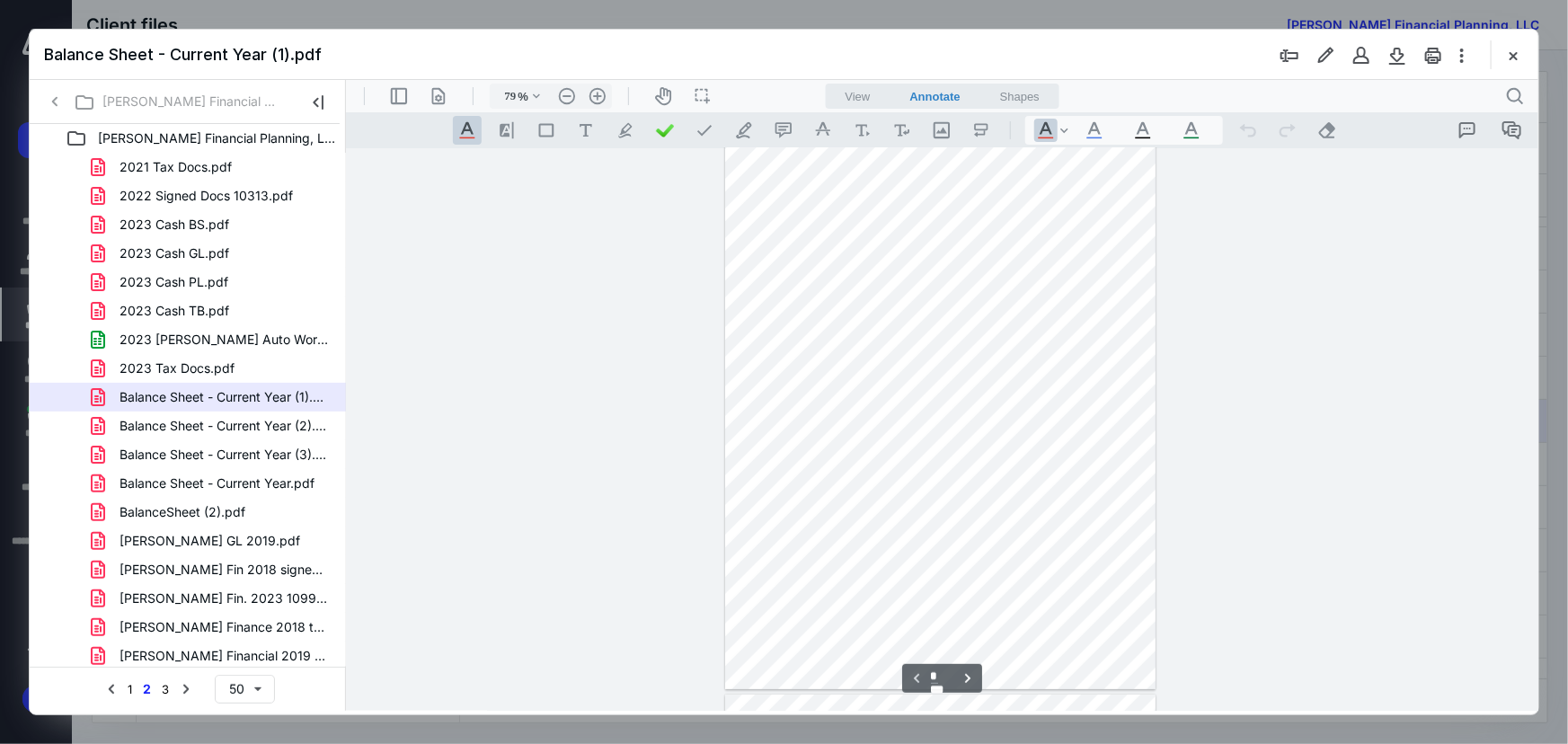 scroll, scrollTop: 0, scrollLeft: 0, axis: both 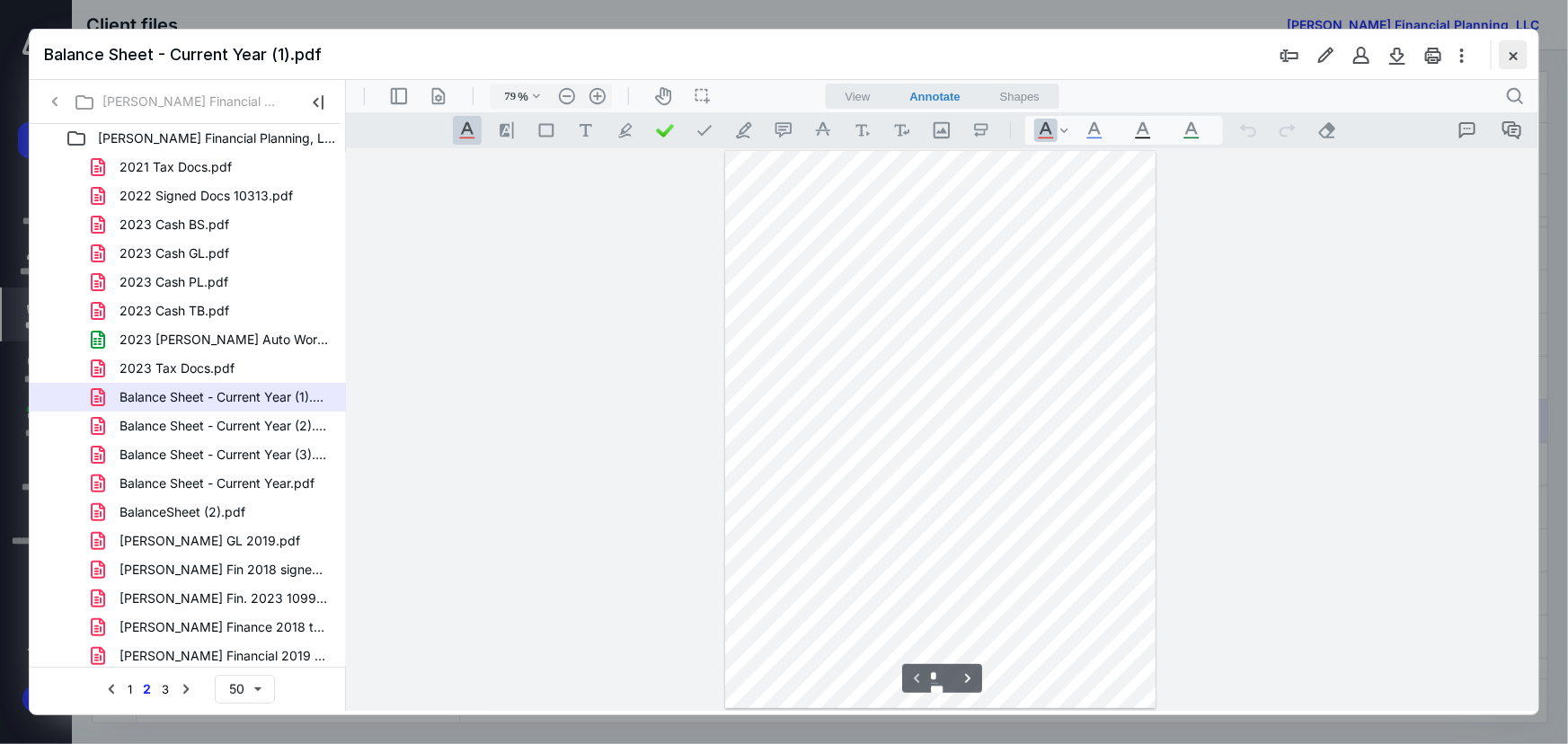 click at bounding box center (1513, 55) 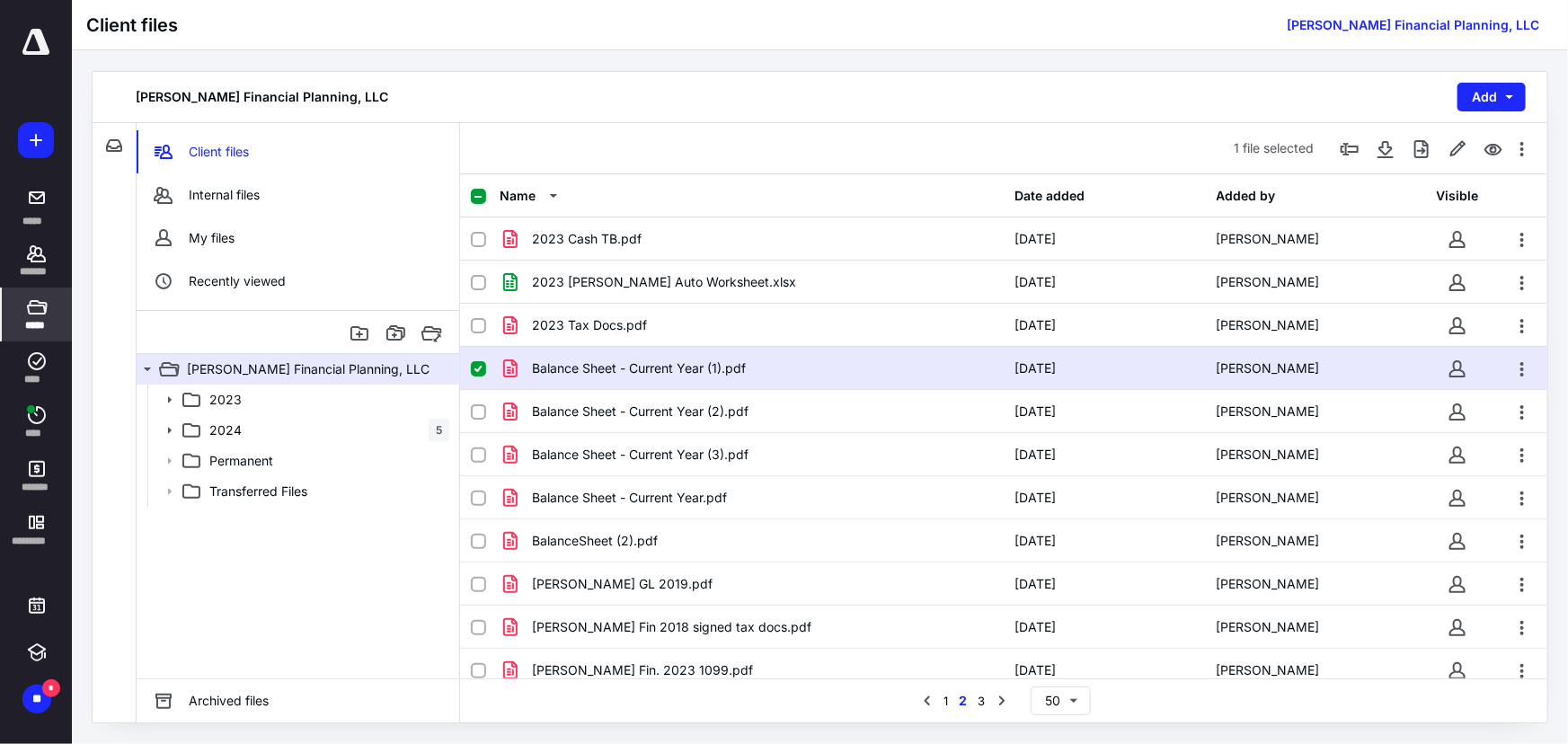 scroll, scrollTop: 326, scrollLeft: 0, axis: vertical 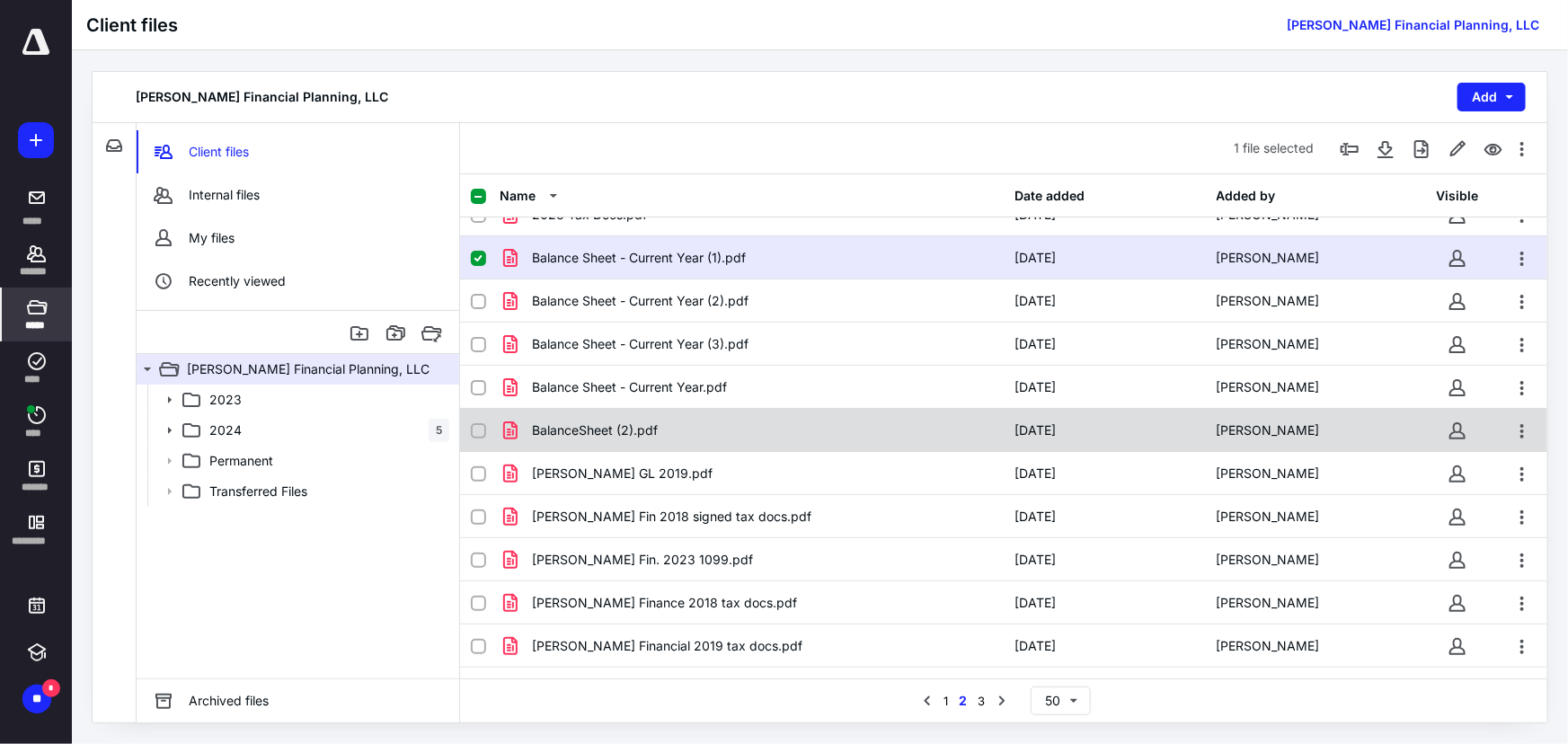 click on "BalanceSheet (2).pdf 7/8/2025 Daniel Weber" at bounding box center [1004, 430] 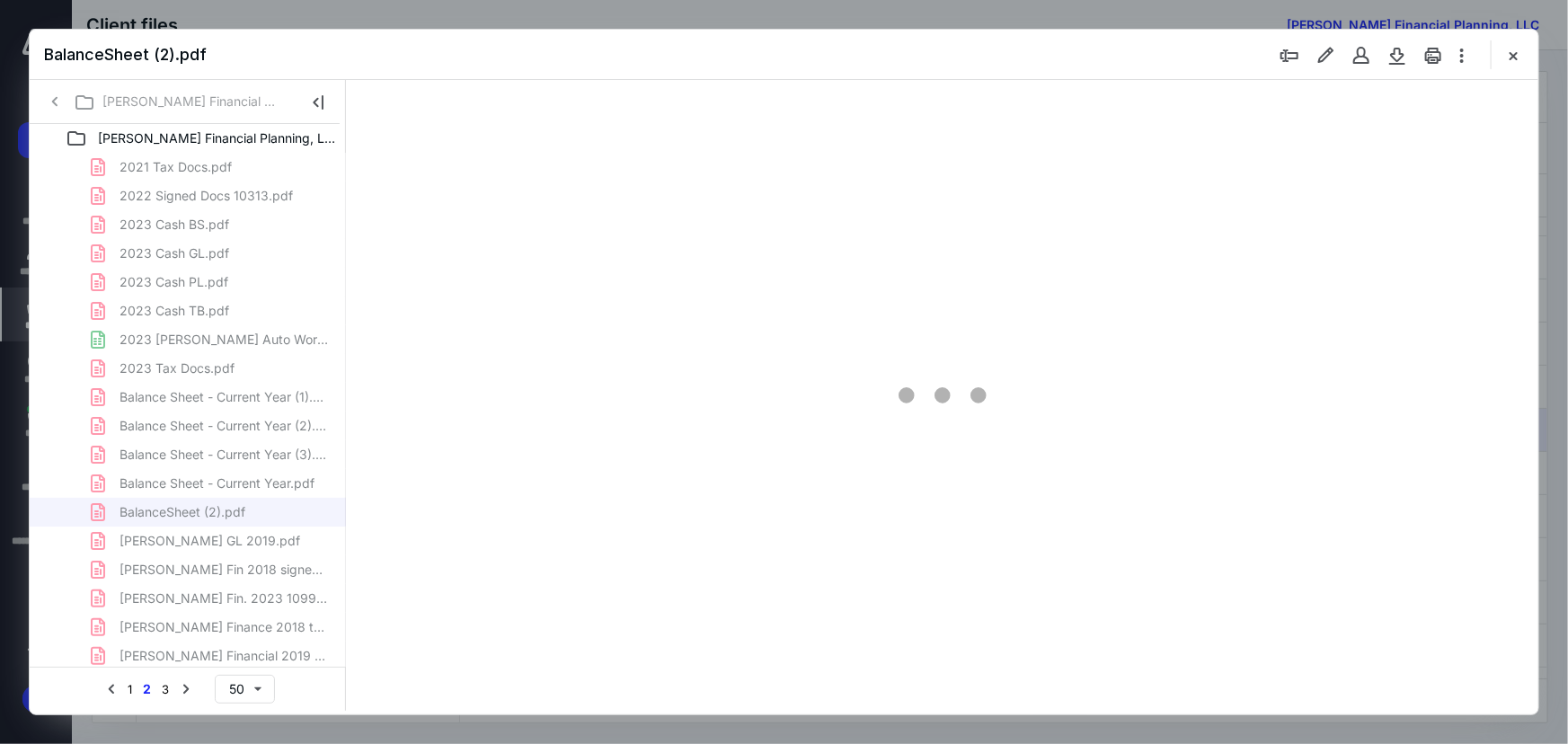 scroll, scrollTop: 0, scrollLeft: 0, axis: both 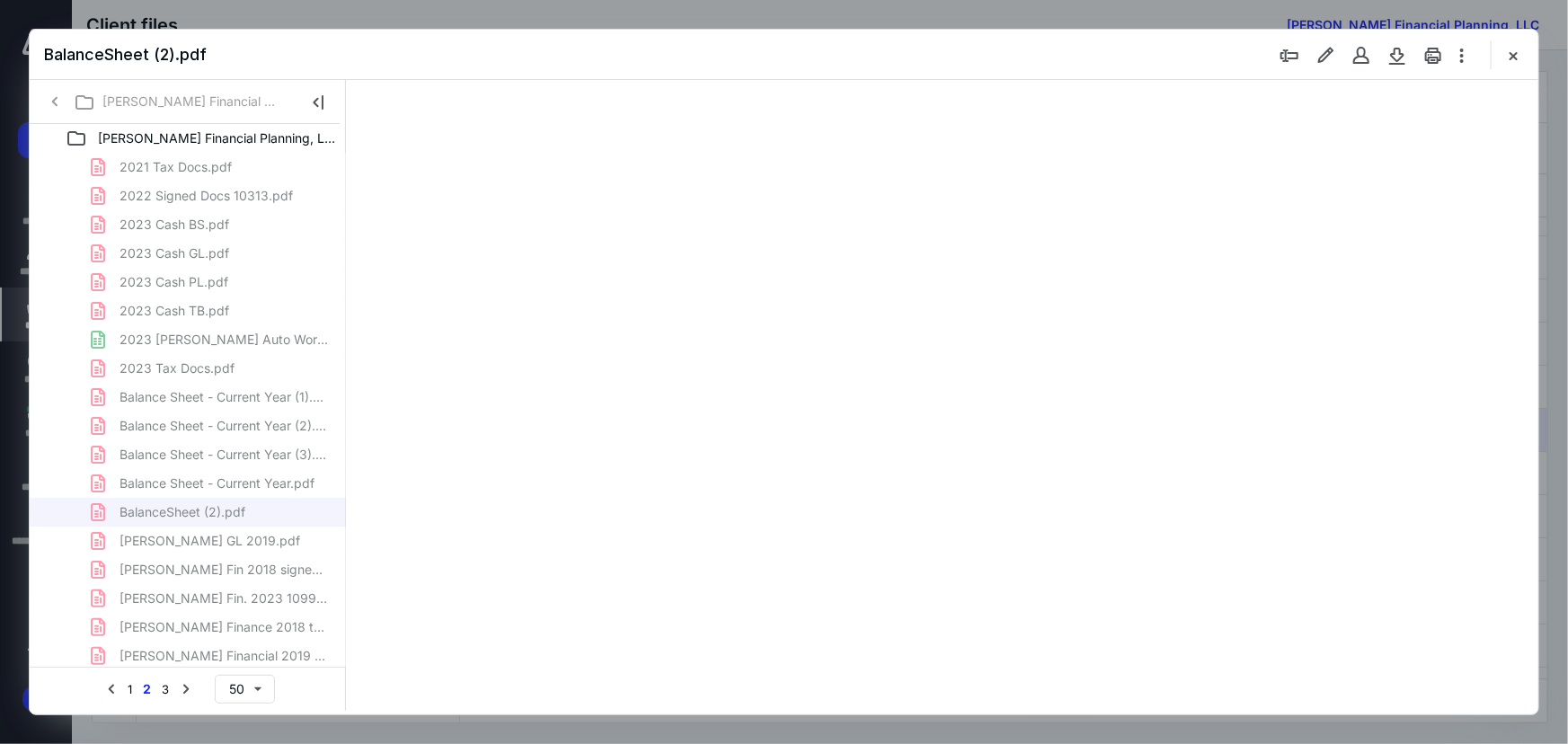 type on "77" 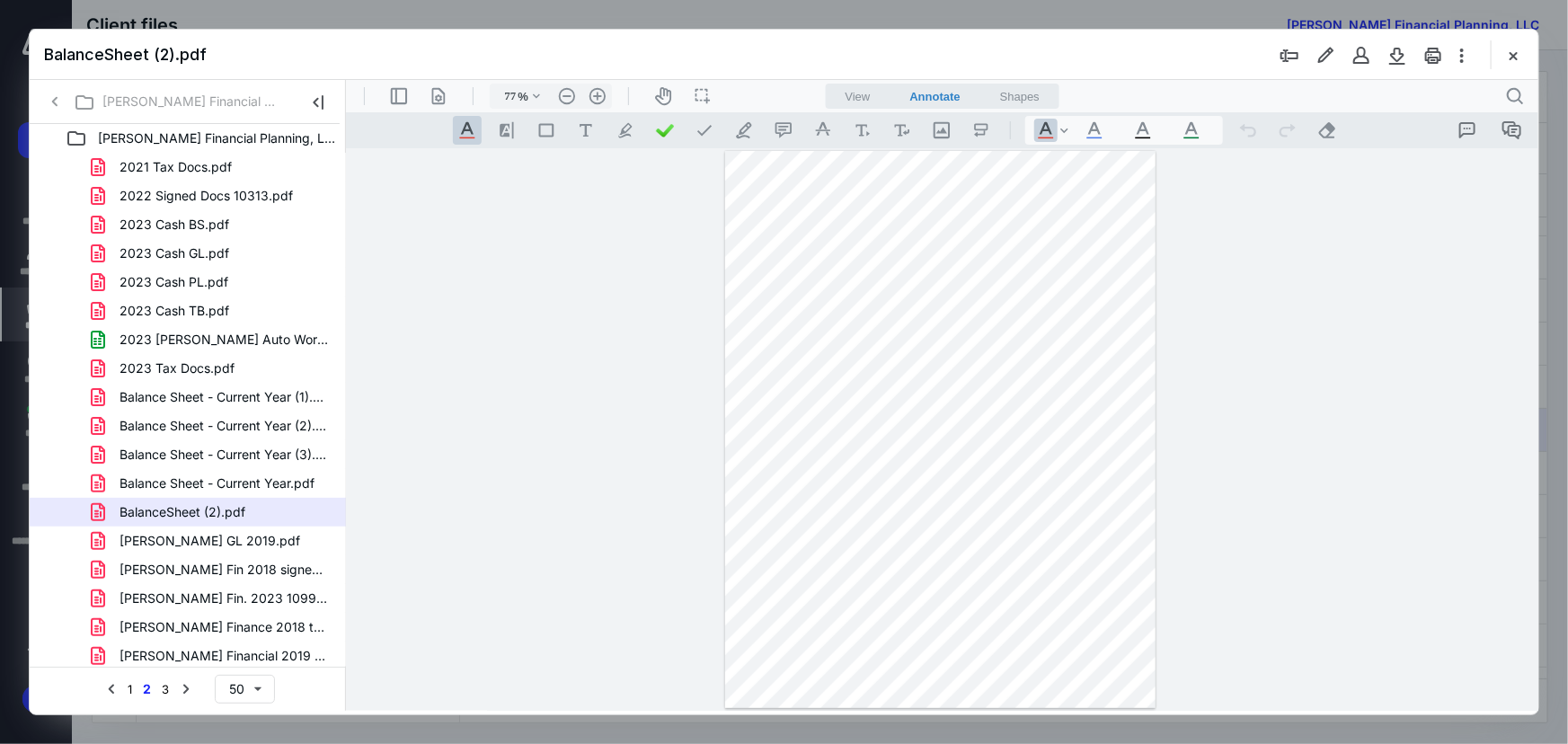 click at bounding box center [1513, 55] 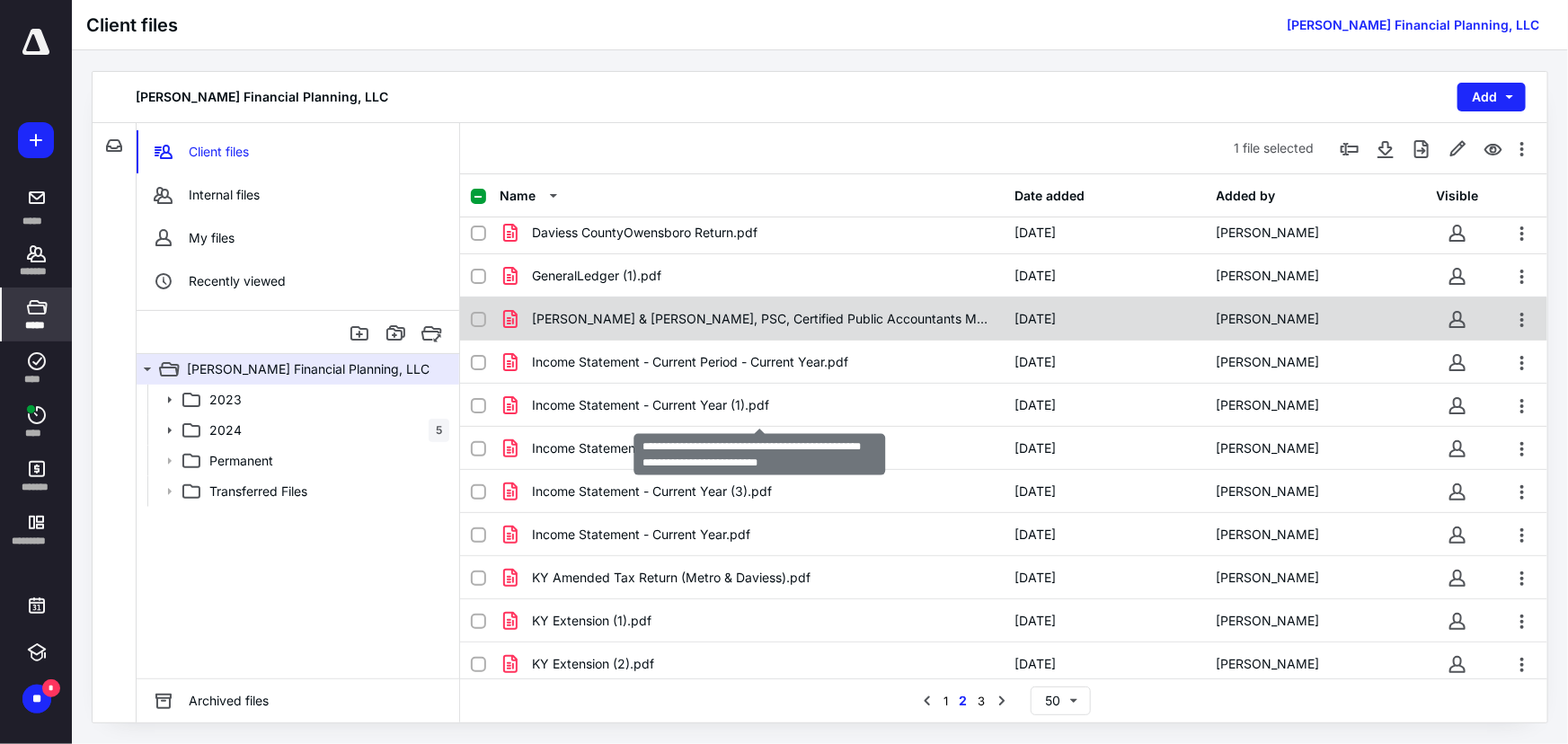 scroll, scrollTop: 1388, scrollLeft: 0, axis: vertical 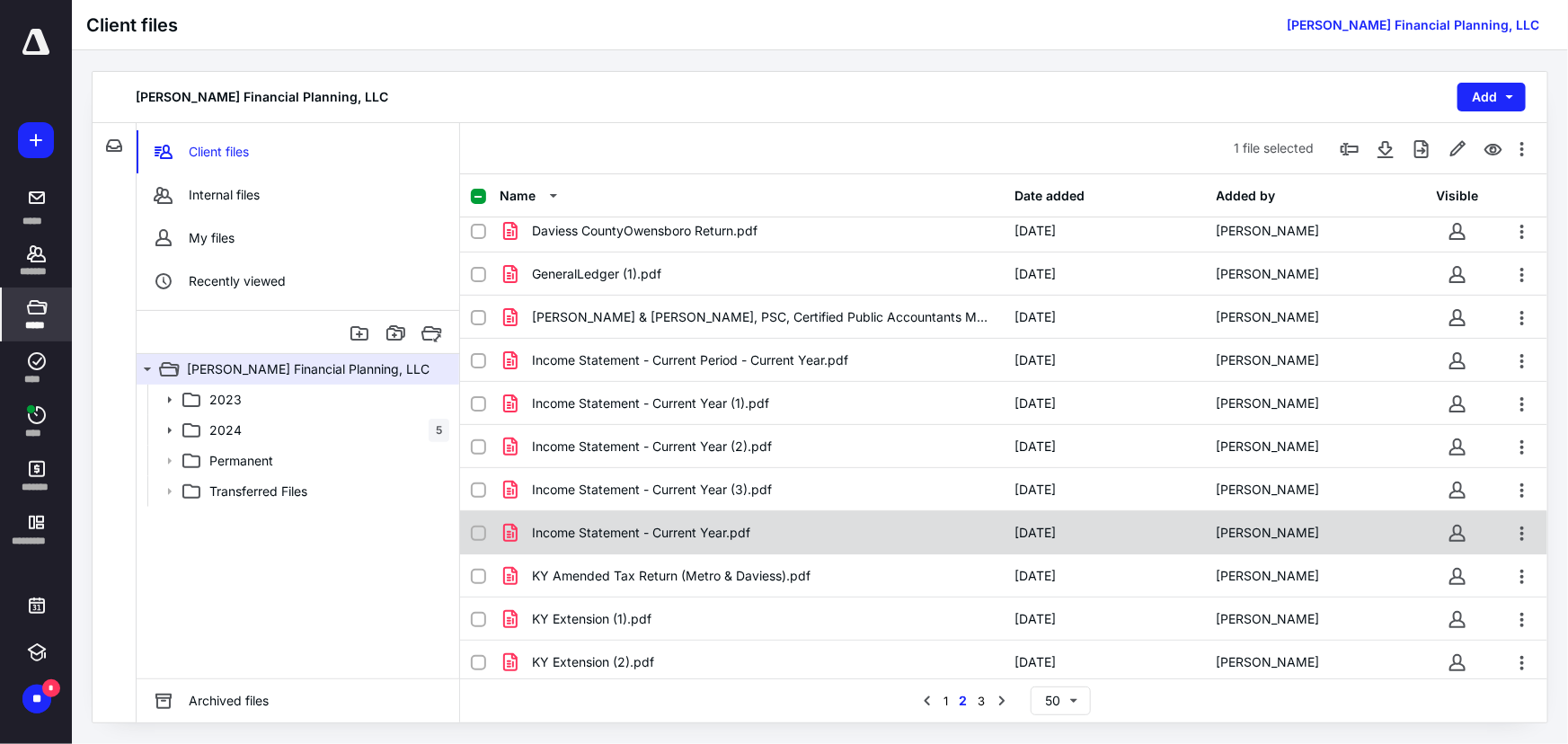 click on "Income Statement - Current Year.pdf 7/8/2025 Daniel Weber" at bounding box center [1004, 533] 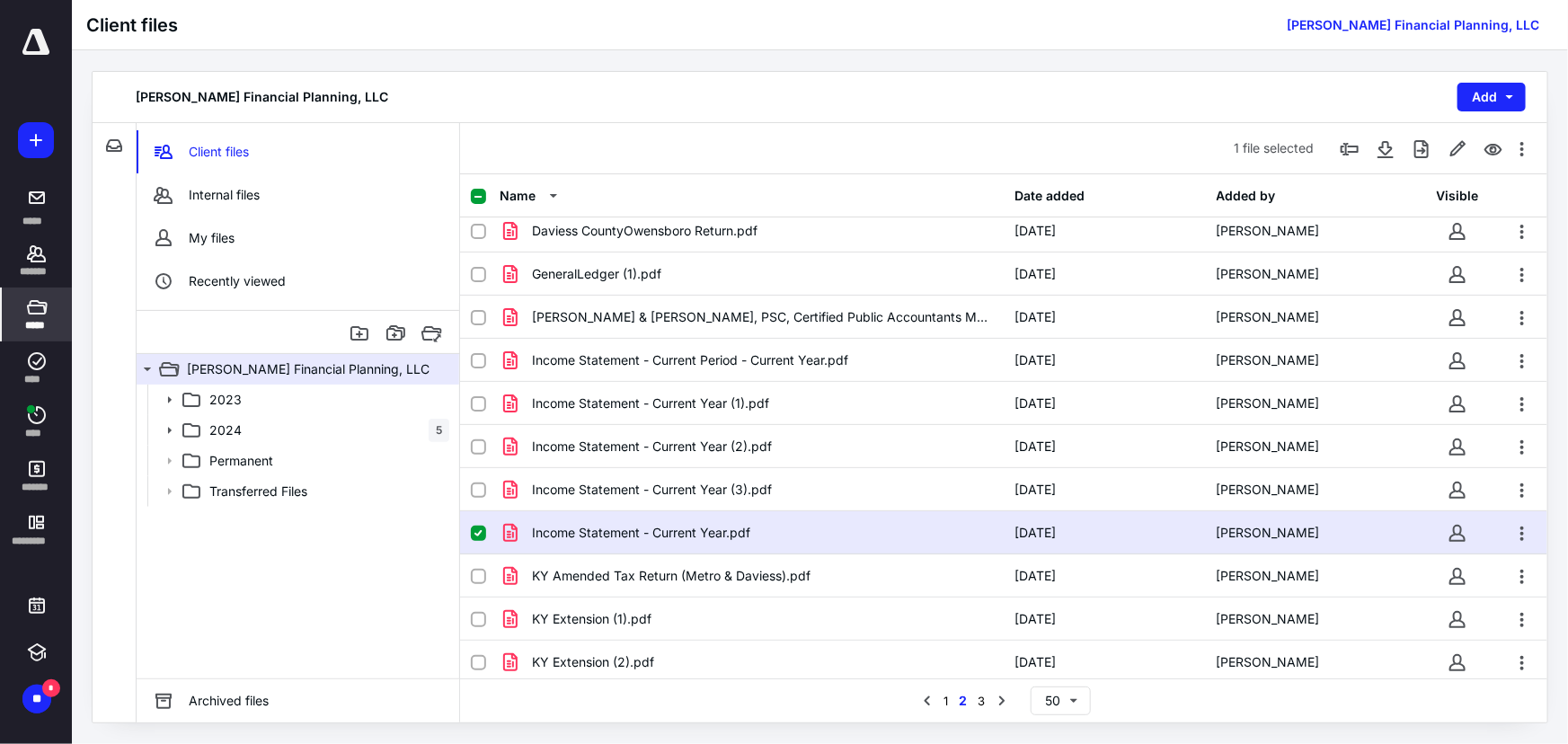 click on "Income Statement - Current Year.pdf 7/8/2025 Daniel Weber" at bounding box center (1004, 533) 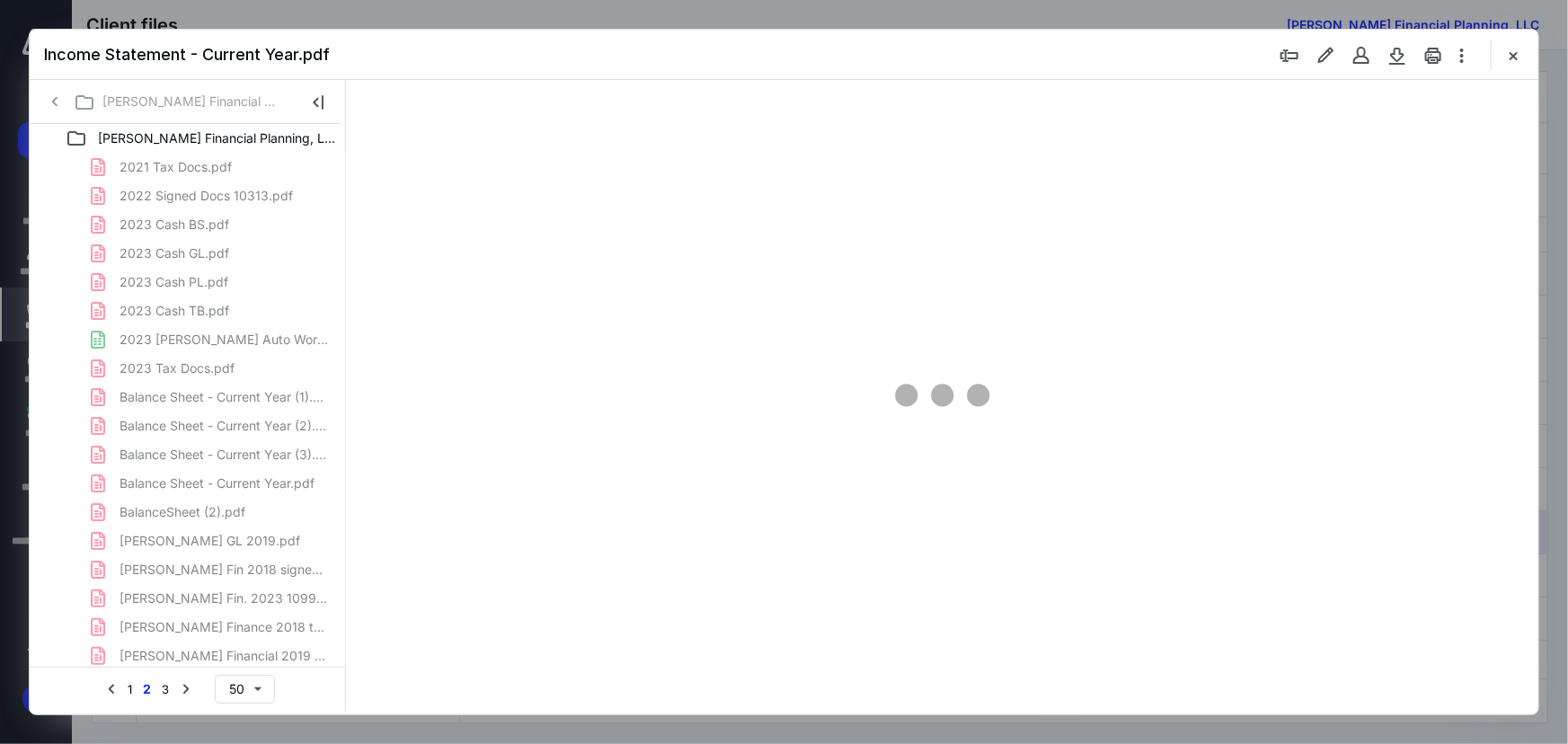 scroll, scrollTop: 0, scrollLeft: 0, axis: both 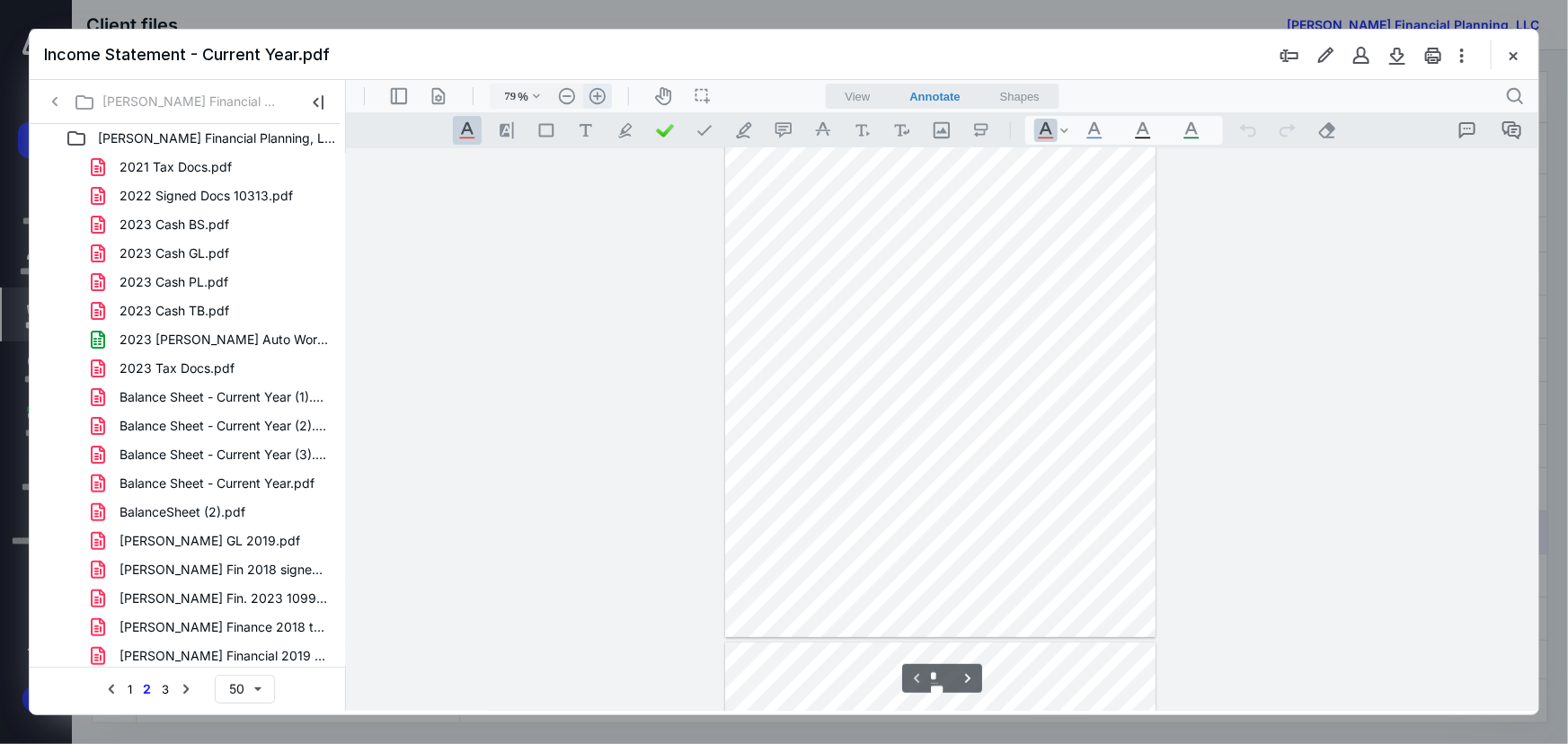 click on ".cls-1{fill:#abb0c4;} icon - header - zoom - in - line" at bounding box center (597, 95) 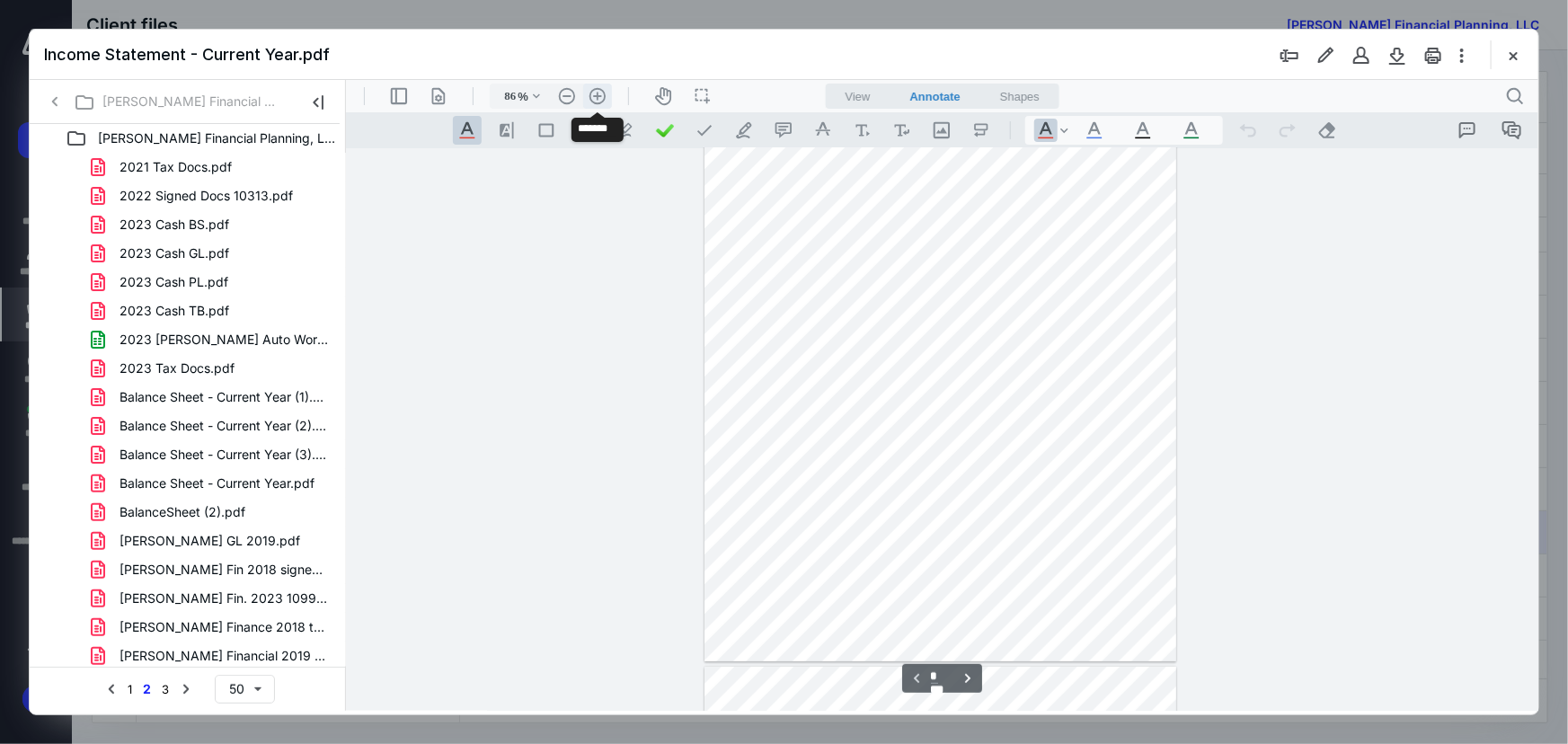 click on ".cls-1{fill:#abb0c4;} icon - header - zoom - in - line" at bounding box center (597, 95) 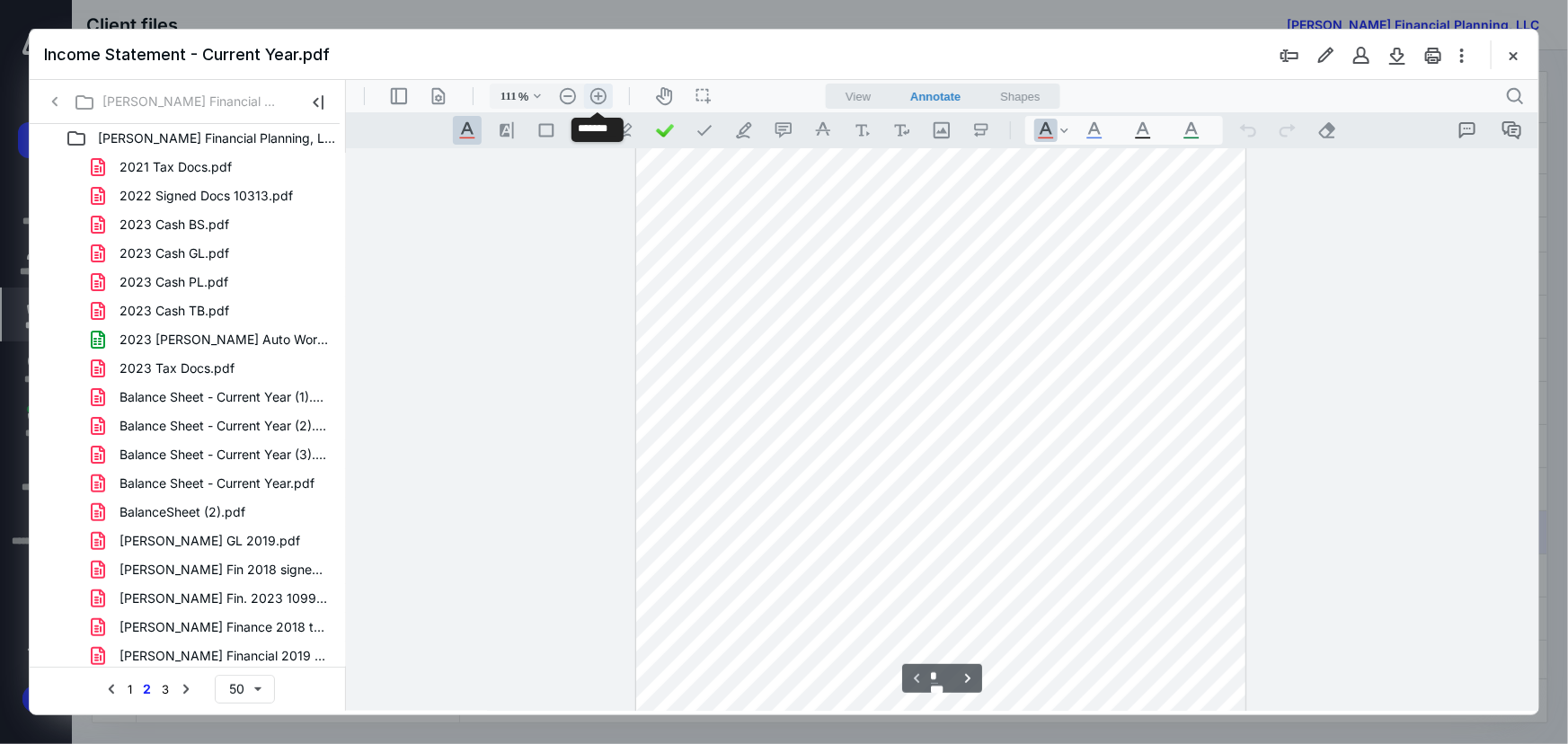 click on ".cls-1{fill:#abb0c4;} icon - header - zoom - in - line" at bounding box center (598, 95) 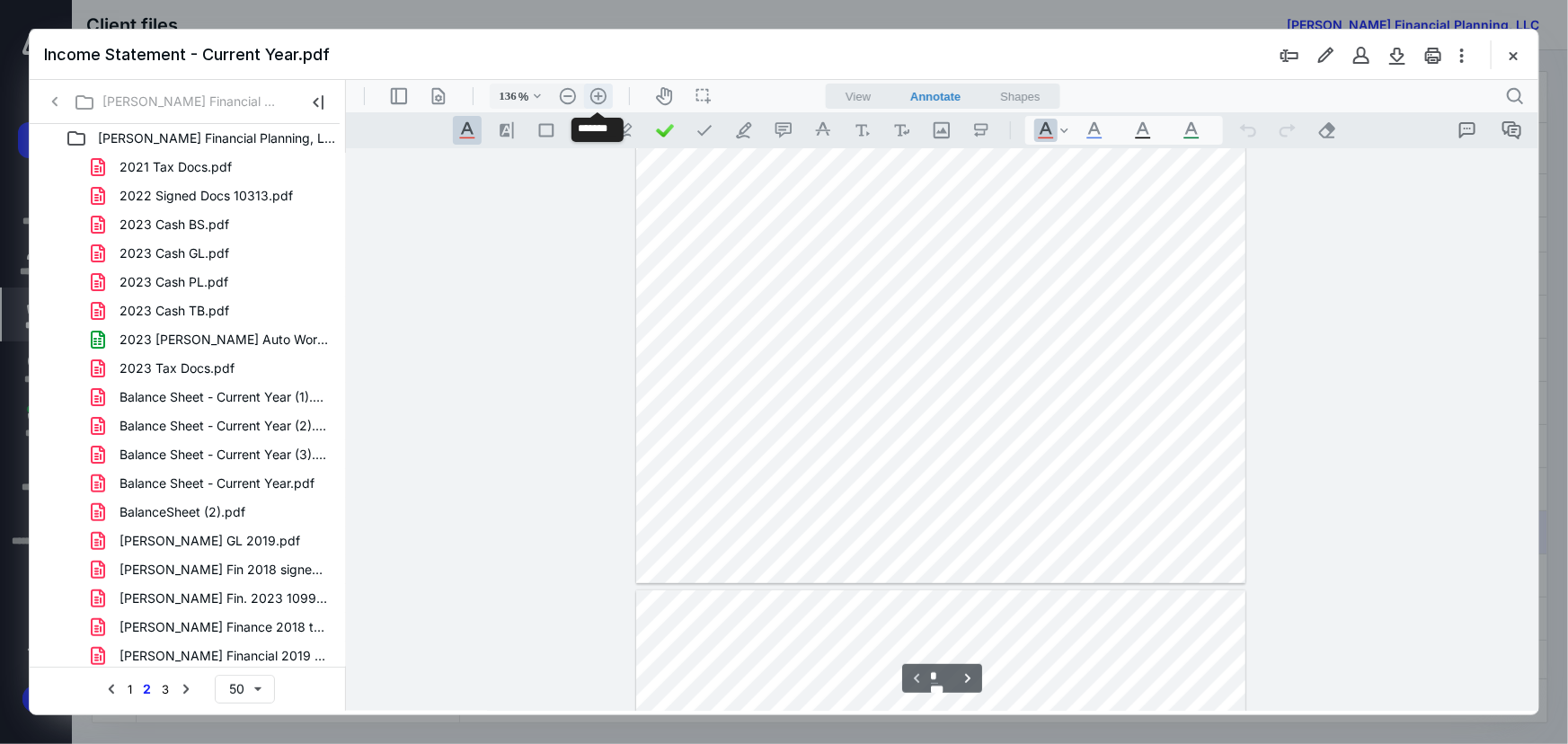 click on ".cls-1{fill:#abb0c4;} icon - header - zoom - in - line" at bounding box center [598, 95] 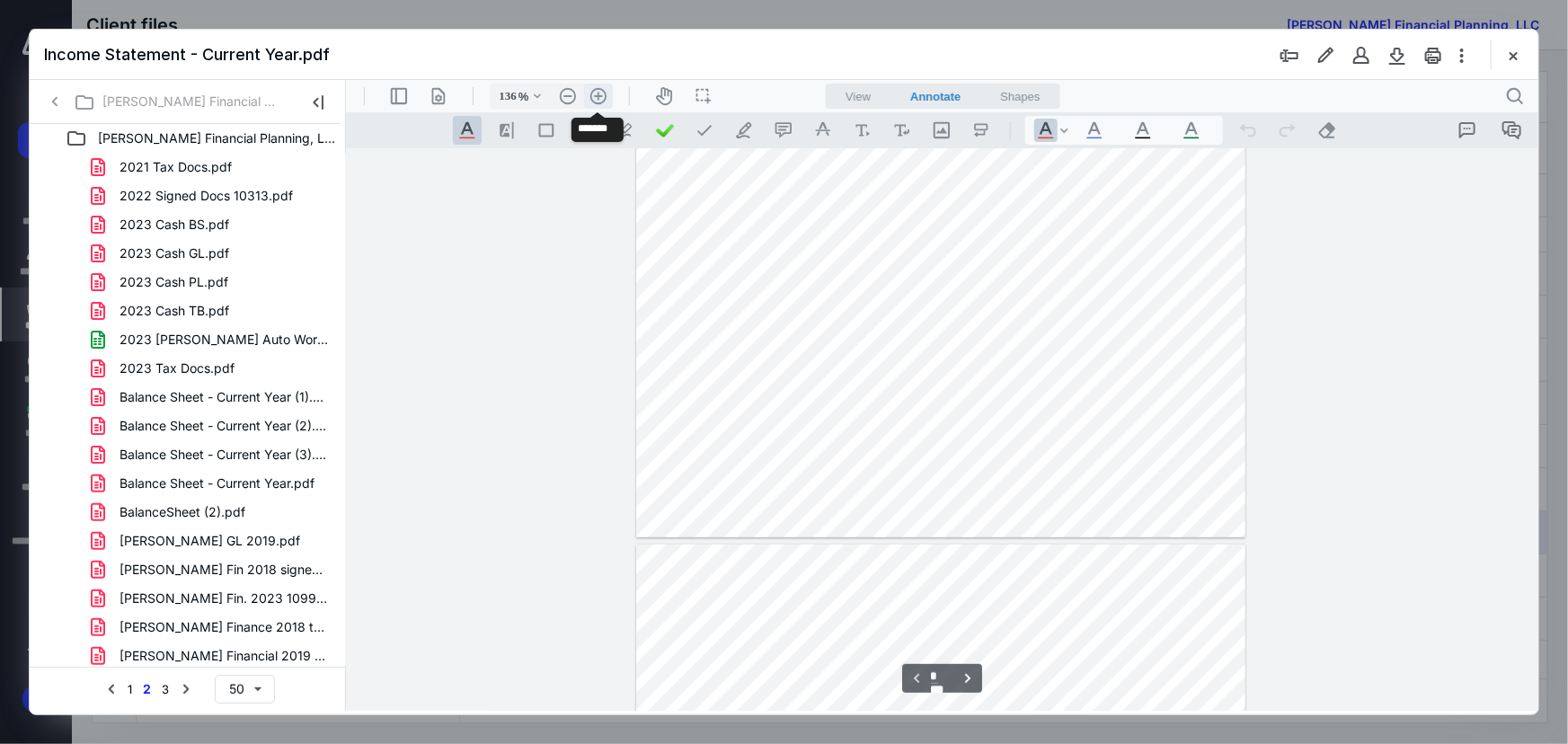 type on "161" 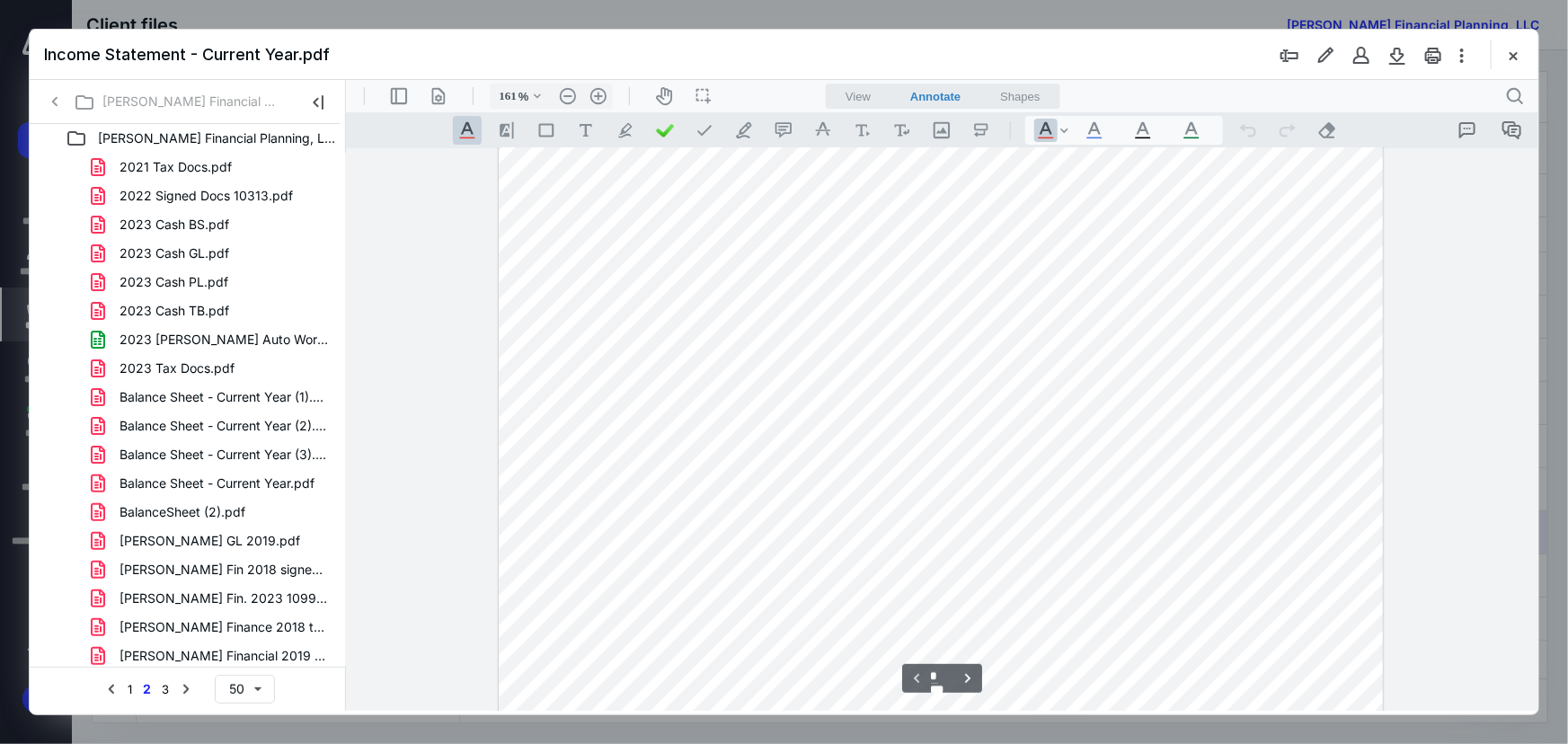scroll, scrollTop: 0, scrollLeft: 0, axis: both 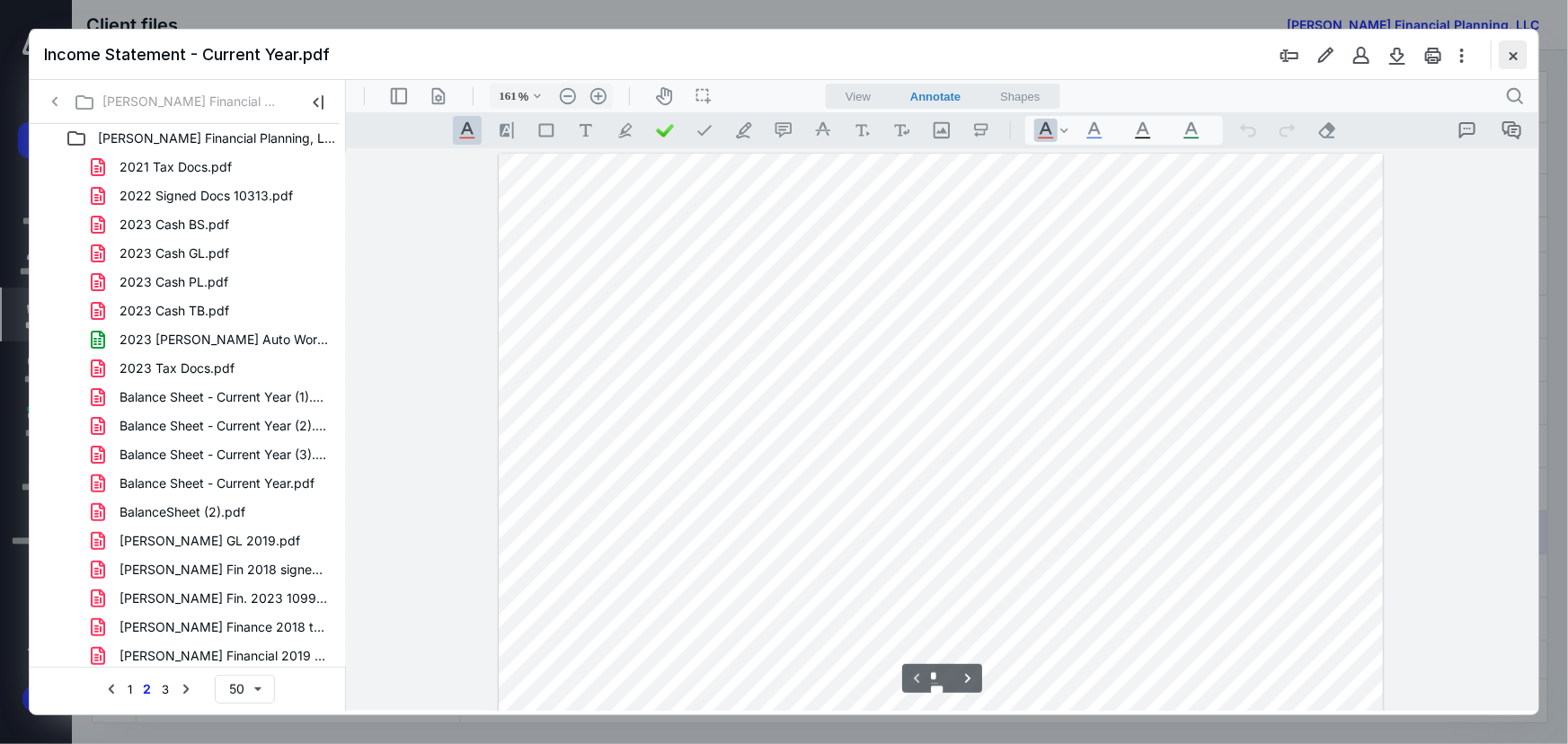 click at bounding box center (1513, 55) 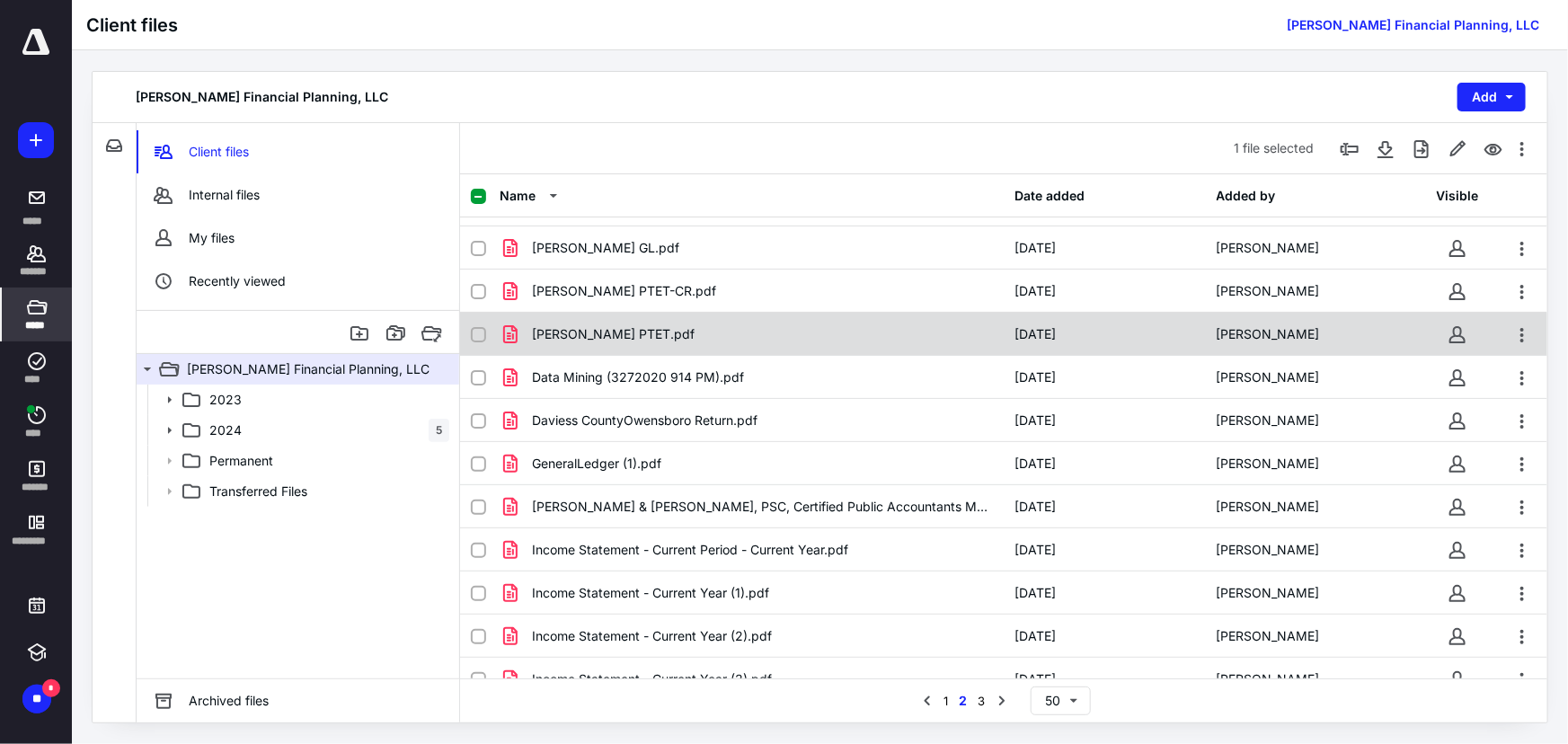 scroll, scrollTop: 1689, scrollLeft: 0, axis: vertical 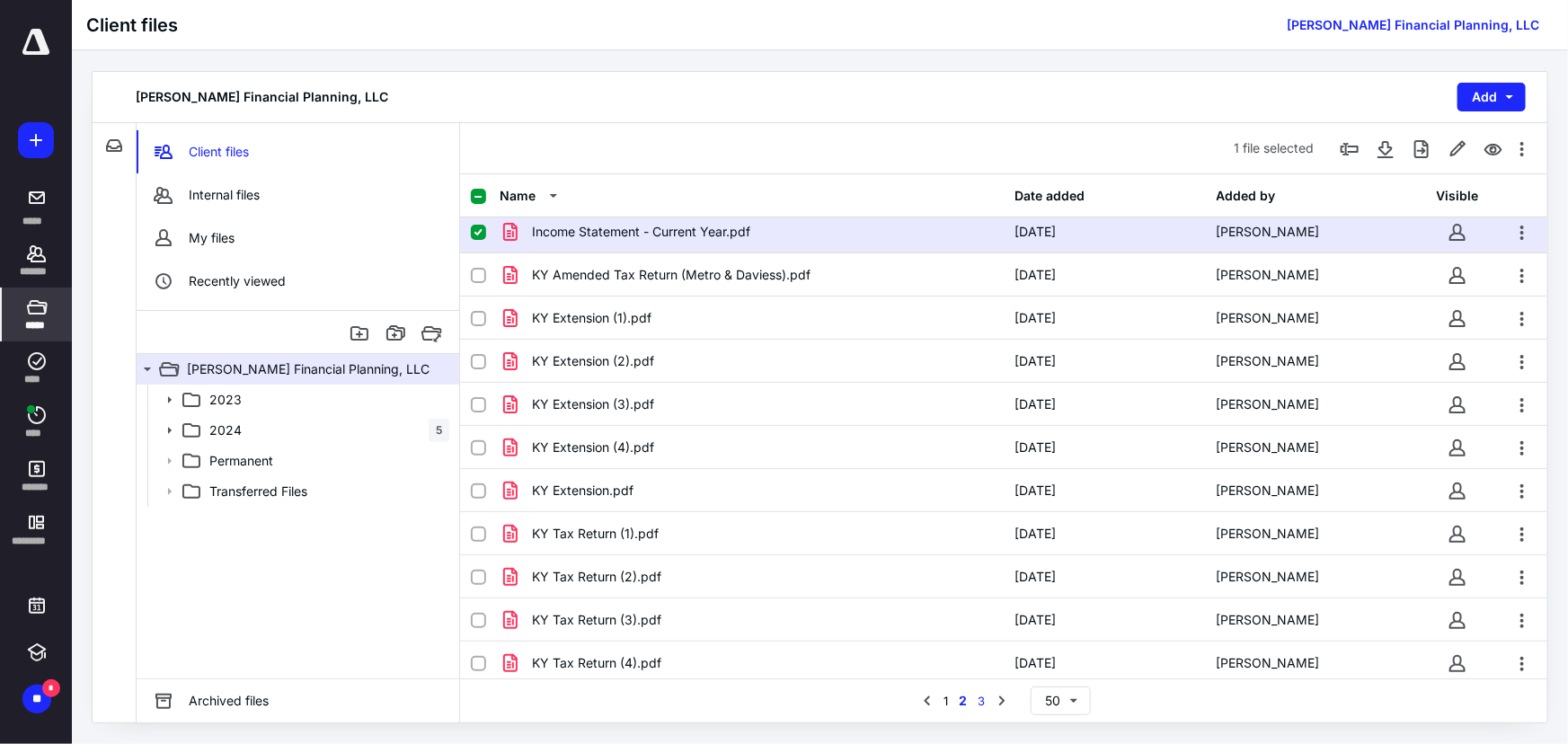 click on "3" at bounding box center [982, 701] 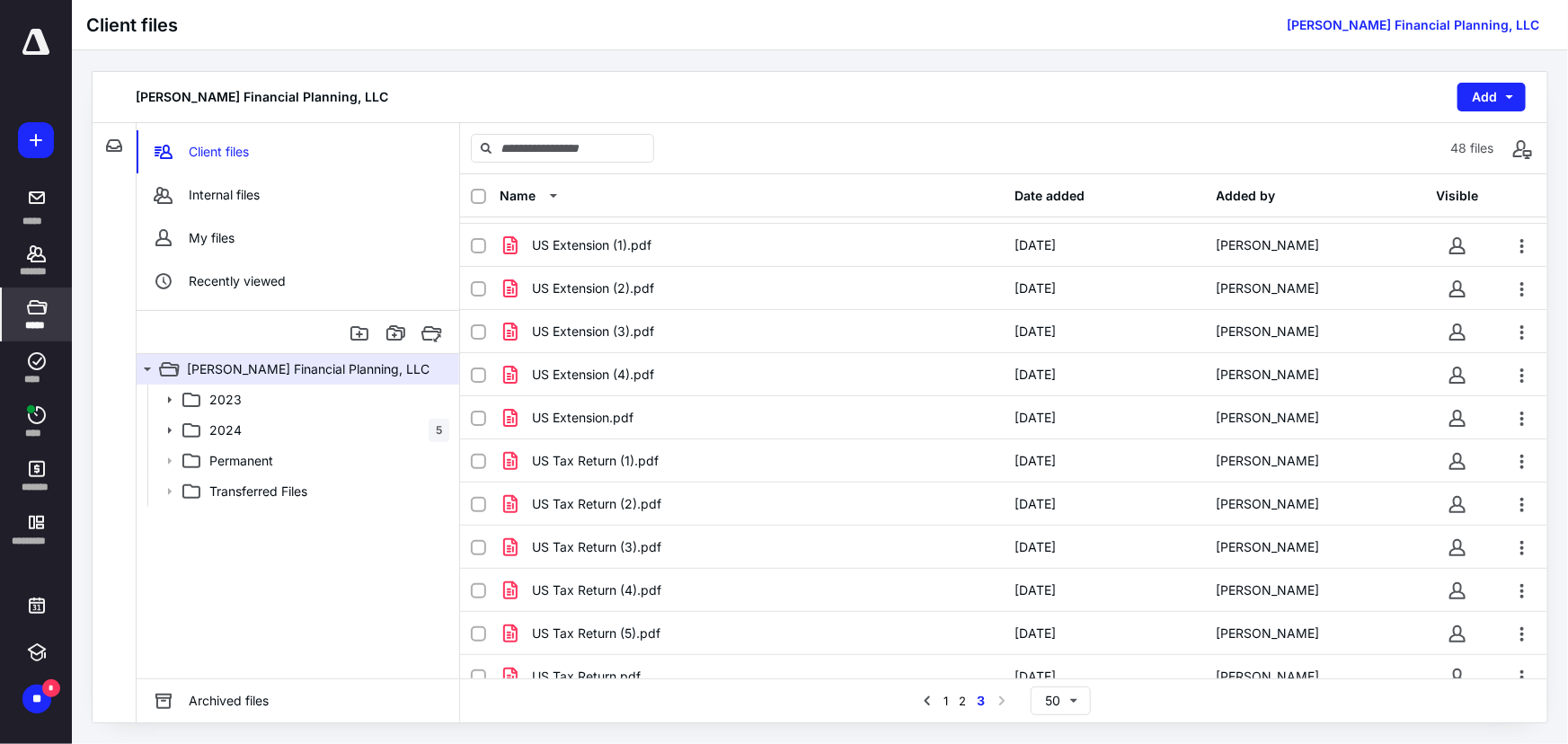 scroll, scrollTop: 899, scrollLeft: 0, axis: vertical 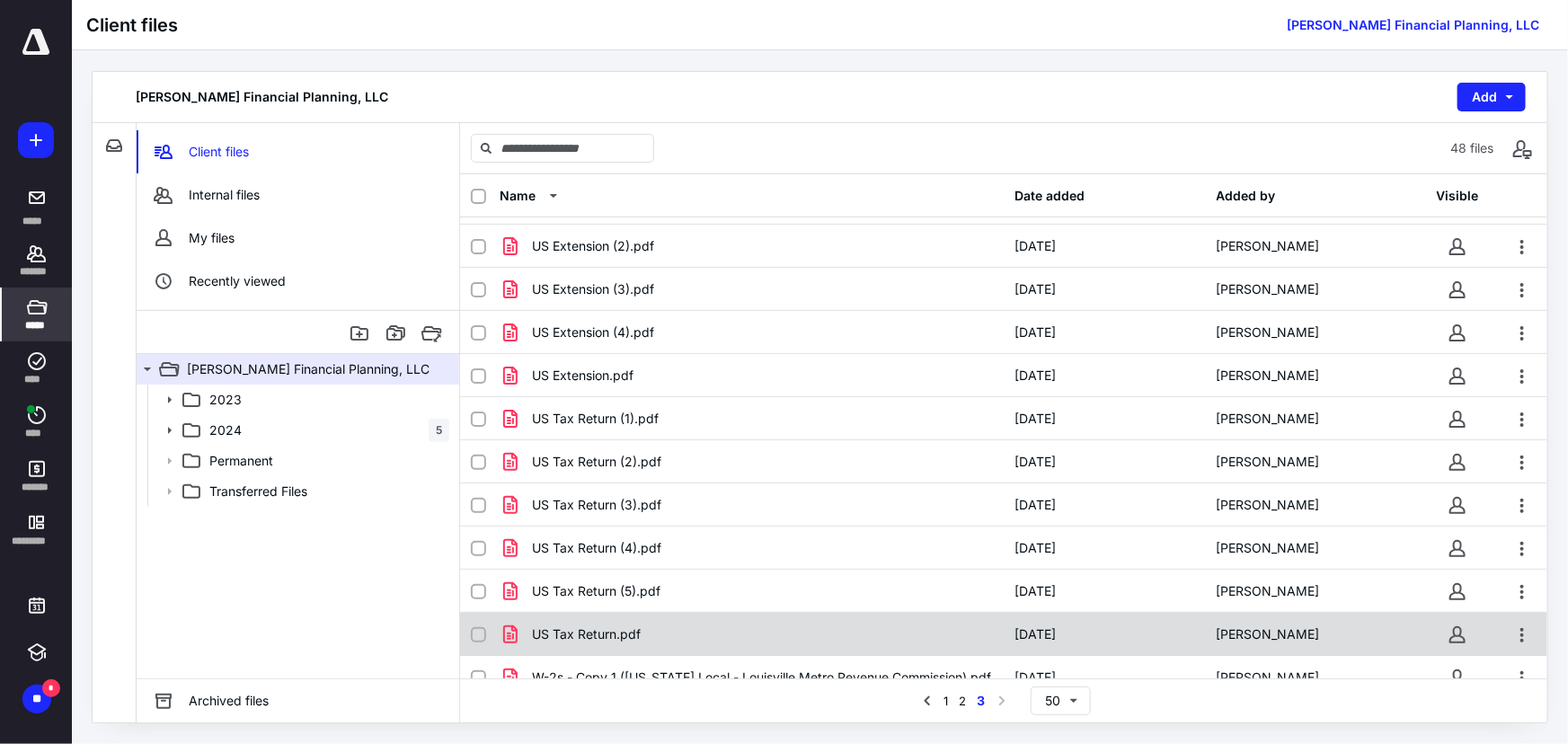 click on "US Tax Return.pdf" at bounding box center (751, 634) 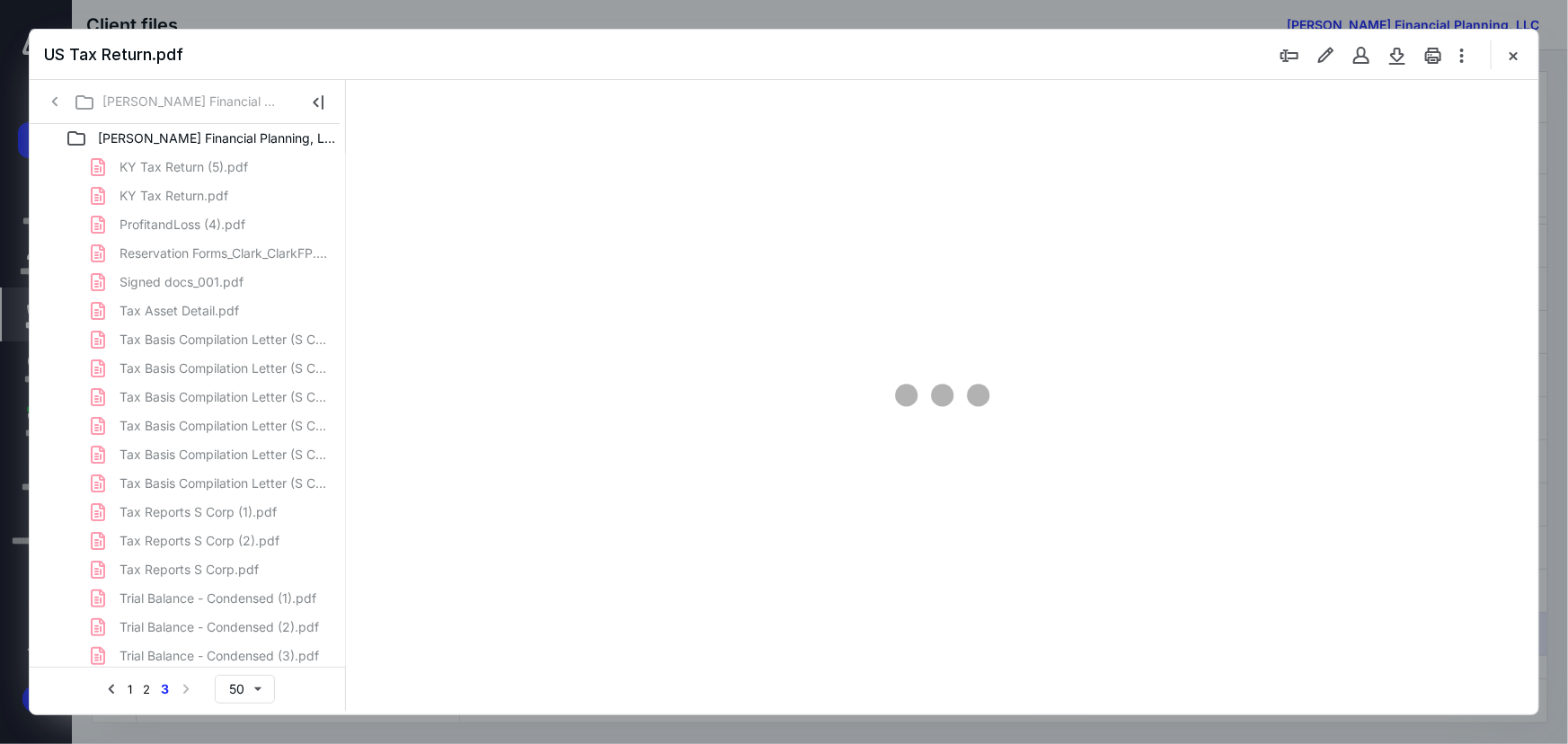scroll, scrollTop: 0, scrollLeft: 0, axis: both 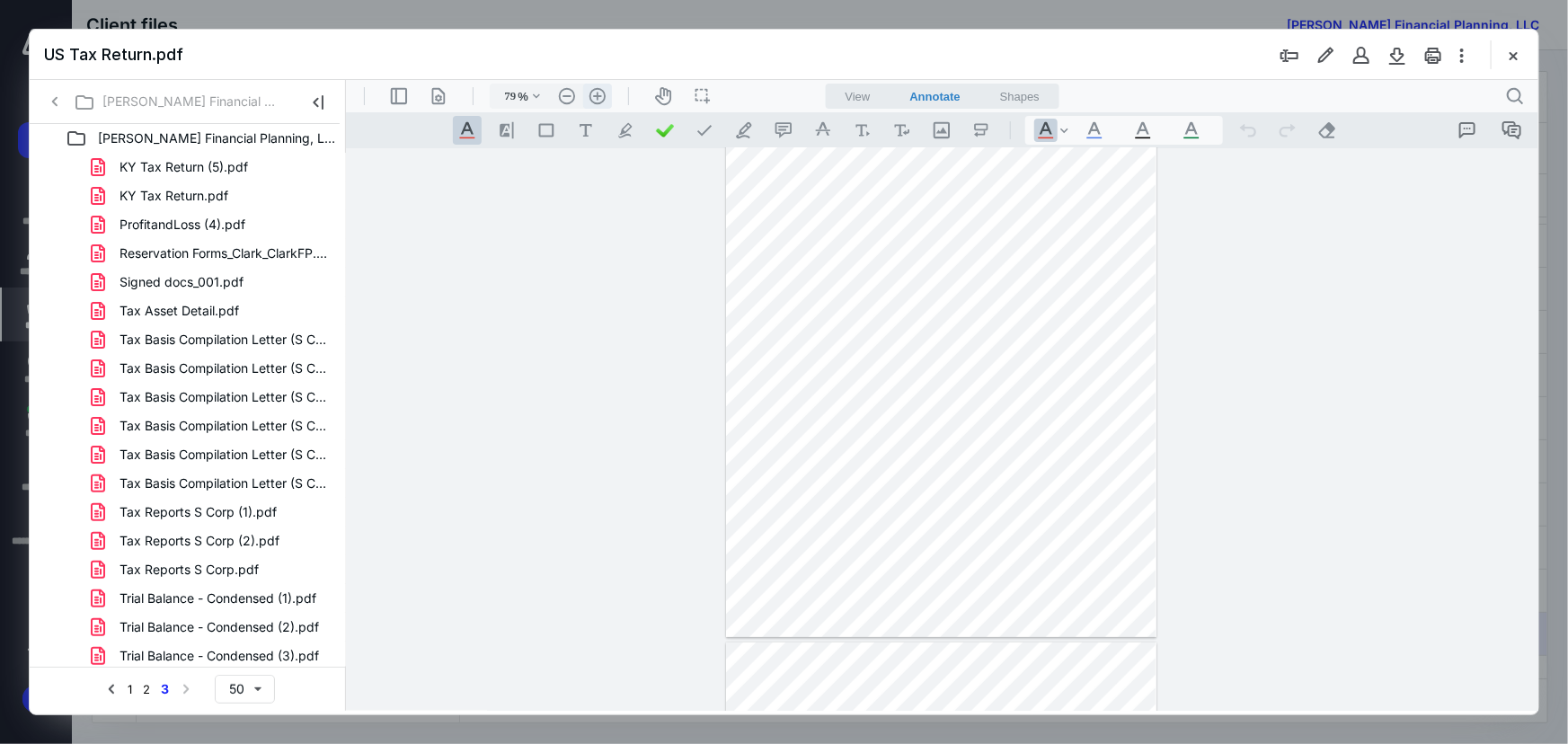 click on ".cls-1{fill:#abb0c4;} icon - header - zoom - in - line" at bounding box center (597, 95) 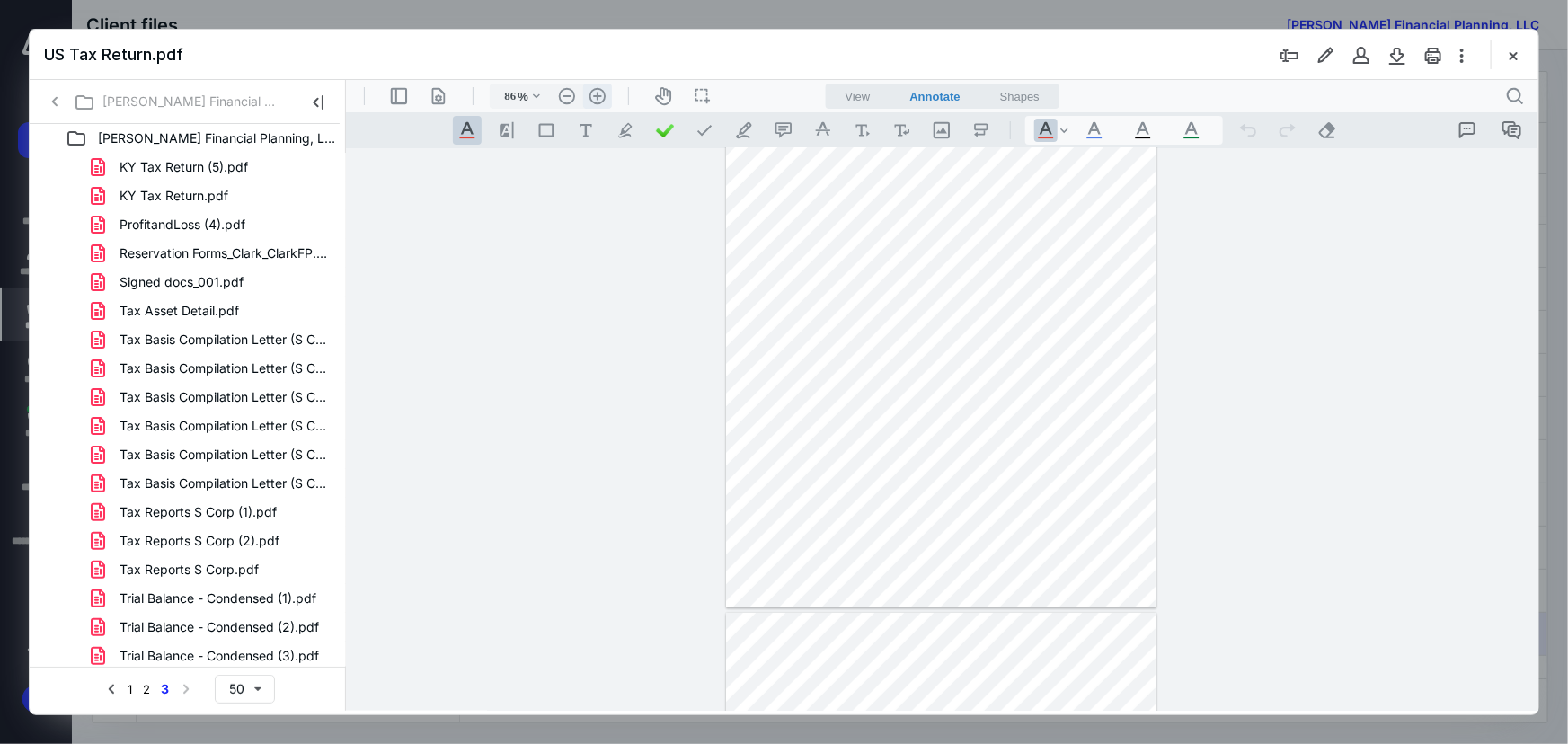 click on ".cls-1{fill:#abb0c4;} icon - header - zoom - in - line" at bounding box center [597, 95] 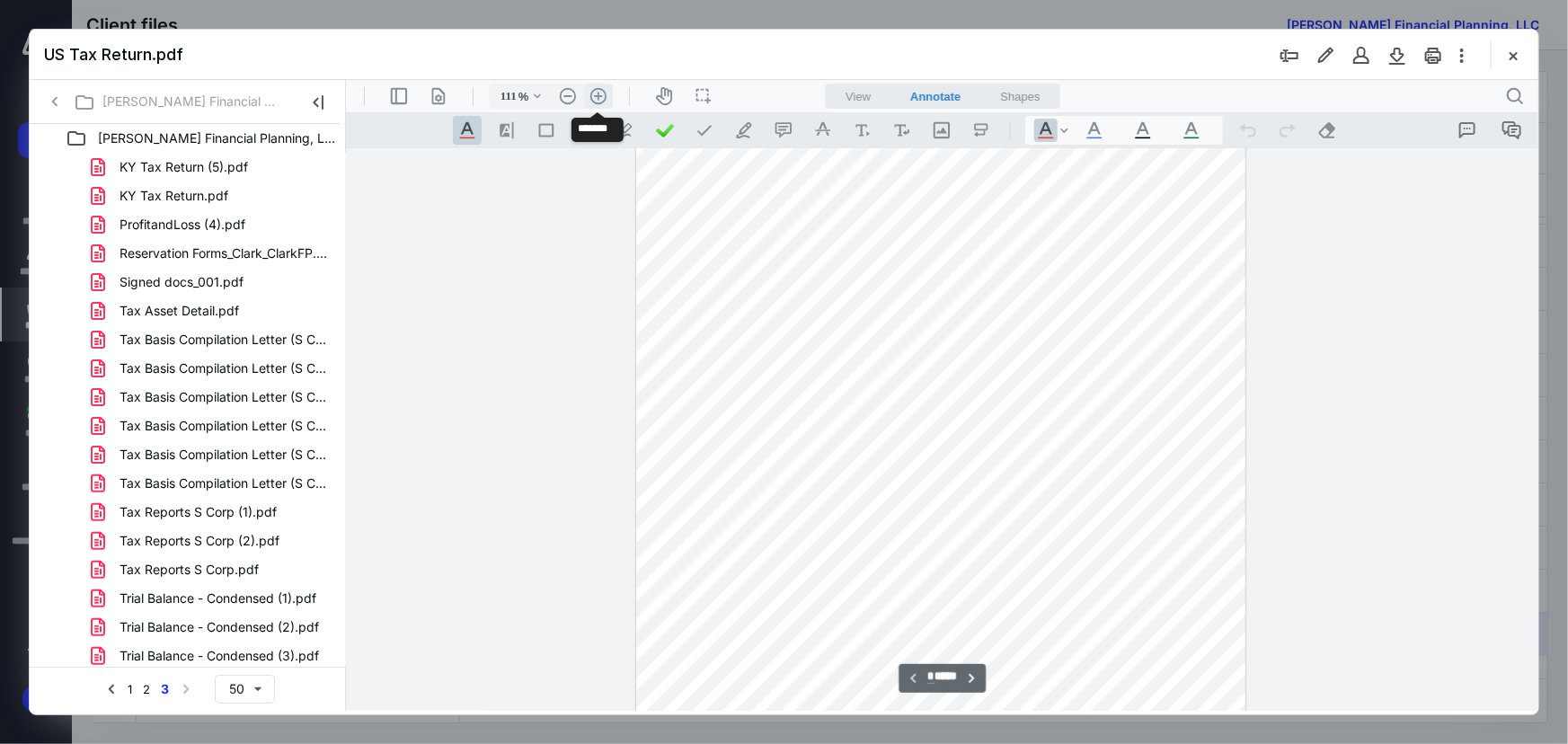 click on ".cls-1{fill:#abb0c4;} icon - header - zoom - in - line" at bounding box center [598, 95] 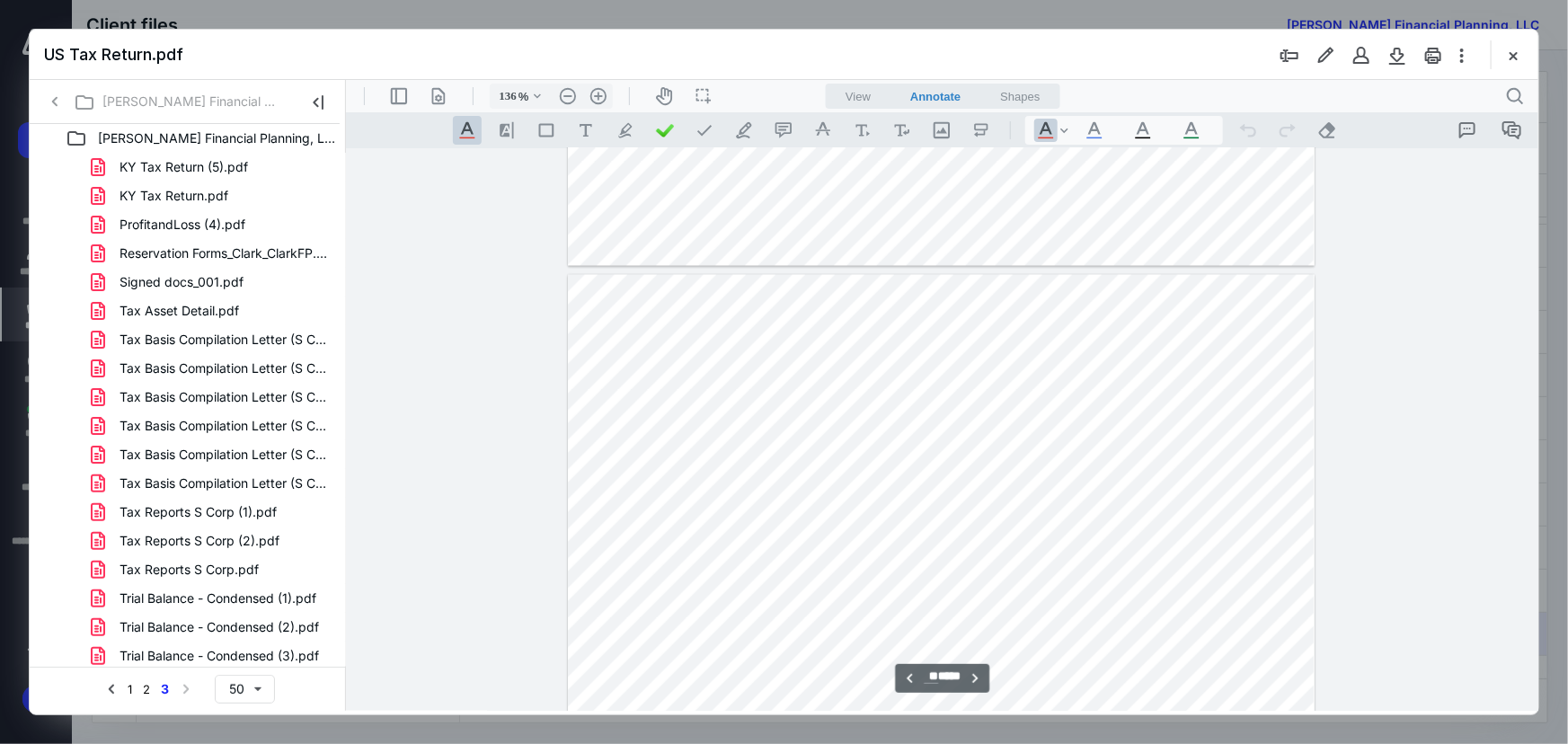 scroll, scrollTop: 8658, scrollLeft: 0, axis: vertical 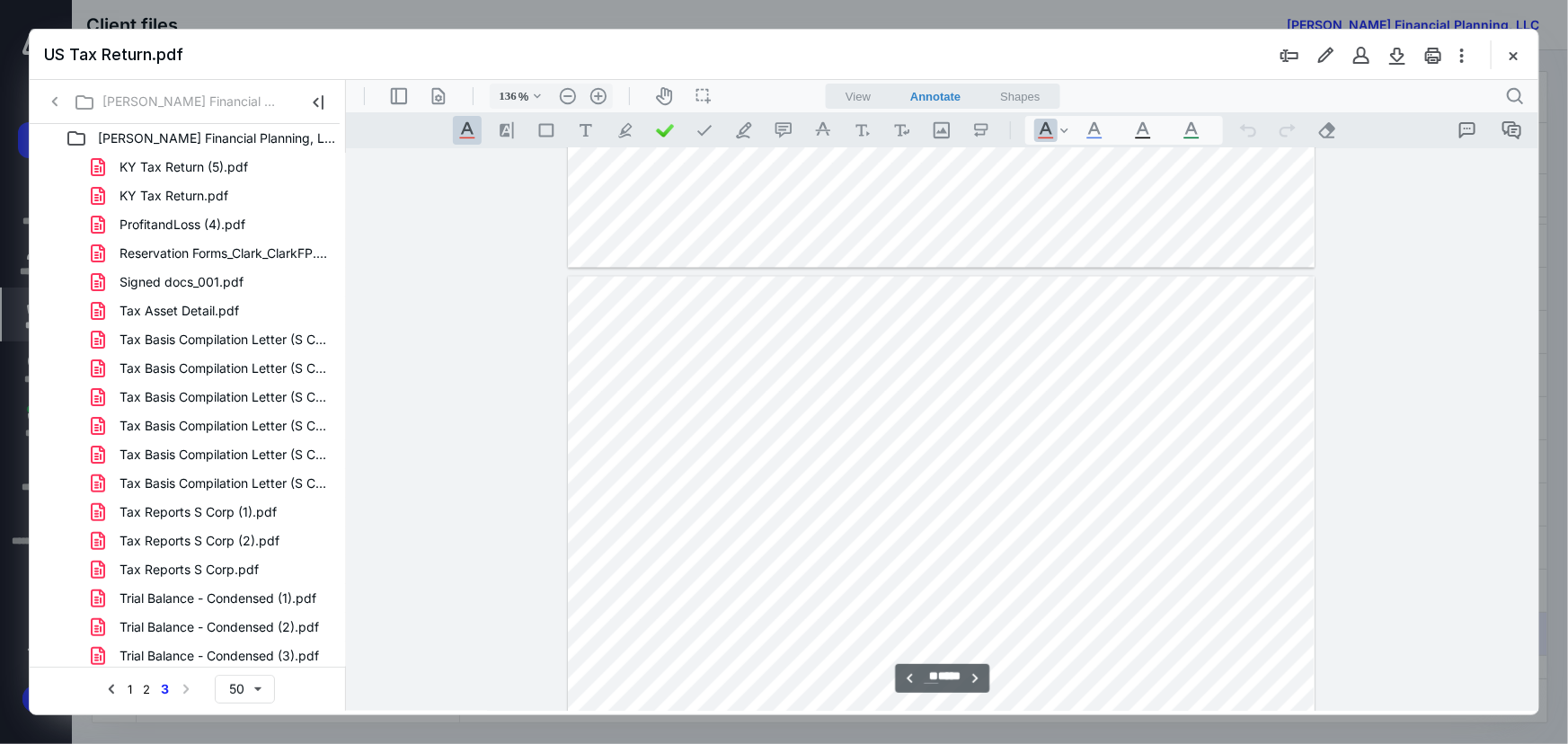 drag, startPoint x: 1218, startPoint y: 460, endPoint x: 1297, endPoint y: 472, distance: 79.906195 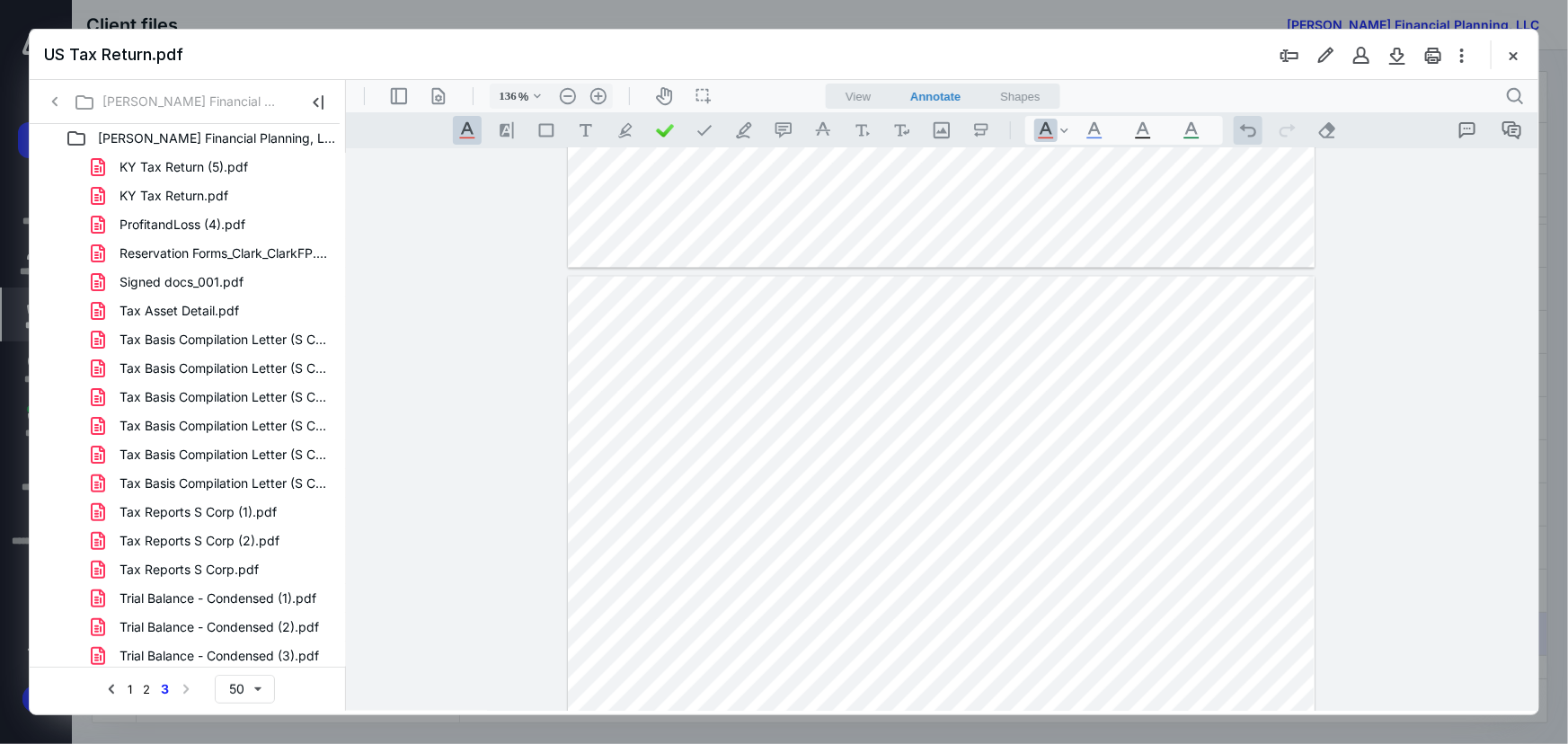 click on ".cls-1{fill:#abb0c4;} icon - operation - undo" at bounding box center [1247, 129] 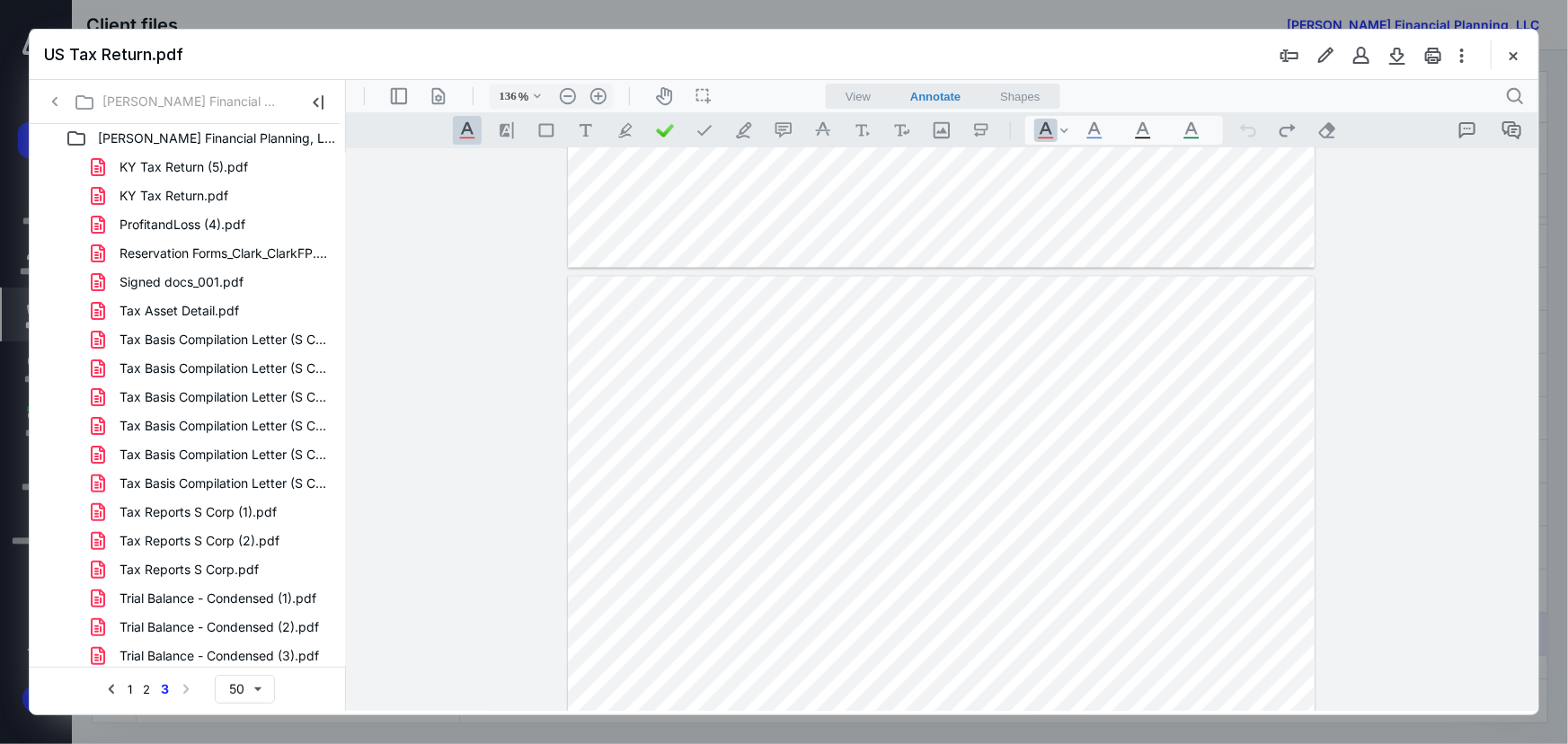 click on "View" at bounding box center (857, 95) 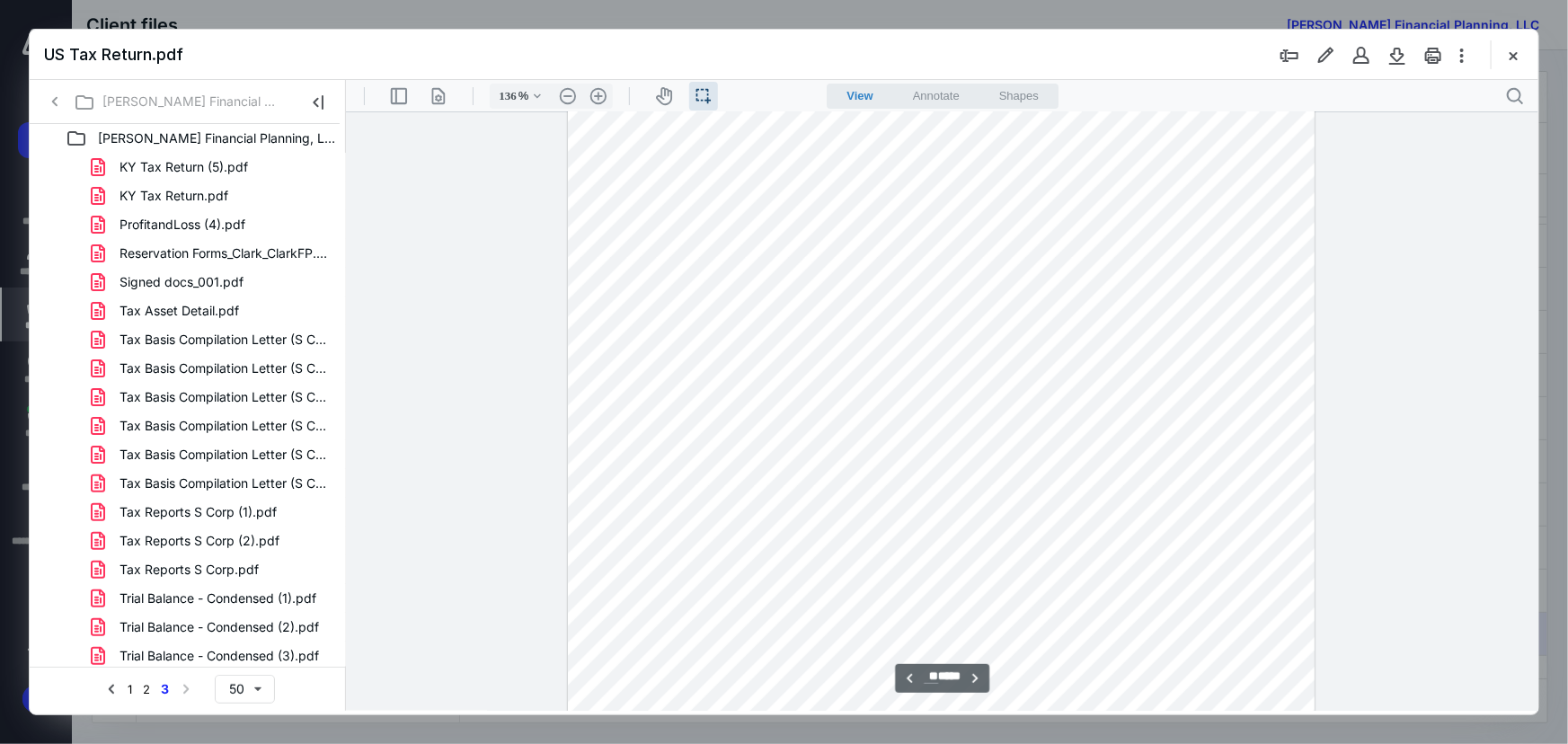 type on "**" 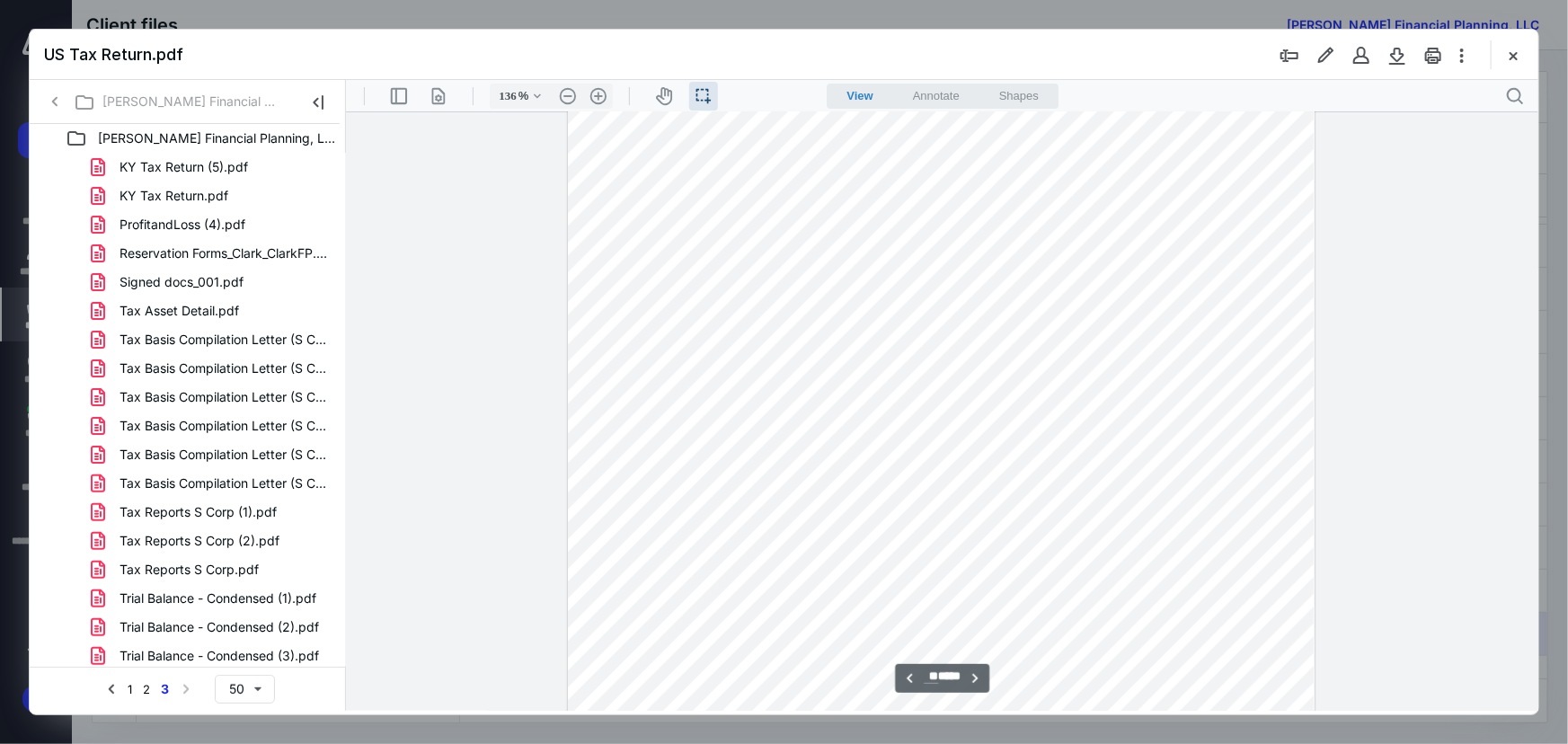 scroll, scrollTop: 10047, scrollLeft: 0, axis: vertical 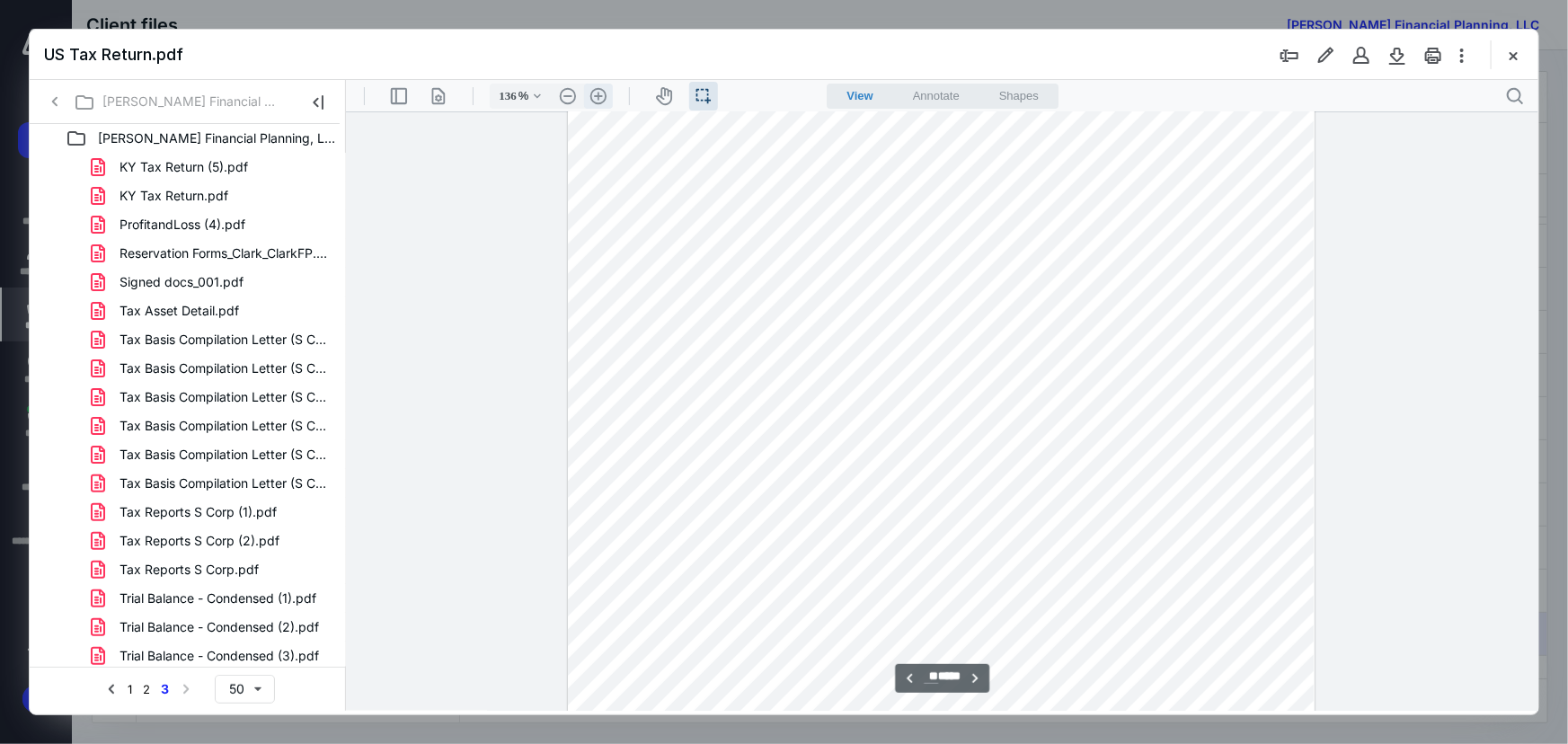click on ".cls-1{fill:#abb0c4;} icon - header - zoom - in - line" at bounding box center [598, 95] 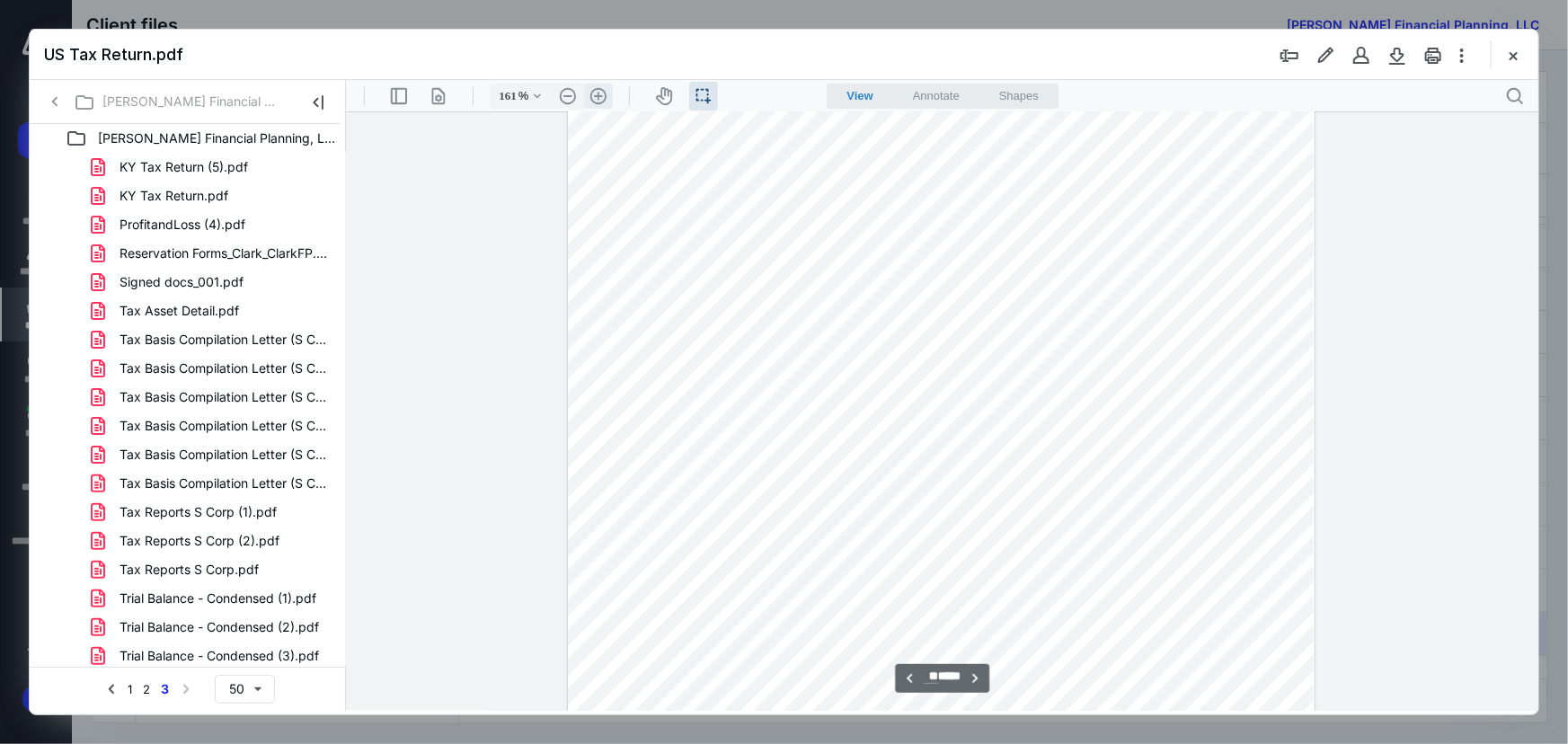 scroll, scrollTop: 11948, scrollLeft: 0, axis: vertical 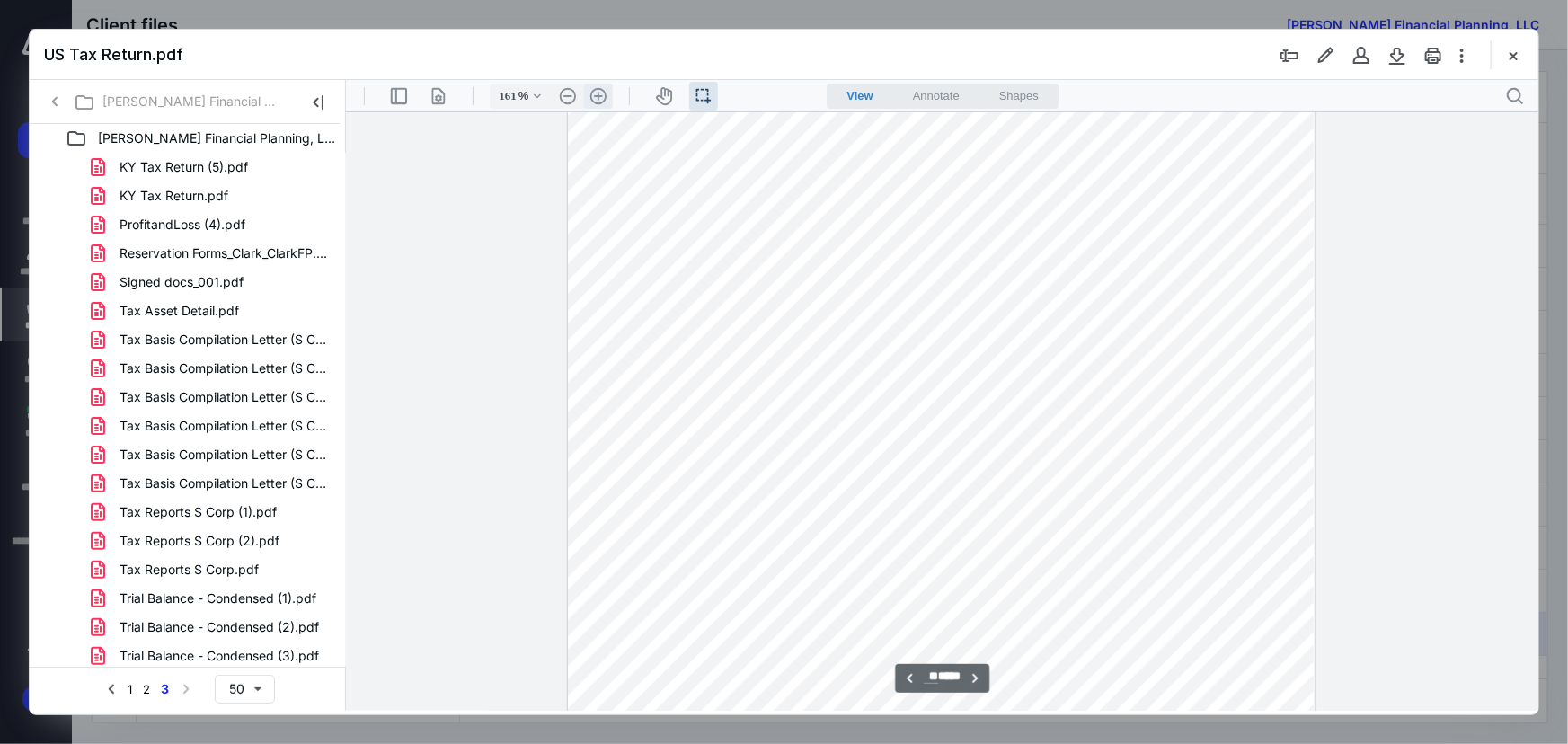 click on ".cls-1{fill:#abb0c4;} icon - header - zoom - in - line" at bounding box center (598, 95) 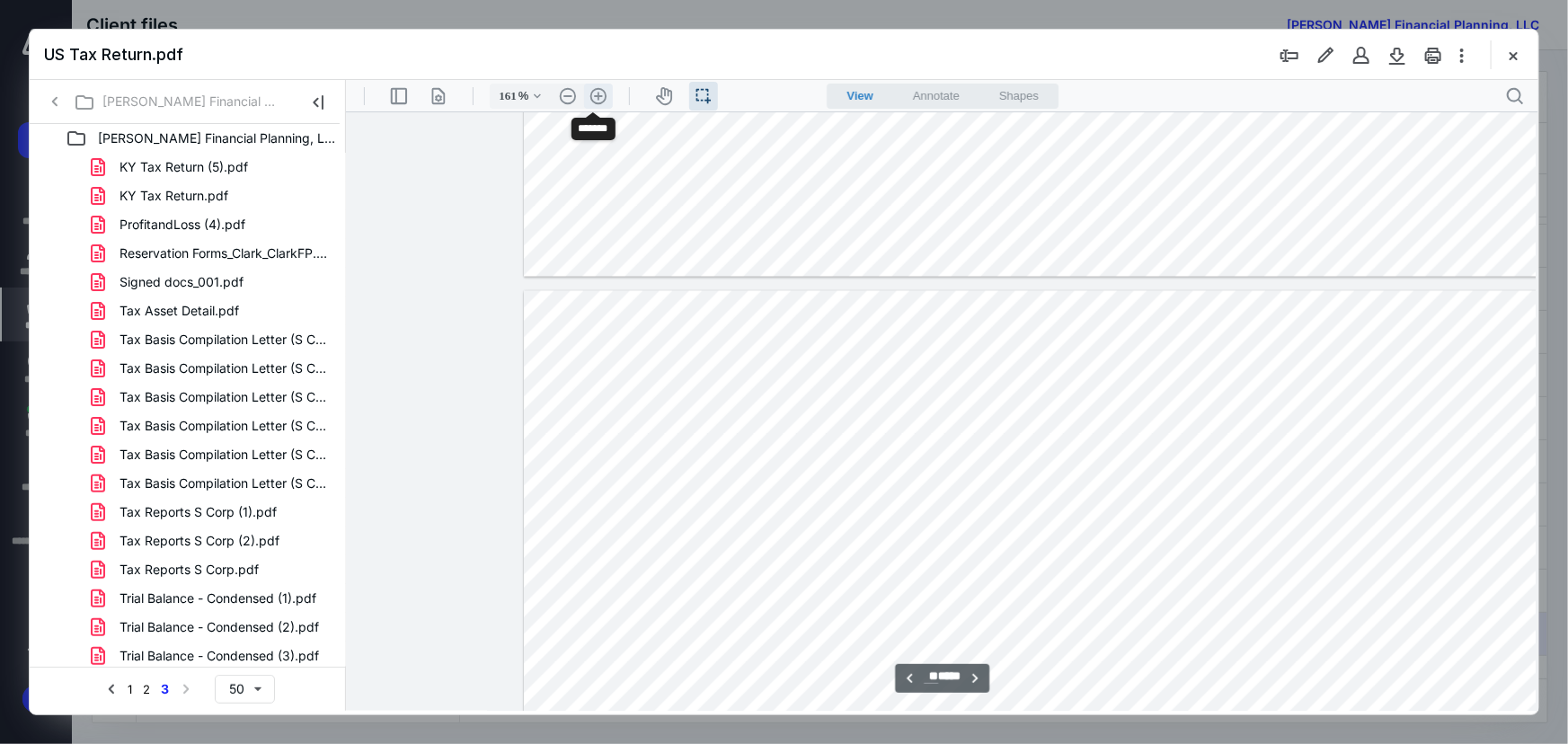 type on "211" 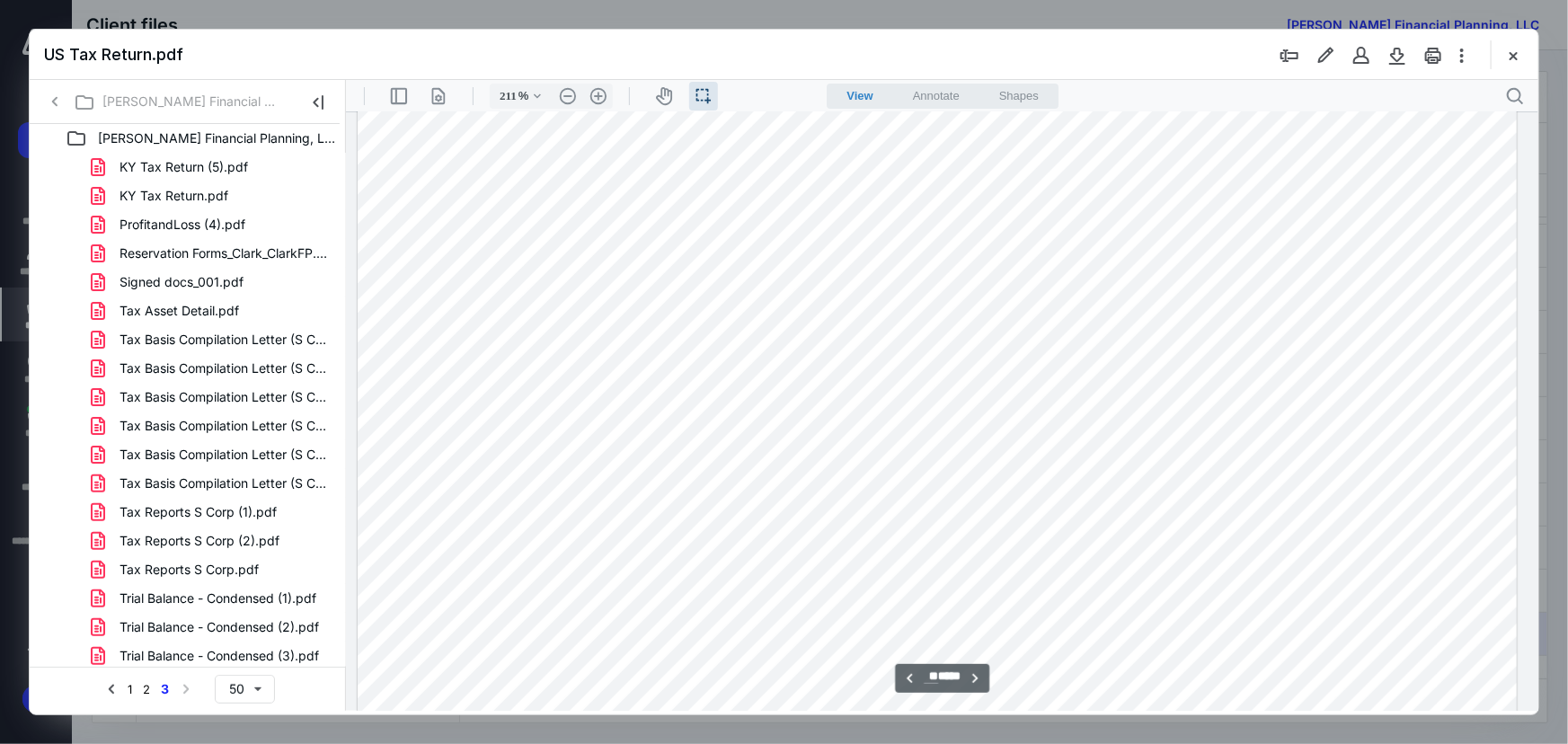 scroll, scrollTop: 18037, scrollLeft: 166, axis: both 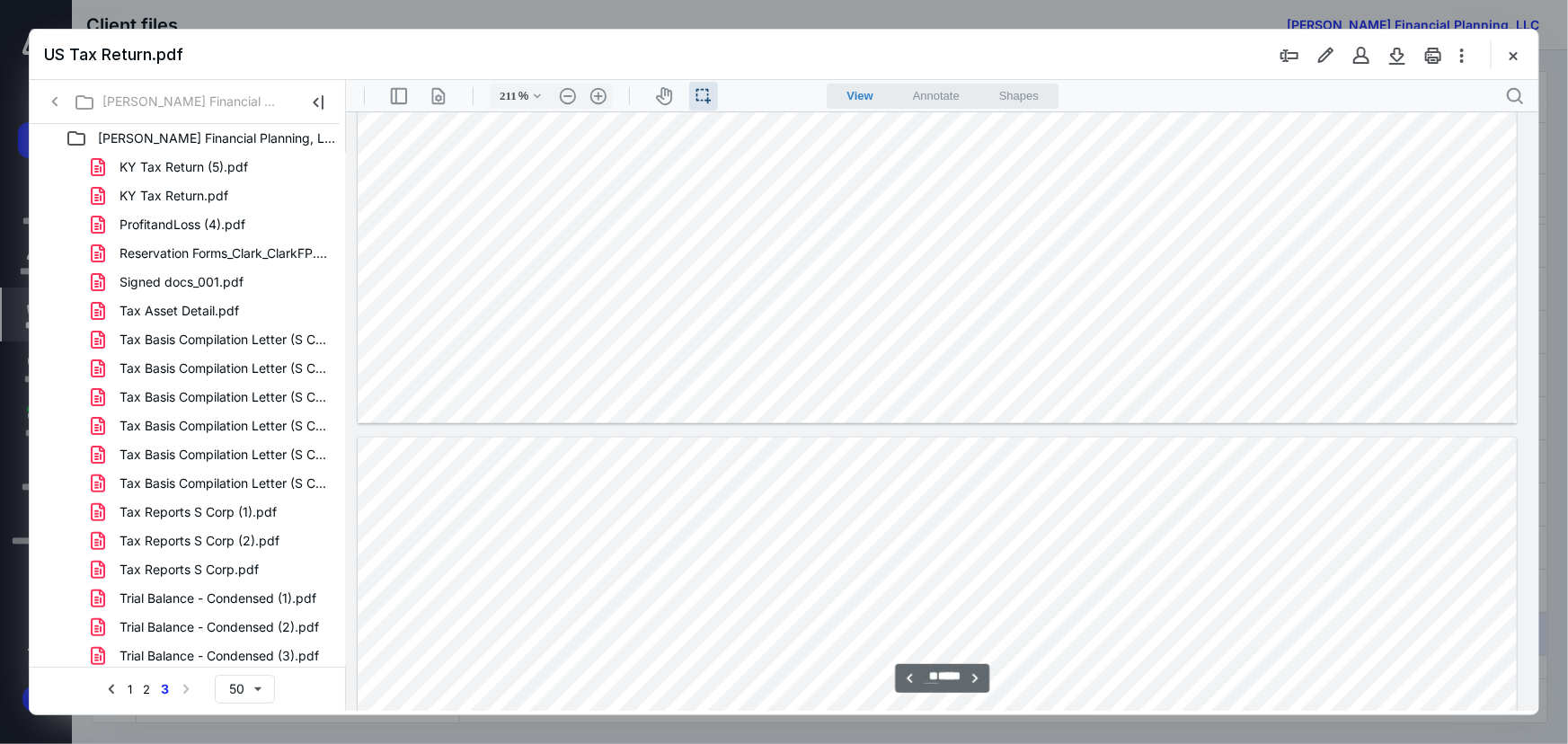type on "**" 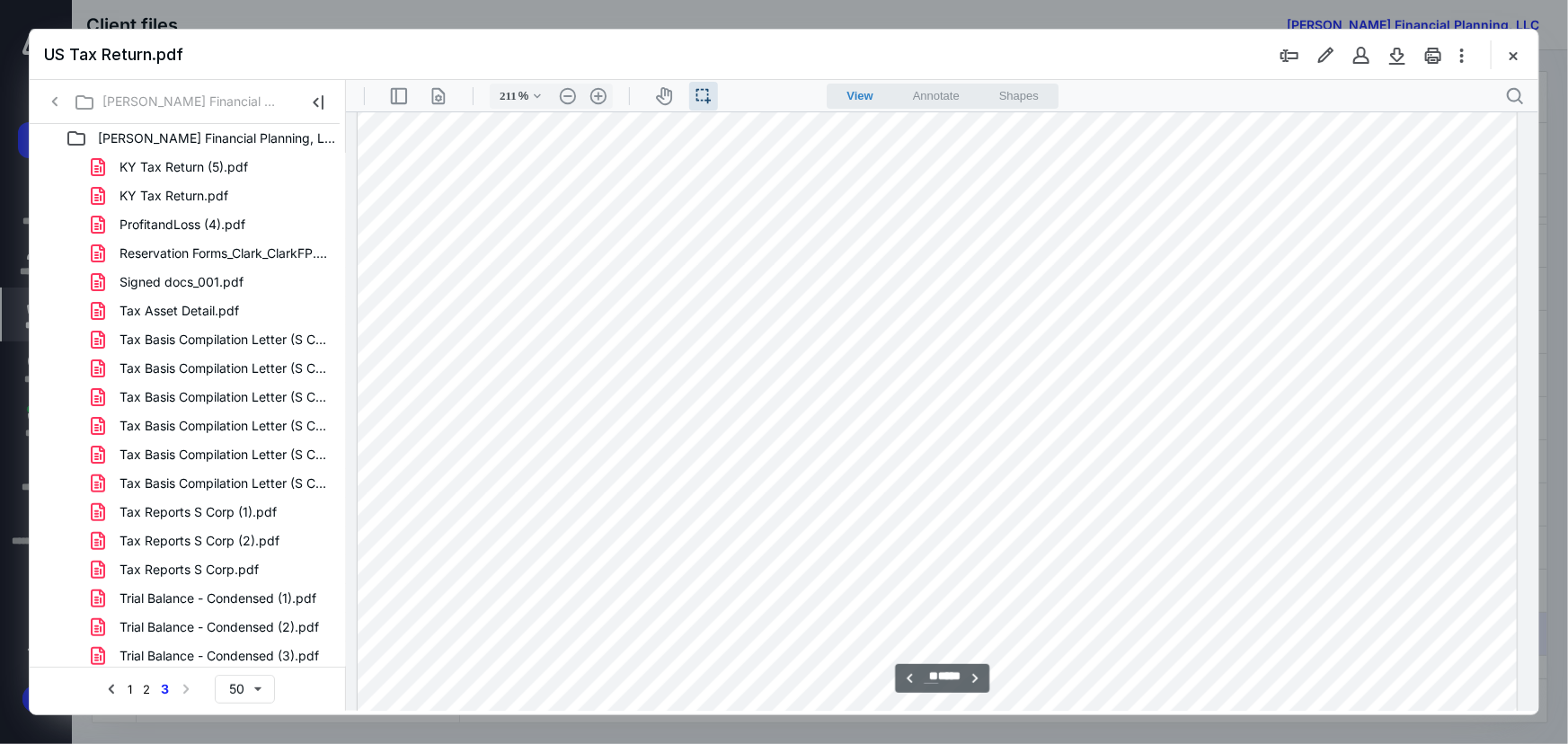 scroll, scrollTop: 18690, scrollLeft: 166, axis: both 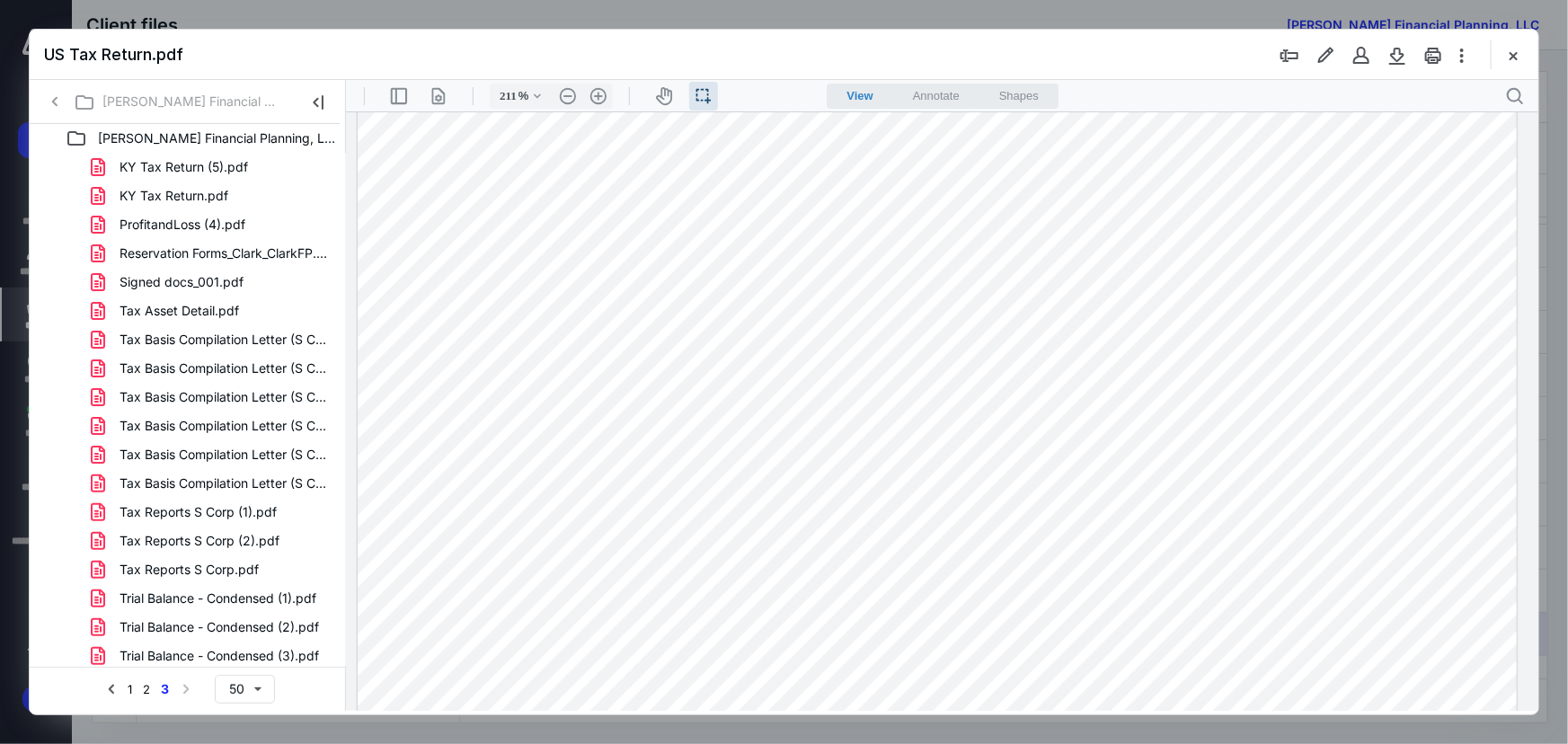 drag, startPoint x: 498, startPoint y: 419, endPoint x: 1027, endPoint y: 415, distance: 529.0151 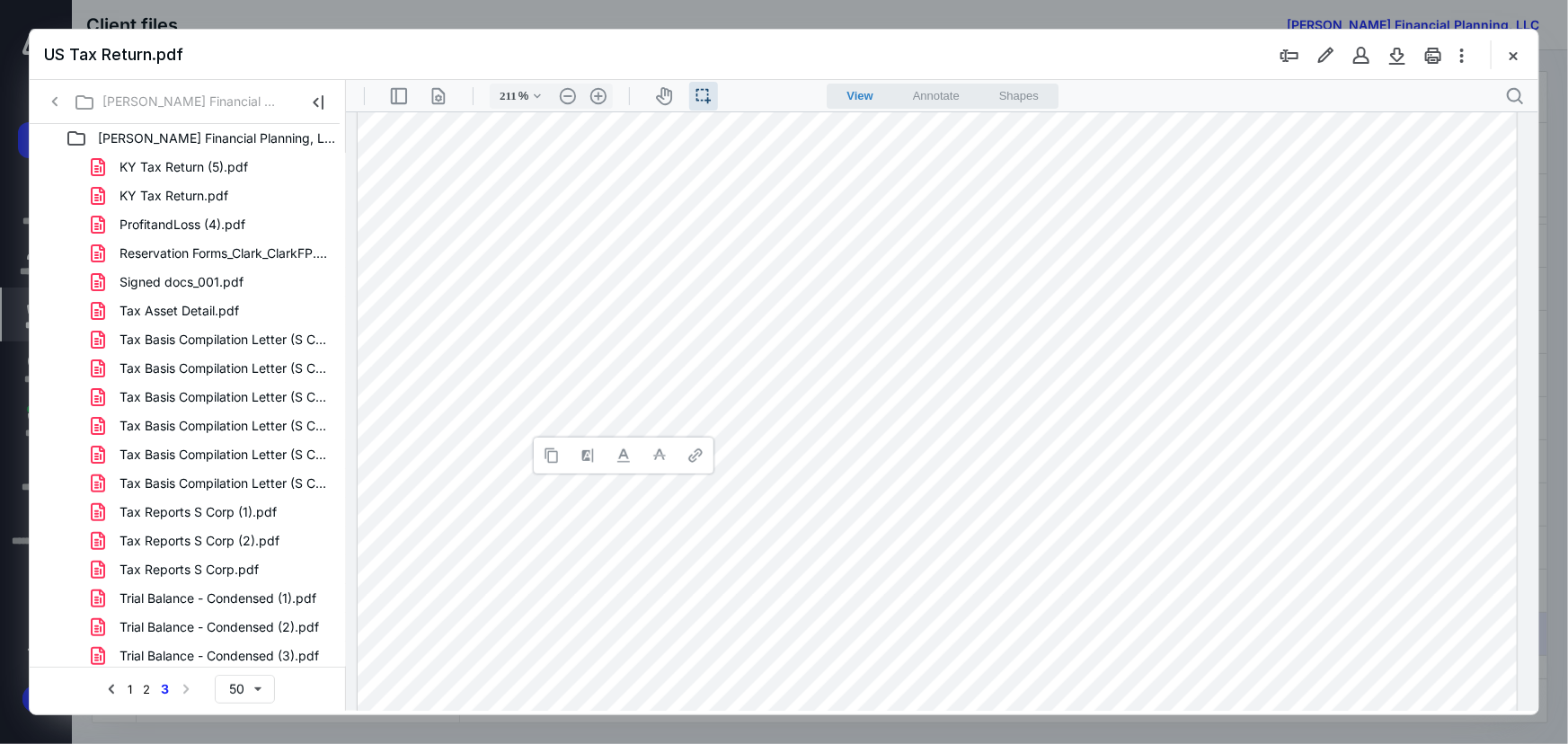click at bounding box center (936, 359) 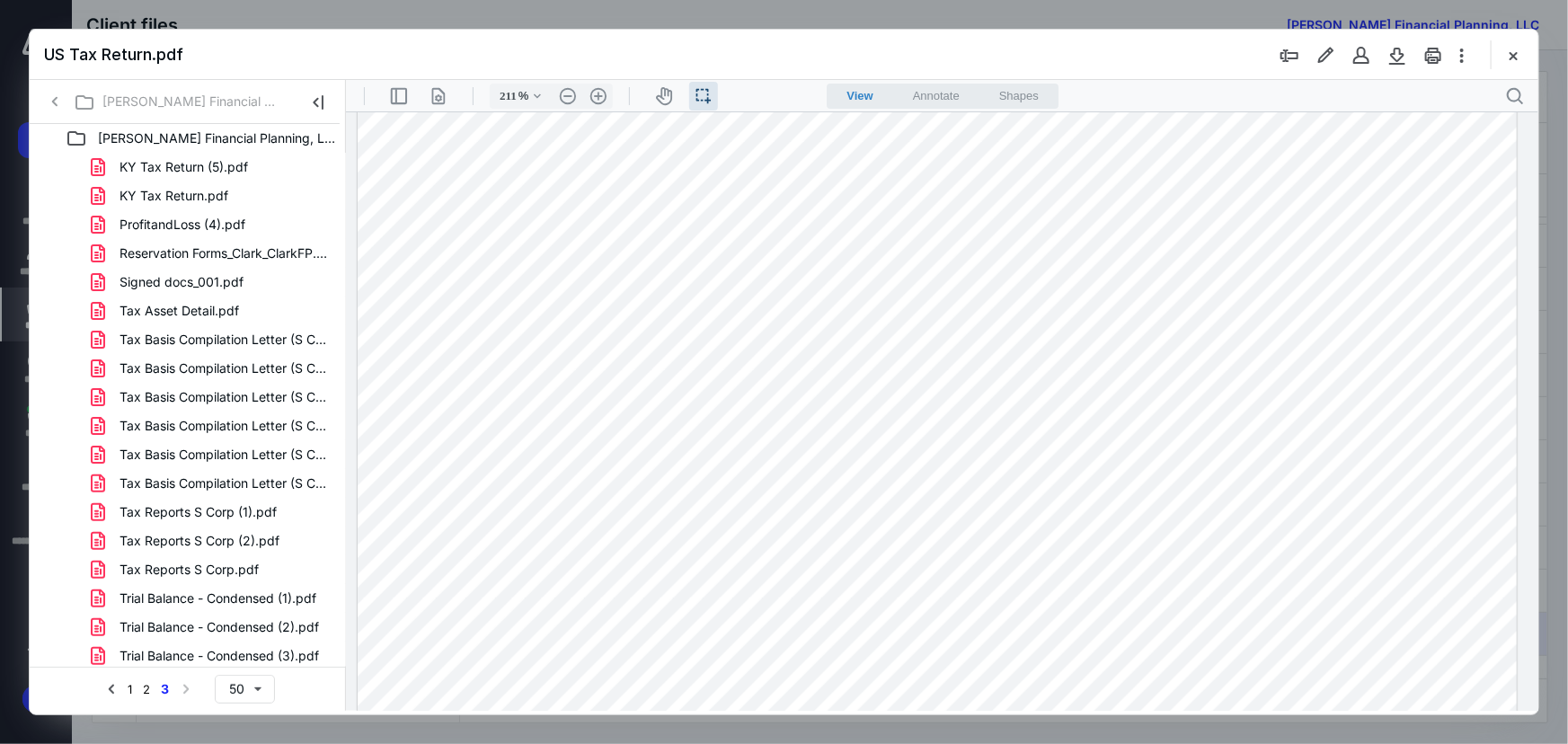click at bounding box center (1513, 55) 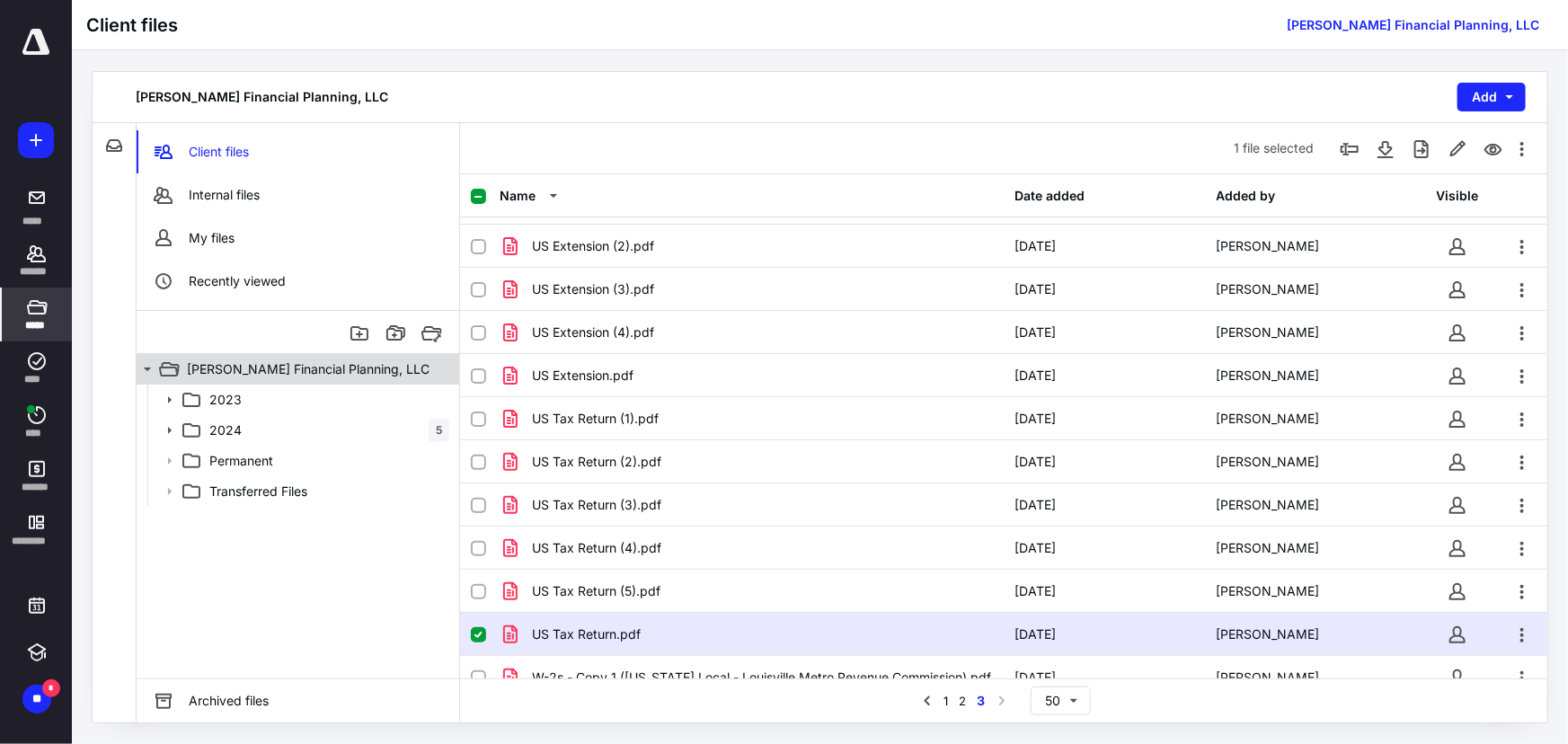 click on "Clark Financial Planning, LLC" at bounding box center [308, 369] 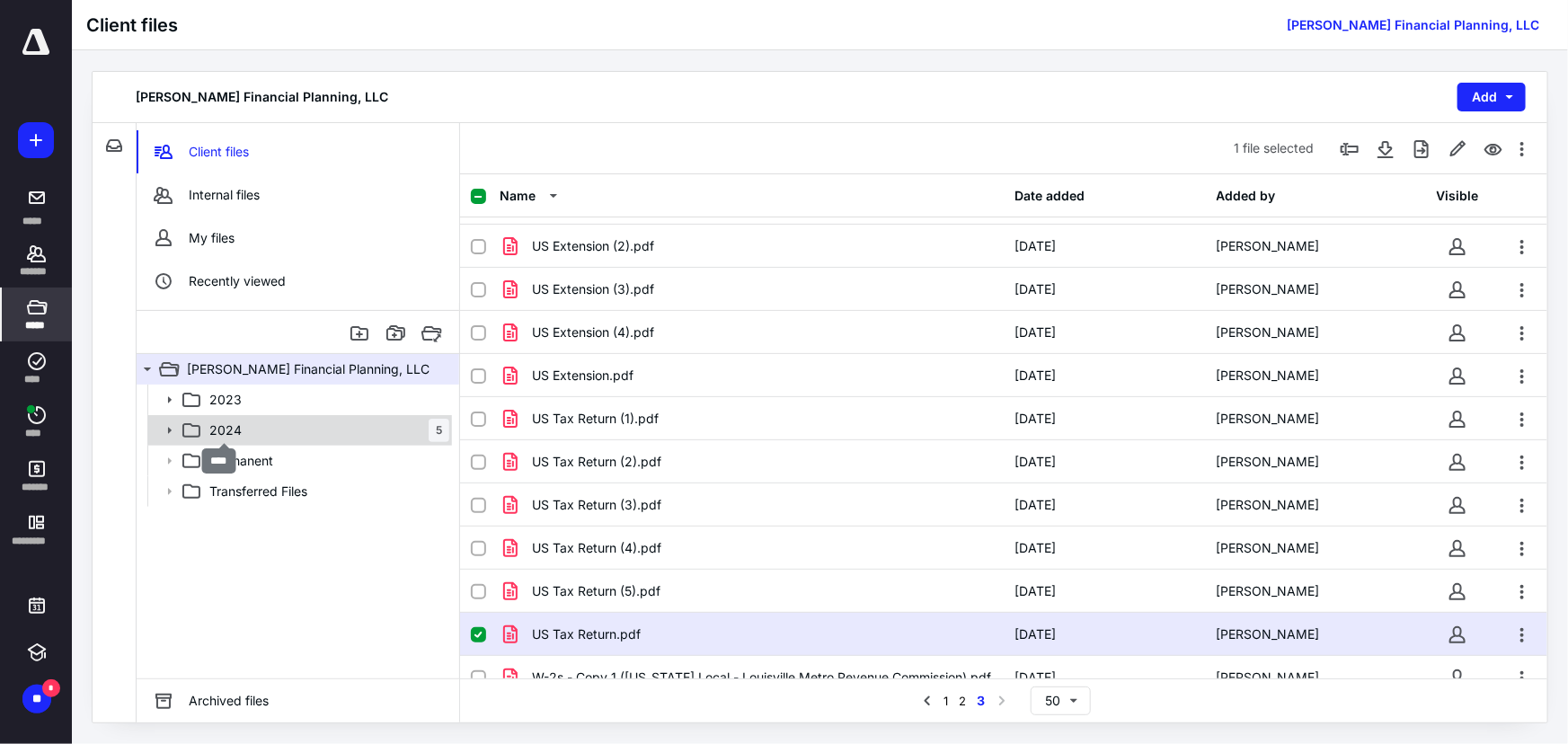 click on "2024" at bounding box center (226, 430) 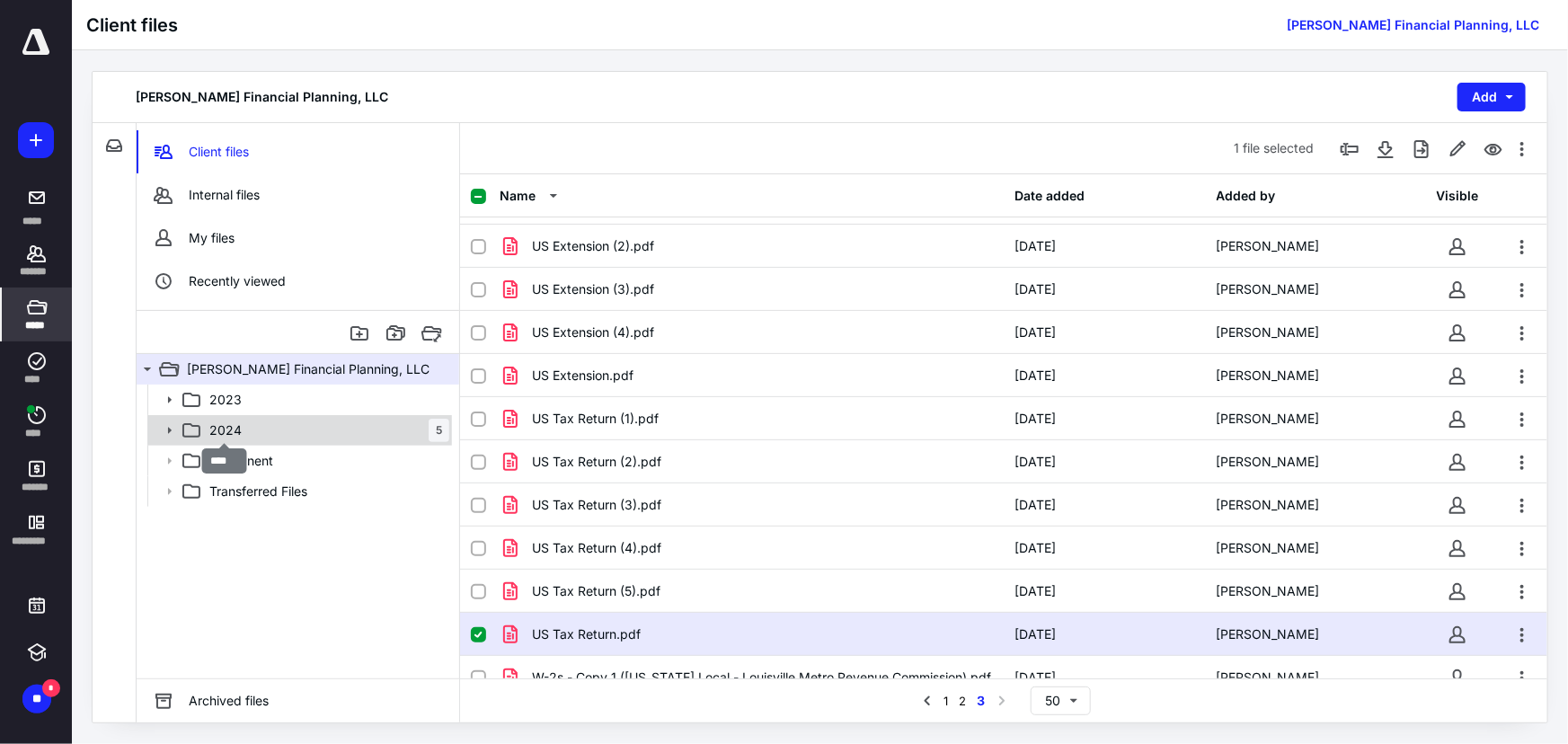 scroll, scrollTop: 0, scrollLeft: 0, axis: both 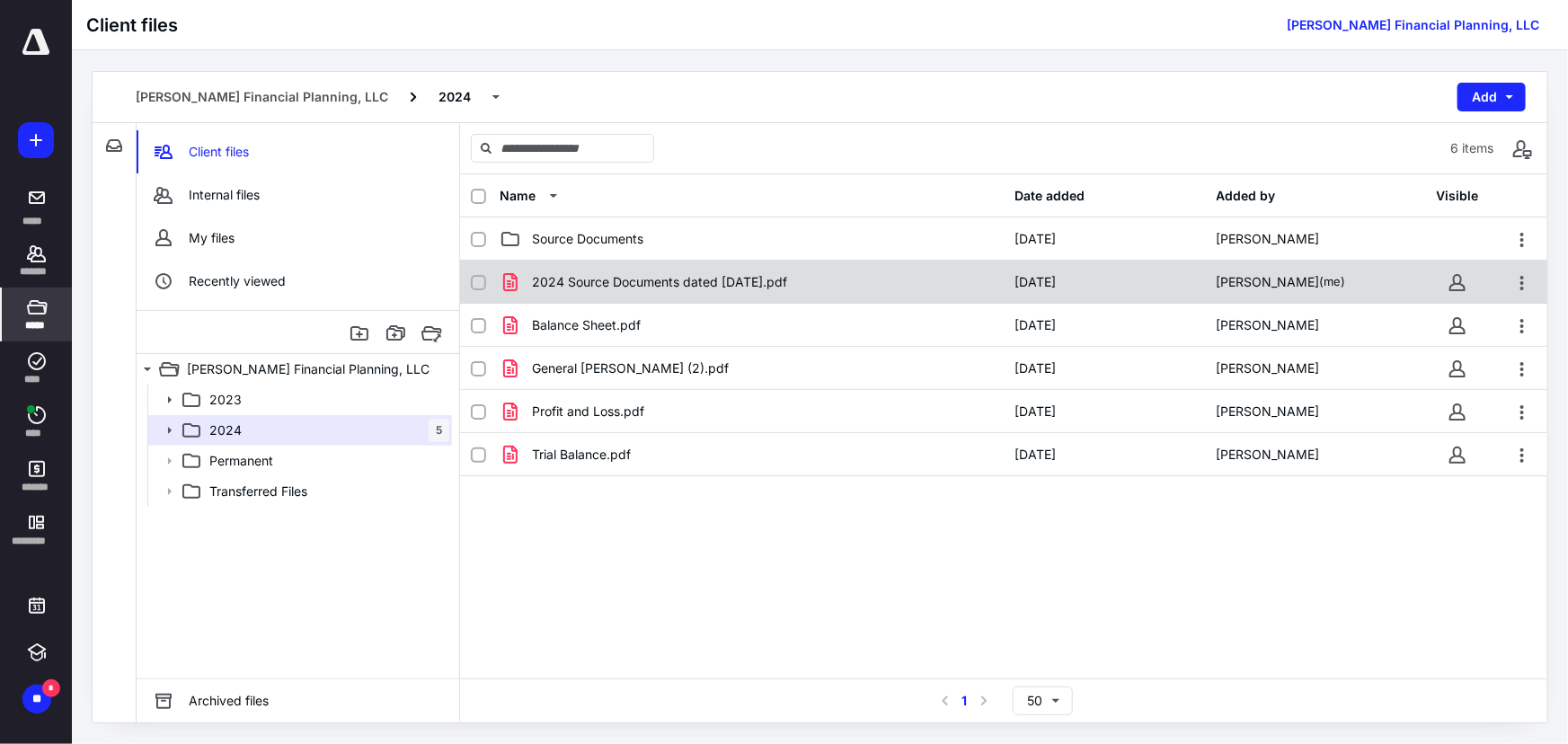 click on "2024 Source Documents dated 7.8.25.pdf 7/8/2025 Jacob Kesselring  (me)" at bounding box center (1004, 282) 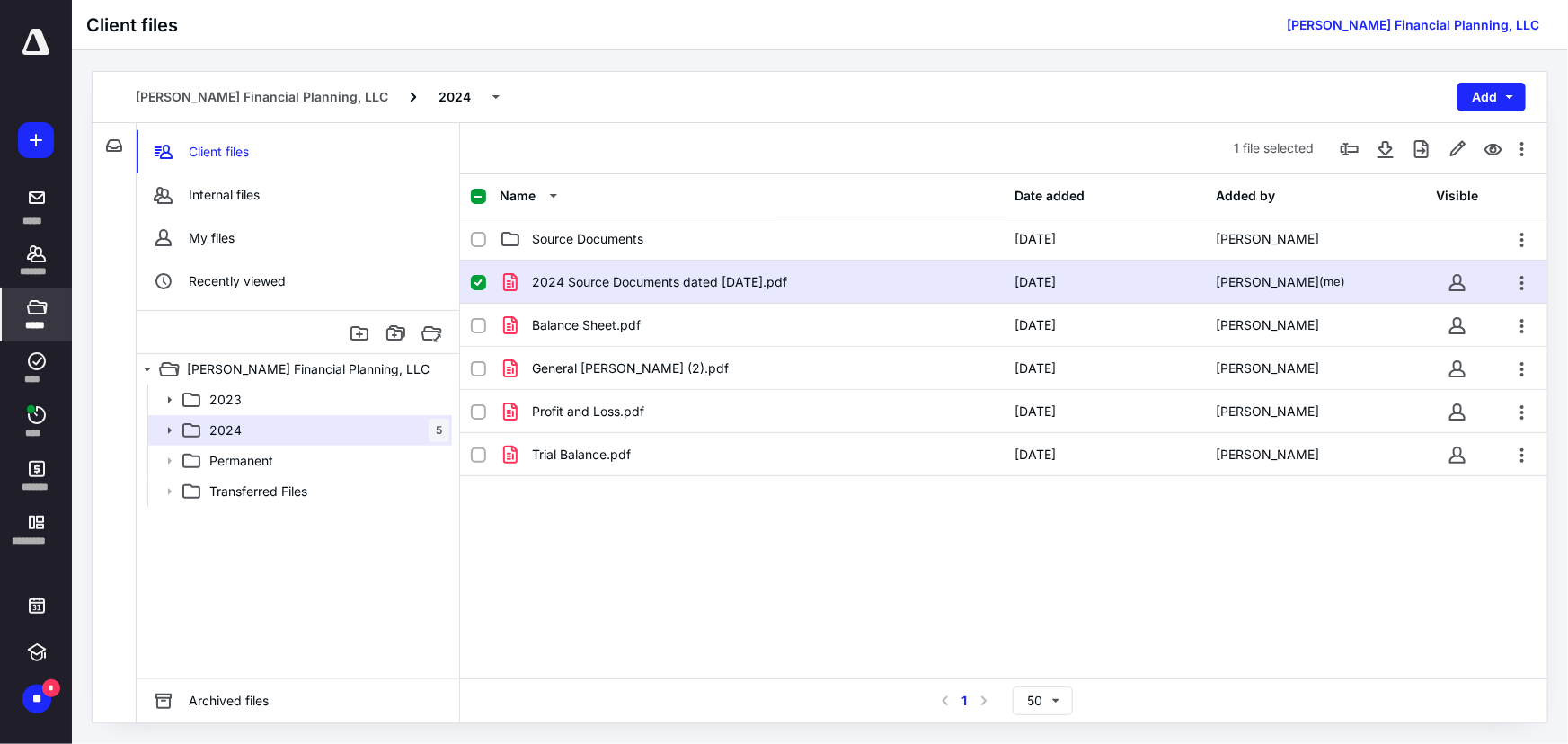 click on "2024 Source Documents dated 7.8.25.pdf 7/8/2025 Jacob Kesselring  (me)" at bounding box center [1004, 282] 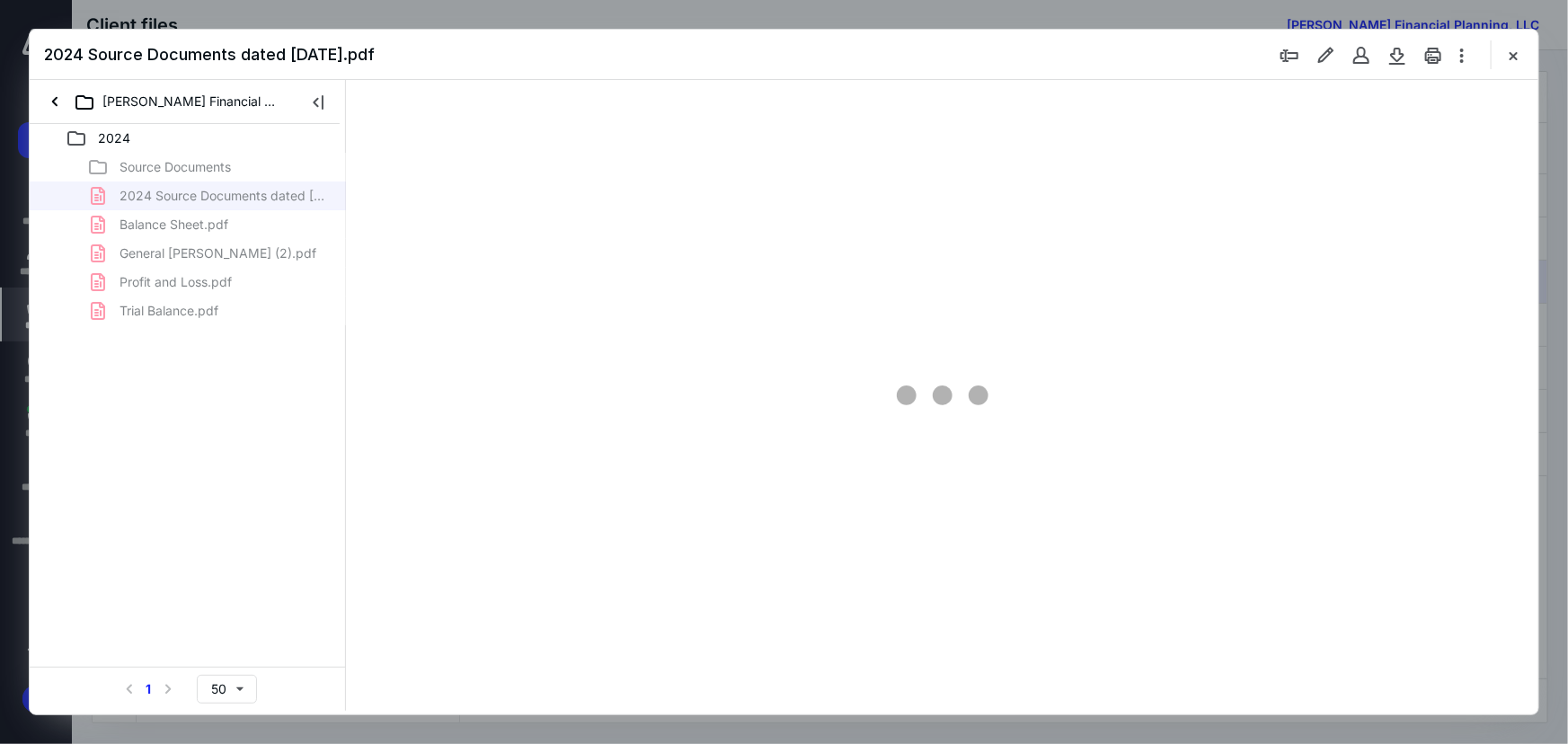 scroll, scrollTop: 0, scrollLeft: 0, axis: both 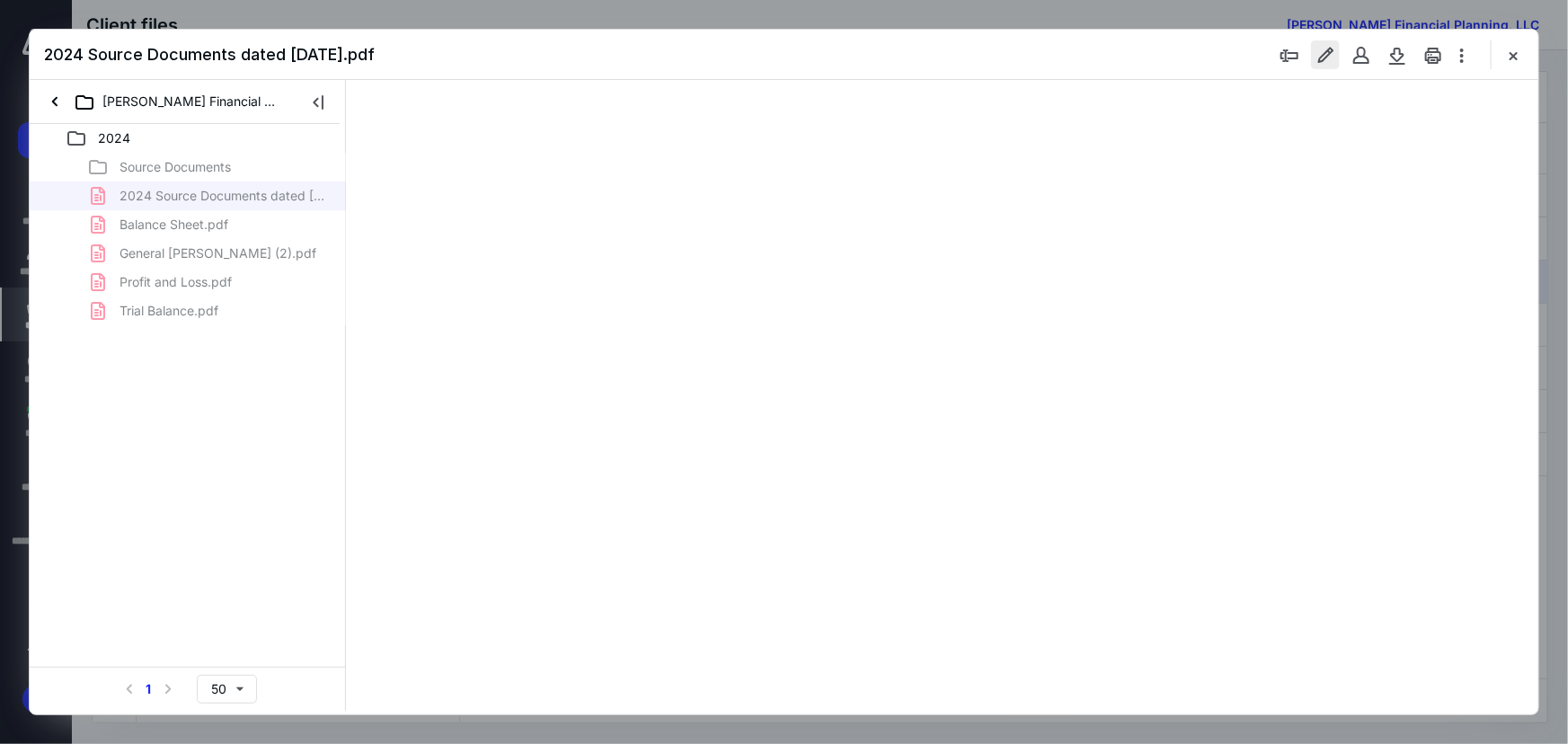 click at bounding box center (1325, 55) 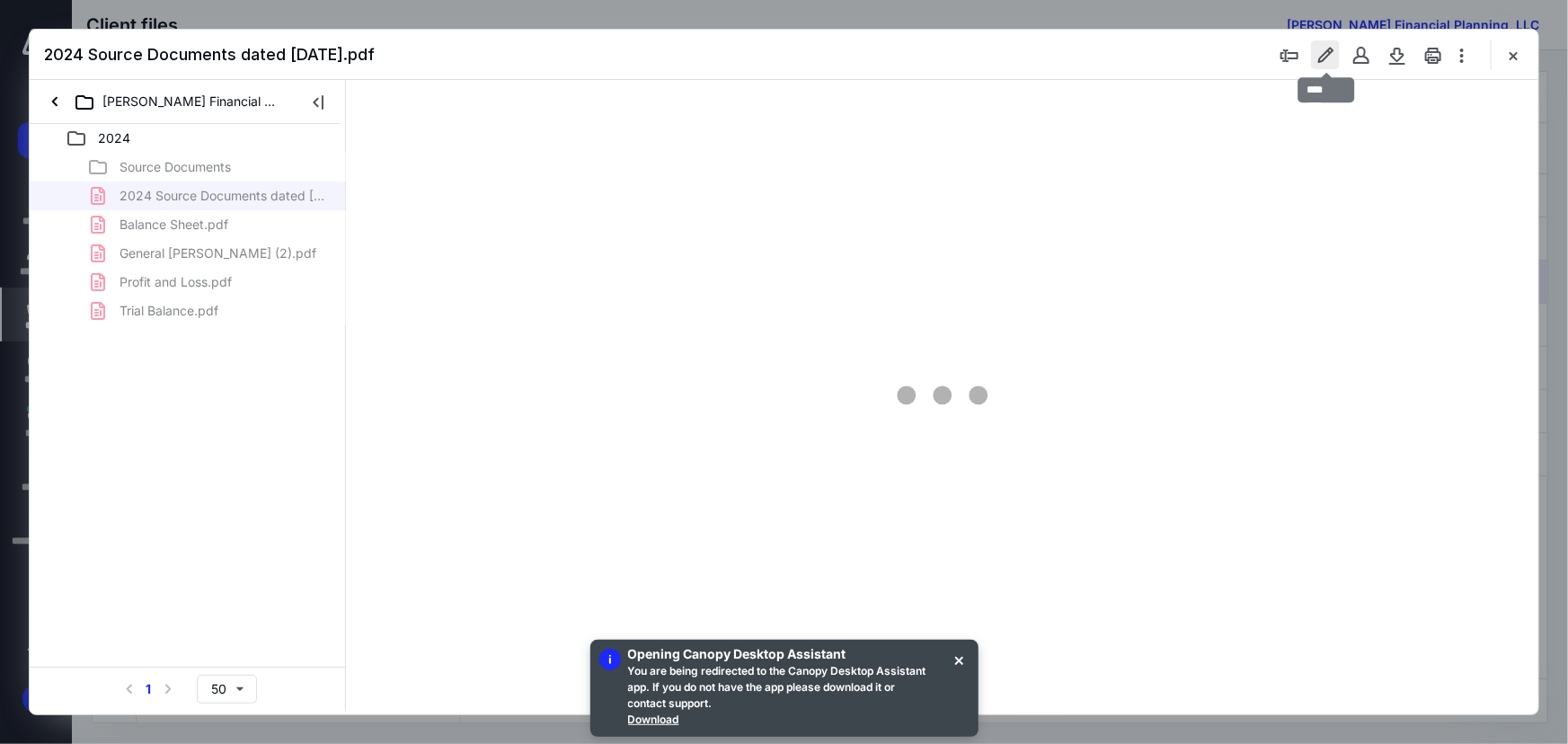 type on "77" 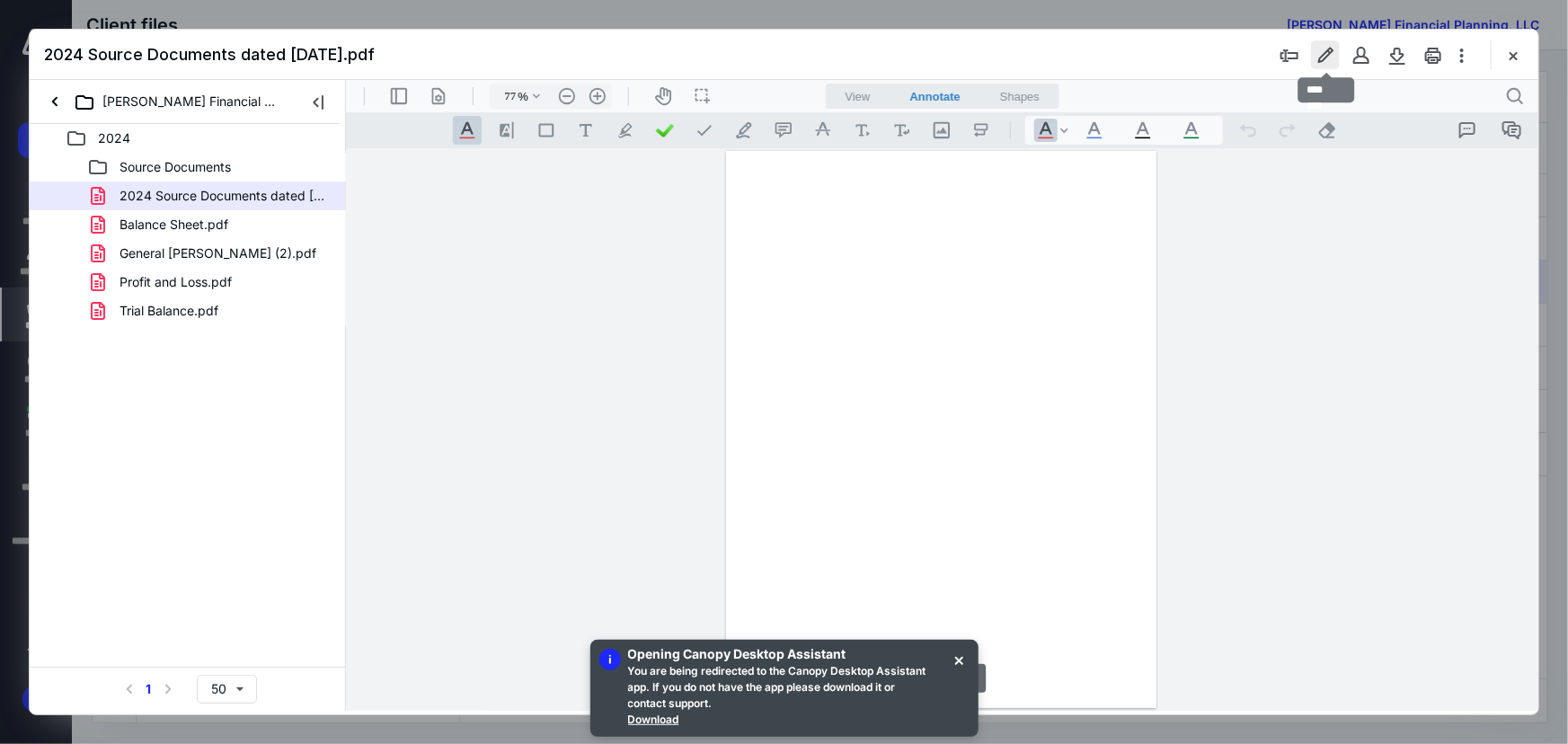 scroll, scrollTop: 71, scrollLeft: 0, axis: vertical 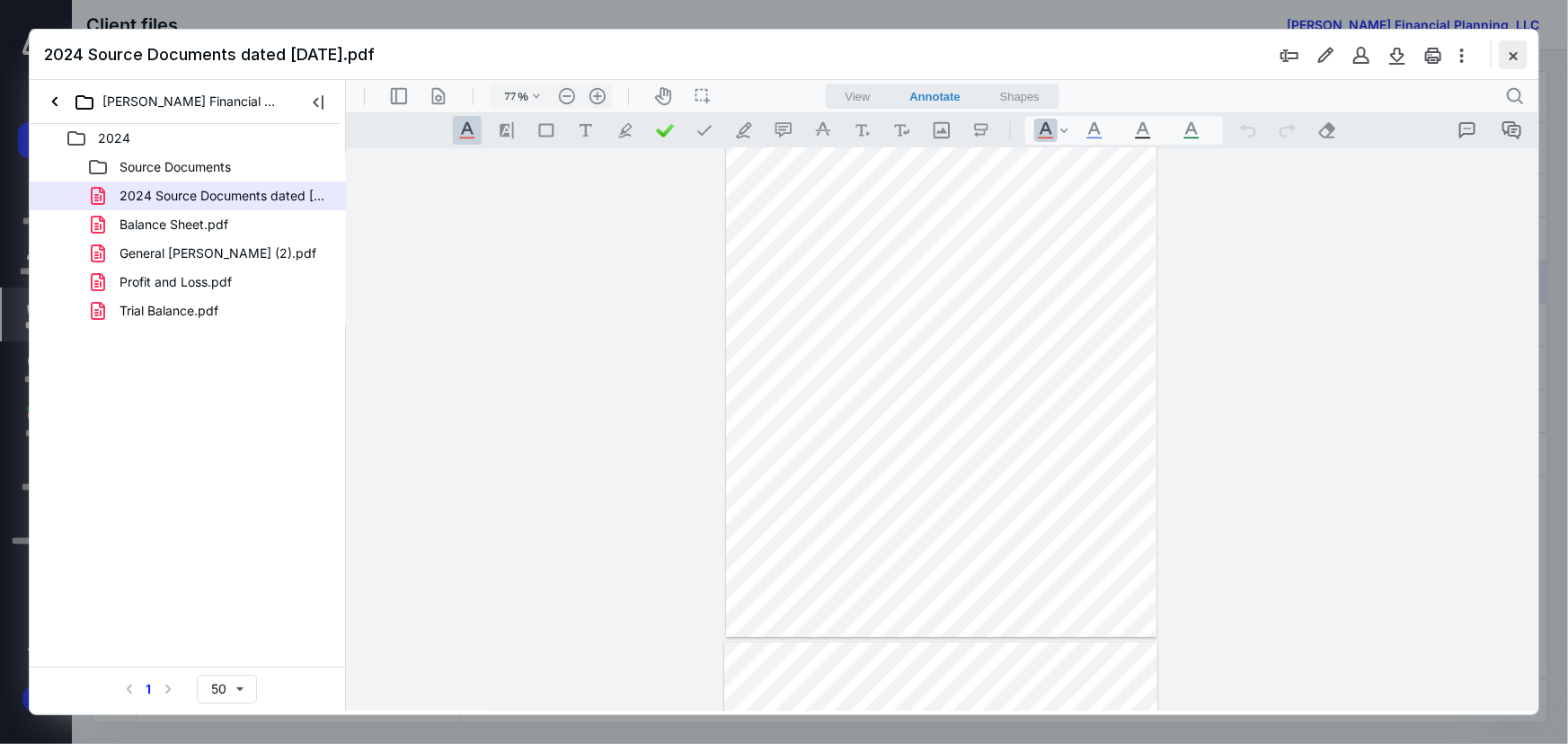 click at bounding box center [1513, 55] 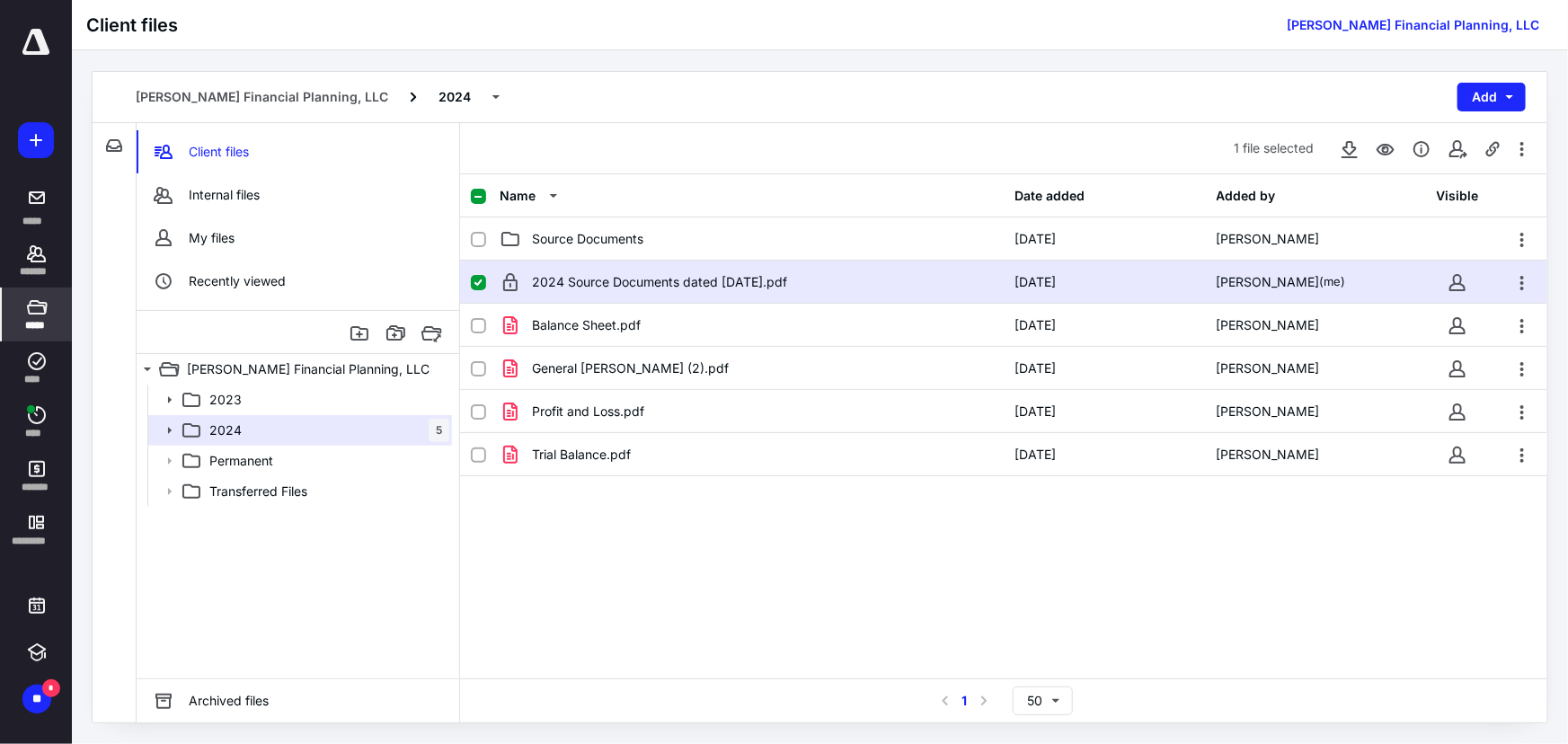 click on "Clark Financial Planning, LLC 2024   Add File Inbox: Clark Financial Planning, LLC This inbox does not have any files Client files Internal files My files Recently viewed Clark Financial Planning, LLC 2023 2024 5 Permanent Transferred Files 2023 2024 5 Permanent Transferred Files Archived files 1 file selected Name Date added Added by Visible Source Documents 1/22/2025 Cynthia Rose 2024 Source Documents dated 7.8.25.pdf 7/8/2025 Jacob Kesselring  (me) Balance Sheet.pdf 3/17/2025 Daniel Weber General Ledger (2).pdf 3/17/2025 Daniel Weber Profit and Loss.pdf 3/17/2025 Daniel Weber Trial Balance.pdf 3/17/2025 Daniel Weber Select a page number for more results 1 50" at bounding box center (819, 397) 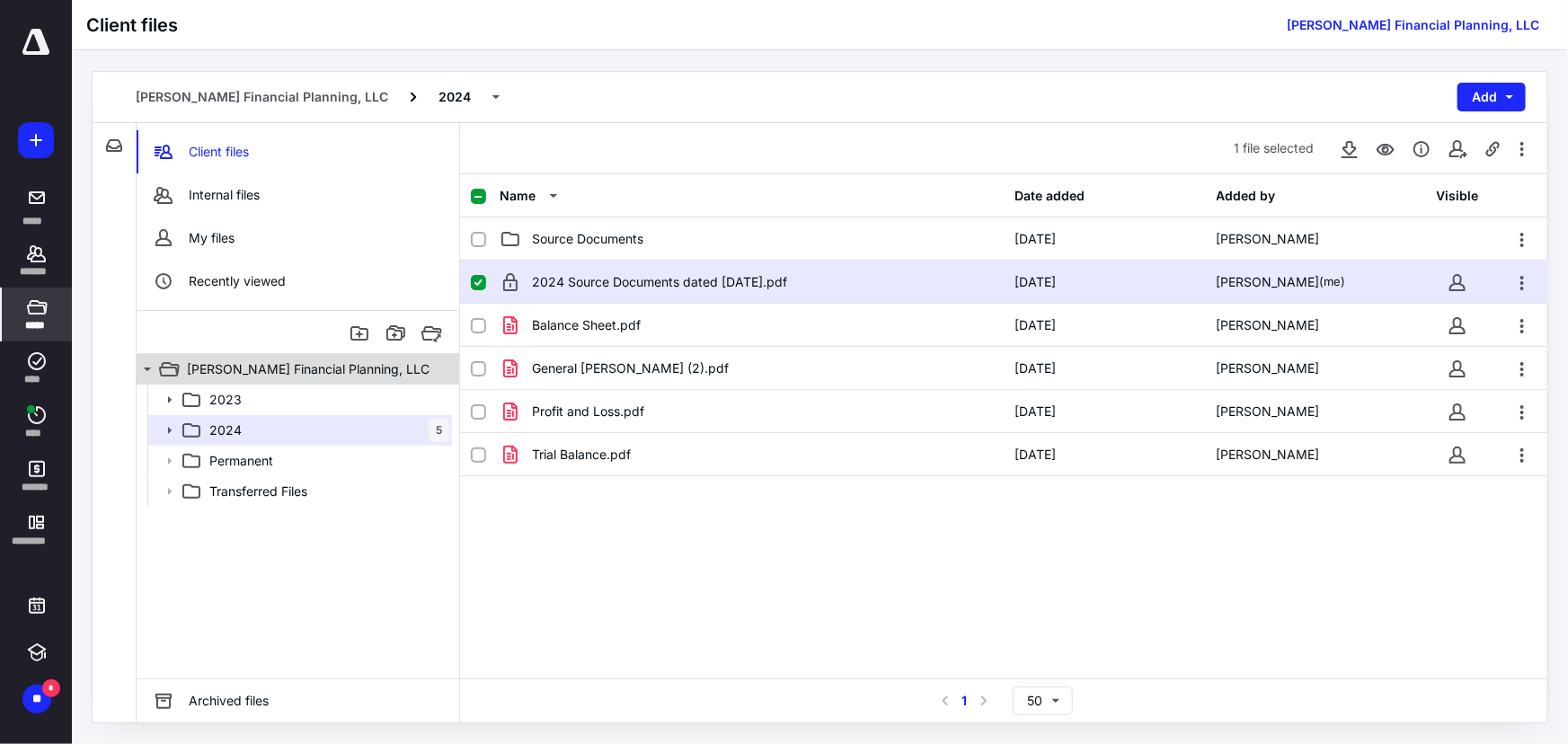 click on "Clark Financial Planning, LLC" at bounding box center [288, 369] 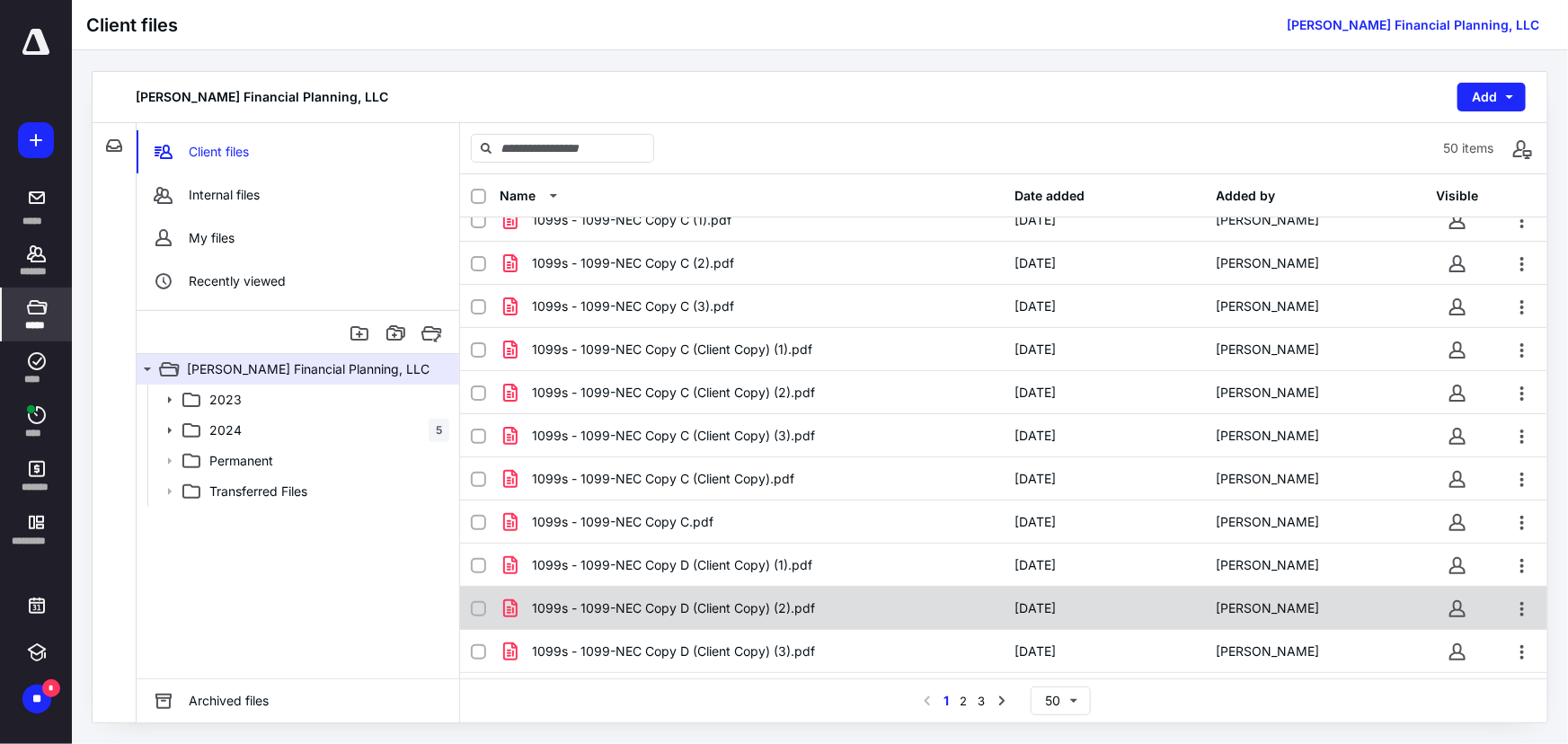 scroll, scrollTop: 1689, scrollLeft: 0, axis: vertical 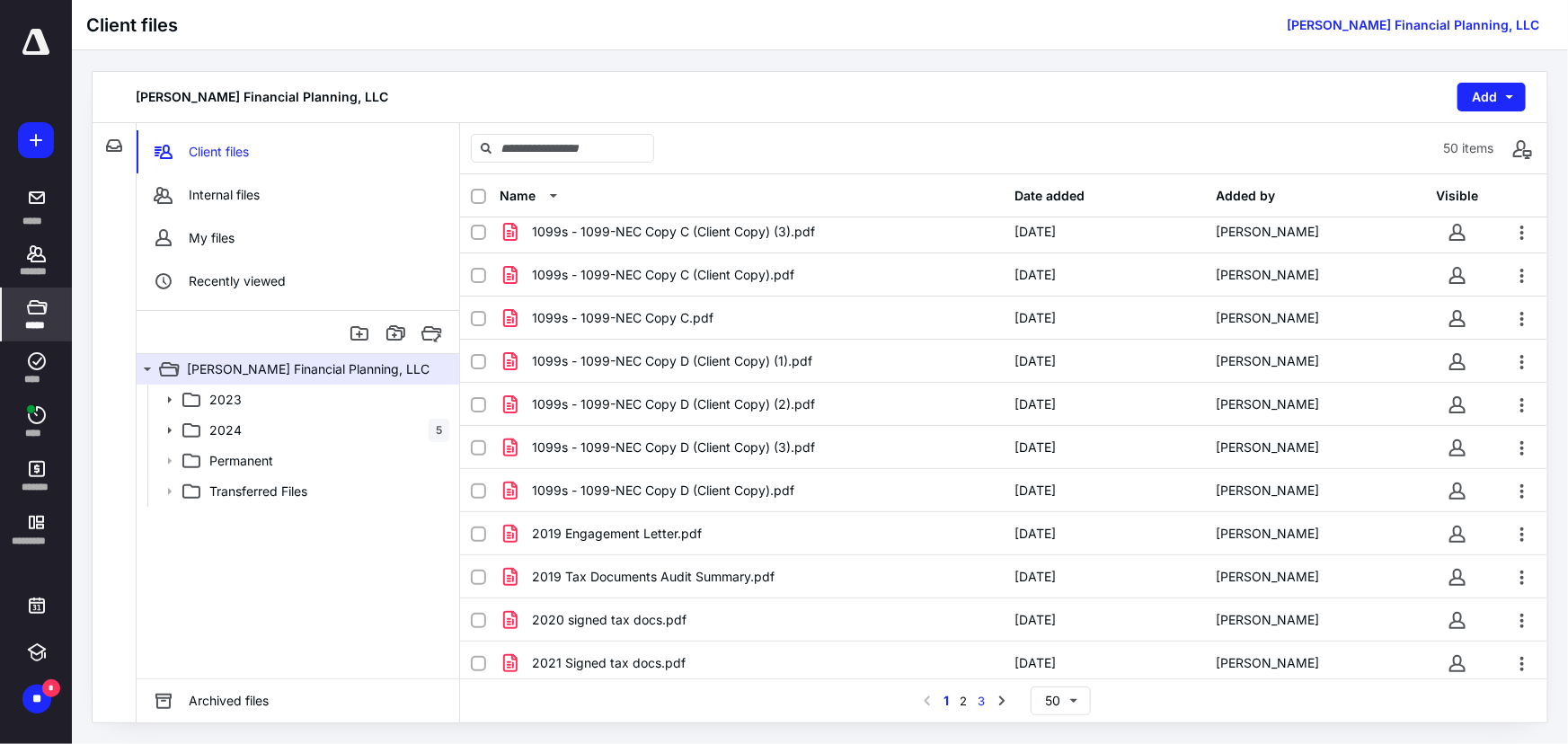 click on "3" at bounding box center (982, 701) 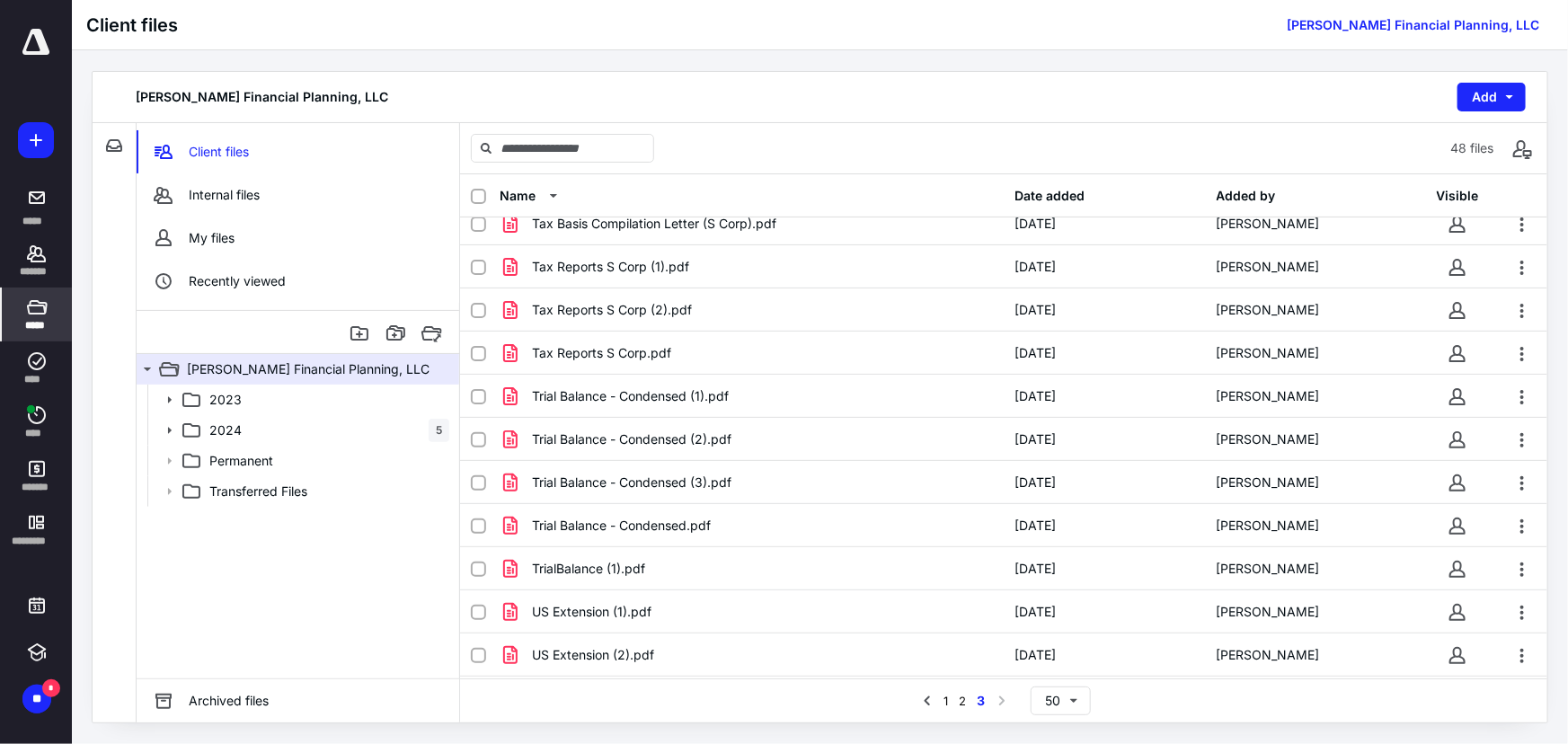 scroll, scrollTop: 0, scrollLeft: 0, axis: both 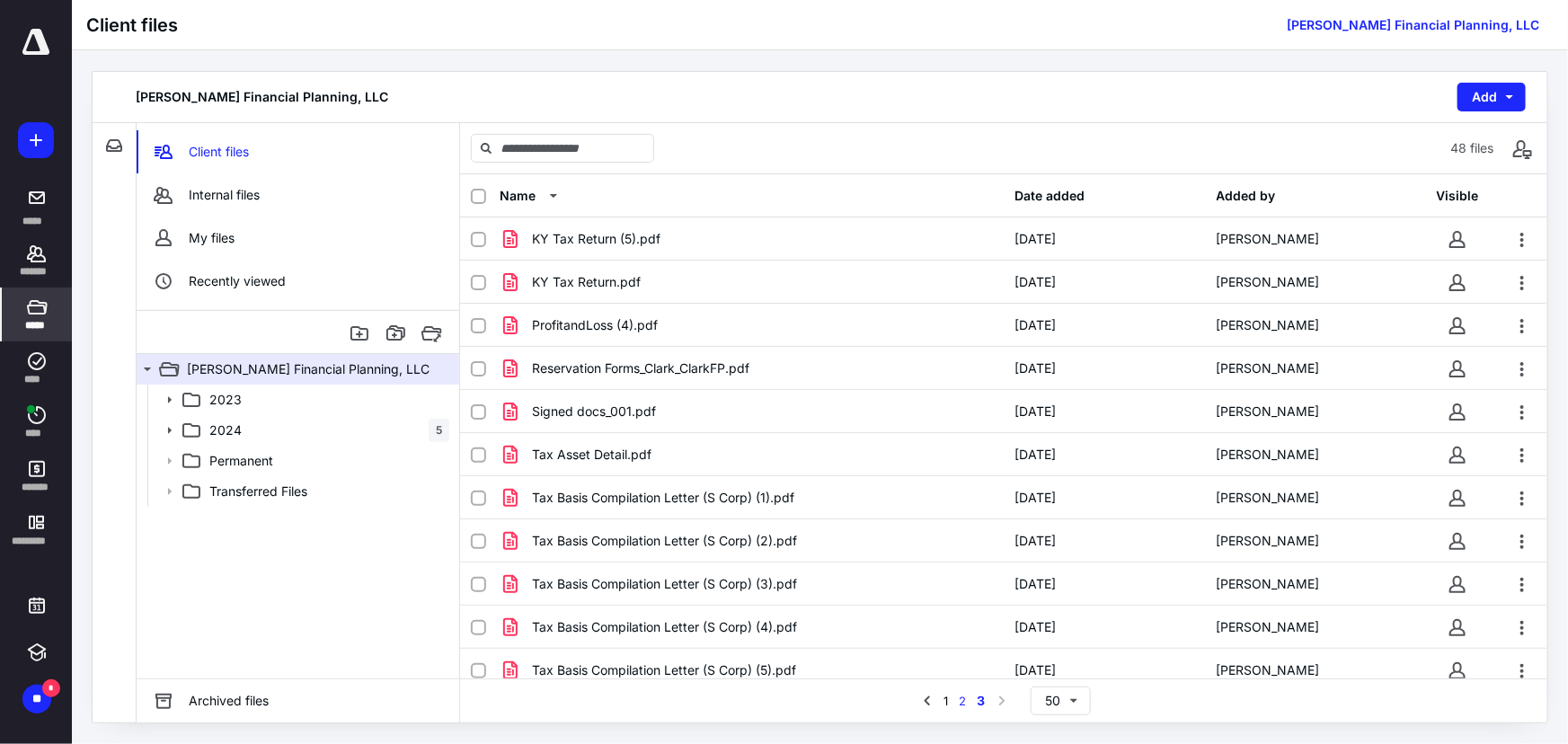 click on "2" at bounding box center (963, 701) 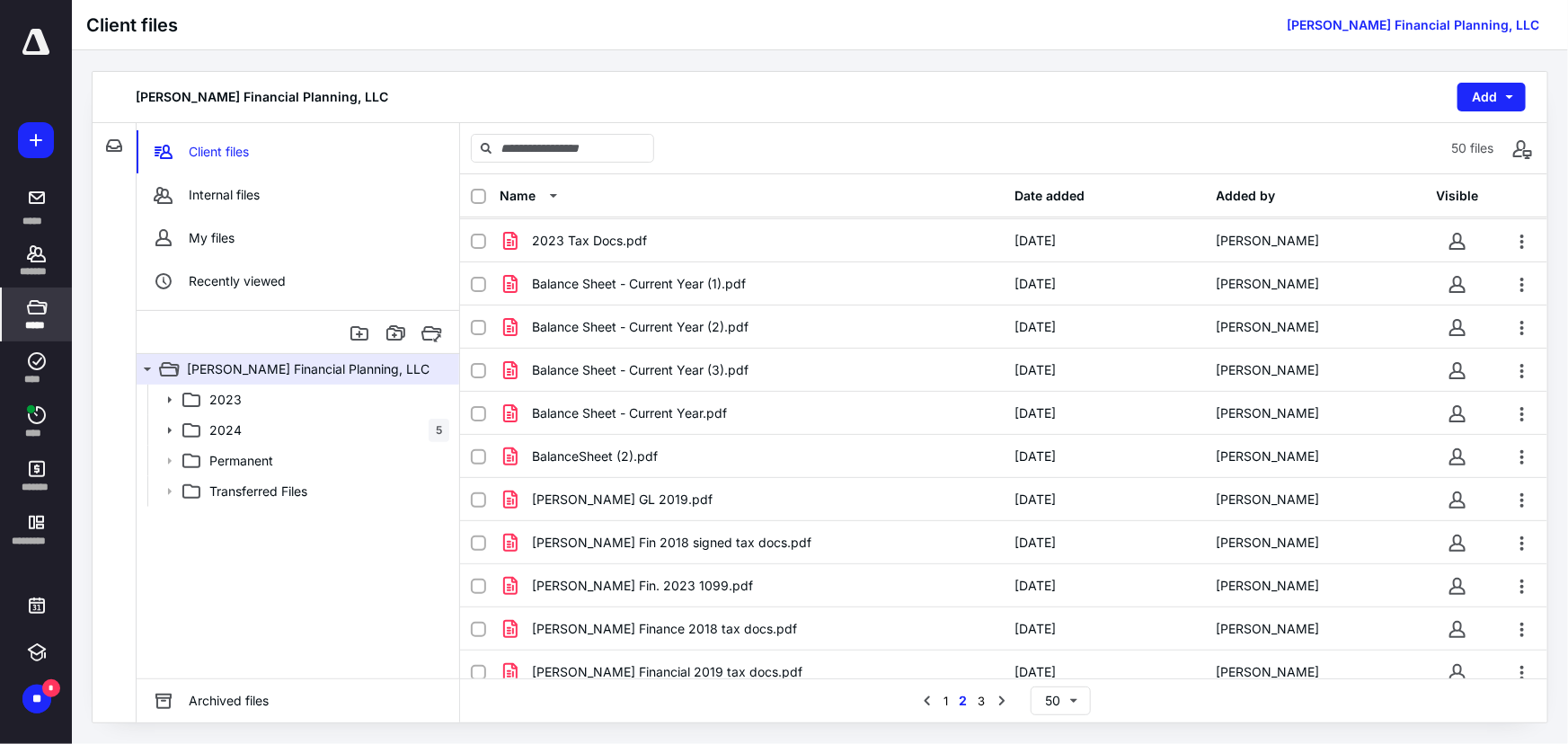 scroll, scrollTop: 0, scrollLeft: 0, axis: both 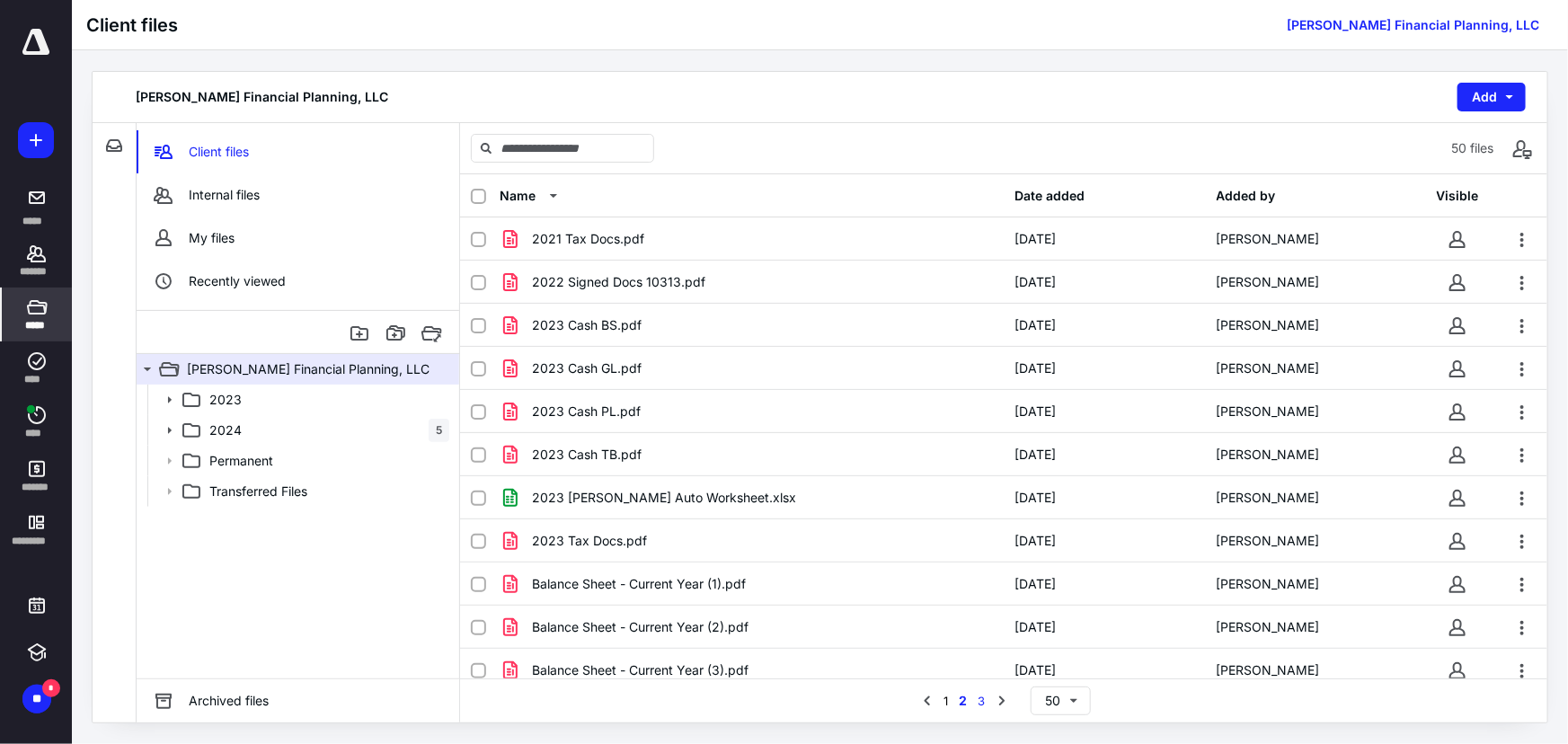 click on "3" at bounding box center [982, 701] 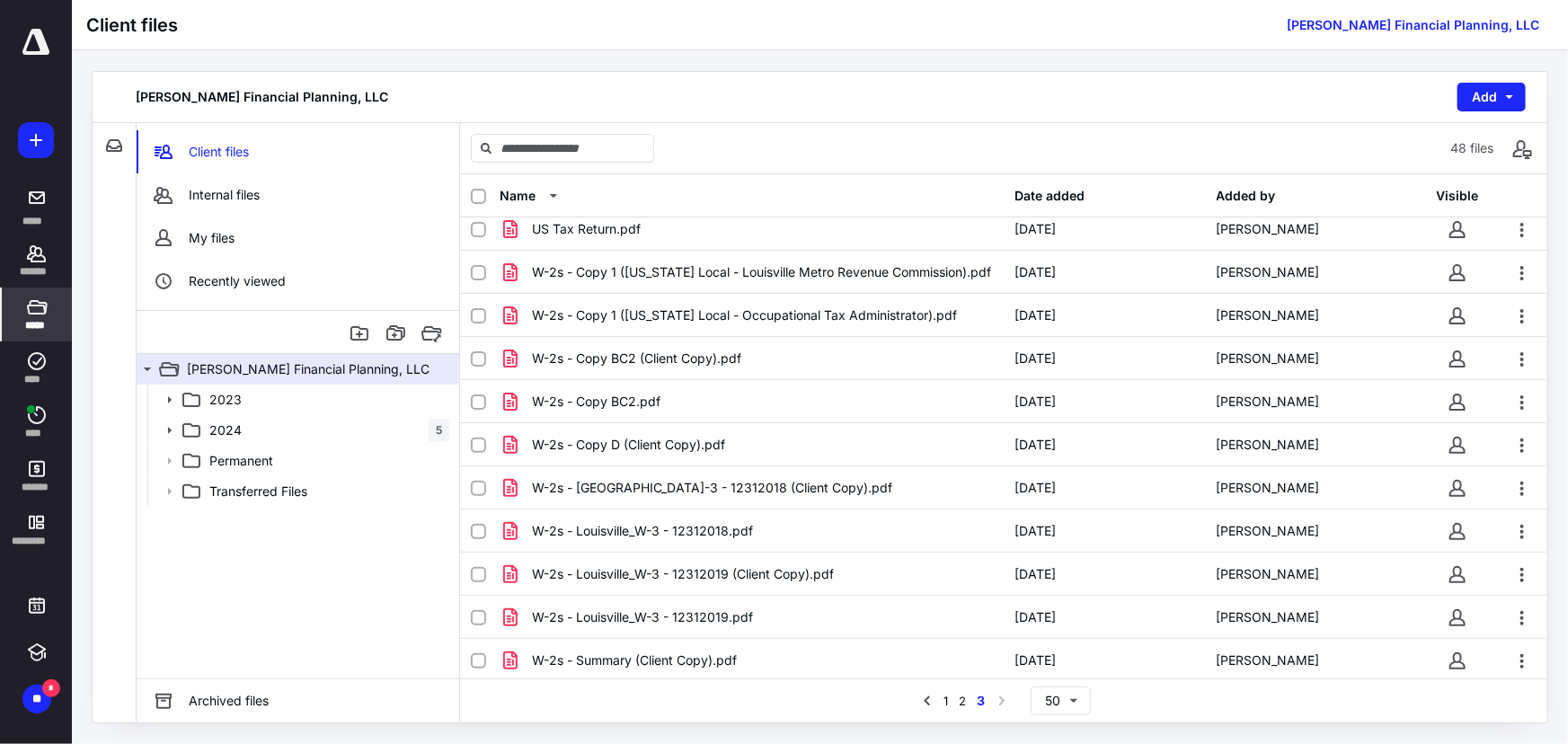 scroll, scrollTop: 1113, scrollLeft: 0, axis: vertical 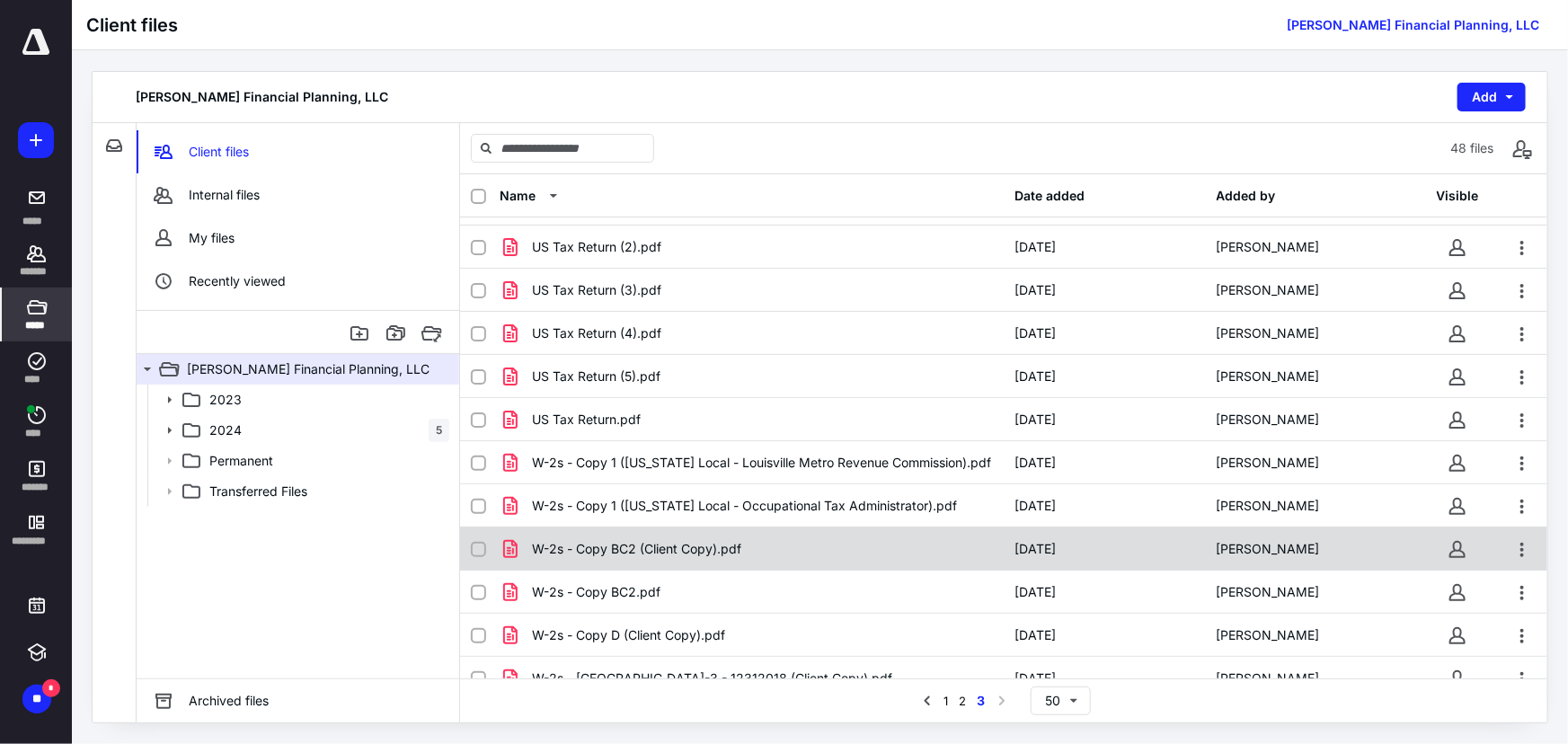 click on "W-2s - Copy BC2 (Client Copy).pdf 7/8/2025 Daniel Weber" at bounding box center (1004, 549) 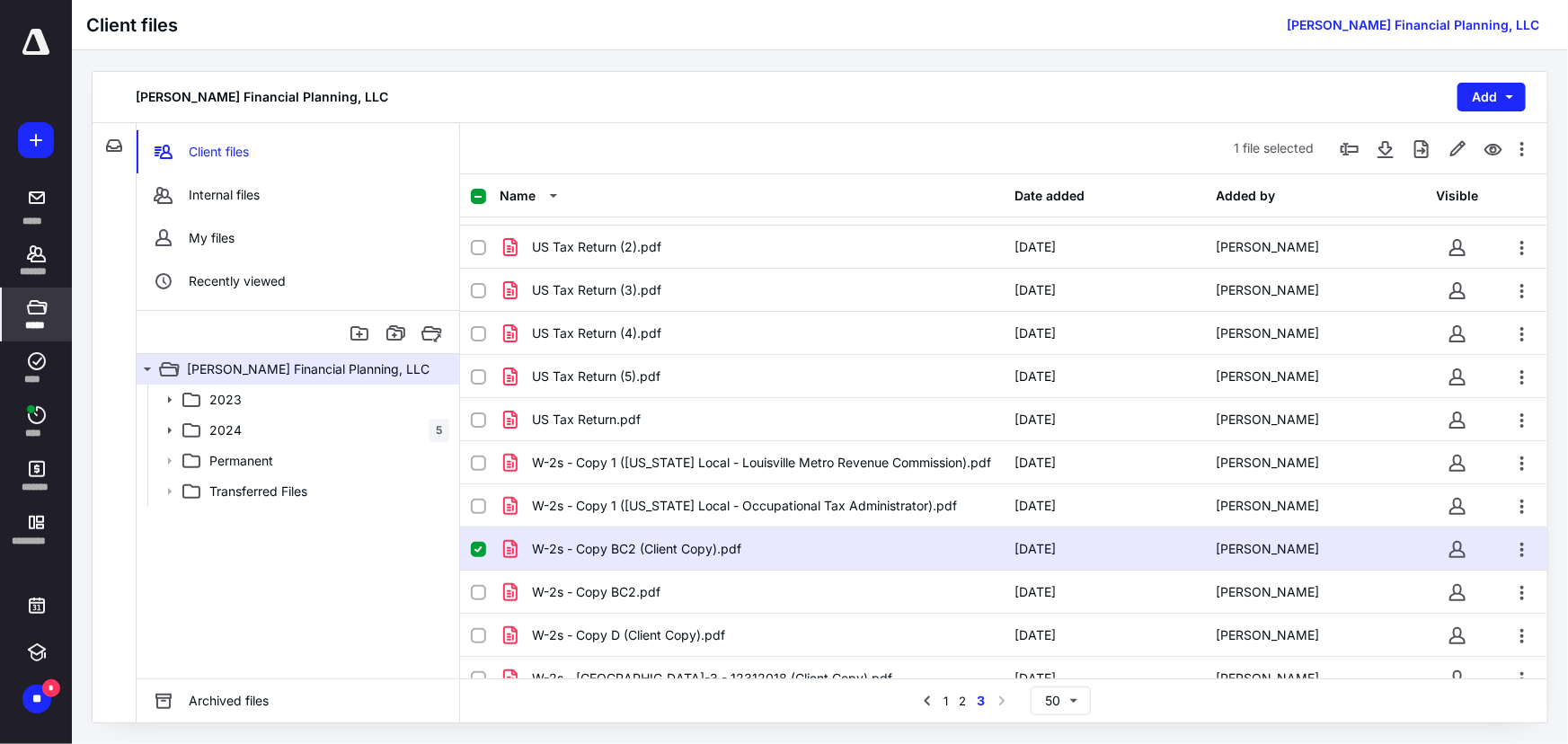 click on "W-2s - Copy BC2 (Client Copy).pdf" at bounding box center (636, 549) 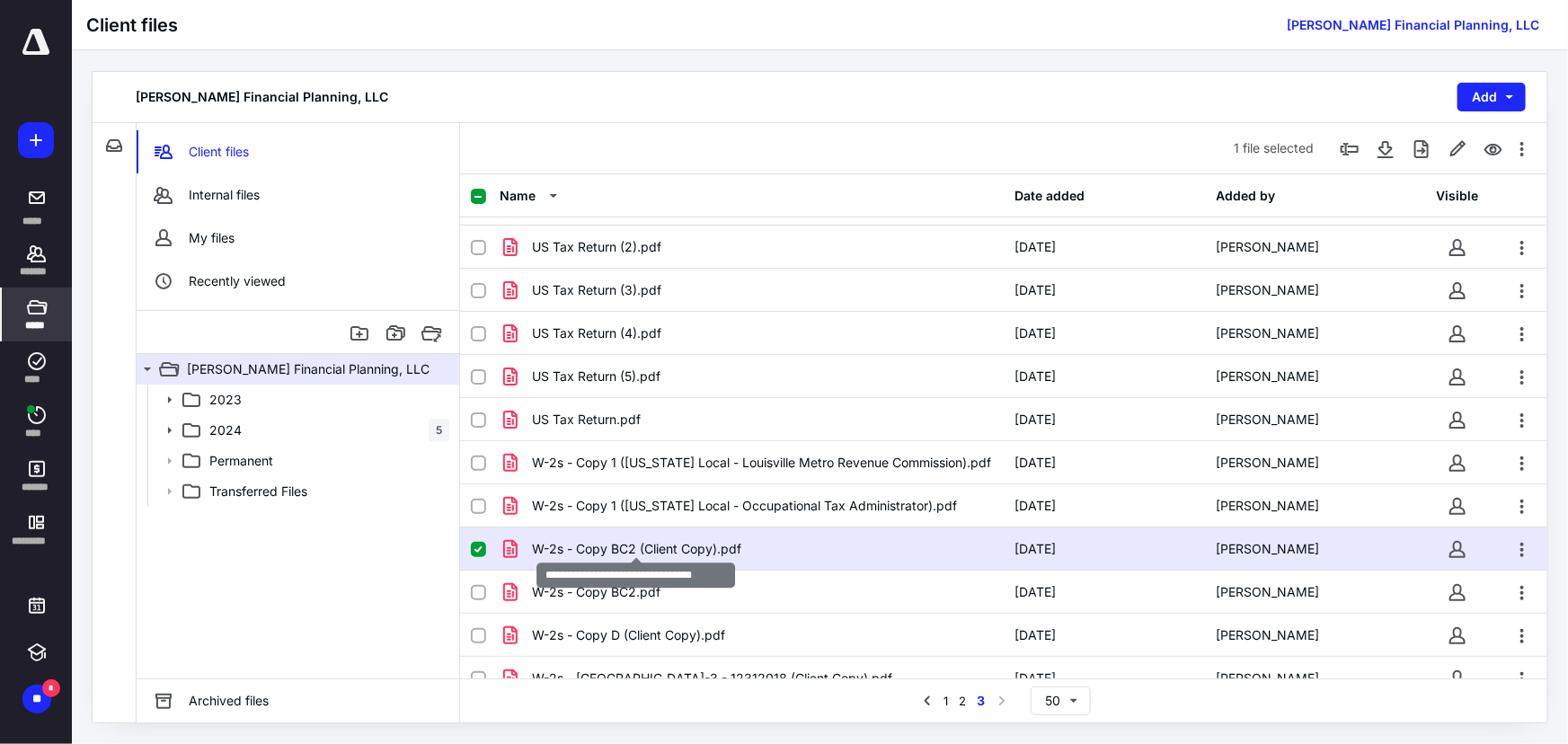 click on "W-2s - Copy BC2 (Client Copy).pdf" at bounding box center (636, 549) 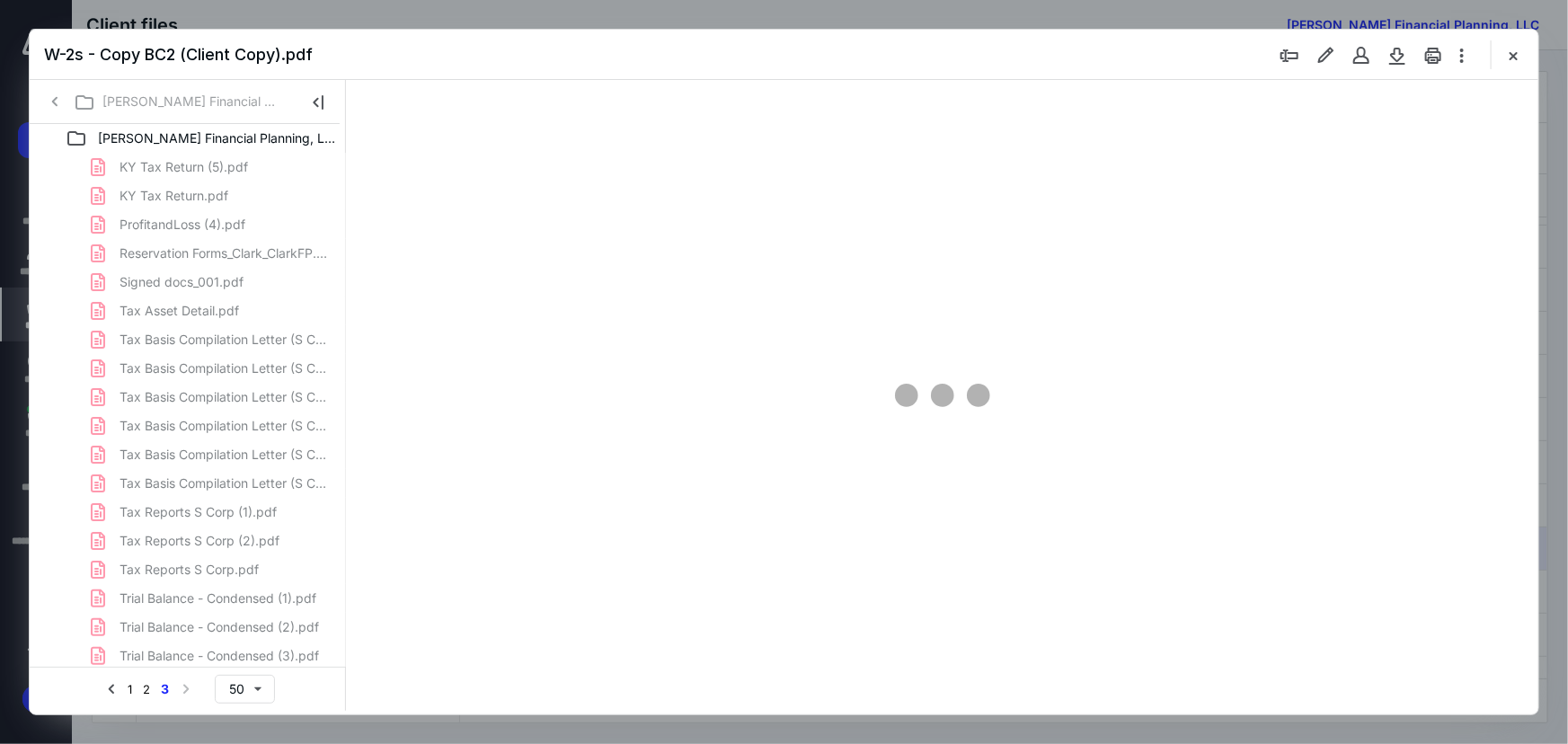 scroll, scrollTop: 0, scrollLeft: 0, axis: both 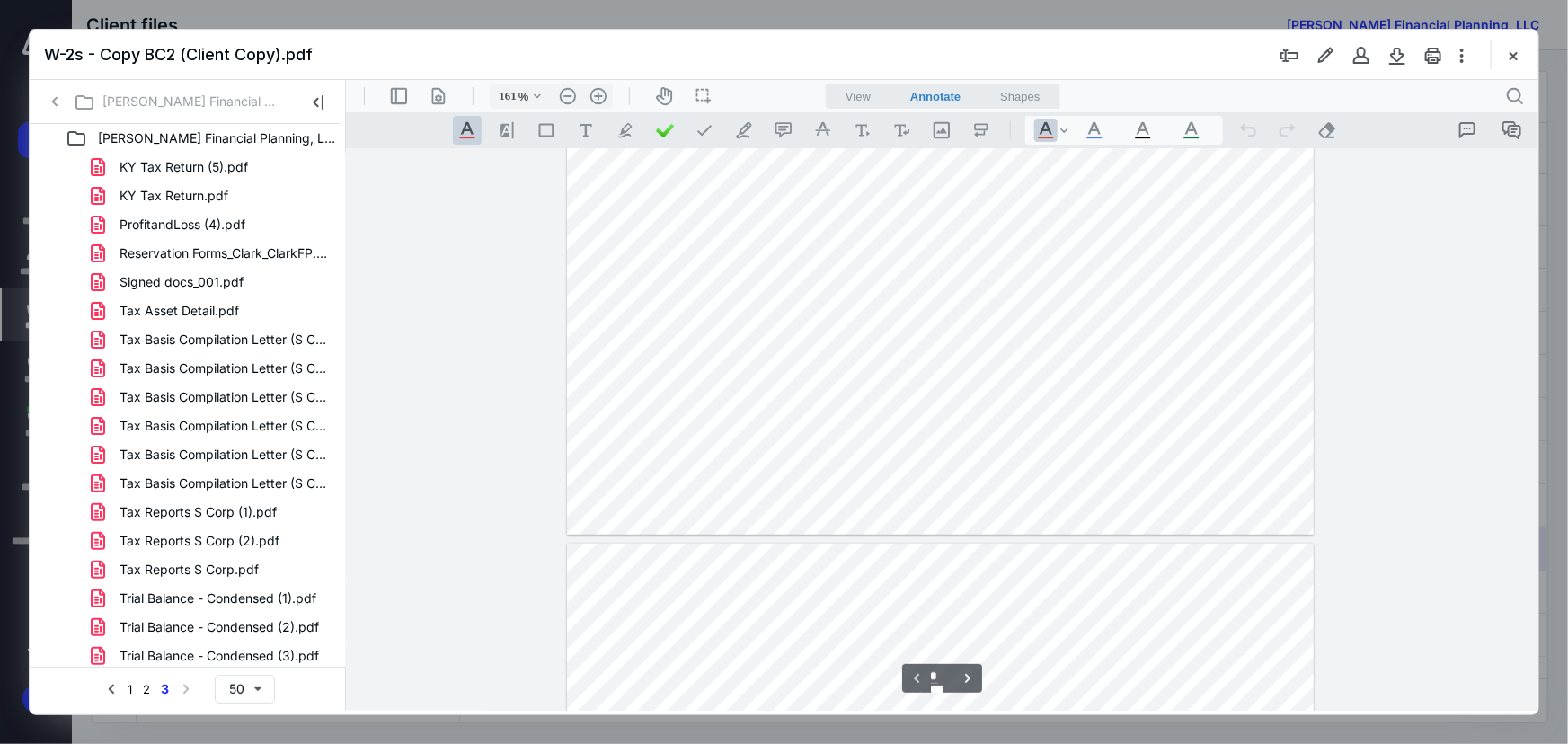 type on "211" 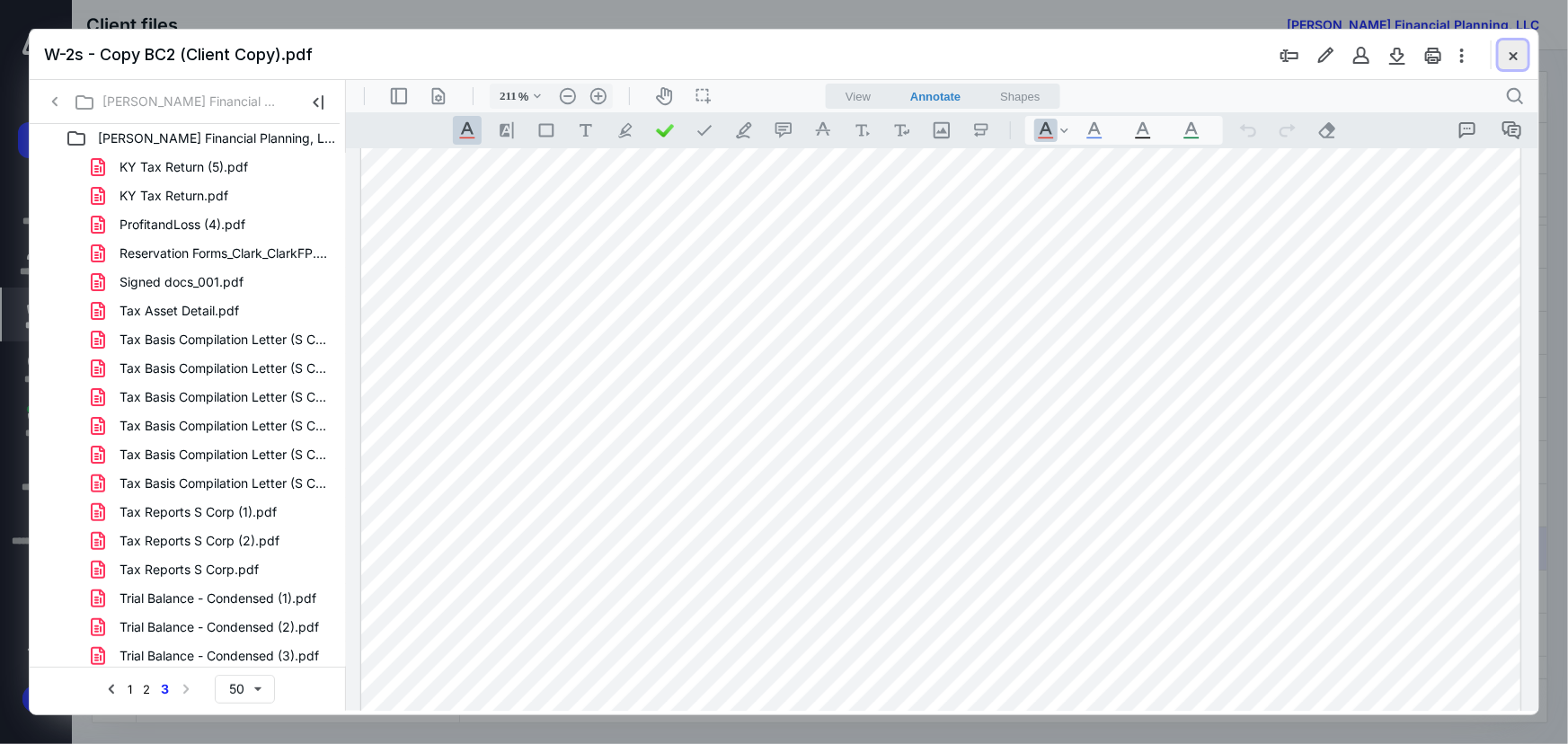 click at bounding box center (1513, 55) 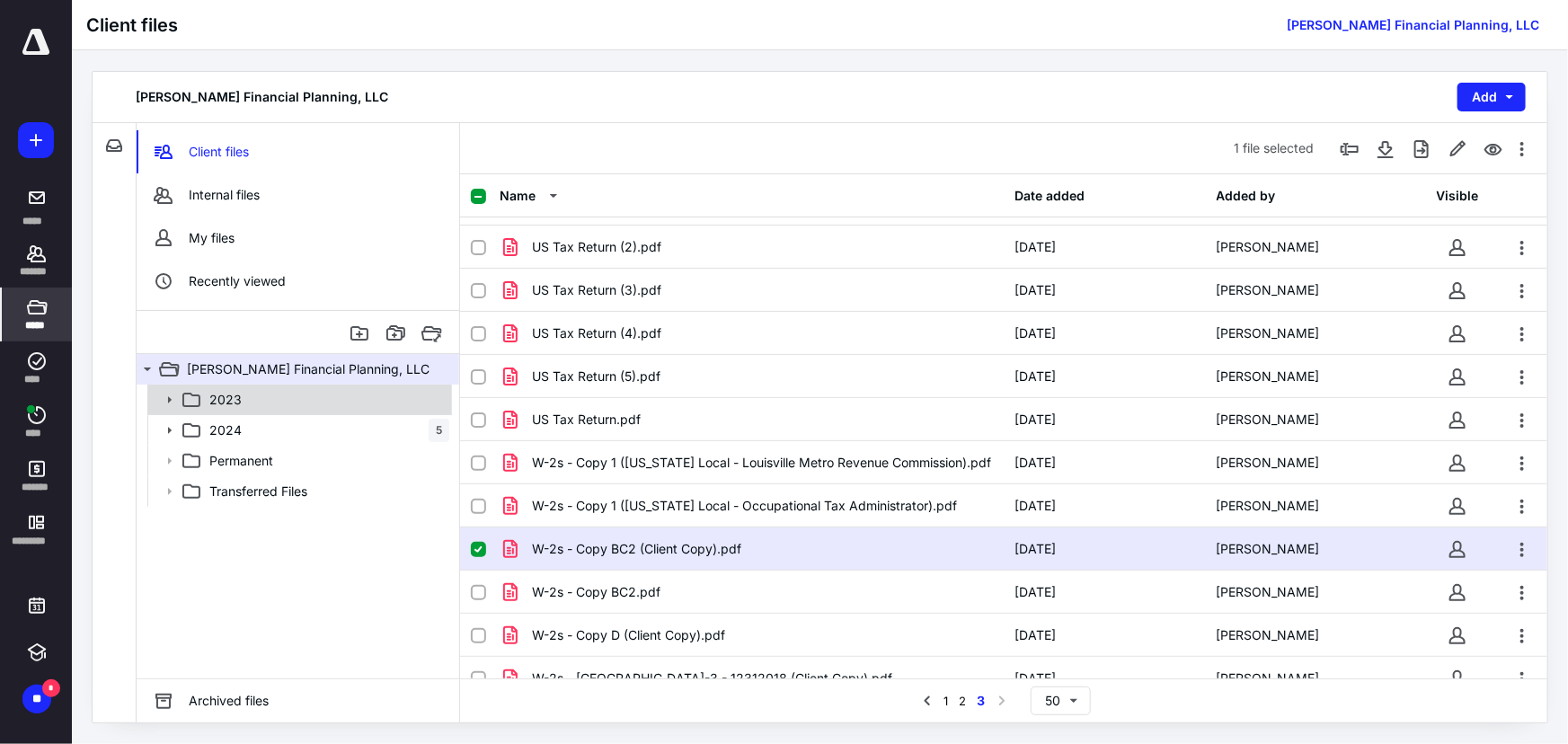 click on "2023" at bounding box center [226, 400] 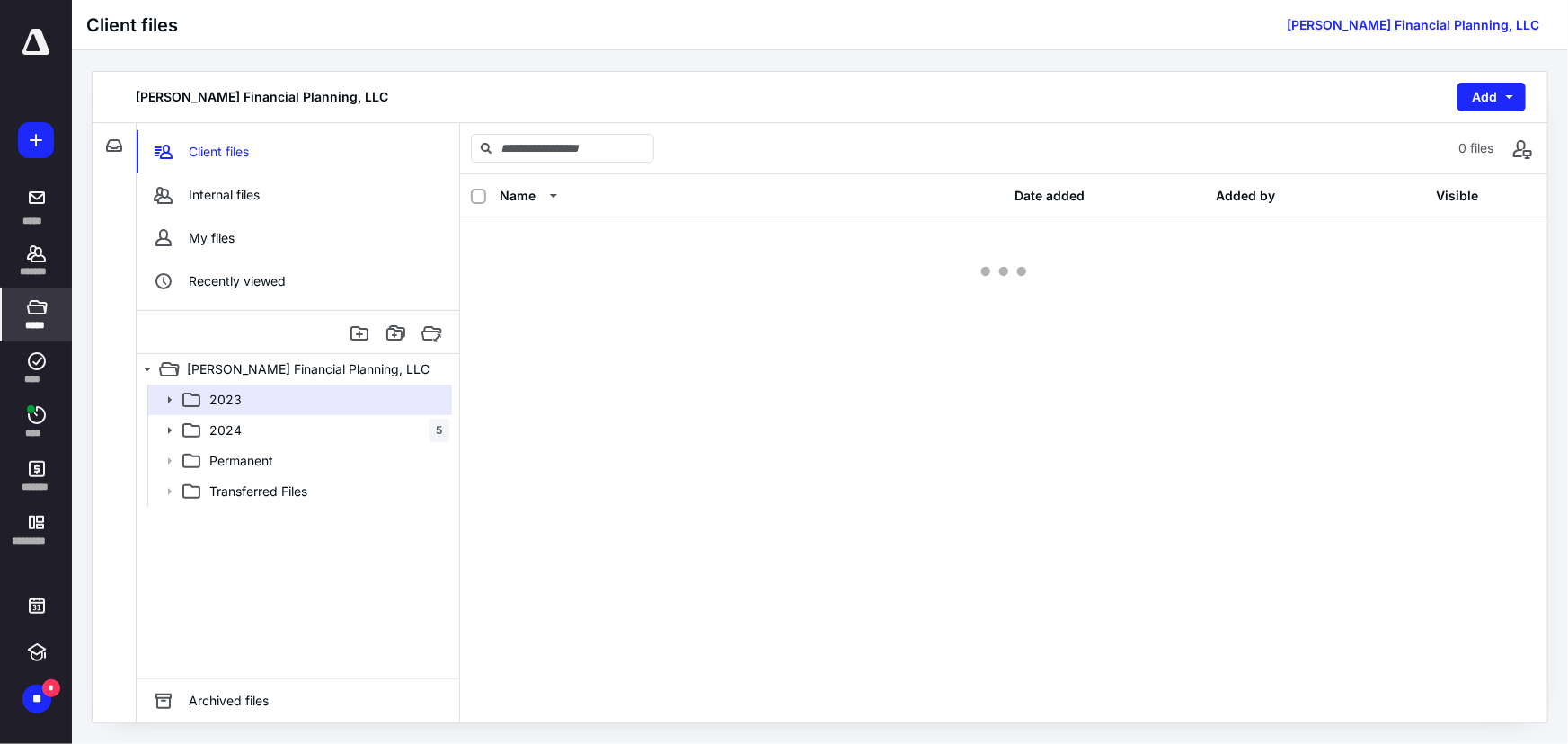 click on "2024" at bounding box center [226, 430] 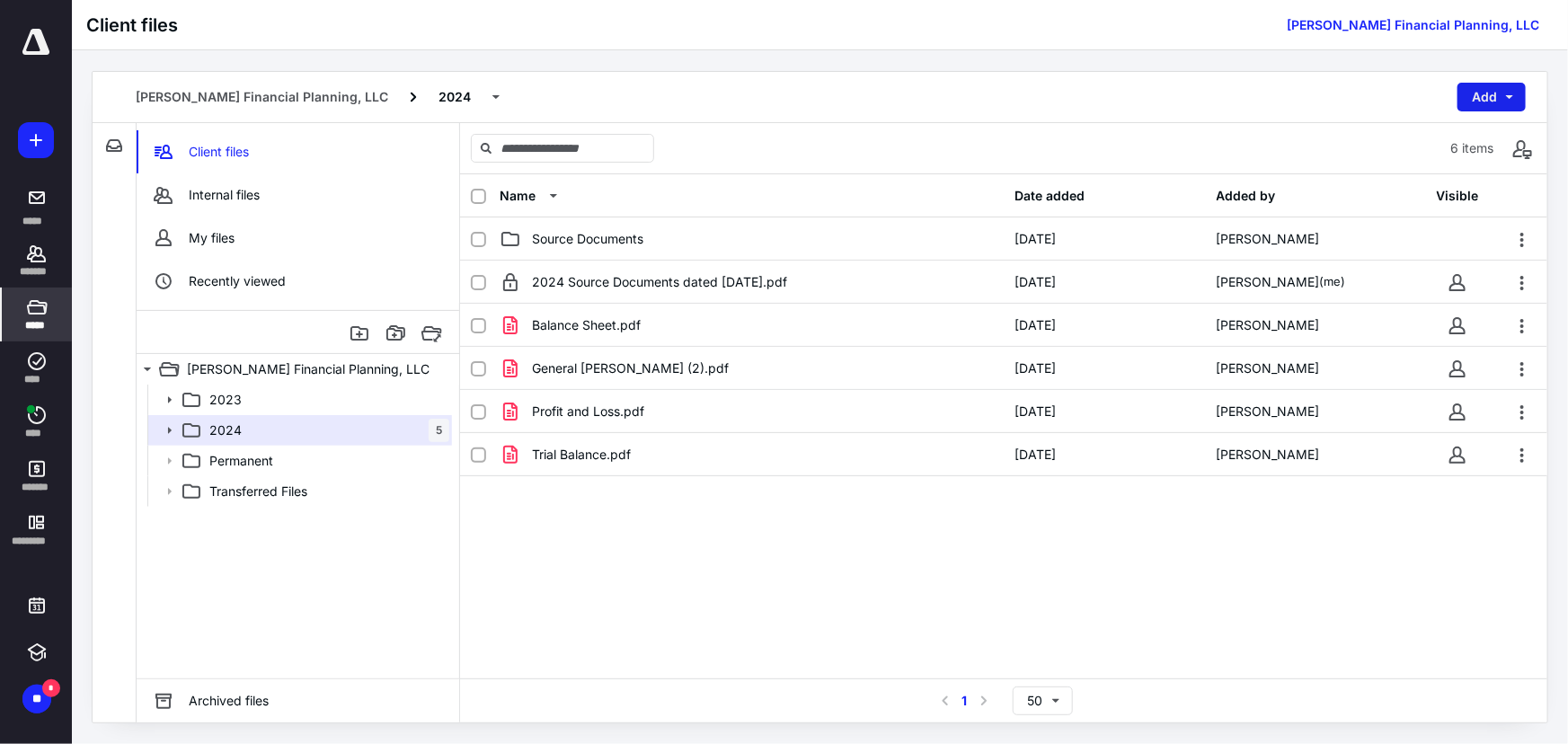 click on "Add" at bounding box center [1492, 97] 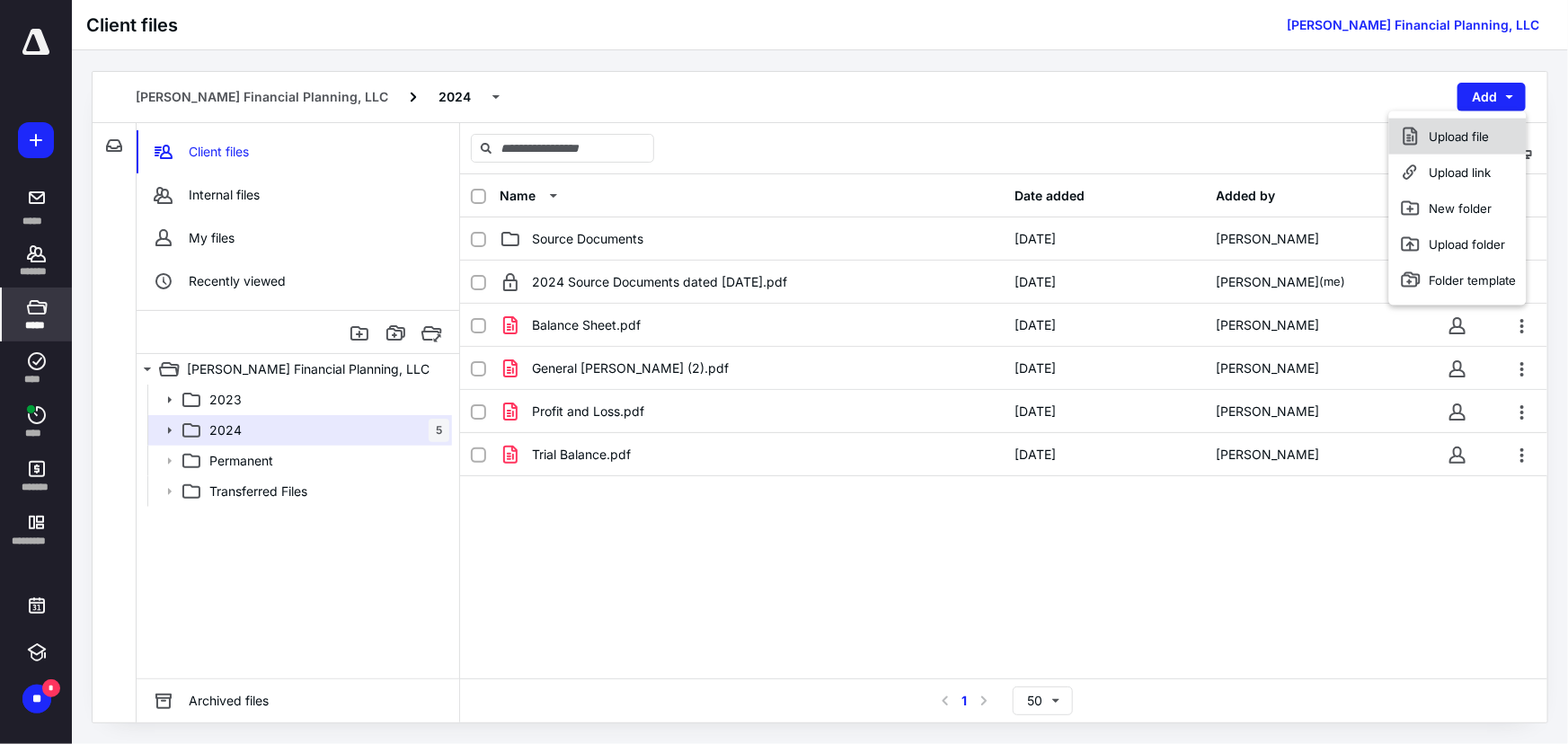 click on "Upload file" at bounding box center (1457, 137) 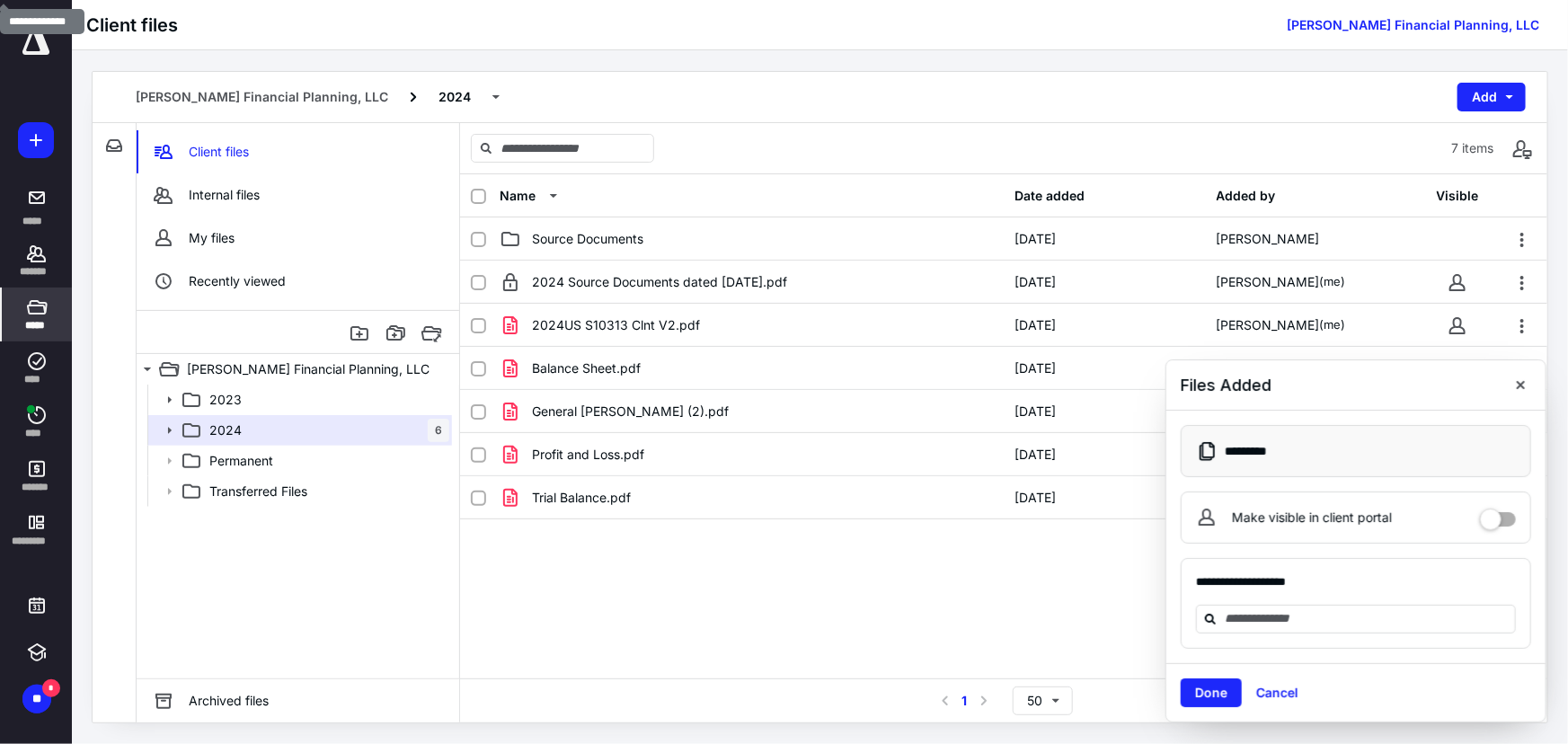 checkbox on "true" 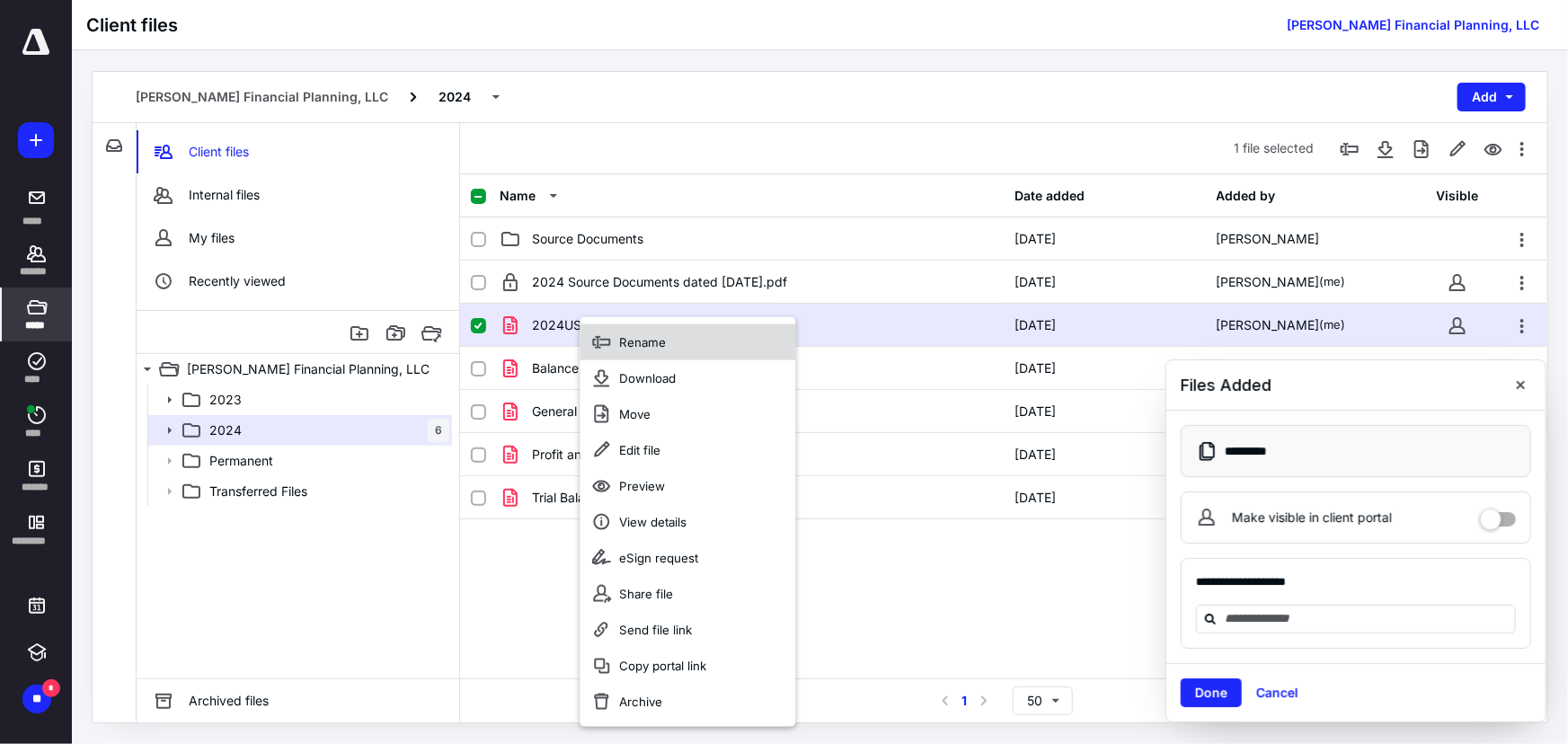 click on "Rename" at bounding box center [642, 342] 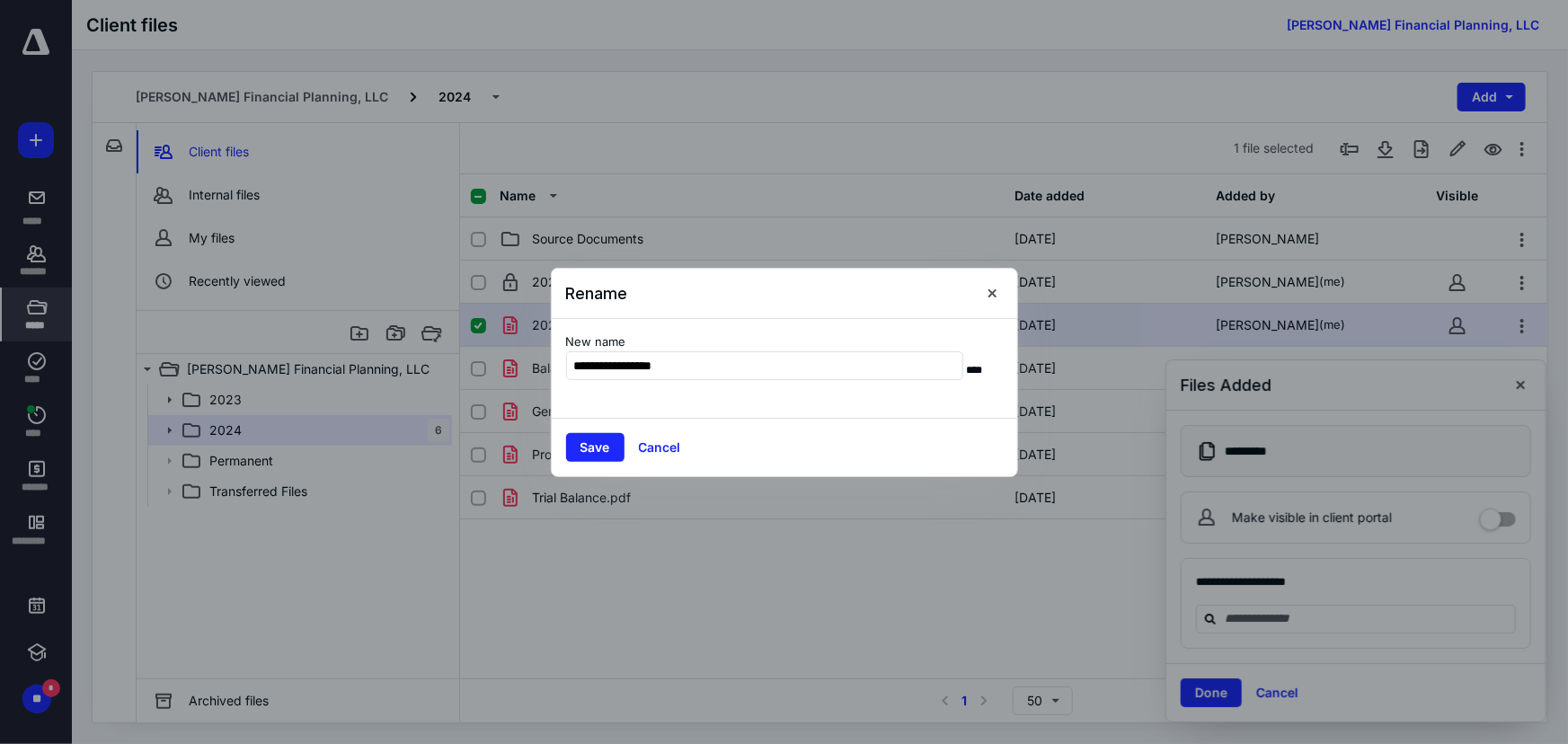 type on "**********" 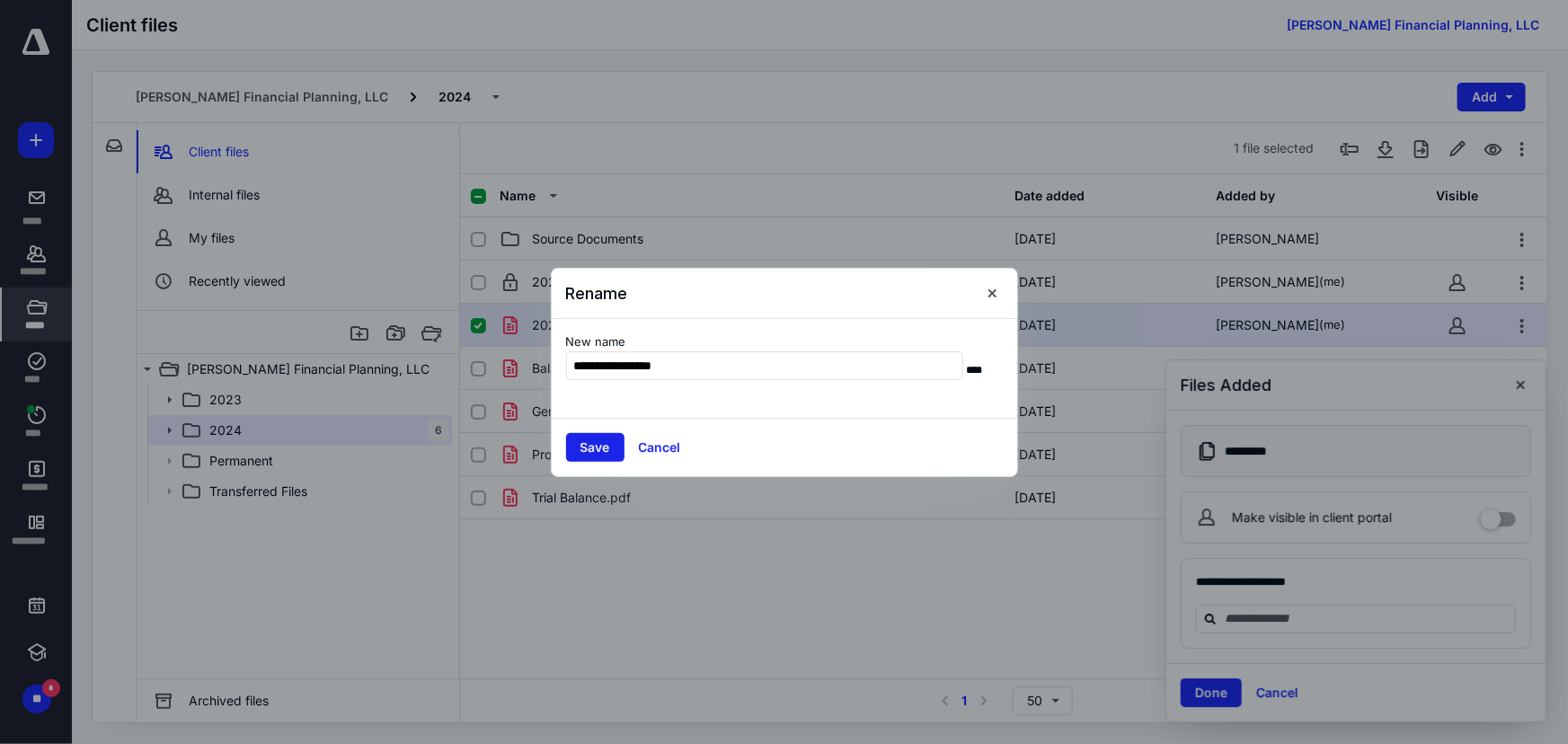 click on "Save" at bounding box center (595, 447) 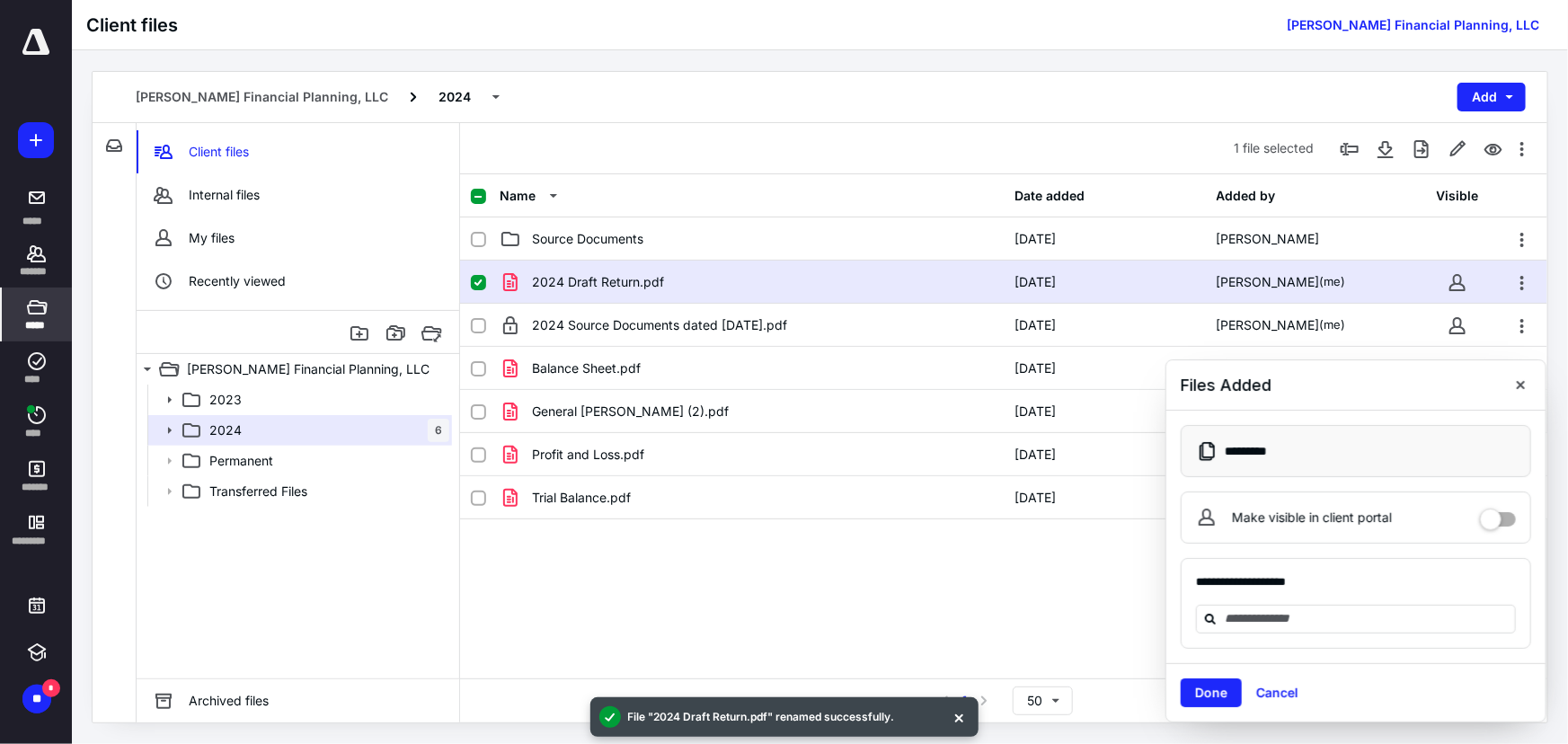 click at bounding box center (1498, 513) 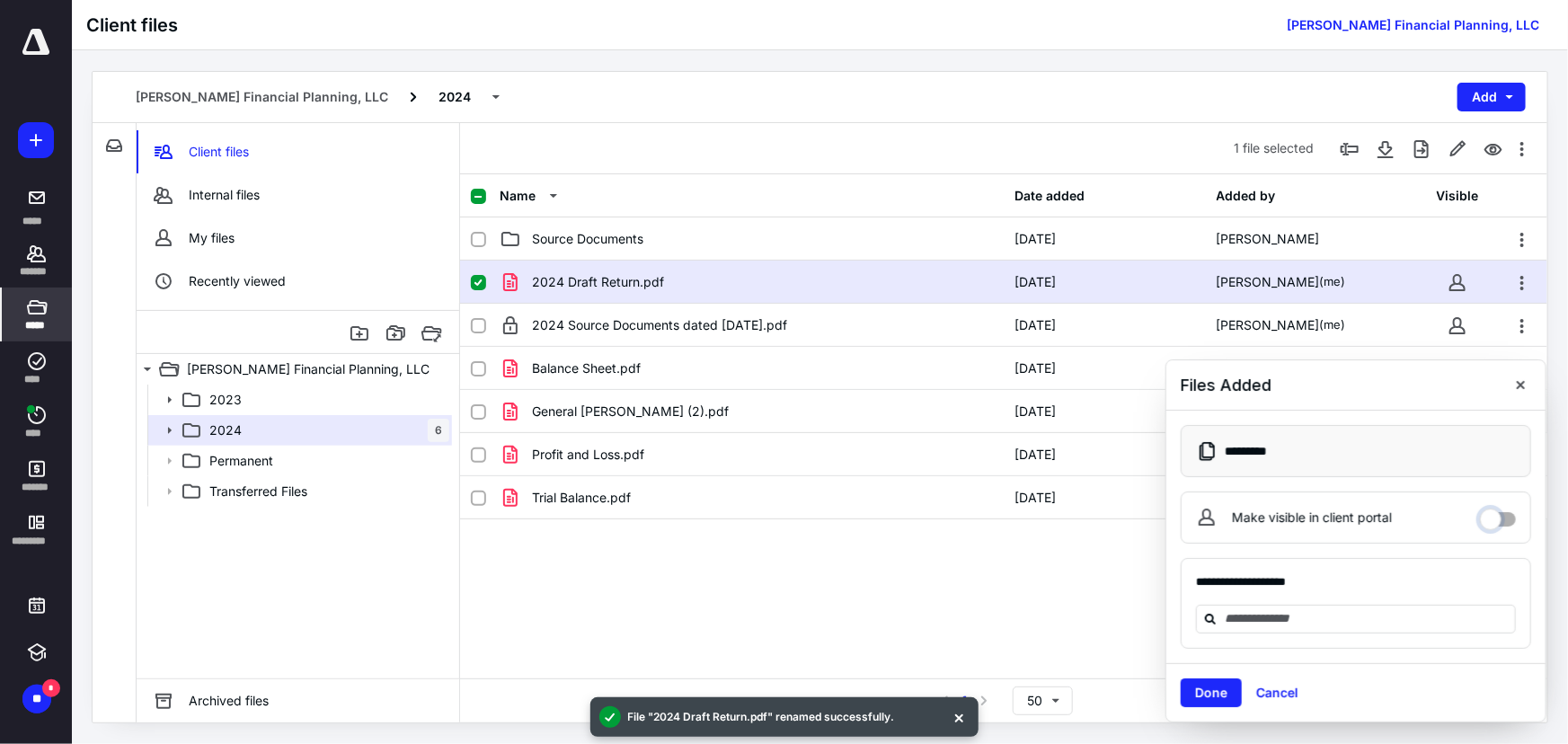 click on "Make visible in client portal" at bounding box center [1498, 515] 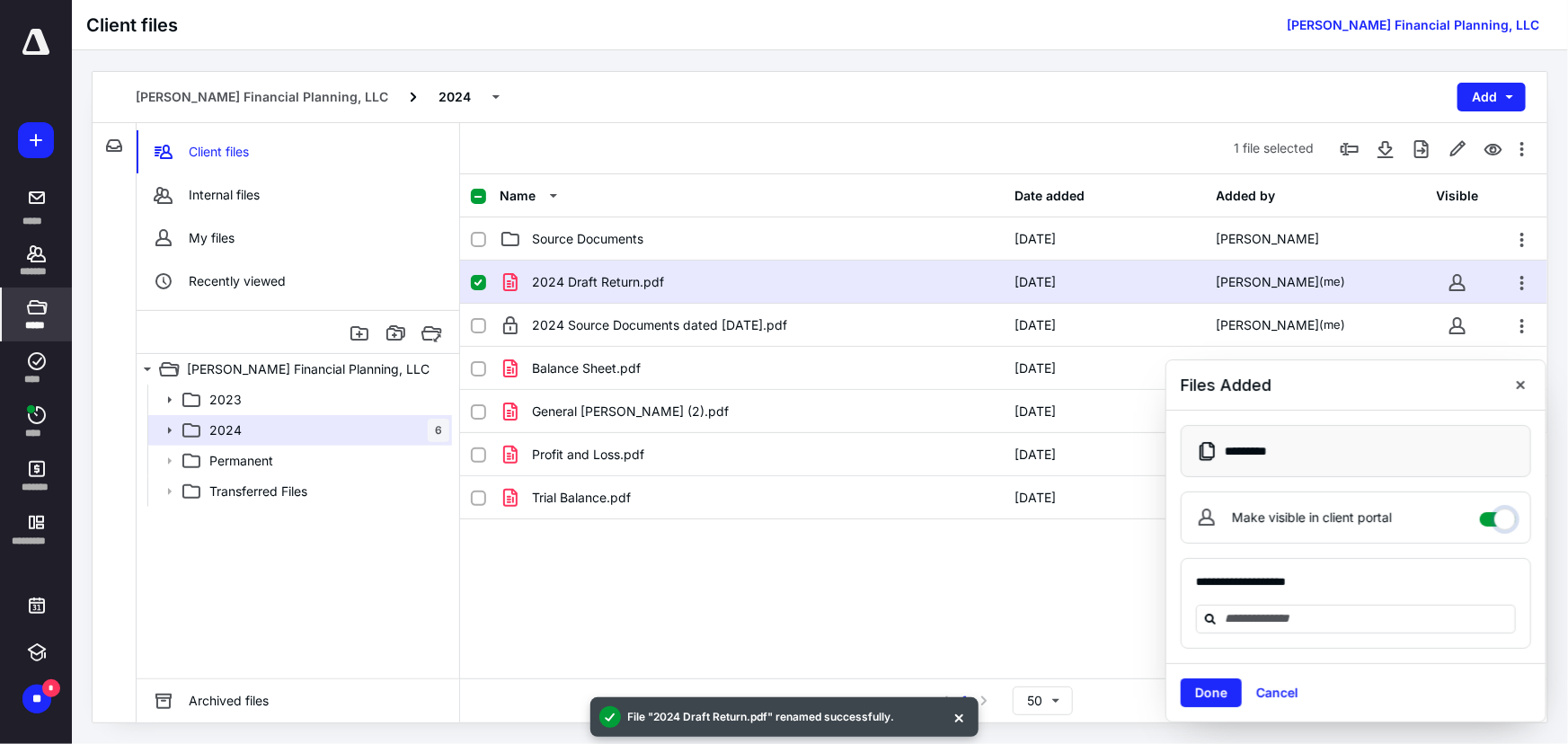 checkbox on "****" 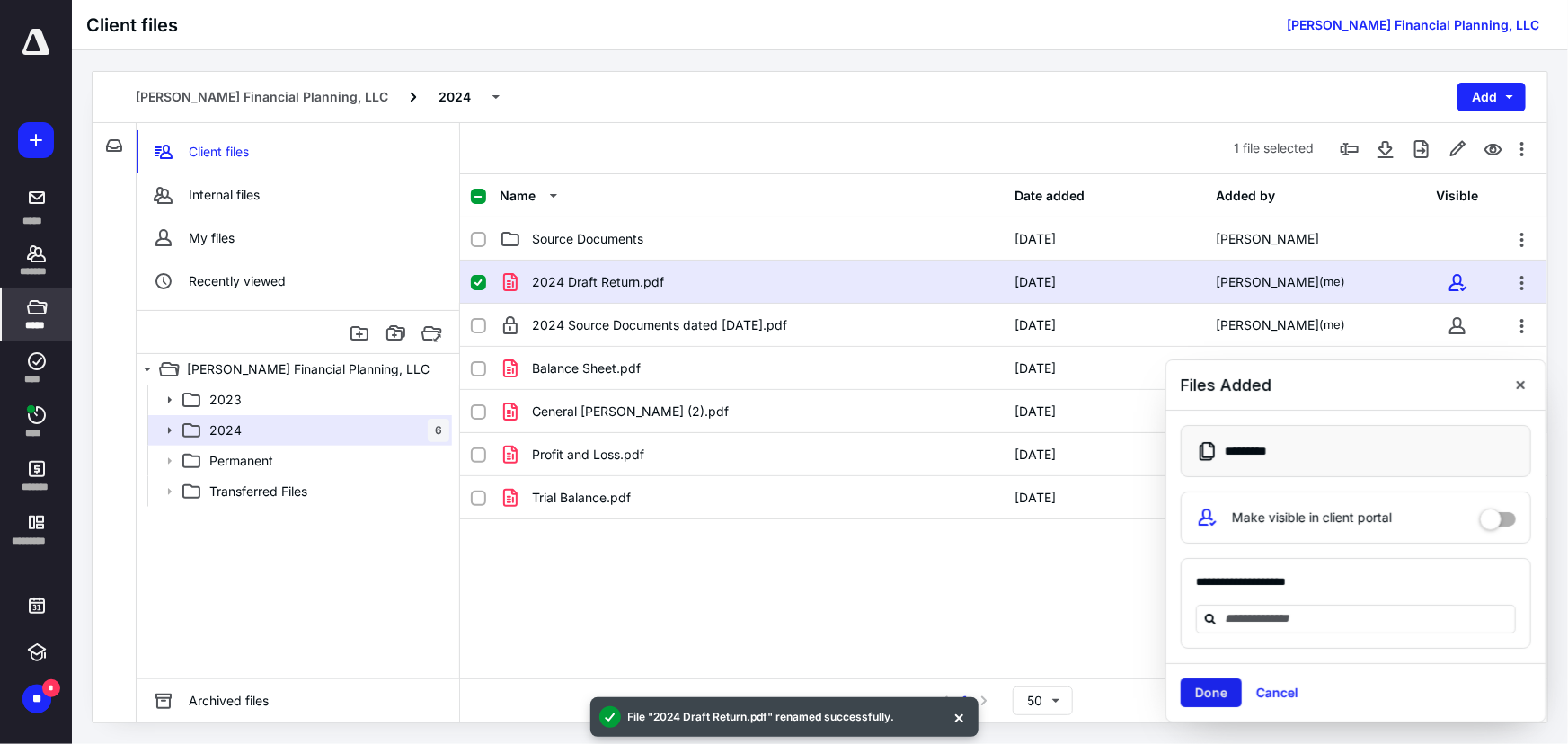 click on "Done" at bounding box center (1211, 693) 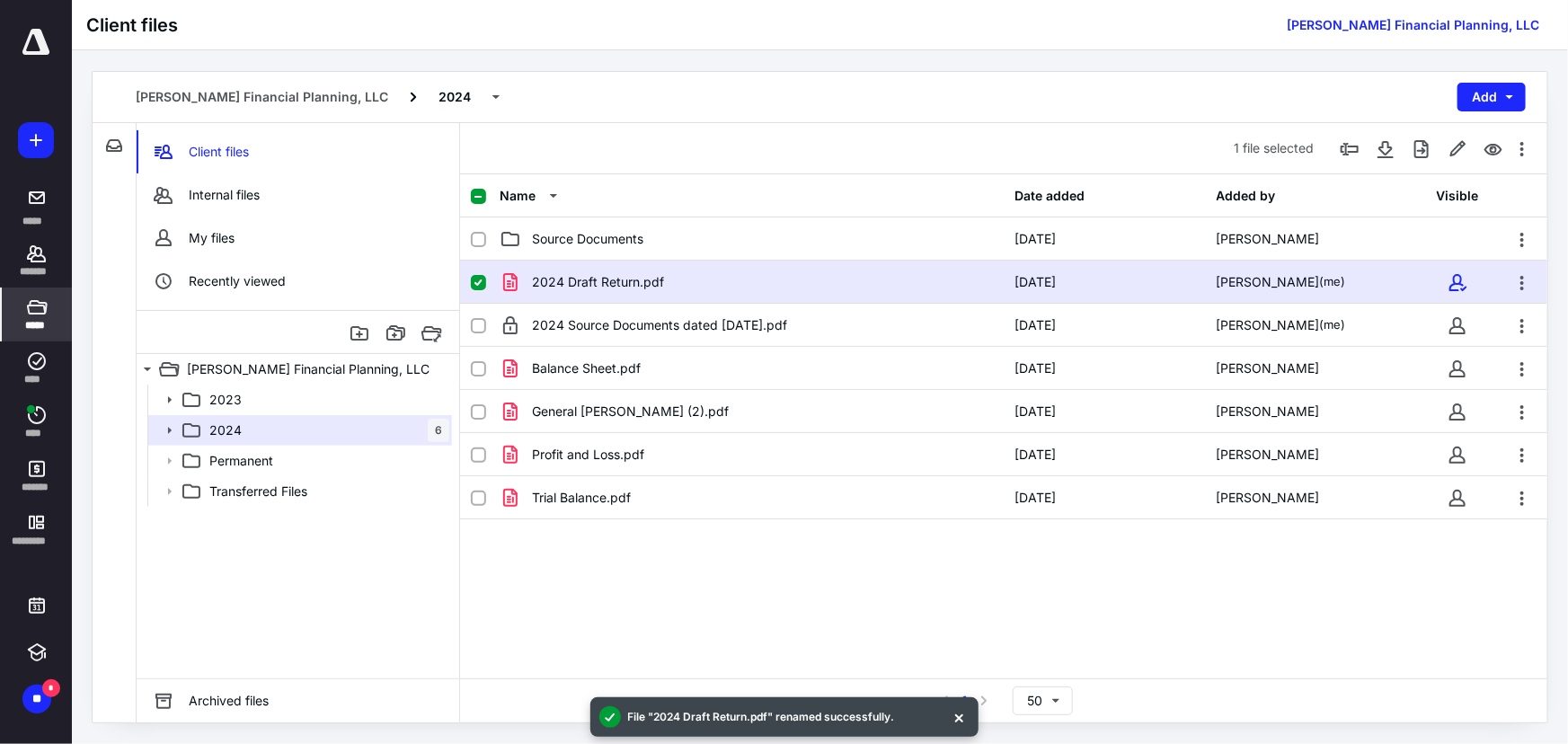 click on "Name Date added Added by Visible Source Documents 1/22/2025 Cynthia Rose 2024 Draft Return.pdf 7/10/2025 Jacob Kesselring  (me) 2024 Source Documents dated 7.8.25.pdf 7/8/2025 Jacob Kesselring  (me) Balance Sheet.pdf 3/17/2025 Daniel Weber General Ledger (2).pdf 3/17/2025 Daniel Weber Profit and Loss.pdf 3/17/2025 Daniel Weber Trial Balance.pdf 3/17/2025 Daniel Weber" at bounding box center (1004, 426) 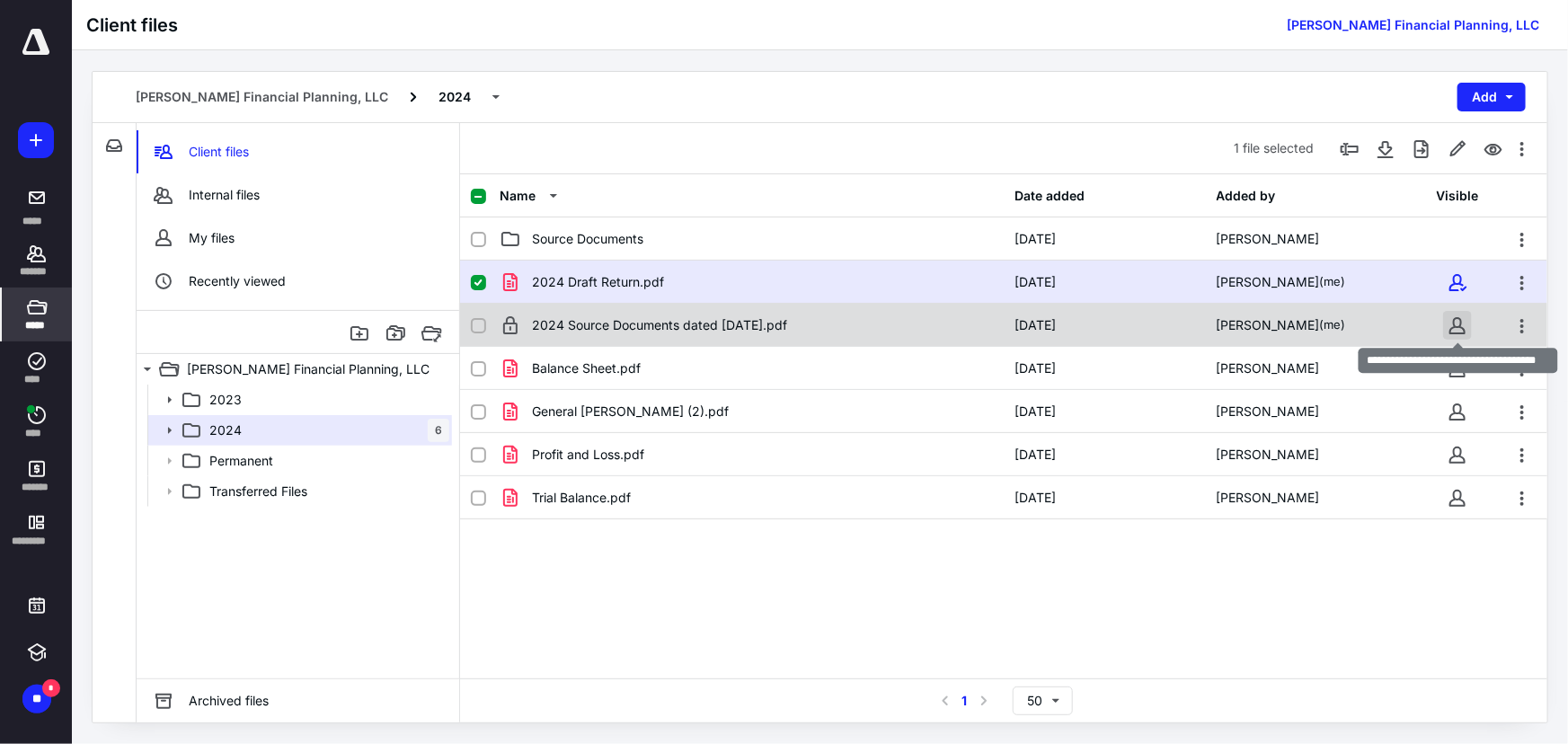 click at bounding box center (1457, 325) 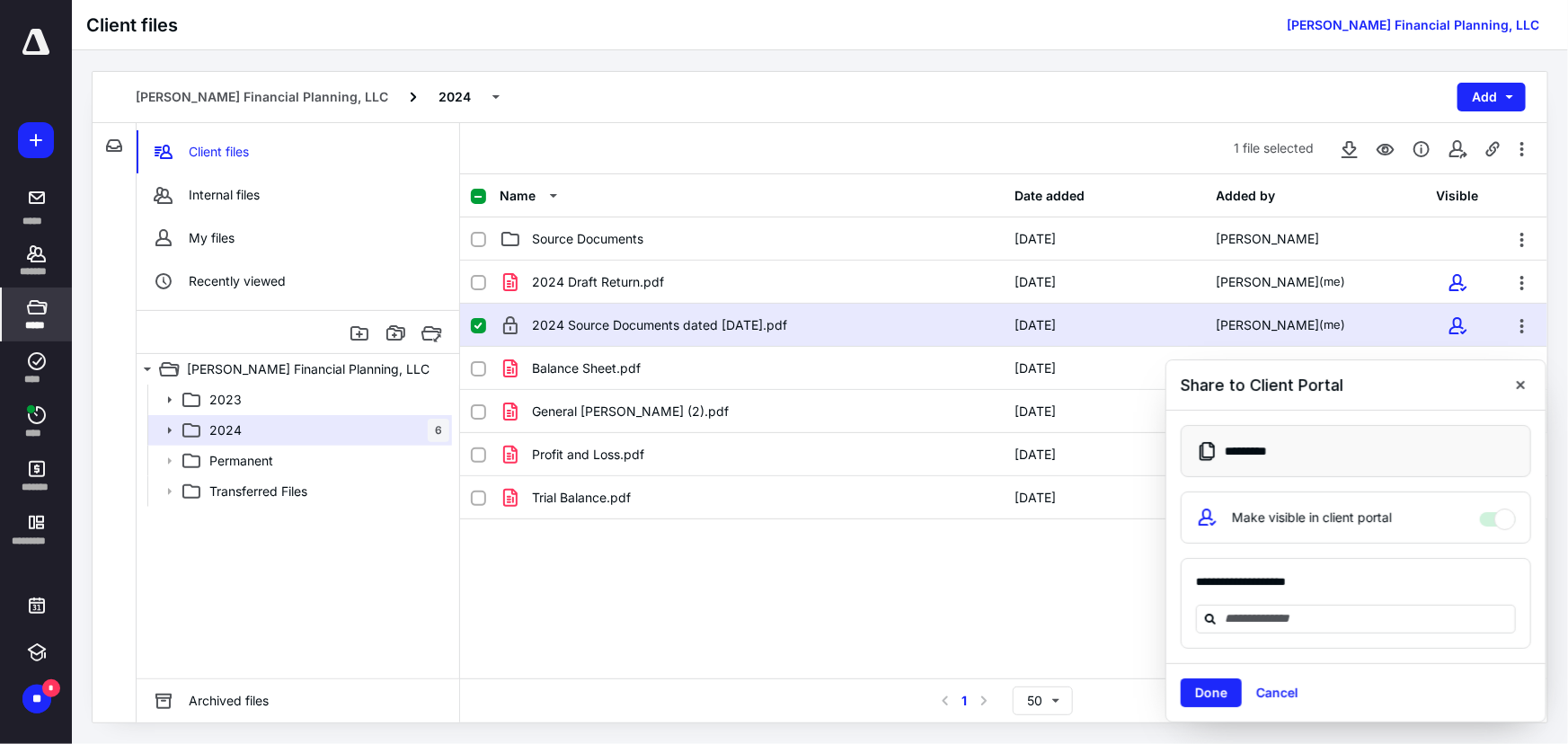 click on "Done Cancel" at bounding box center (1356, 692) 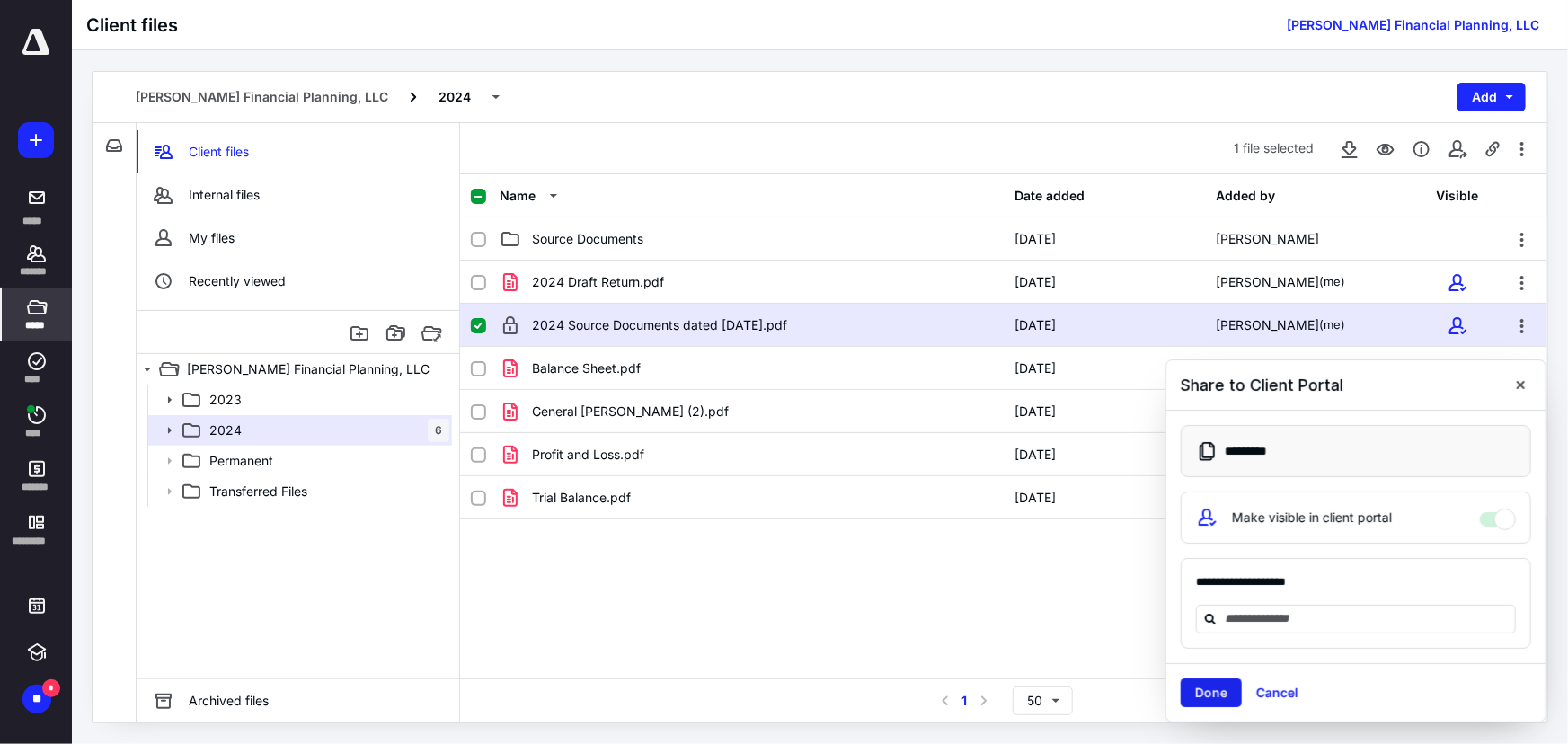 click on "Done" at bounding box center (1211, 693) 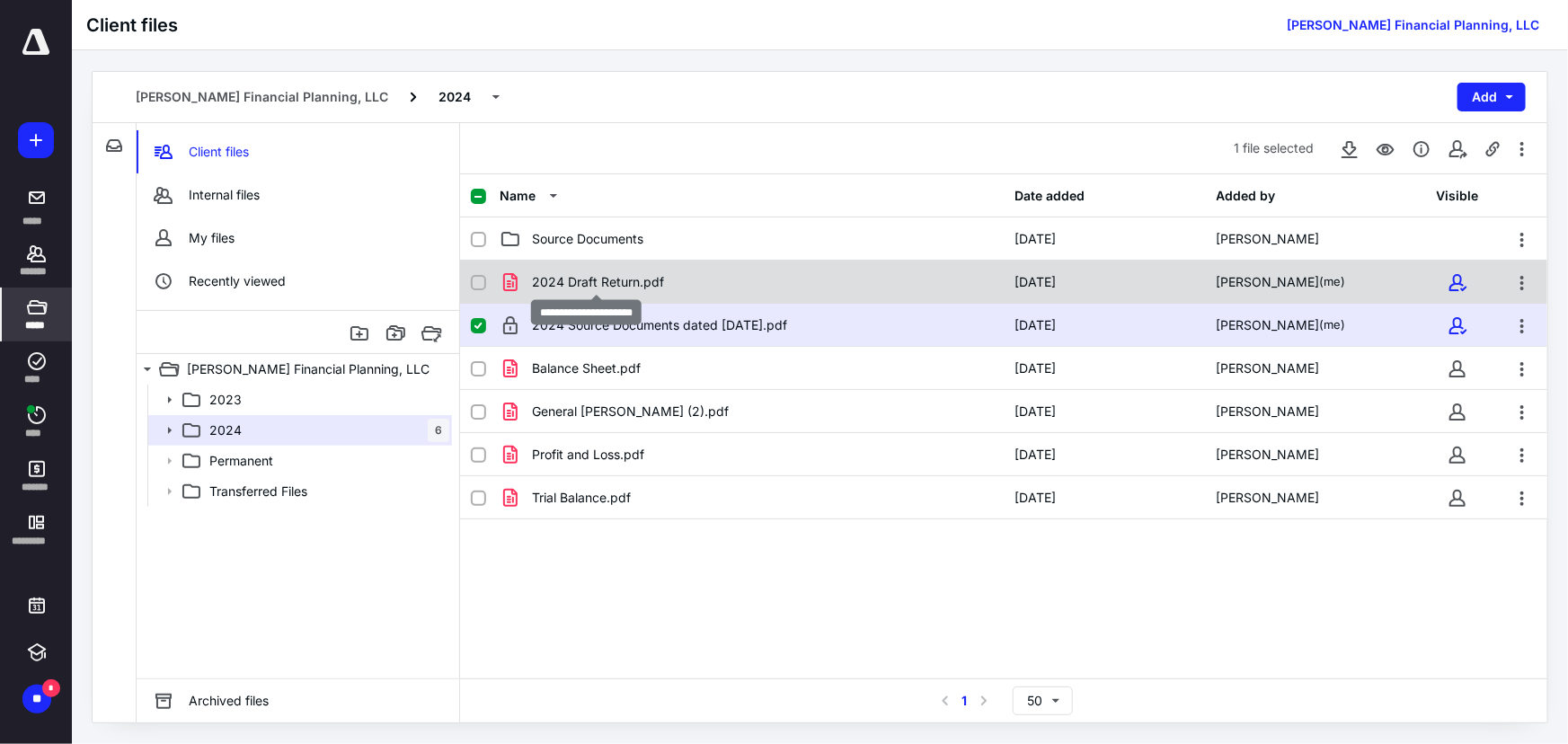 click on "2024 Draft Return.pdf" at bounding box center [598, 282] 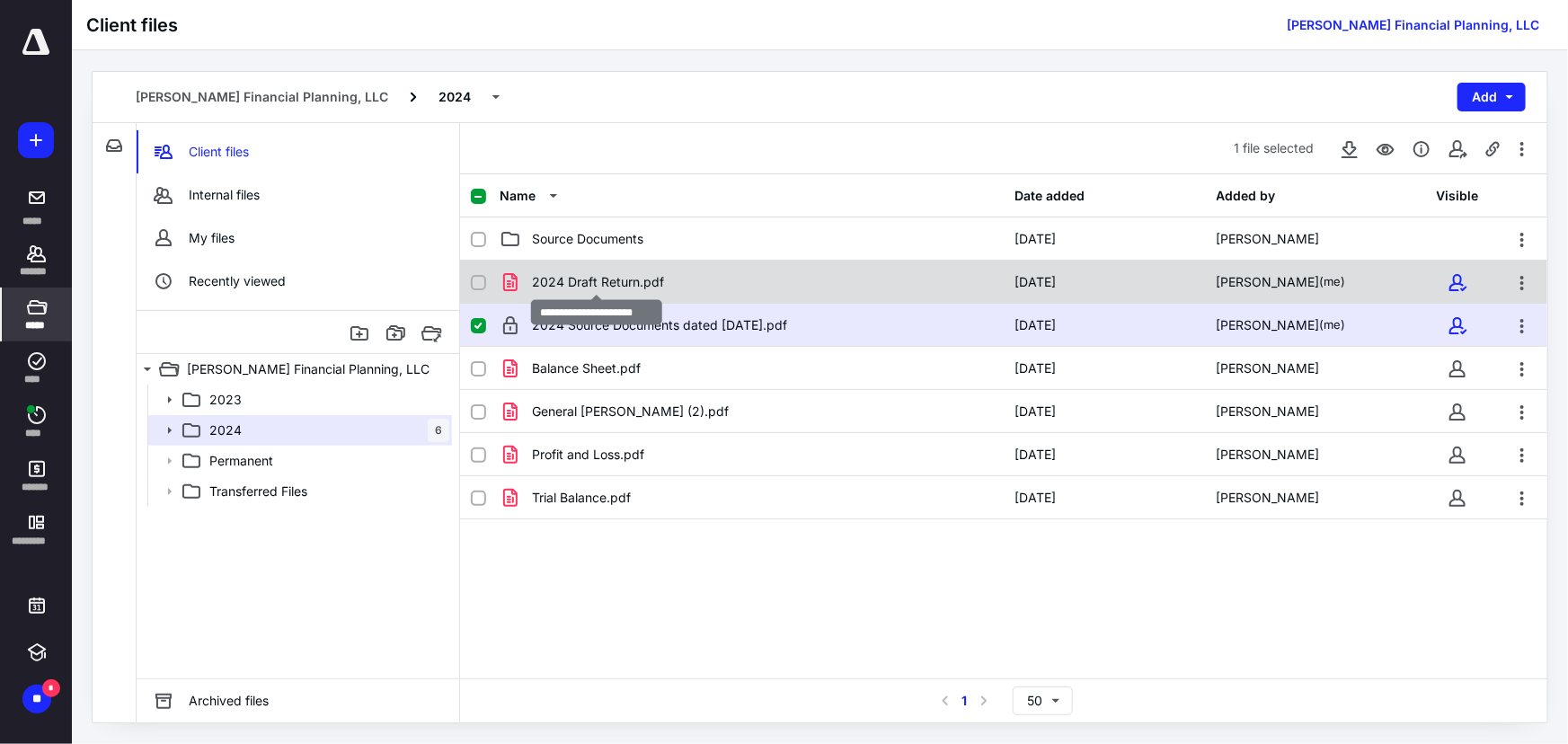 checkbox on "true" 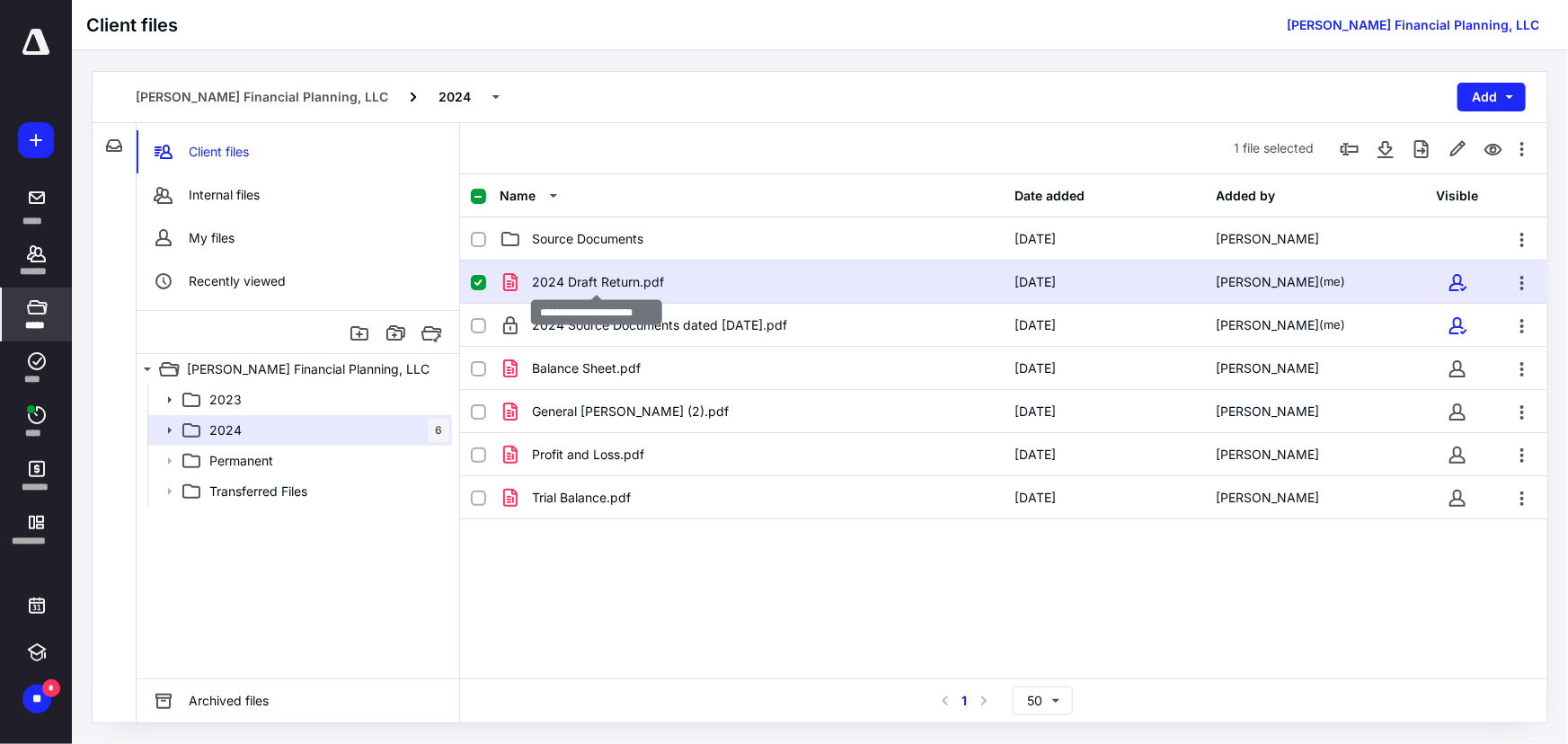 click on "2024 Draft Return.pdf" at bounding box center [598, 282] 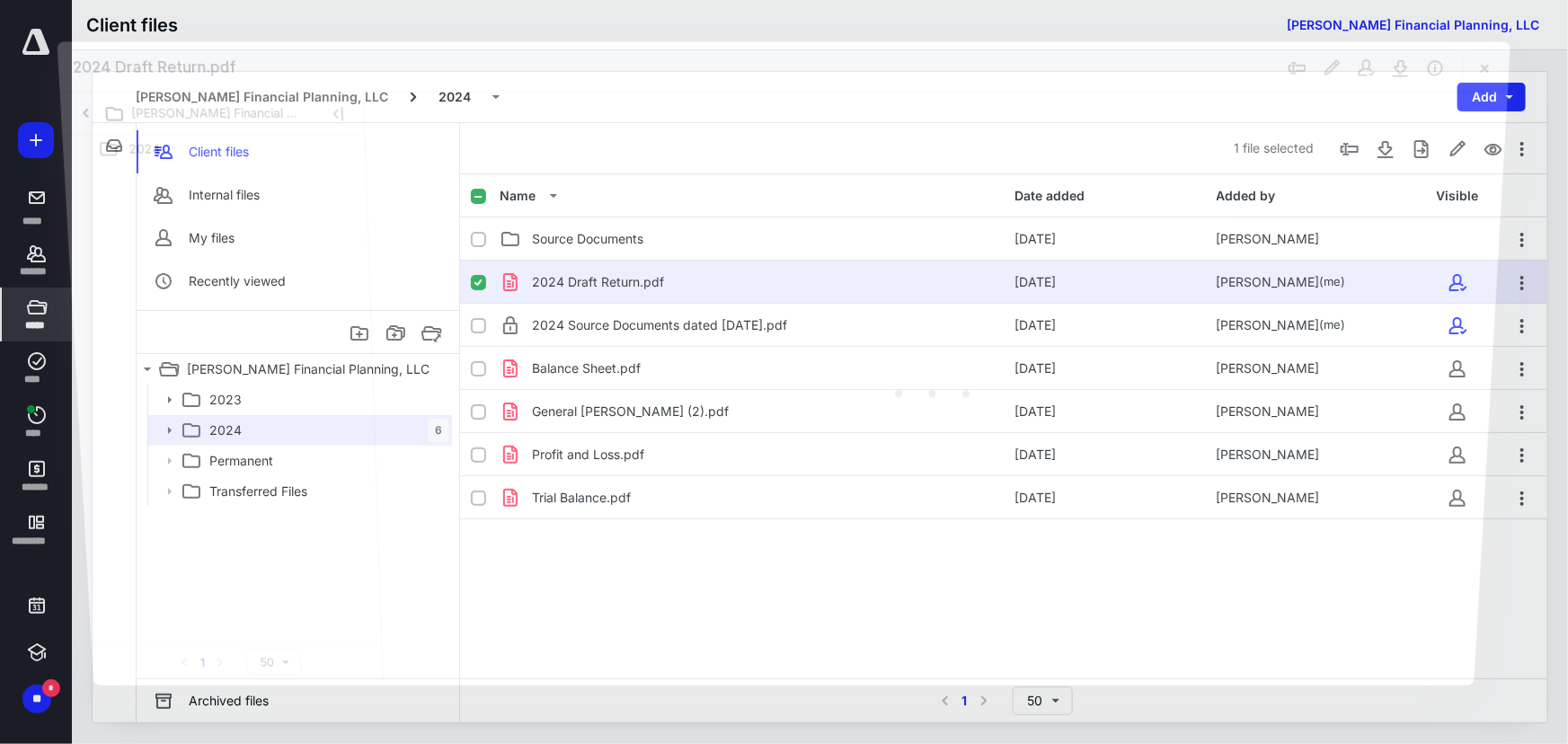 click at bounding box center [935, 386] 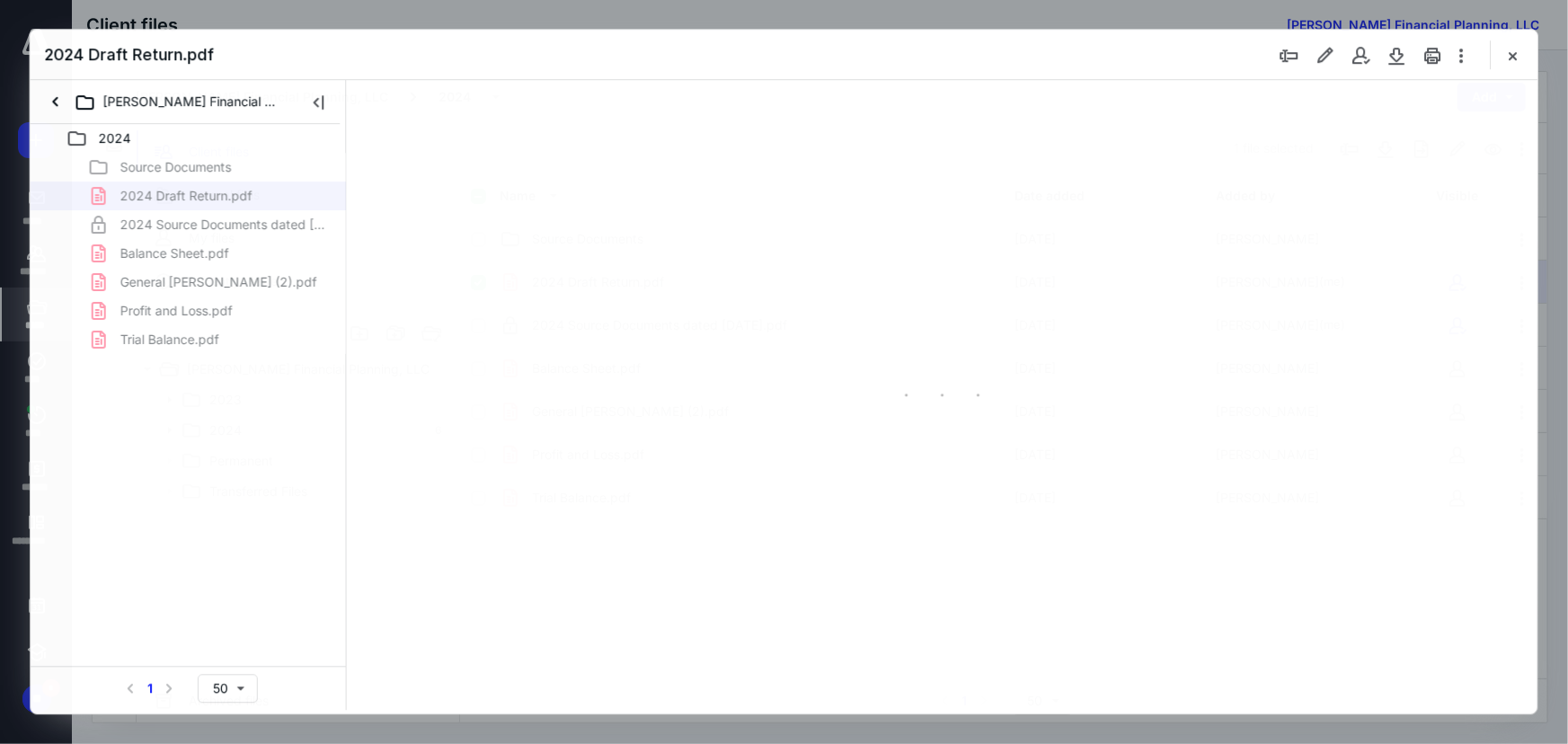 scroll, scrollTop: 0, scrollLeft: 0, axis: both 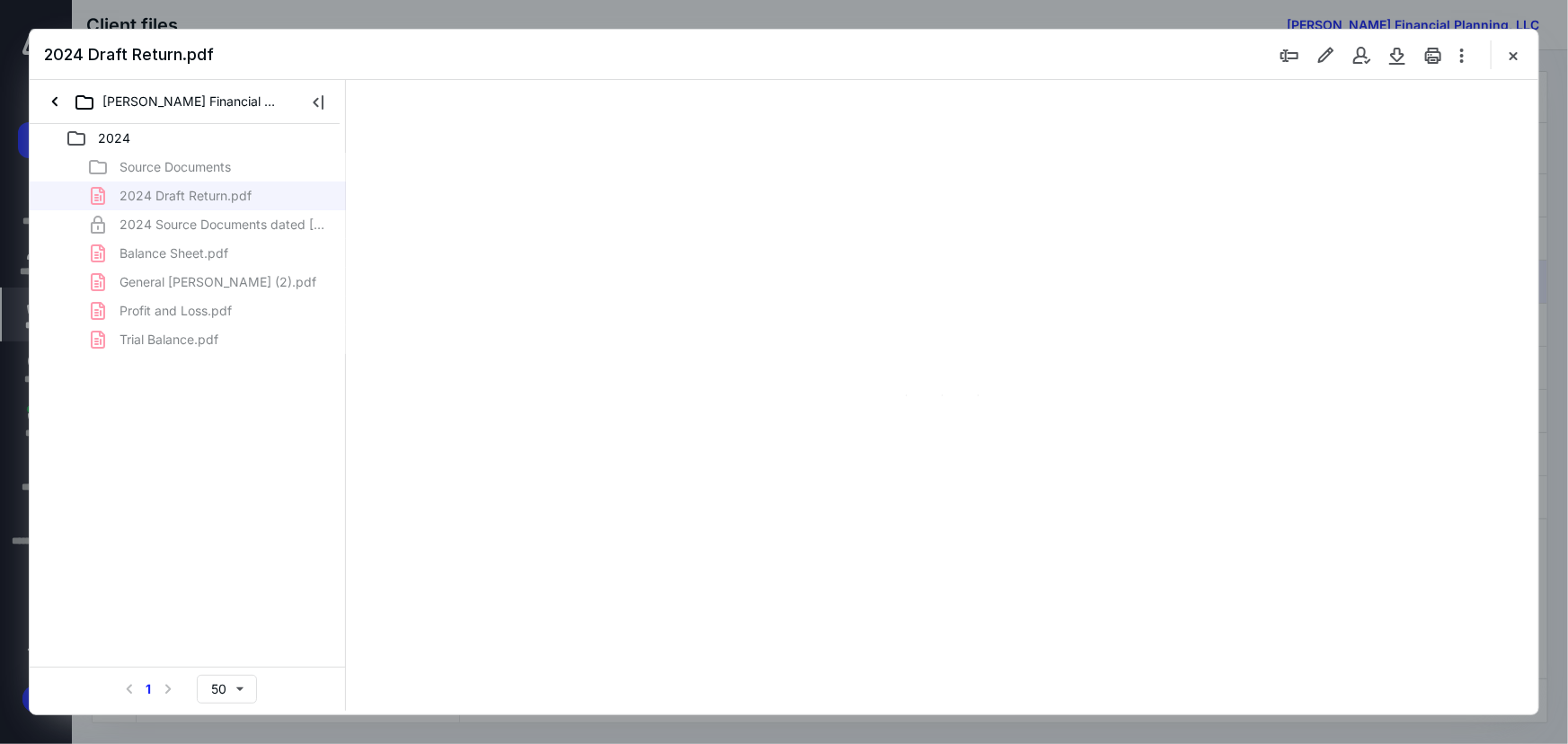 type on "79" 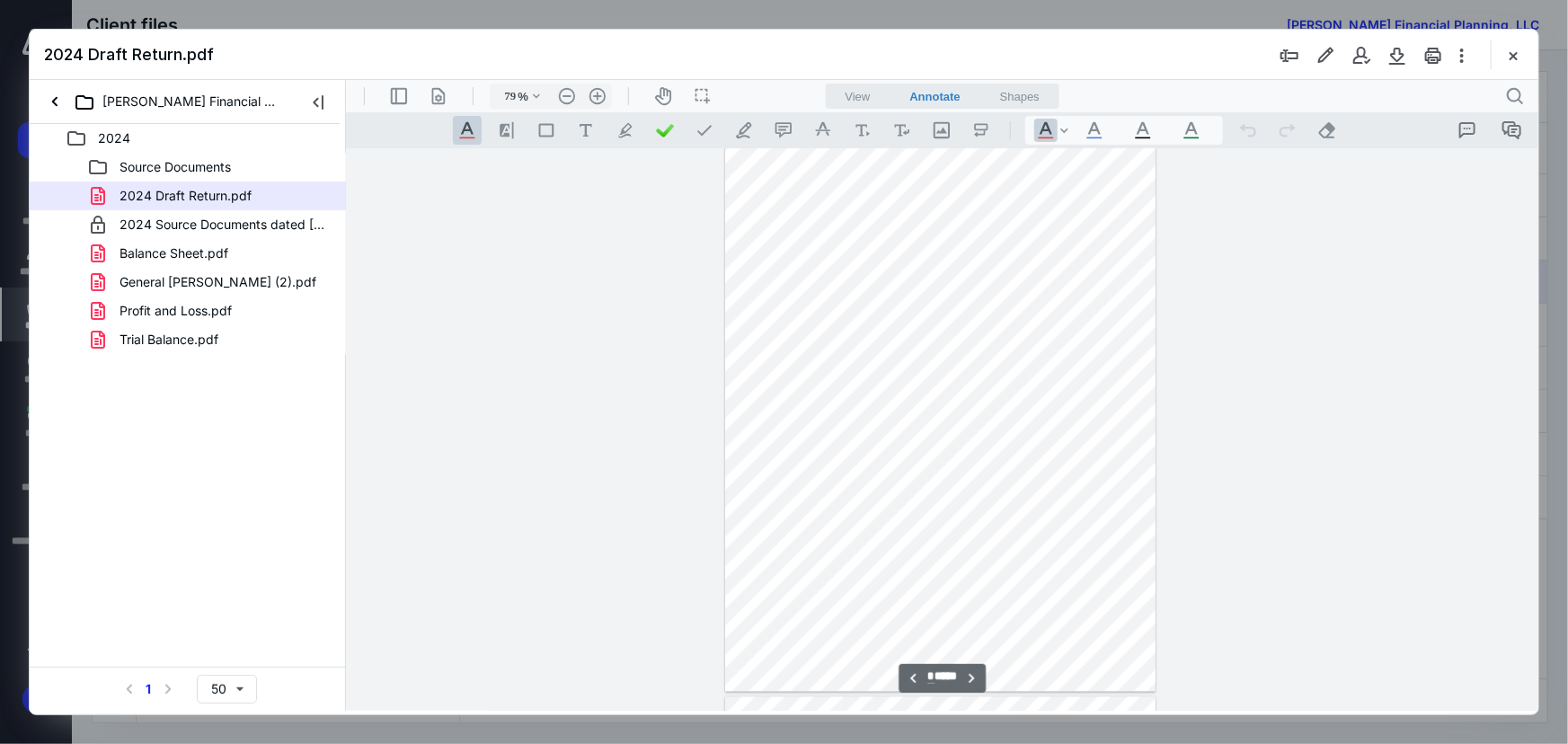 scroll, scrollTop: 1705, scrollLeft: 0, axis: vertical 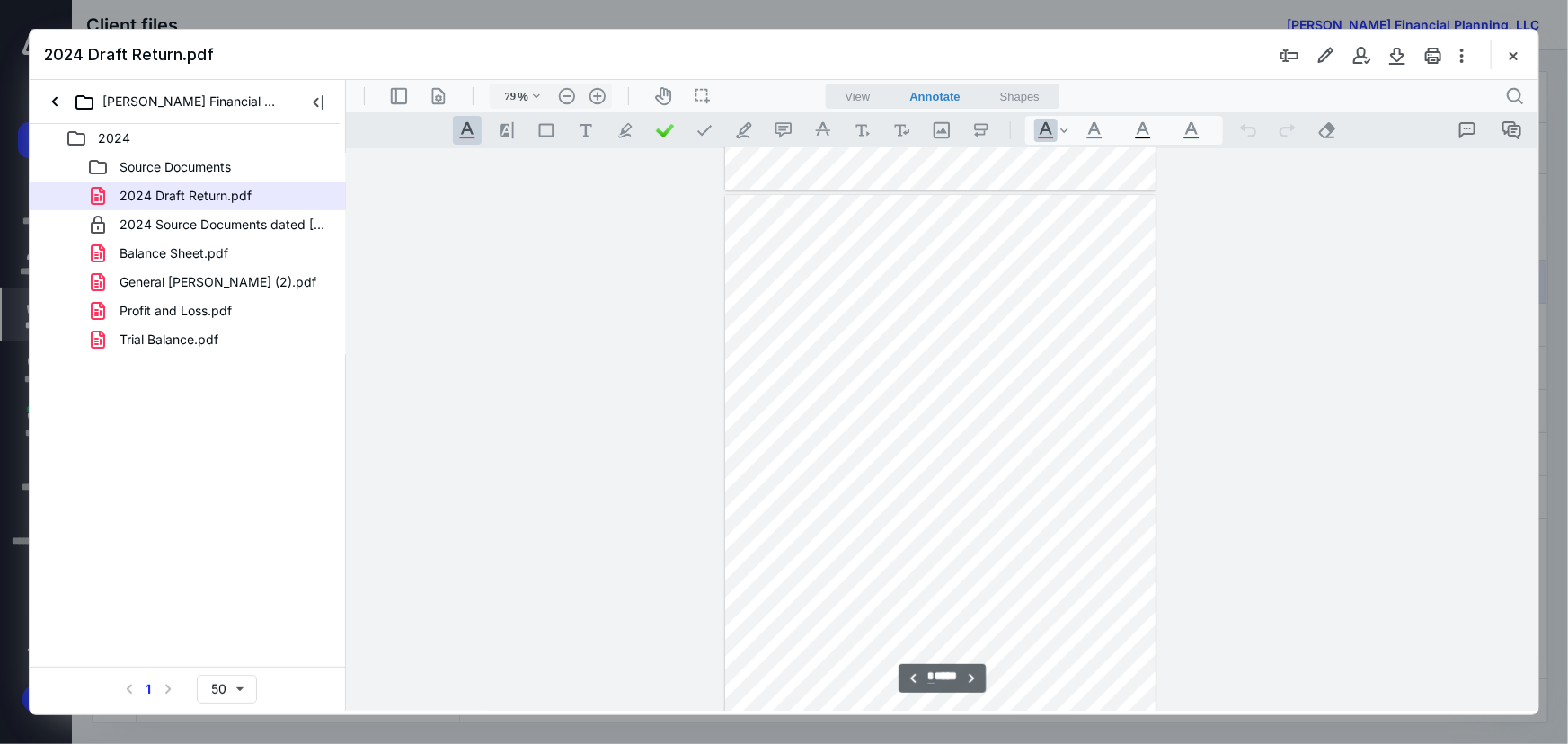 type on "*" 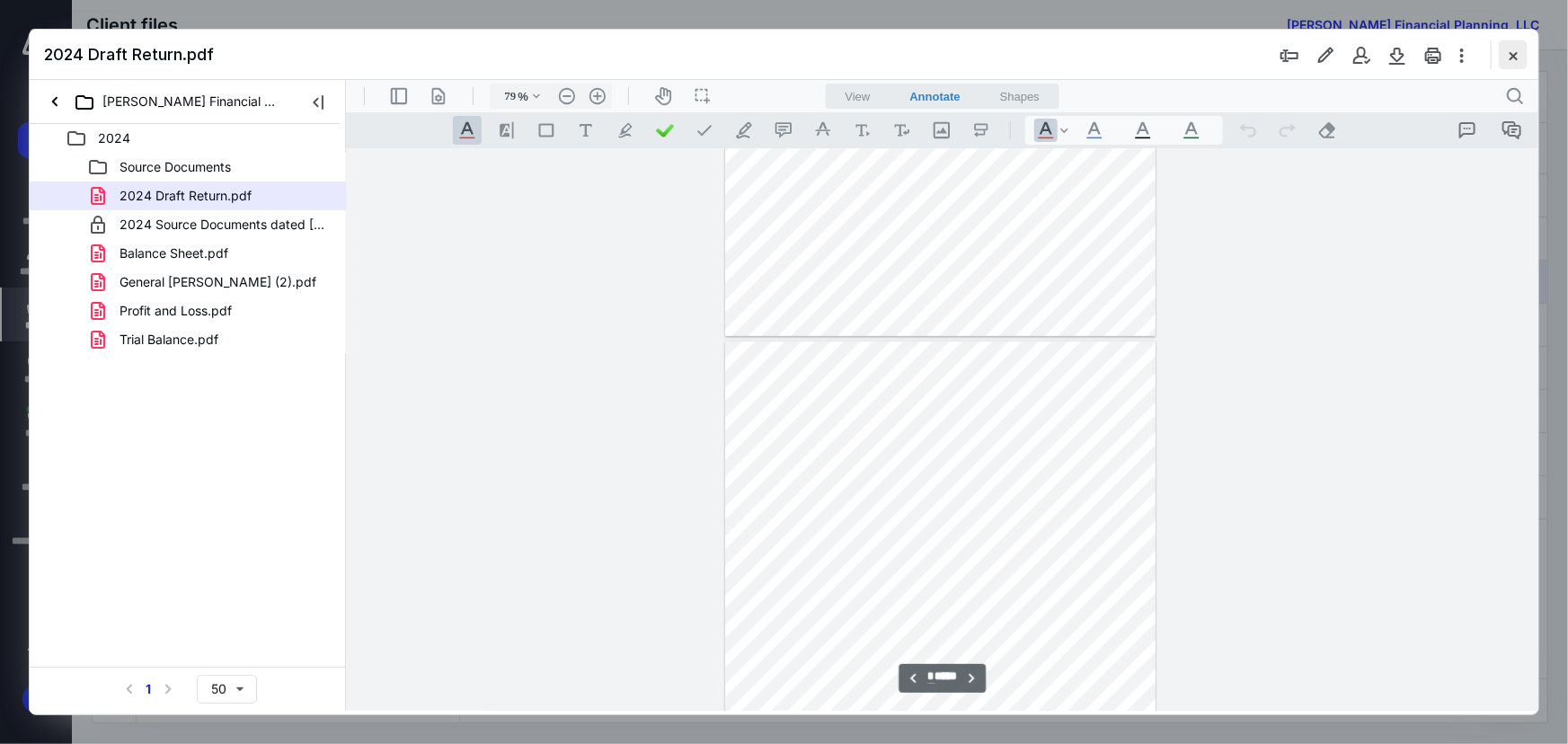click at bounding box center (1513, 55) 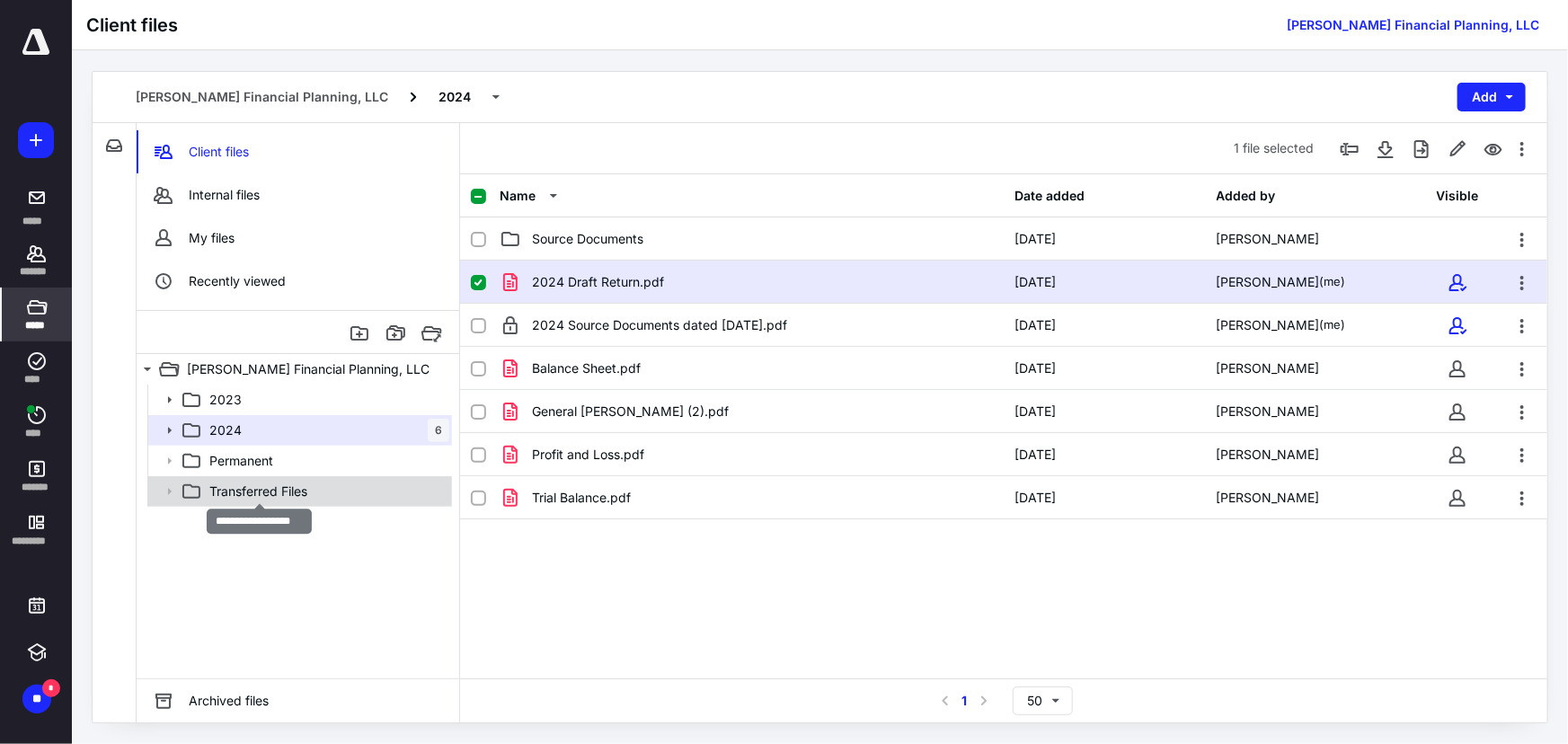 click on "Transferred Files" at bounding box center (258, 492) 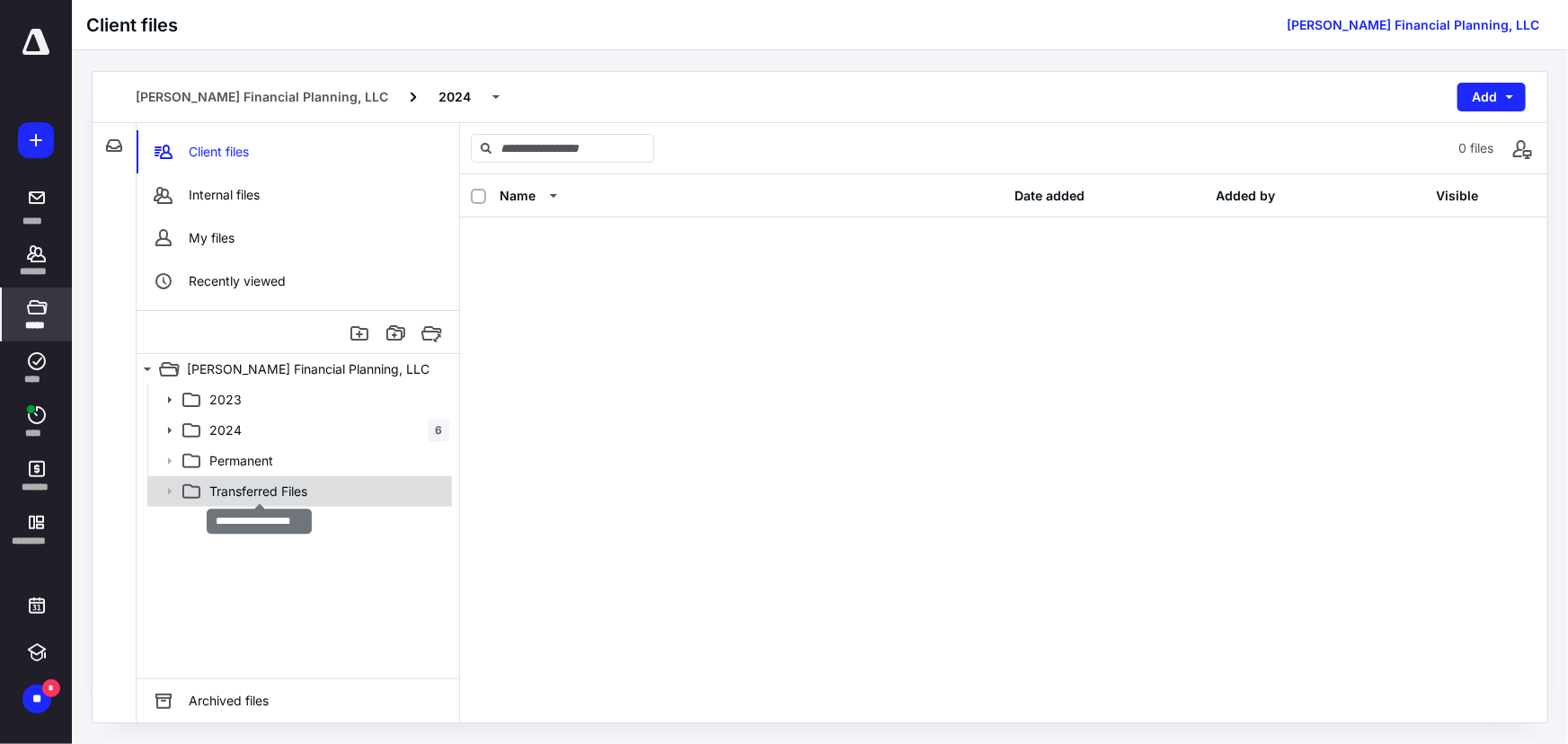click on "Transferred Files" at bounding box center (258, 492) 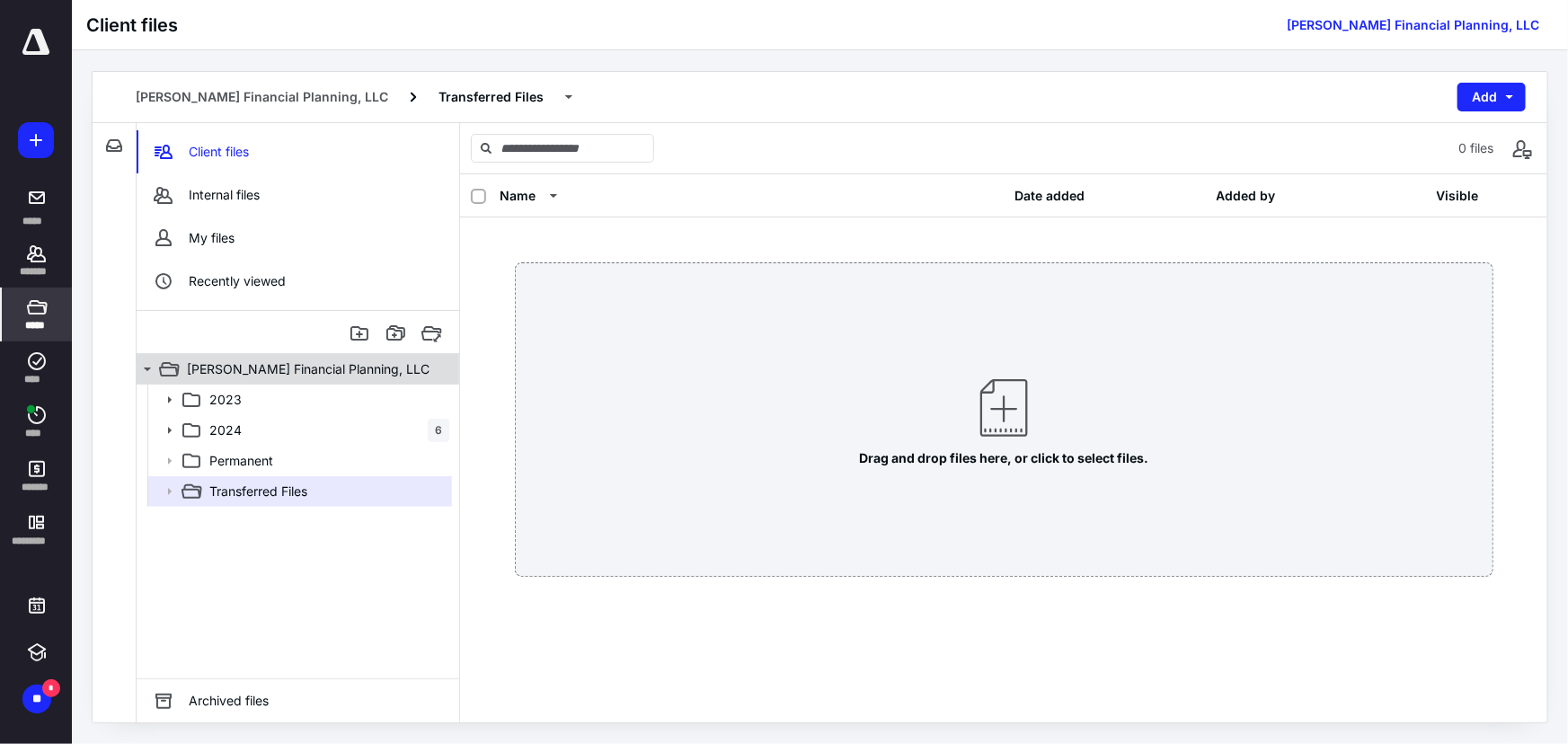 click on "Clark Financial Planning, LLC" at bounding box center (288, 369) 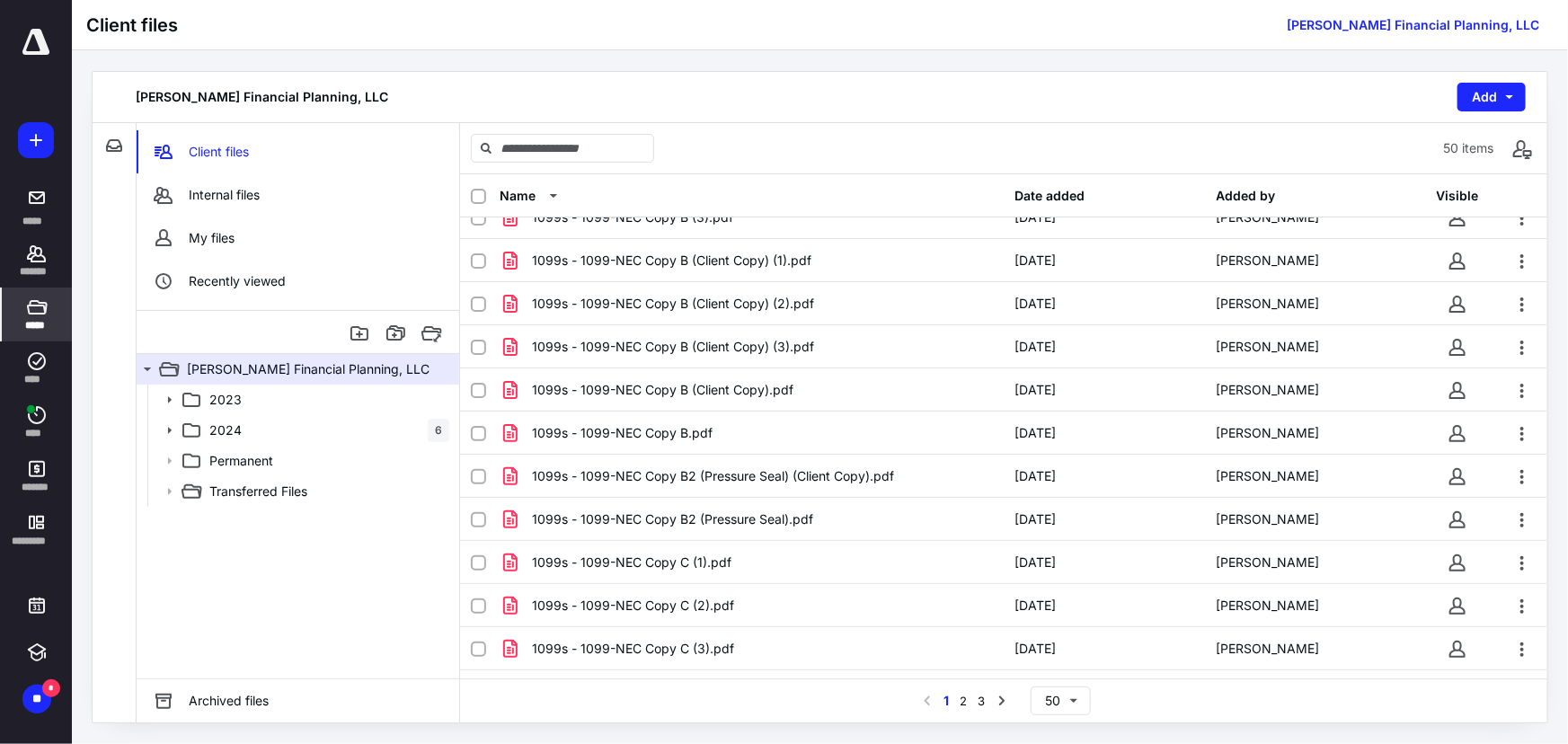 scroll, scrollTop: 1689, scrollLeft: 0, axis: vertical 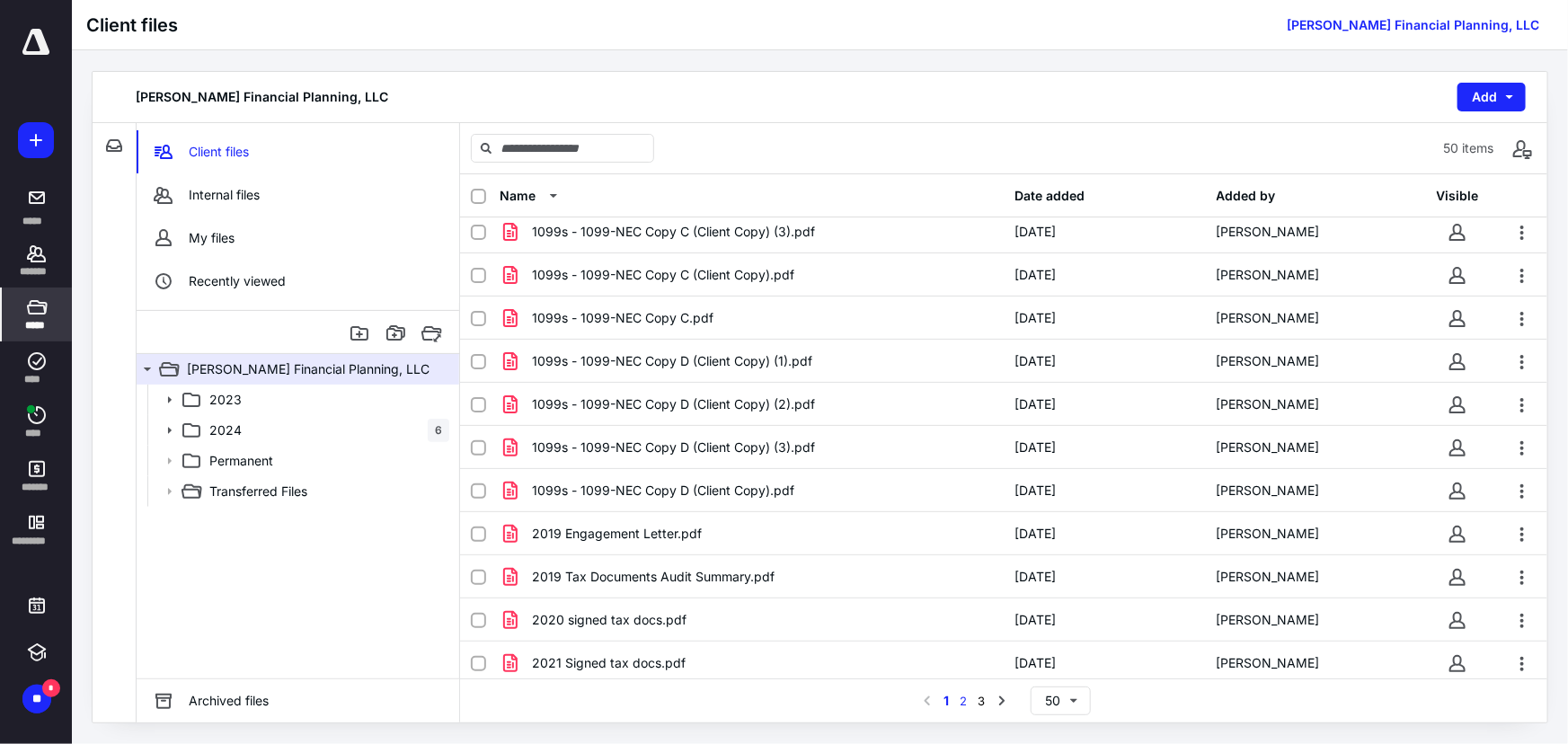 click on "2" at bounding box center (964, 701) 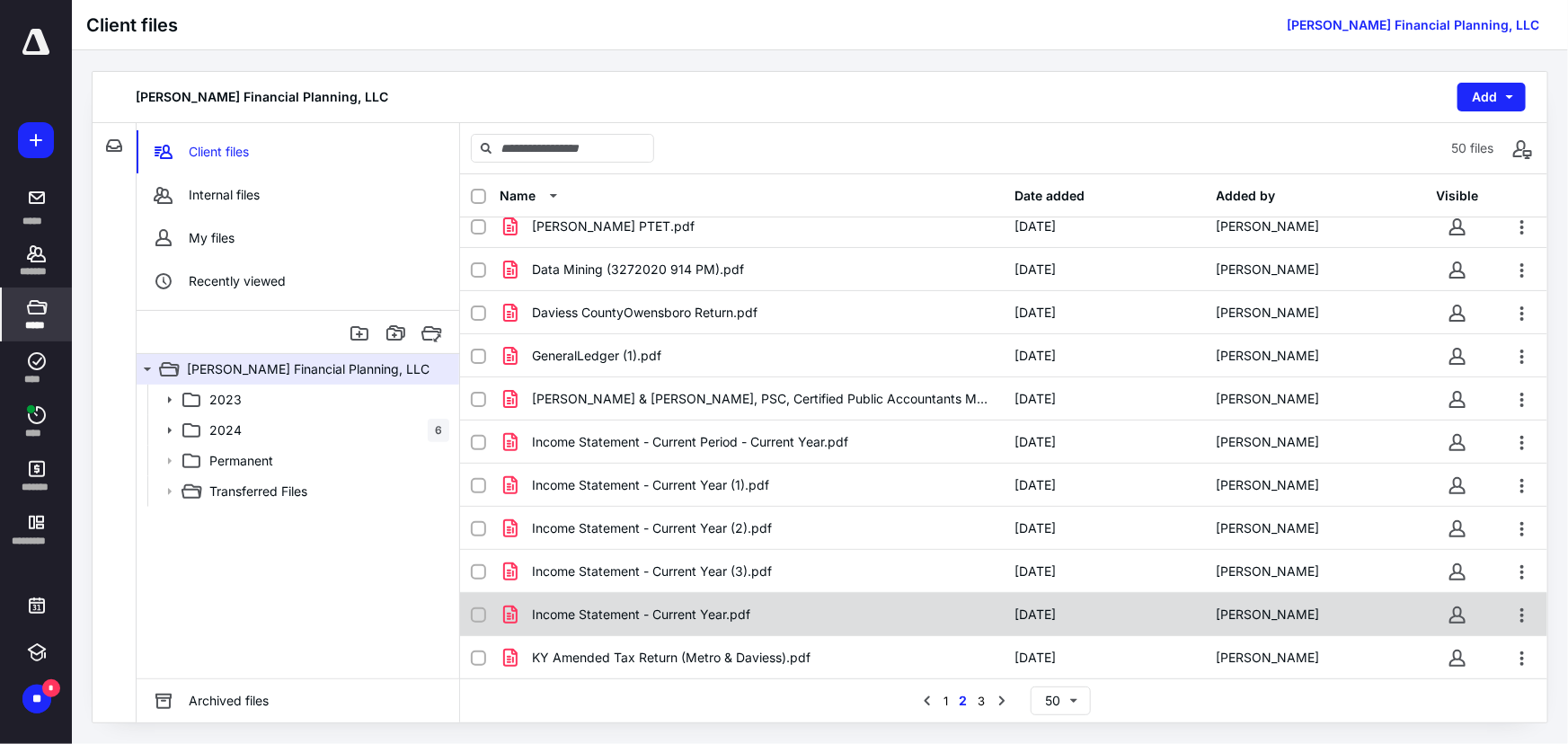 scroll, scrollTop: 1689, scrollLeft: 0, axis: vertical 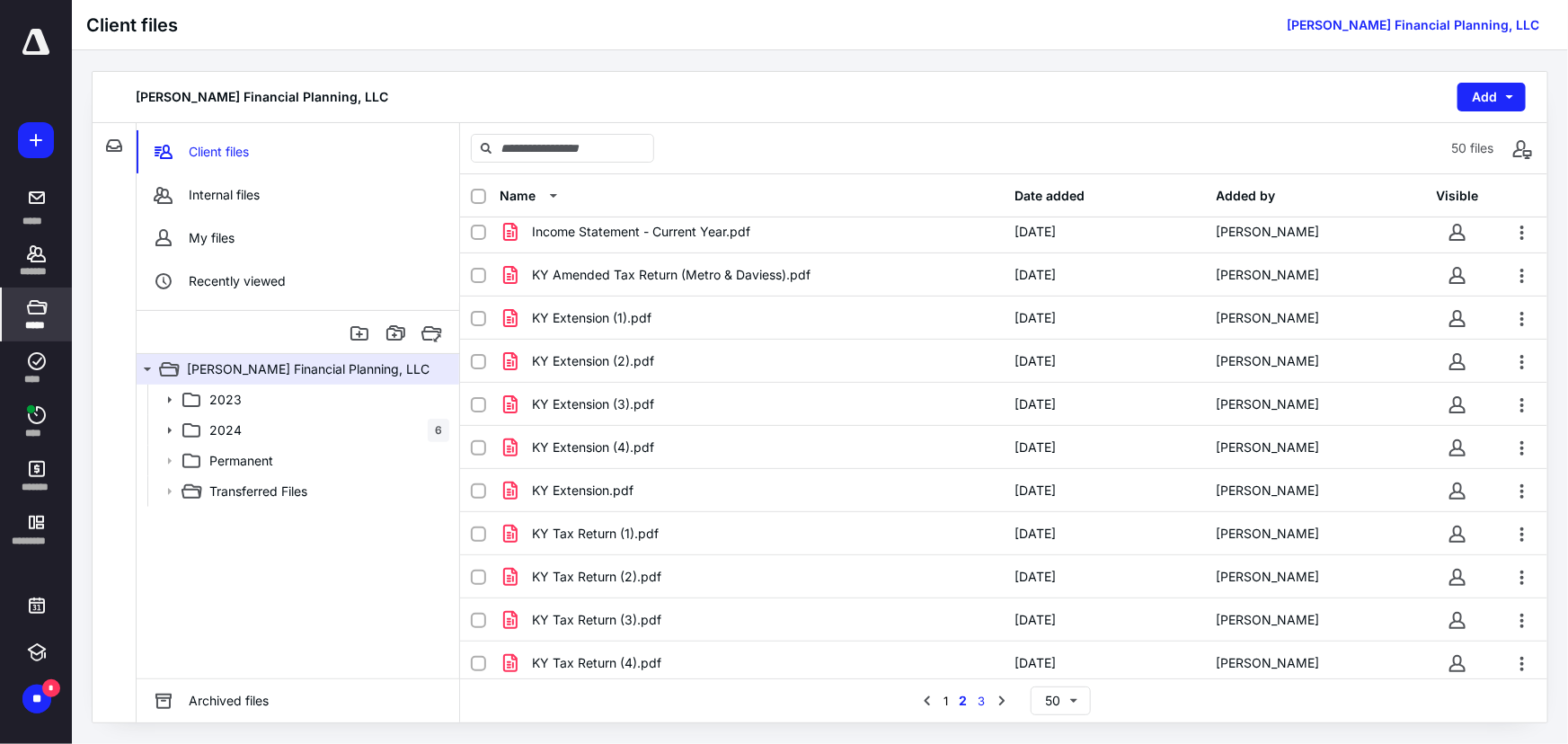 click on "3" at bounding box center (982, 701) 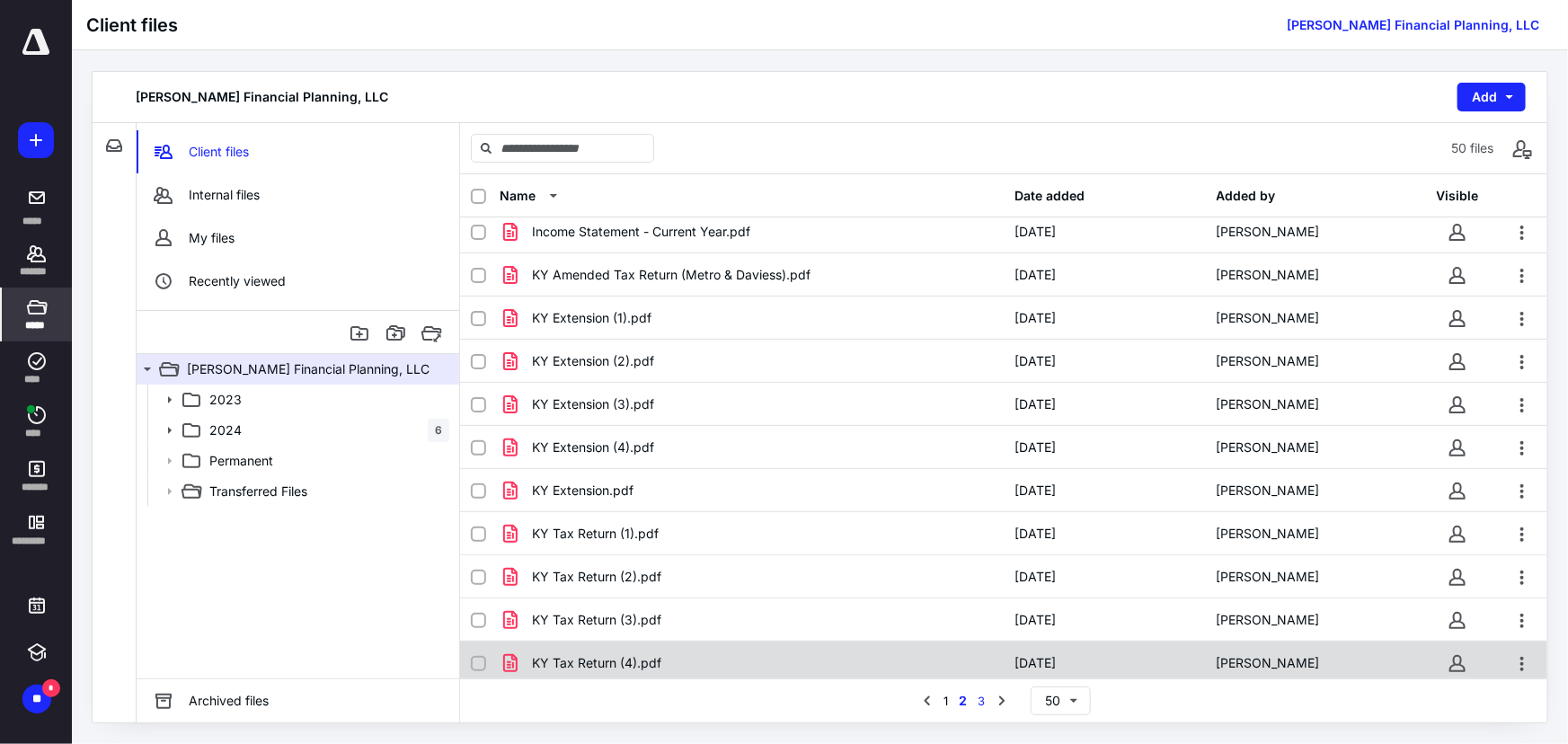scroll, scrollTop: 0, scrollLeft: 0, axis: both 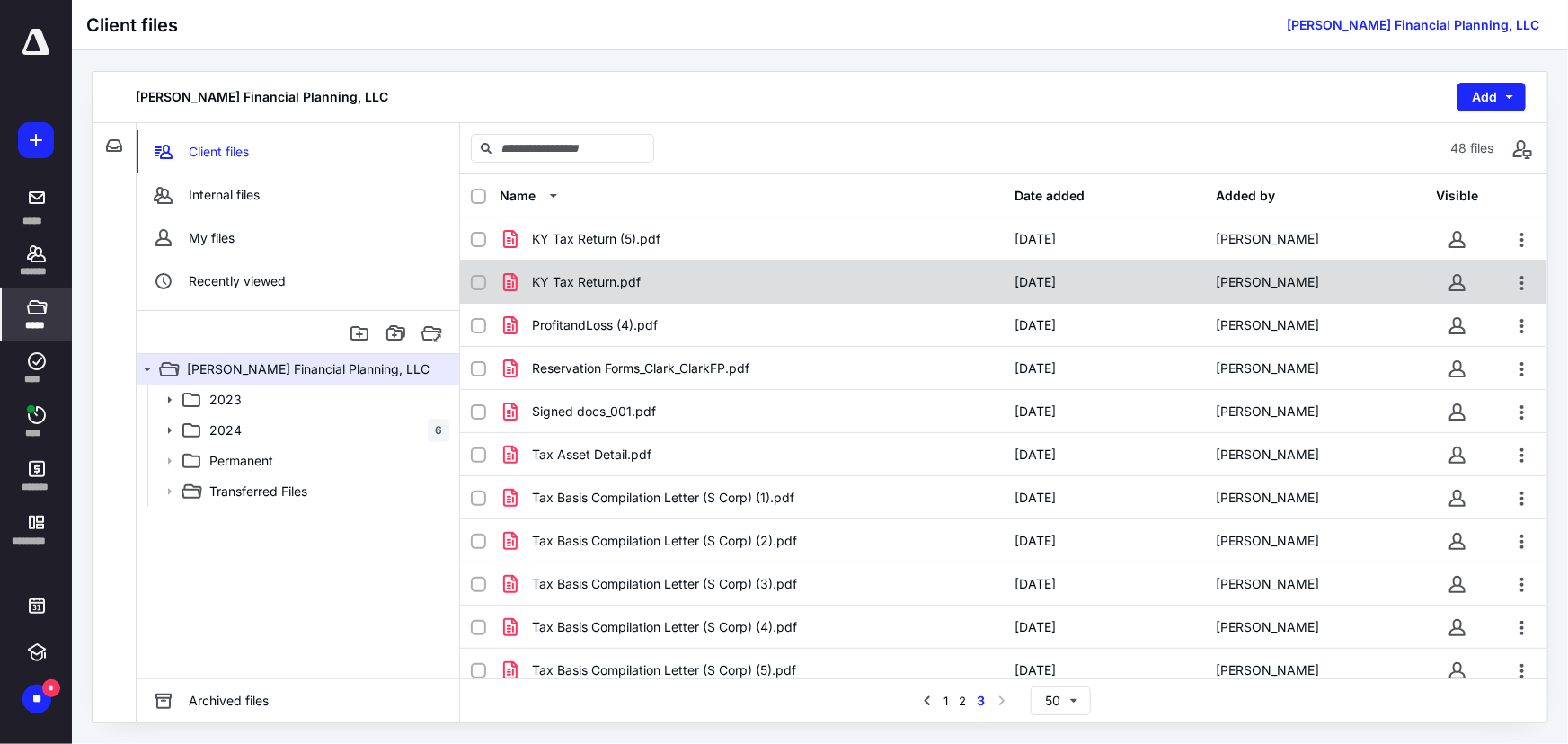 checkbox on "true" 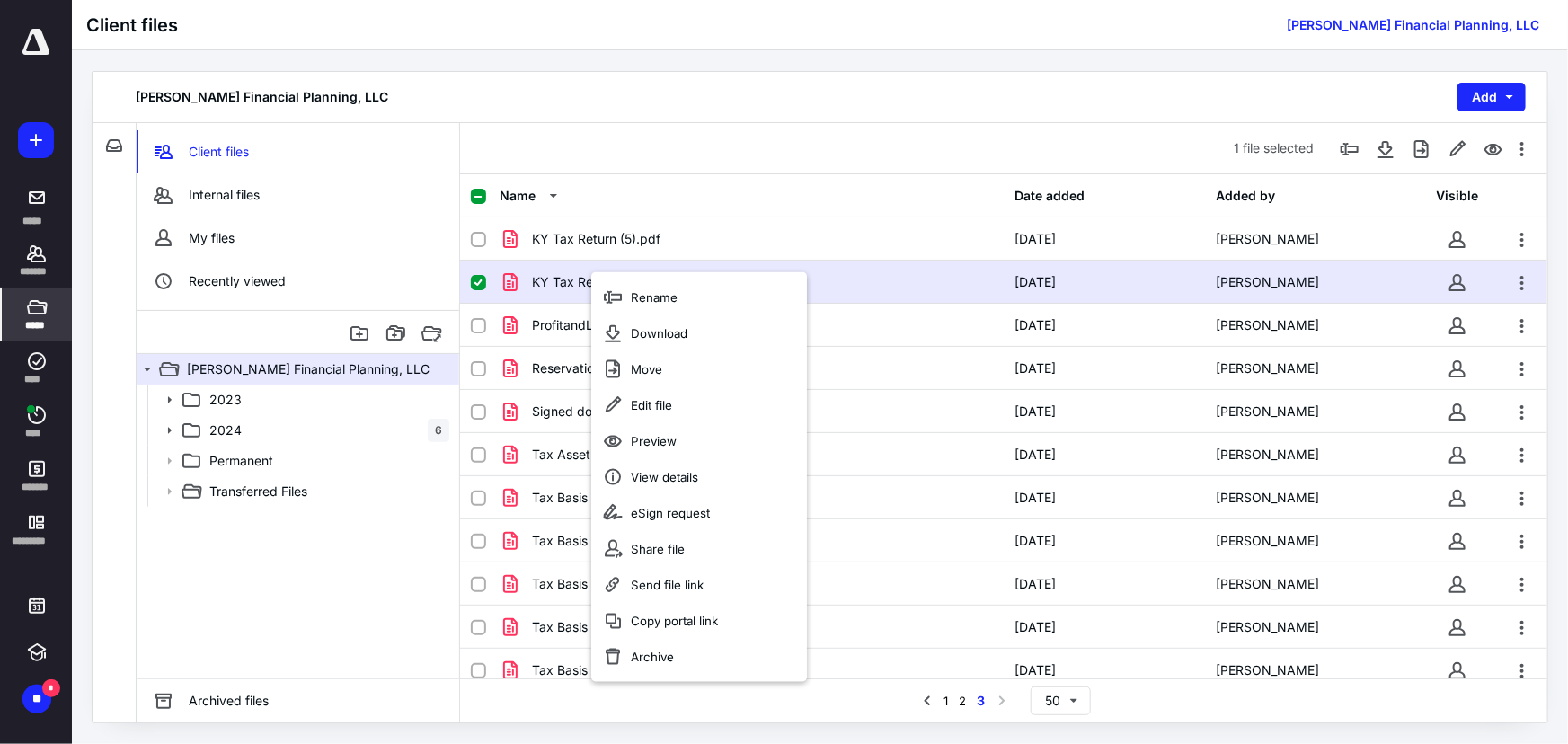 click on "1 file selected" at bounding box center [1004, 148] 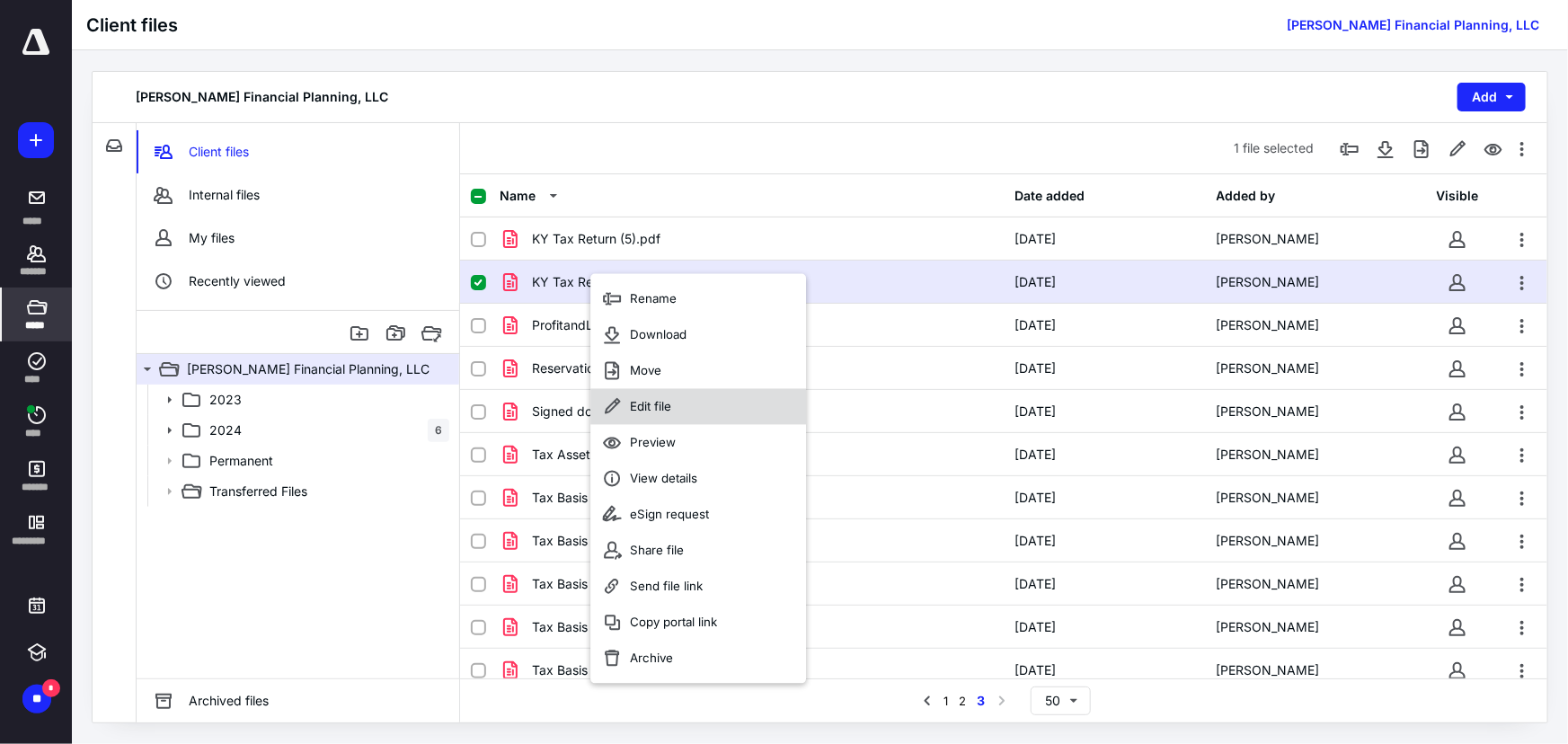 click on "Edit file" at bounding box center [651, 407] 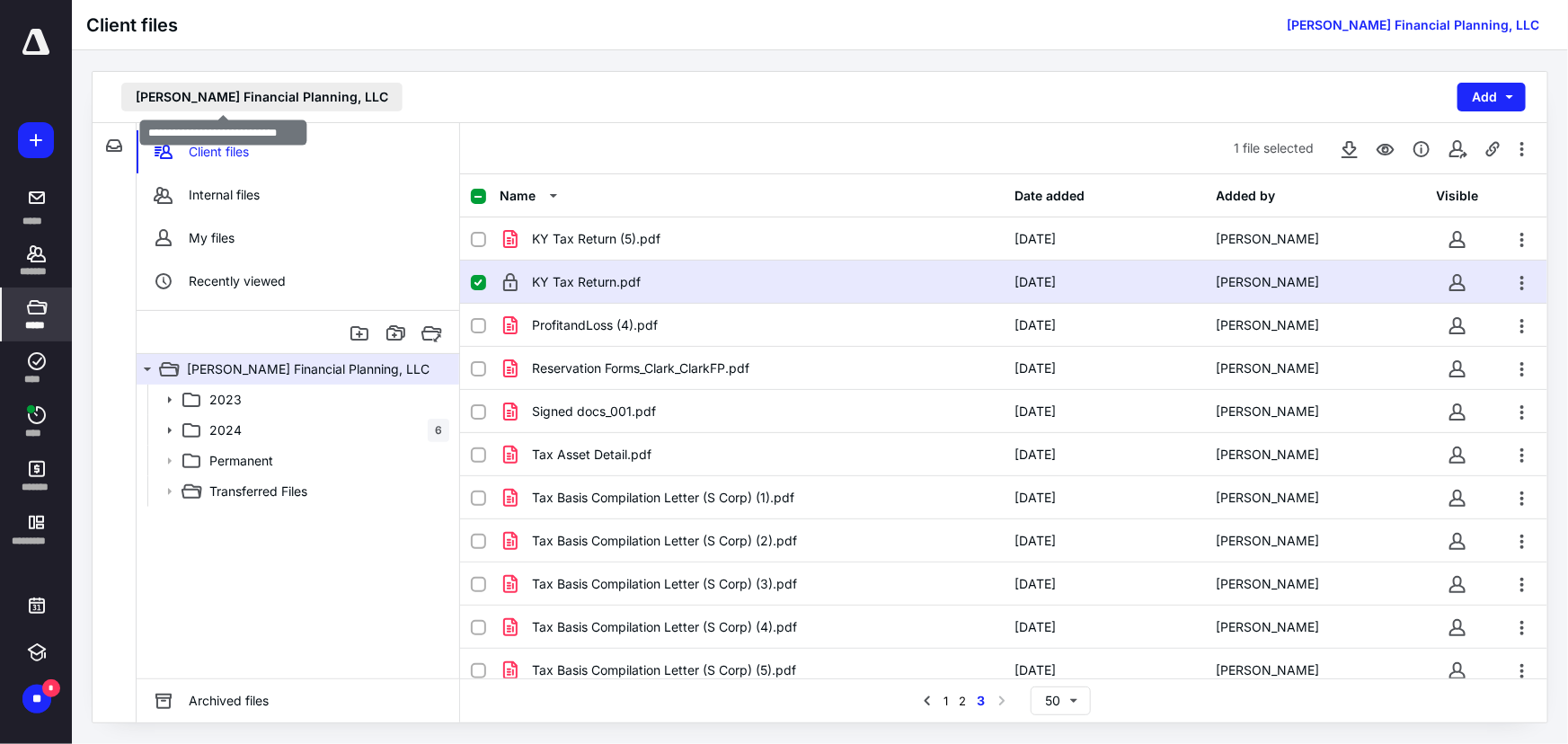 click on "Clark Financial Planning, LLC" at bounding box center (261, 97) 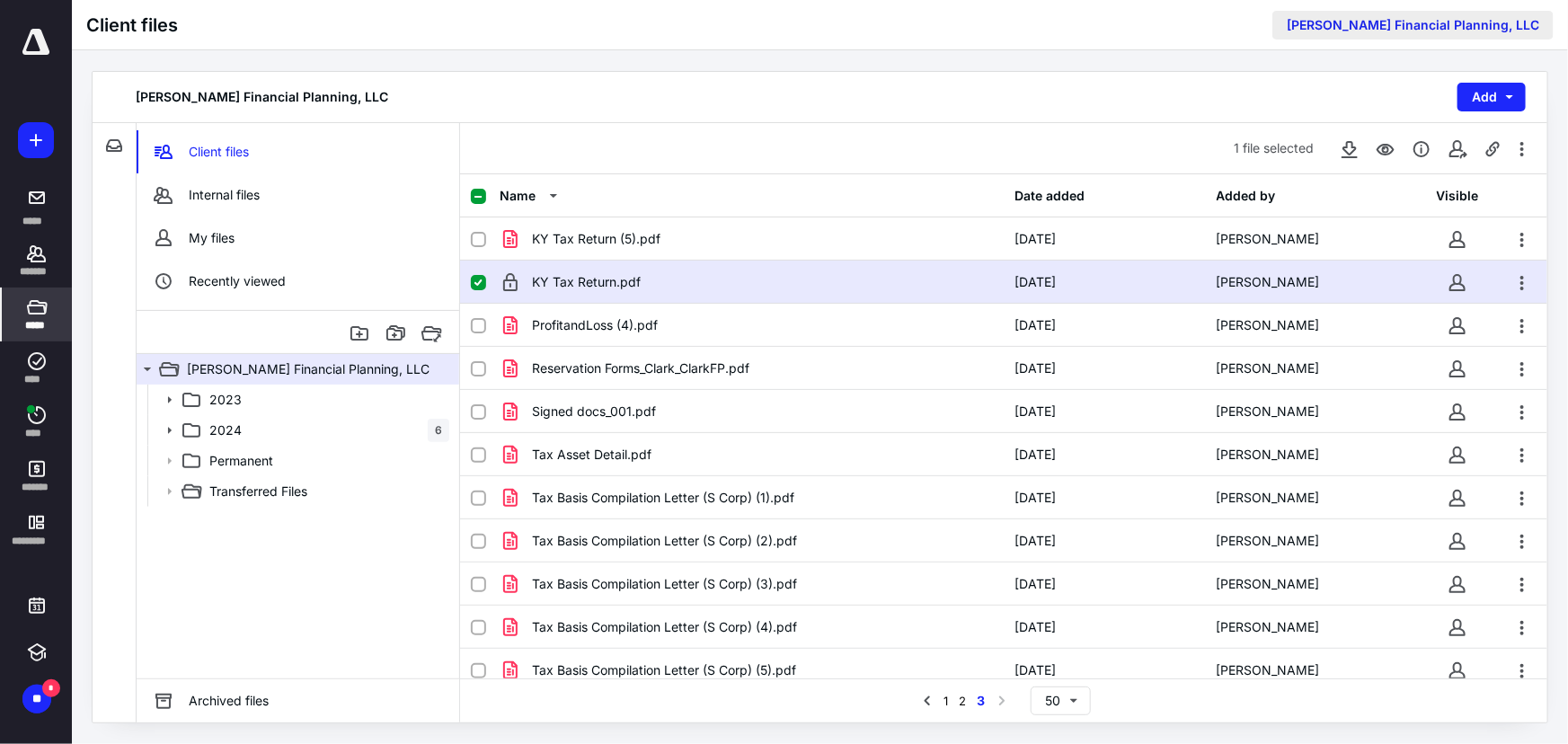 click on "Clark Financial Planning, LLC" at bounding box center (1413, 25) 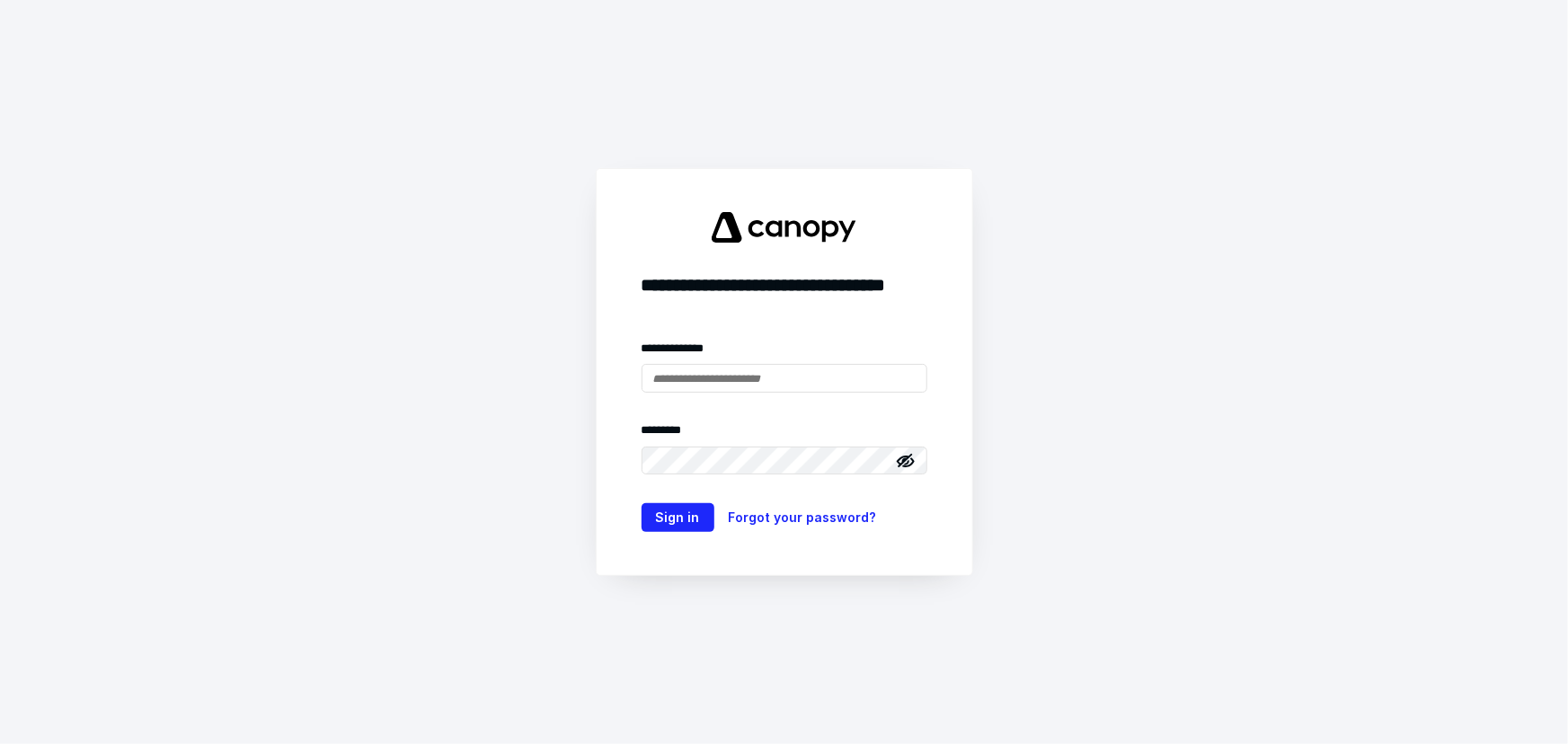 scroll, scrollTop: 0, scrollLeft: 0, axis: both 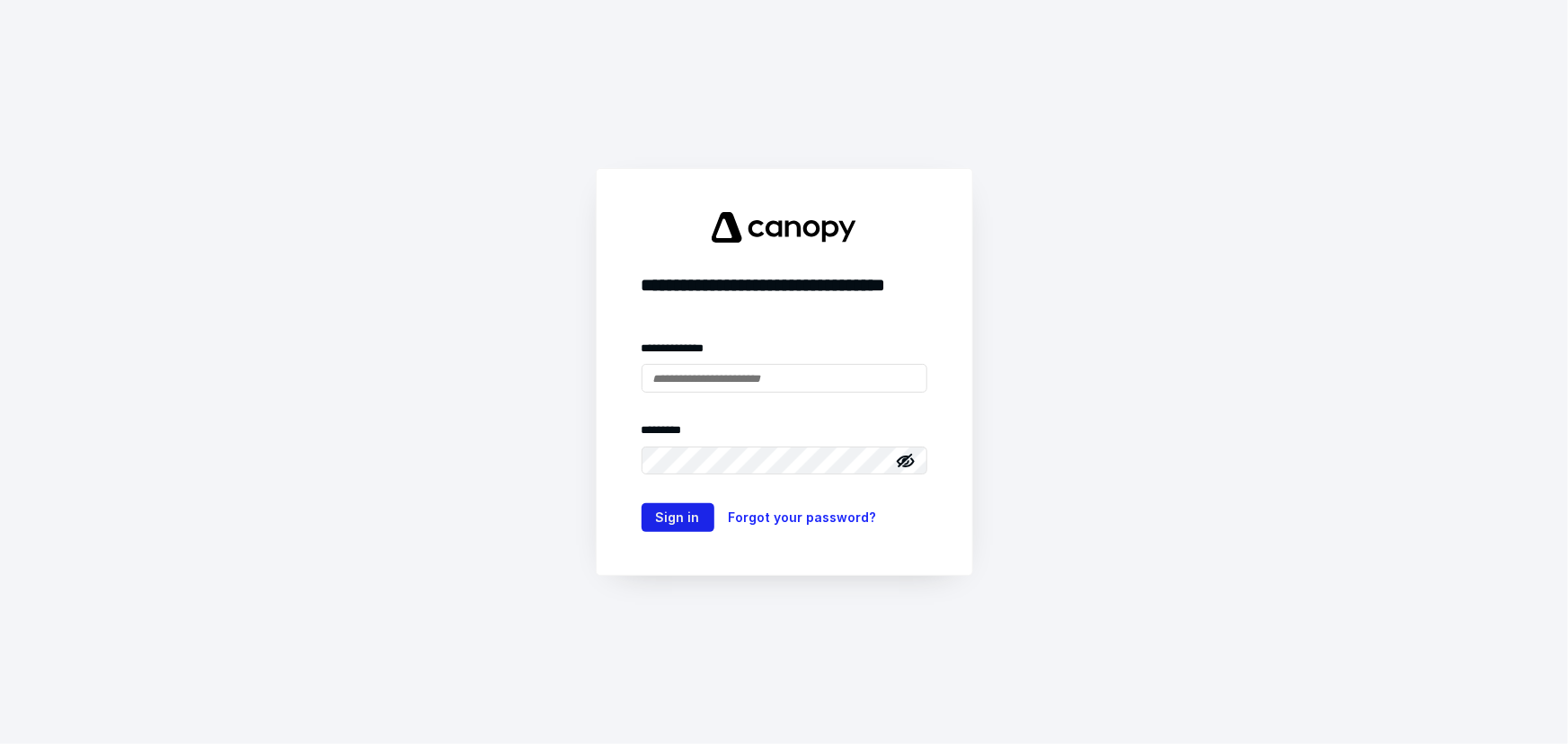 type on "**********" 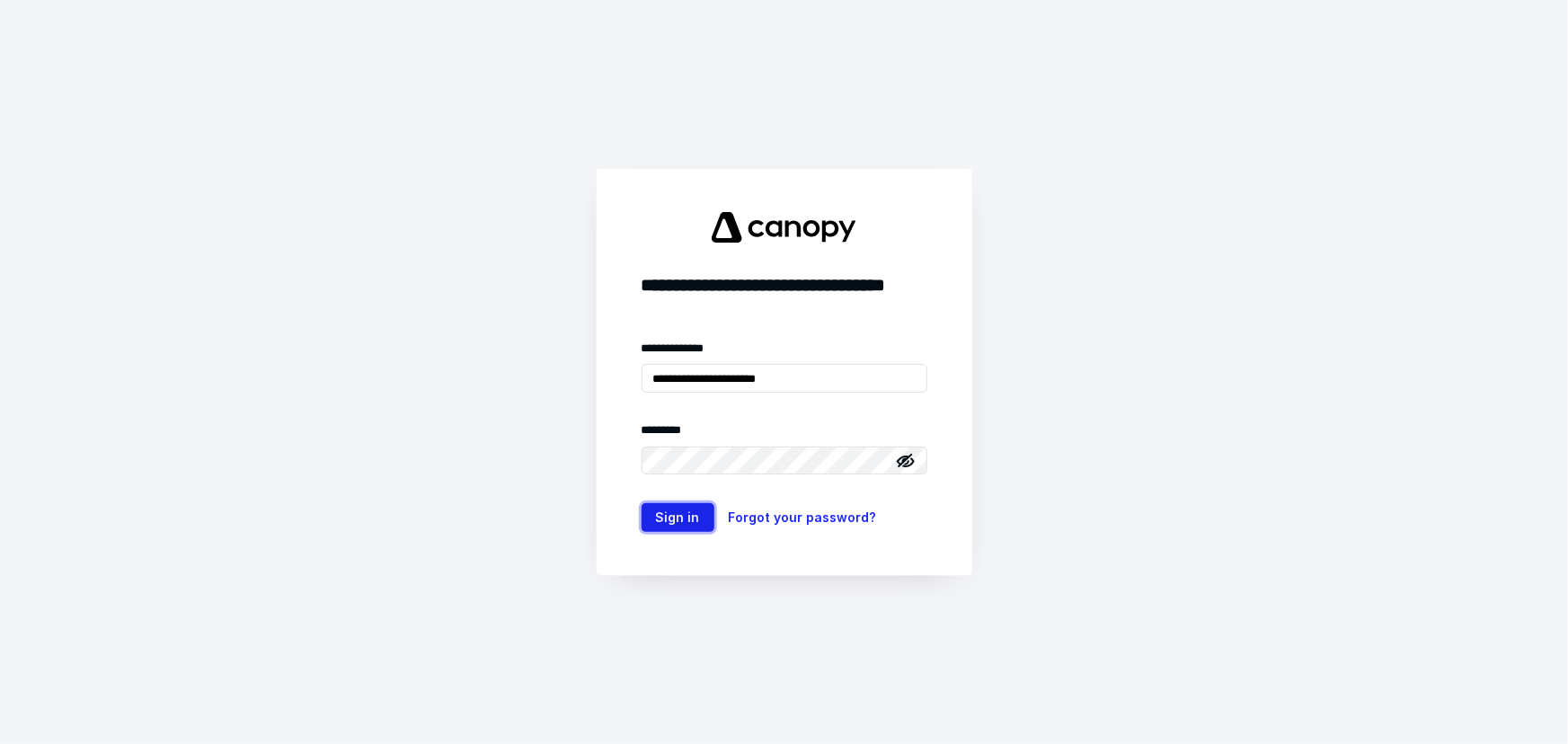 click on "Sign in" at bounding box center [678, 518] 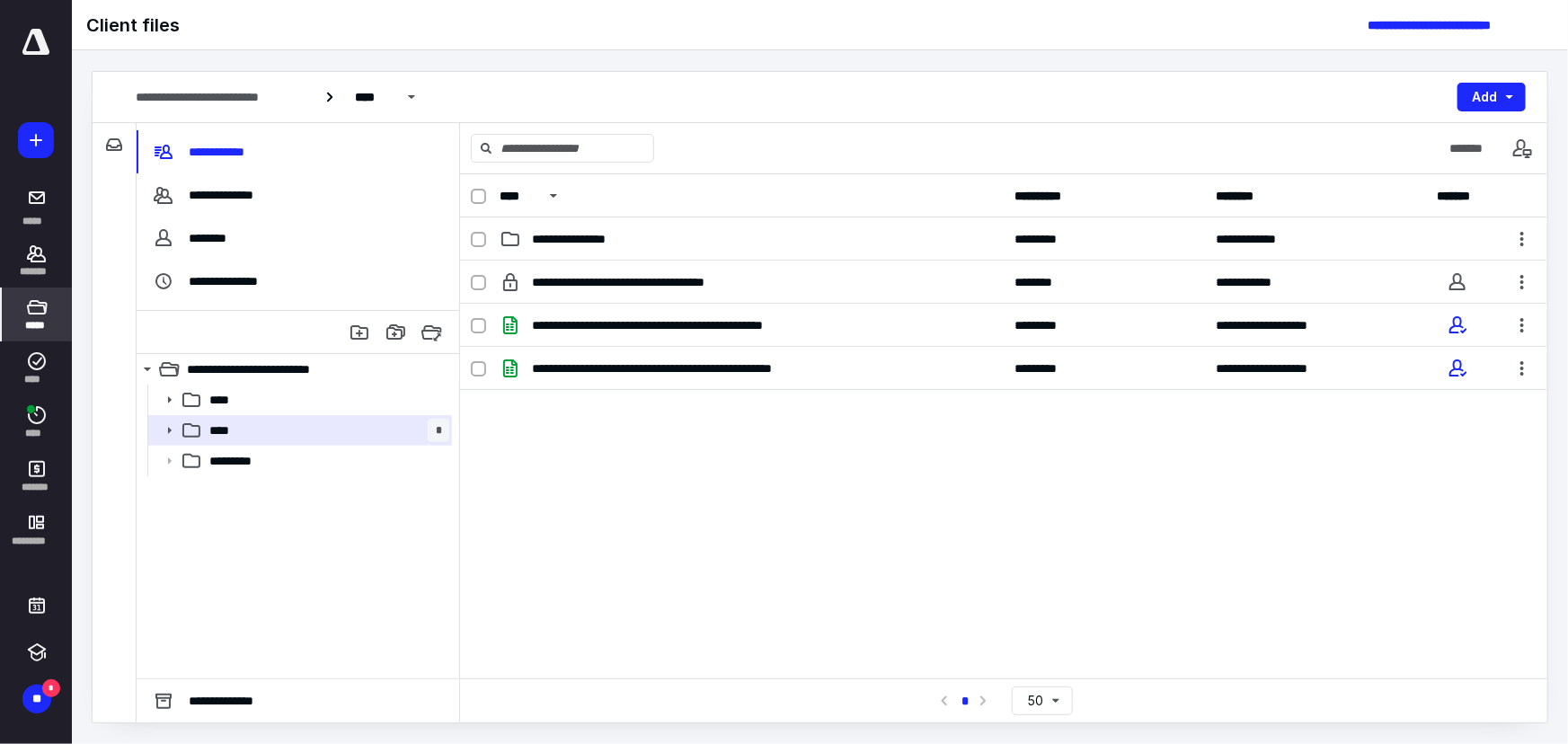 scroll, scrollTop: 0, scrollLeft: 0, axis: both 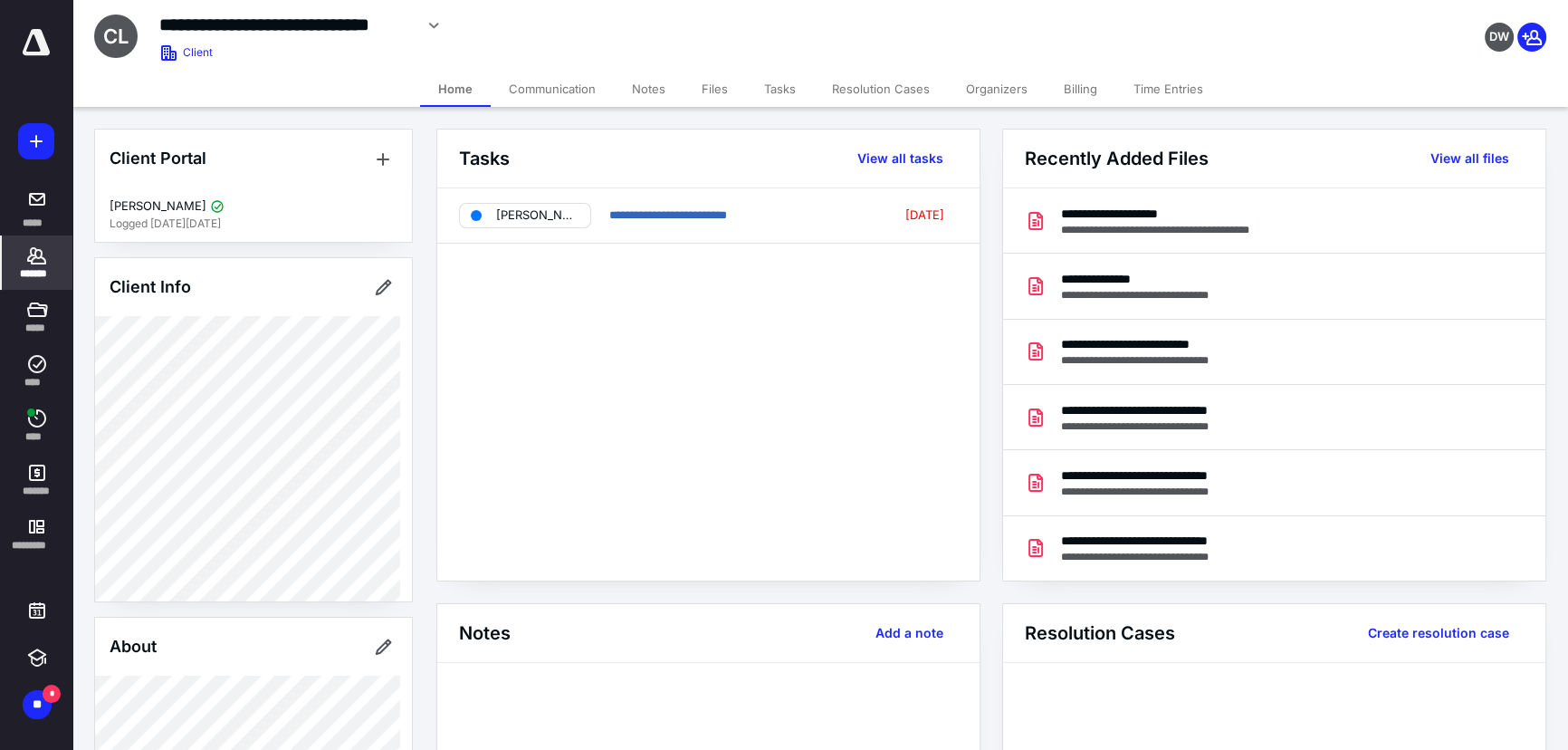 click on "[PERSON_NAME]" at bounding box center (538, 216) 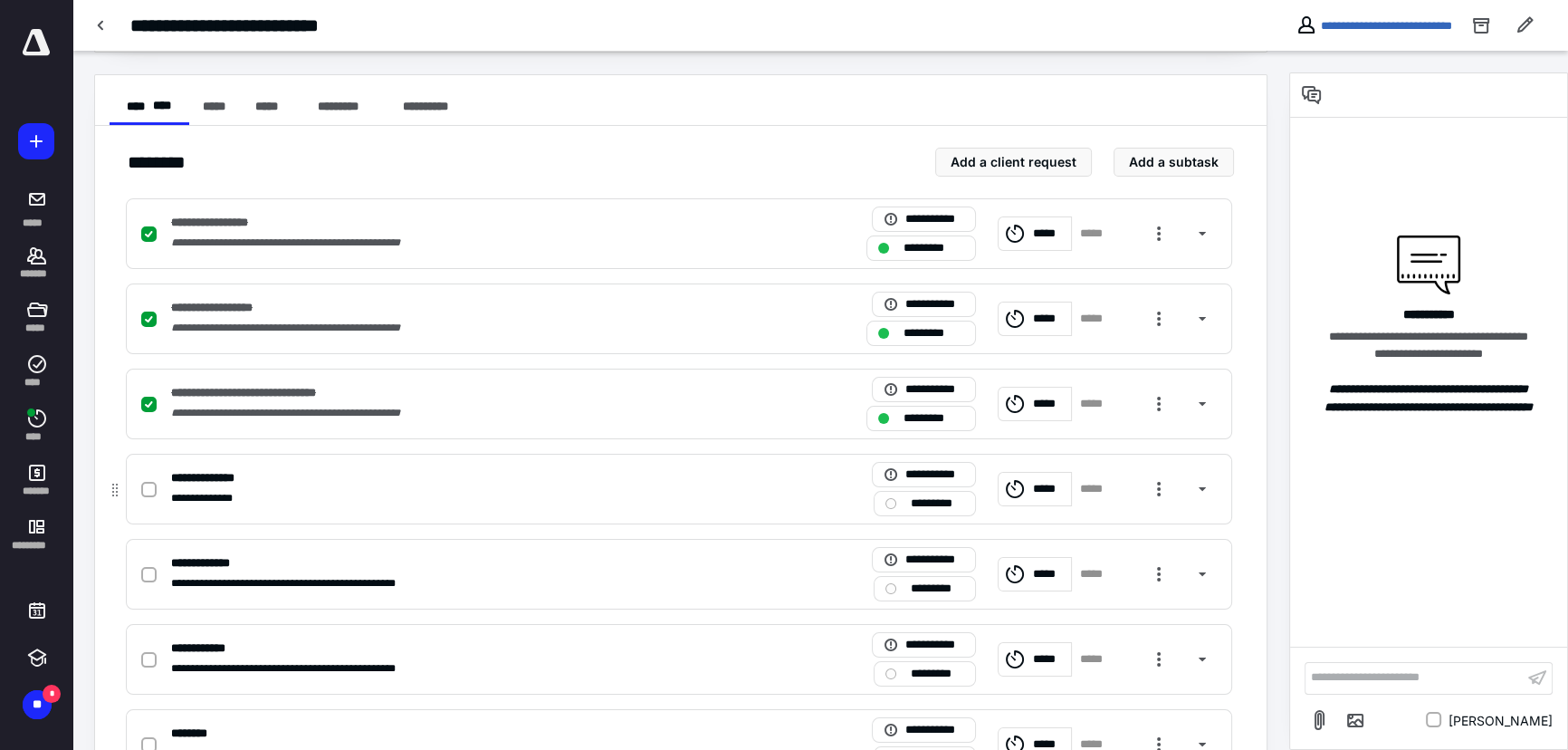 scroll, scrollTop: 329, scrollLeft: 0, axis: vertical 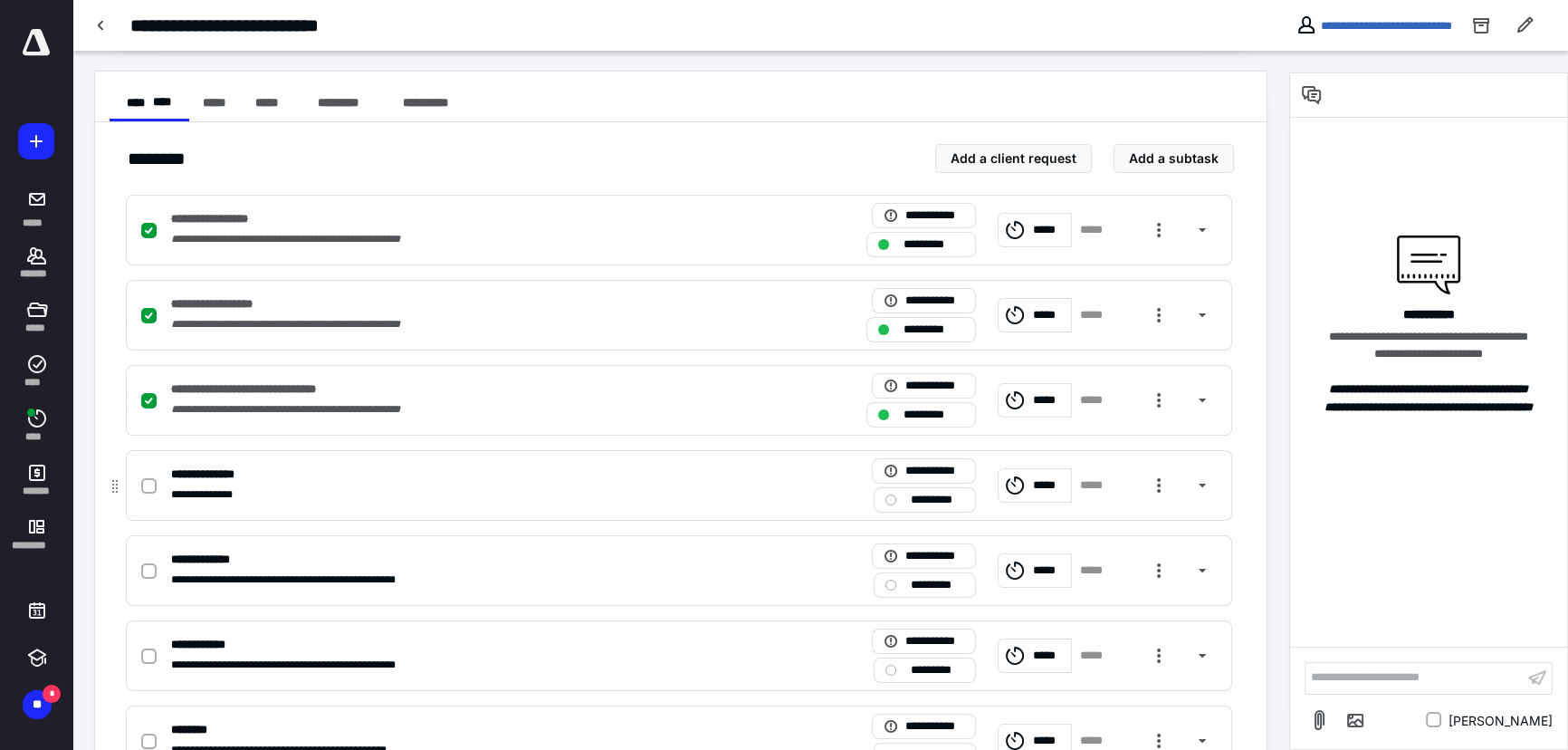 click 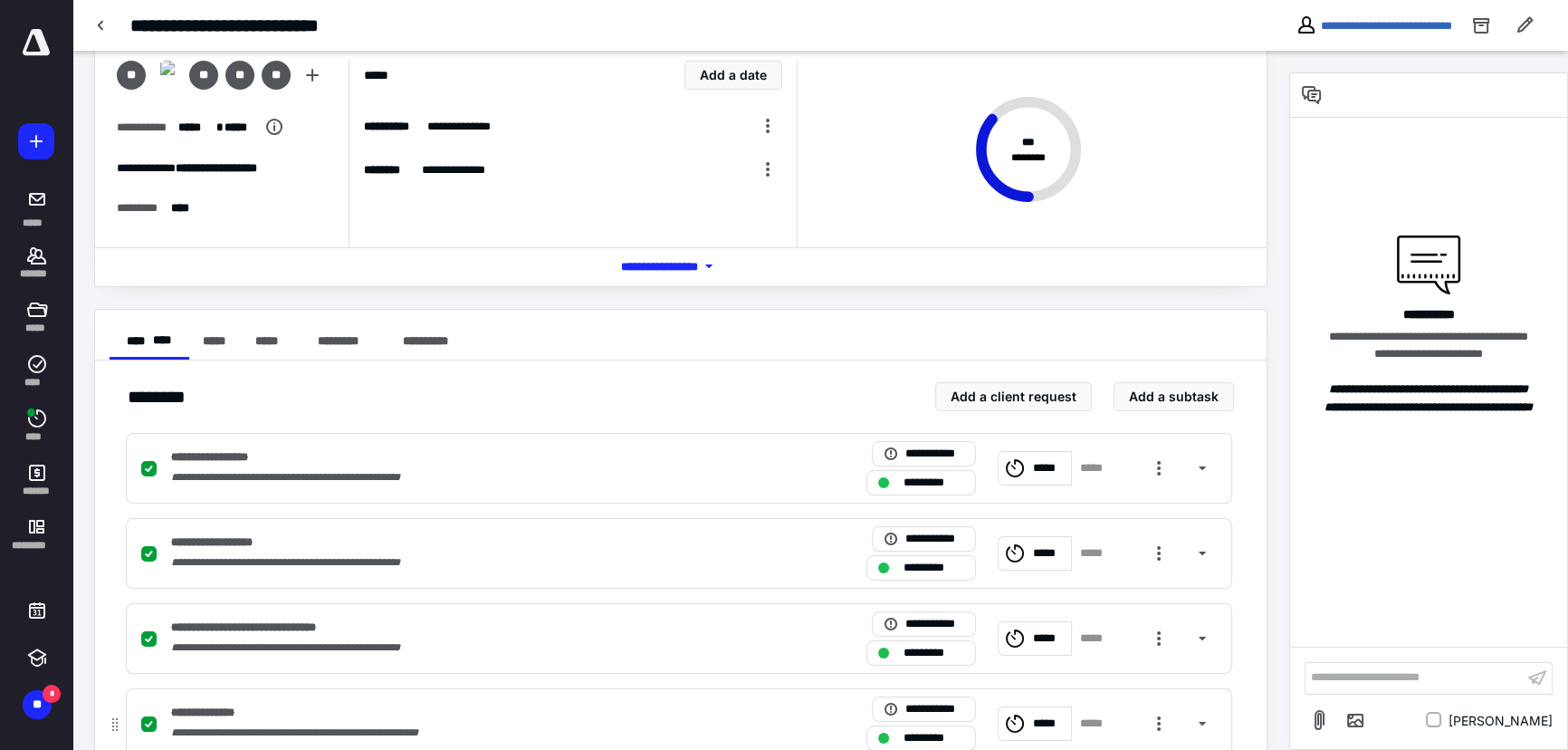 scroll, scrollTop: 0, scrollLeft: 0, axis: both 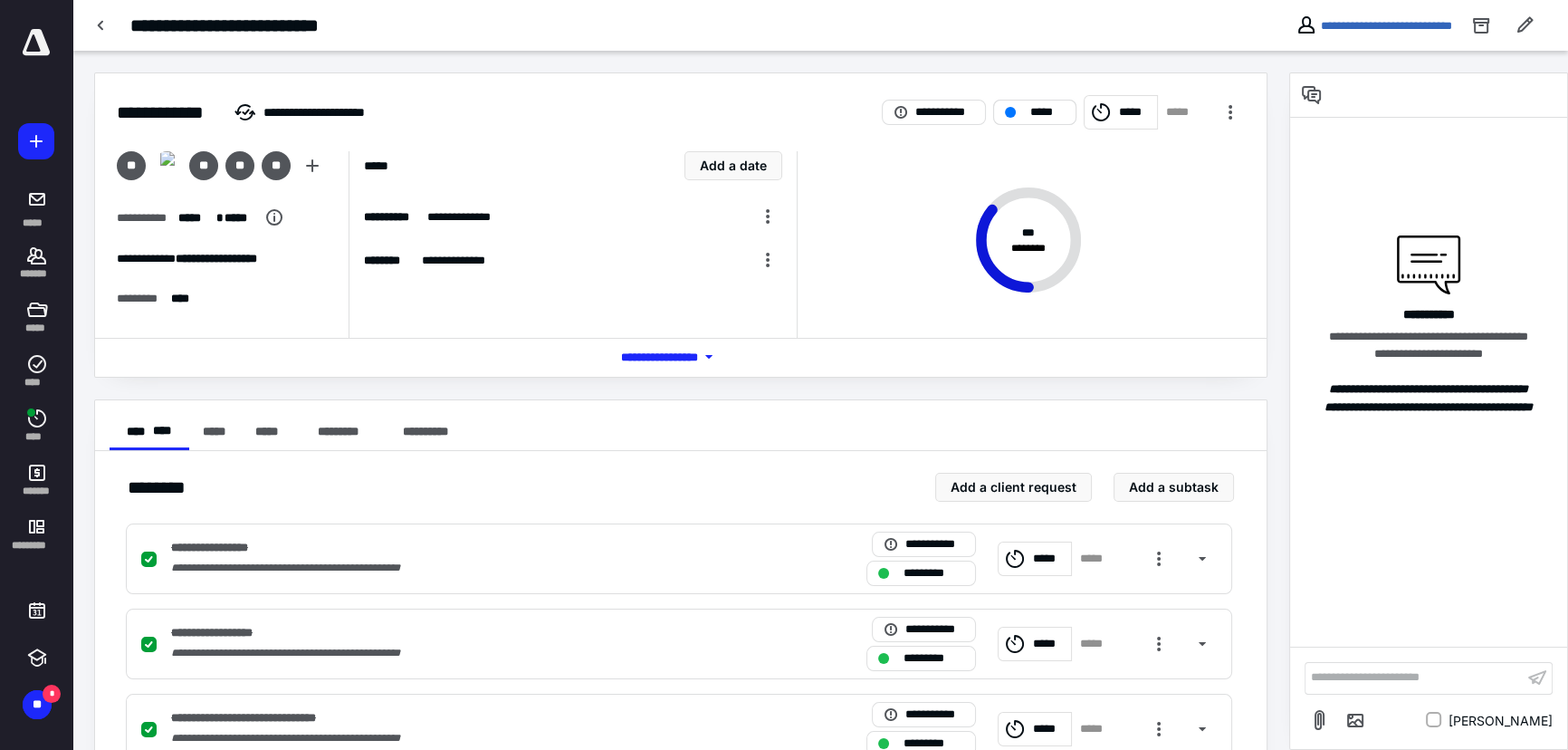 click on "*****" at bounding box center [1047, 112] 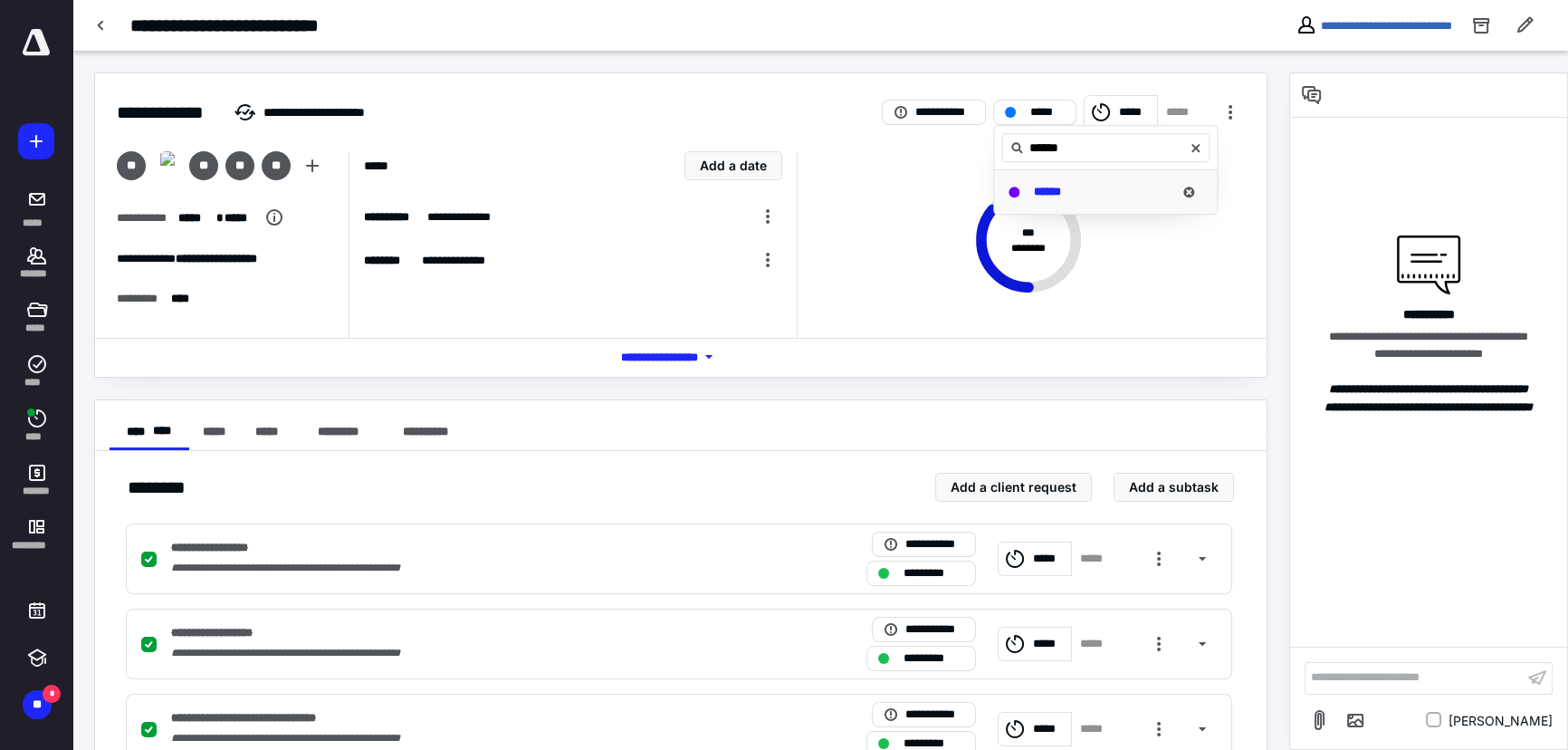 type on "******" 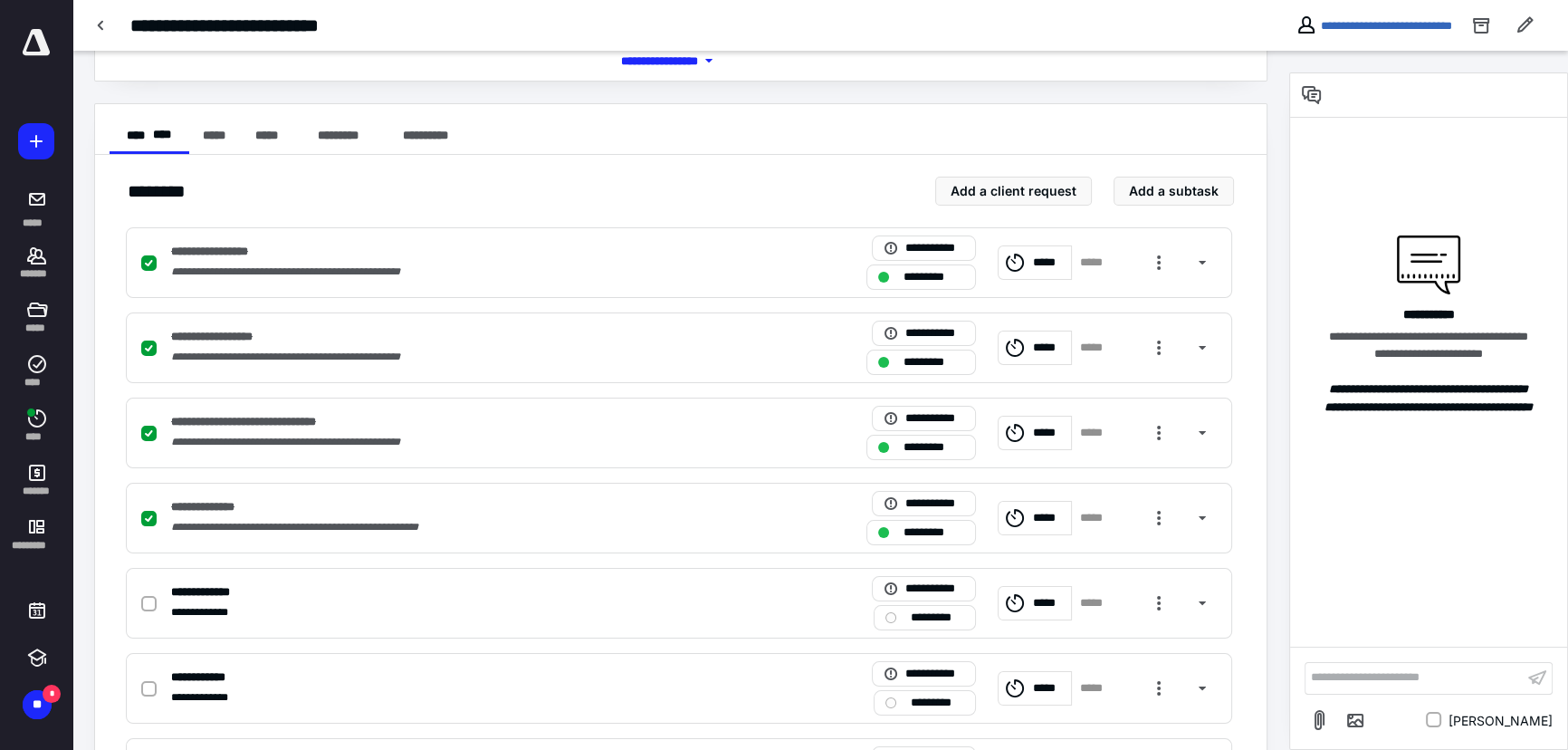 scroll, scrollTop: 329, scrollLeft: 0, axis: vertical 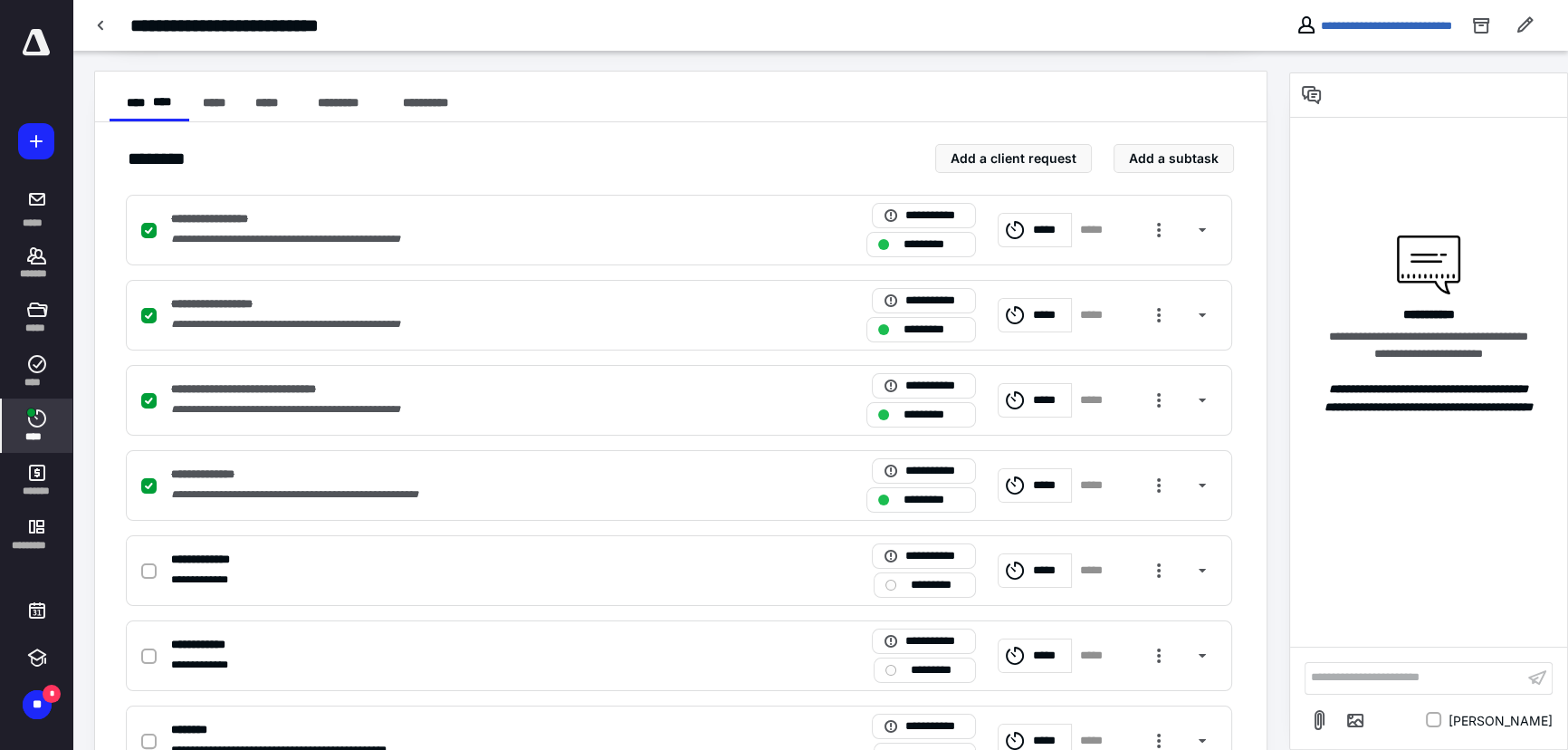 click 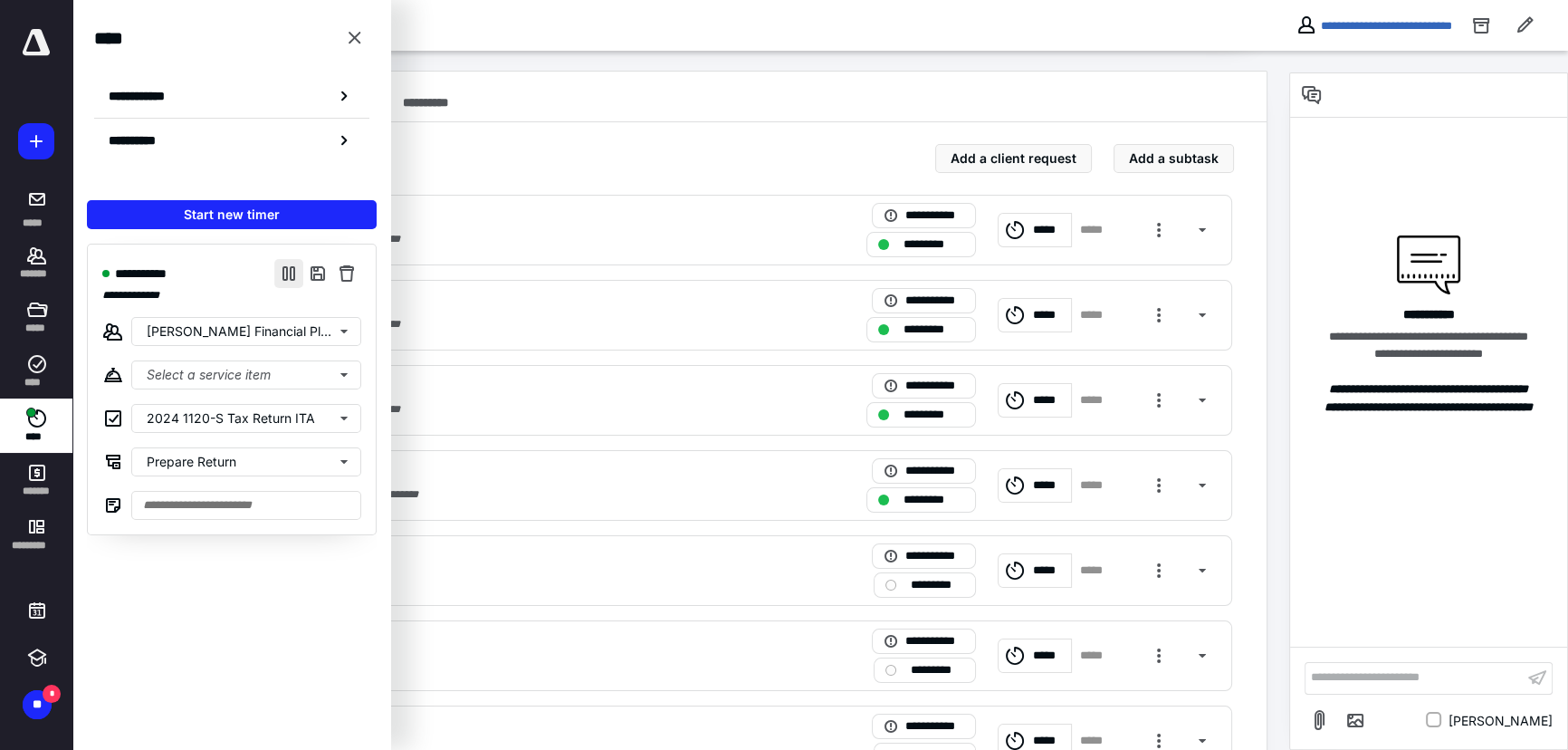 click at bounding box center [289, 274] 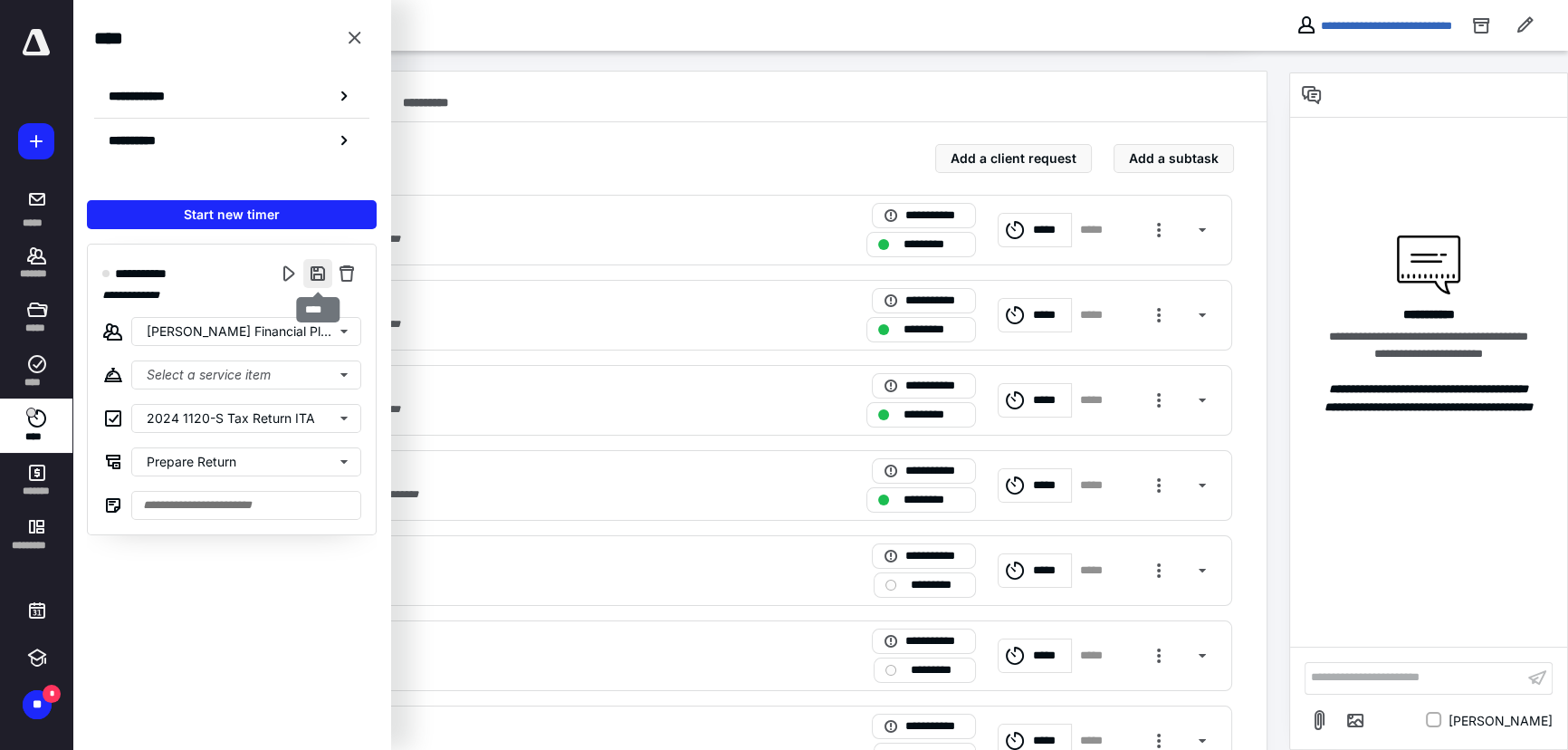click at bounding box center (318, 274) 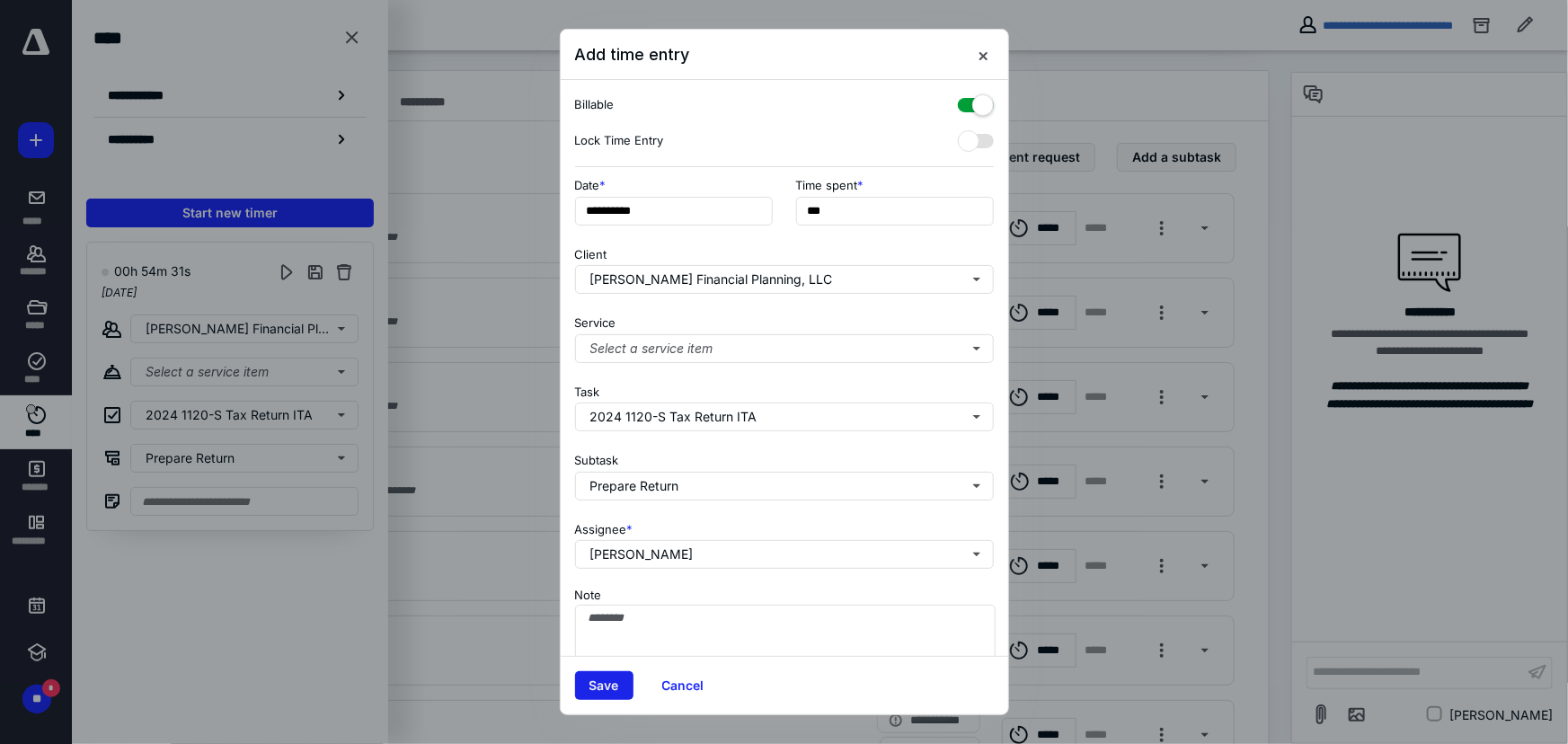 click on "Save" at bounding box center [604, 686] 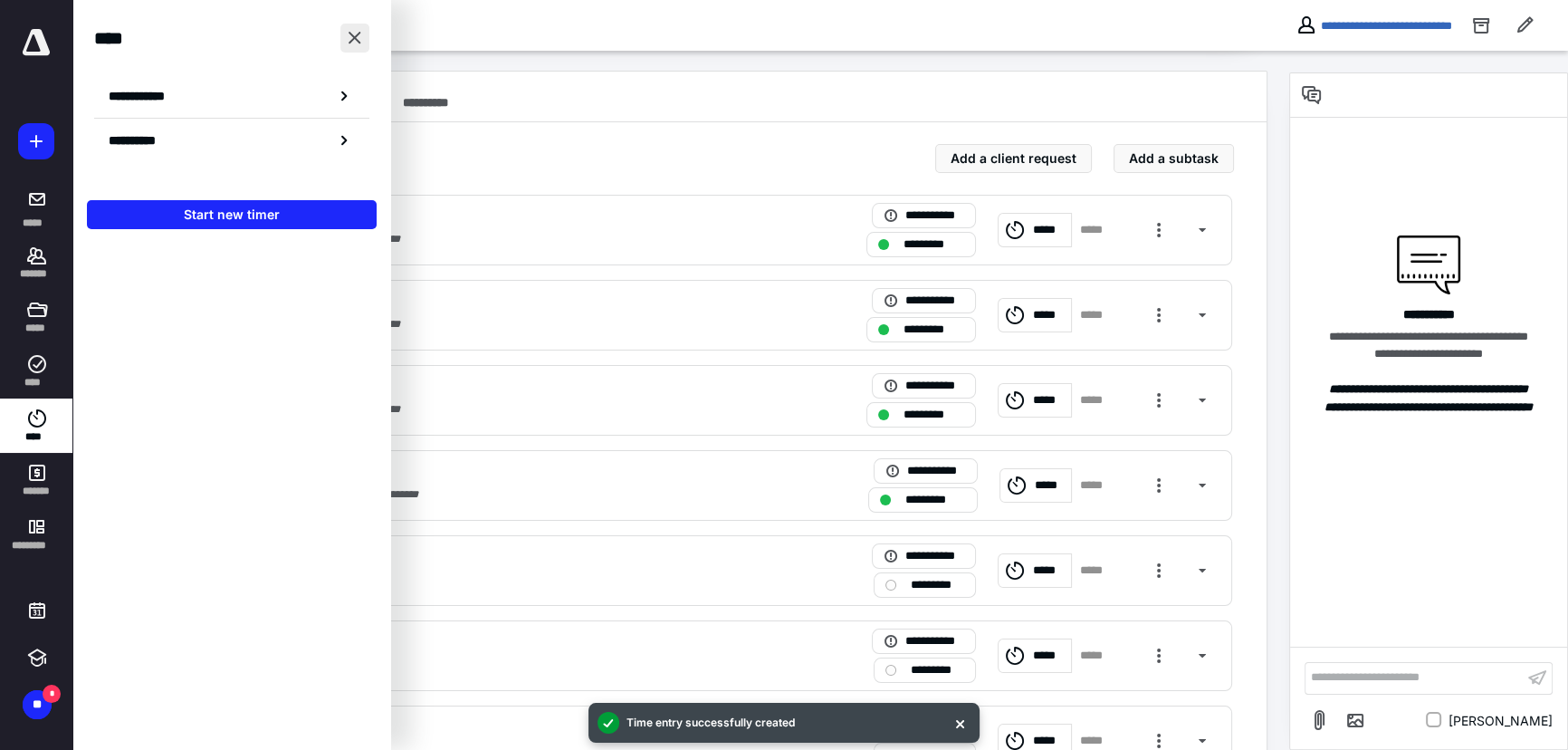 click at bounding box center (355, 38) 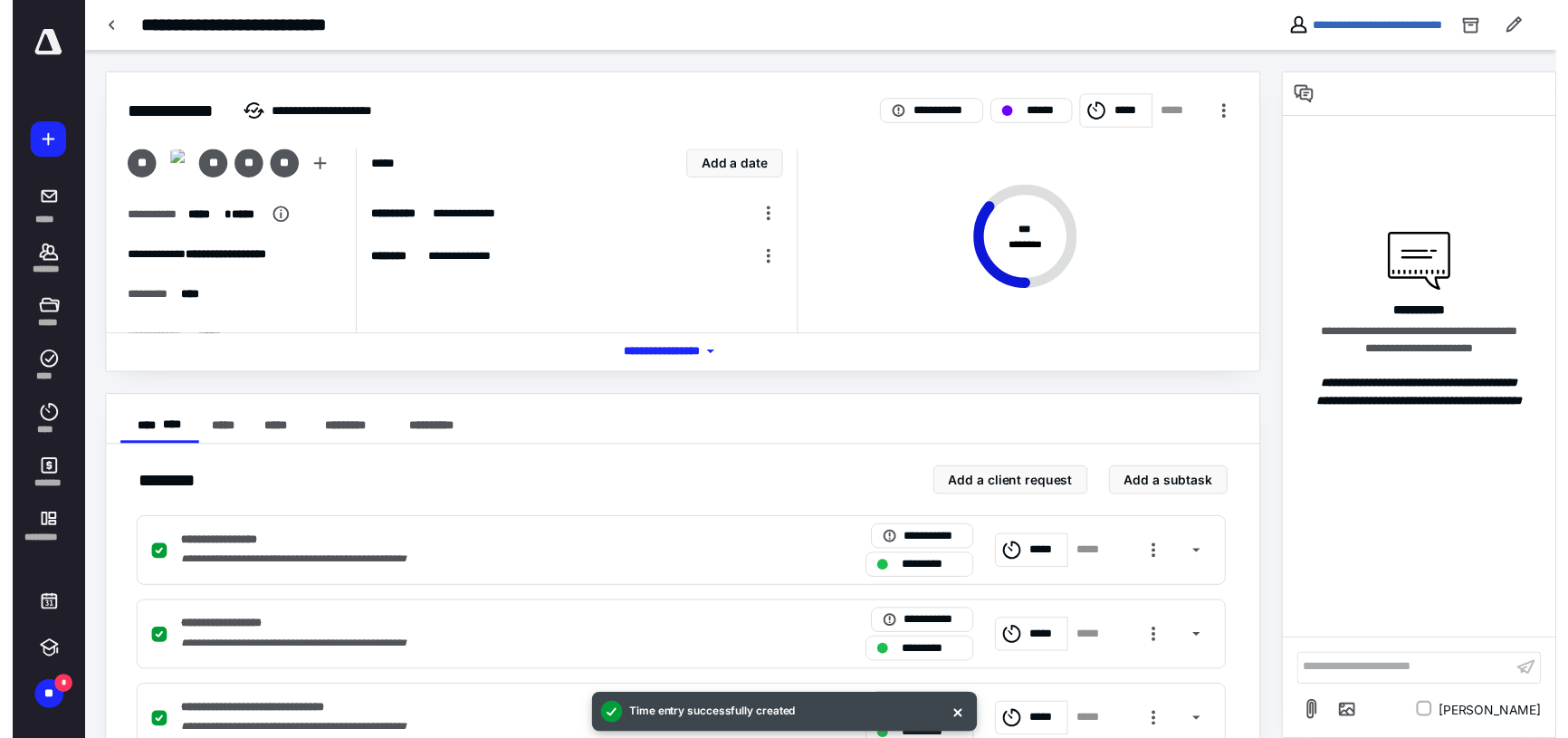 scroll, scrollTop: 0, scrollLeft: 0, axis: both 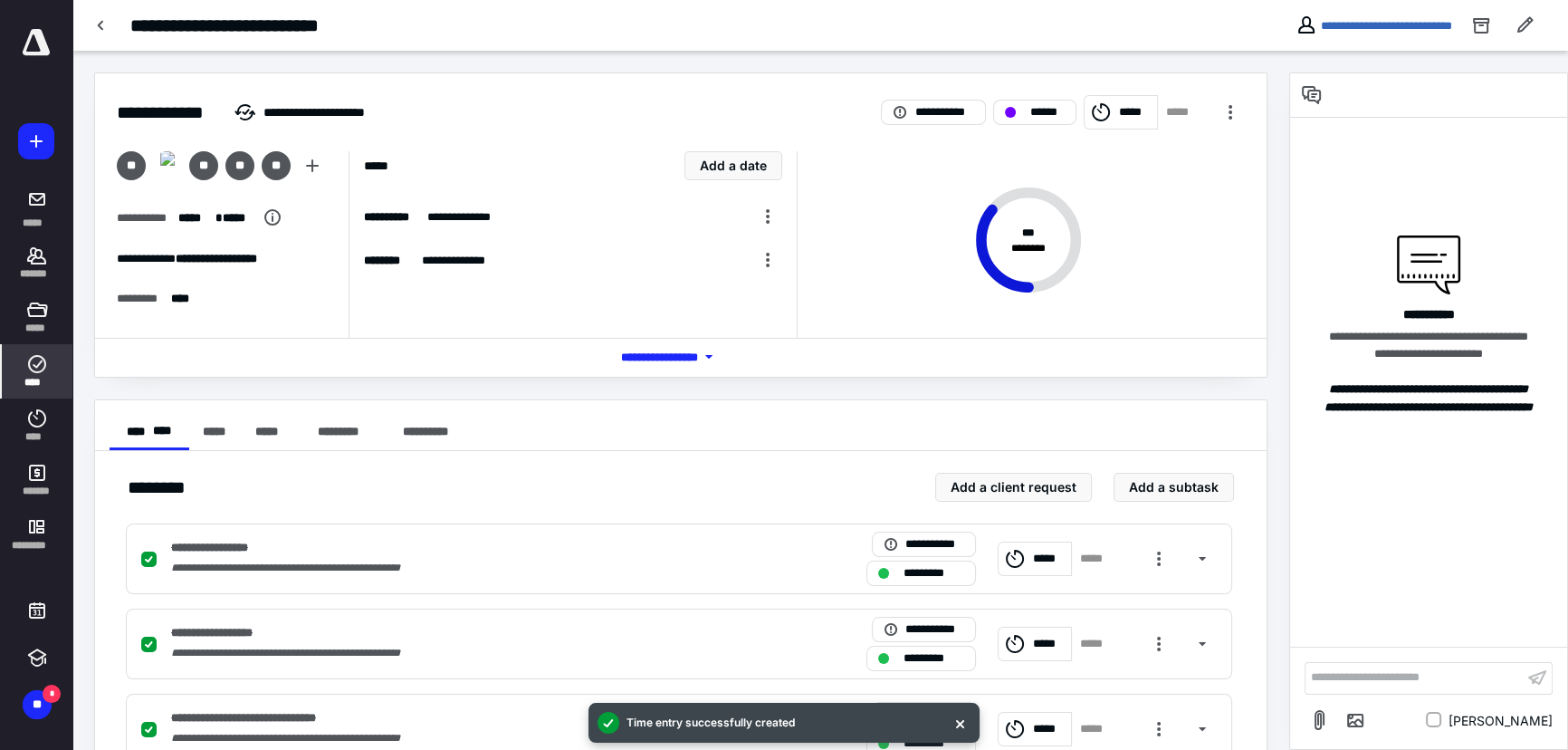 click on "****" at bounding box center [37, 371] 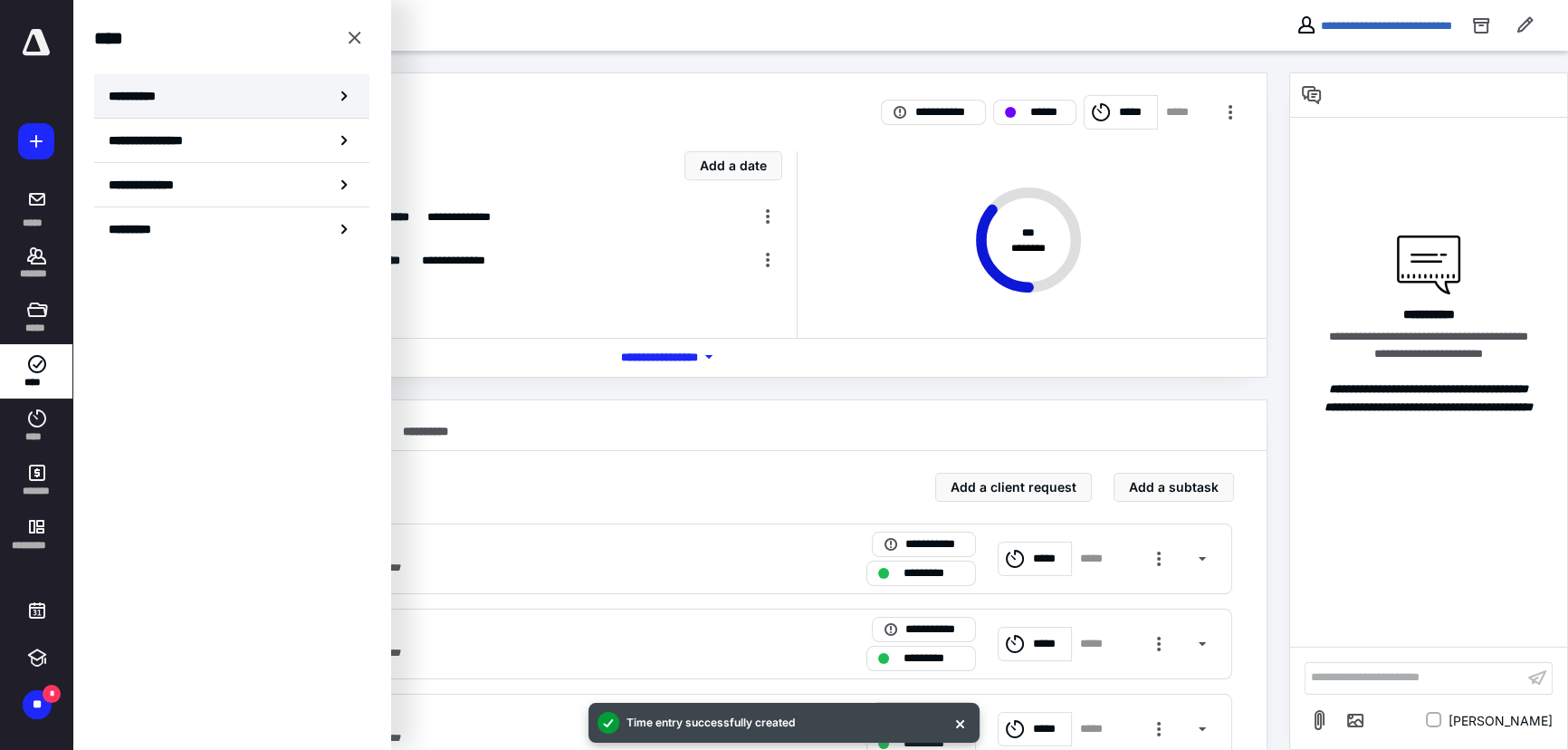 click on "**********" at bounding box center (232, 96) 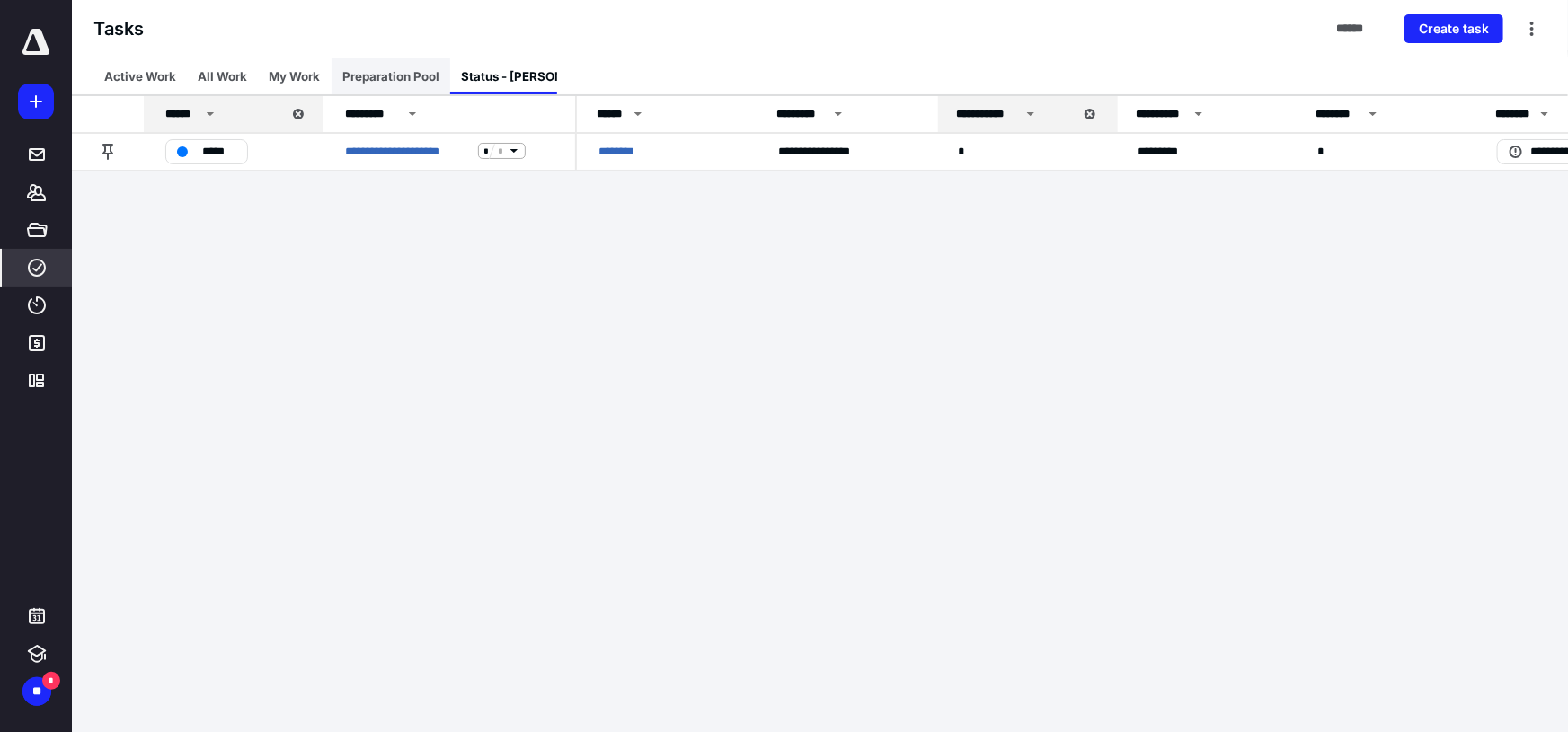 click on "Preparation Pool" at bounding box center [391, 76] 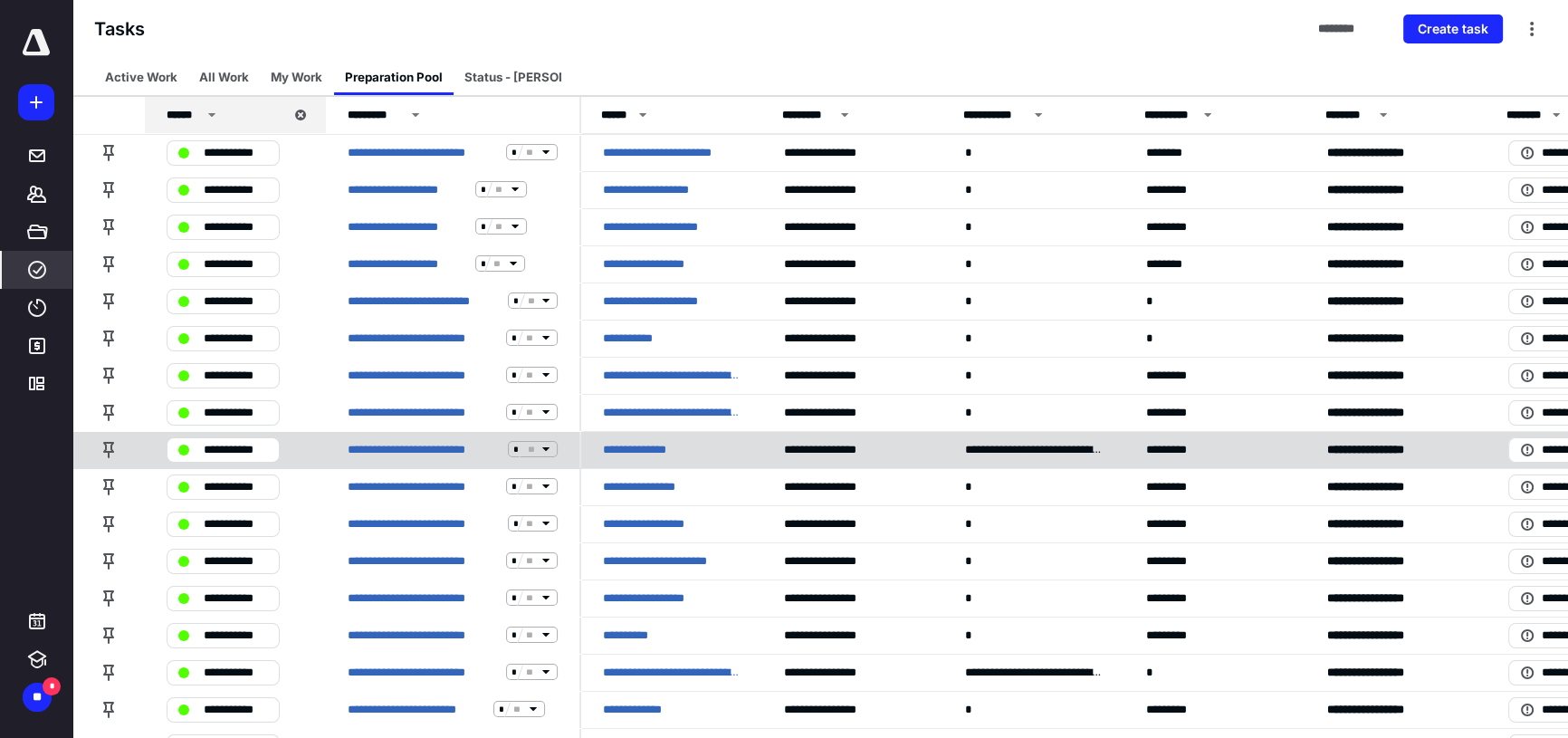 click on "**********" at bounding box center (235, 449) 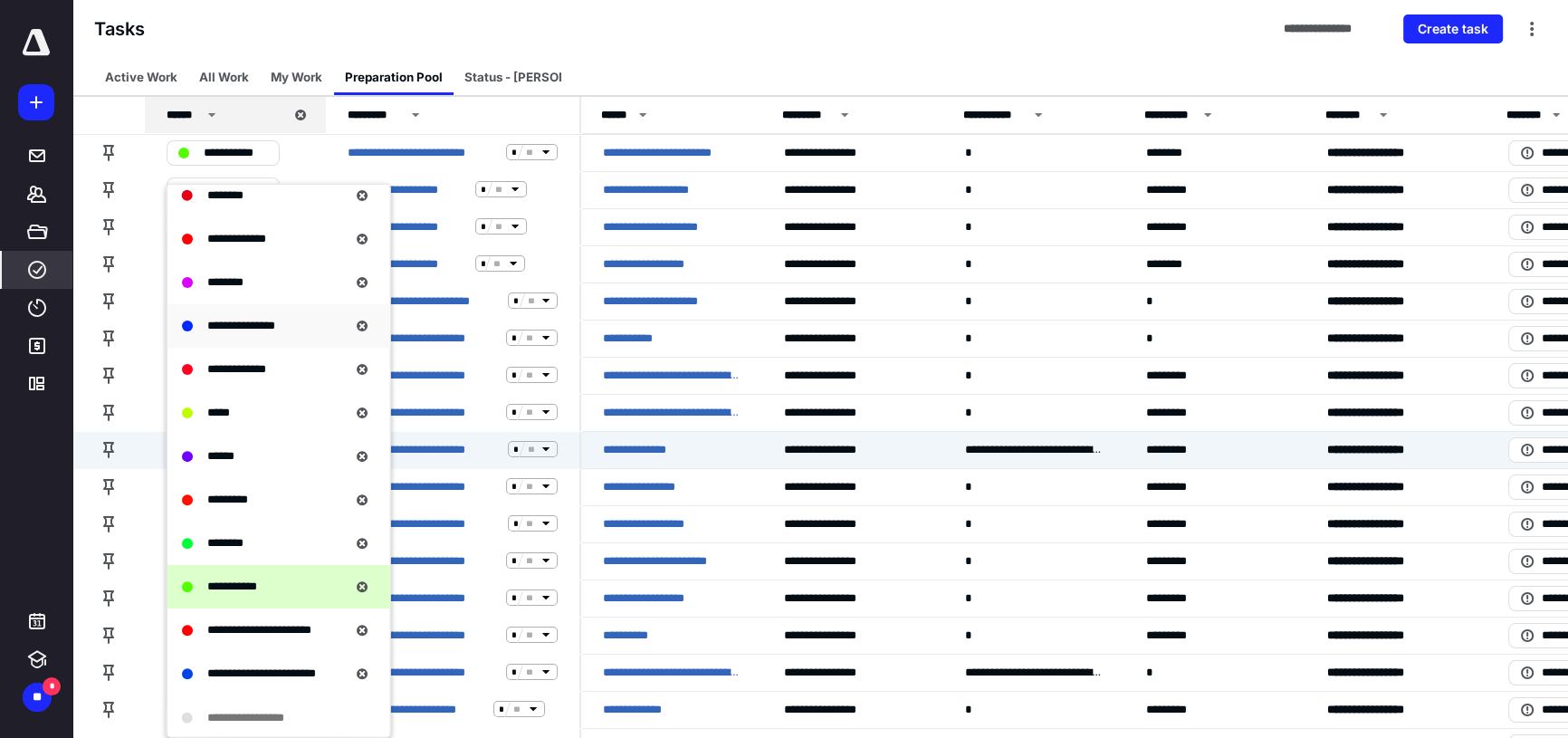 scroll, scrollTop: 1252, scrollLeft: 0, axis: vertical 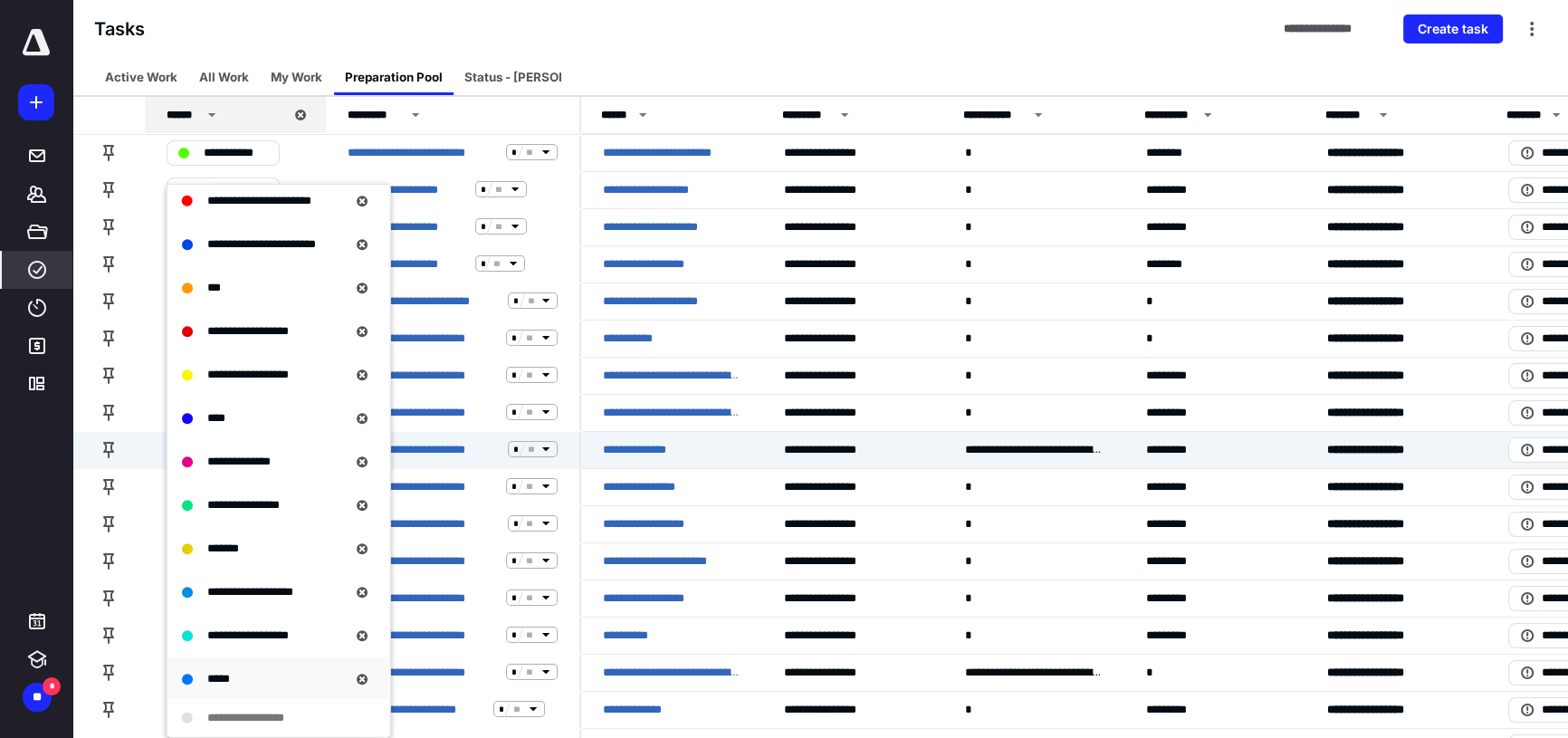 click on "*****" at bounding box center (279, 678) 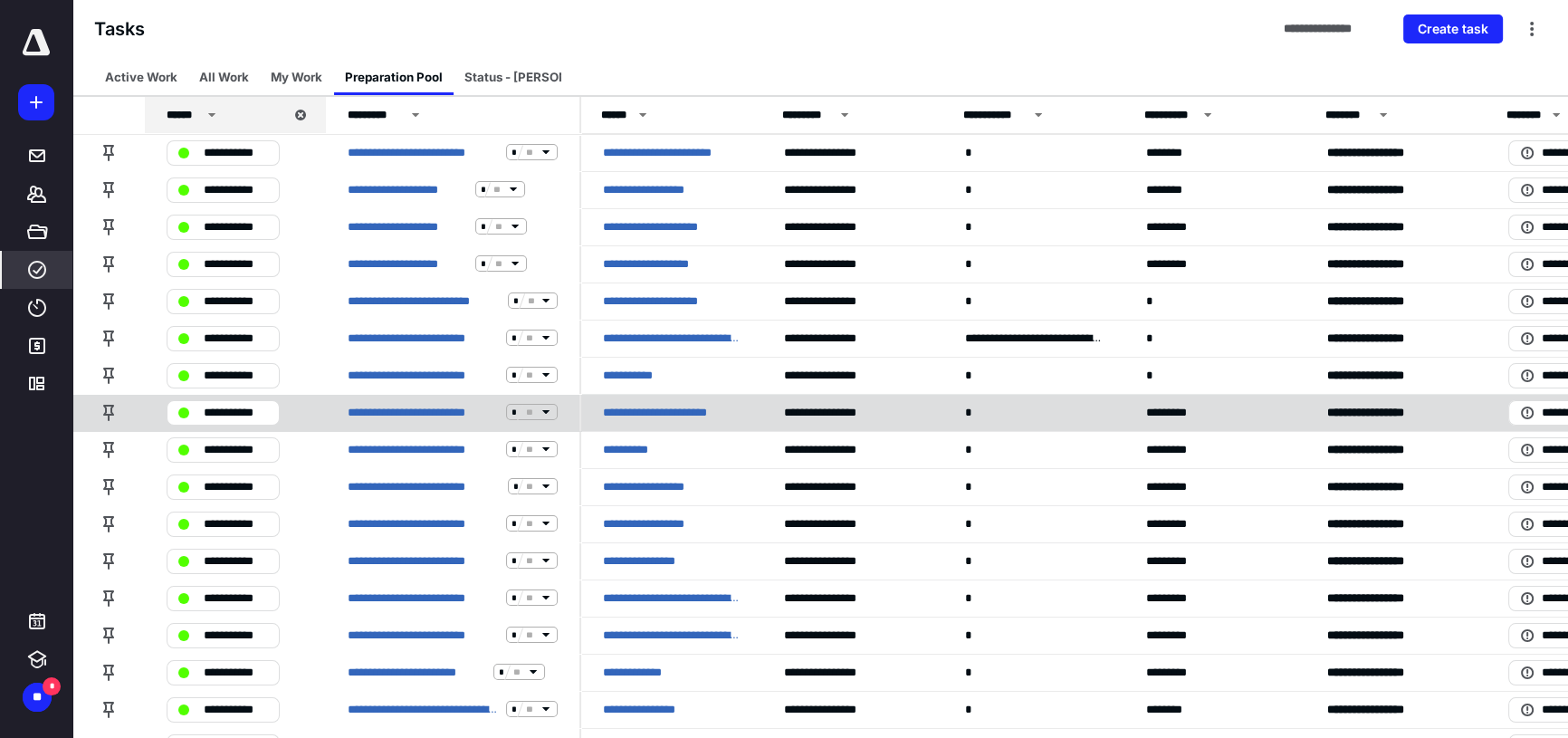 click on "**********" at bounding box center (235, 412) 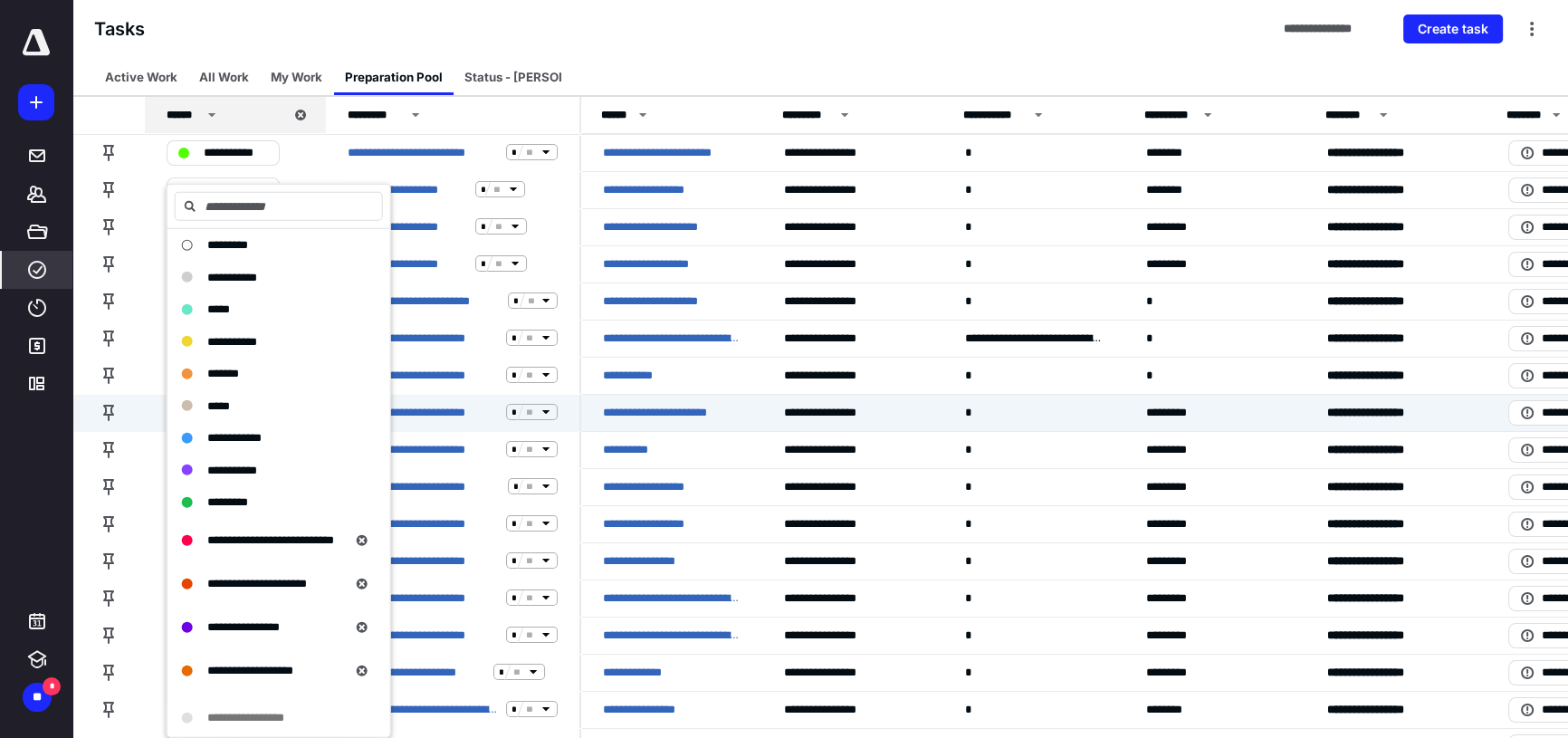 scroll, scrollTop: 1252, scrollLeft: 0, axis: vertical 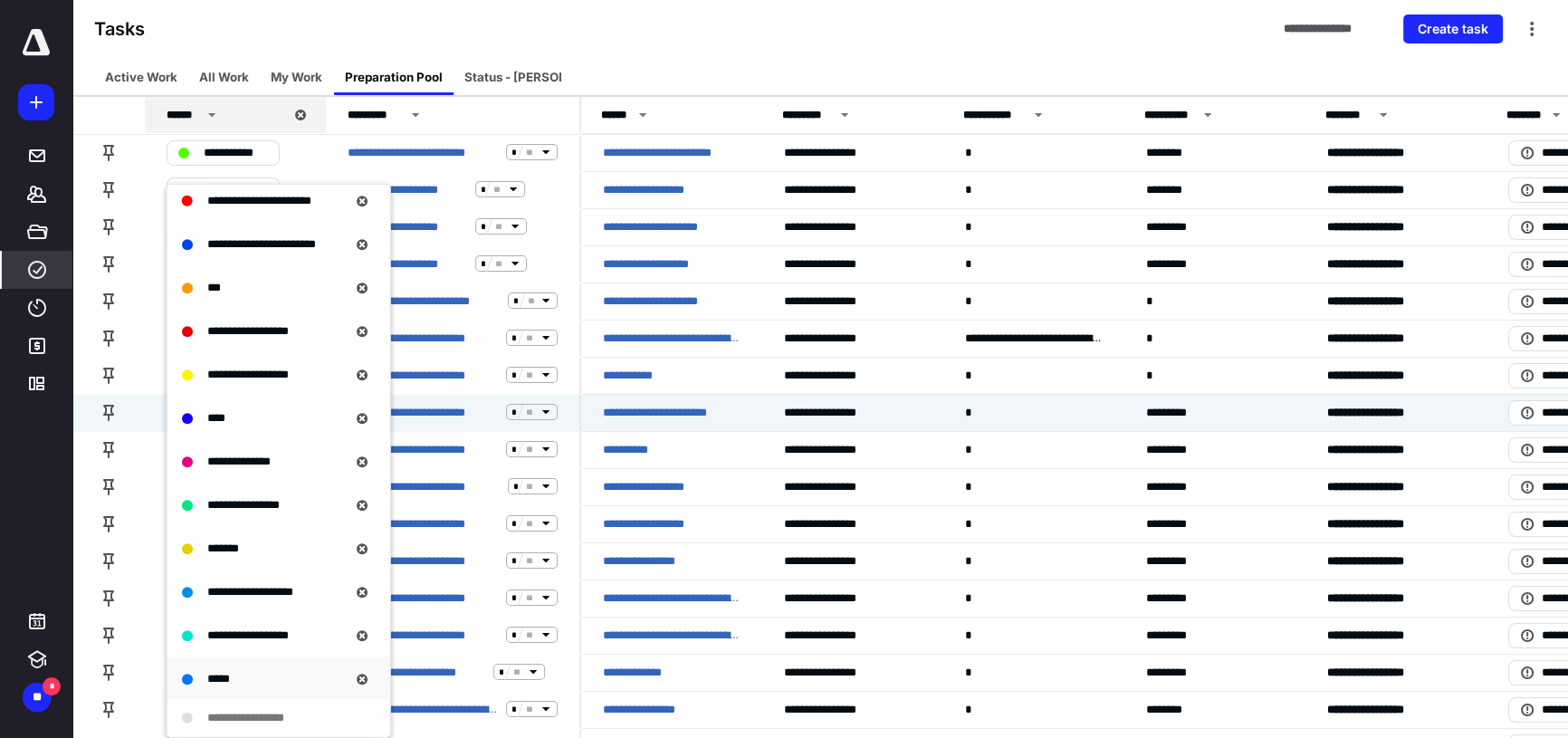 click on "*****" at bounding box center (279, 678) 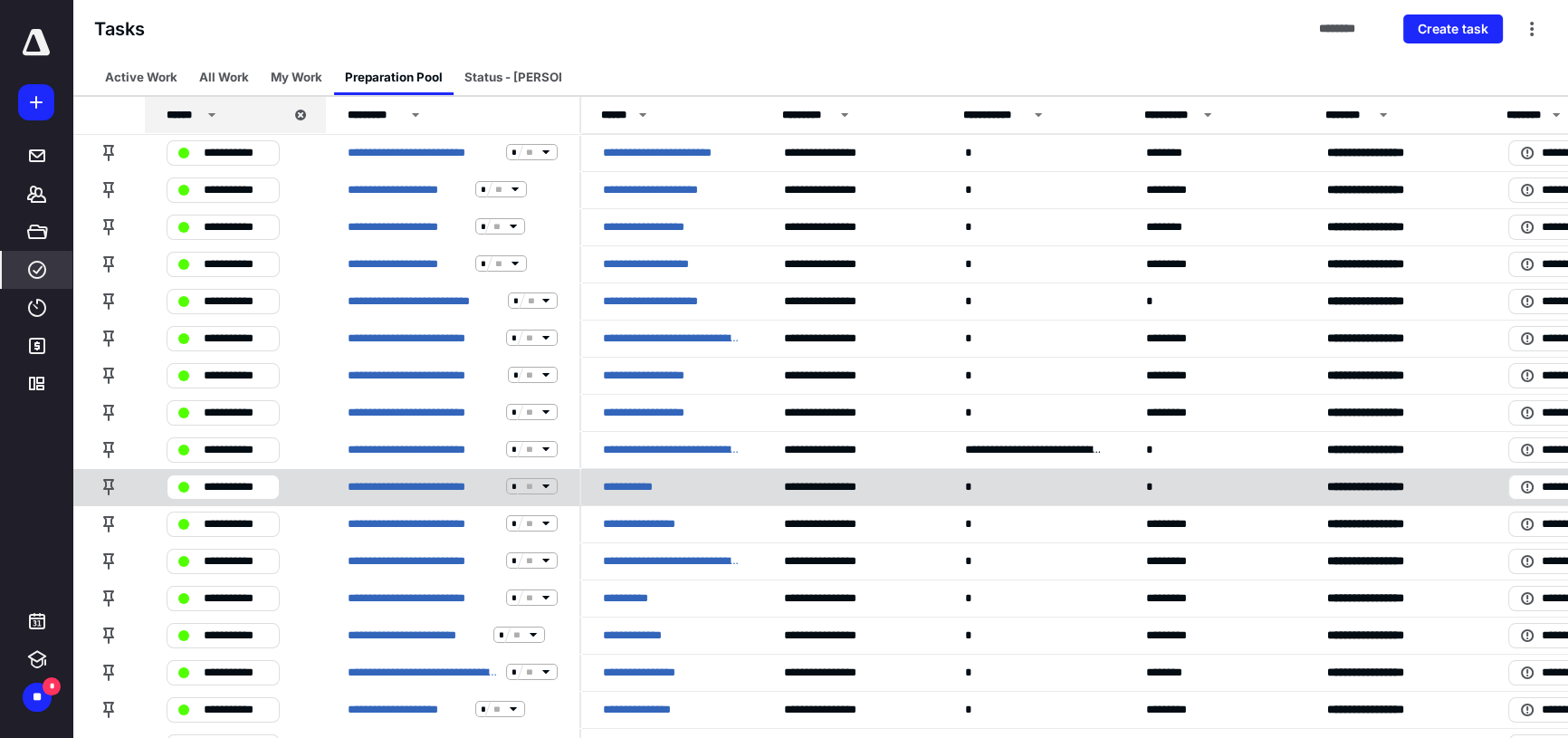 click on "**********" at bounding box center (633, 486) 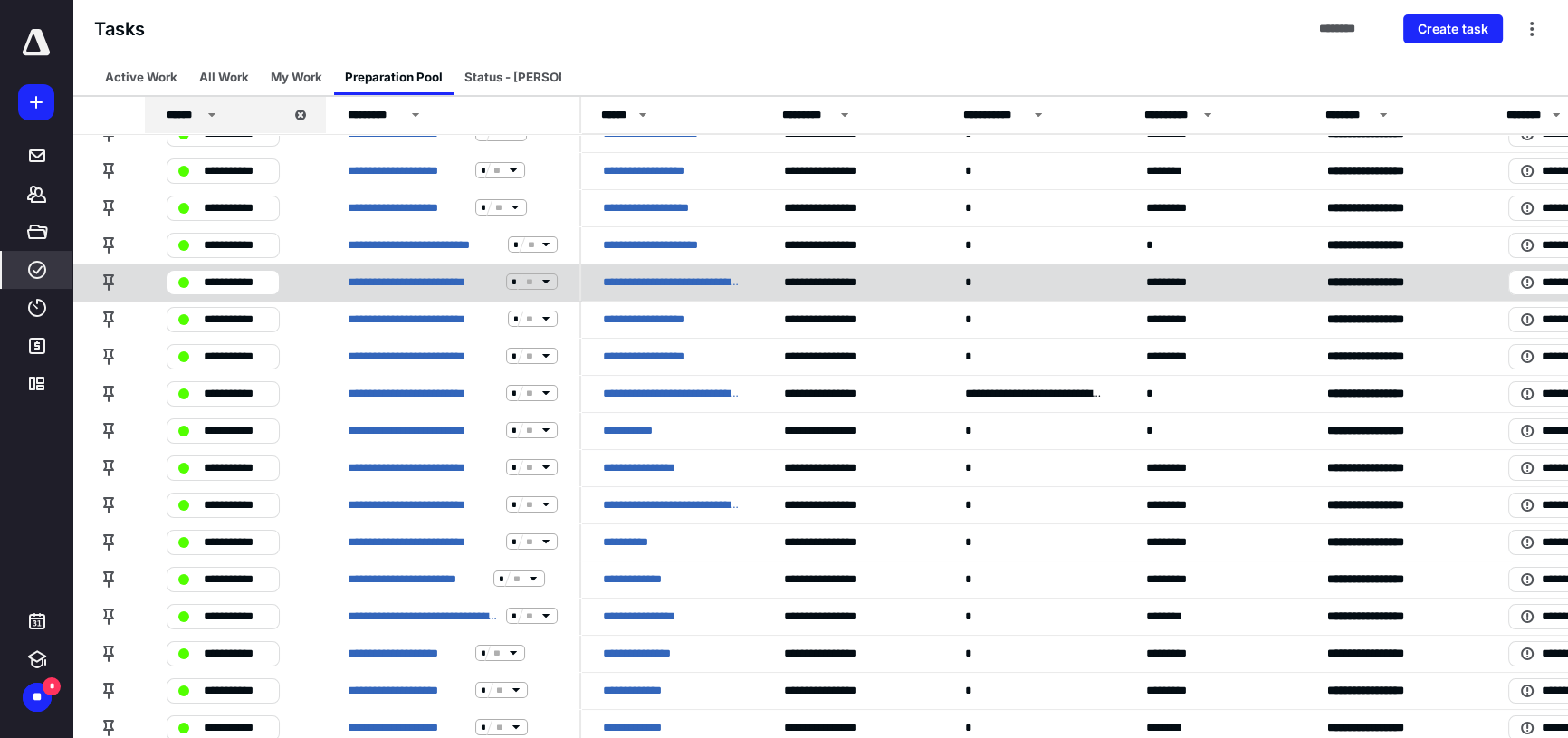 scroll, scrollTop: 0, scrollLeft: 0, axis: both 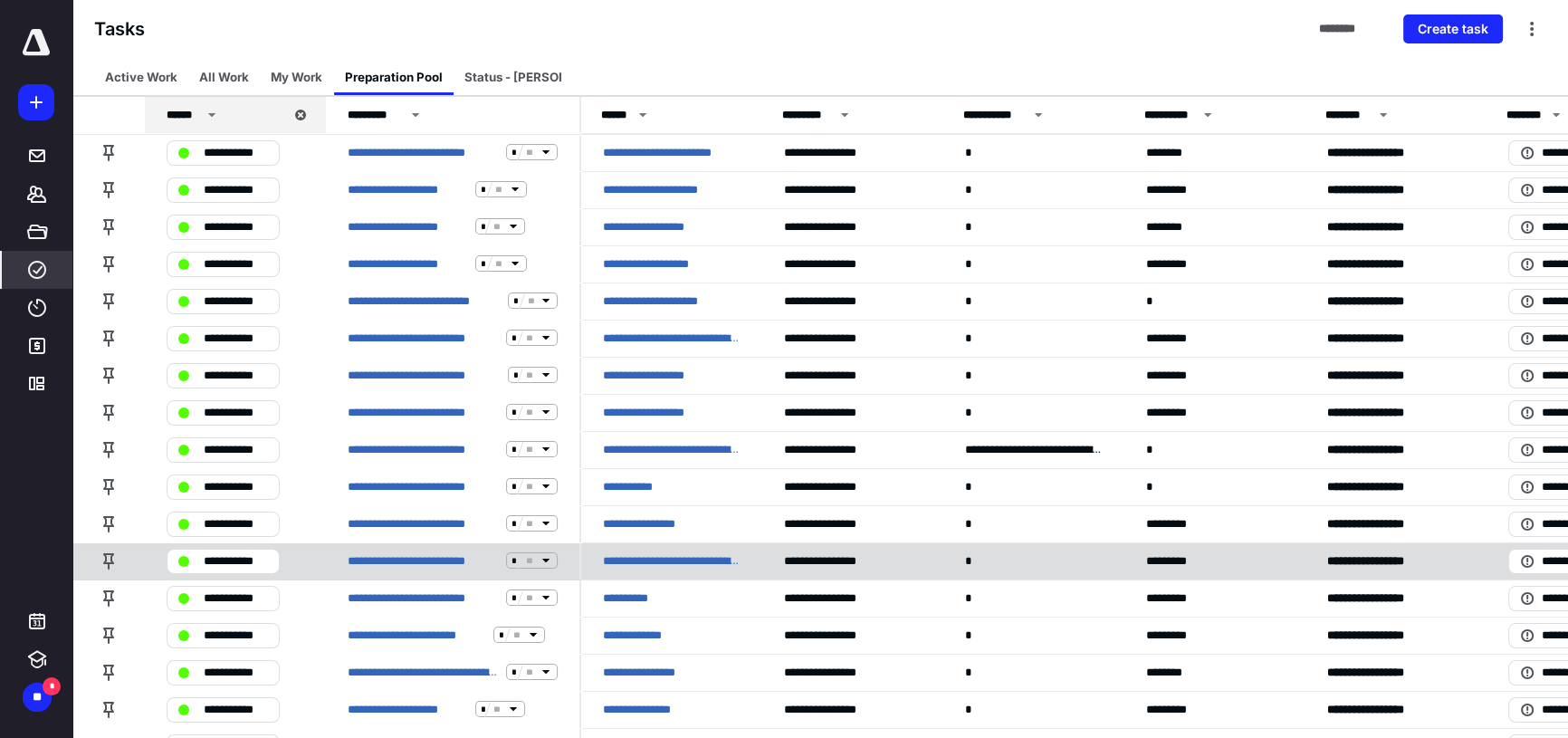 click on "**********" at bounding box center (223, 561) 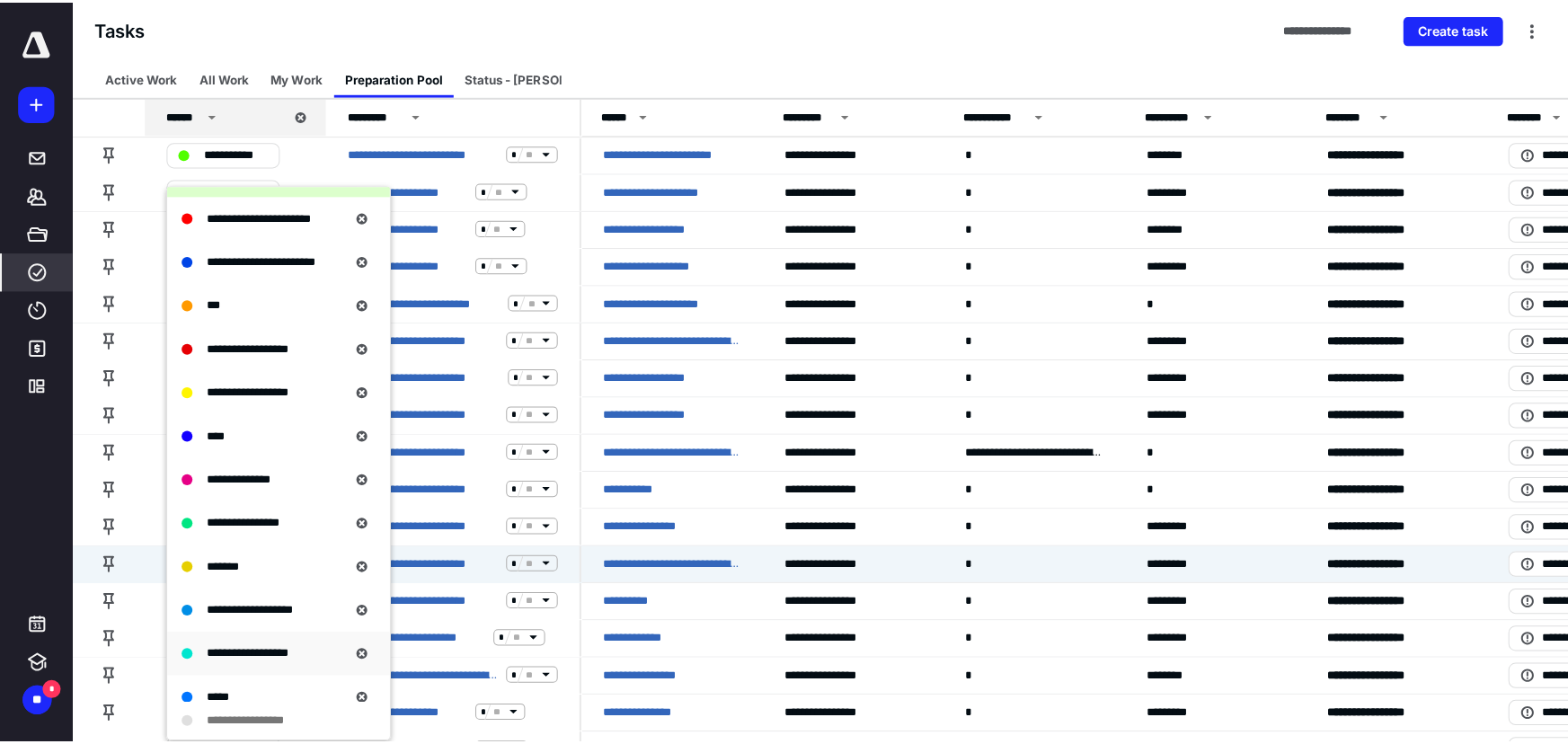 scroll, scrollTop: 1243, scrollLeft: 0, axis: vertical 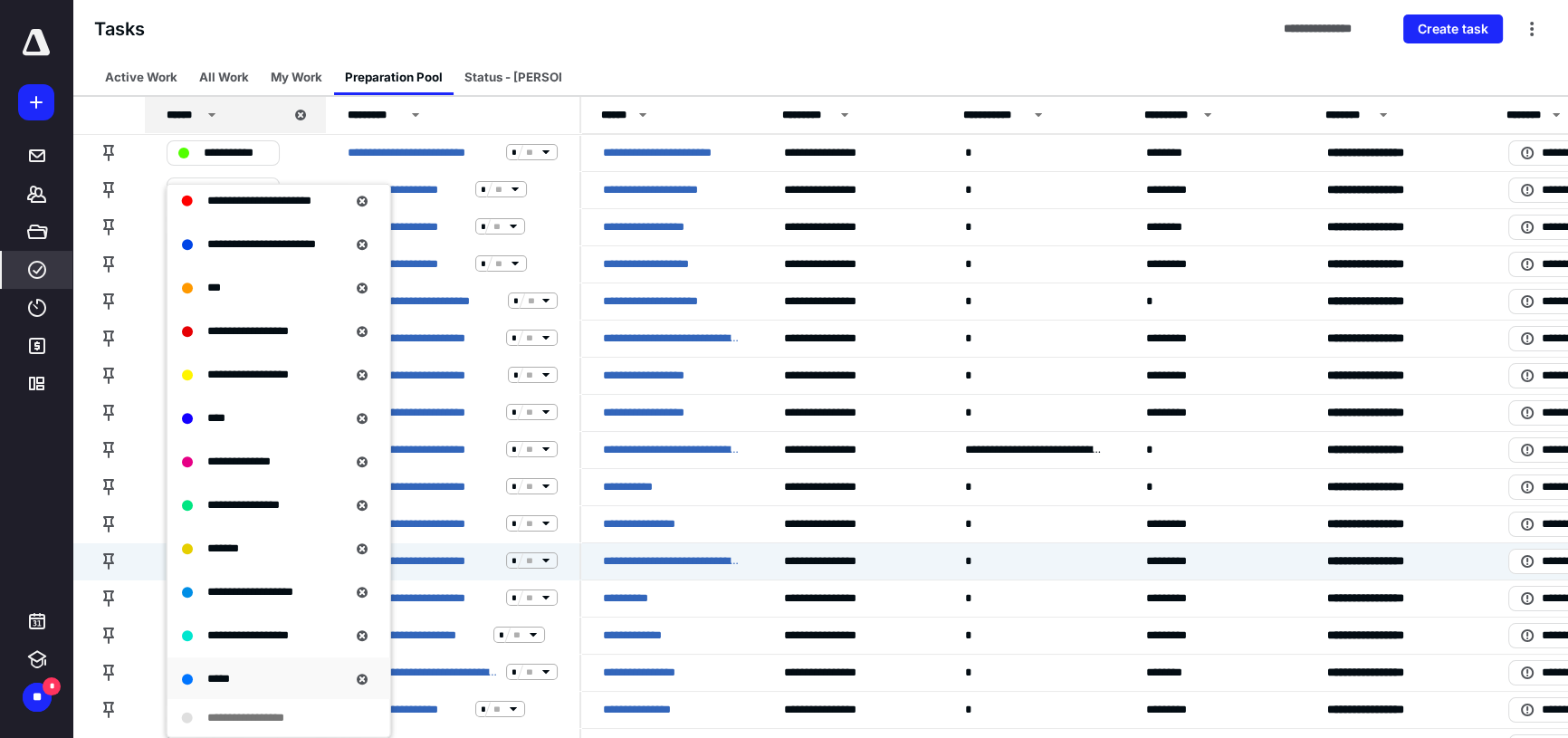 click on "*****" at bounding box center [218, 677] 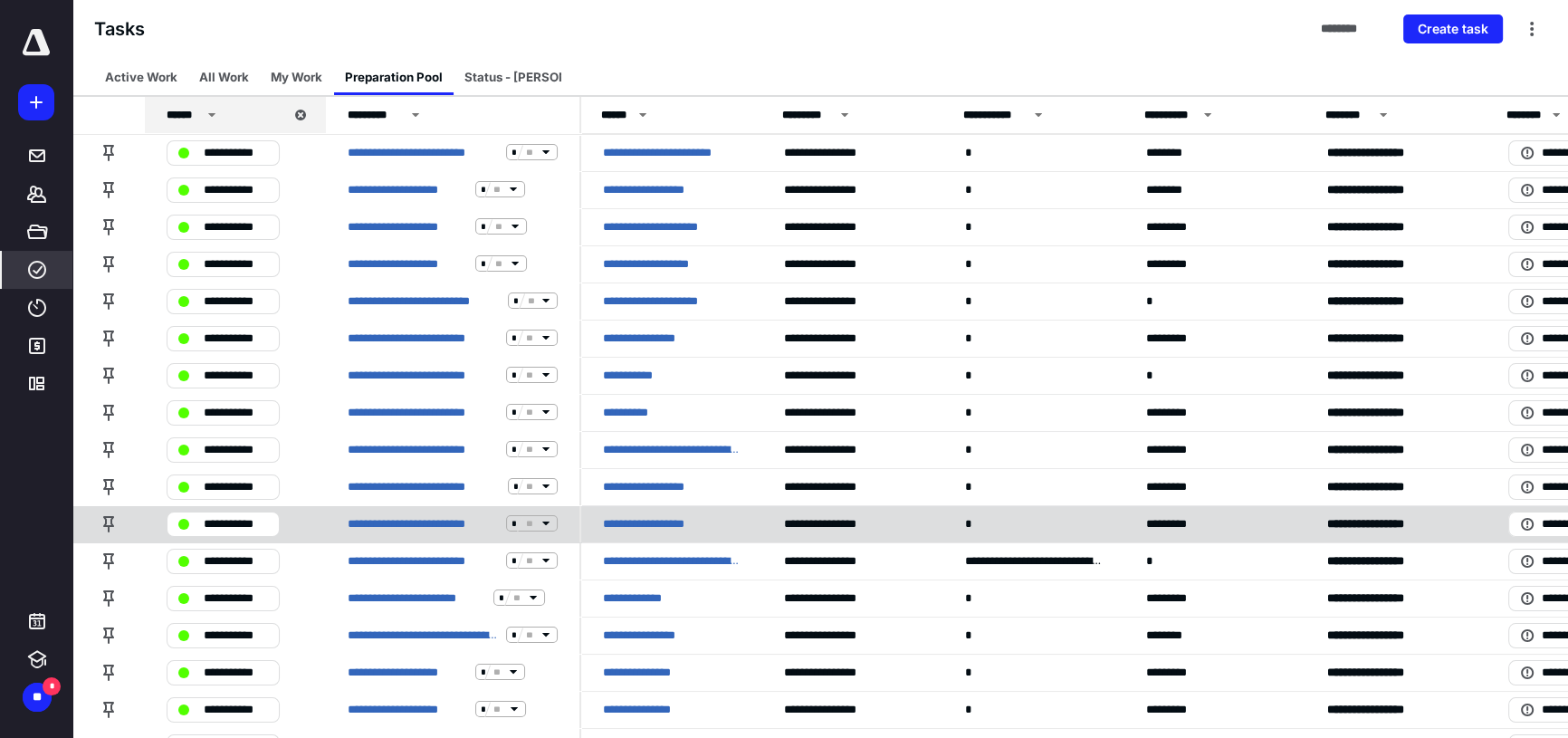 click on "**********" at bounding box center (659, 523) 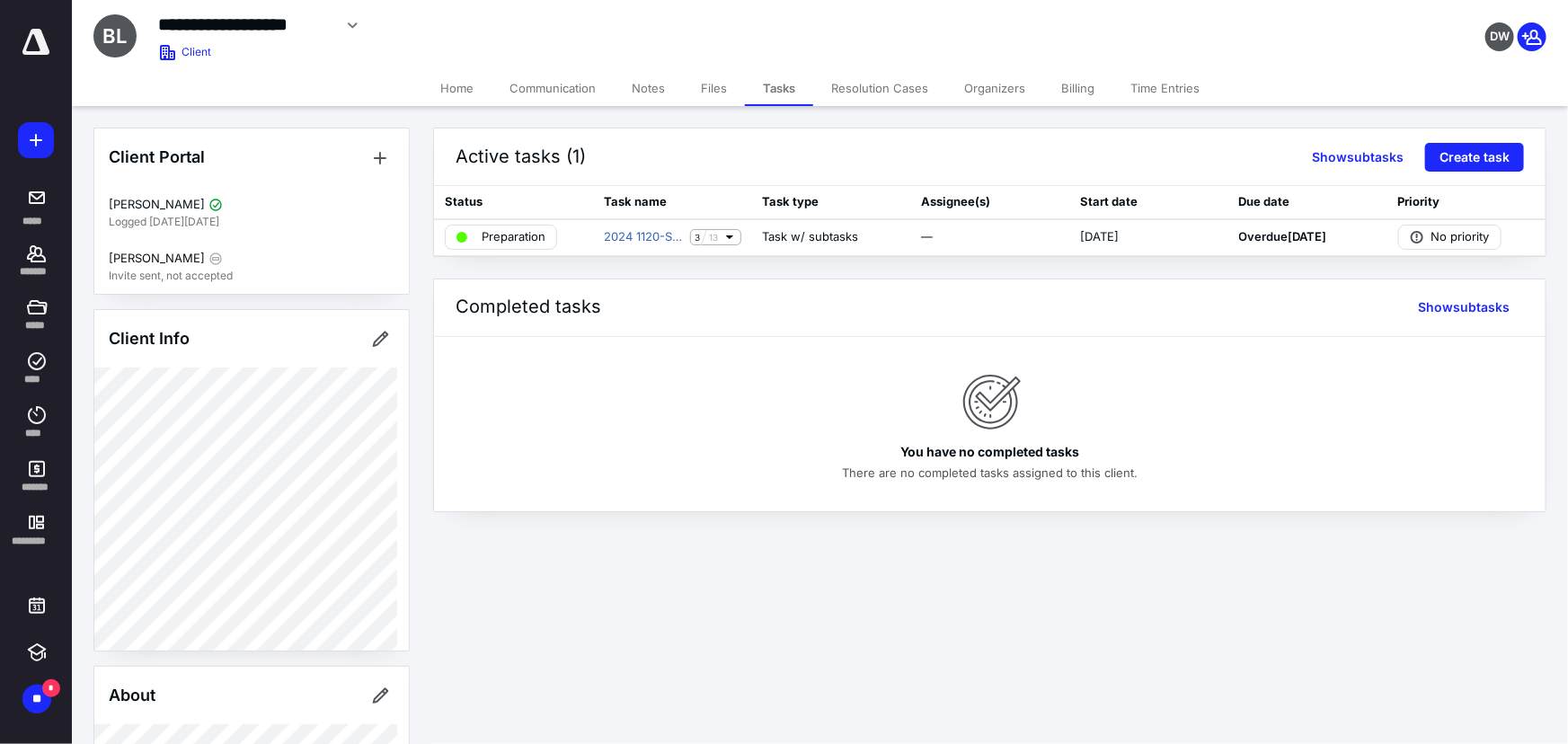 click on "Tasks" at bounding box center [779, 88] 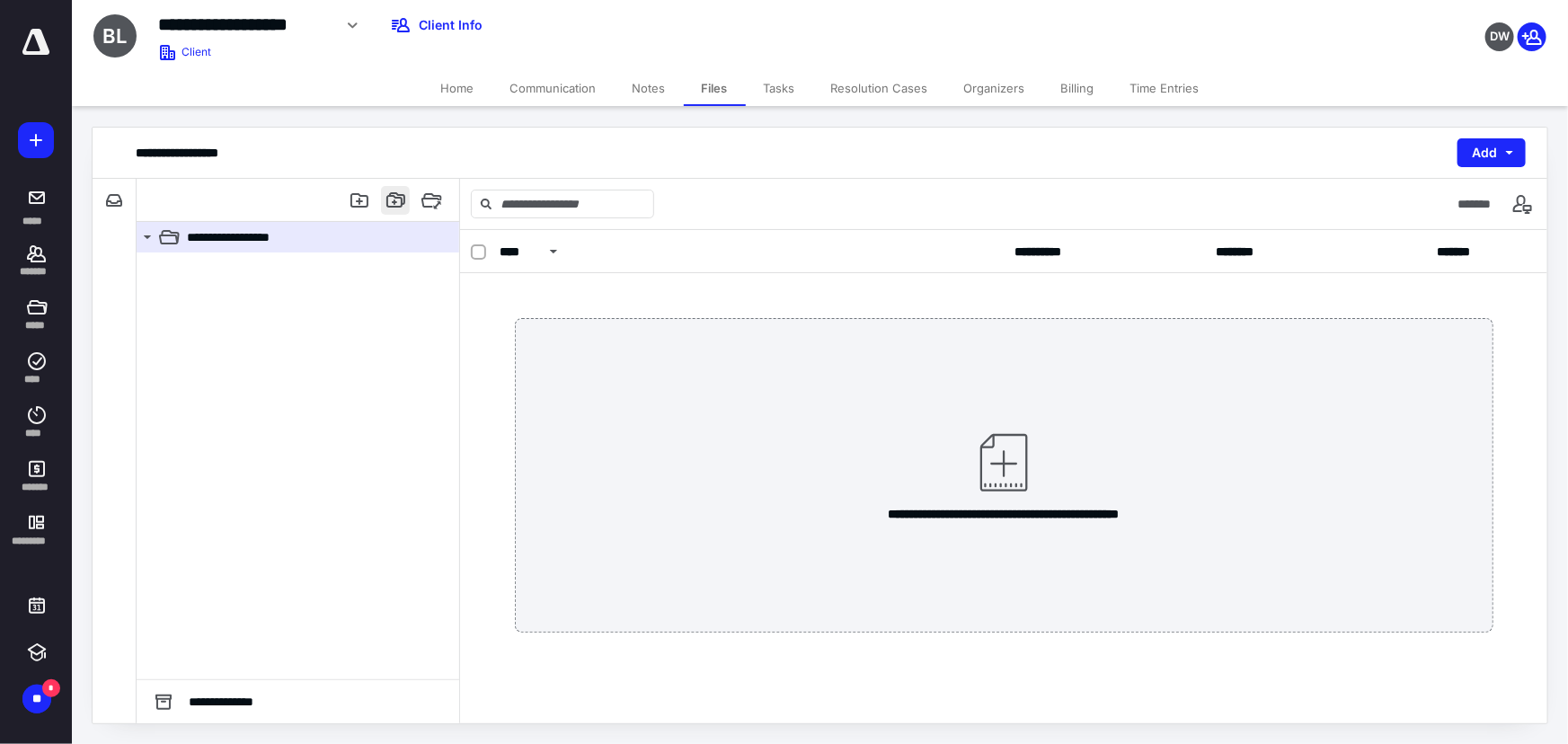 click at bounding box center [395, 200] 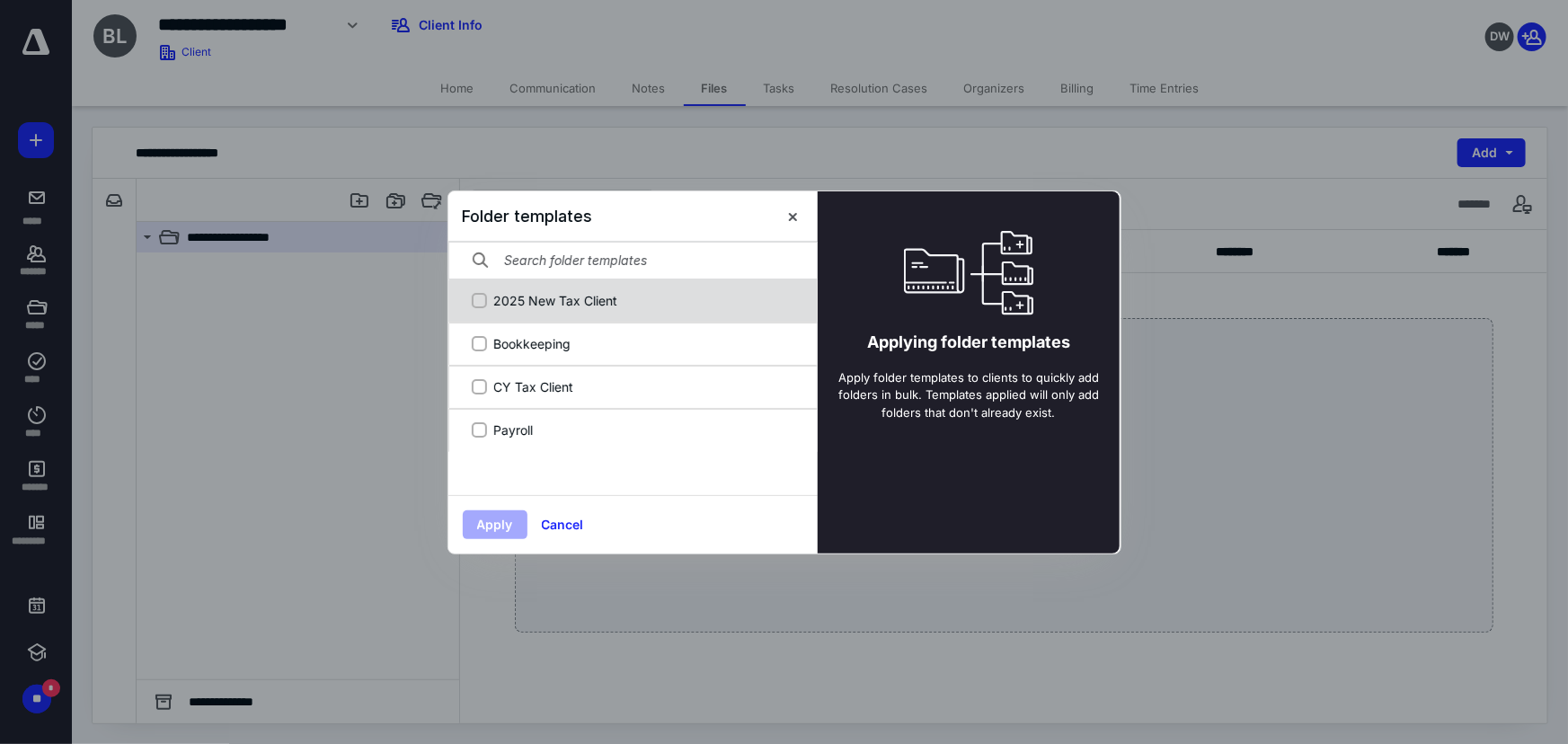 click on "2025 New Tax Client" at bounding box center [642, 300] 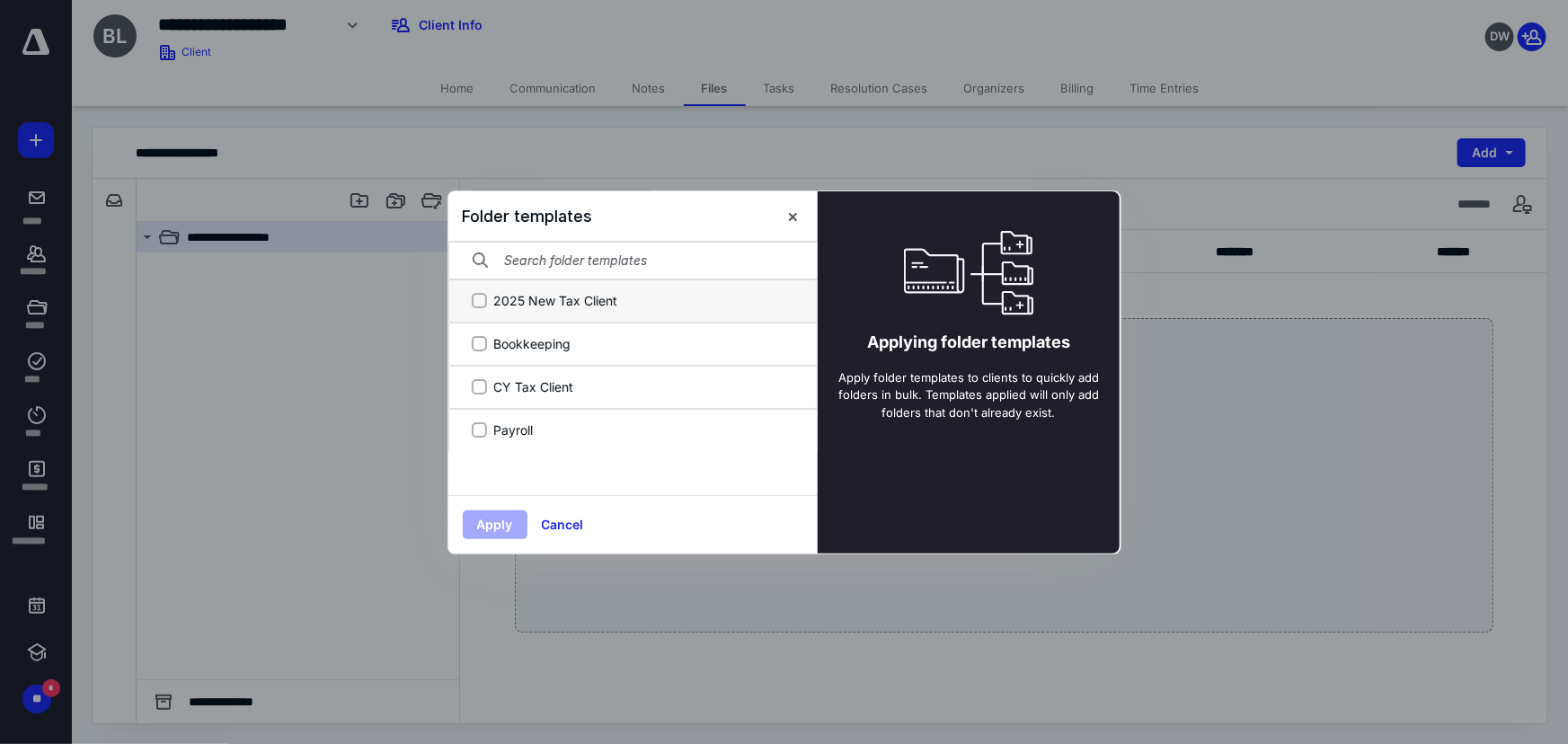 click on "2025 New Tax Client" at bounding box center [479, 300] 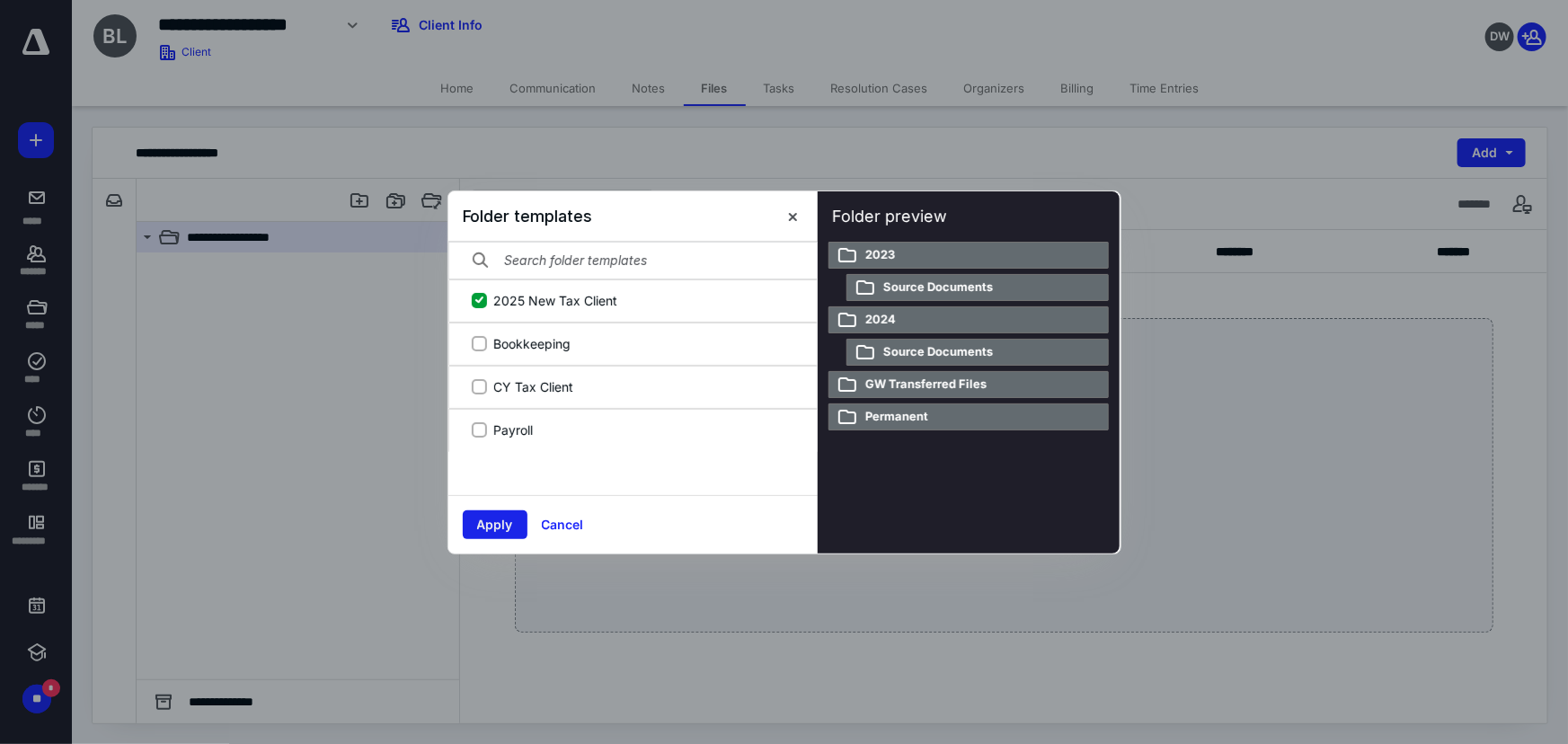 click on "Apply" at bounding box center (495, 525) 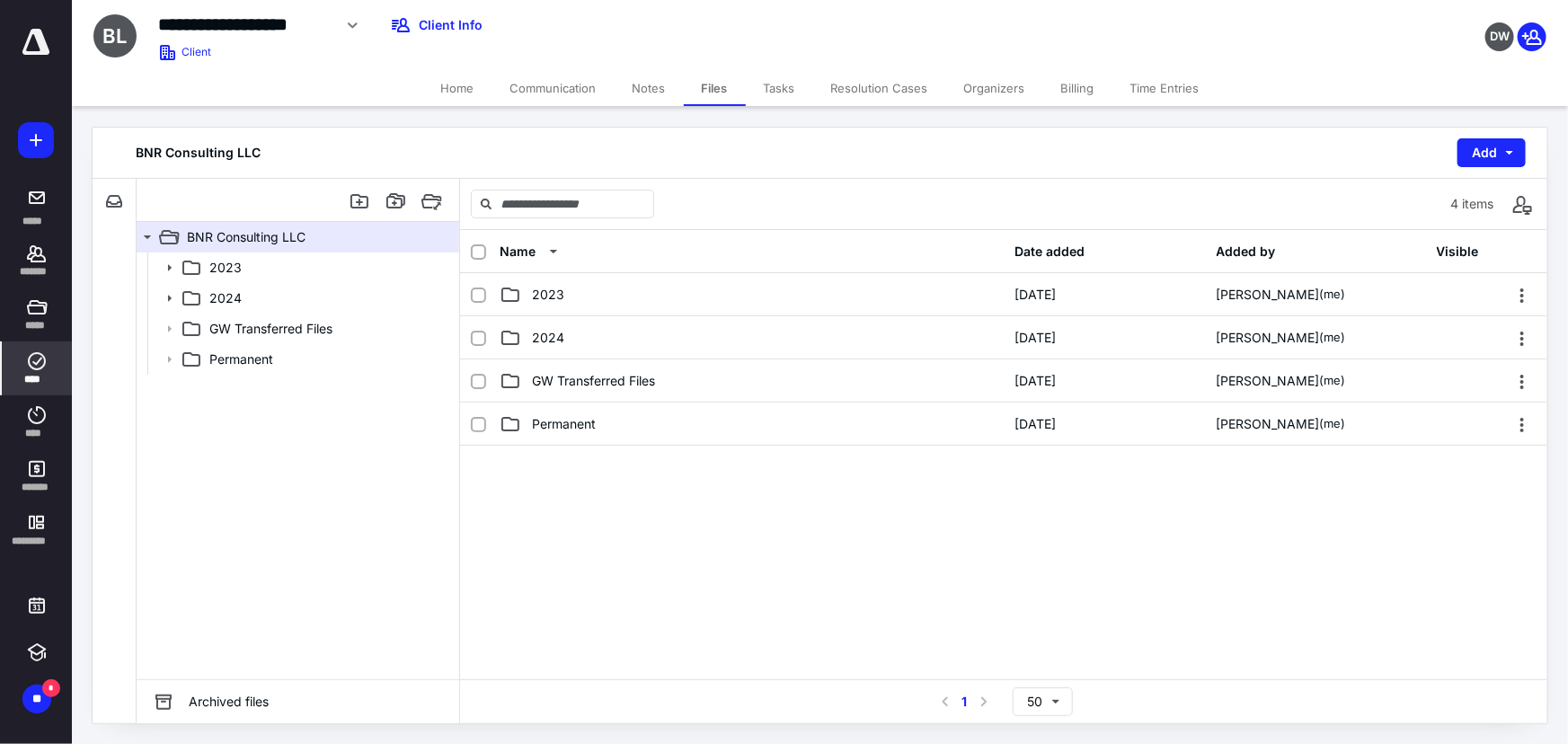 click on "****" at bounding box center [37, 368] 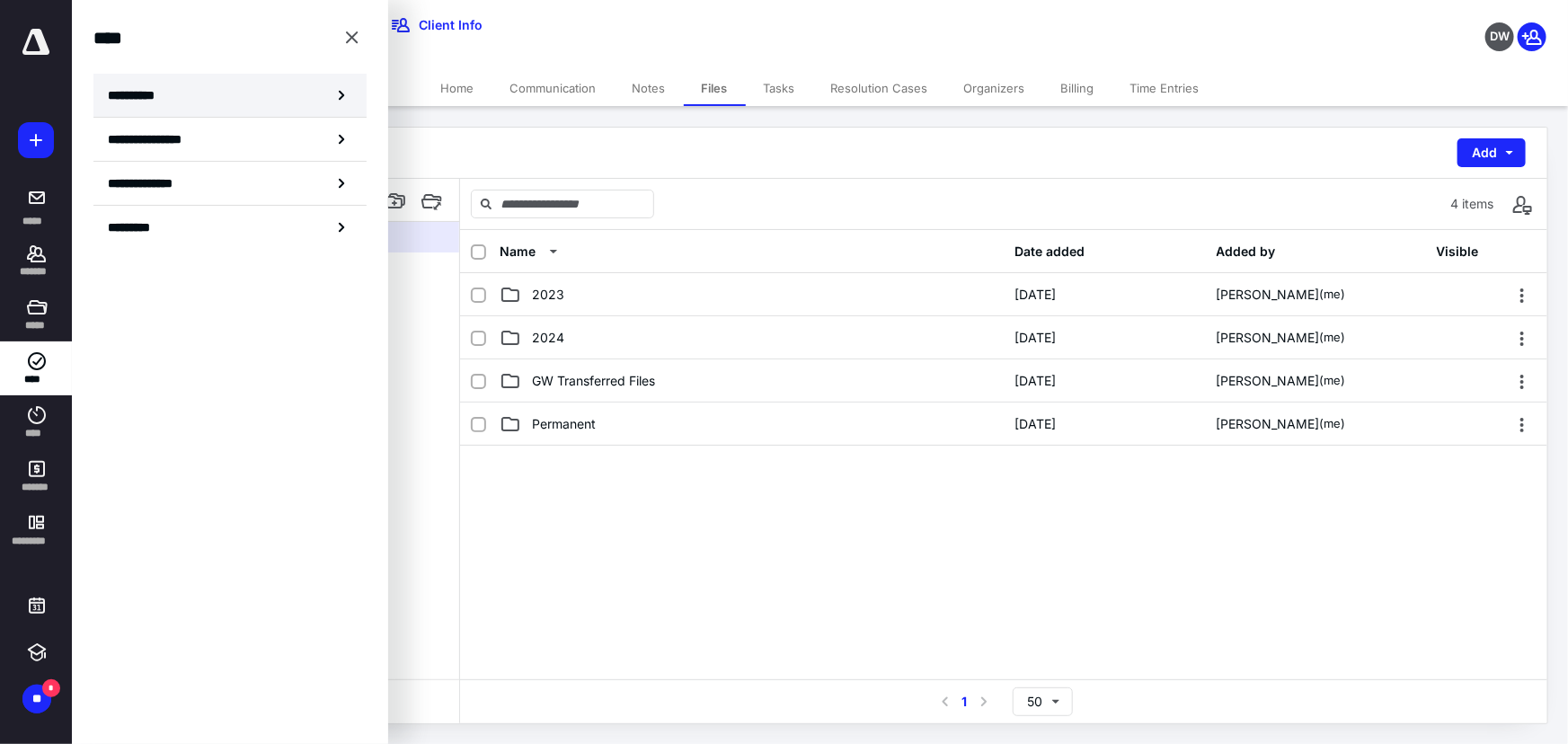 click on "**********" at bounding box center (230, 95) 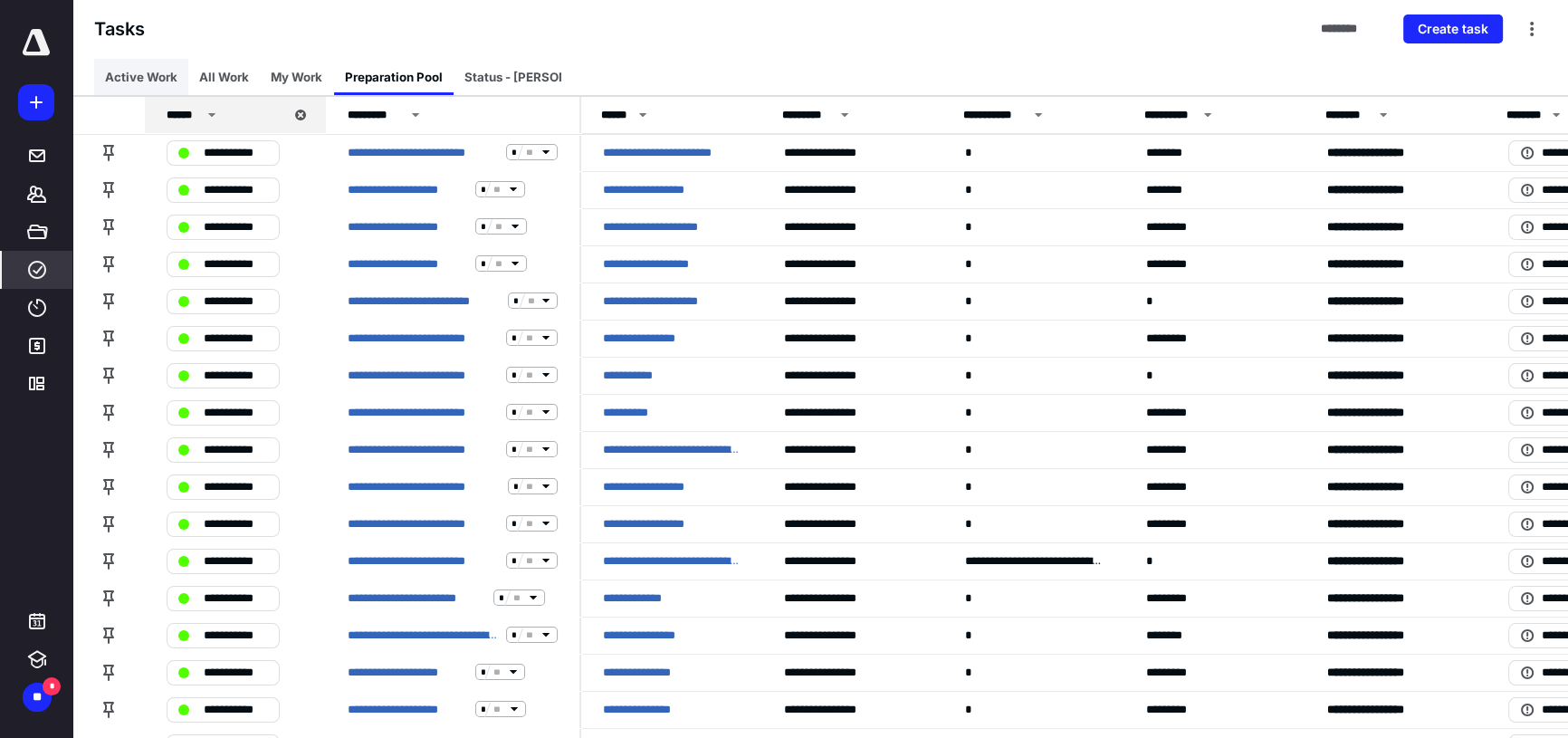 click on "Active Work" at bounding box center [141, 77] 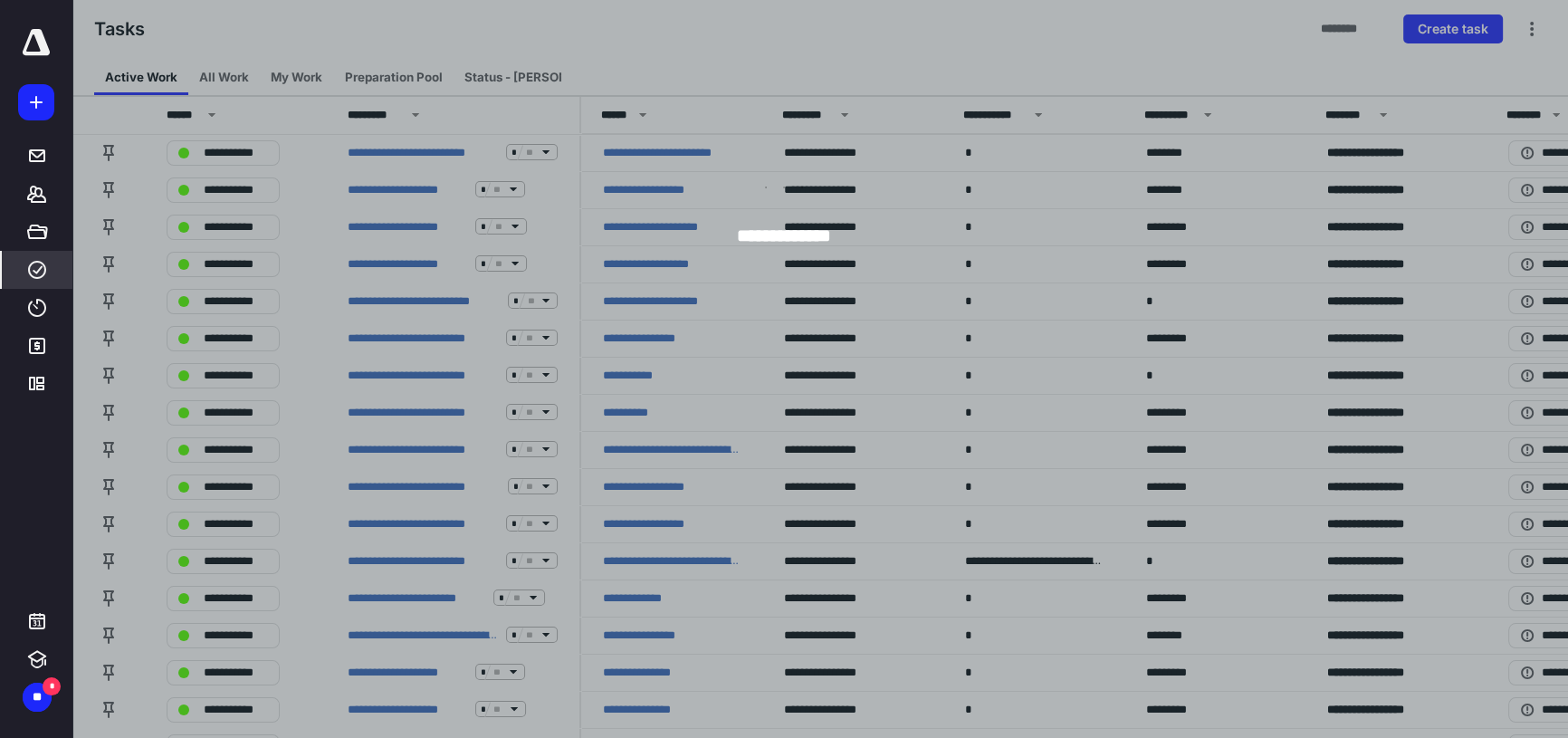 click at bounding box center (856, 369) 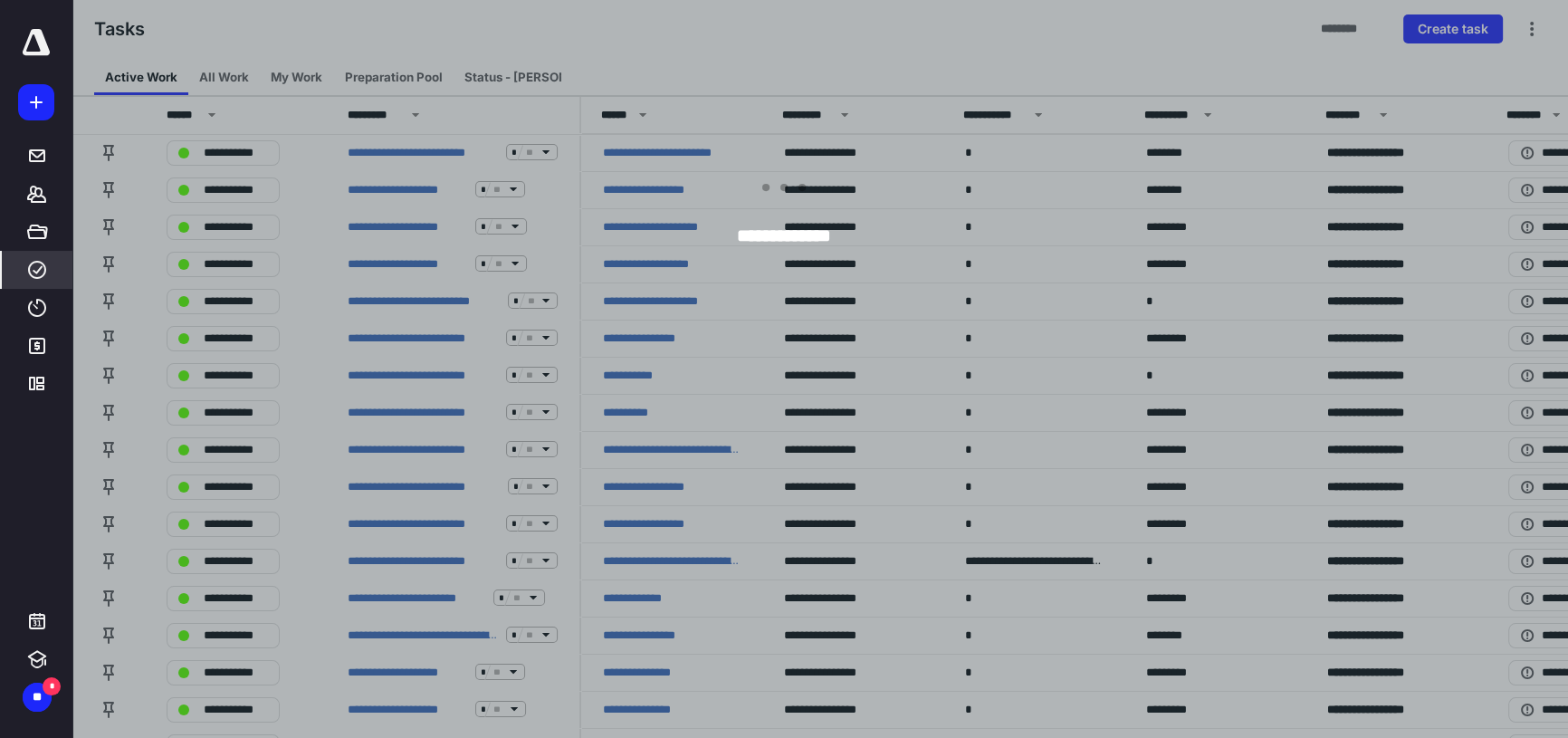 click at bounding box center [856, 369] 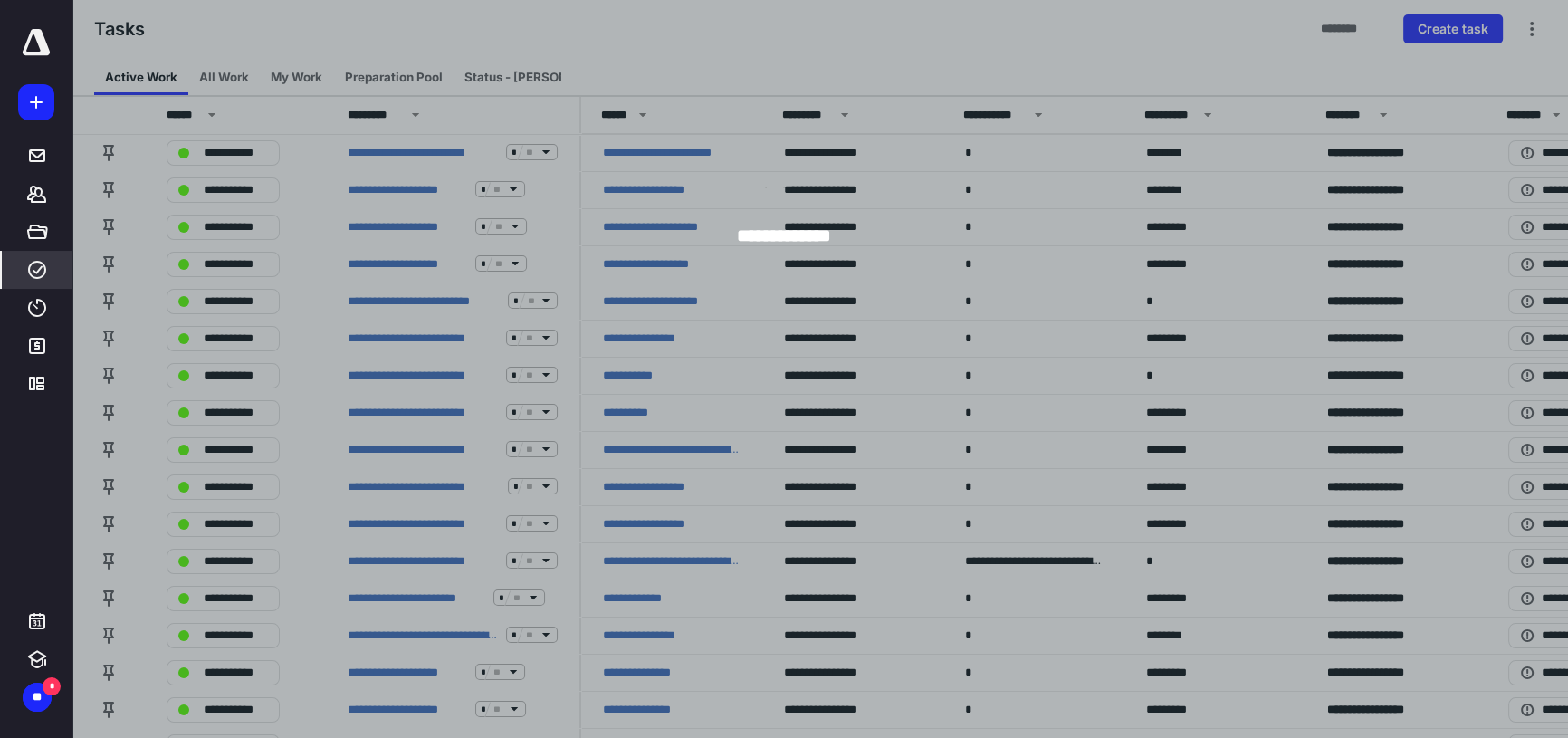 click at bounding box center [856, 369] 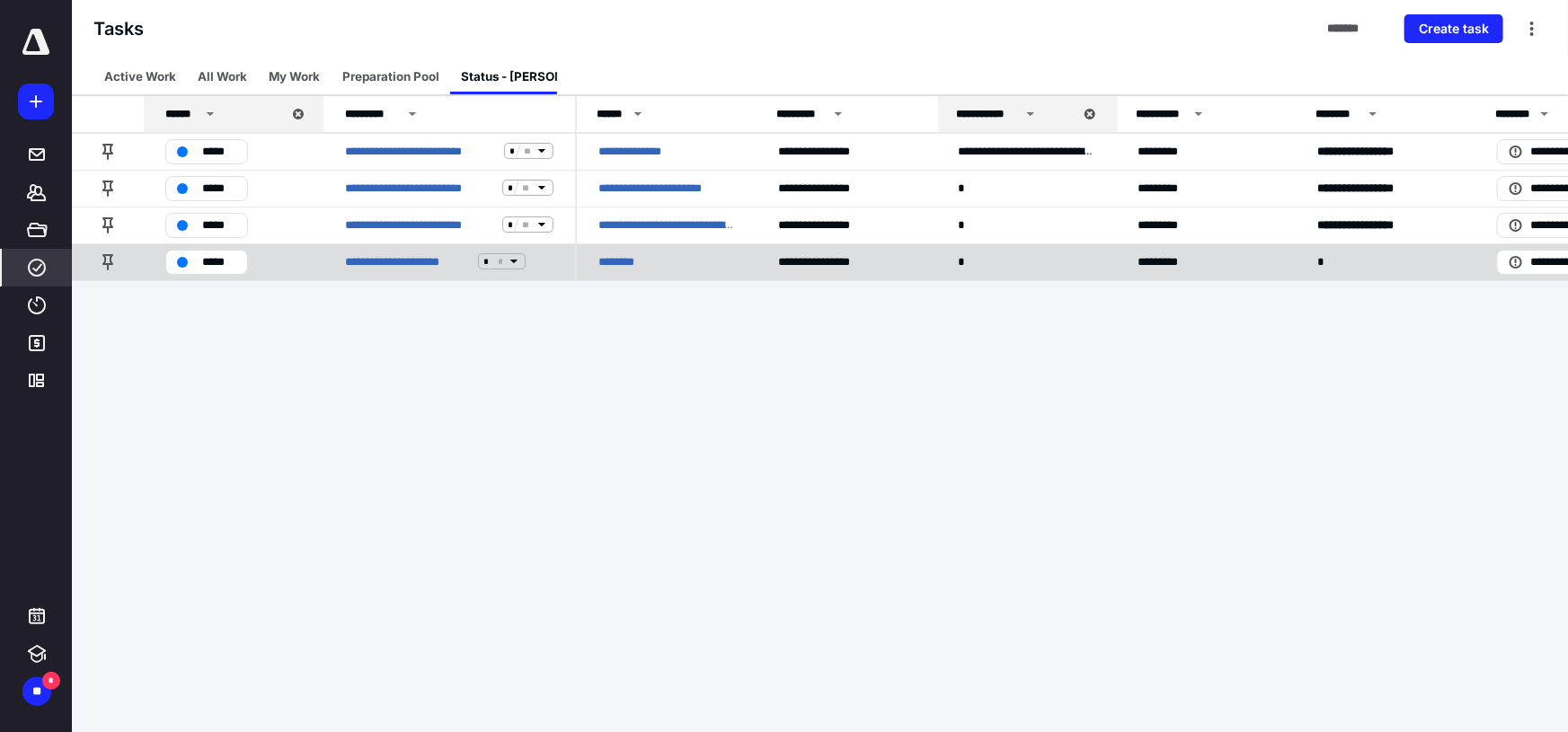 click on "********" at bounding box center [628, 261] 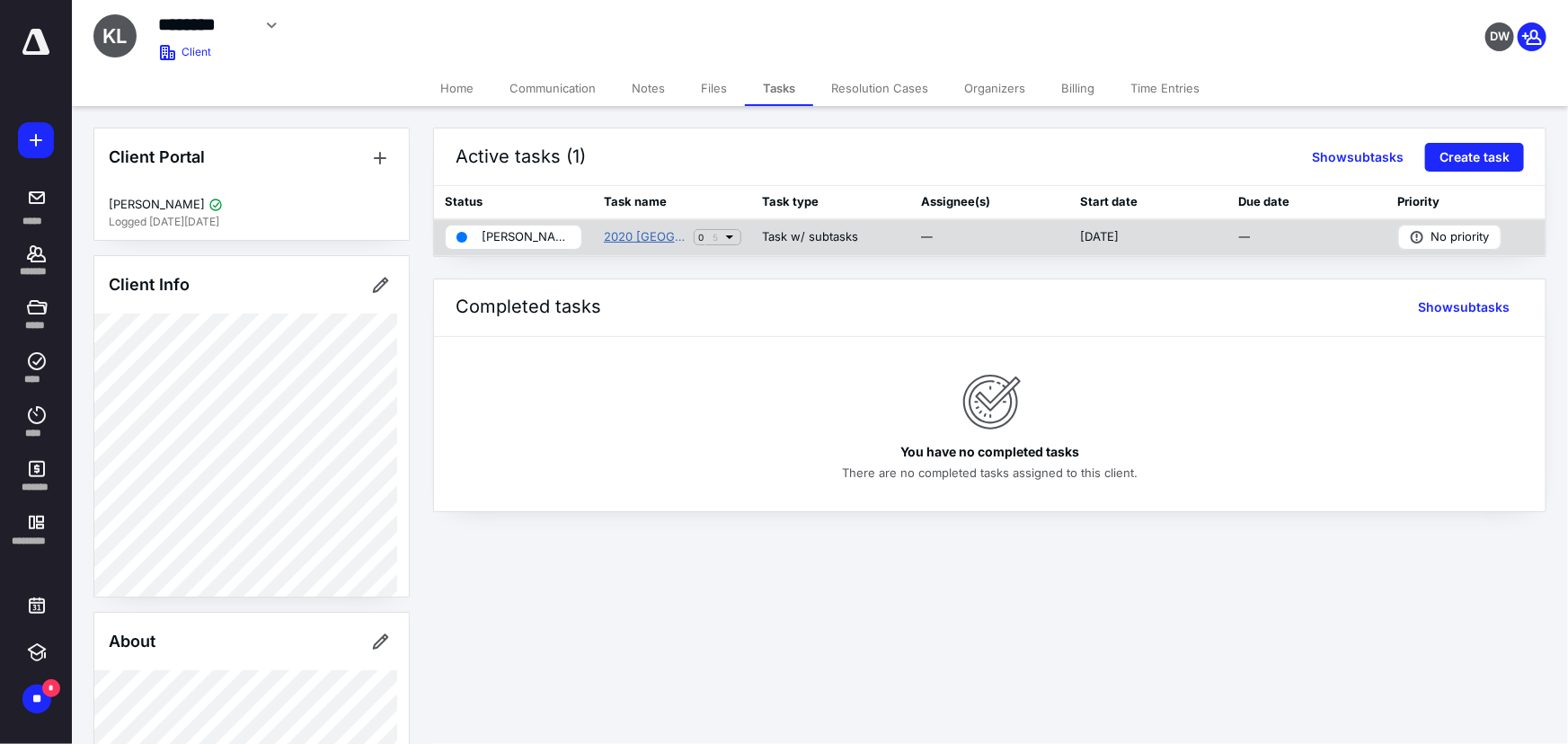 click on "2020 Lexington Return" at bounding box center (645, 237) 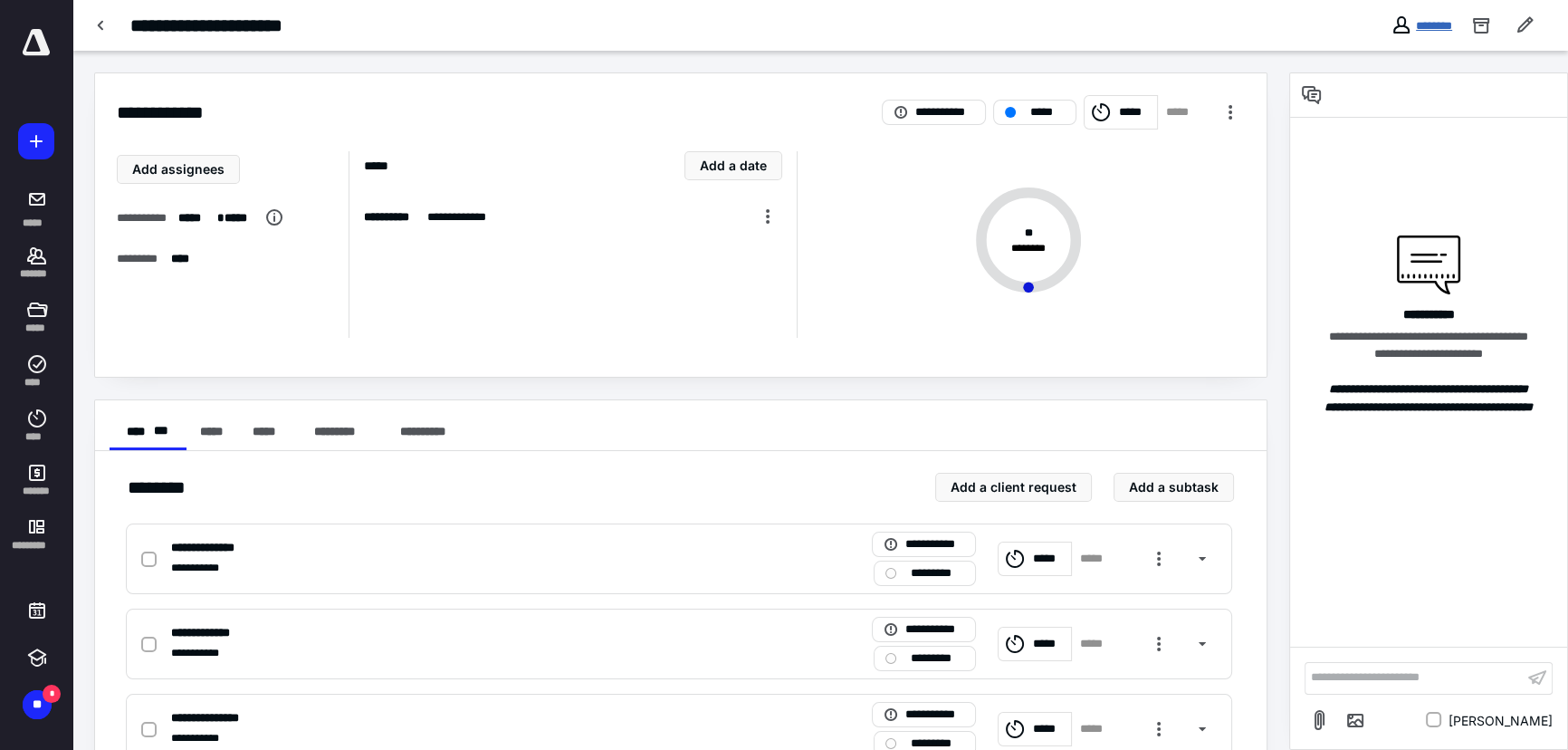 drag, startPoint x: 1413, startPoint y: 8, endPoint x: 1415, endPoint y: 18, distance: 10.19804 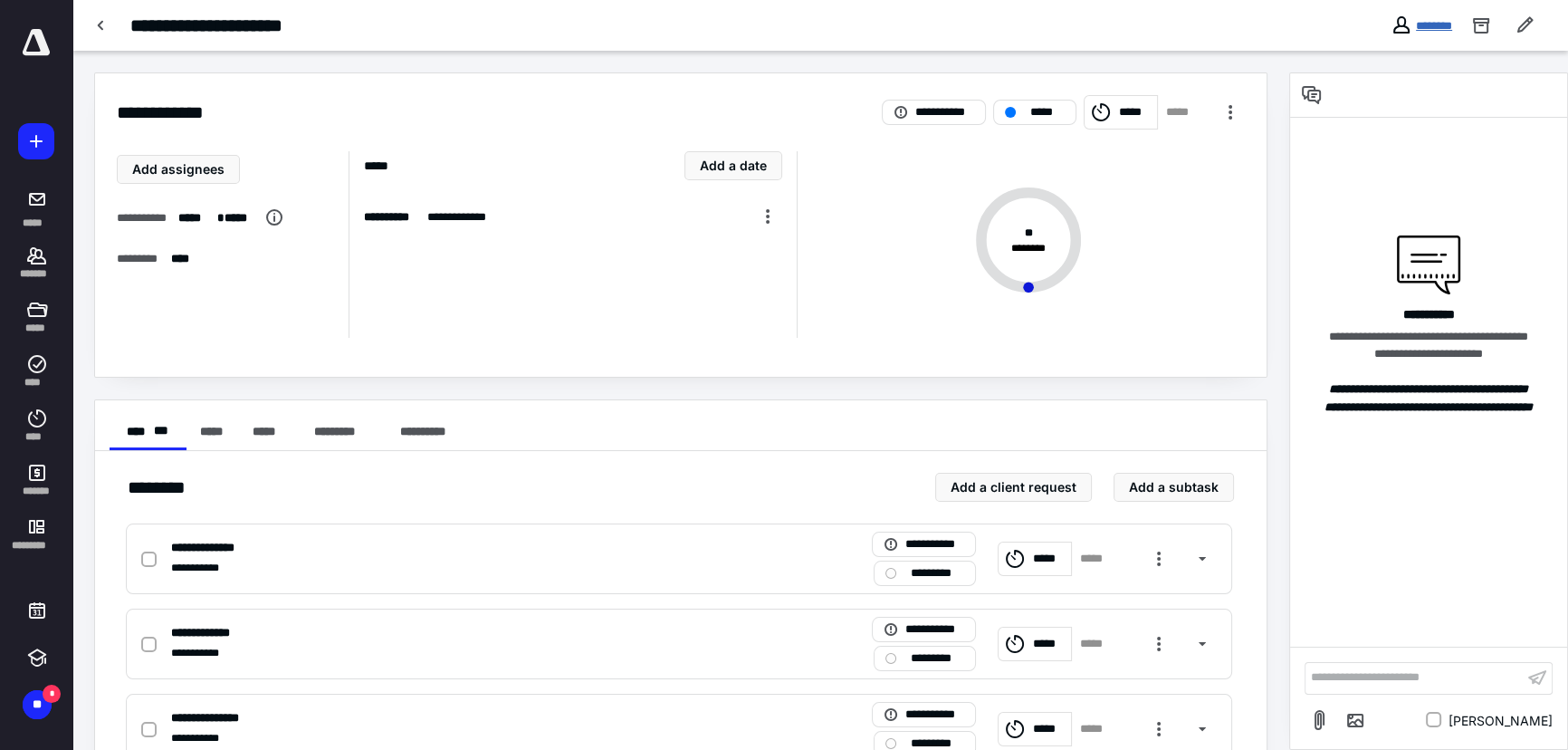 click on "**********" at bounding box center [820, 25] 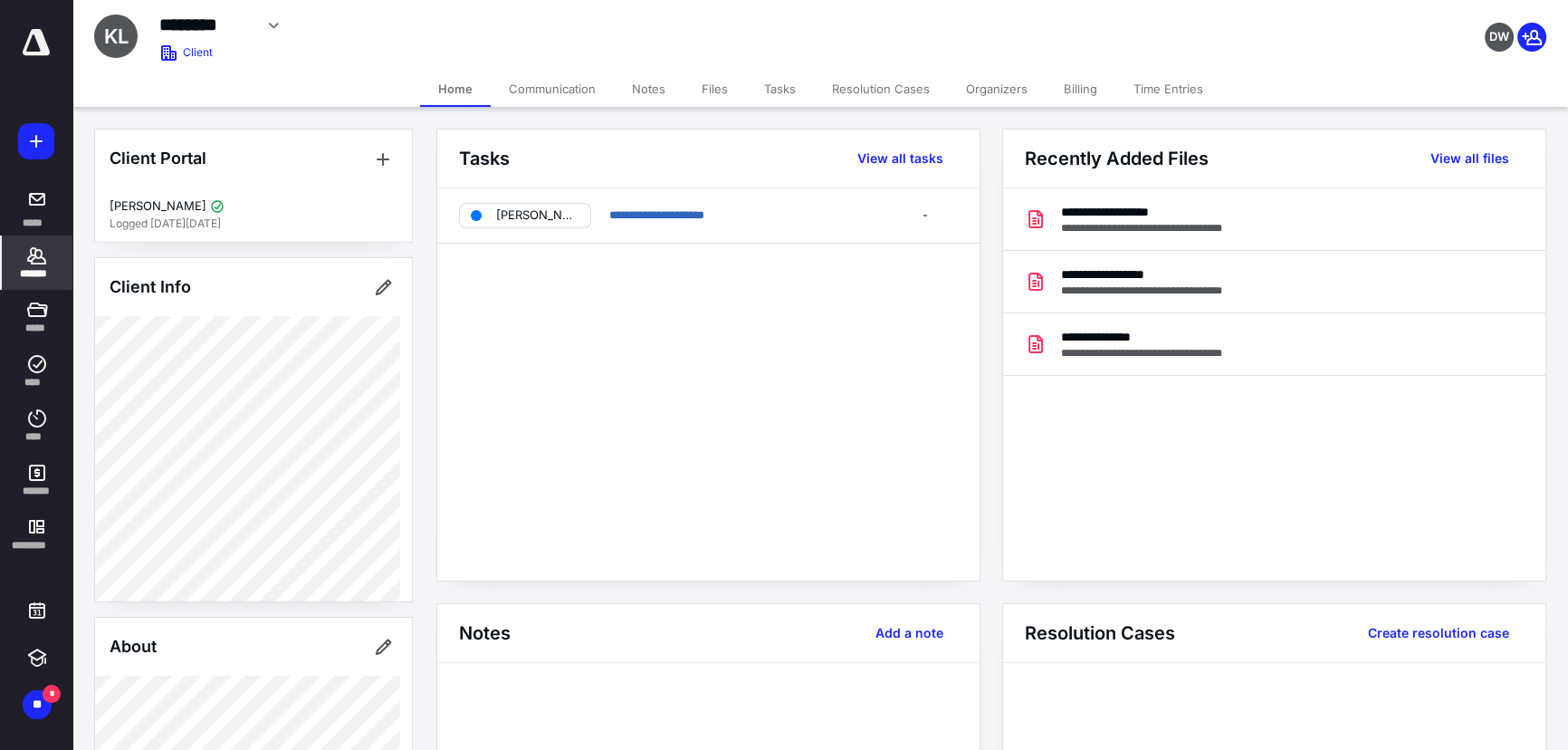 click on "**********" at bounding box center (1001, 801) 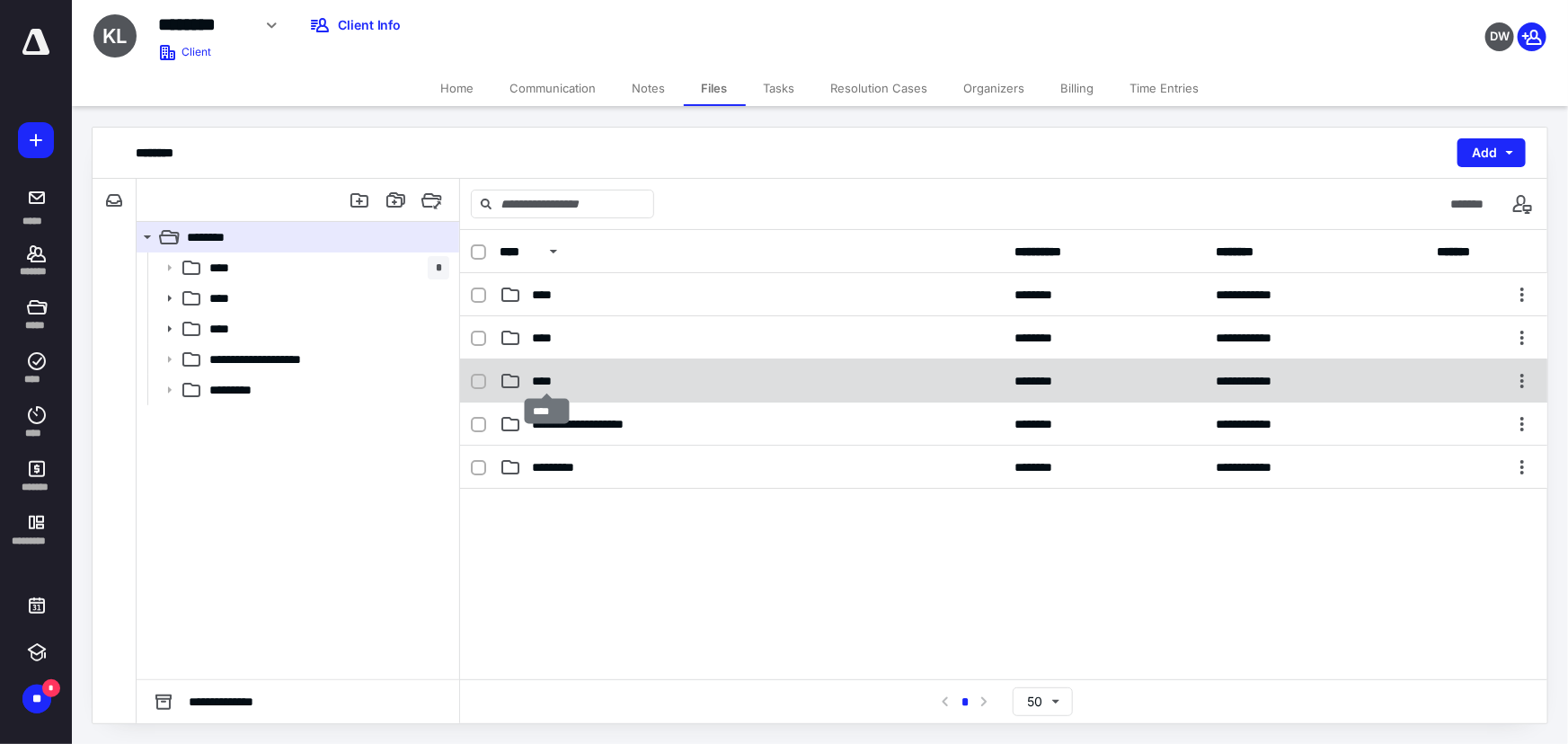 click on "****" at bounding box center [547, 381] 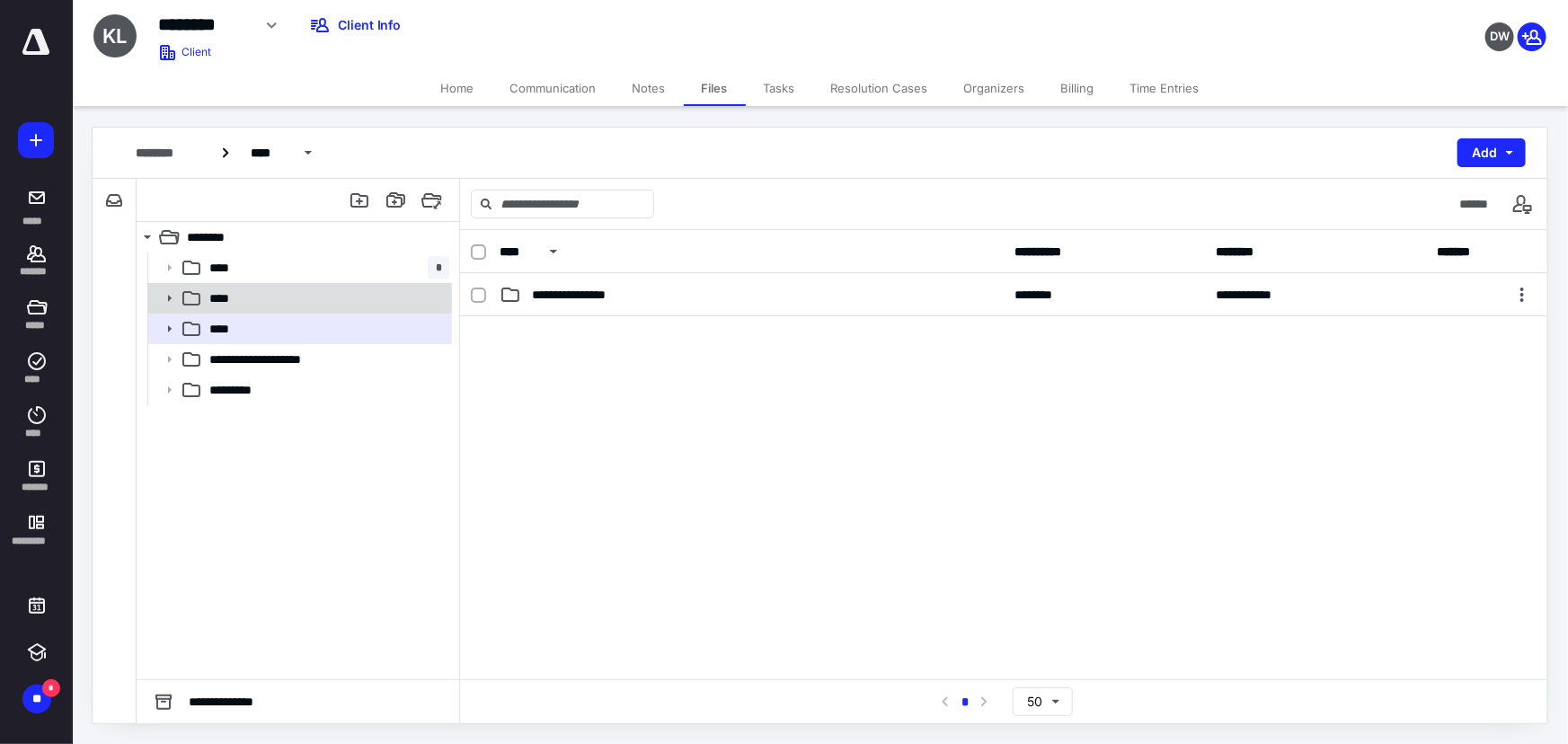 click on "****" at bounding box center (325, 298) 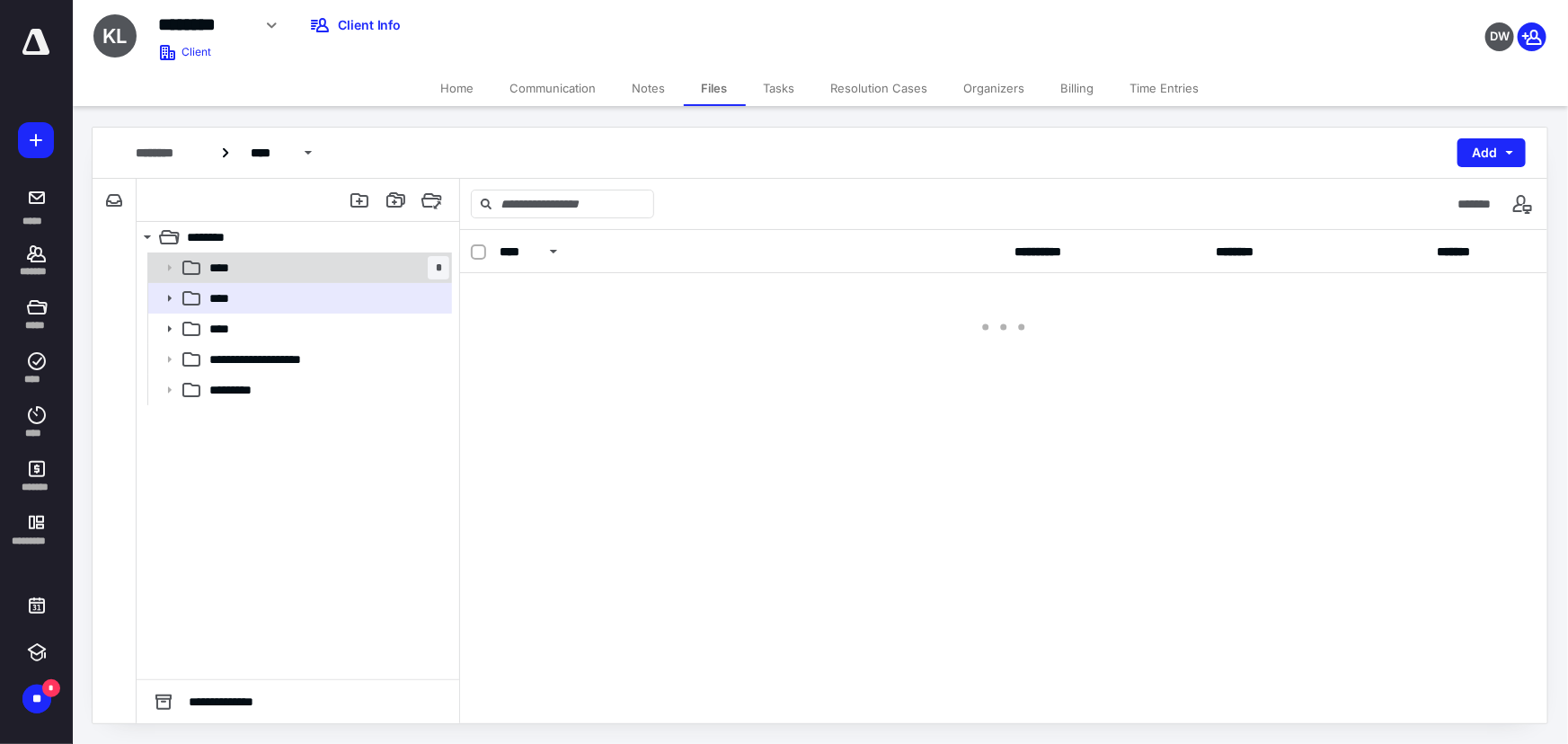 click on "**** *" at bounding box center [325, 268] 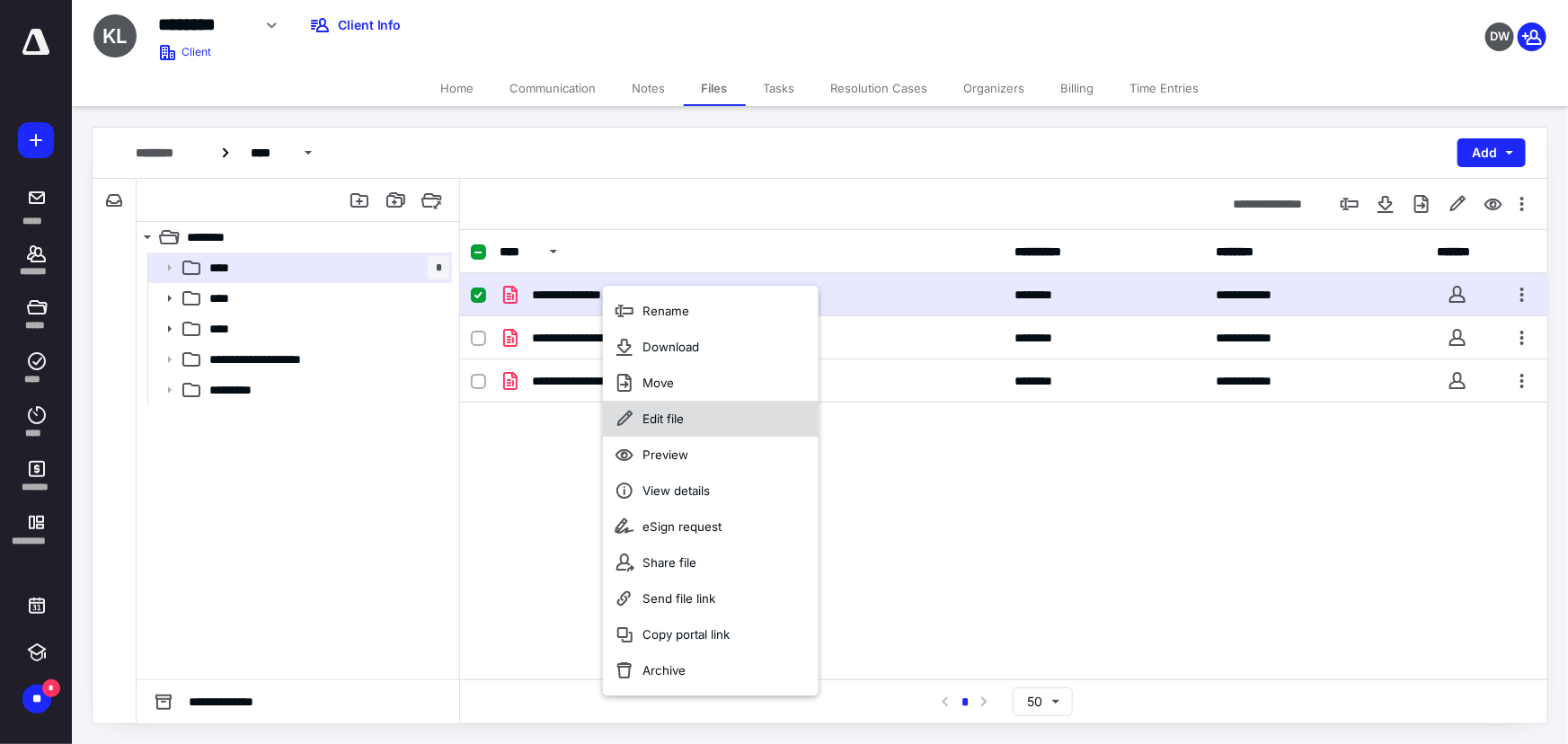 click on "Edit file" at bounding box center (663, 419) 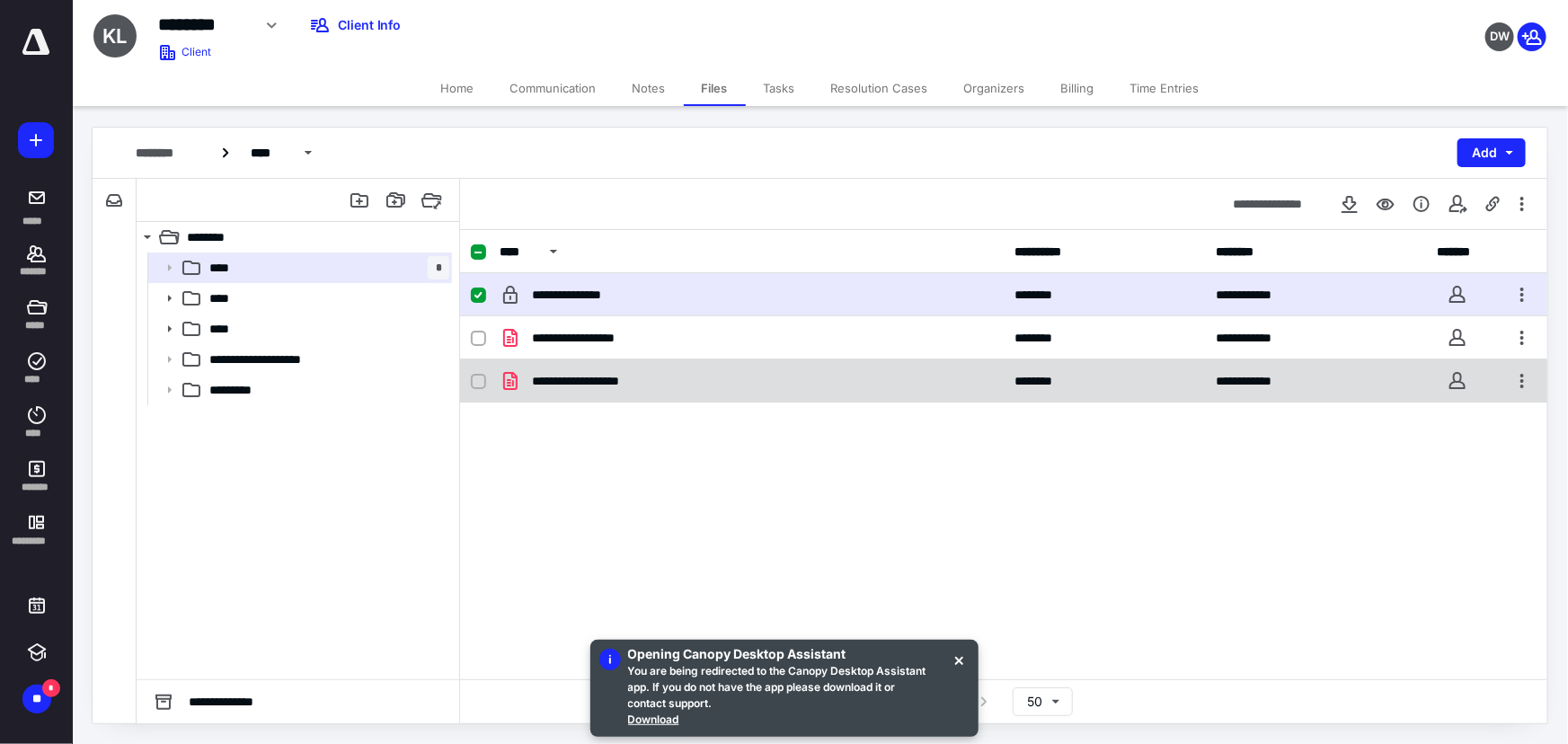 click on "**********" at bounding box center (1004, 381) 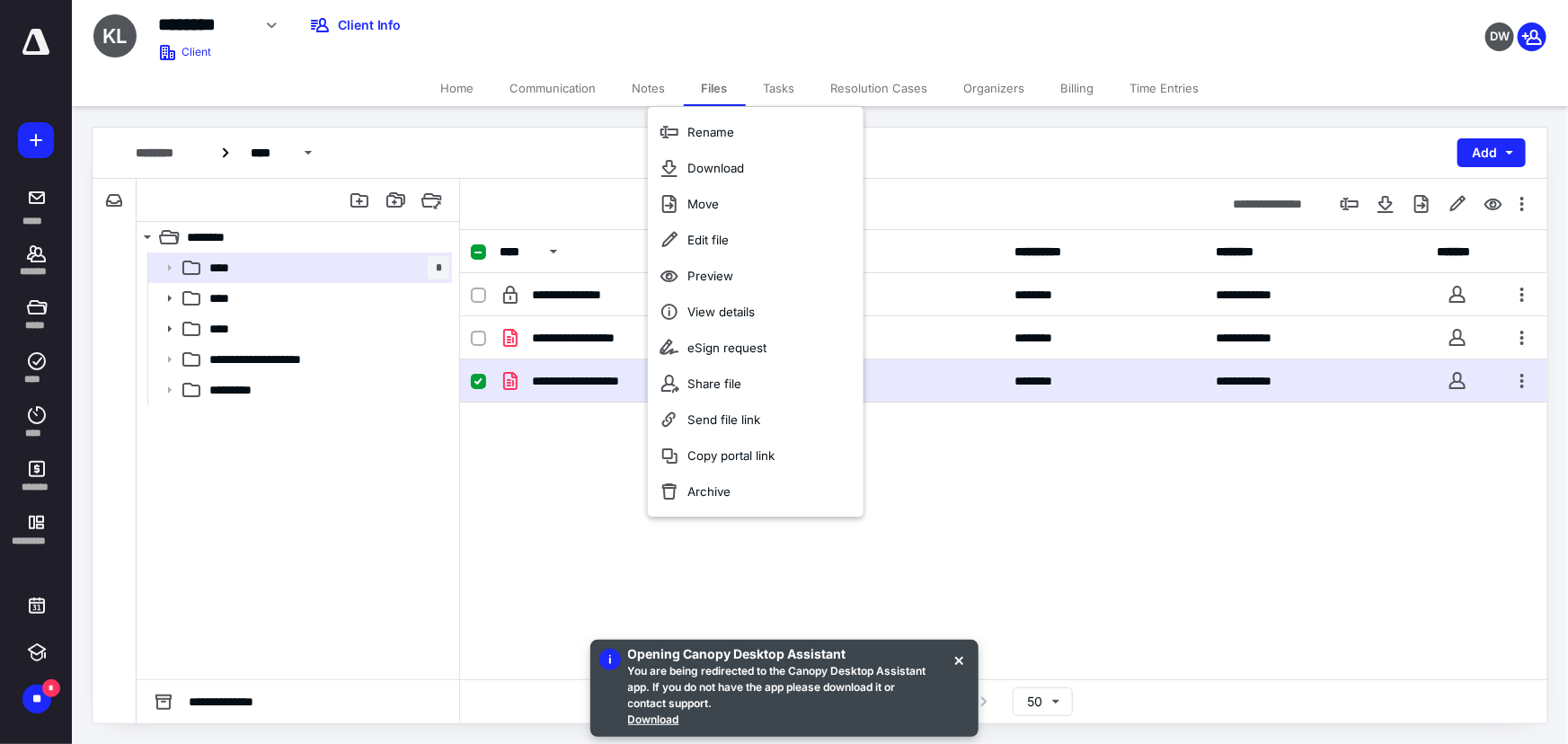 click on "**********" at bounding box center [1004, 381] 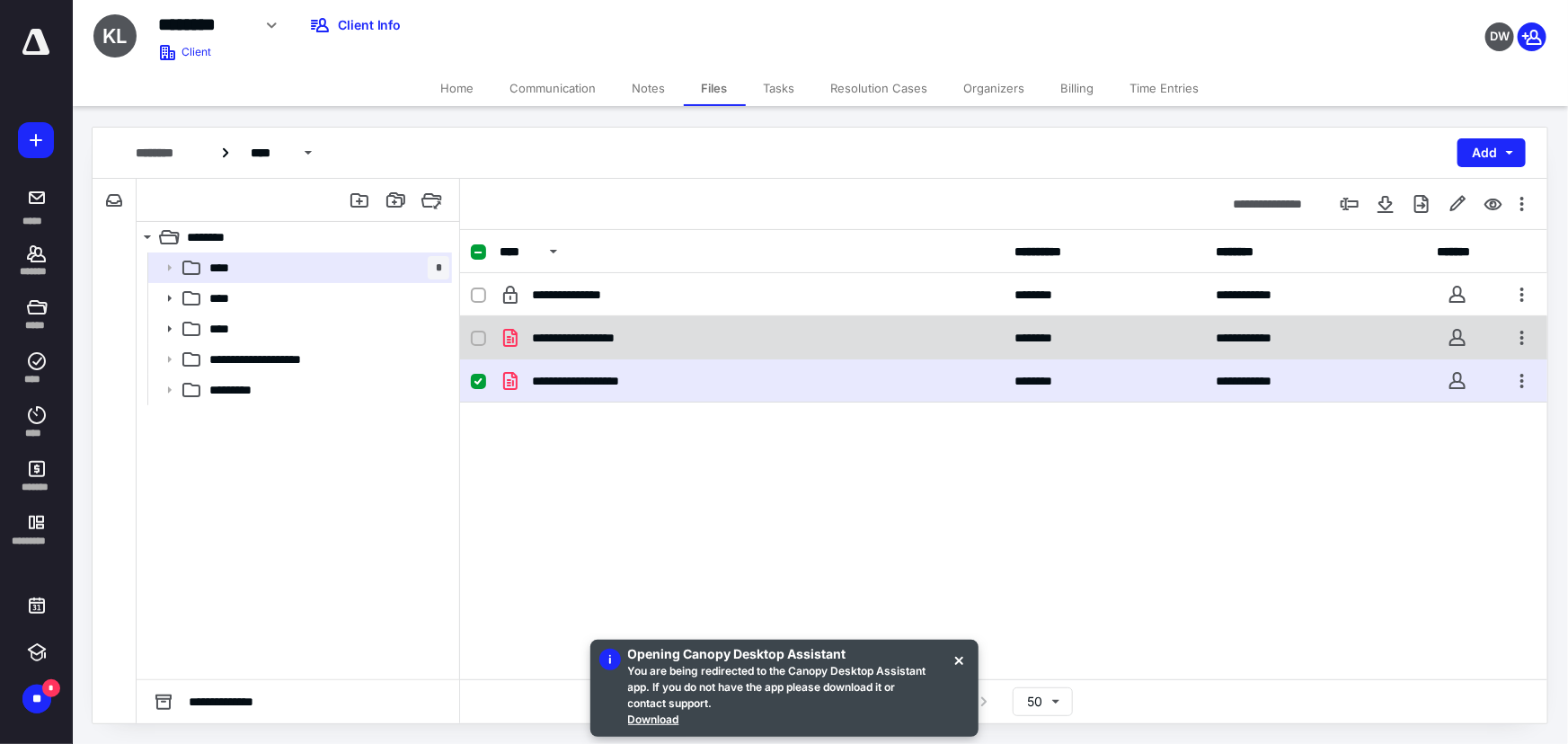 click on "**********" at bounding box center [1004, 338] 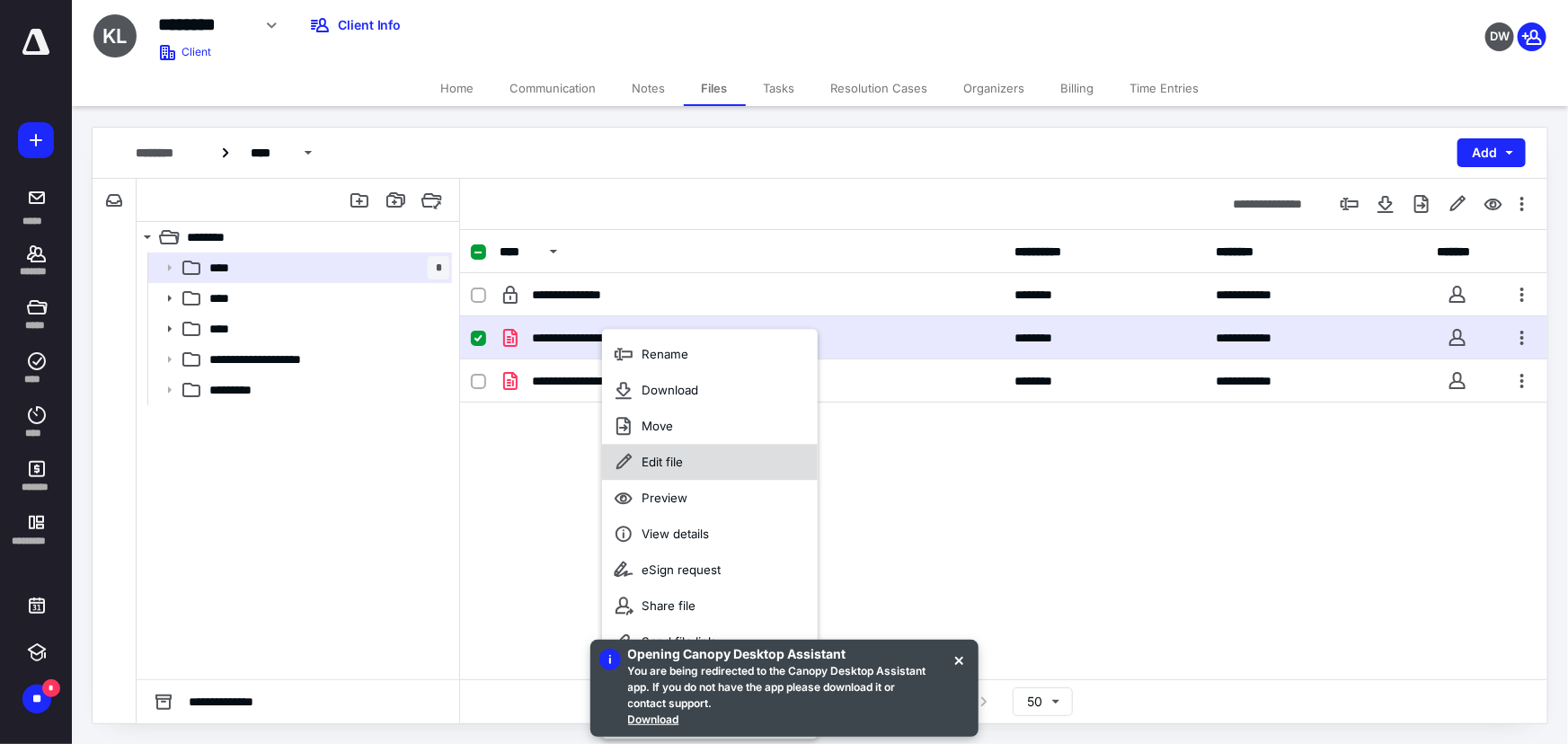 click on "Edit file" at bounding box center (710, 462) 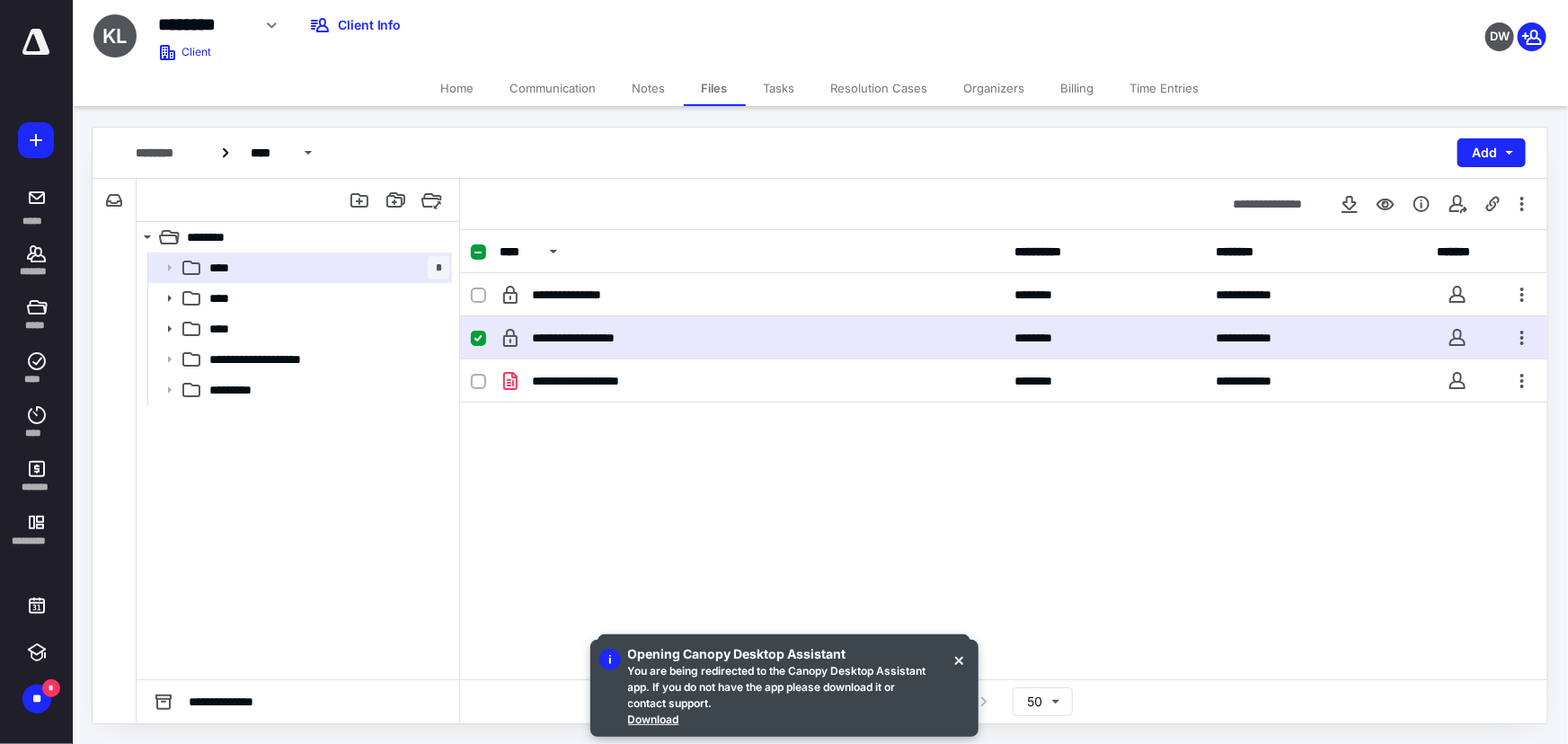 drag, startPoint x: 916, startPoint y: 570, endPoint x: 878, endPoint y: 565, distance: 38.327536 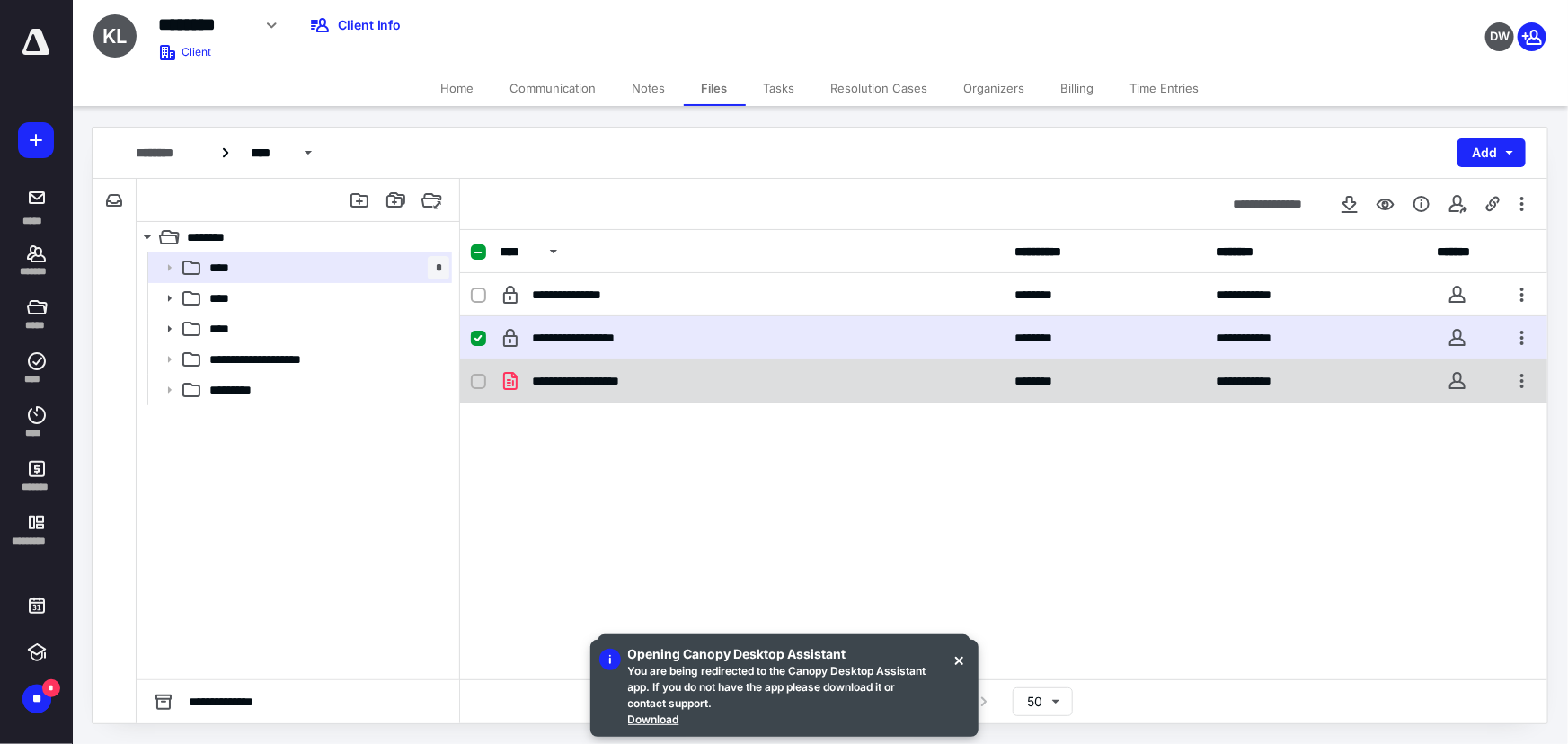 checkbox on "false" 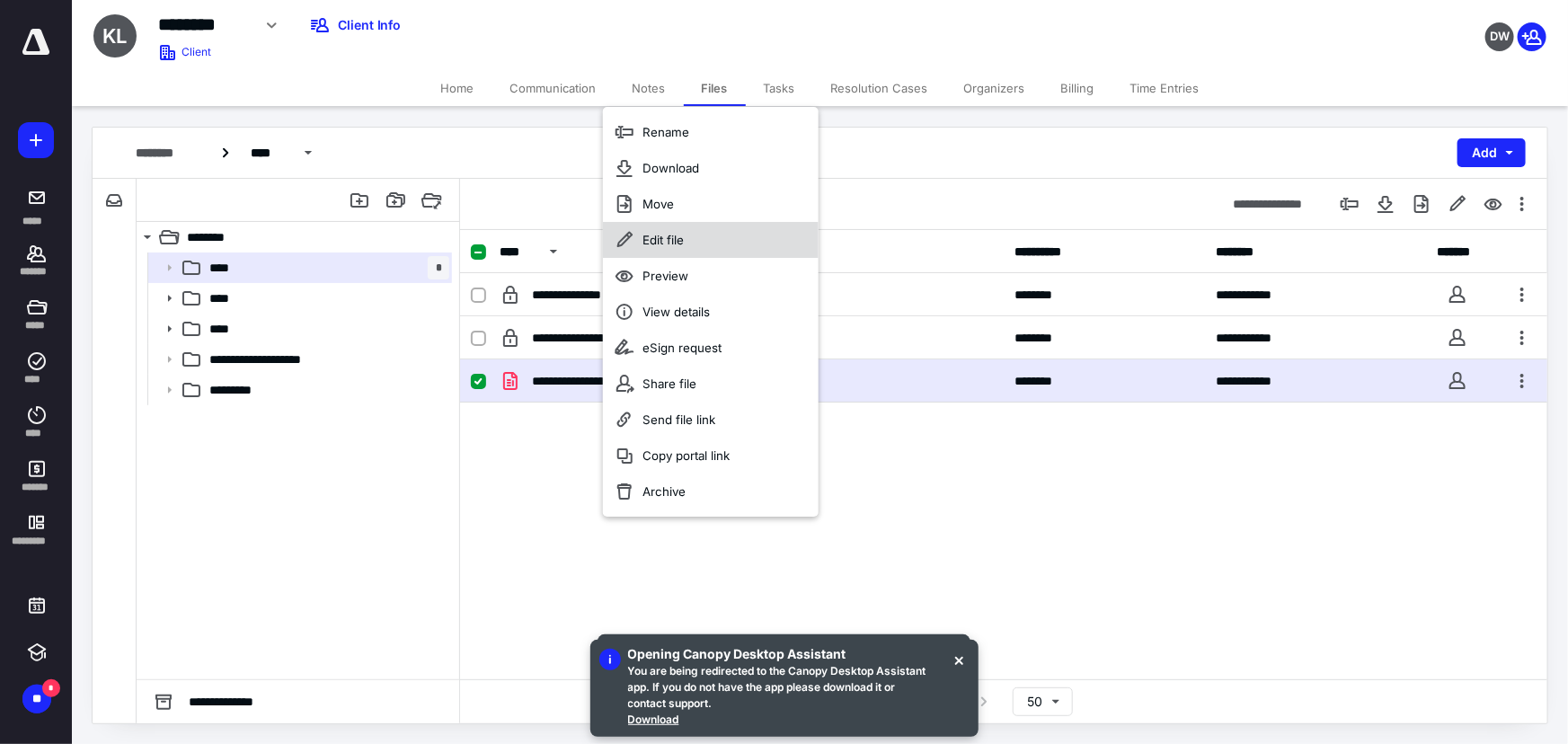 click on "Edit file" at bounding box center [711, 240] 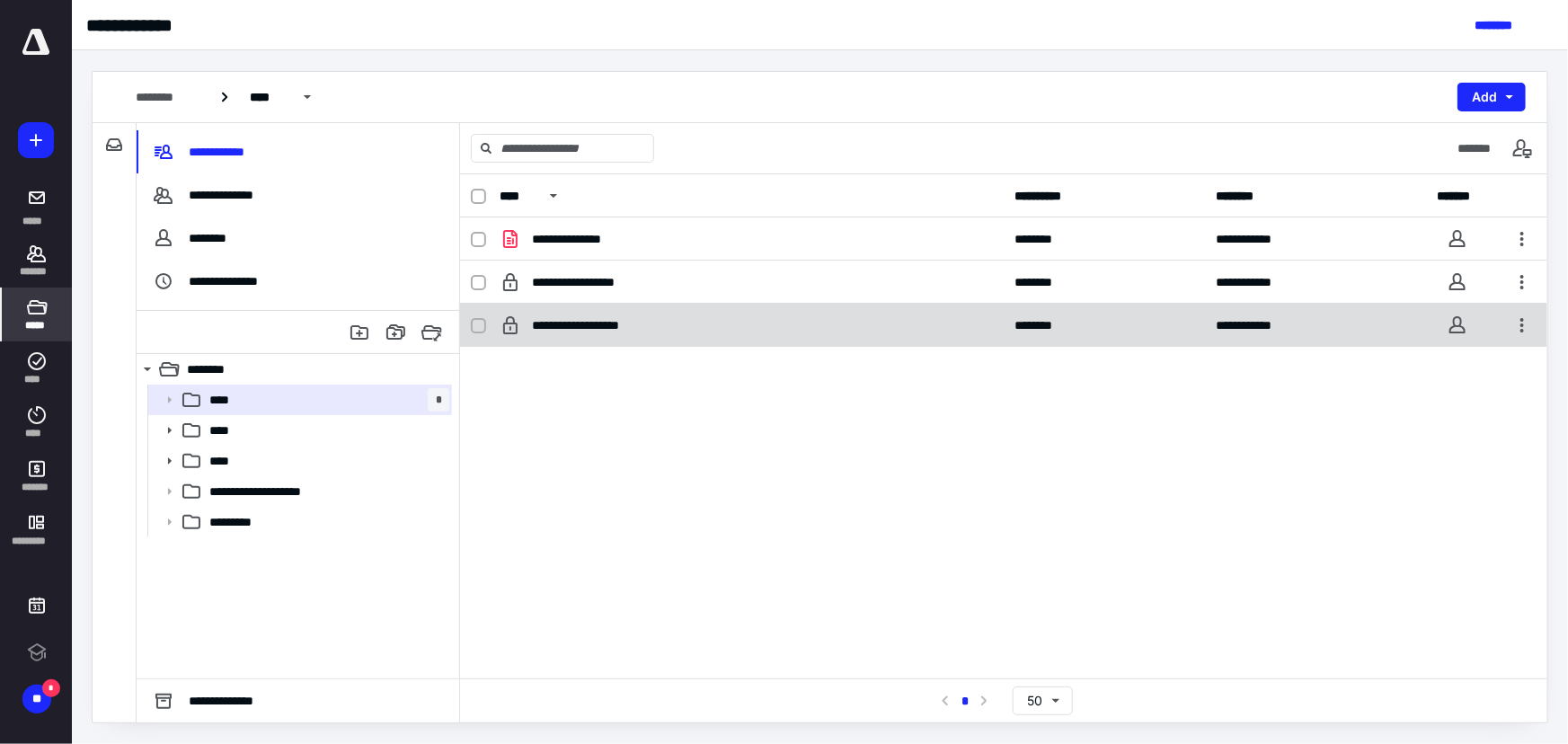scroll, scrollTop: 0, scrollLeft: 0, axis: both 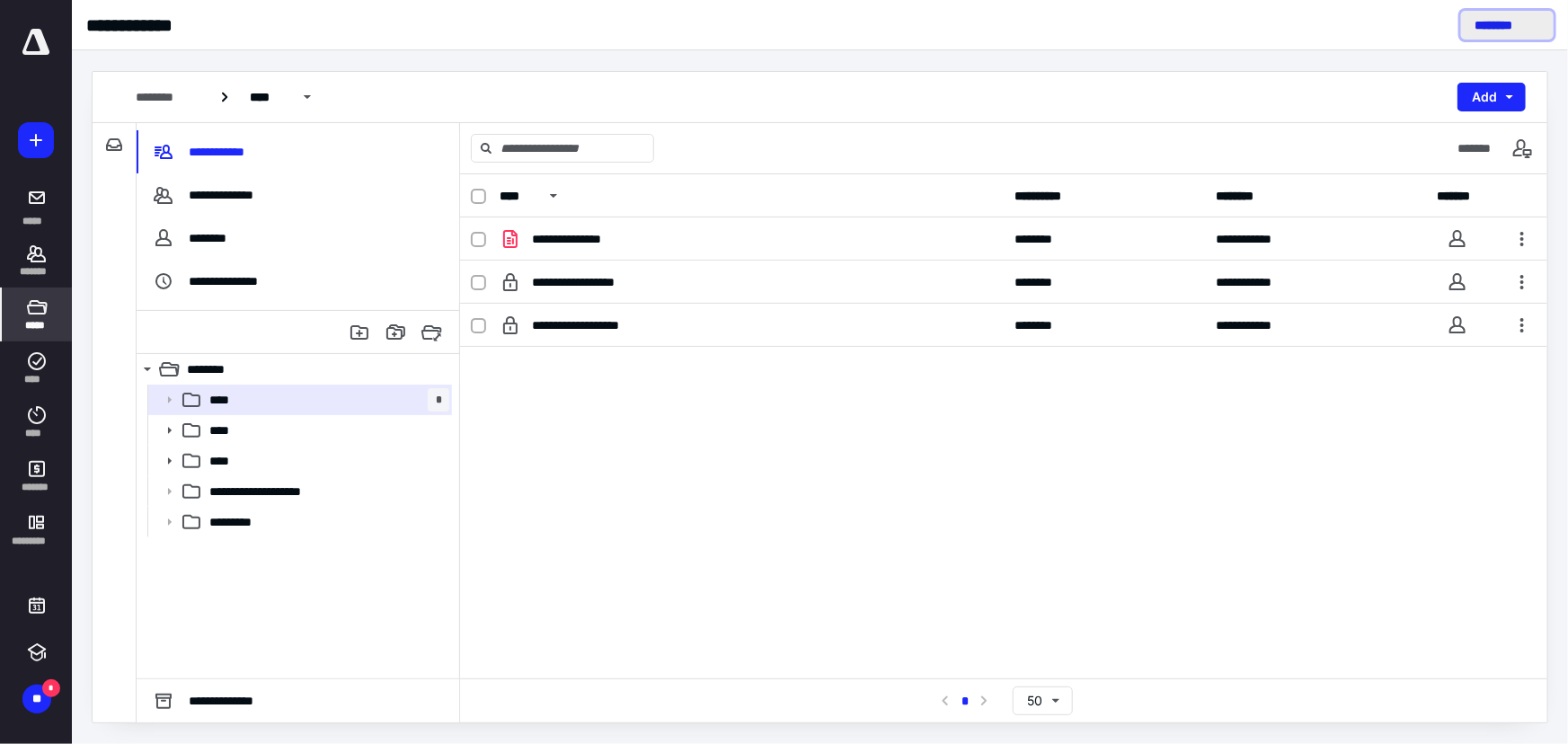 click on "********" at bounding box center (1508, 25) 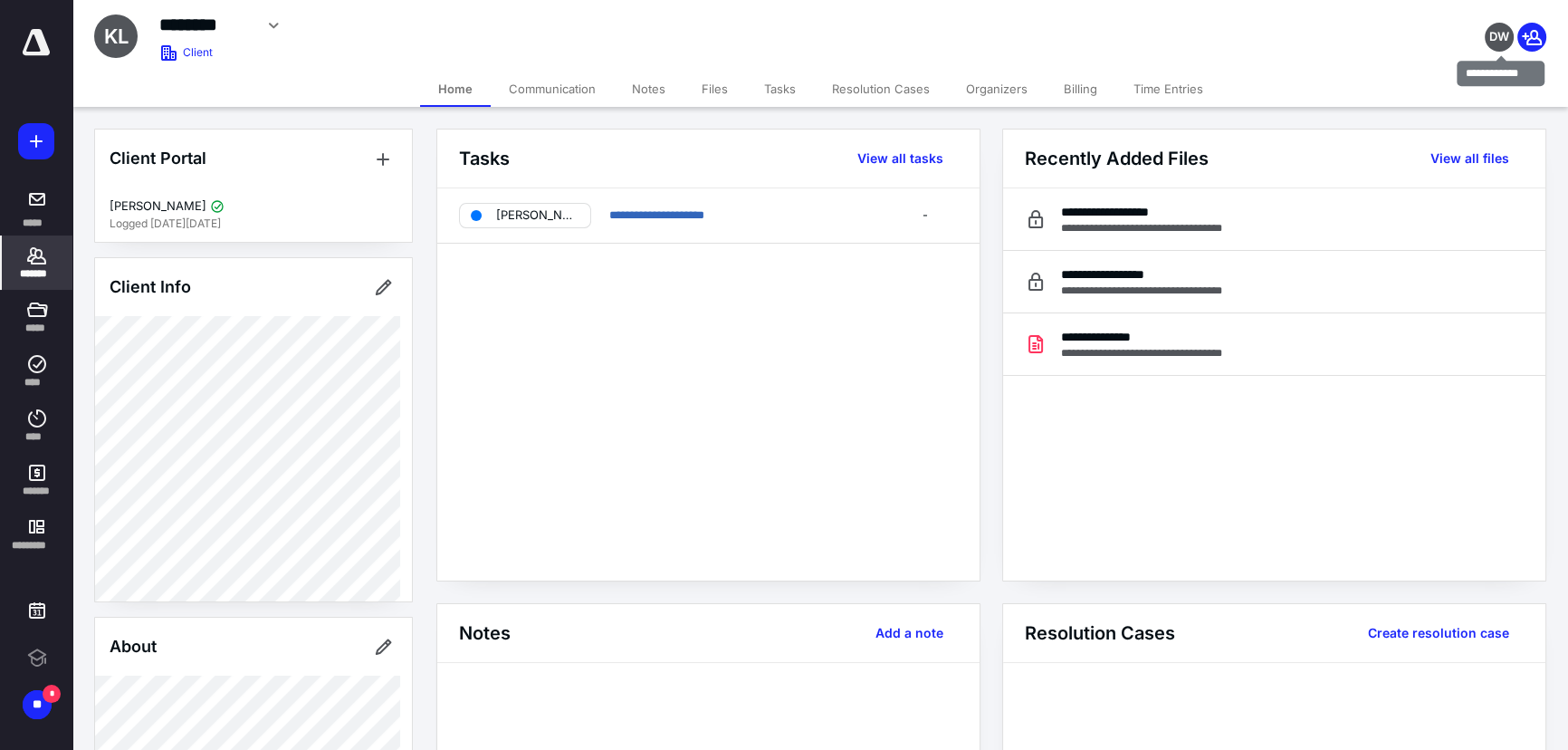 scroll, scrollTop: 0, scrollLeft: 0, axis: both 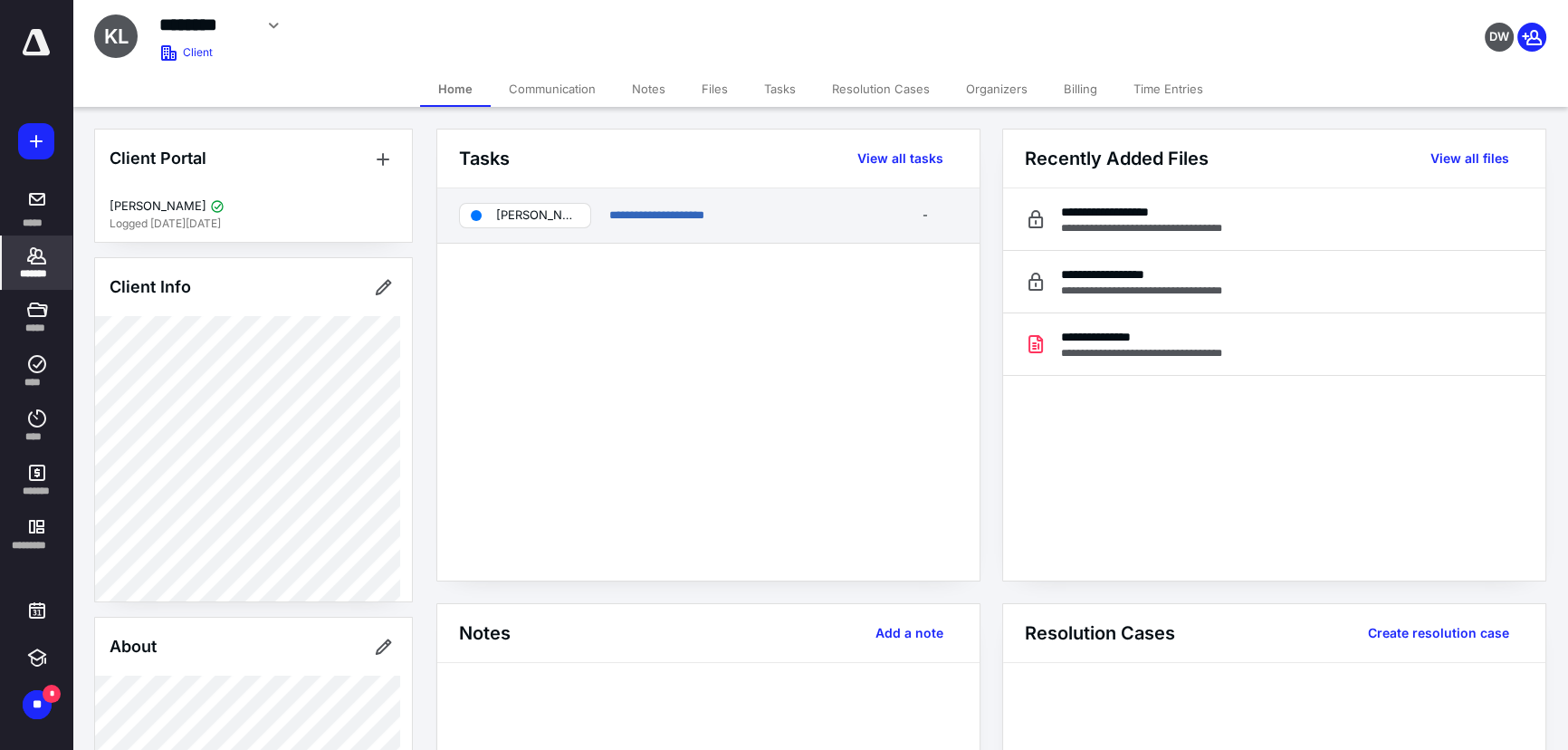 click on "[PERSON_NAME]" at bounding box center [525, 216] 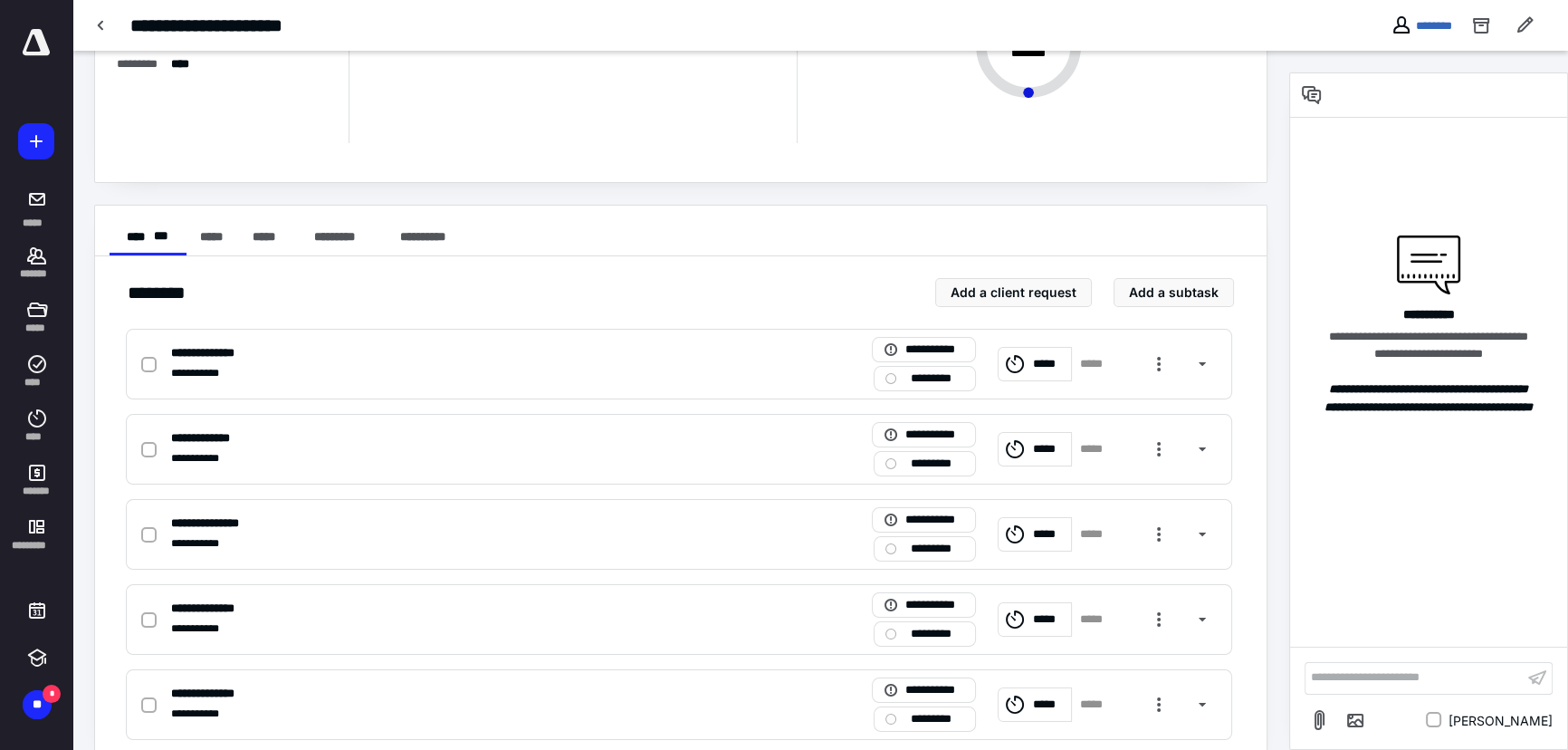 scroll, scrollTop: 228, scrollLeft: 0, axis: vertical 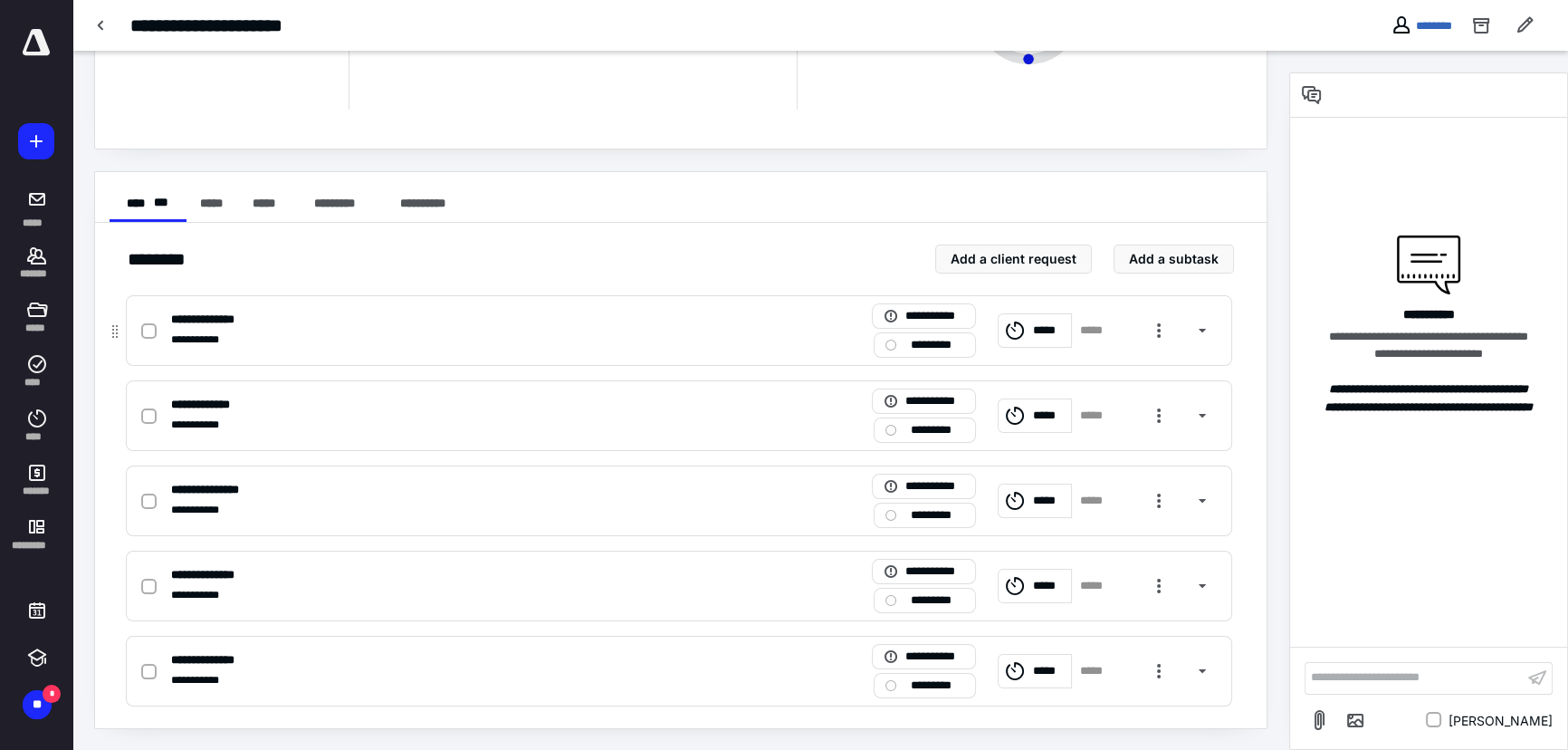 click 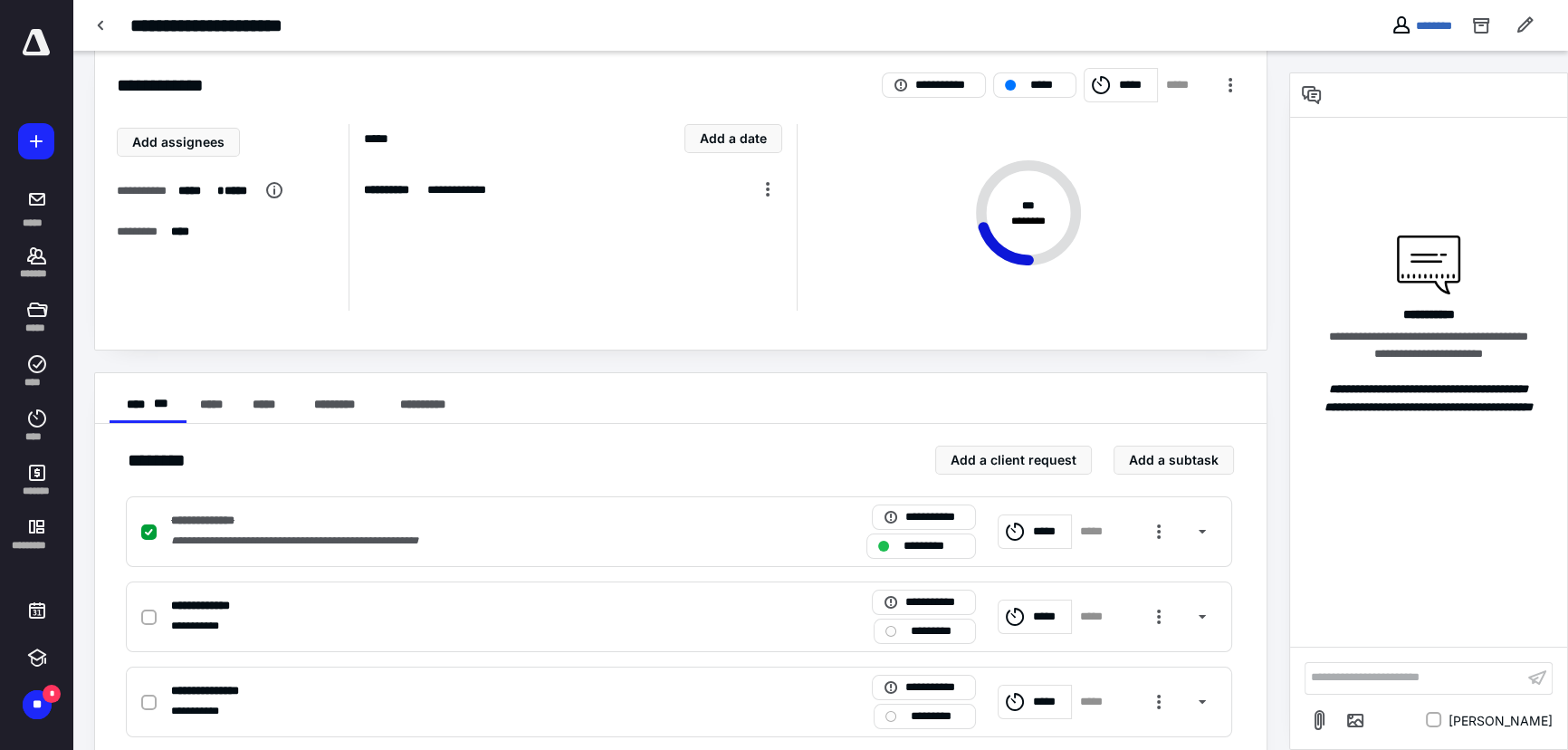 scroll, scrollTop: 0, scrollLeft: 0, axis: both 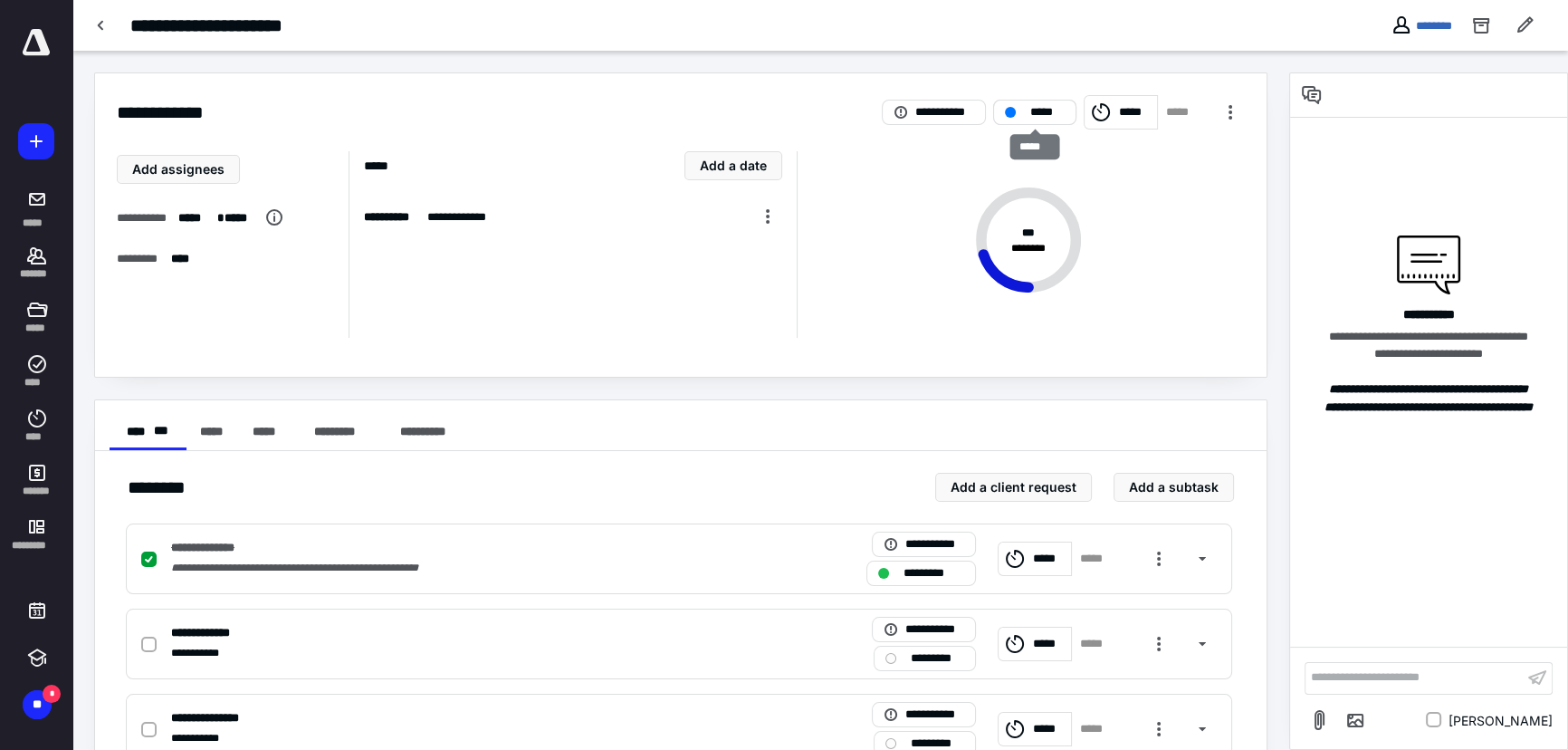 click on "*****" at bounding box center [1035, 112] 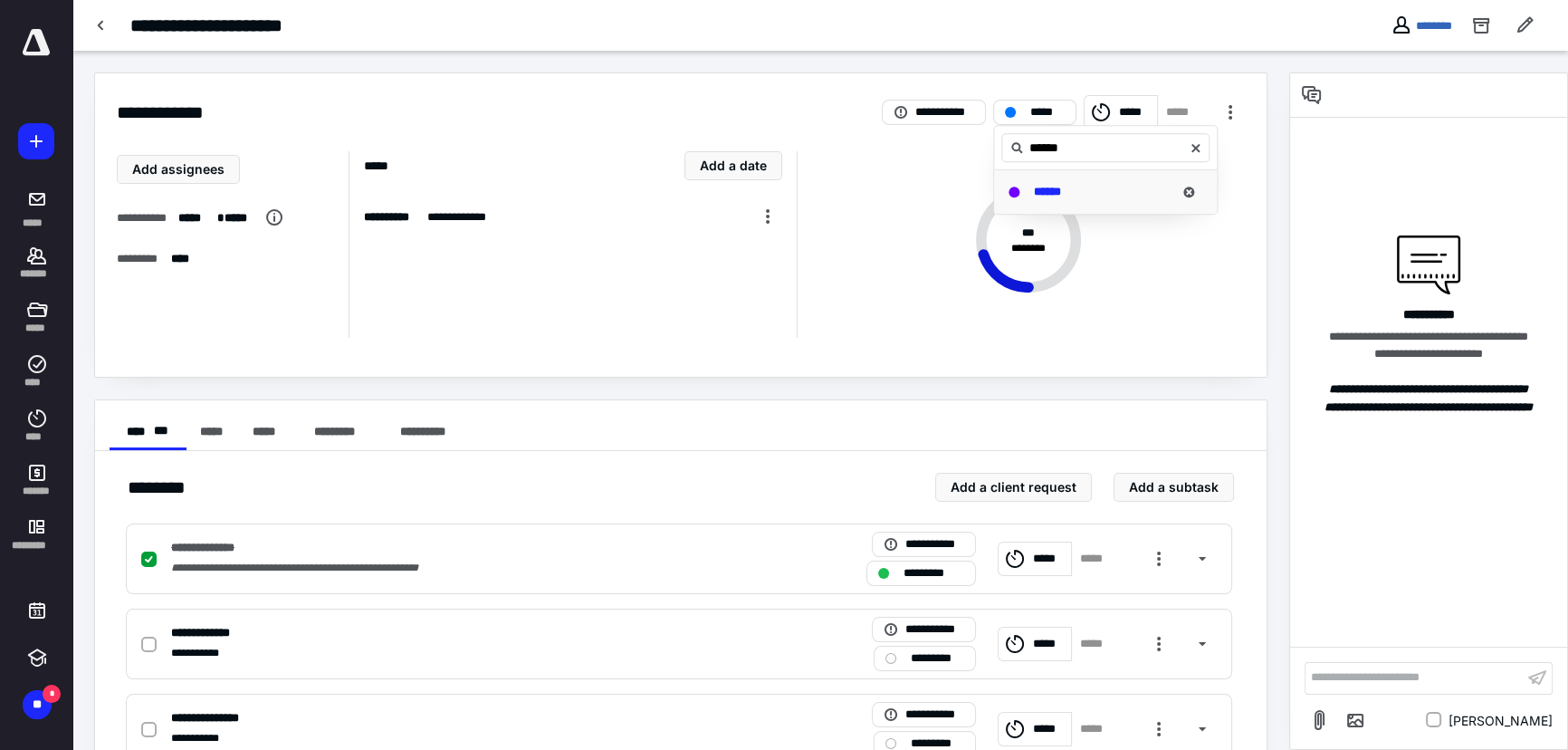 type on "******" 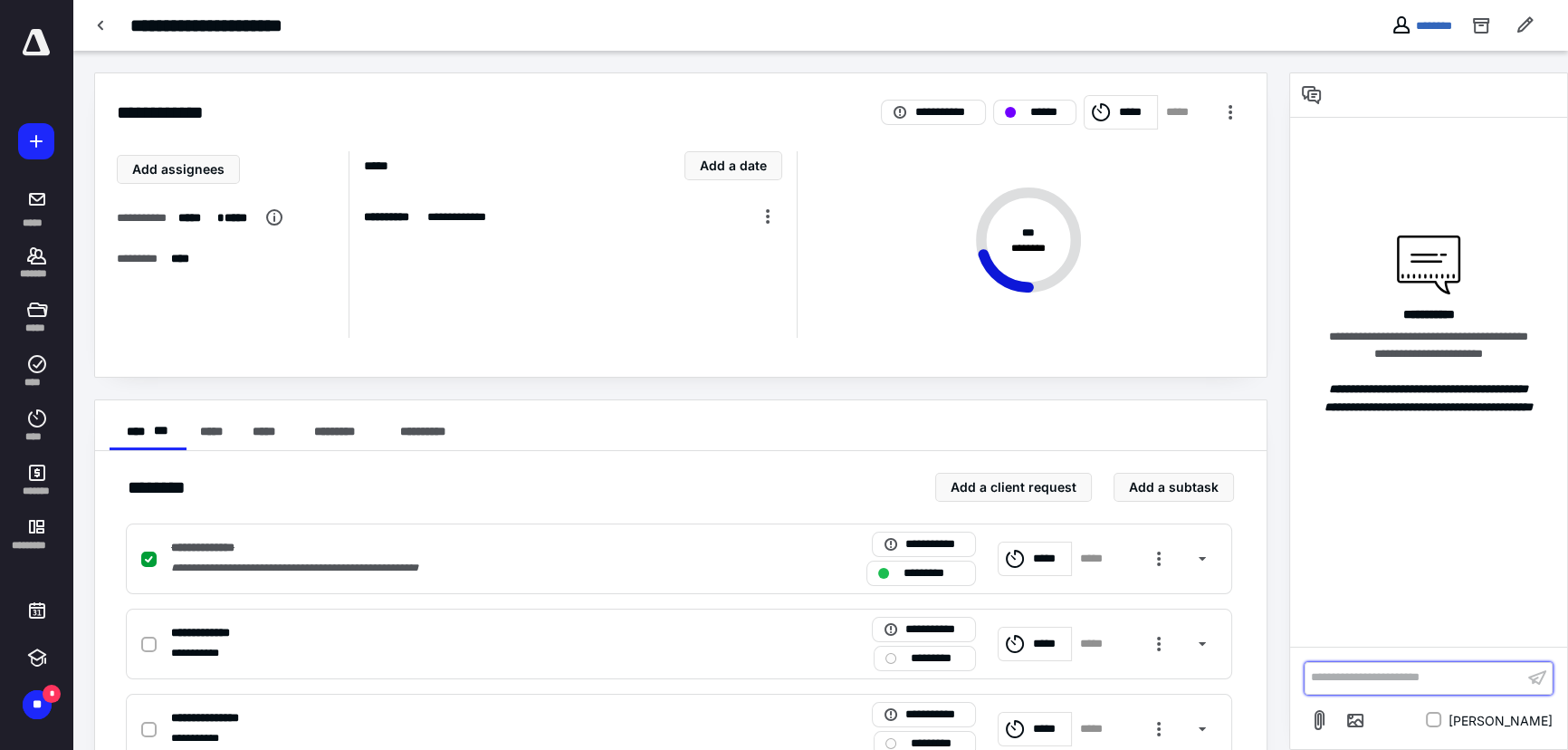 click on "**********" at bounding box center (1414, 678) 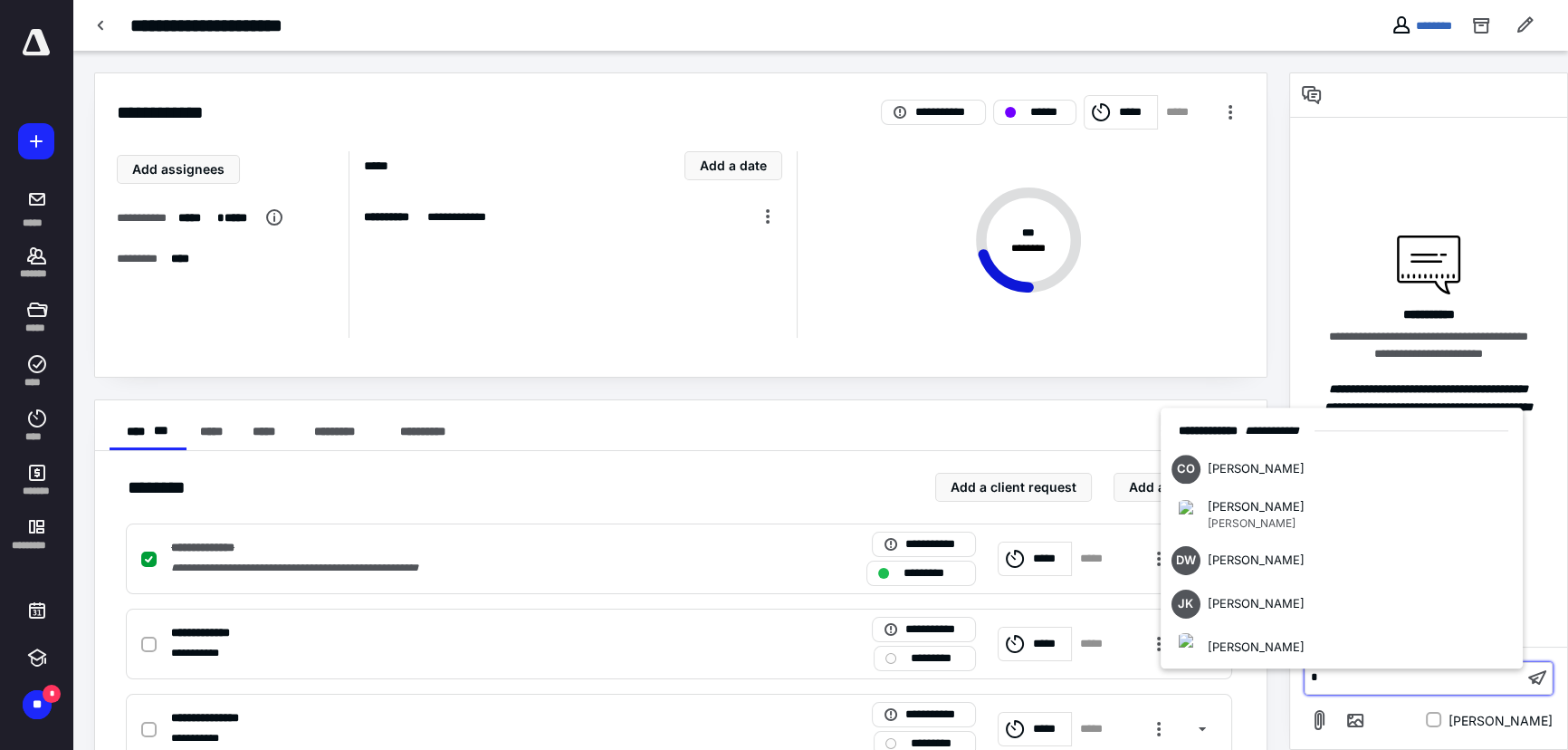 type 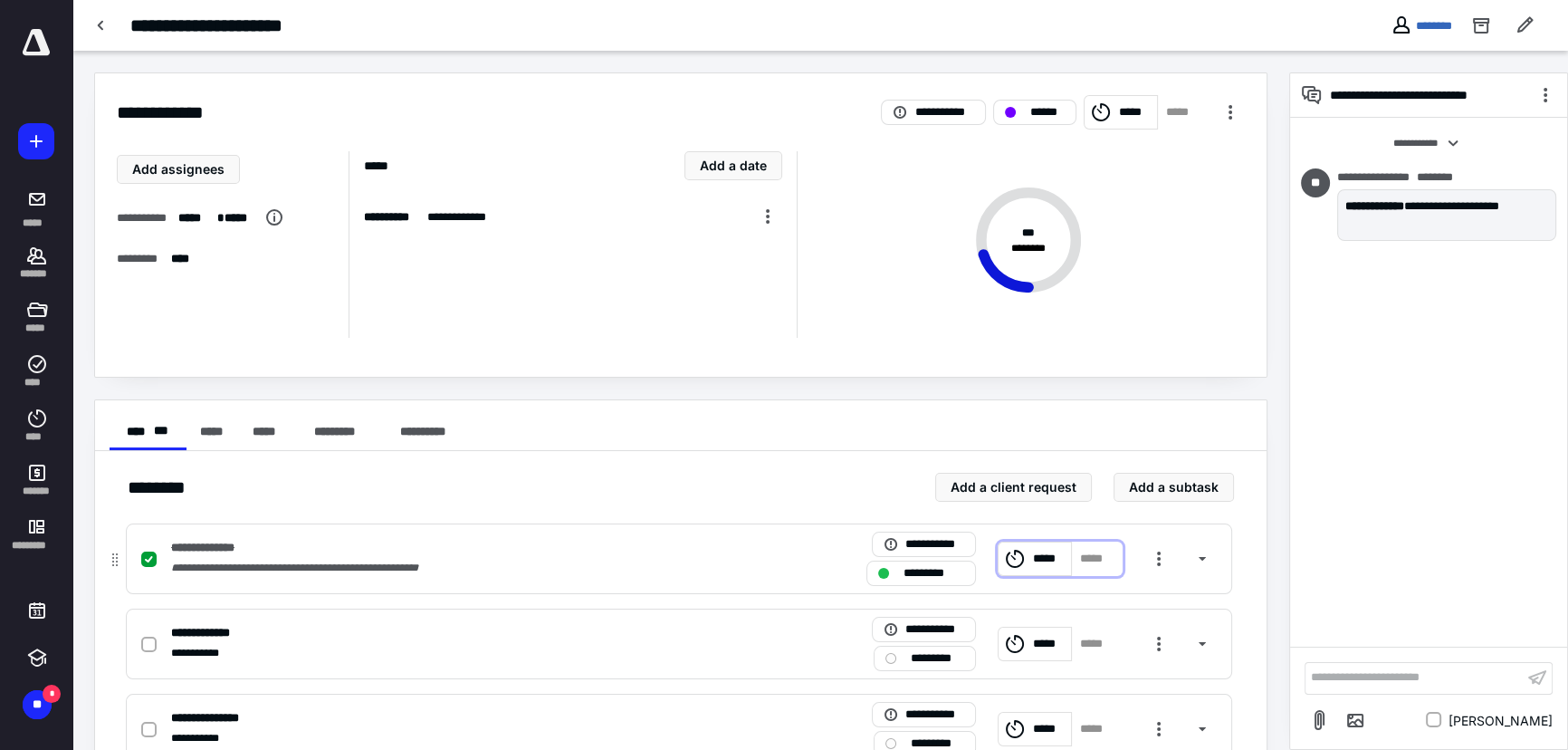 click on "*****" at bounding box center [1049, 558] 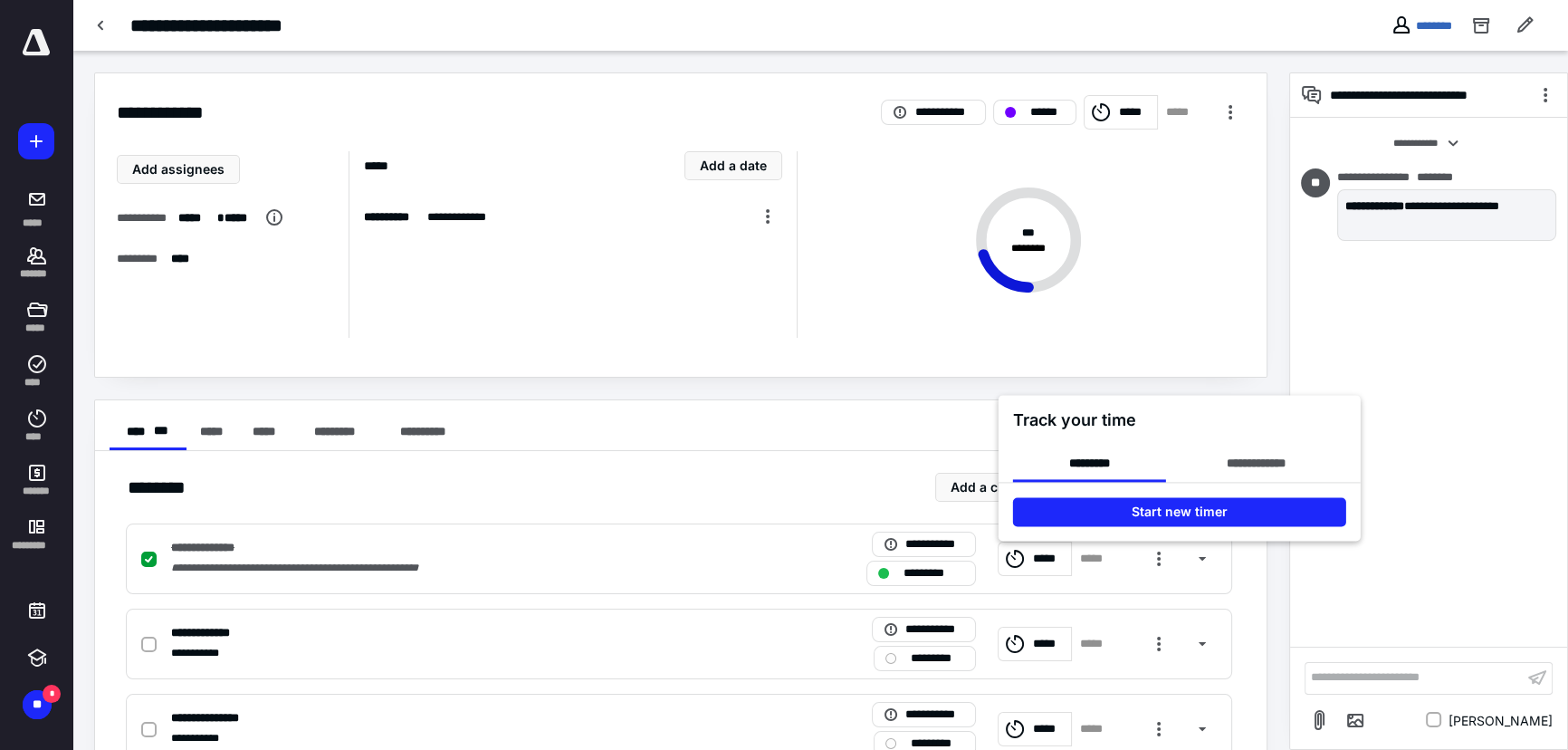 click at bounding box center (784, 375) 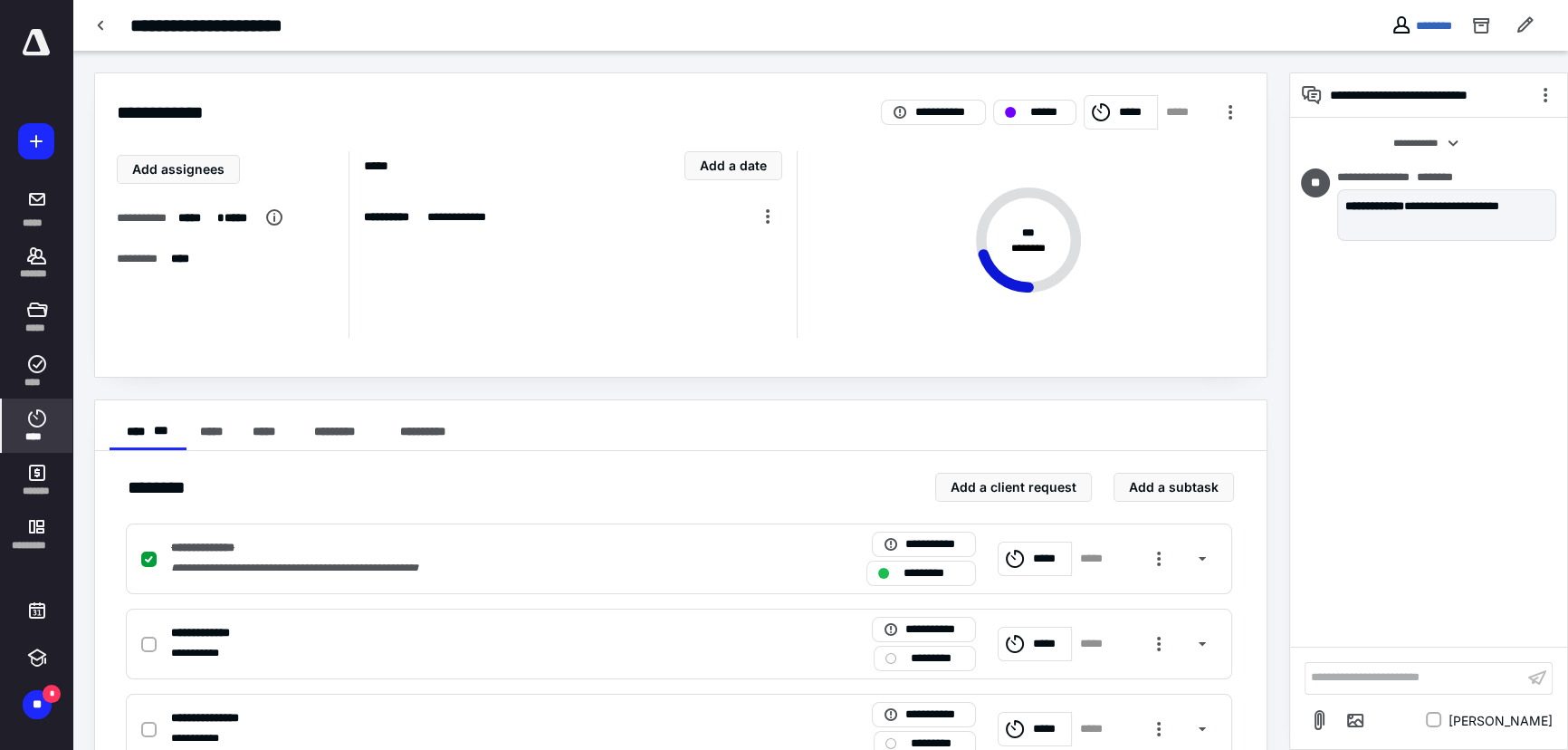 click on "****" at bounding box center [37, 437] 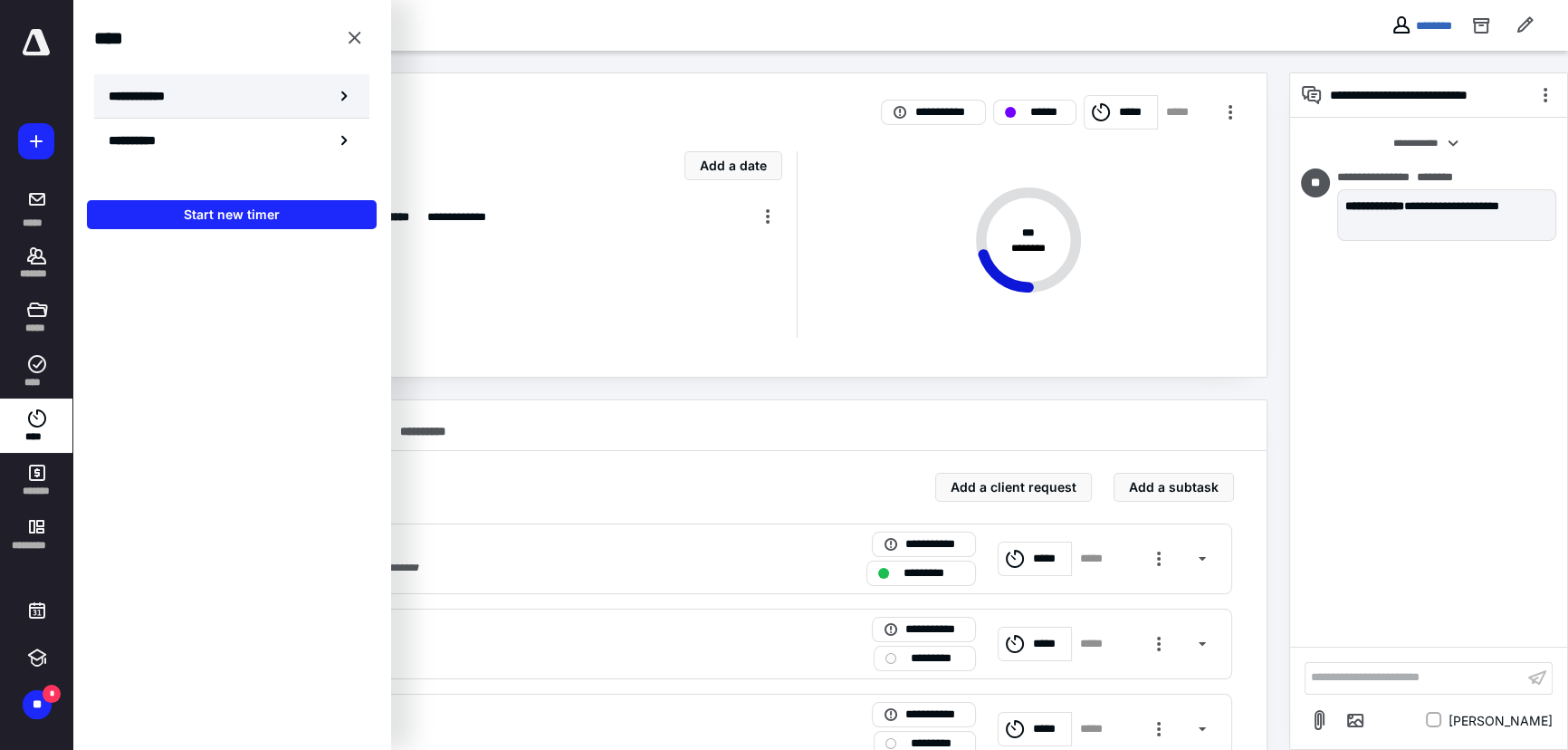 click on "**********" at bounding box center [232, 96] 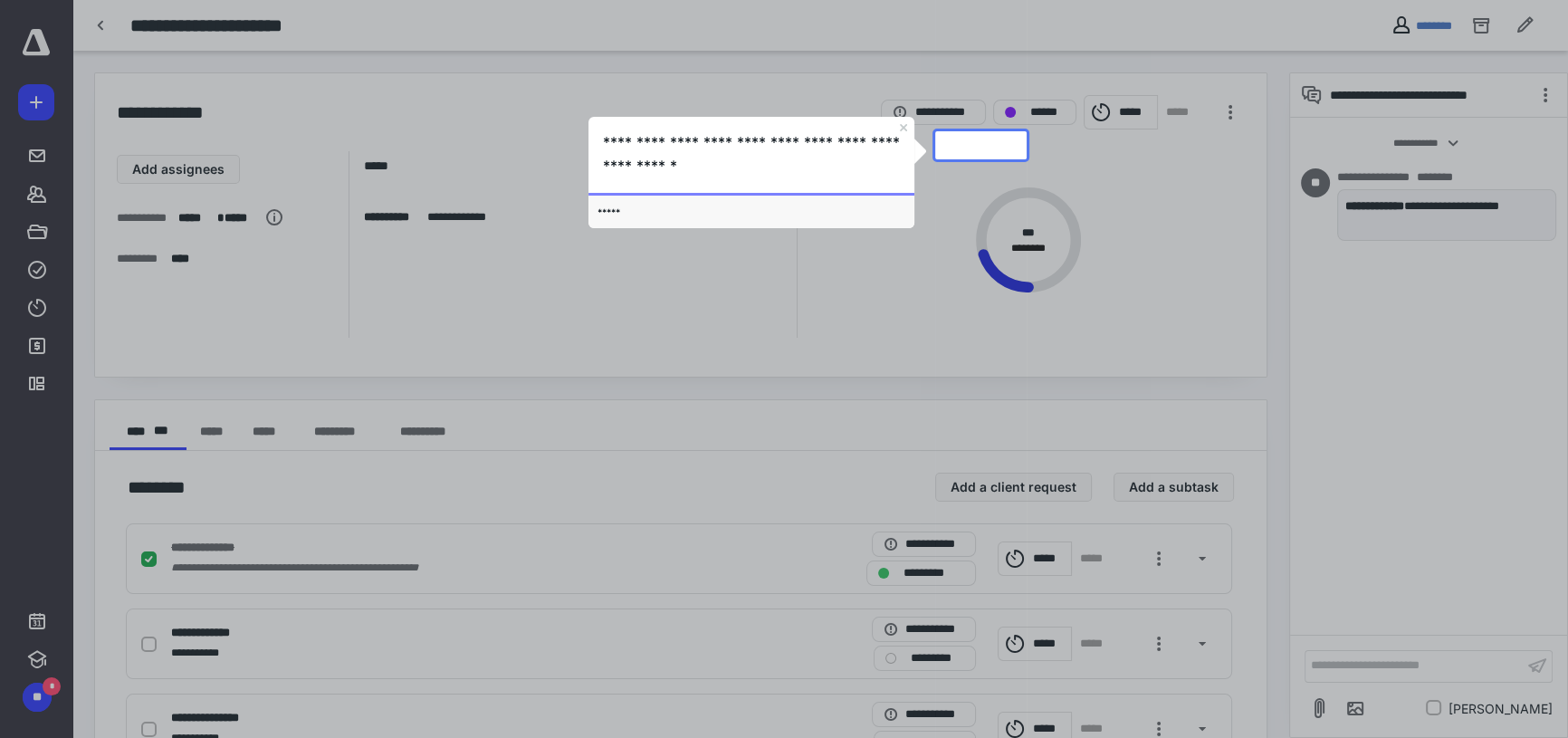 click at bounding box center [467, 575] 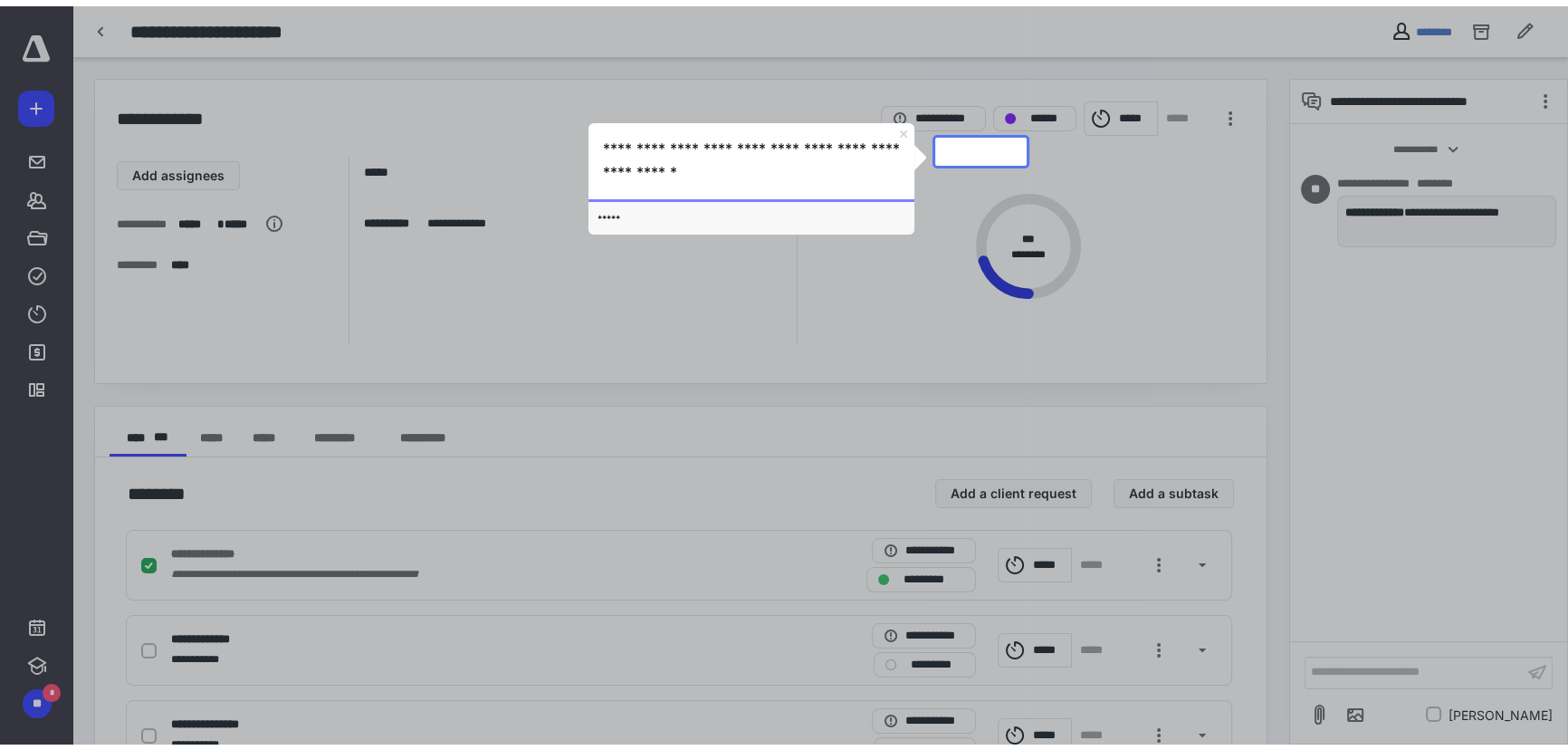 click 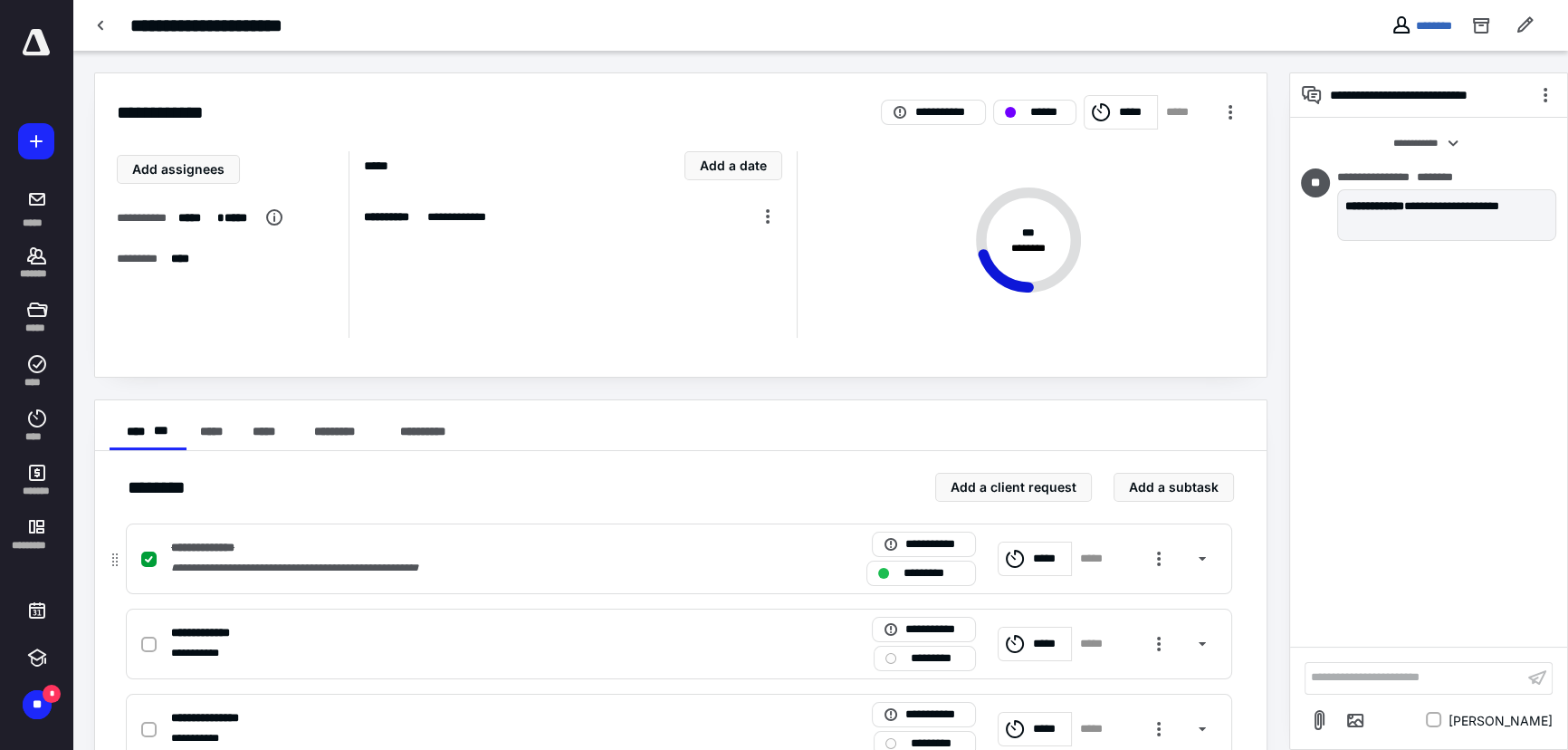 click on "*****" at bounding box center (1096, 559) 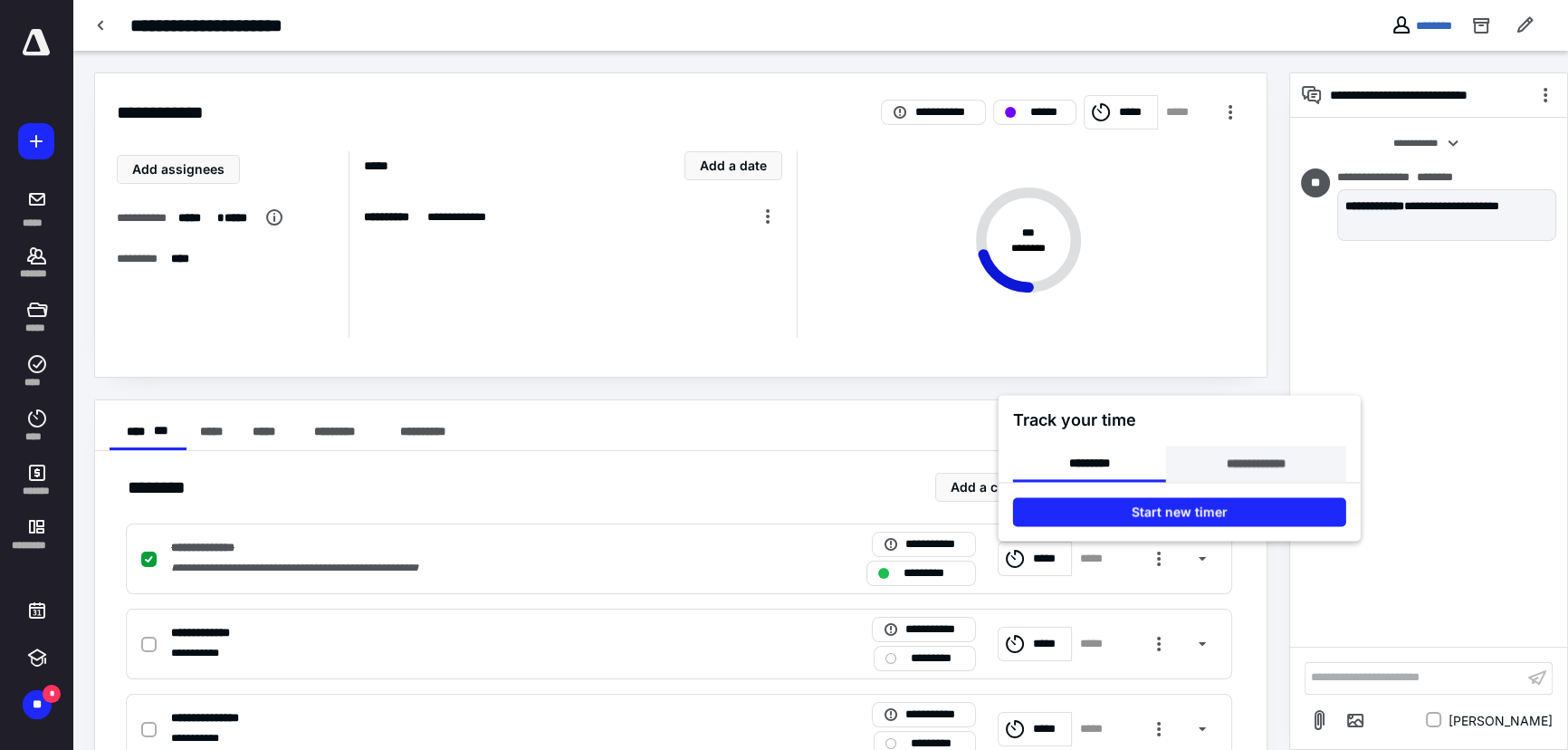 click on "**********" at bounding box center [1255, 464] 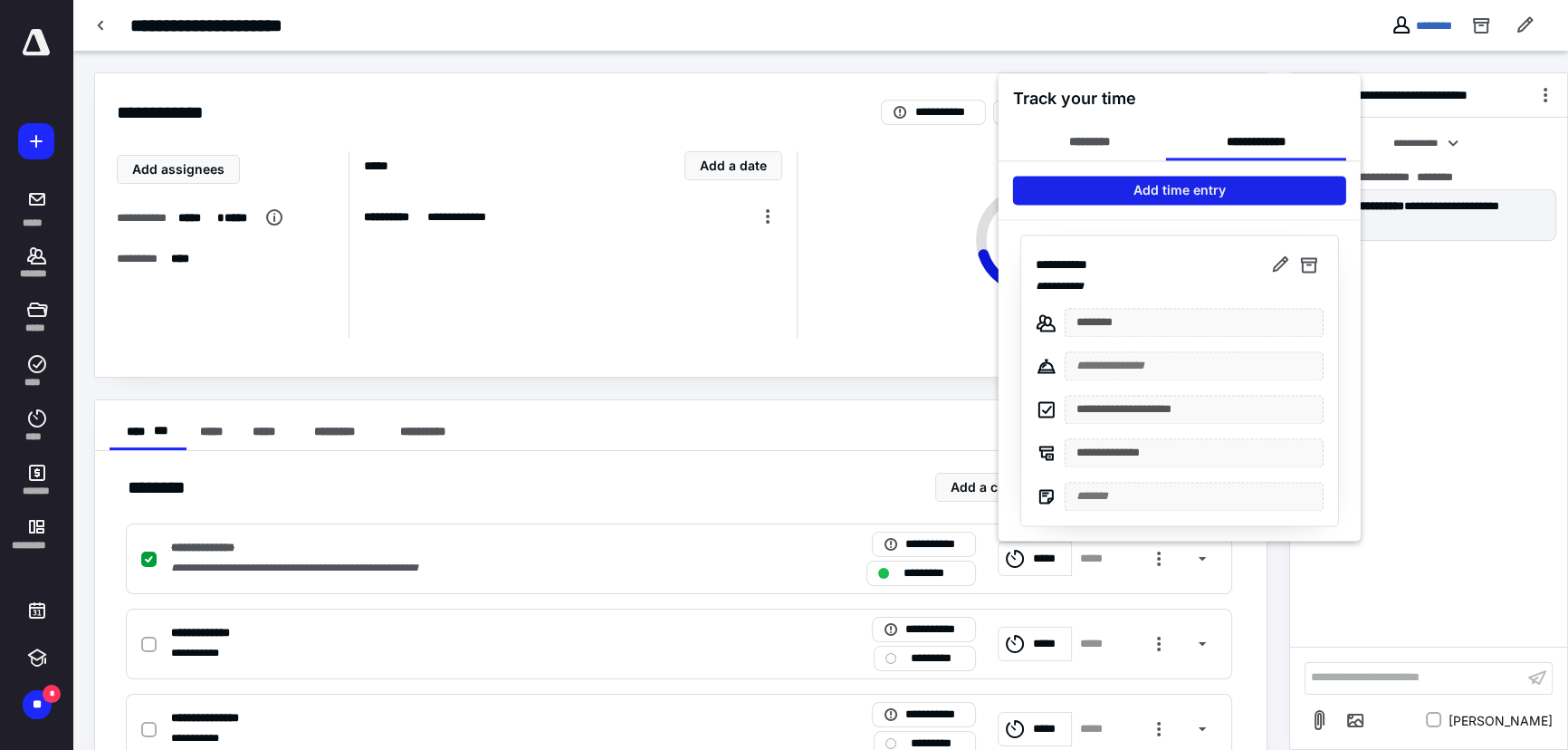 click on "Add time entry" at bounding box center (1180, 190) 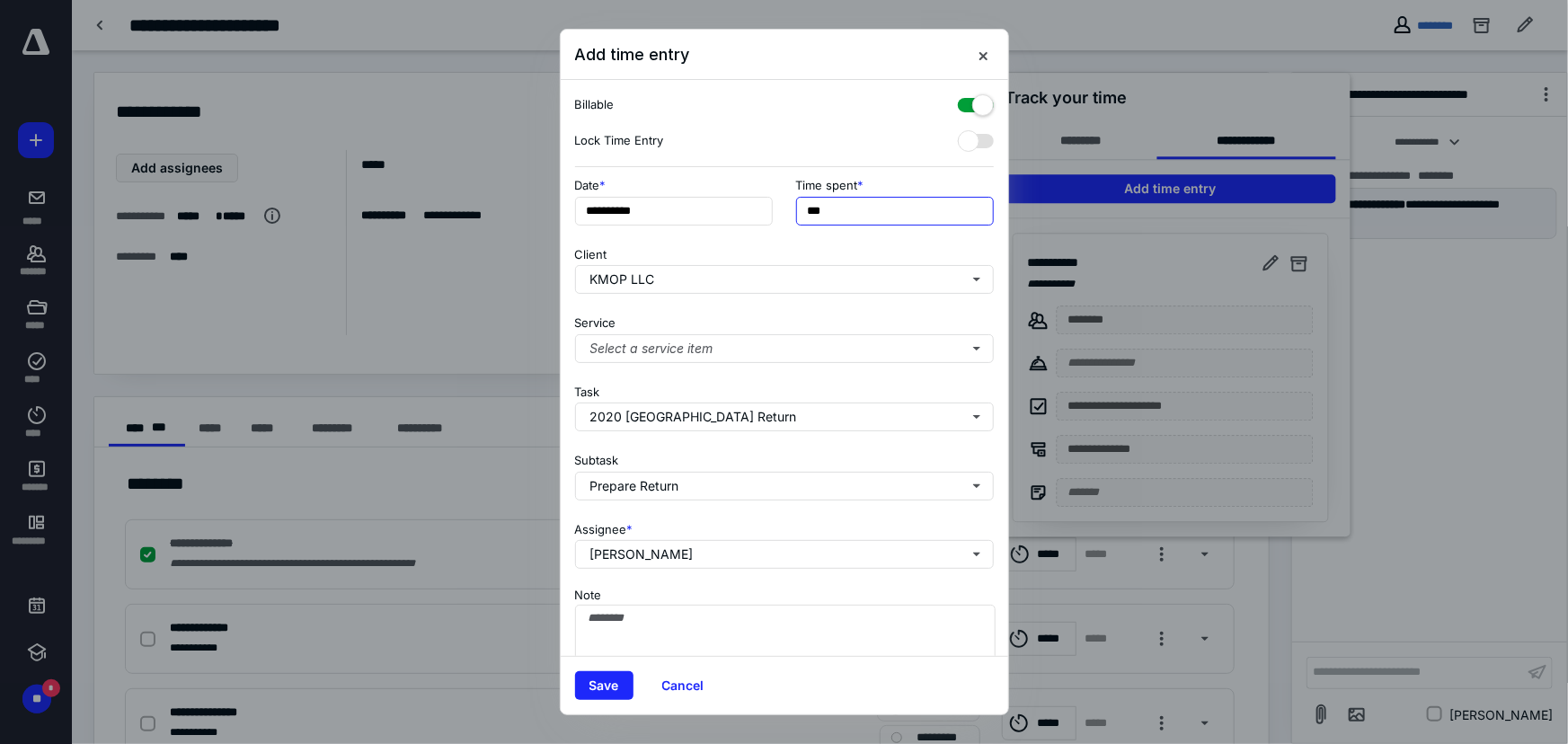 click on "***" at bounding box center (895, 211) 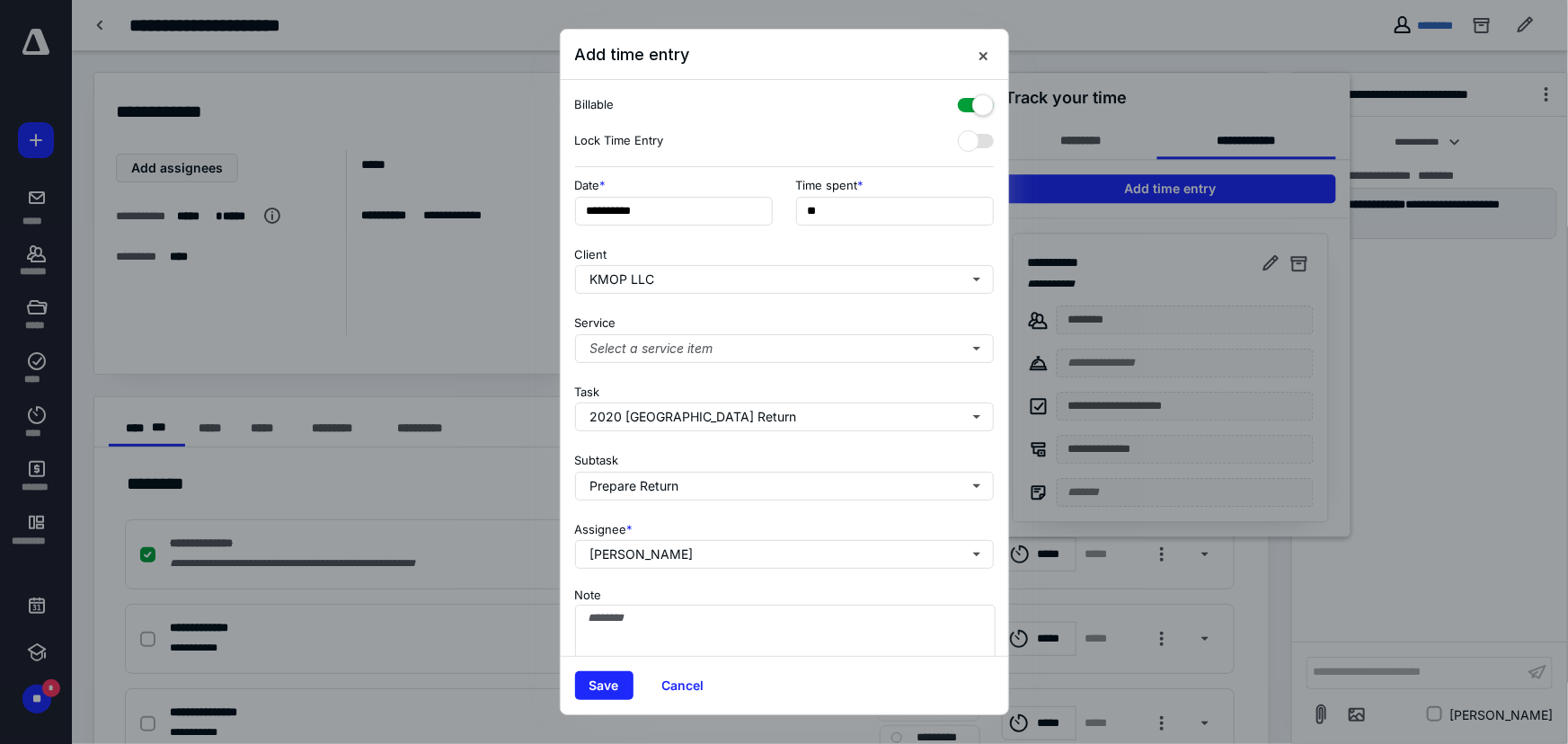 type on "***" 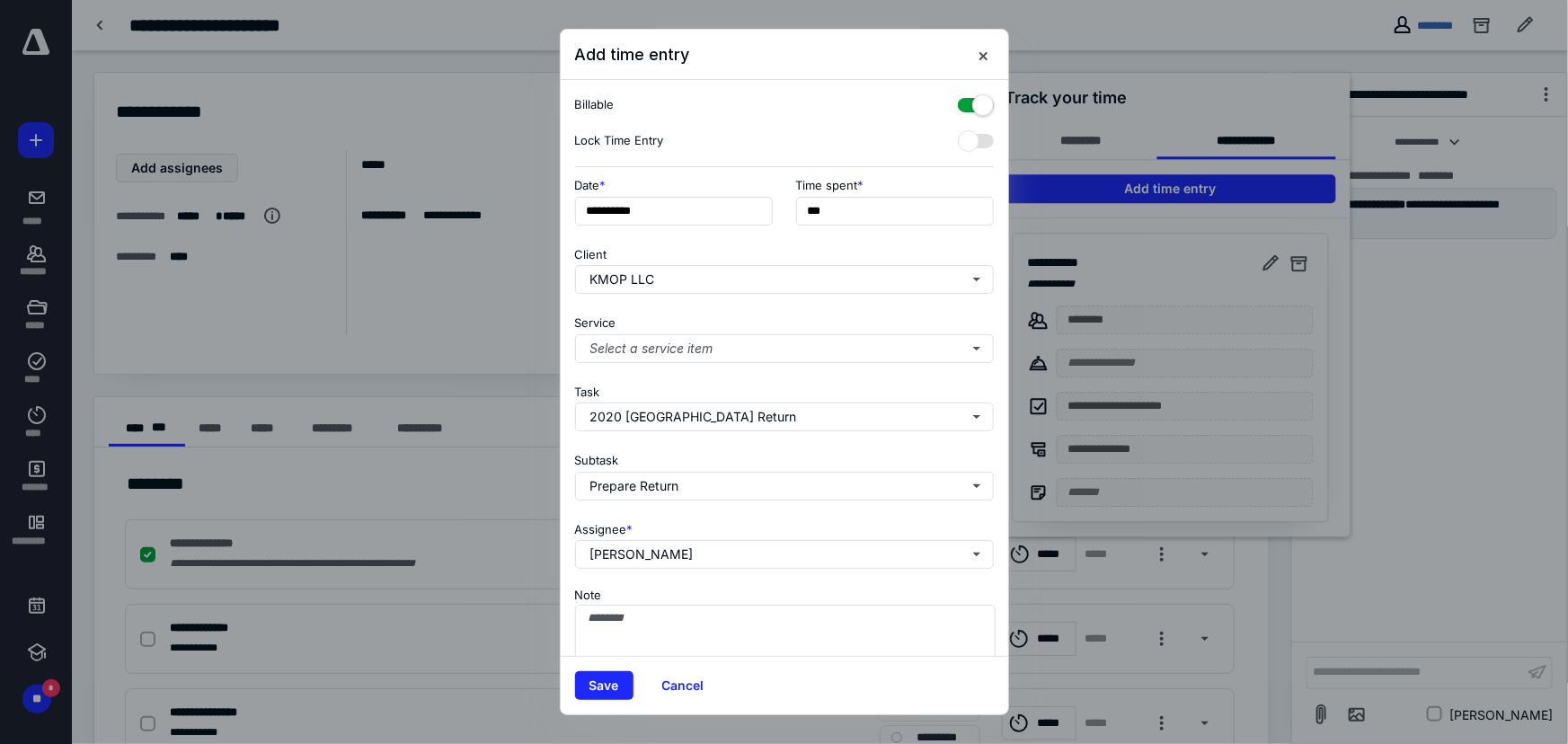 click on "**********" at bounding box center (784, 368) 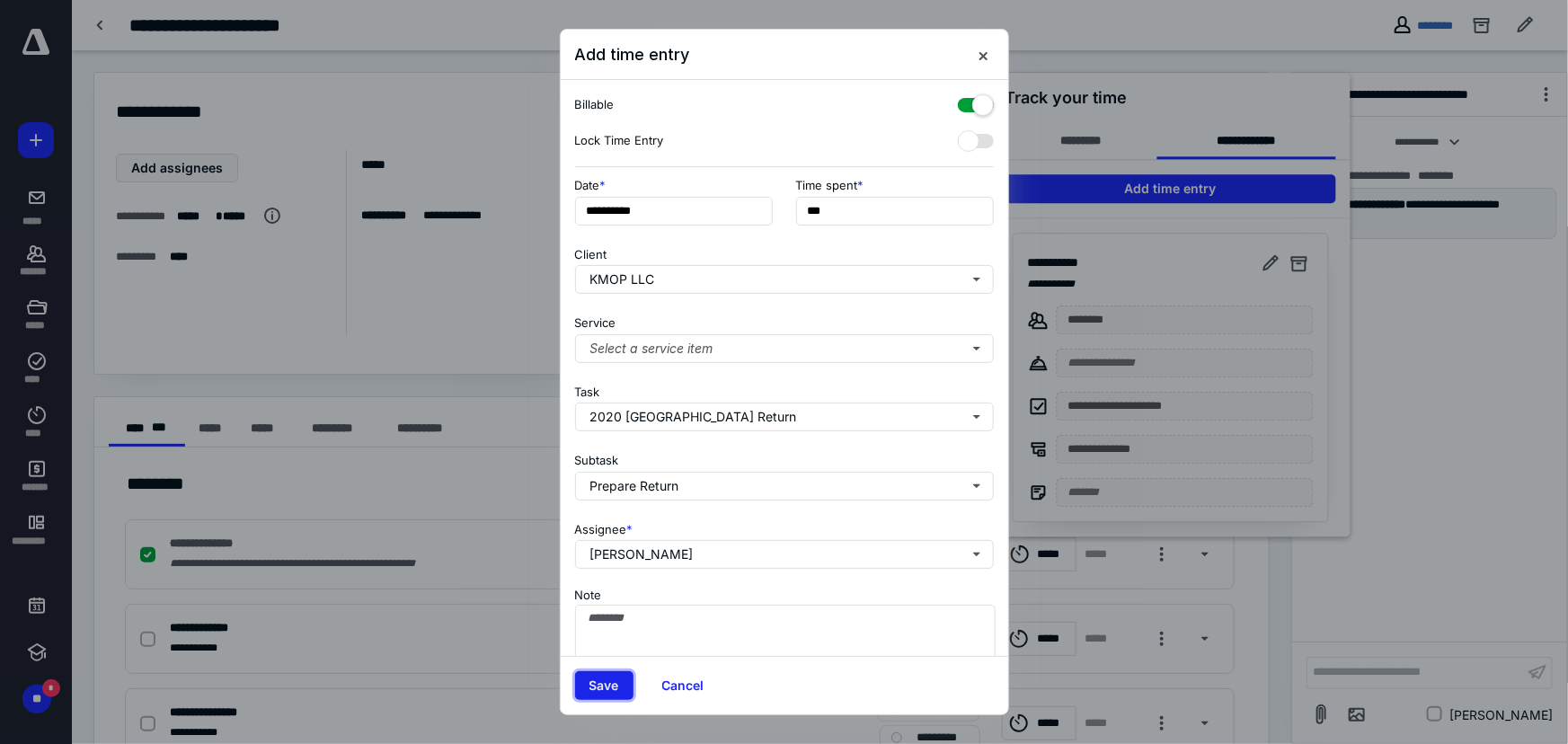 click on "Save" at bounding box center [604, 686] 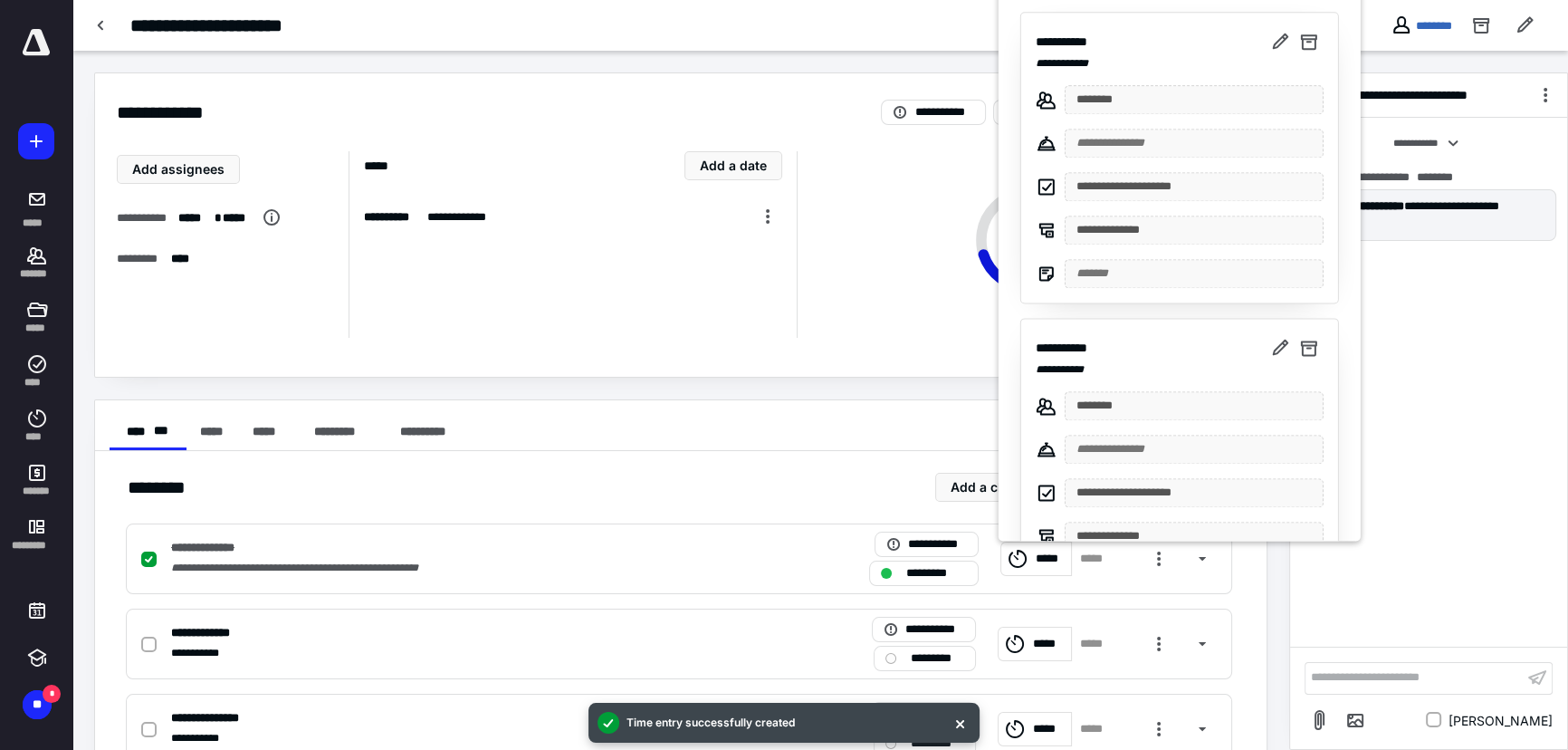 click at bounding box center (784, 375) 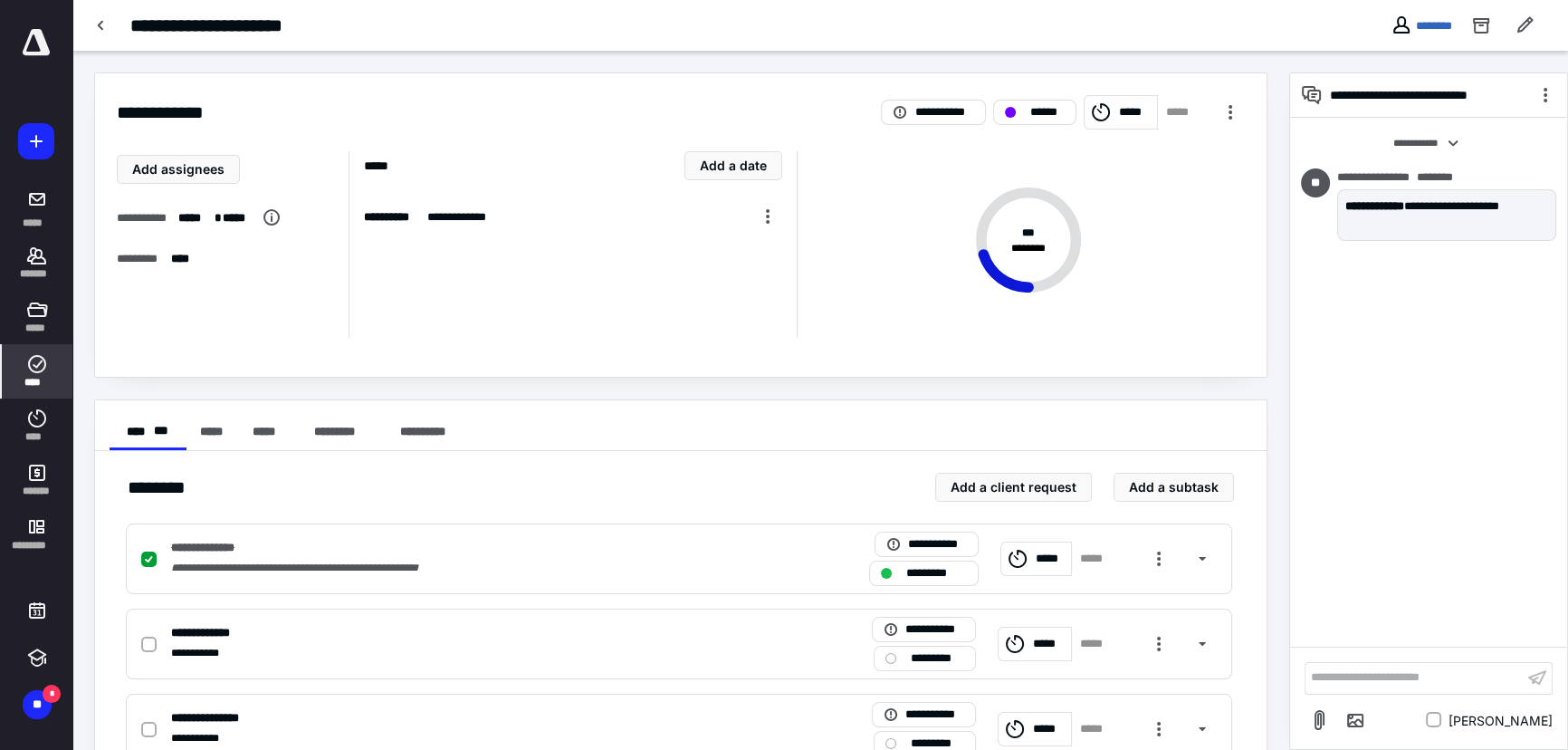 click 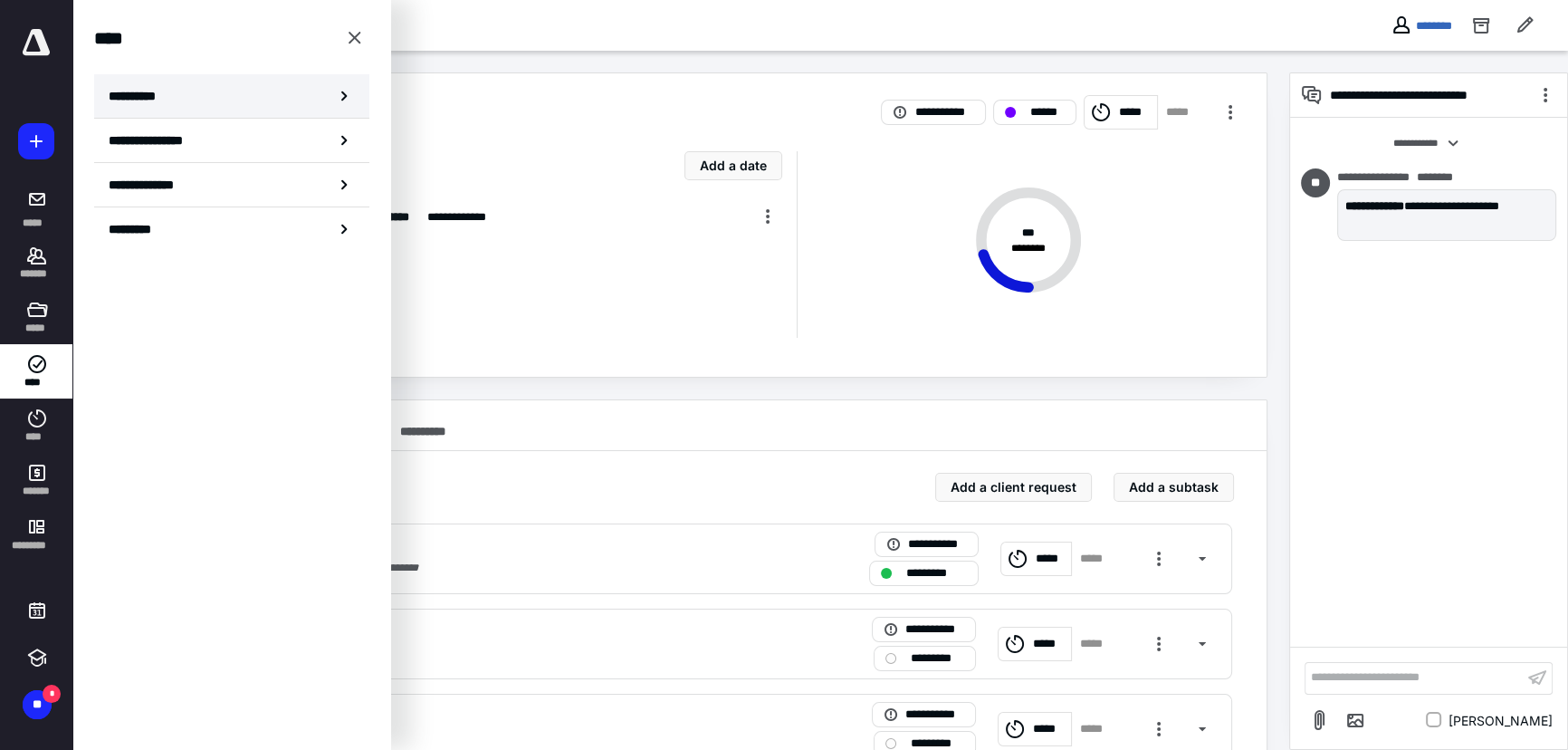 click on "**********" at bounding box center [232, 96] 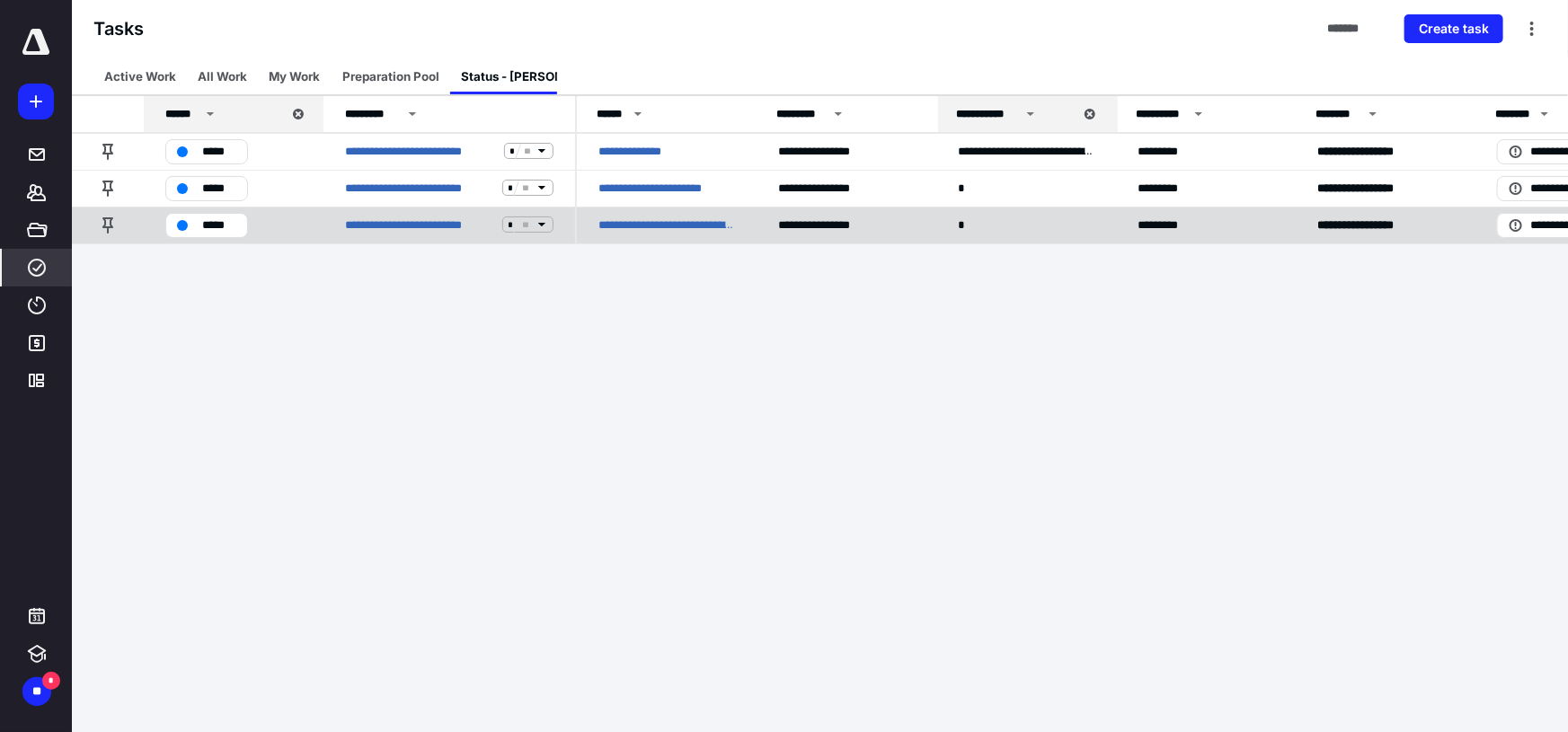 click on "*****" at bounding box center (234, 225) 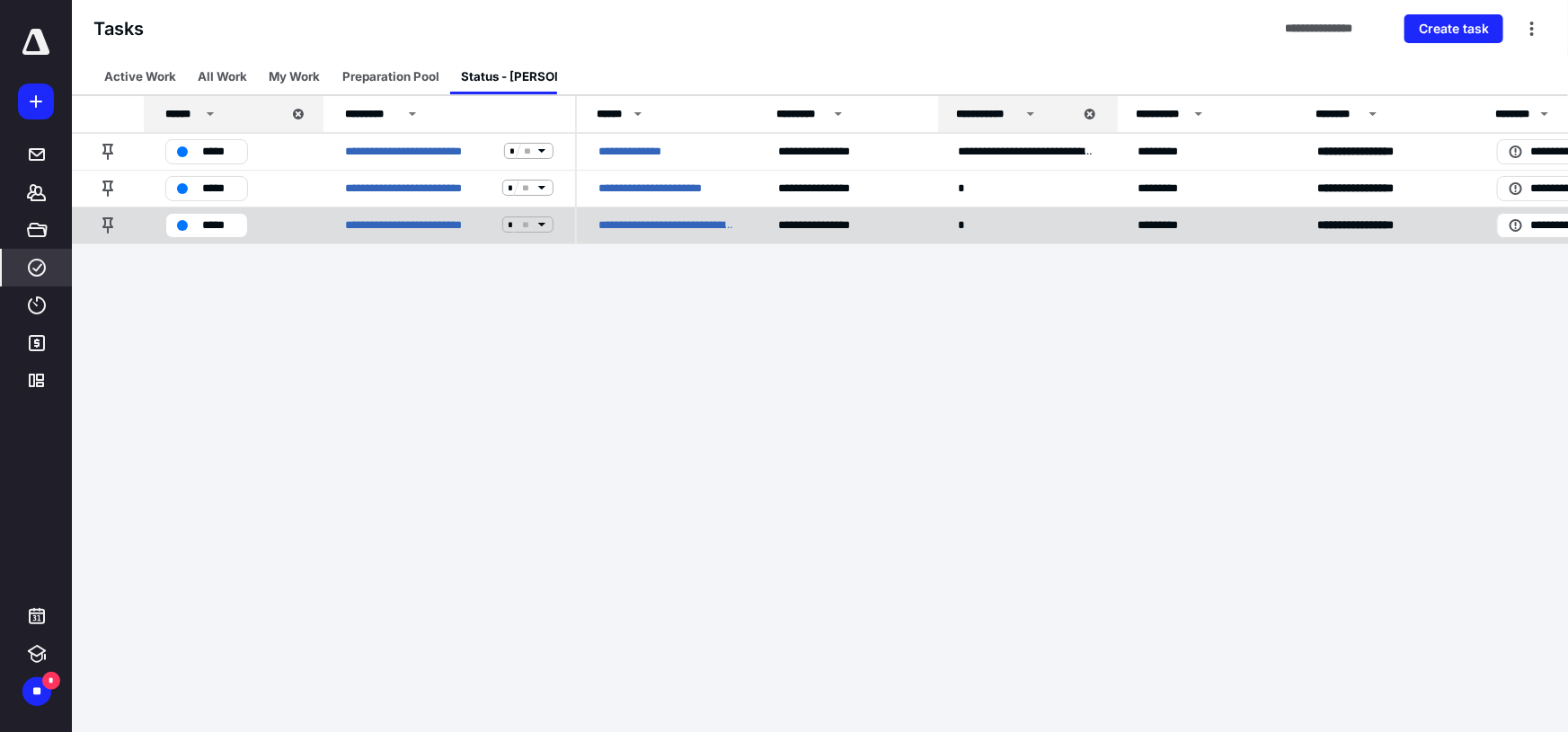 click on "*****" at bounding box center [234, 225] 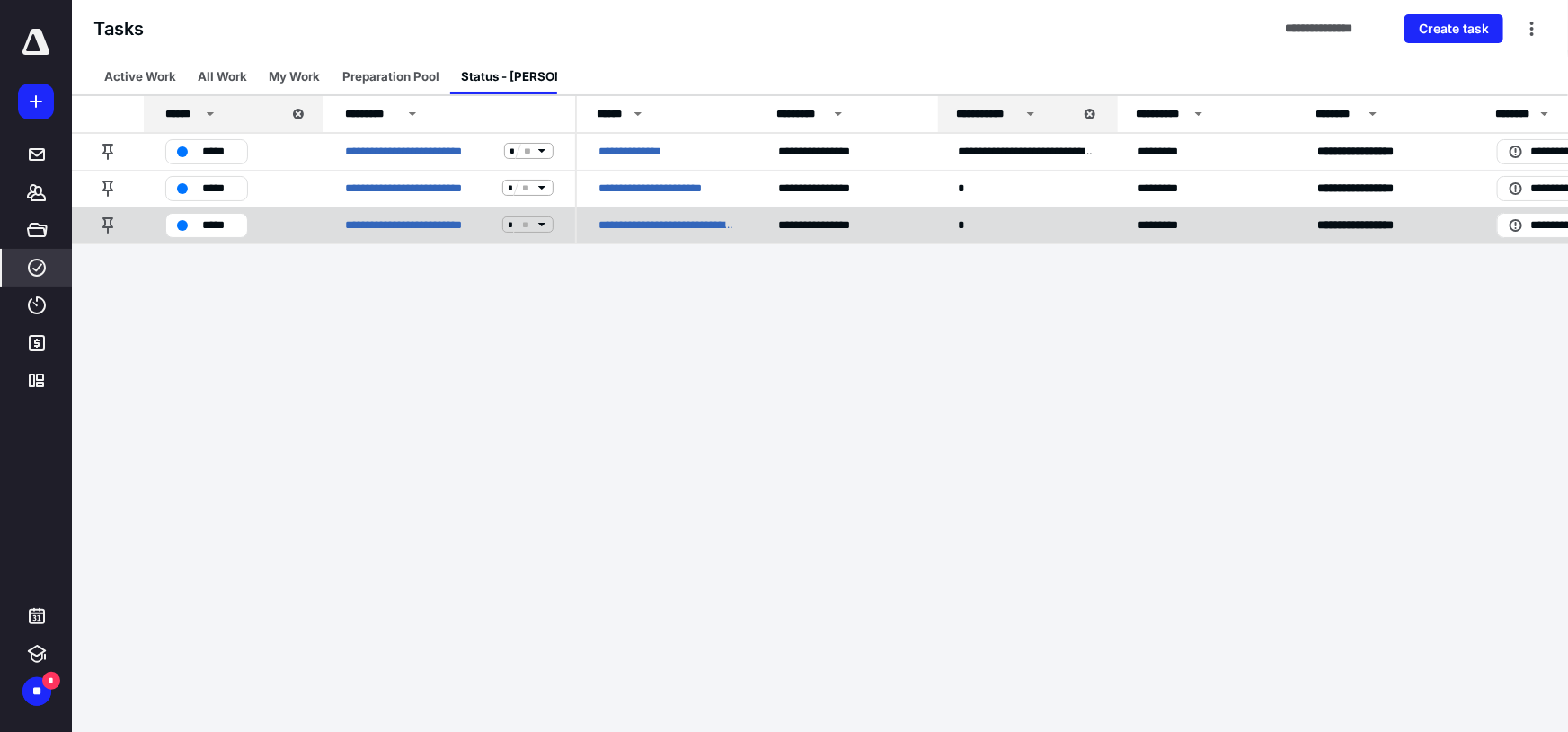 click on "**********" at bounding box center (667, 225) 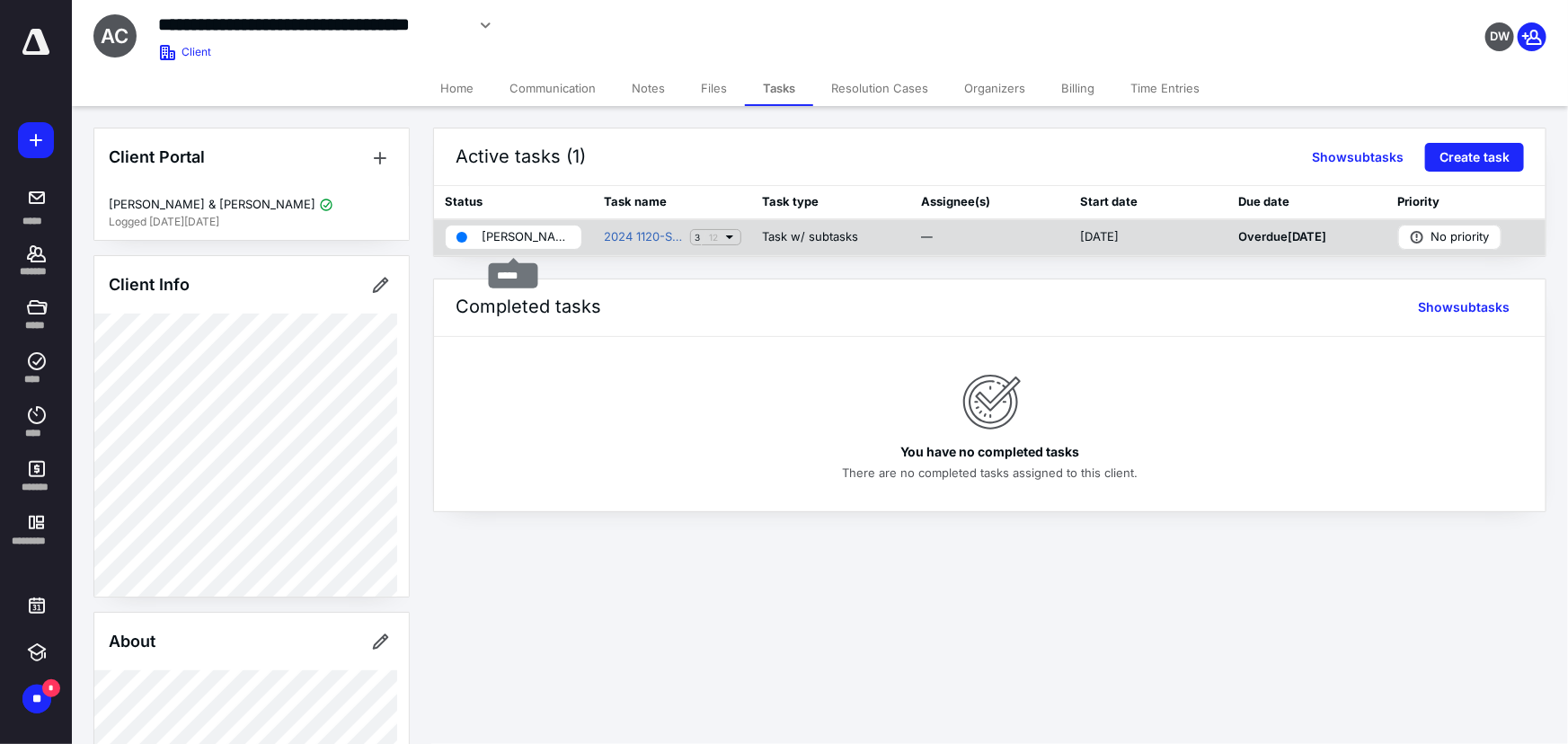 click on "[PERSON_NAME]" at bounding box center (513, 237) 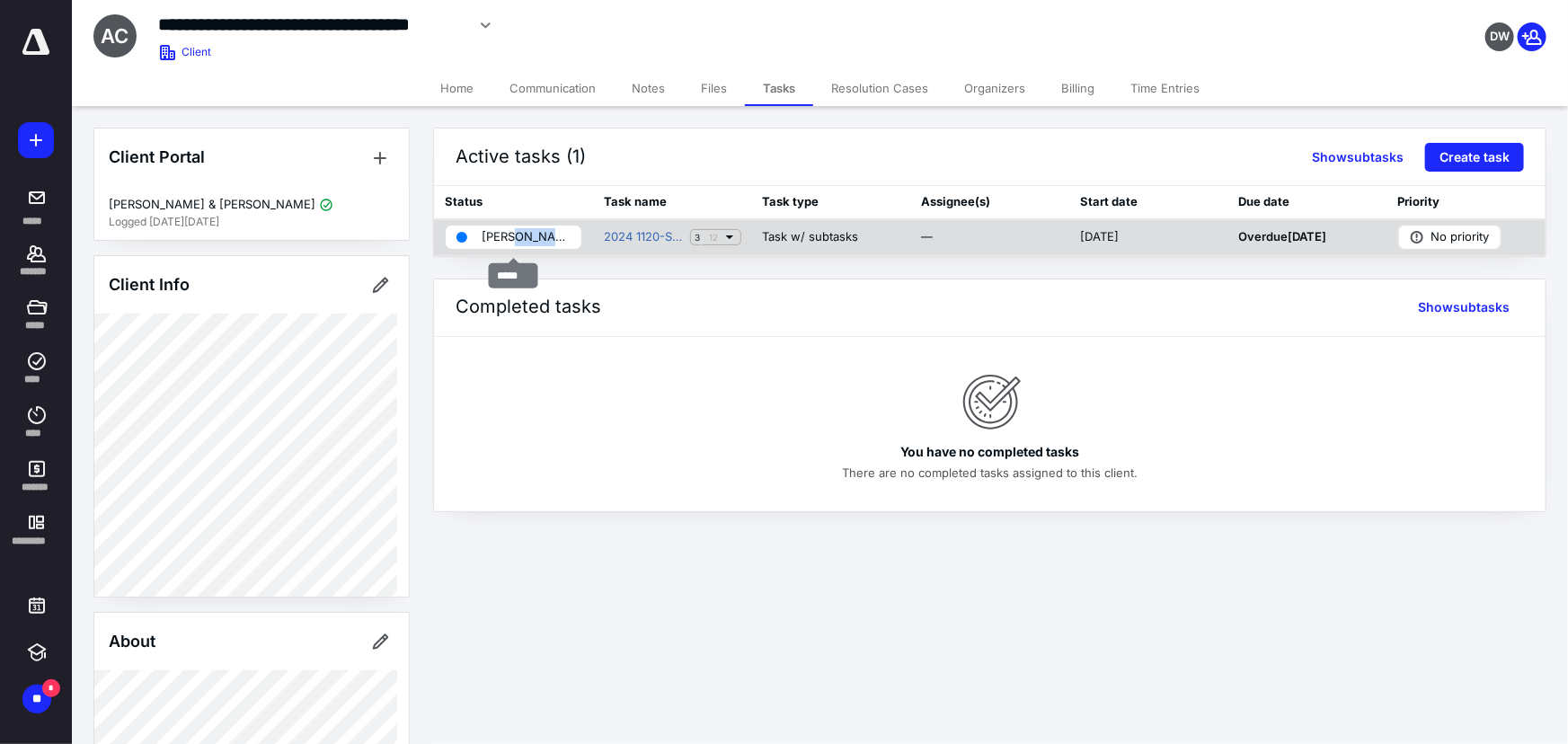 click on "[PERSON_NAME]" at bounding box center (513, 237) 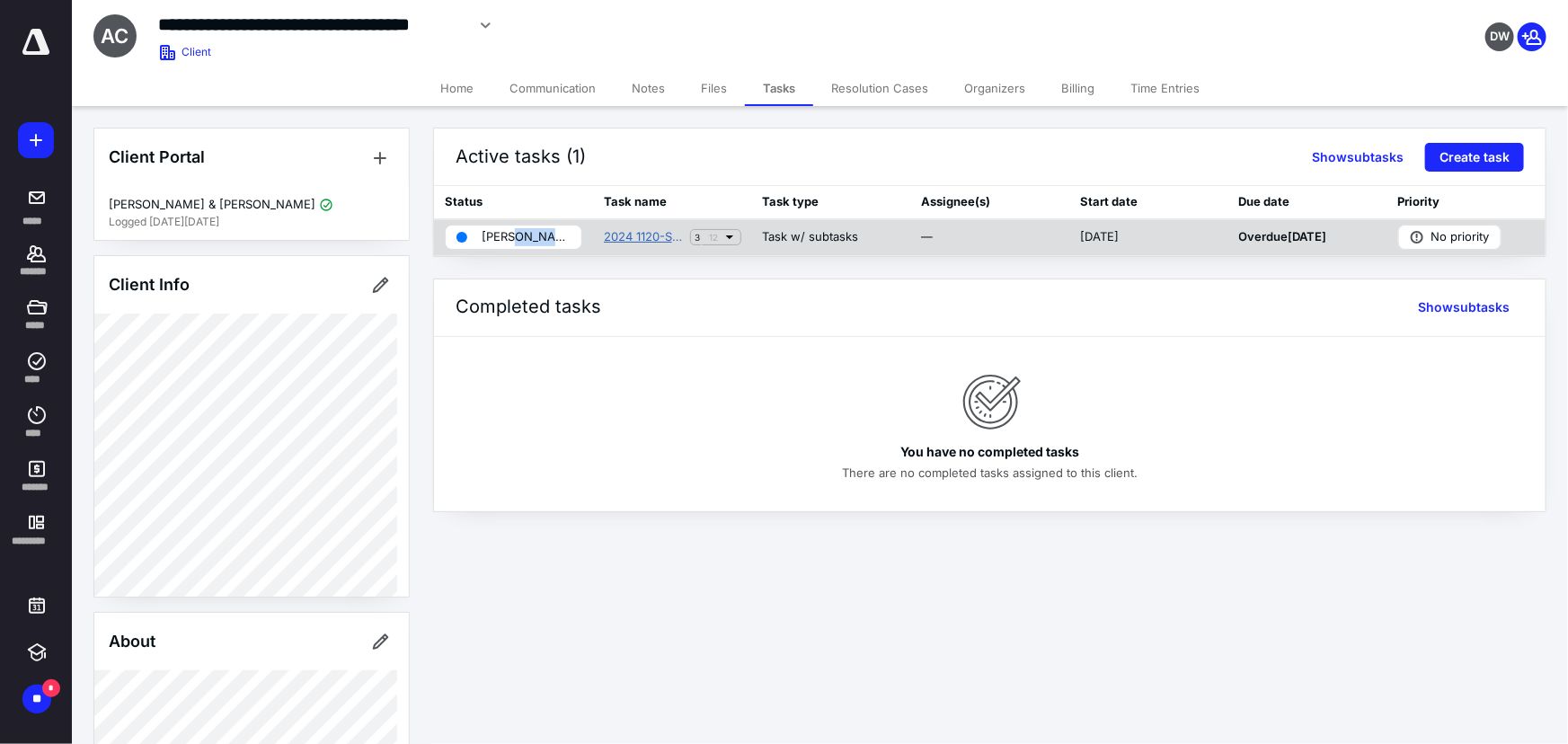 click on "2024 1120-S Tax Return ITA" at bounding box center (643, 237) 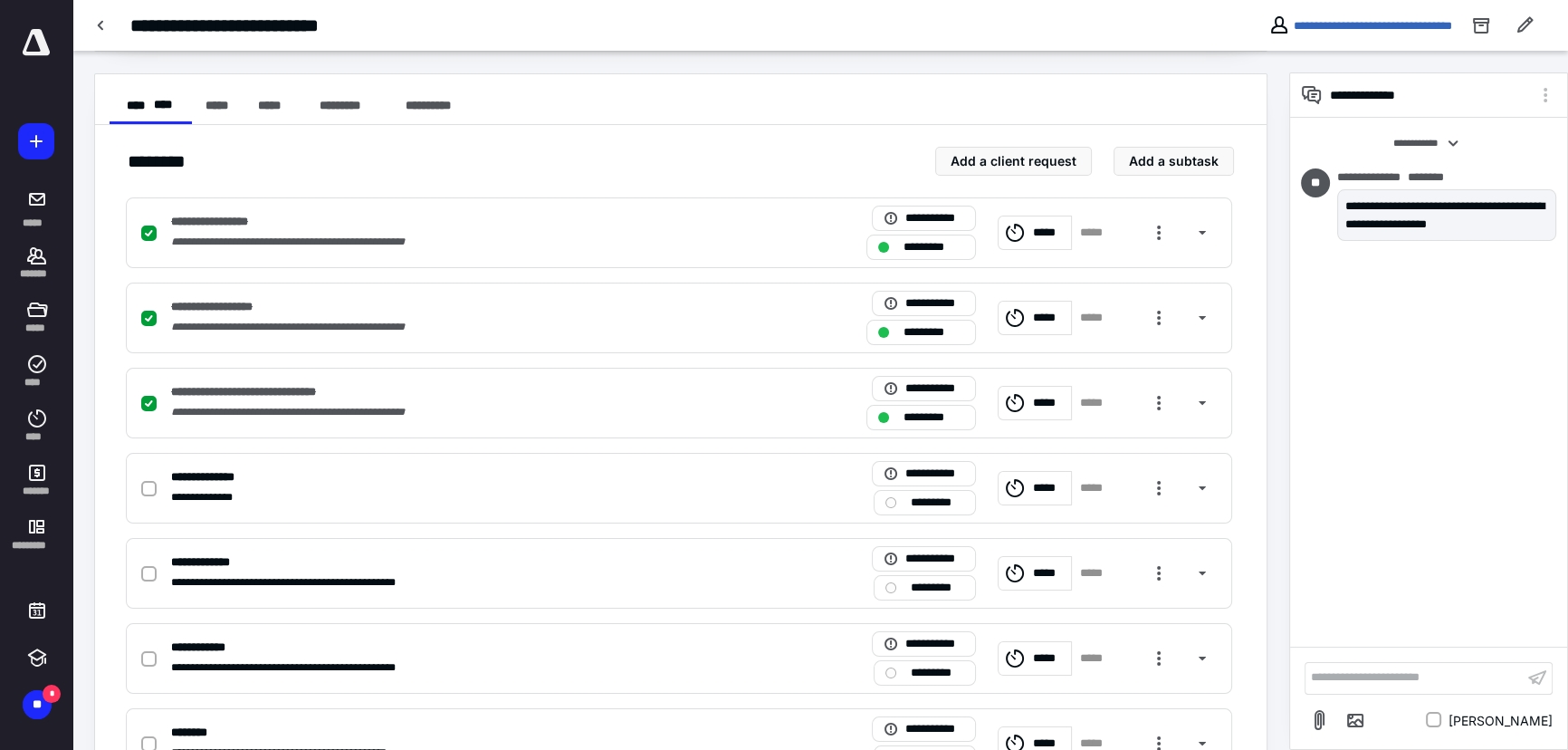 scroll, scrollTop: 329, scrollLeft: 0, axis: vertical 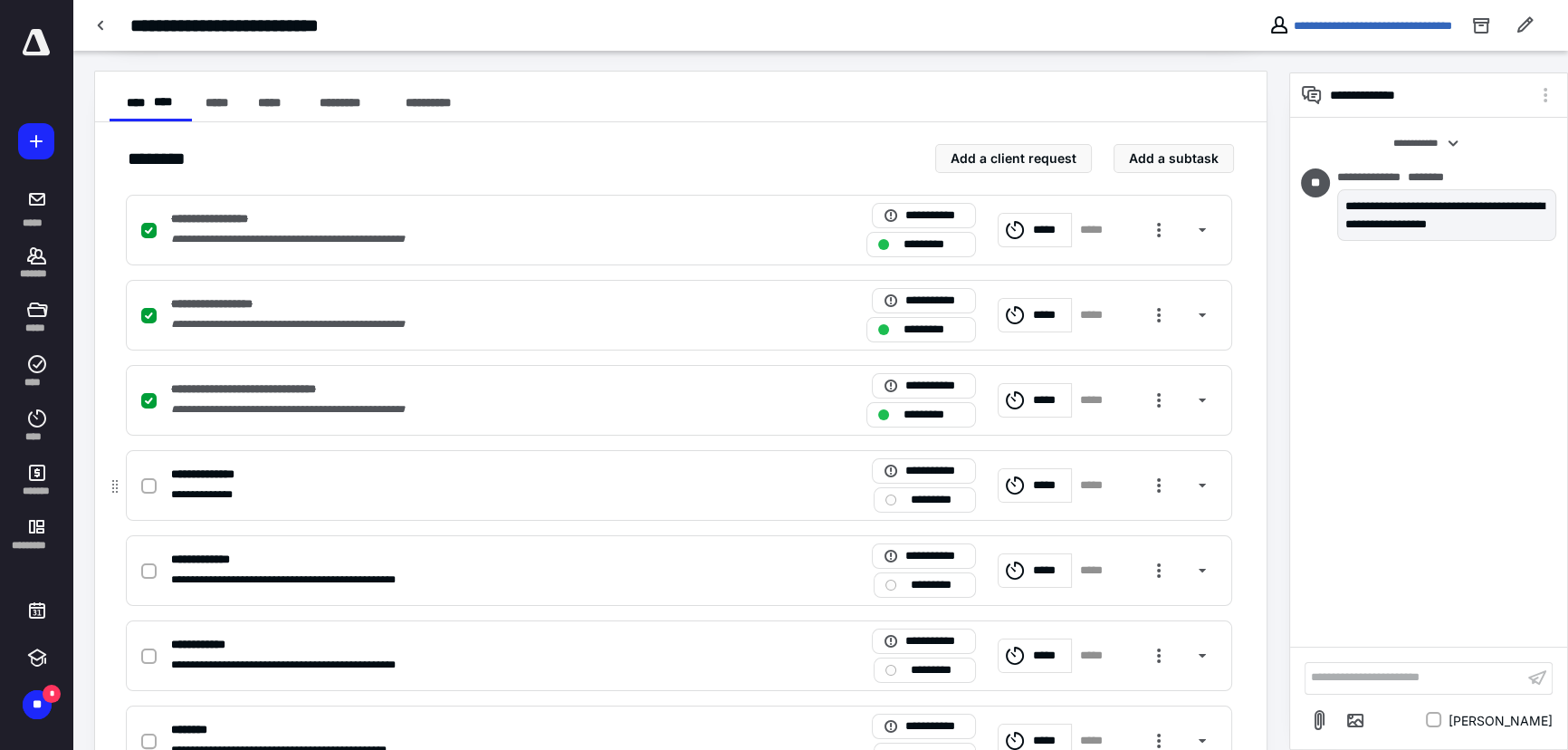 click on "*****" at bounding box center [1049, 485] 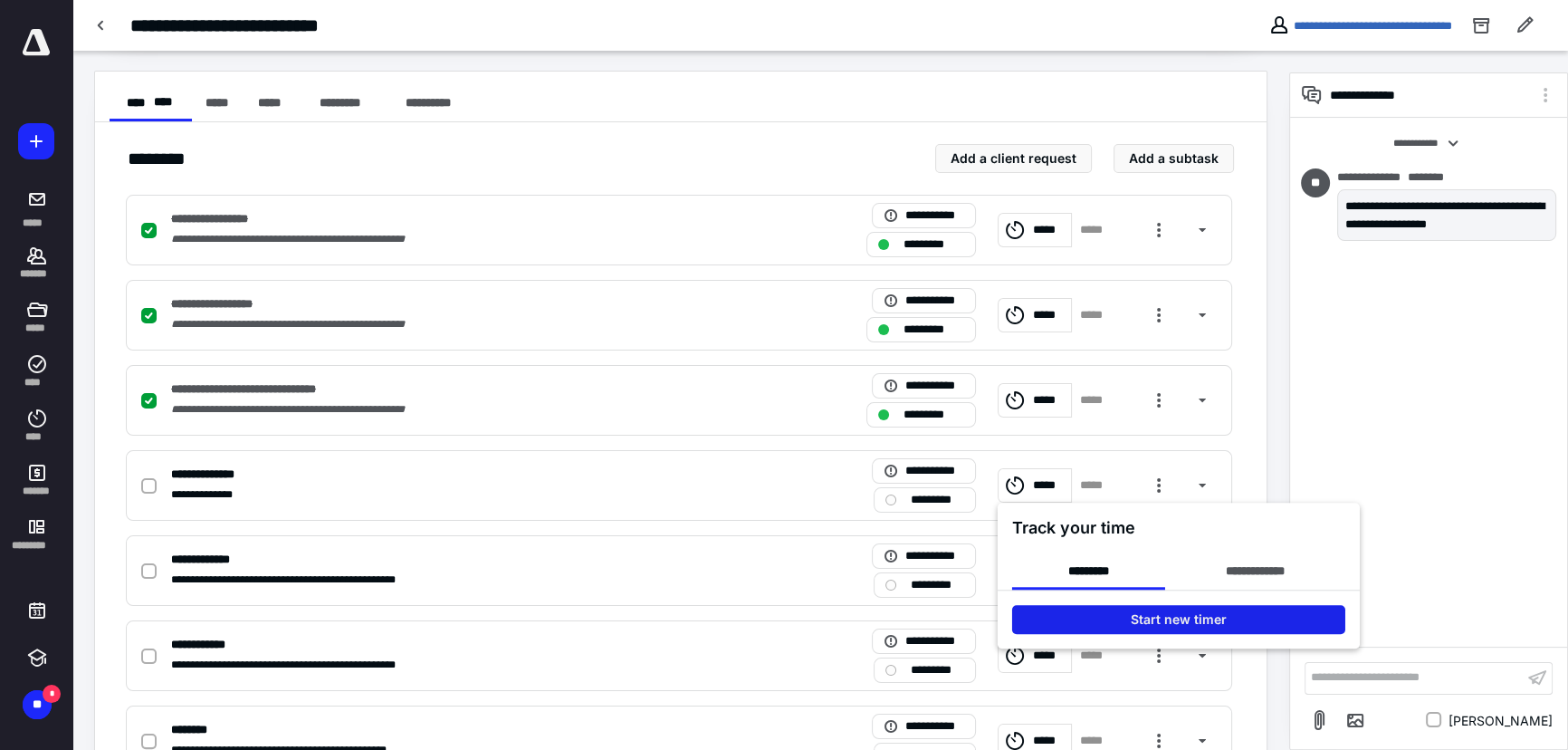 click on "Start new timer" at bounding box center (1179, 620) 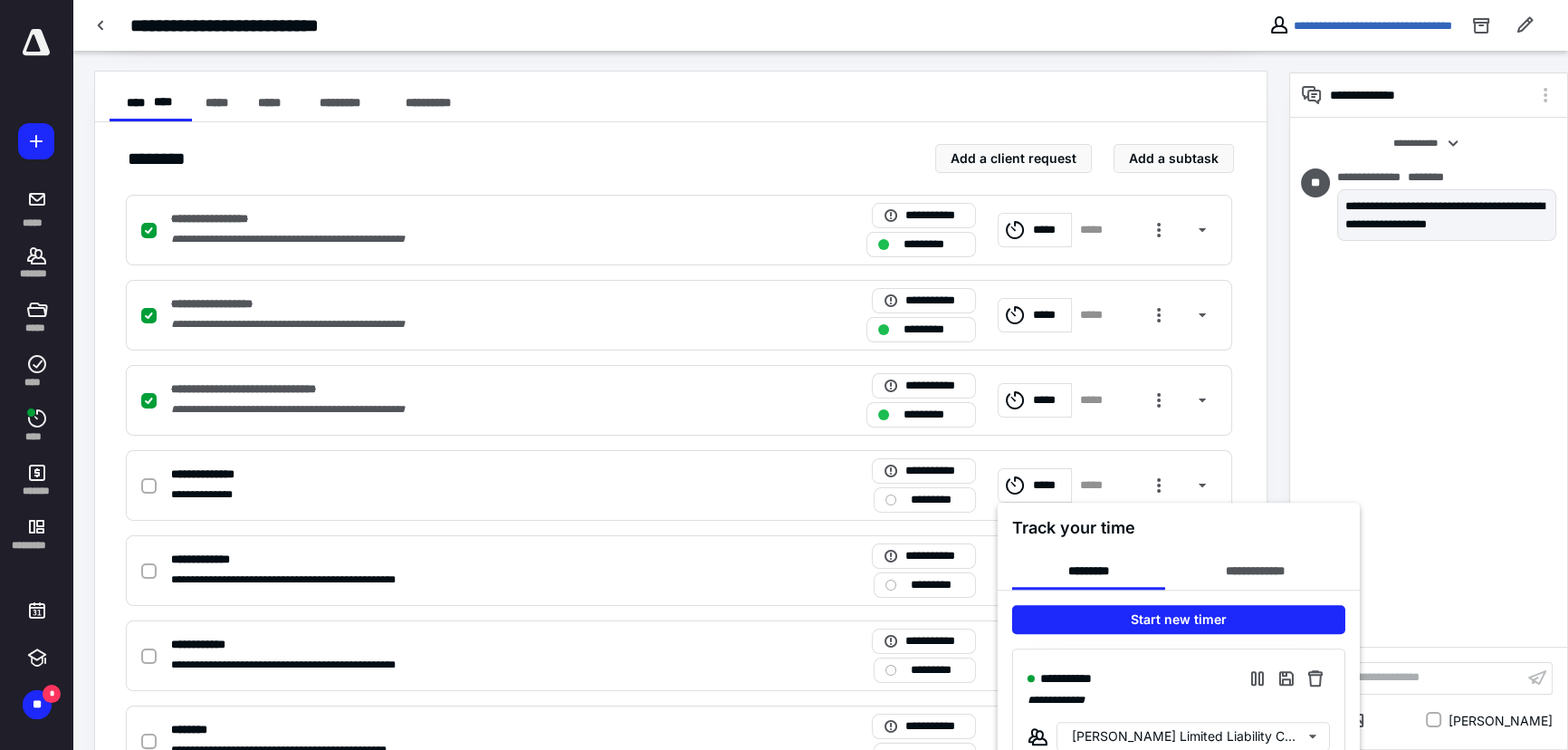 click at bounding box center (784, 375) 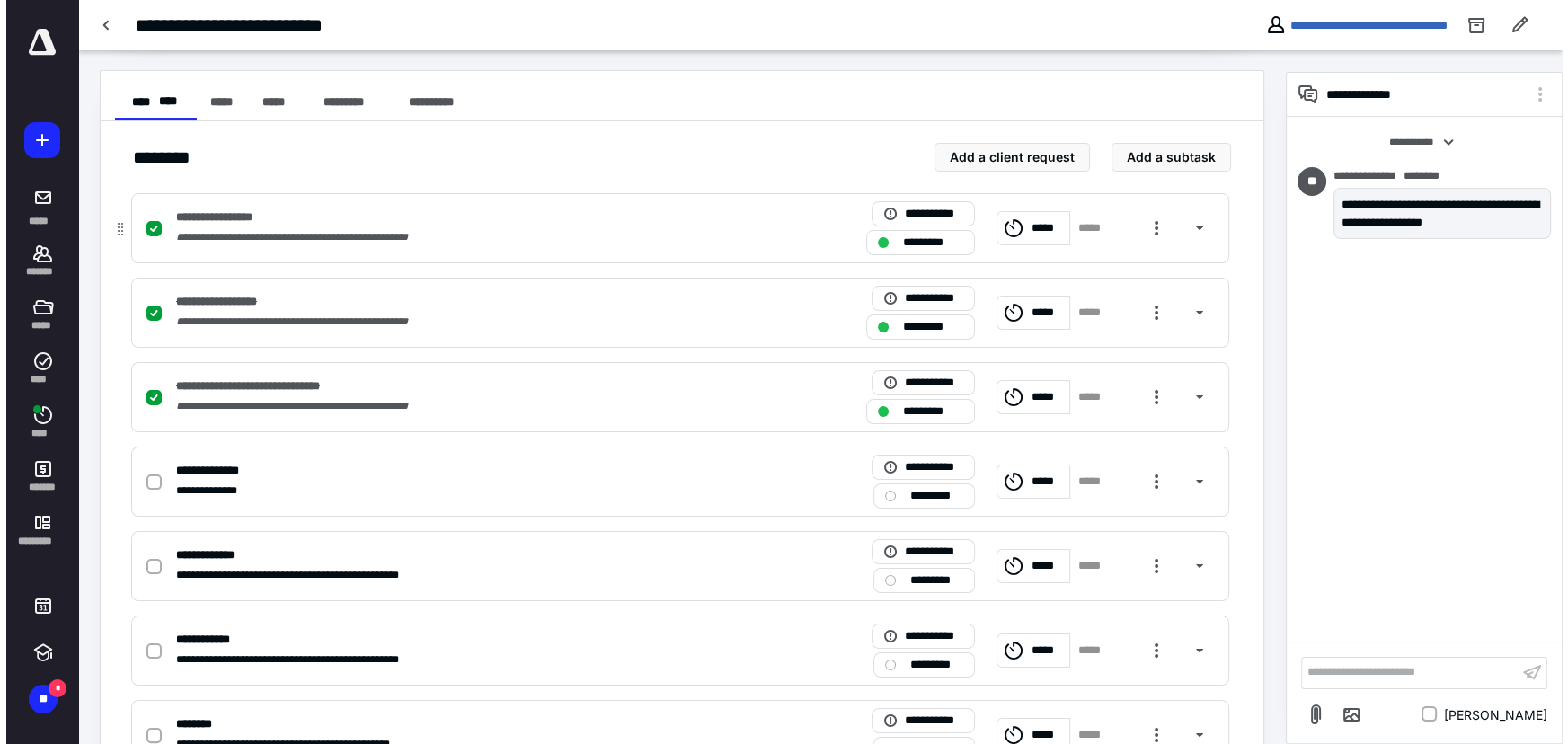 scroll, scrollTop: 0, scrollLeft: 0, axis: both 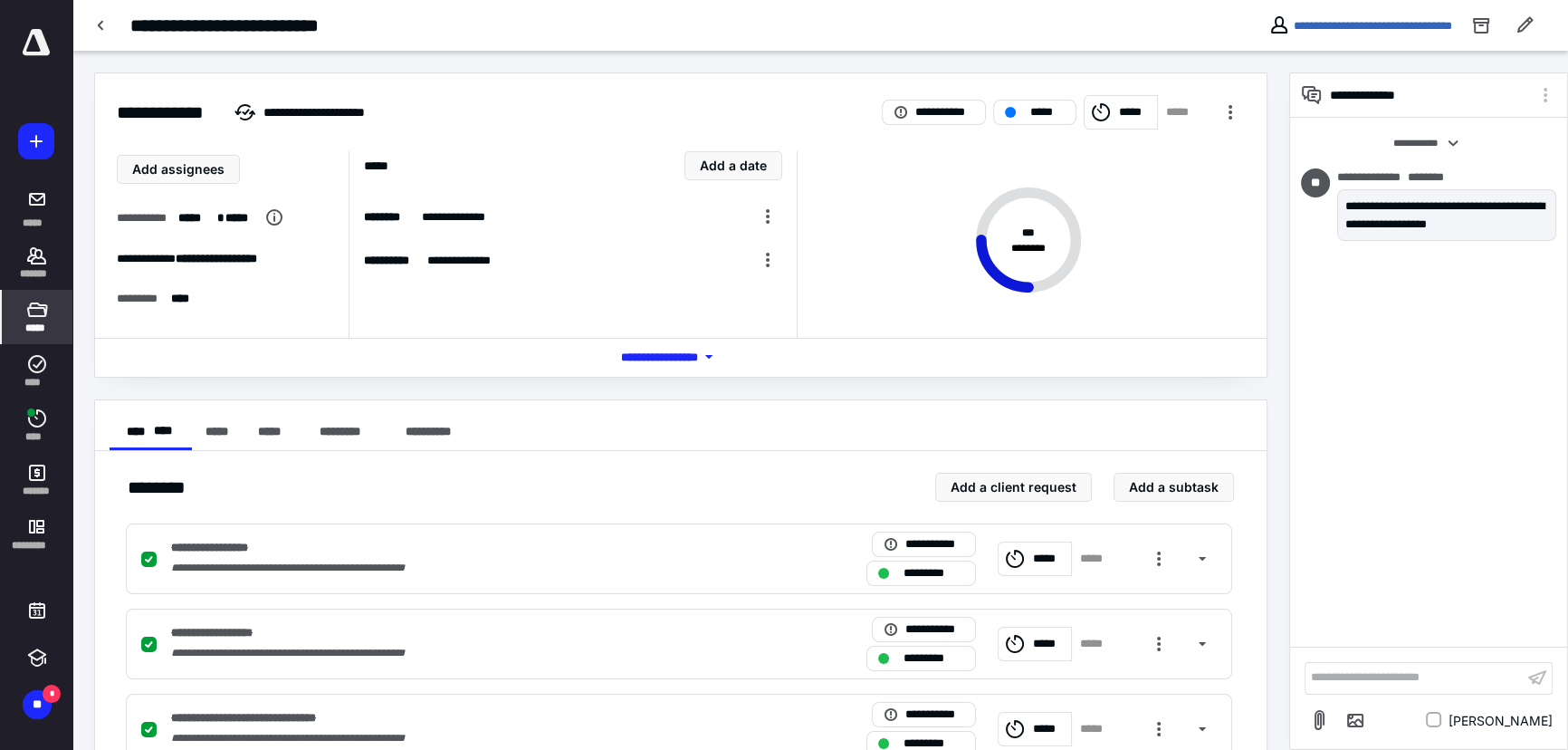click on "*****" at bounding box center (37, 317) 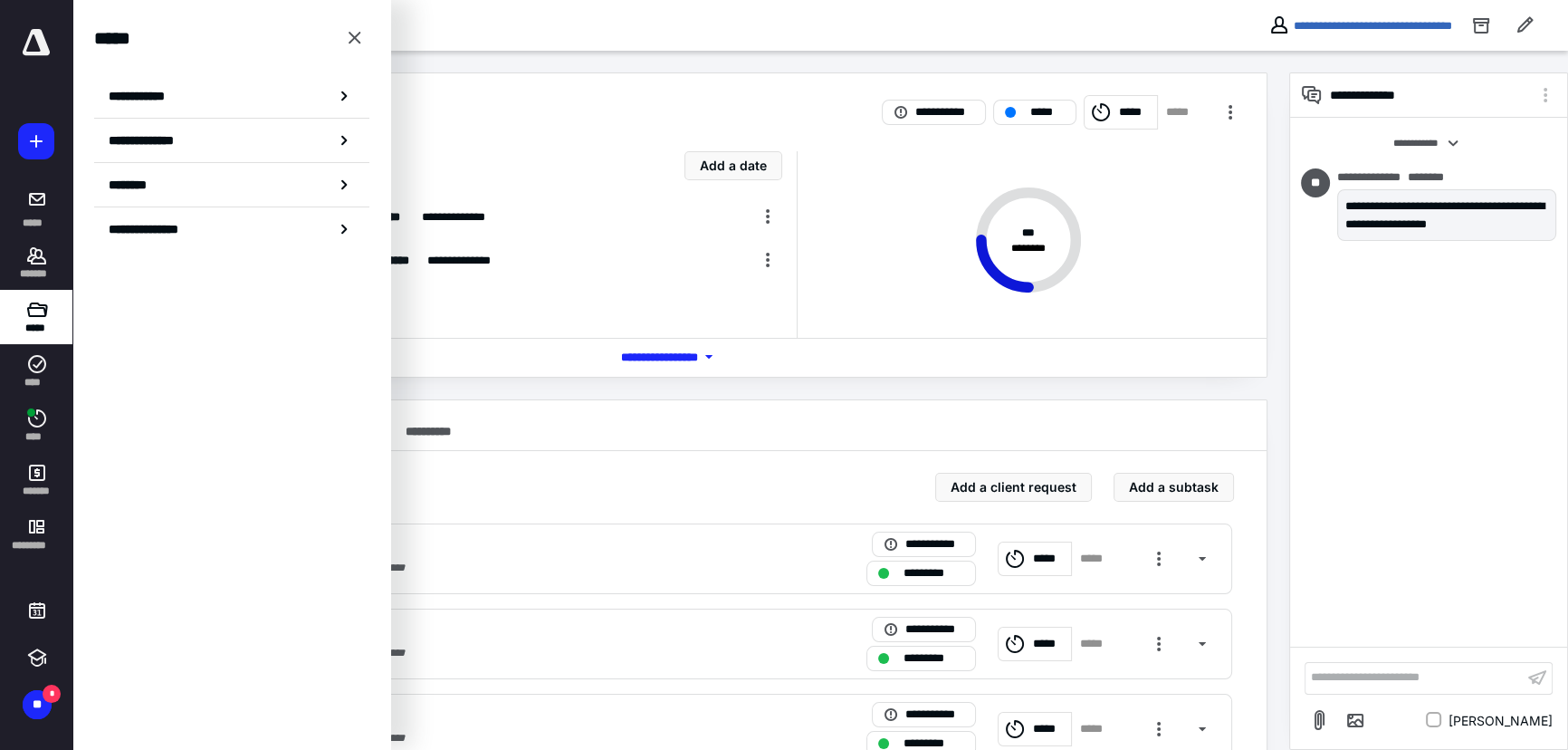 click on "**********" at bounding box center [681, 426] 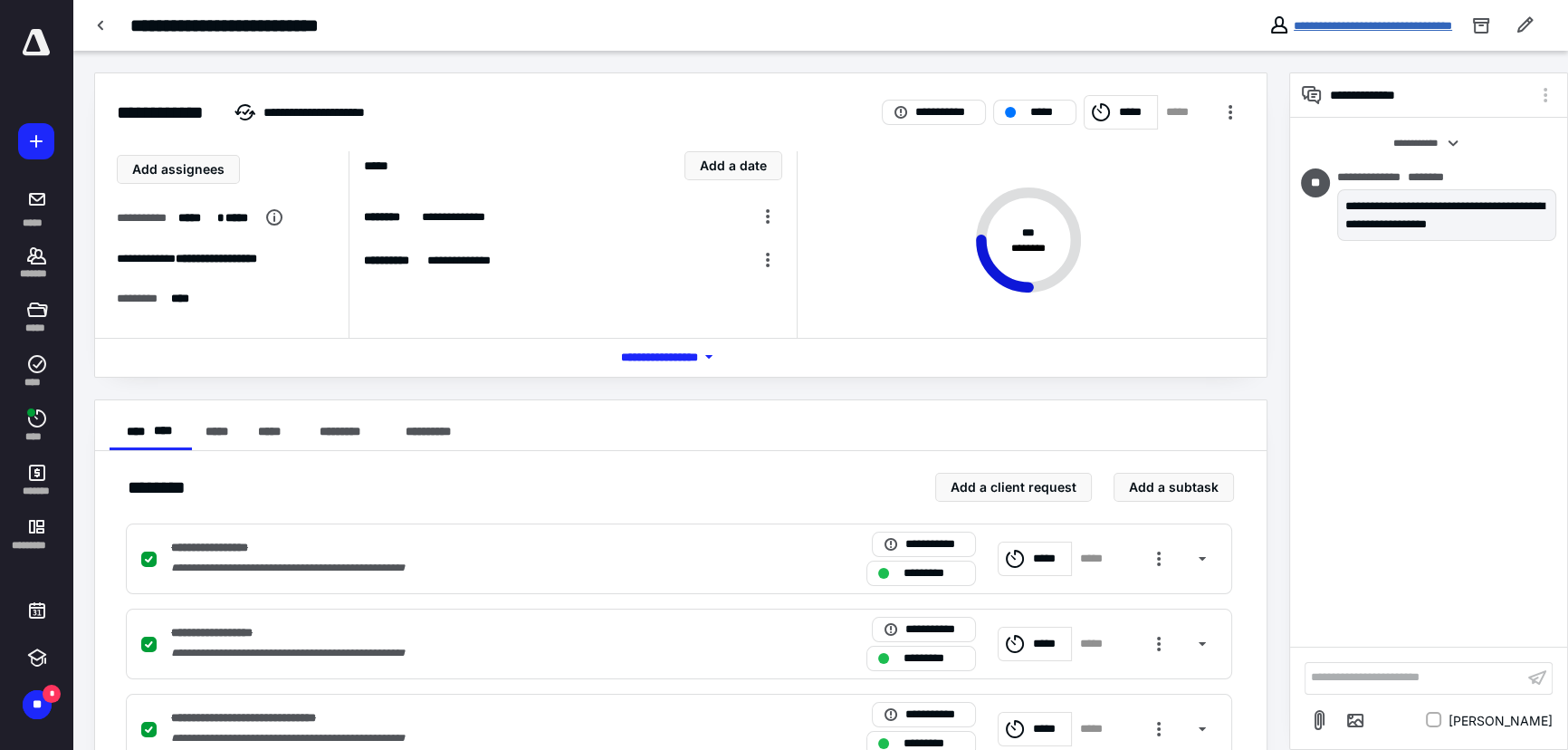 click on "**********" at bounding box center [1372, 25] 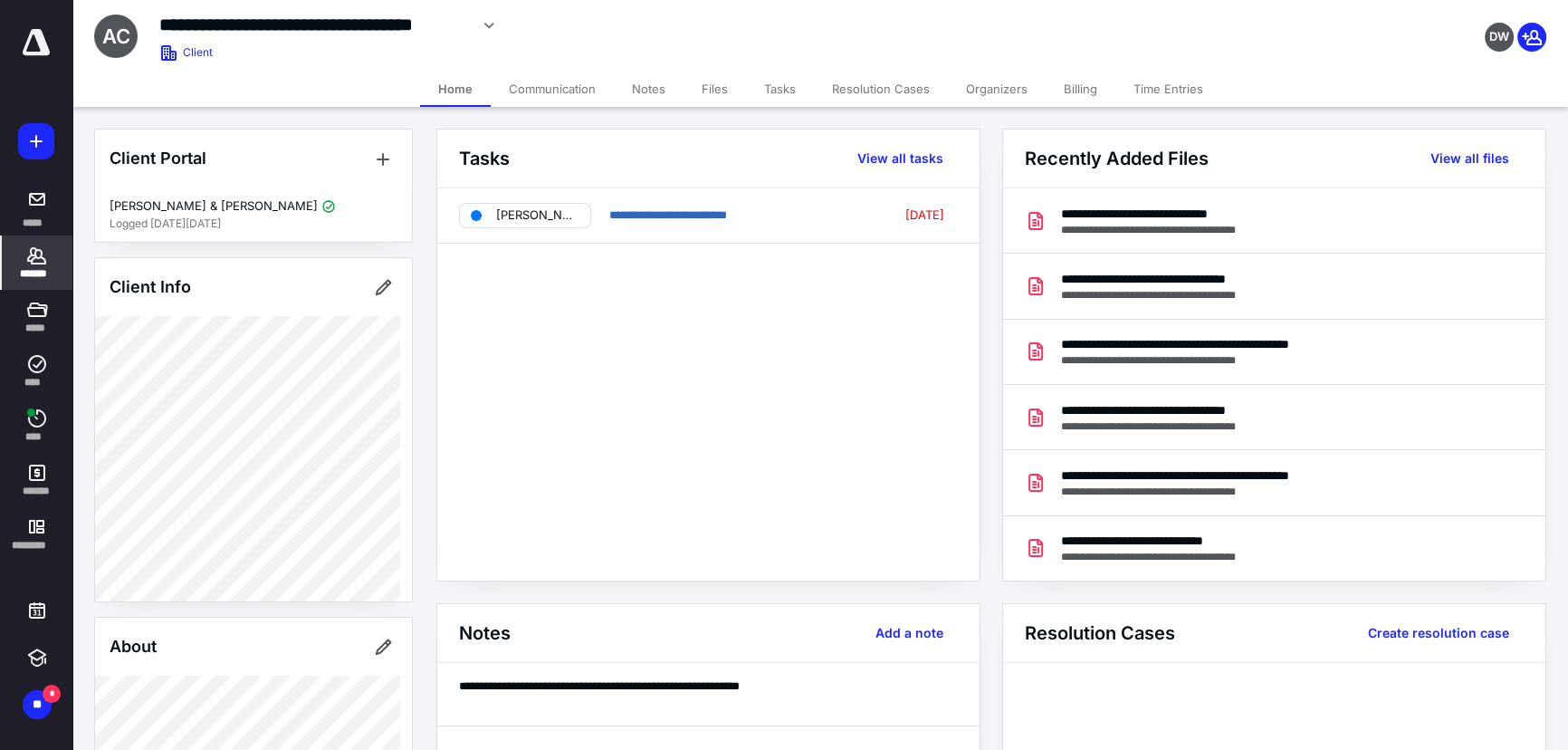 click on "Files" at bounding box center (714, 89) 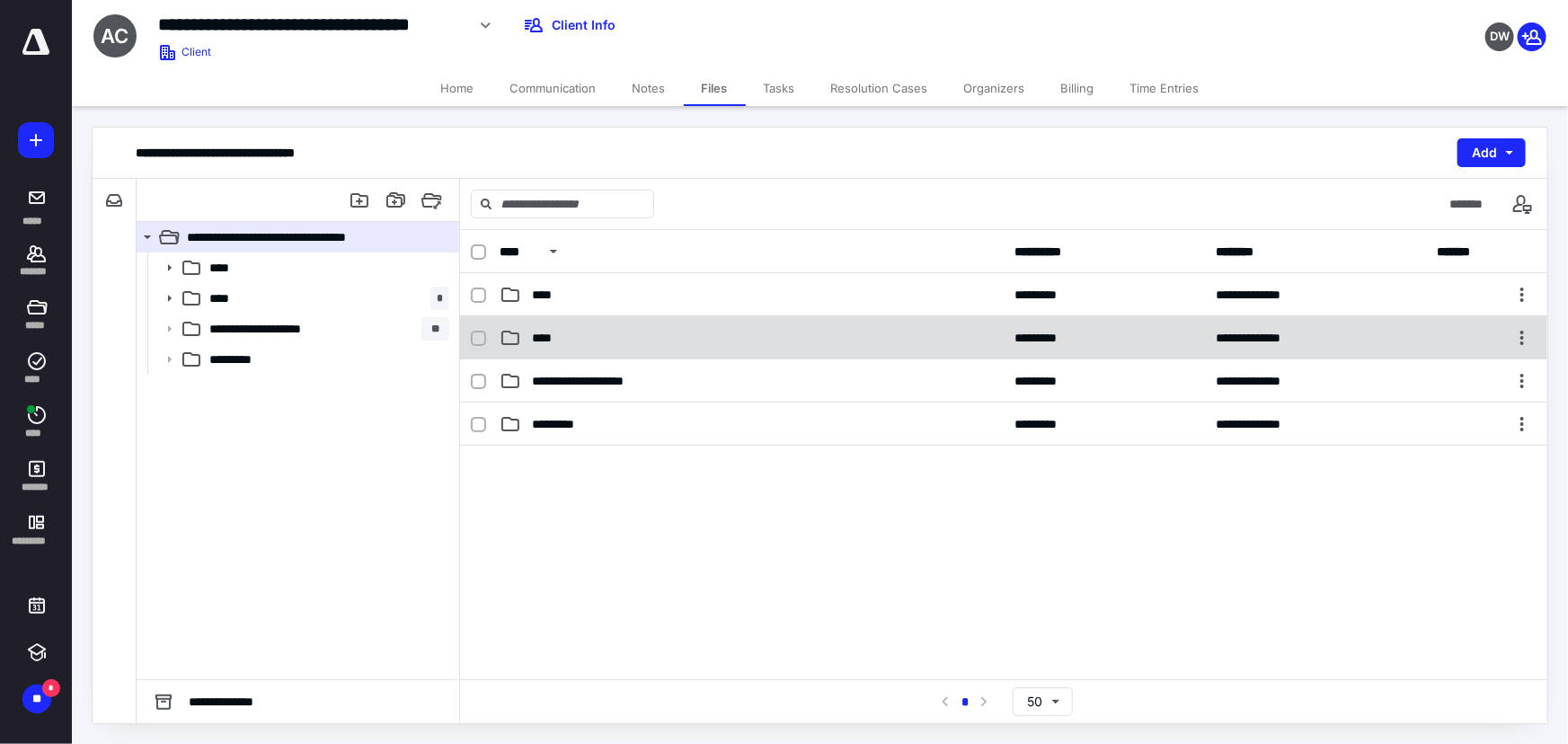 click on "****" at bounding box center (751, 338) 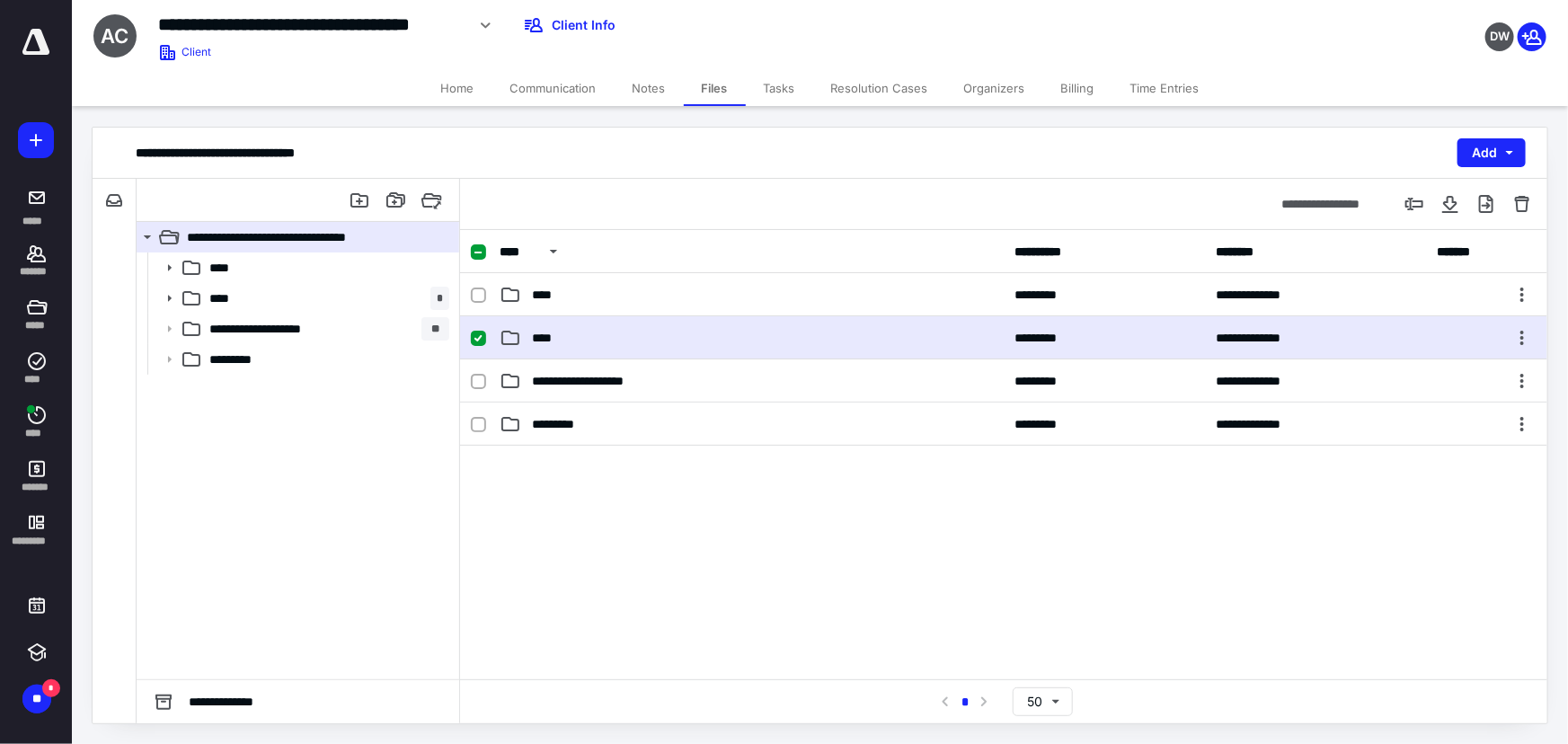click on "****" at bounding box center (751, 338) 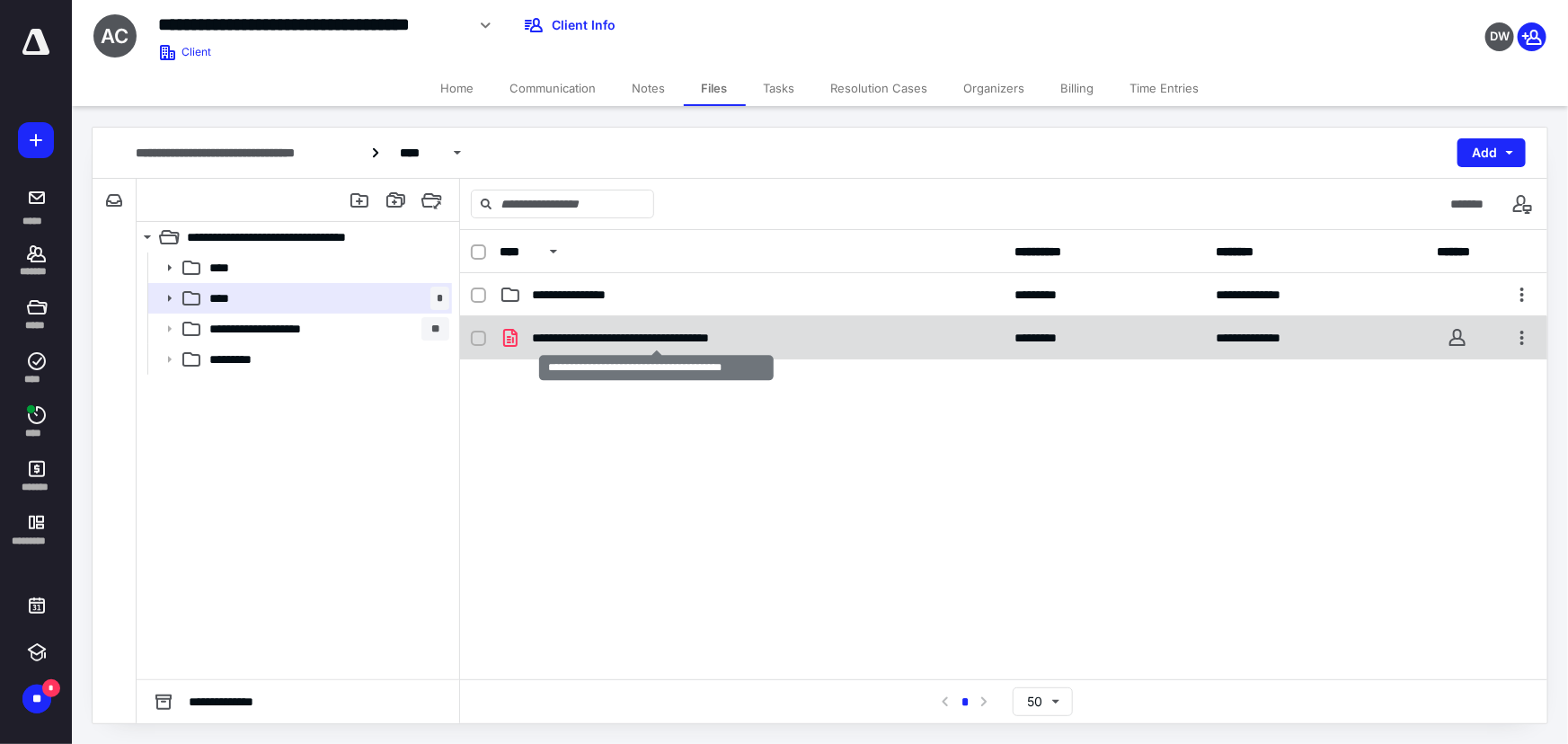 click on "**********" at bounding box center [657, 338] 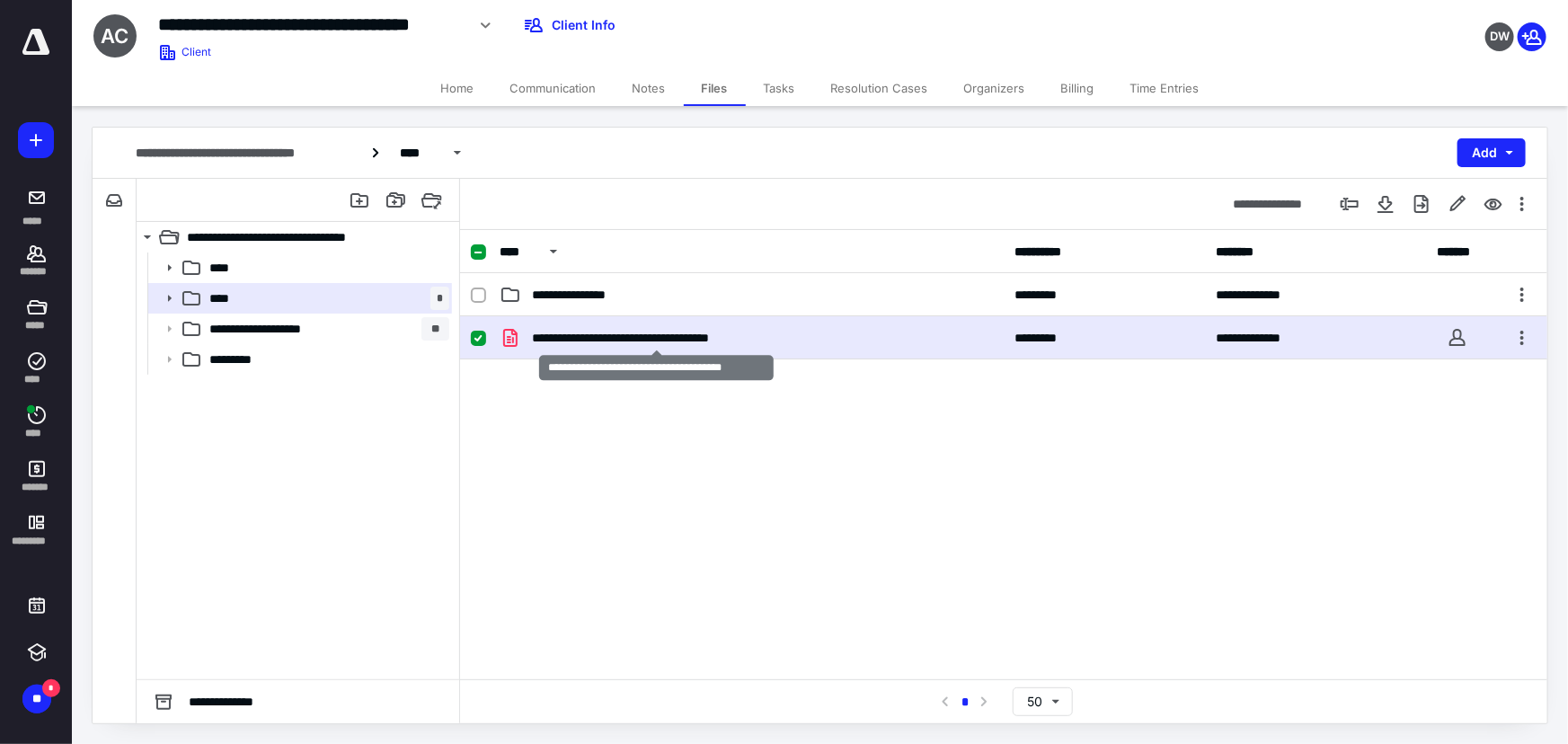 click on "**********" at bounding box center [657, 338] 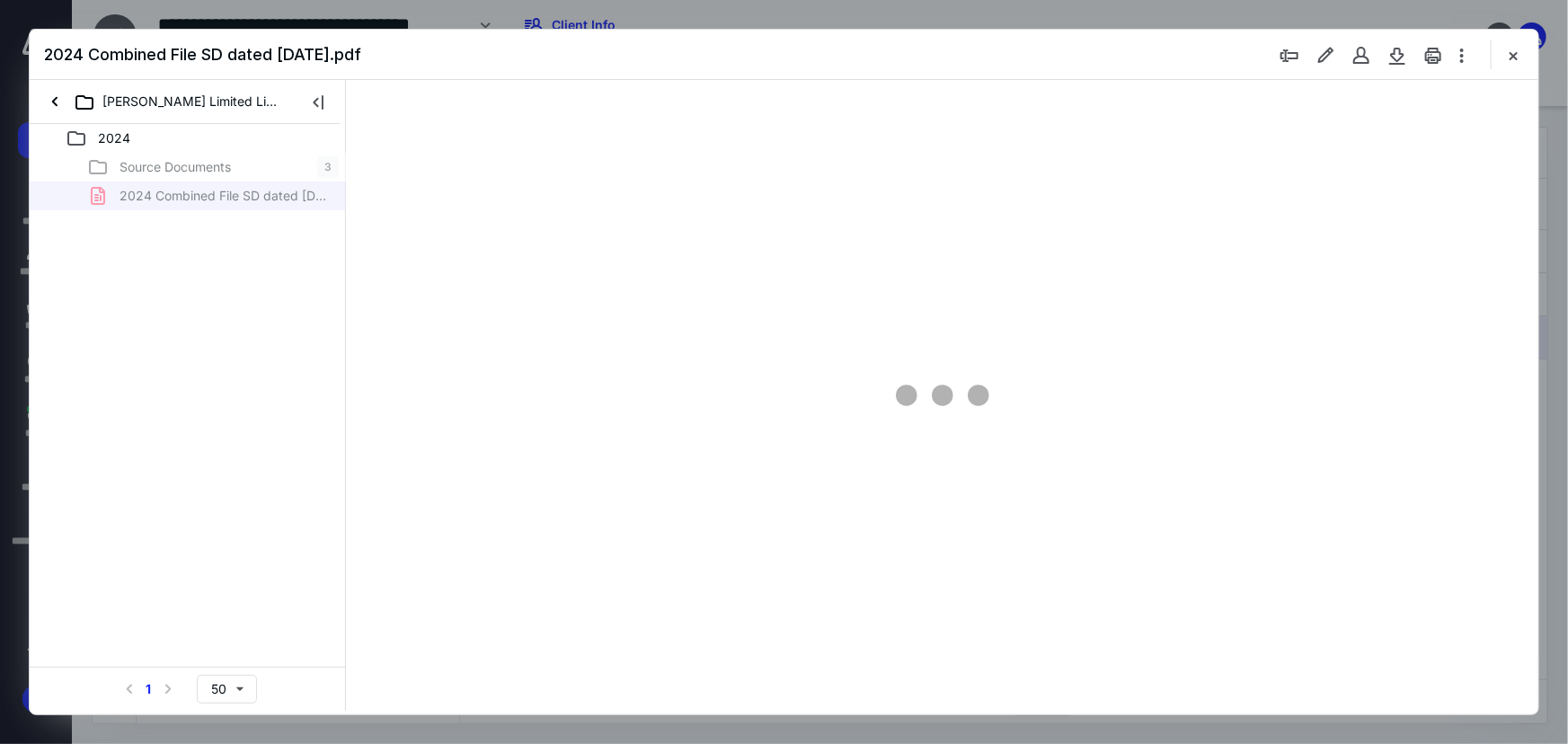 scroll, scrollTop: 0, scrollLeft: 0, axis: both 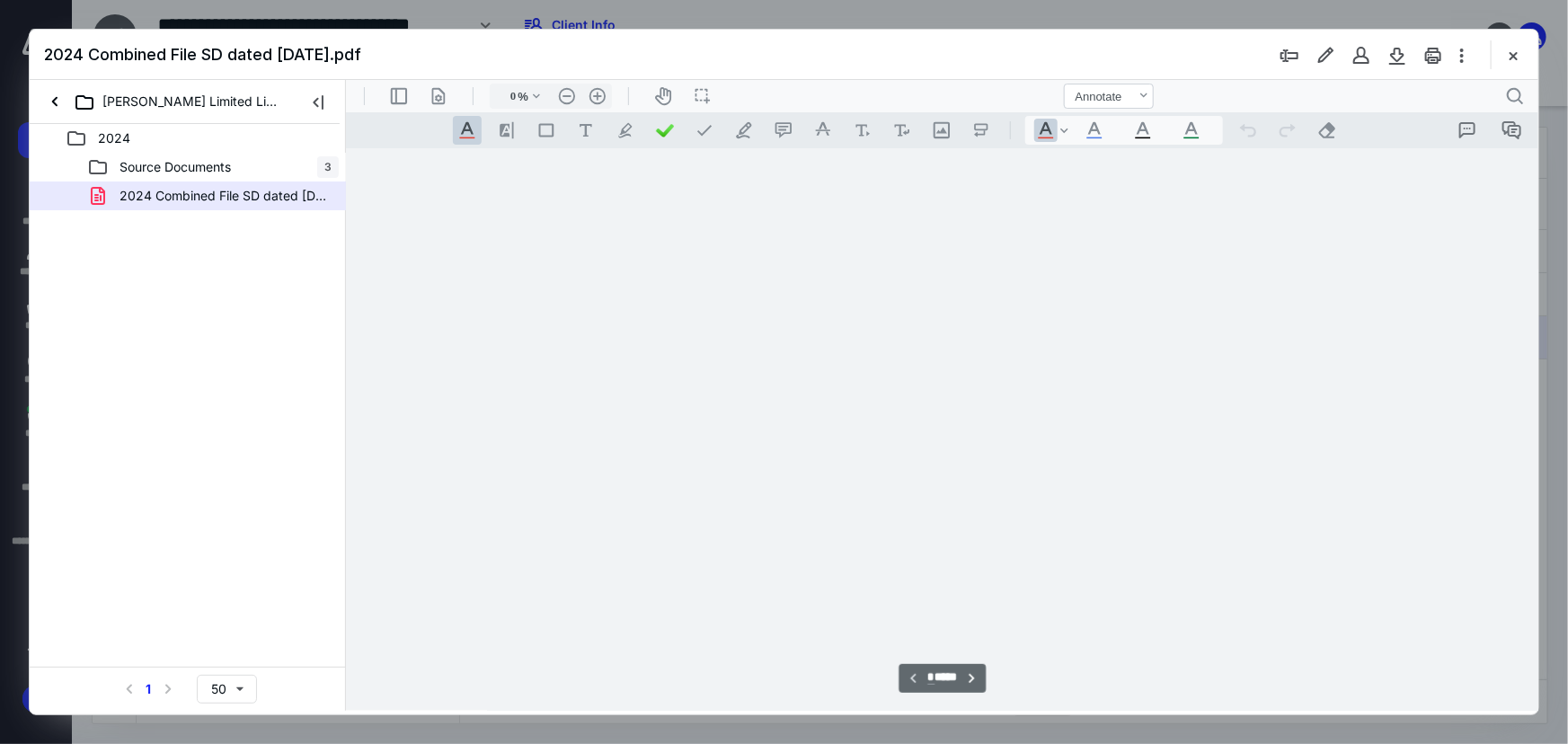 type on "79" 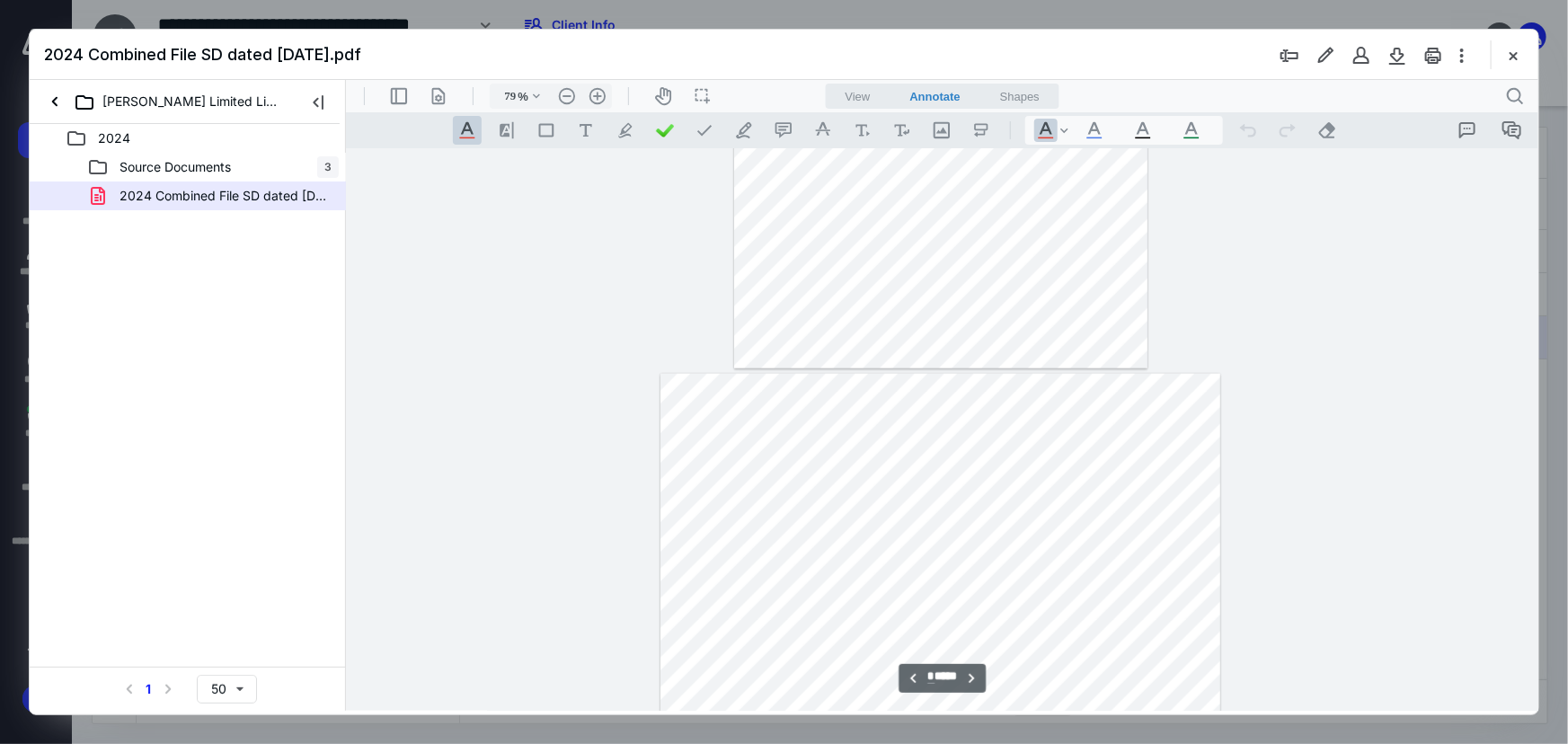 scroll, scrollTop: 490, scrollLeft: 0, axis: vertical 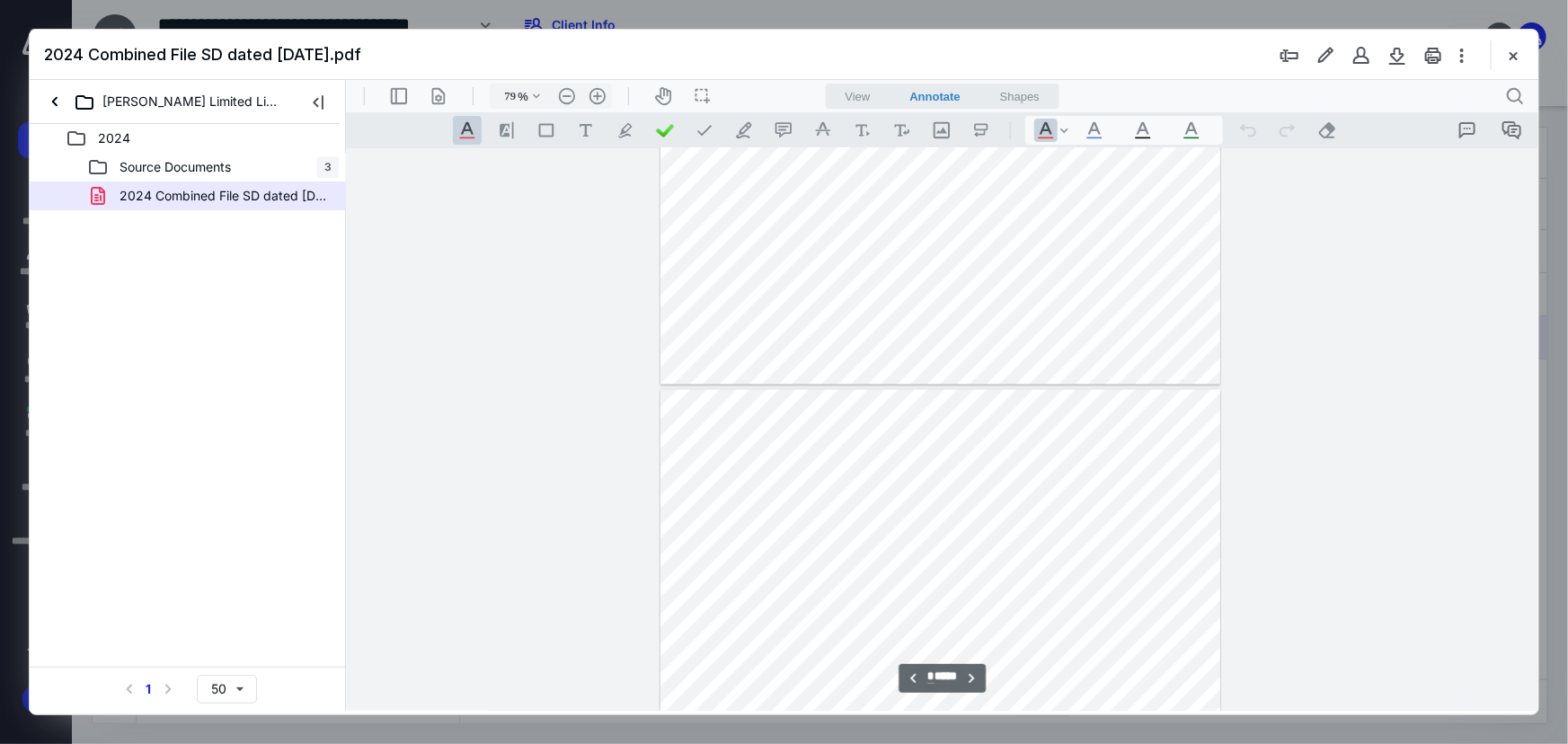 type on "*" 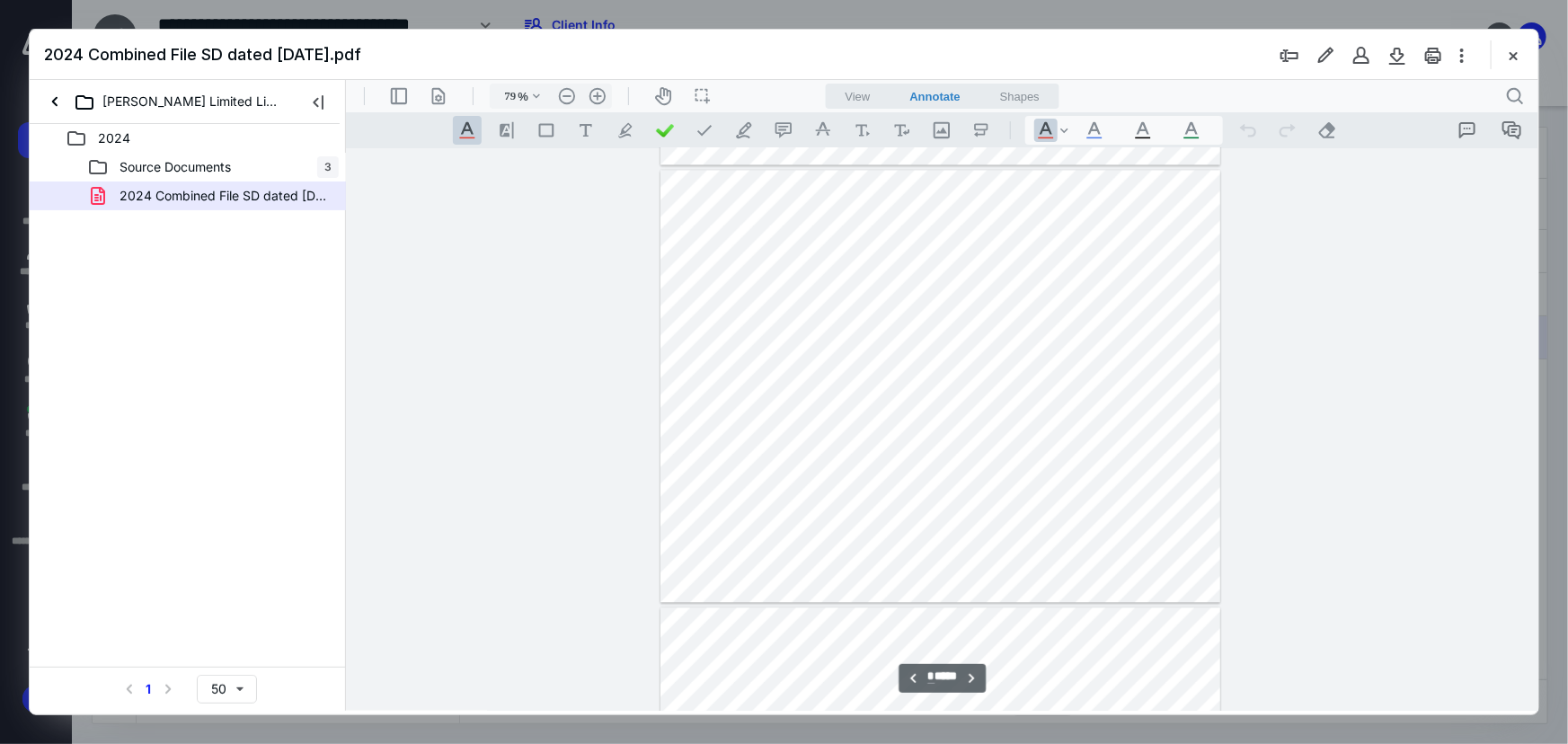 scroll, scrollTop: 2123, scrollLeft: 0, axis: vertical 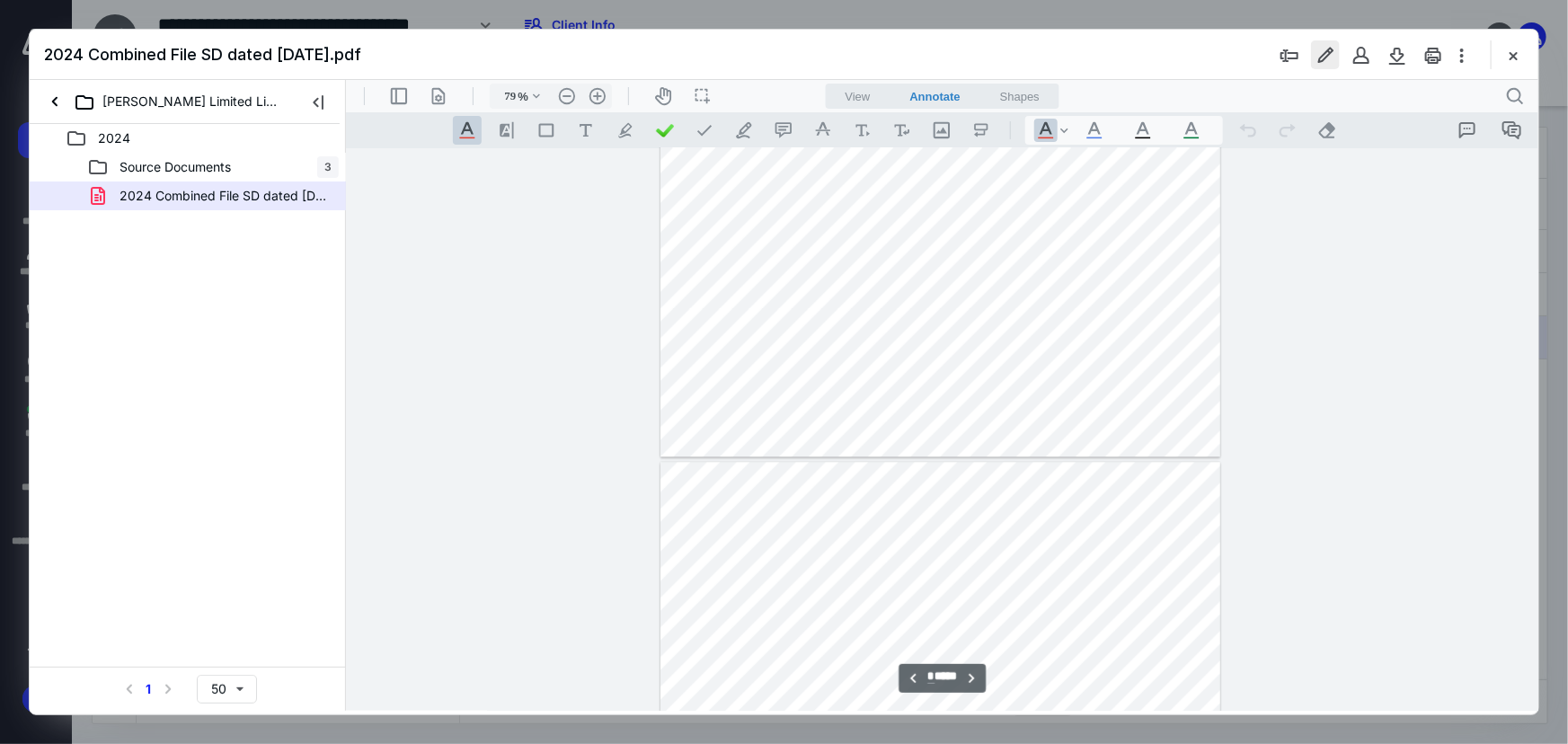 click at bounding box center (1325, 55) 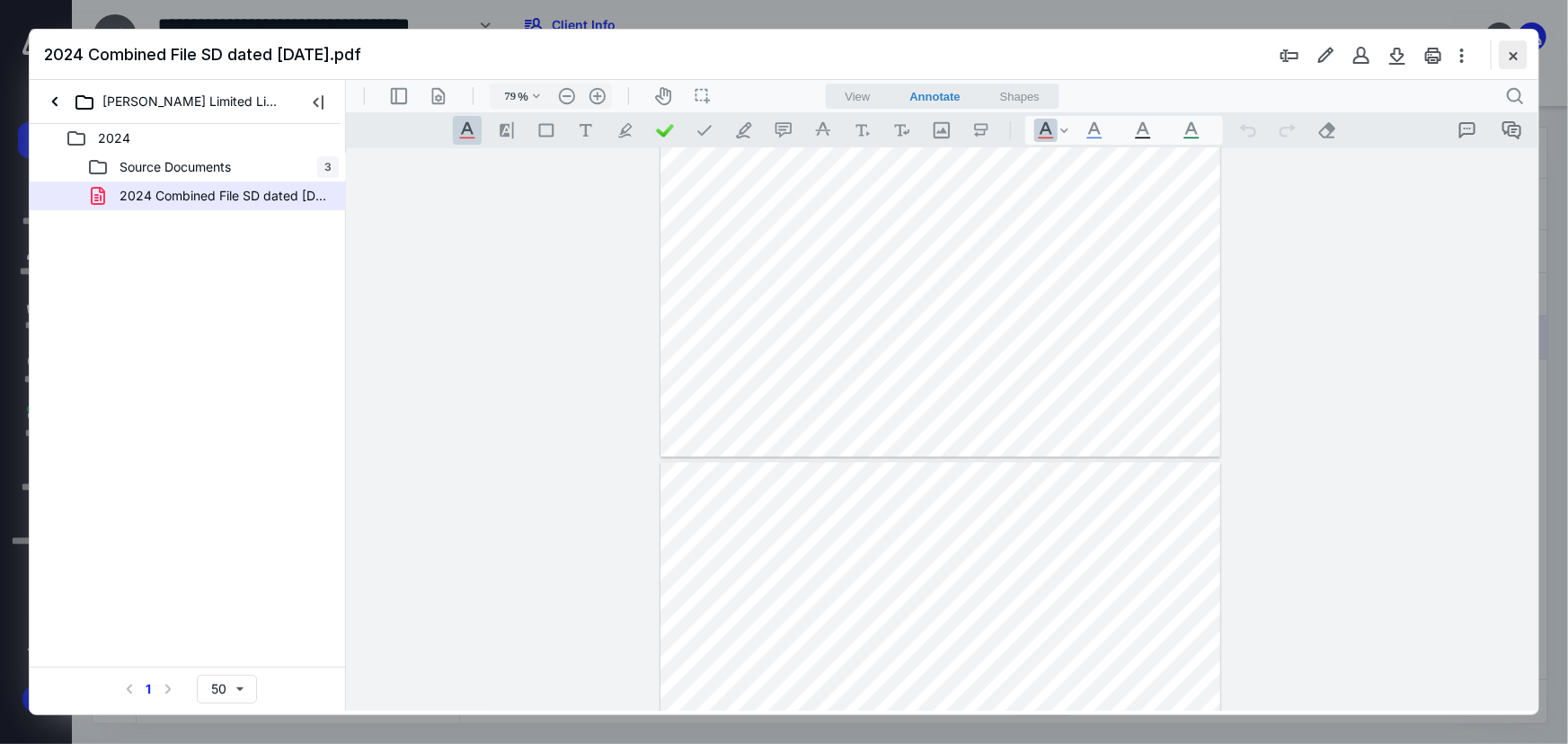 click at bounding box center [1513, 55] 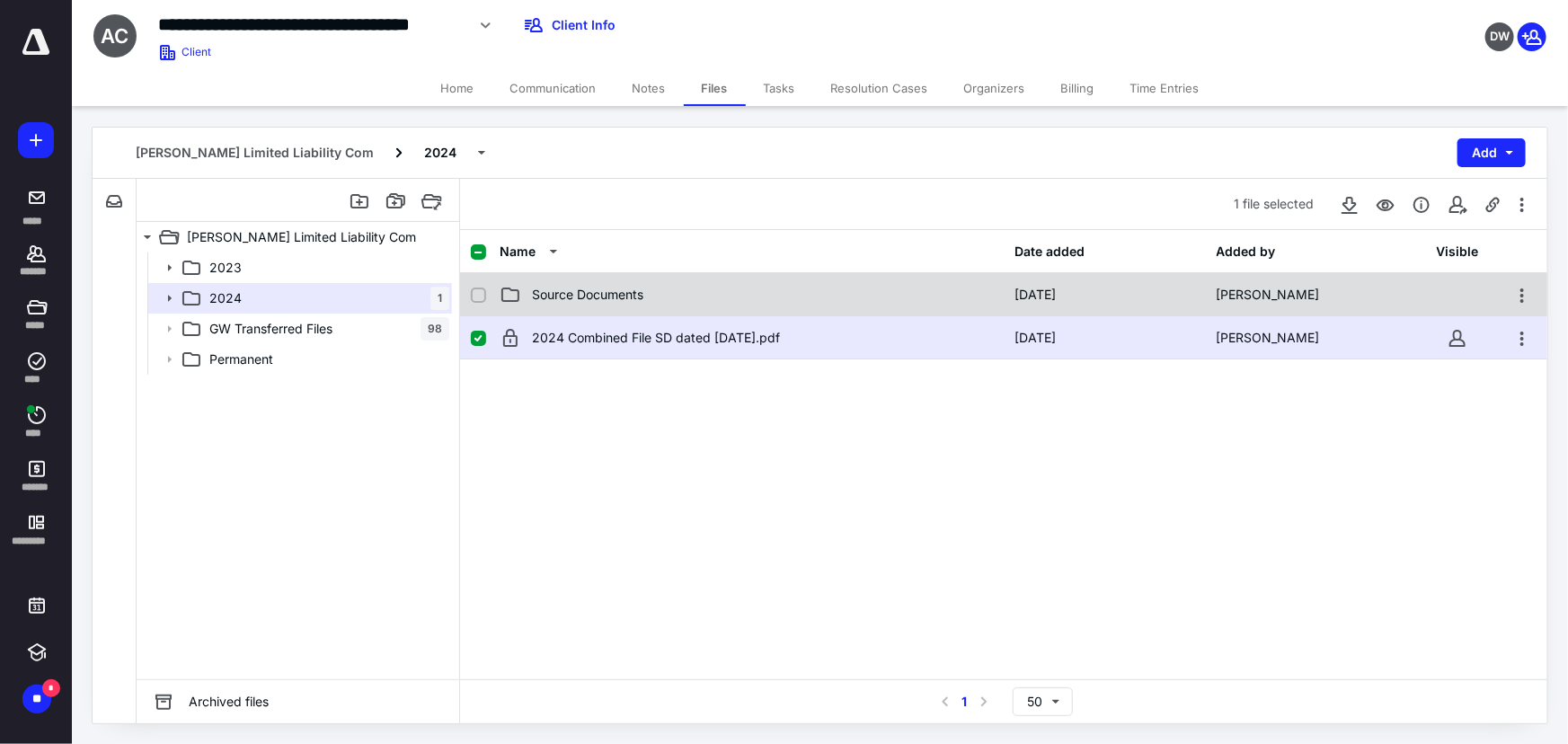click on "Source Documents" at bounding box center (751, 295) 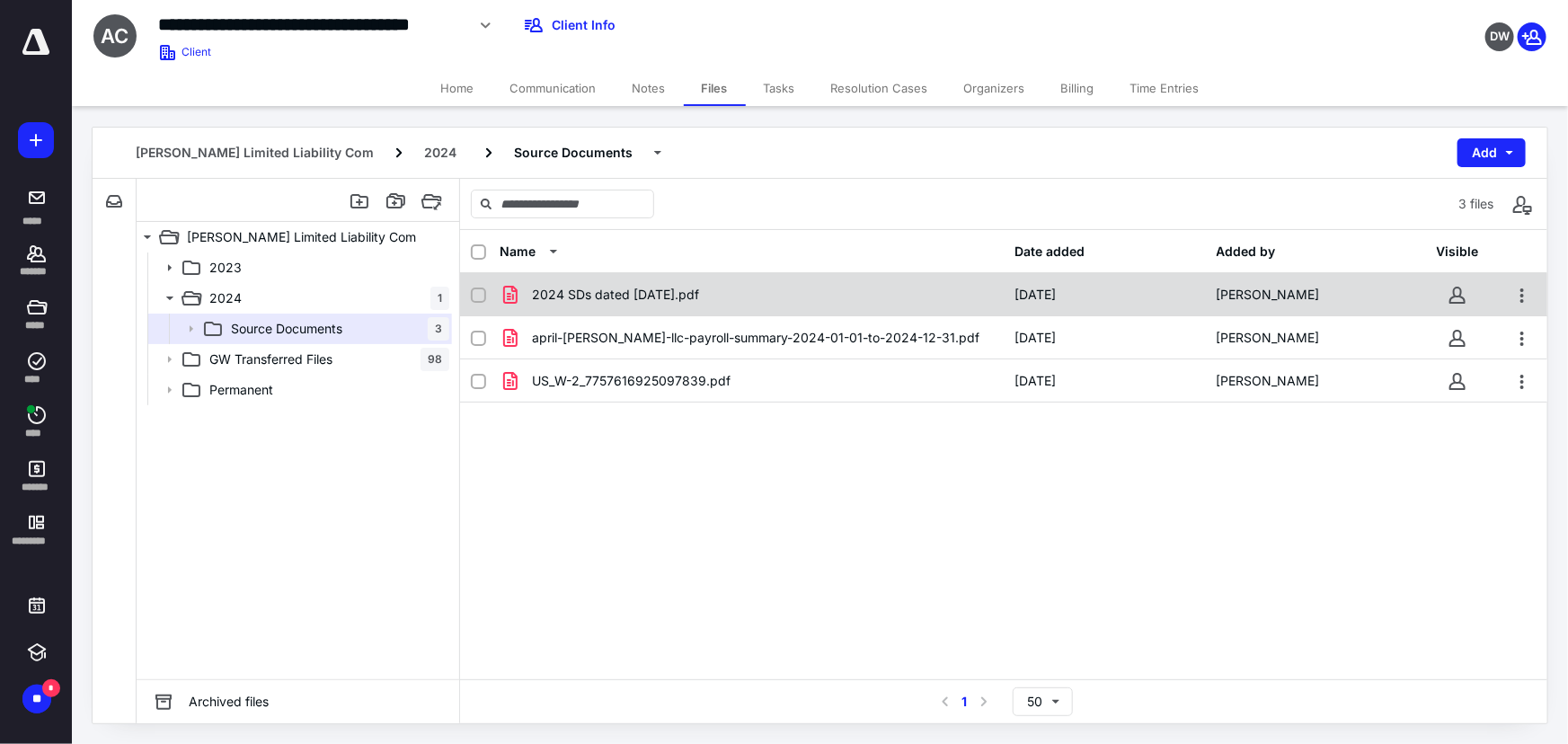 click on "2024 SDs dated 4.23.25.pdf" at bounding box center [616, 295] 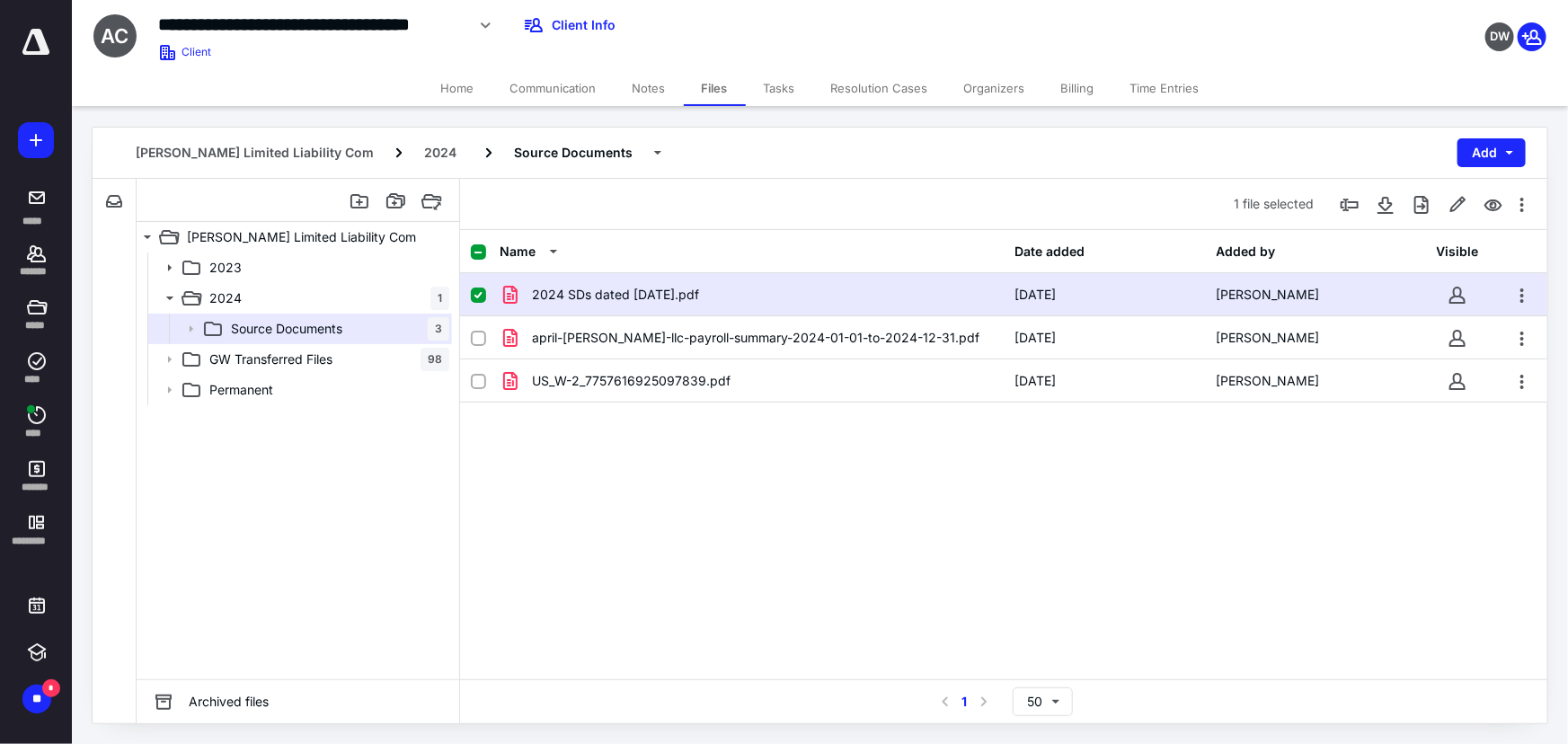 click on "2024 SDs dated 4.23.25.pdf" at bounding box center [616, 295] 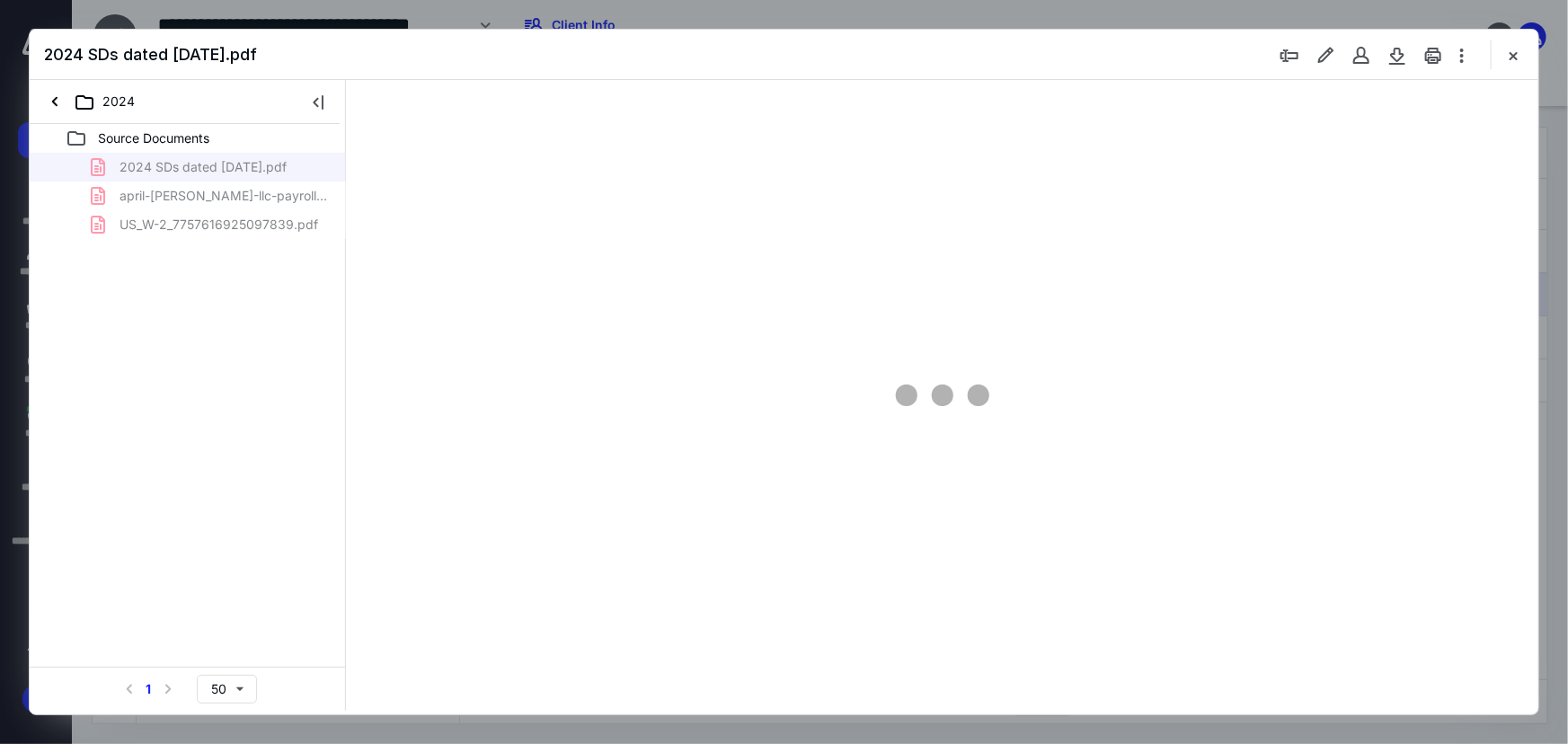 scroll, scrollTop: 0, scrollLeft: 0, axis: both 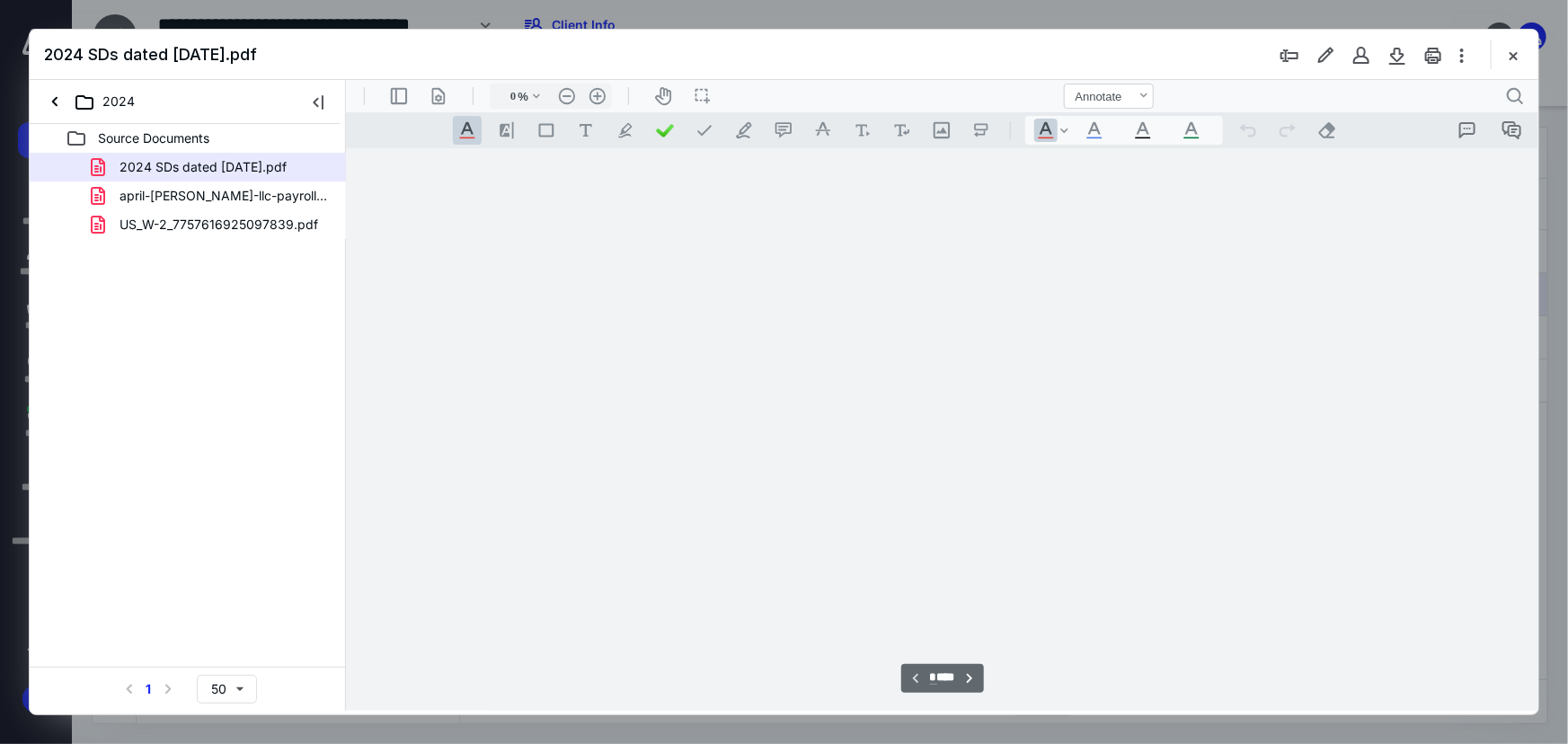 type on "79" 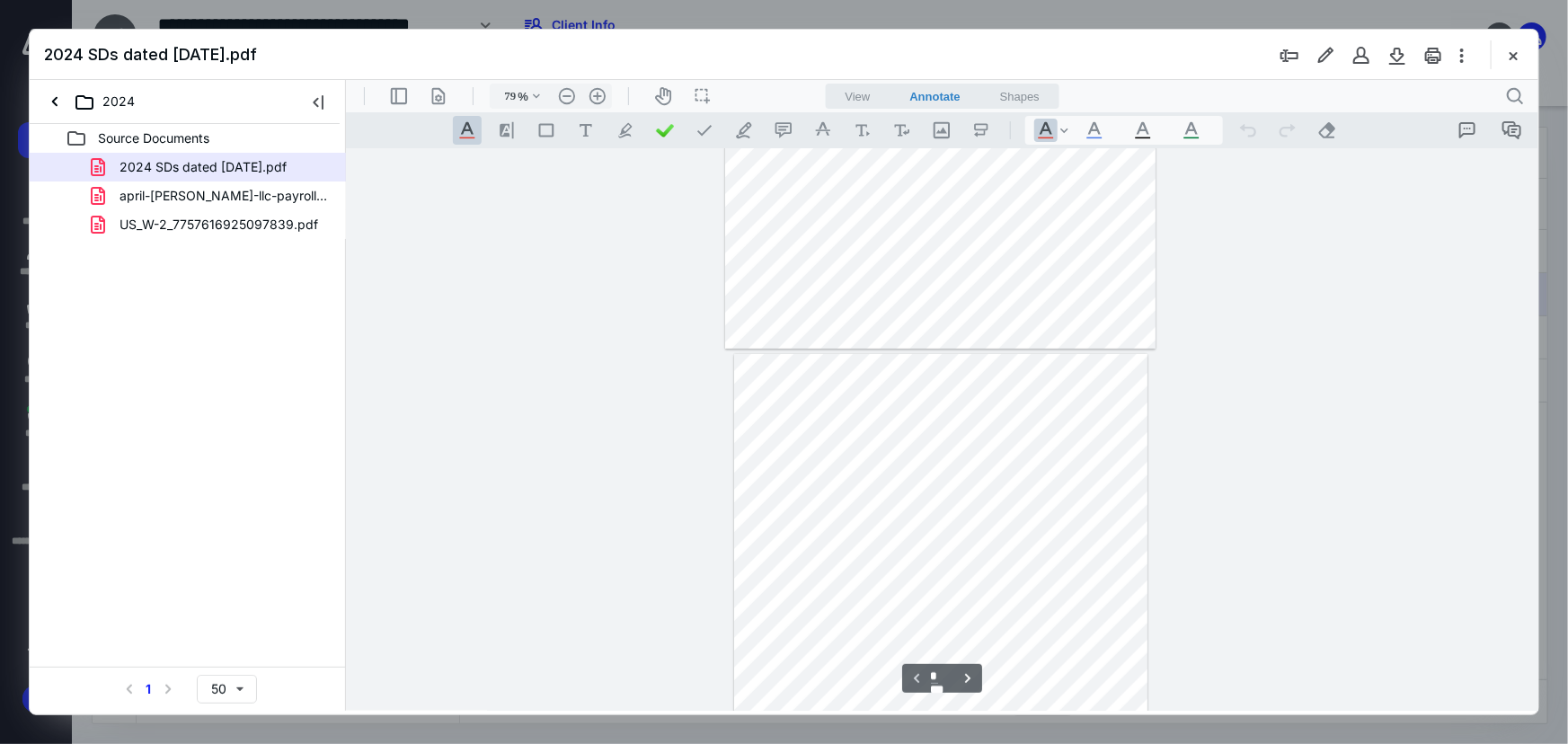 scroll, scrollTop: 0, scrollLeft: 0, axis: both 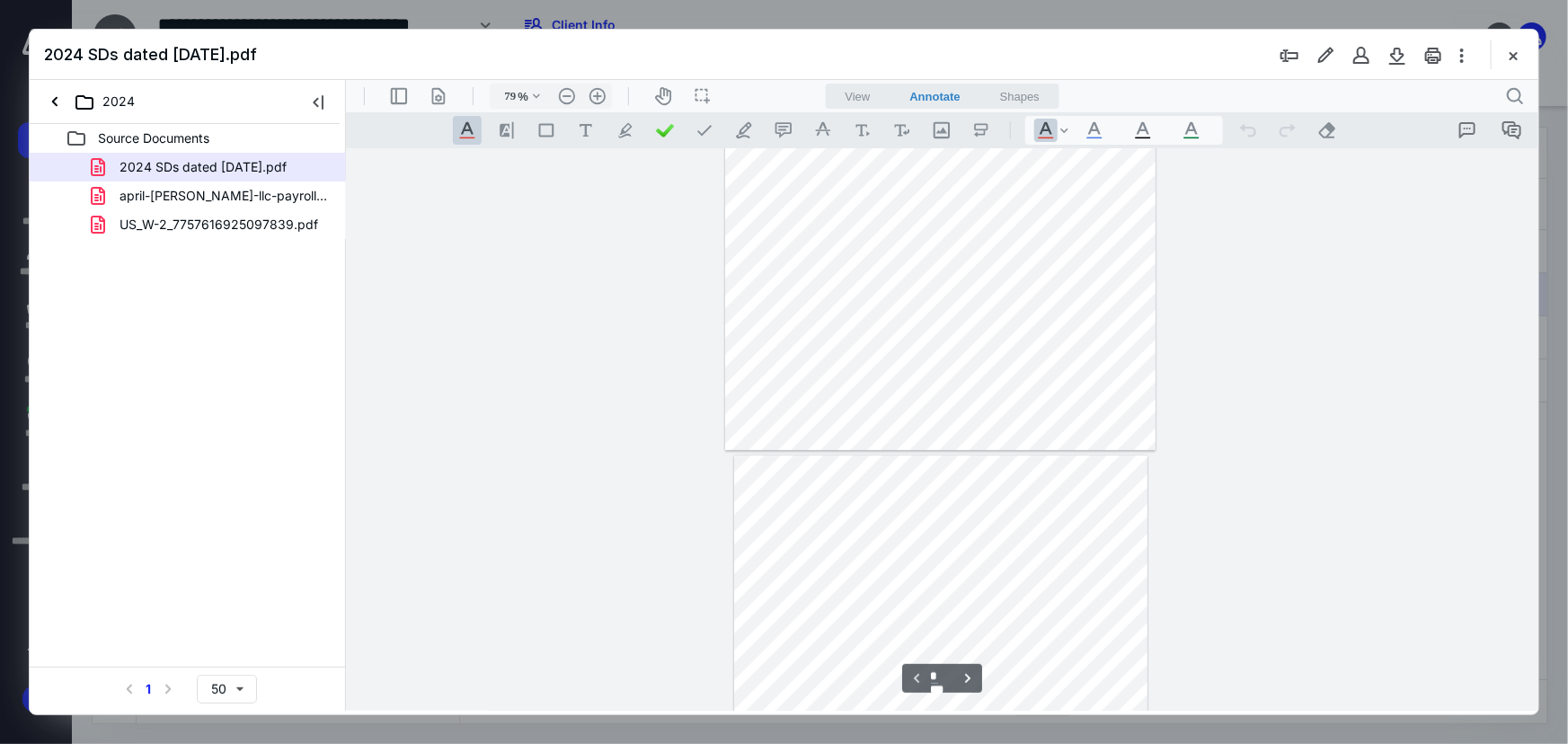type on "*" 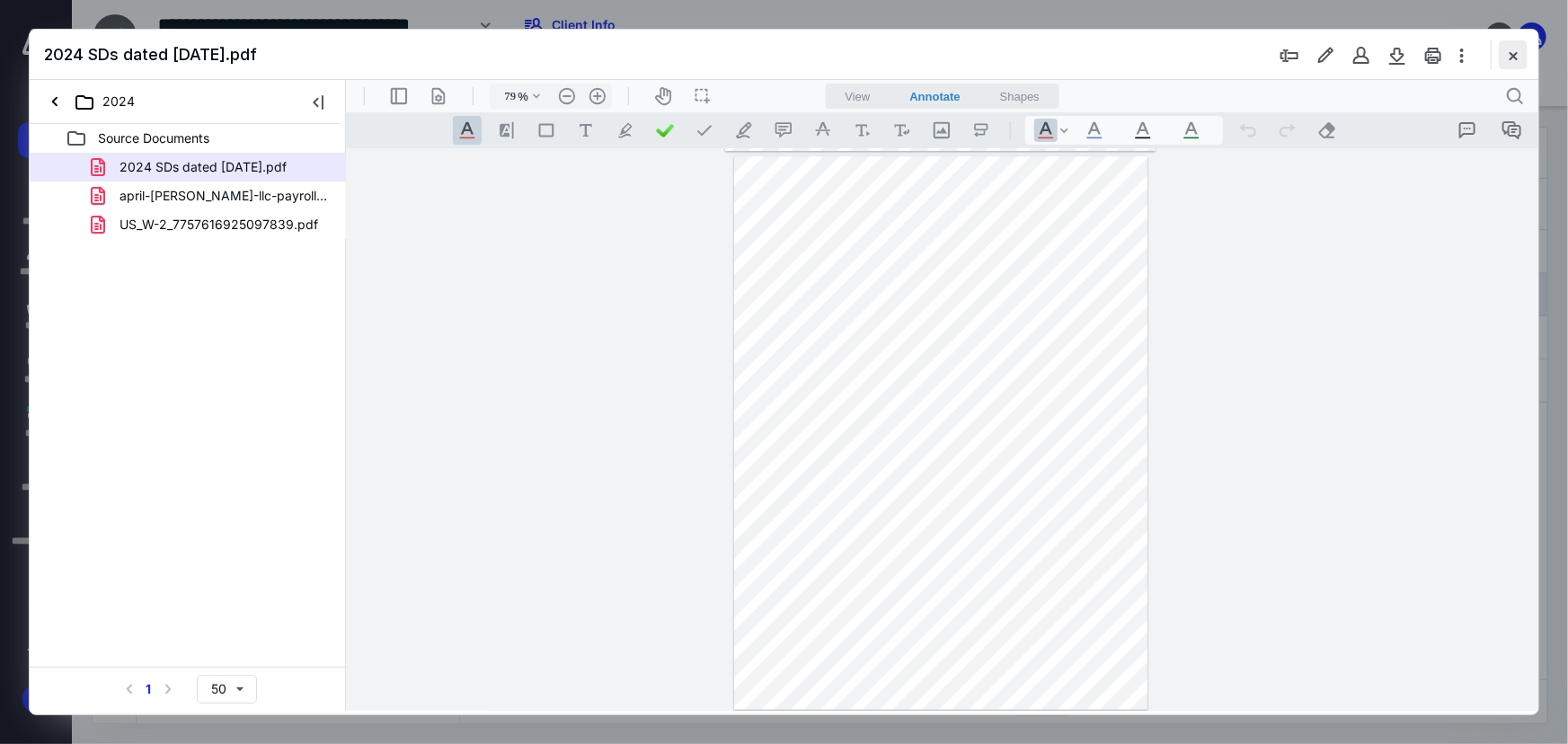 click at bounding box center (1513, 55) 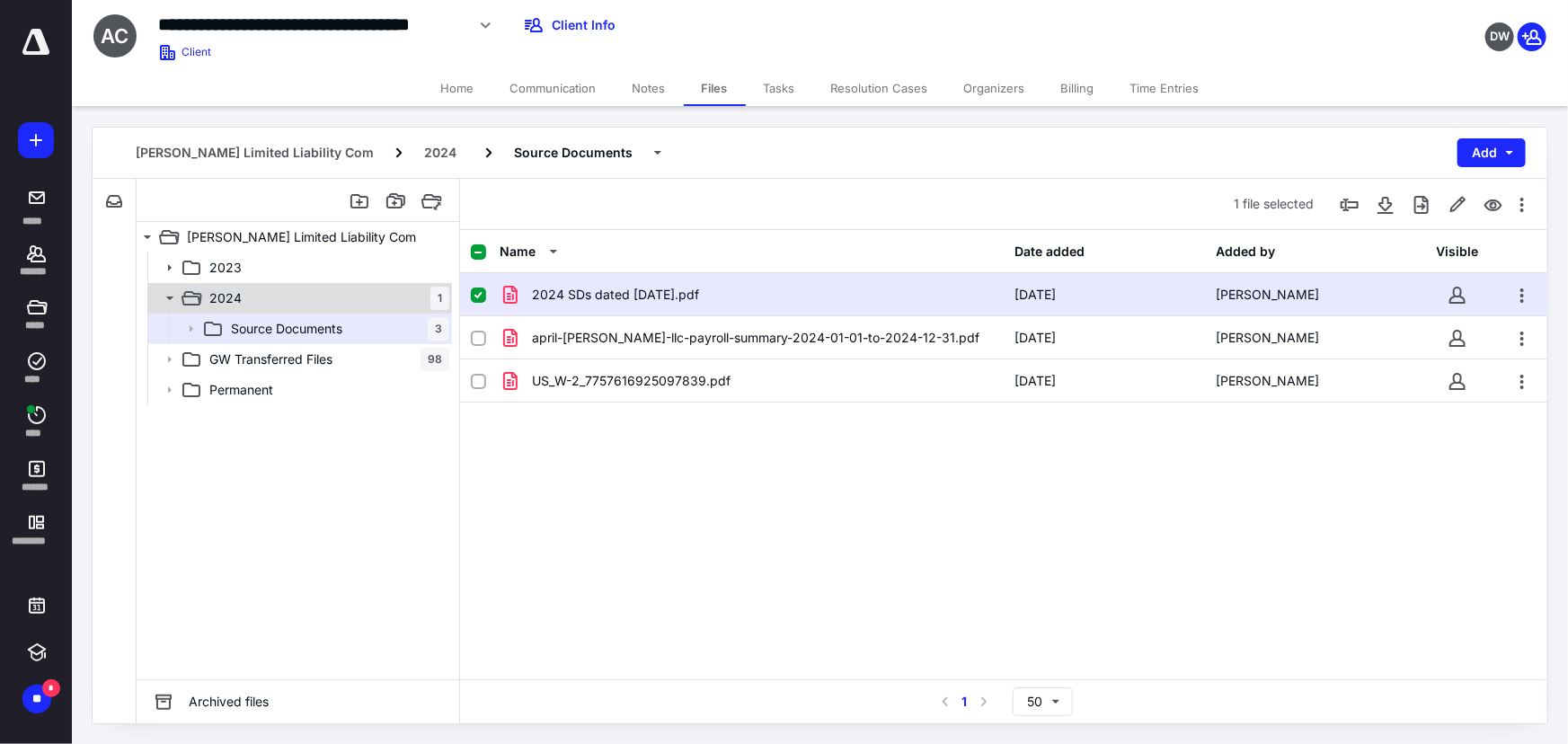 click on "2024 1" at bounding box center (325, 298) 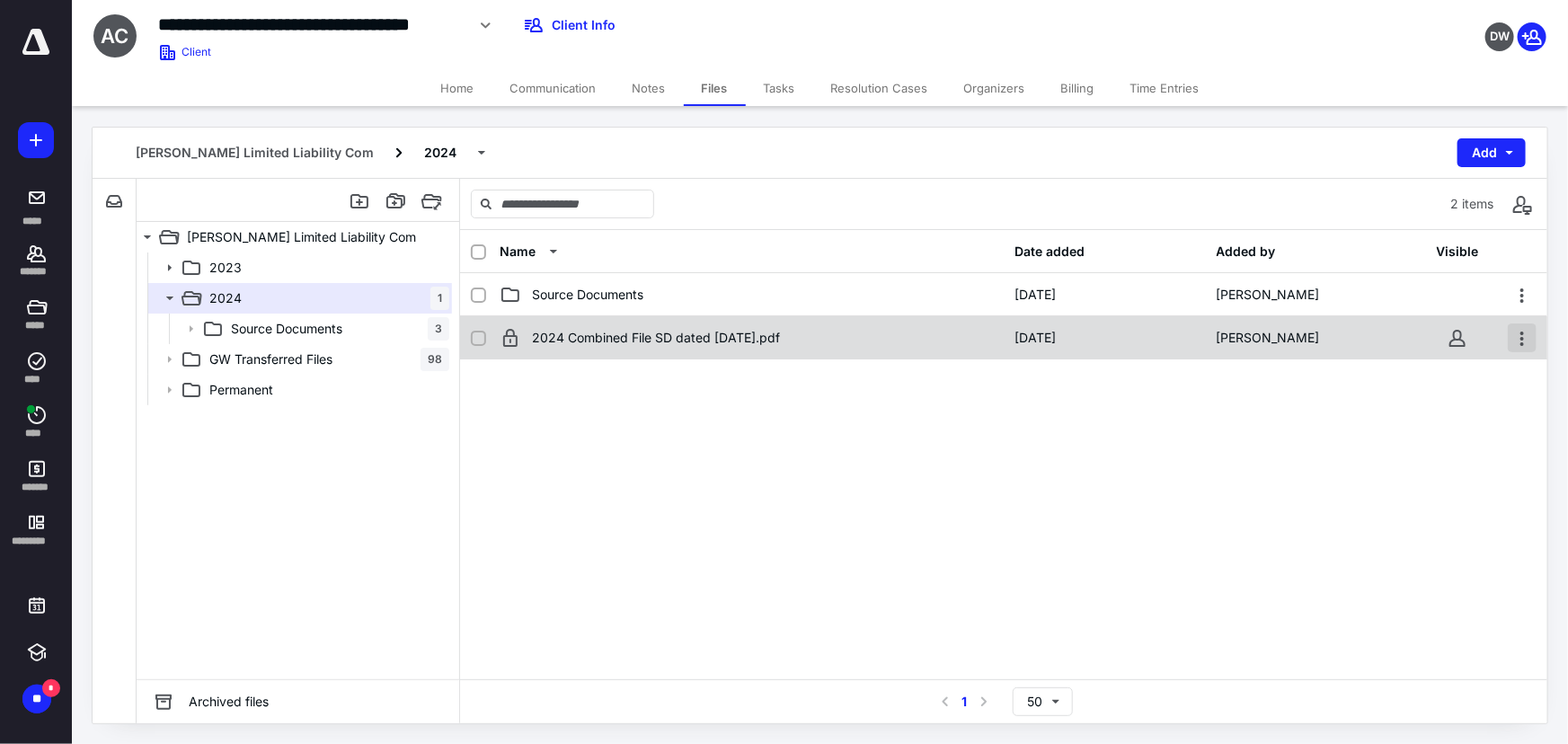 click at bounding box center [1522, 338] 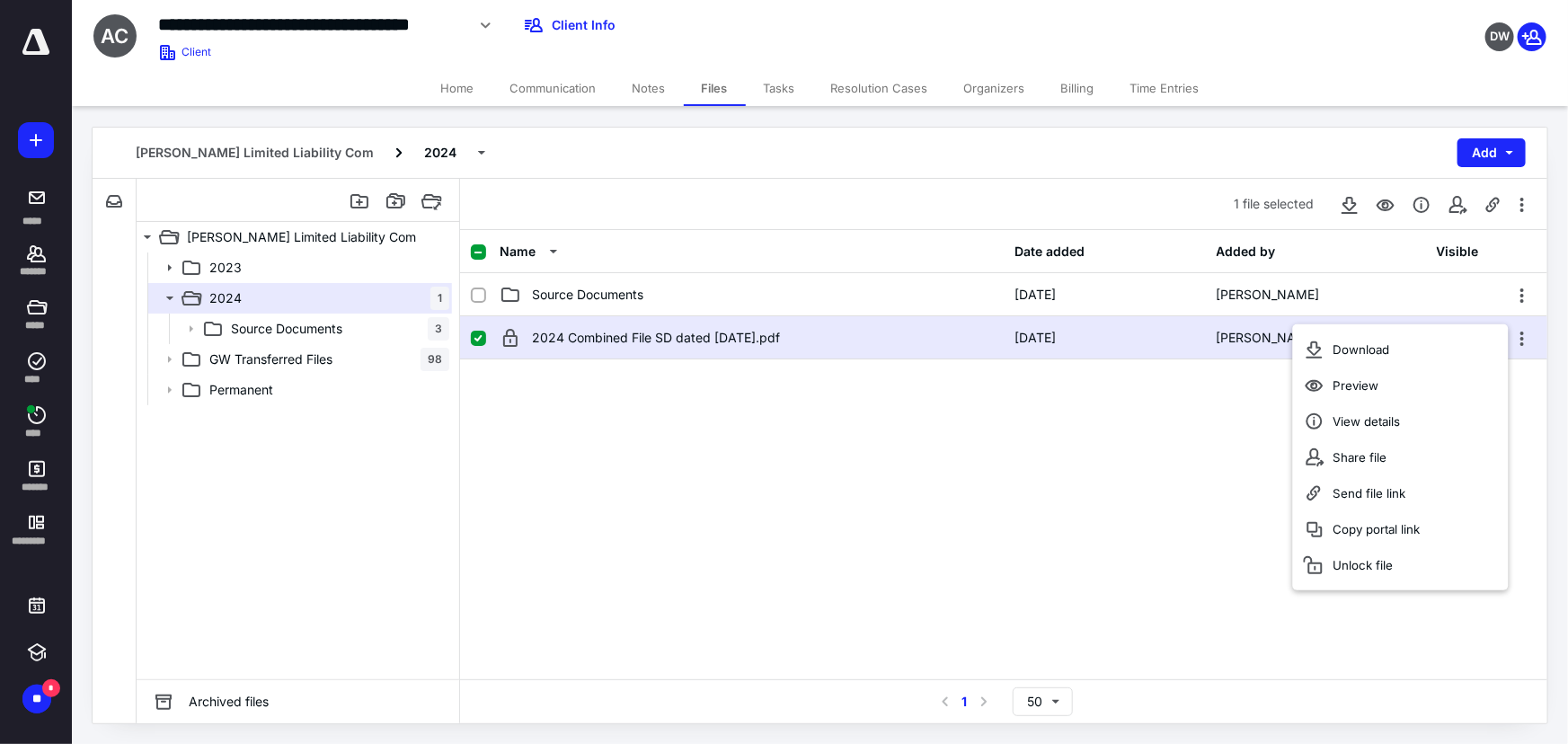 click on "2024 Combined File SD dated 4.23.25.pdf 5/27/2025 Michelle Moran" at bounding box center (1004, 451) 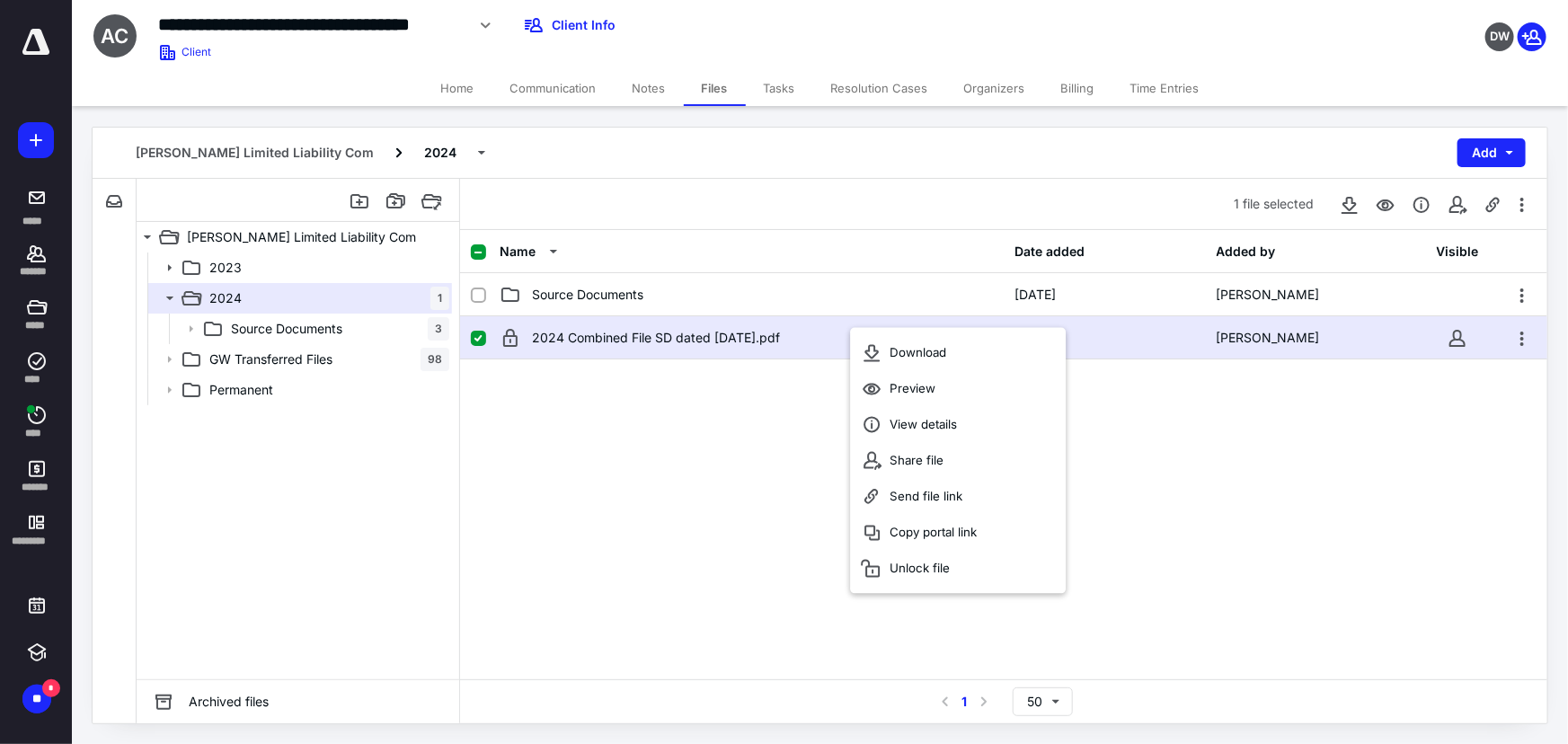 click on "2024 Combined File SD dated 4.23.25.pdf" at bounding box center [751, 338] 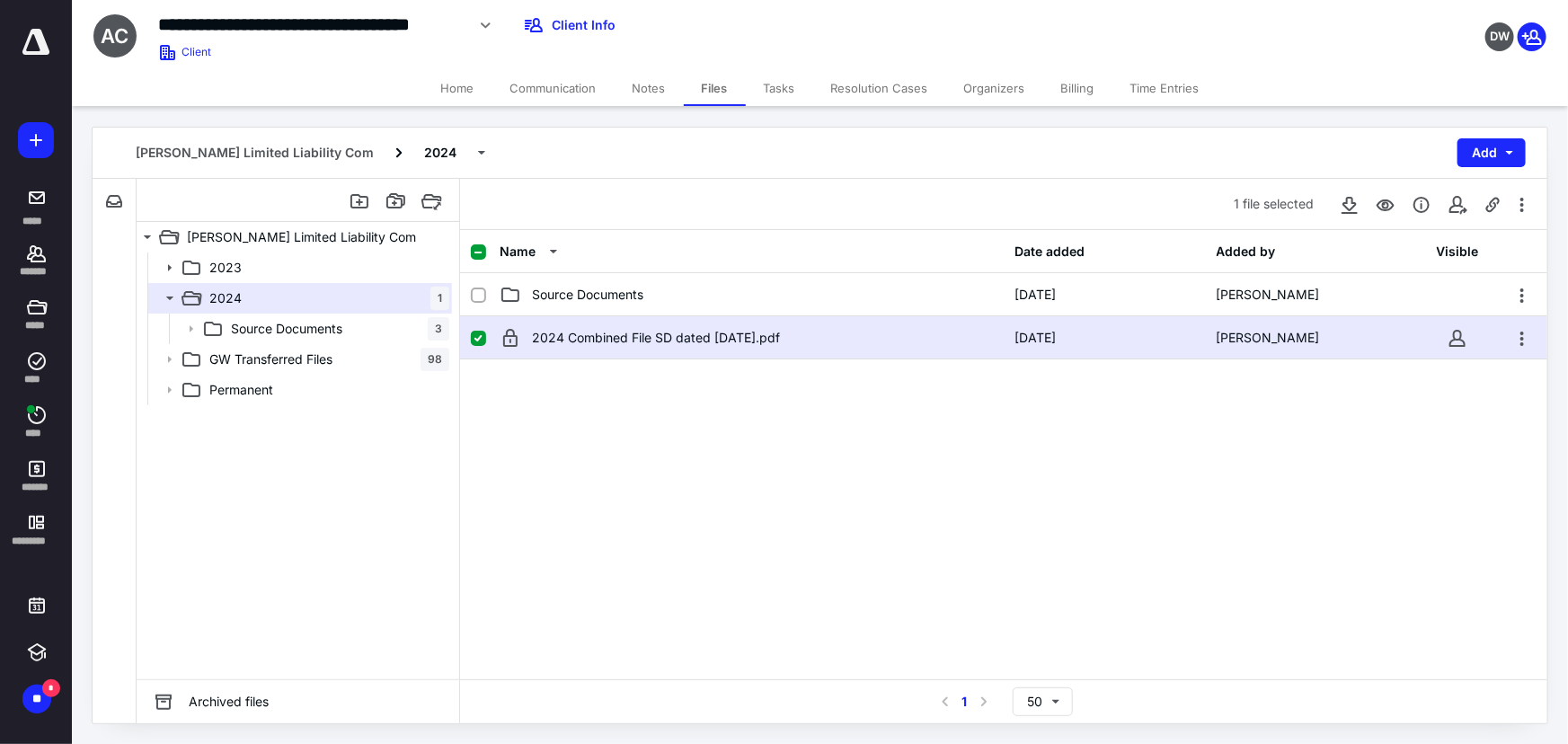 click on "2024 Combined File SD dated 4.23.25.pdf" at bounding box center (751, 338) 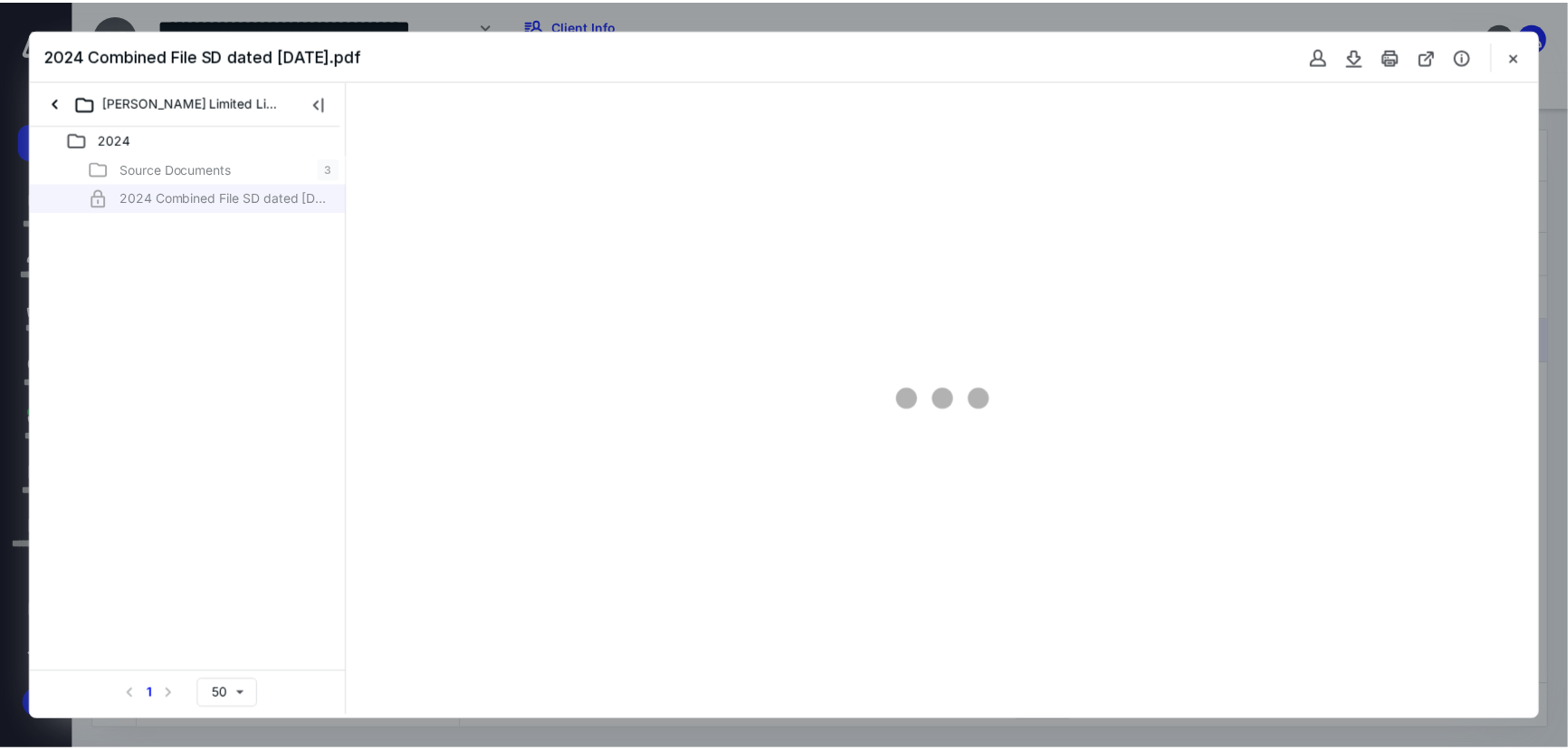 scroll, scrollTop: 0, scrollLeft: 0, axis: both 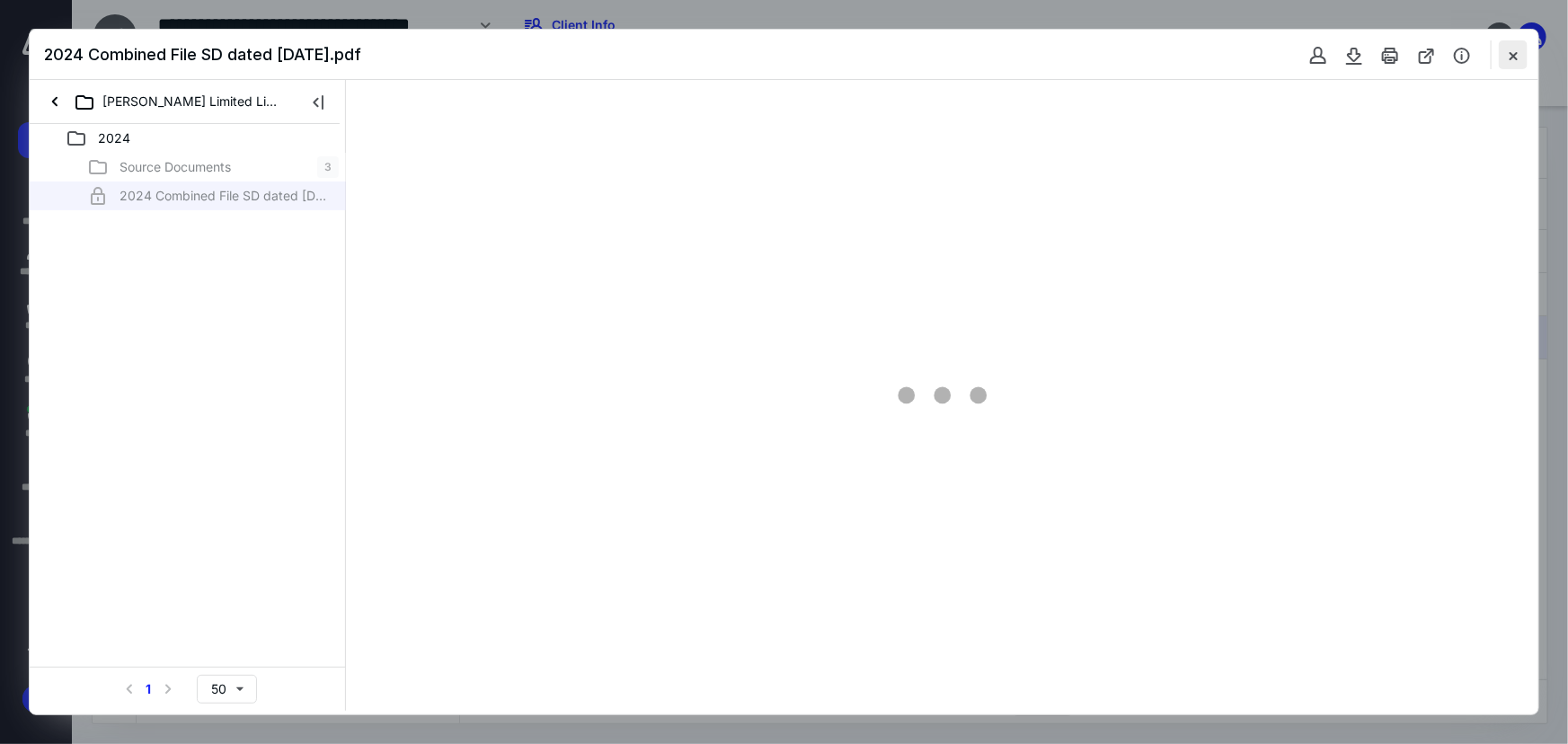 click at bounding box center [1513, 55] 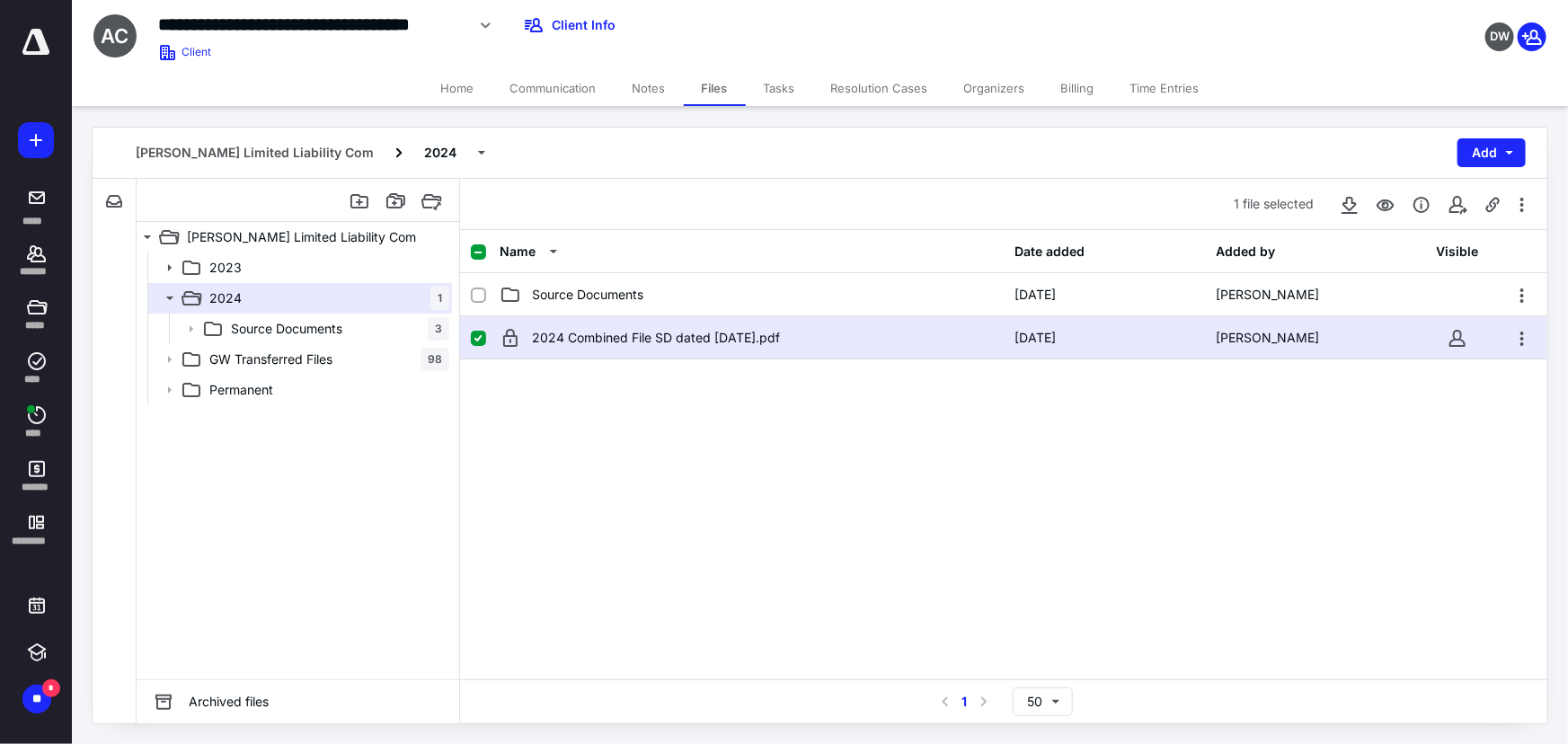 click on "Notes" at bounding box center (649, 88) 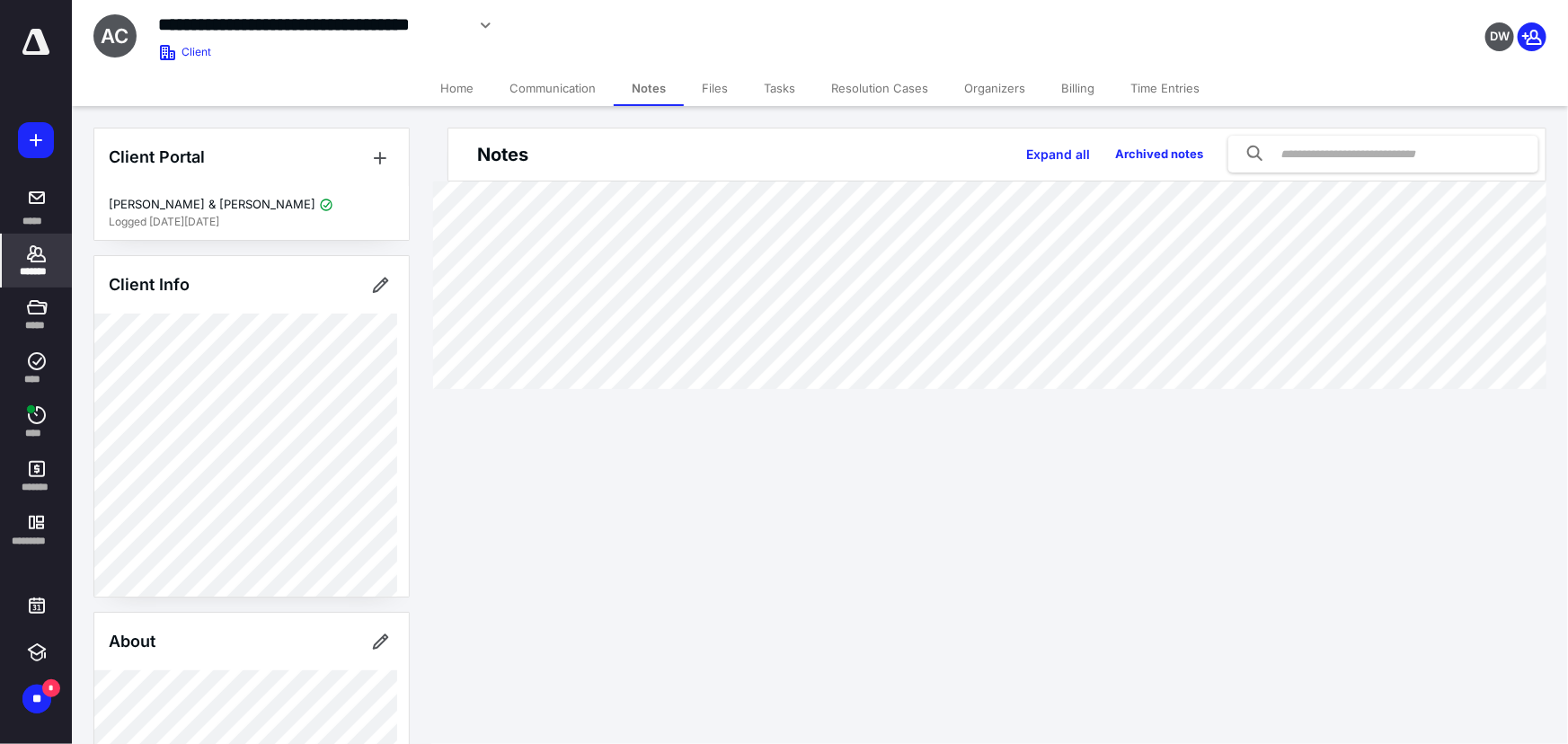 click on "Home" at bounding box center [456, 88] 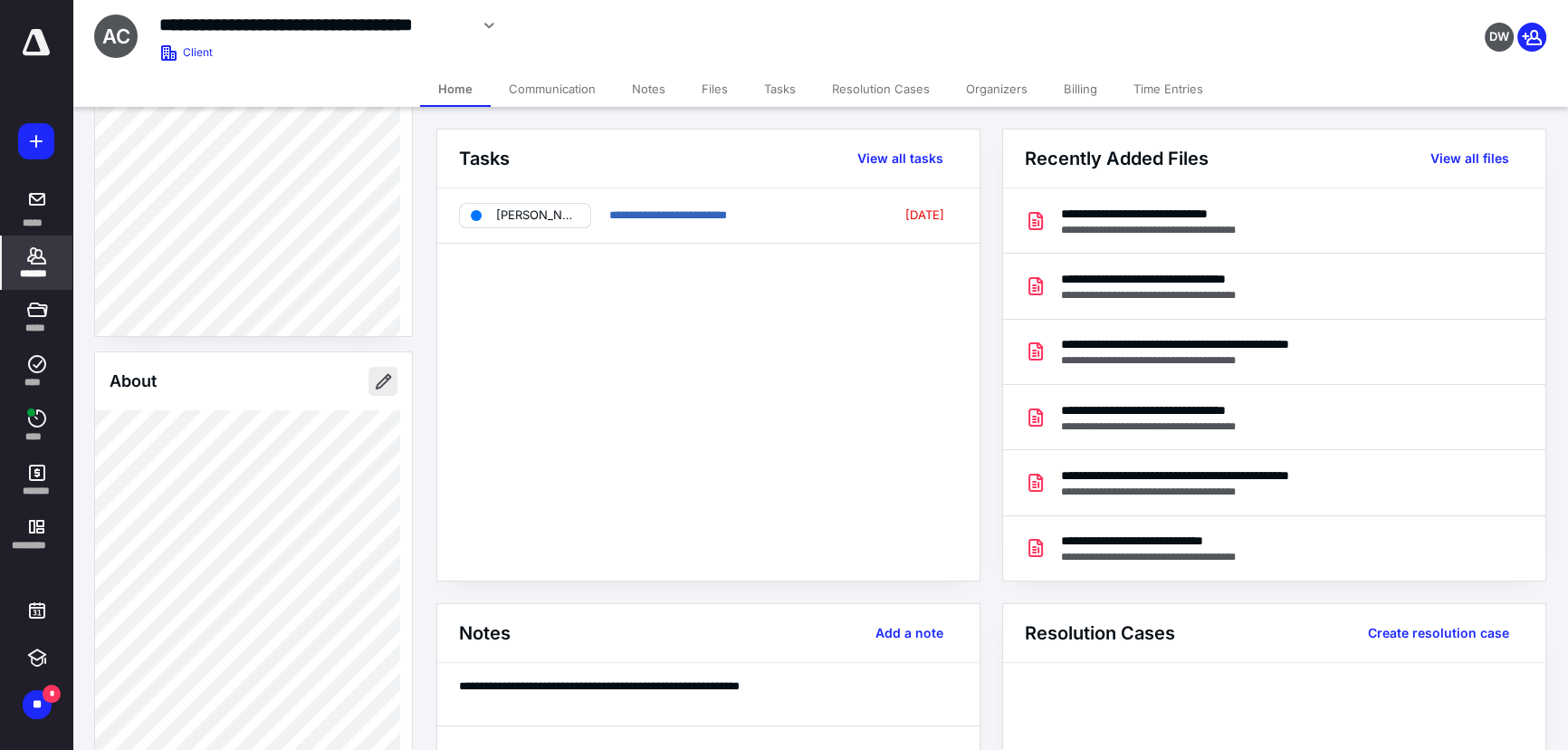 scroll, scrollTop: 0, scrollLeft: 0, axis: both 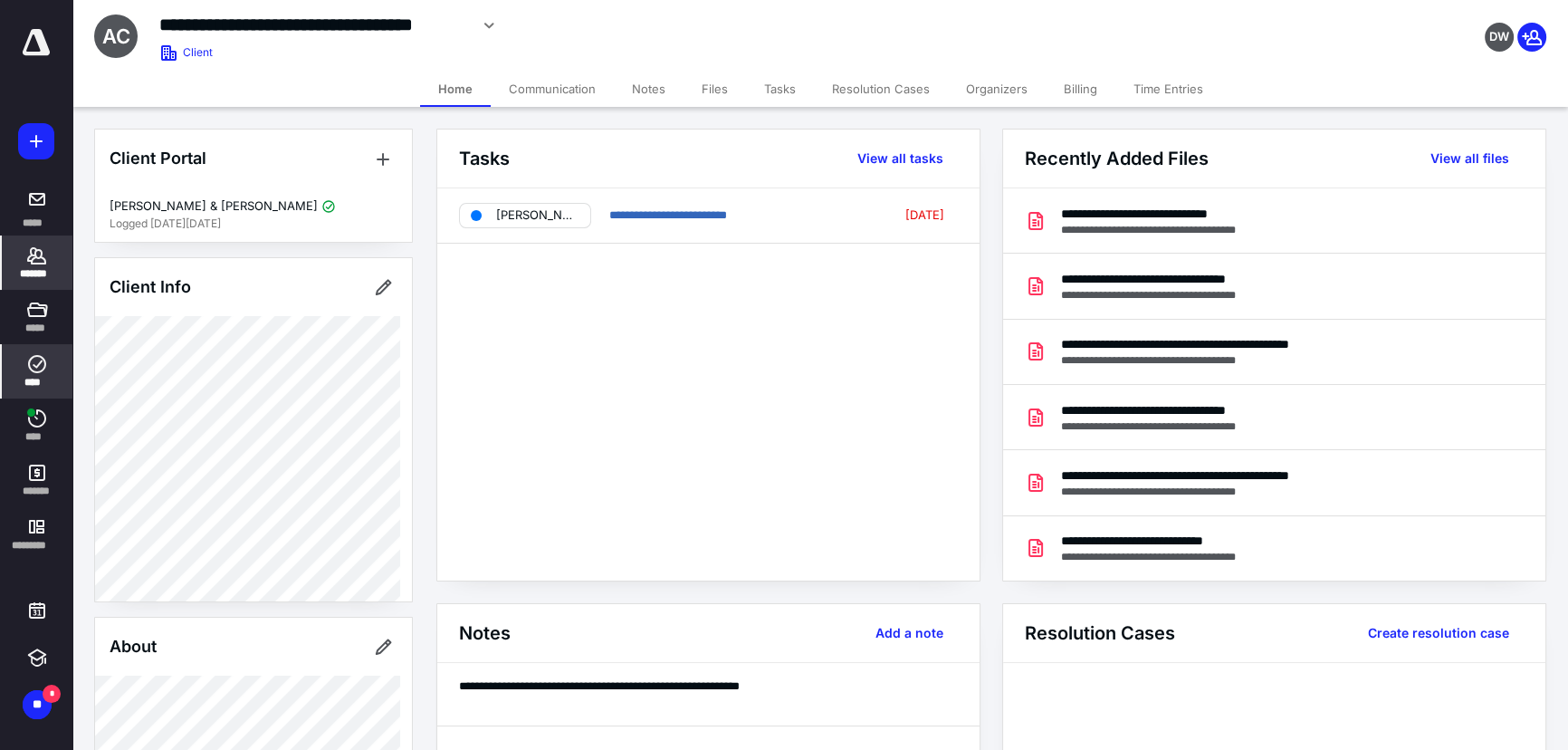 click on "****" at bounding box center [37, 382] 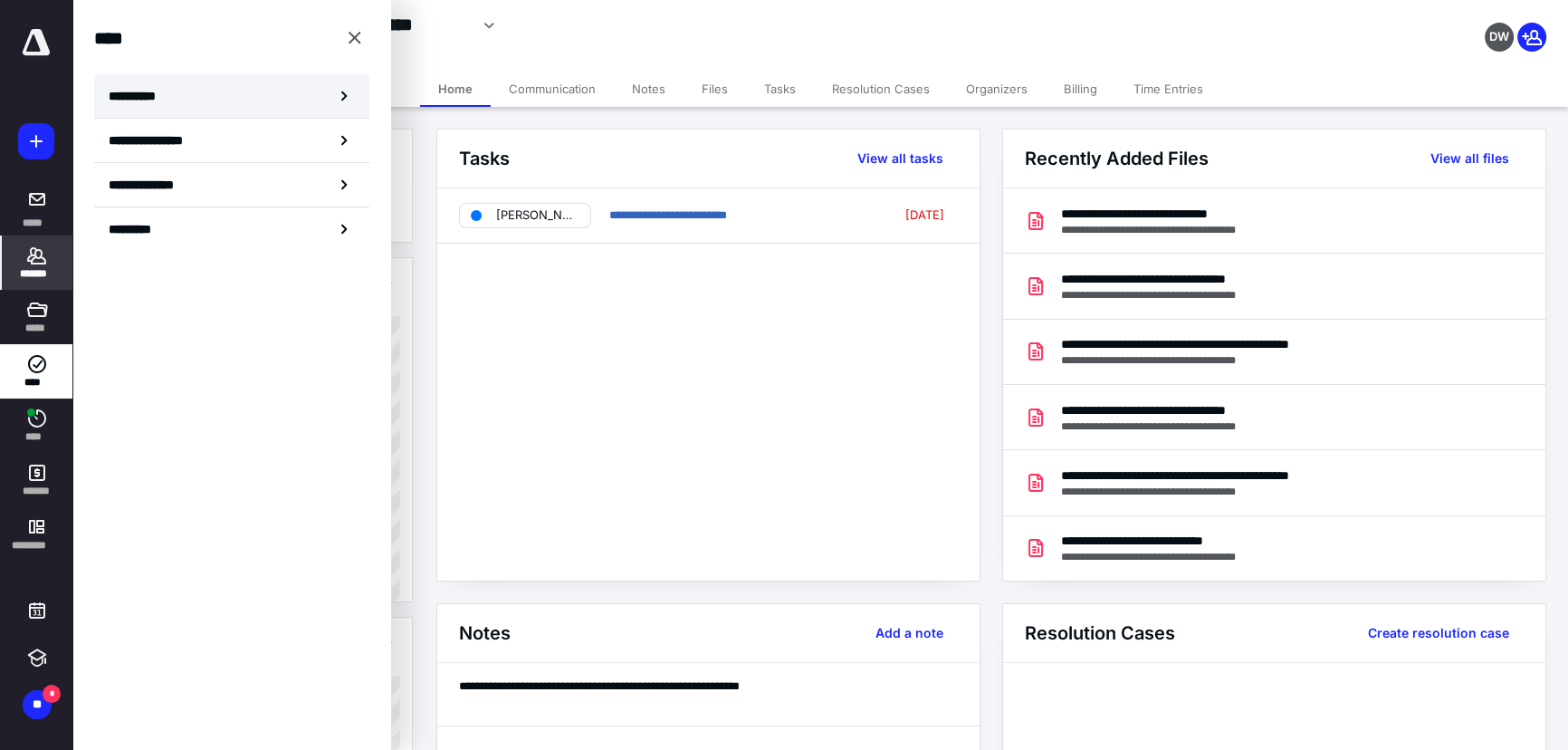 click on "**********" at bounding box center [232, 96] 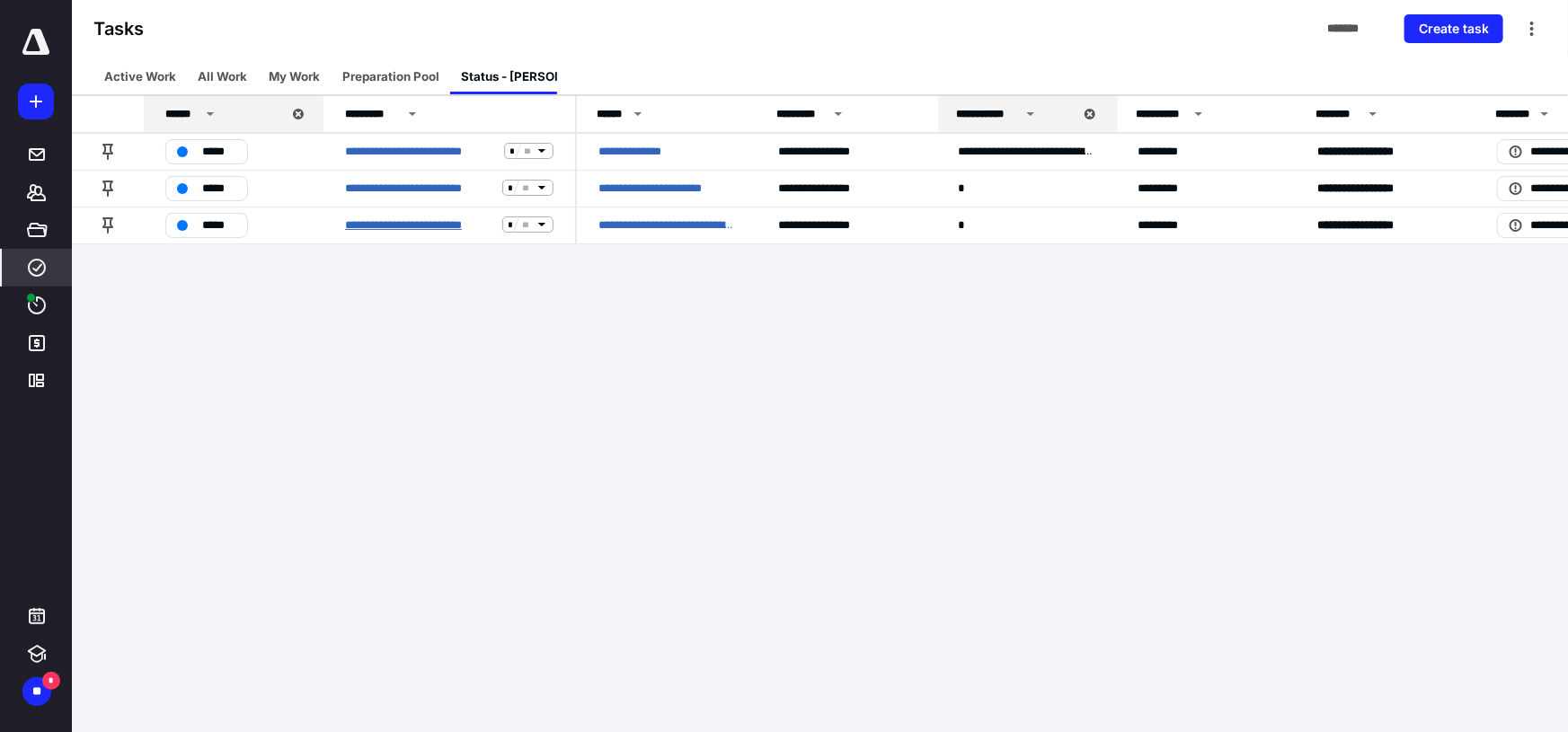 click on "**********" at bounding box center (420, 225) 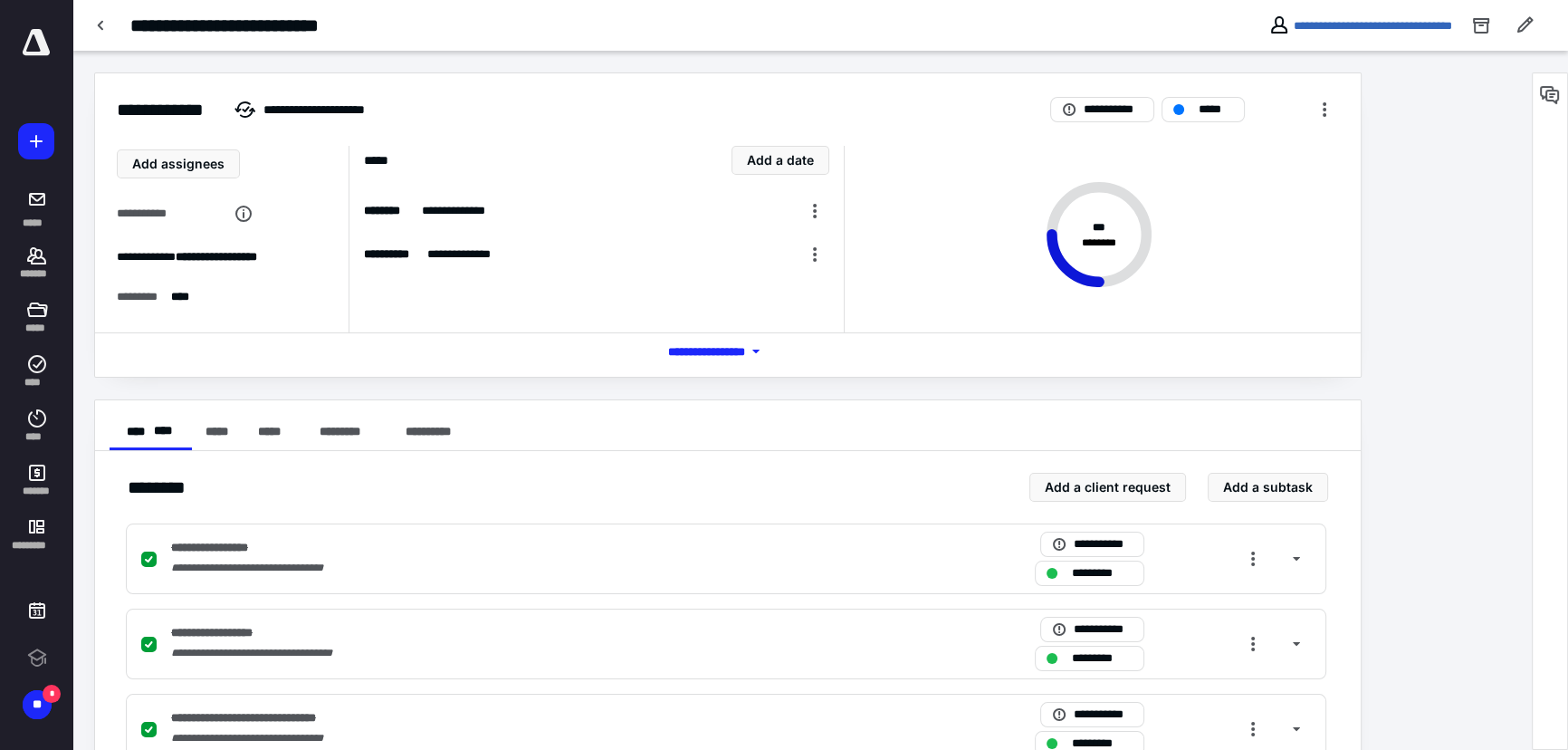 scroll, scrollTop: 0, scrollLeft: 0, axis: both 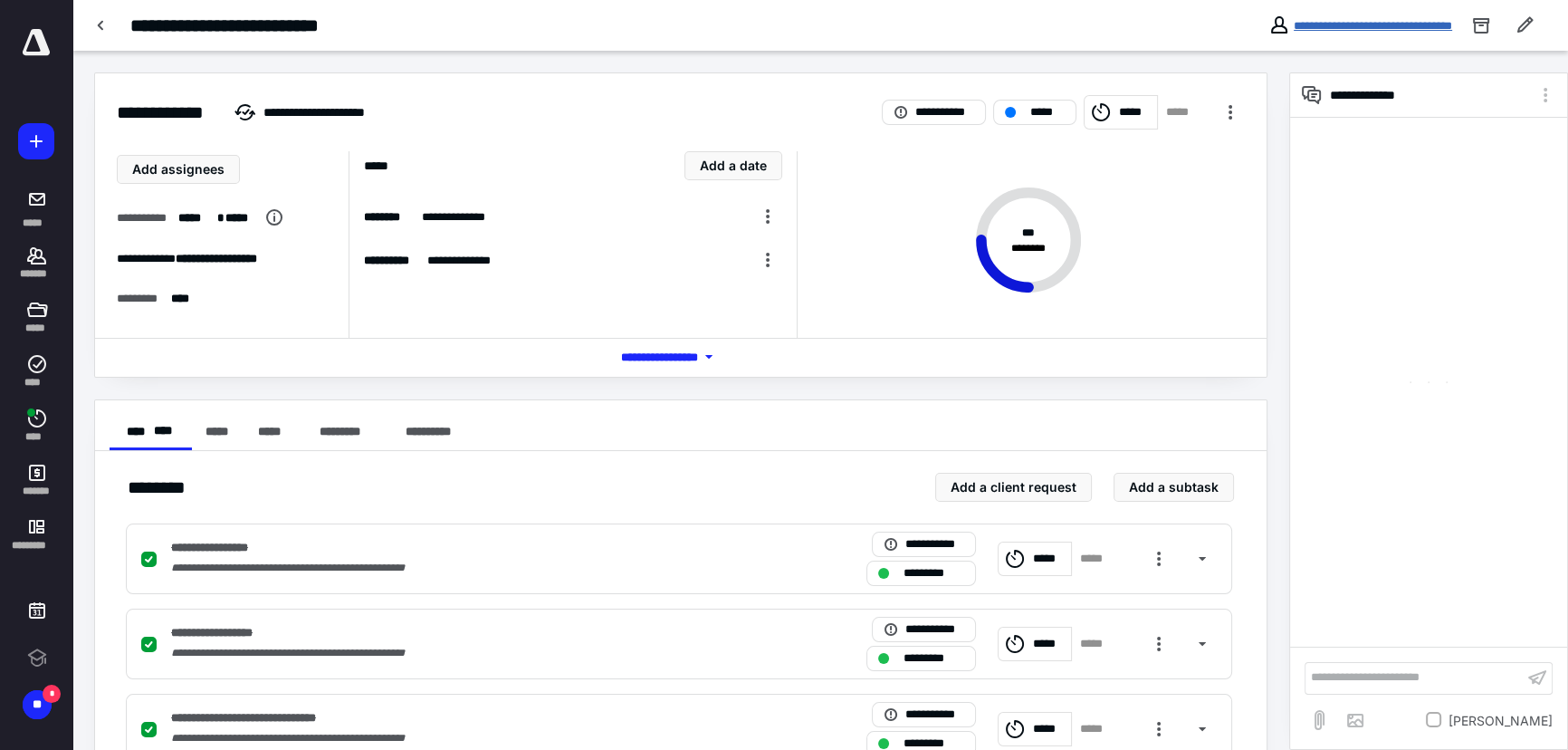 click on "**********" at bounding box center [1372, 25] 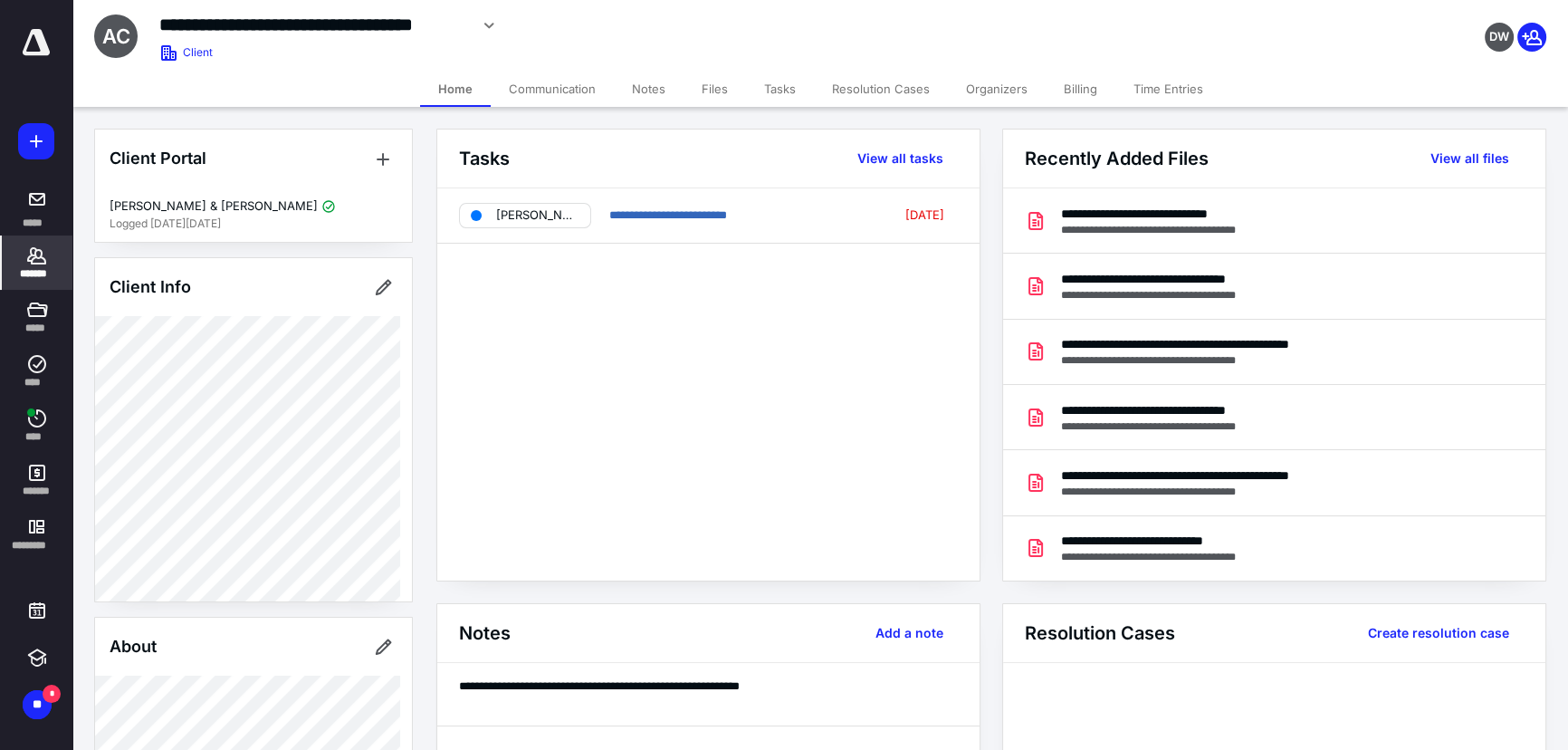 click on "Files" at bounding box center [714, 89] 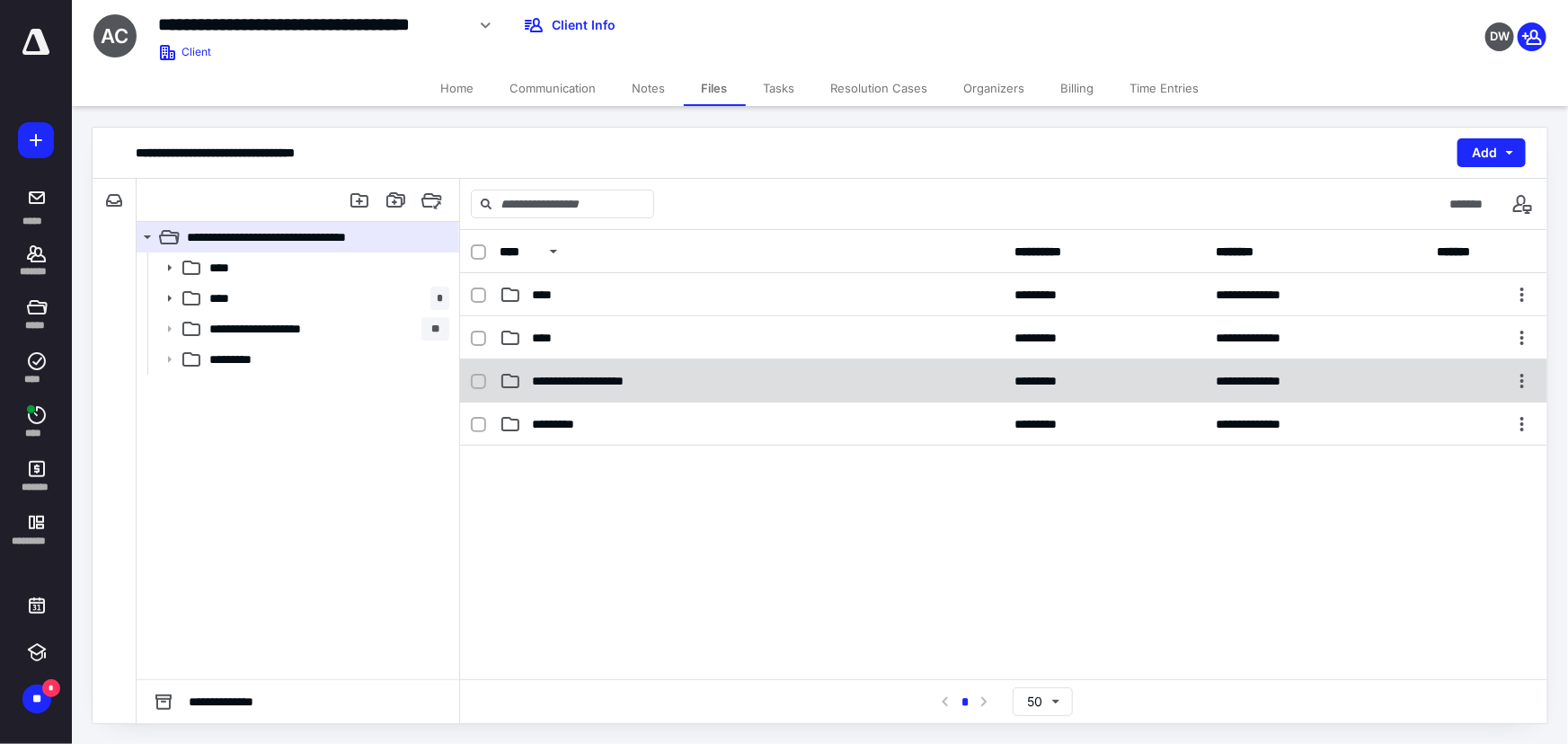 click on "**********" at bounding box center [1004, 381] 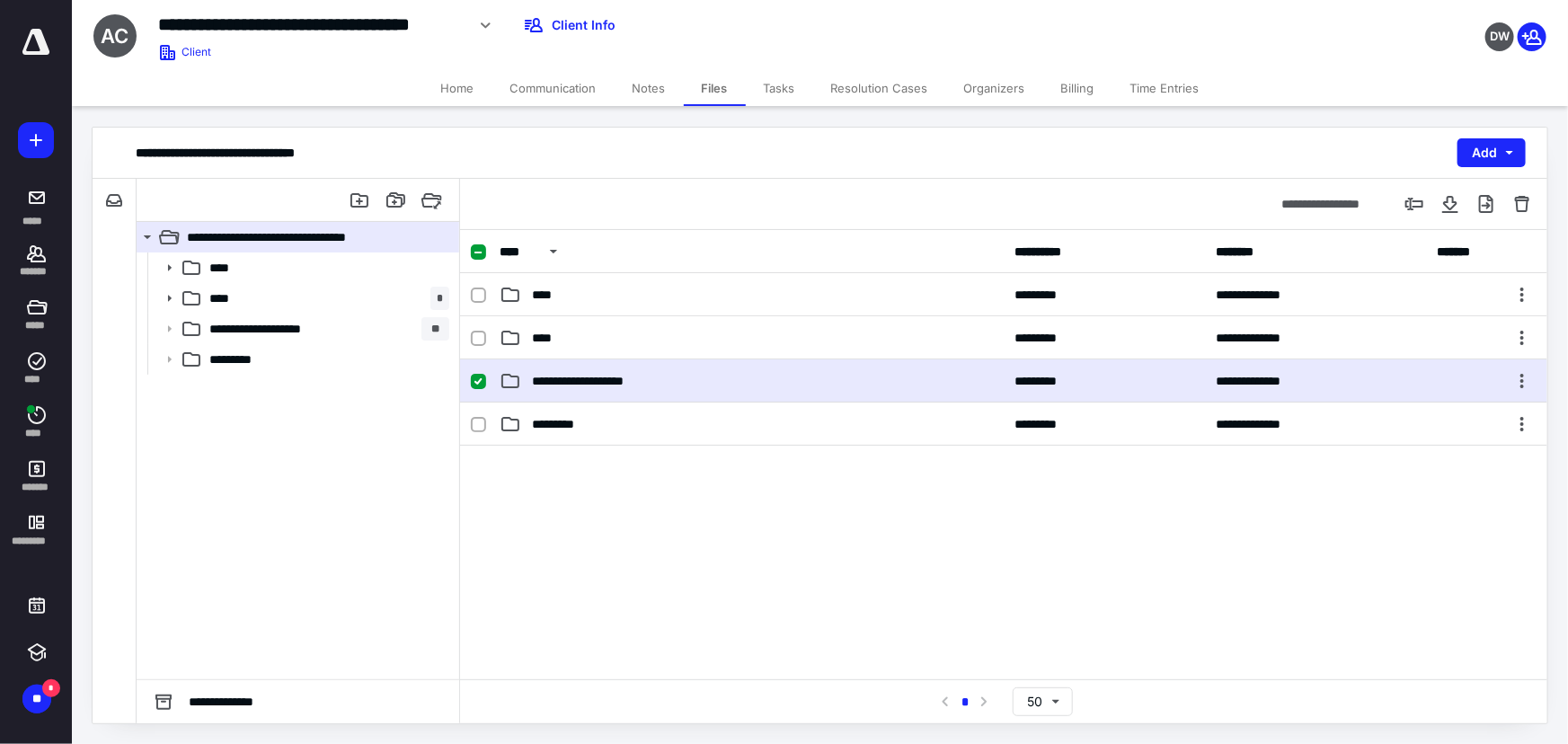 click on "**********" at bounding box center [1004, 381] 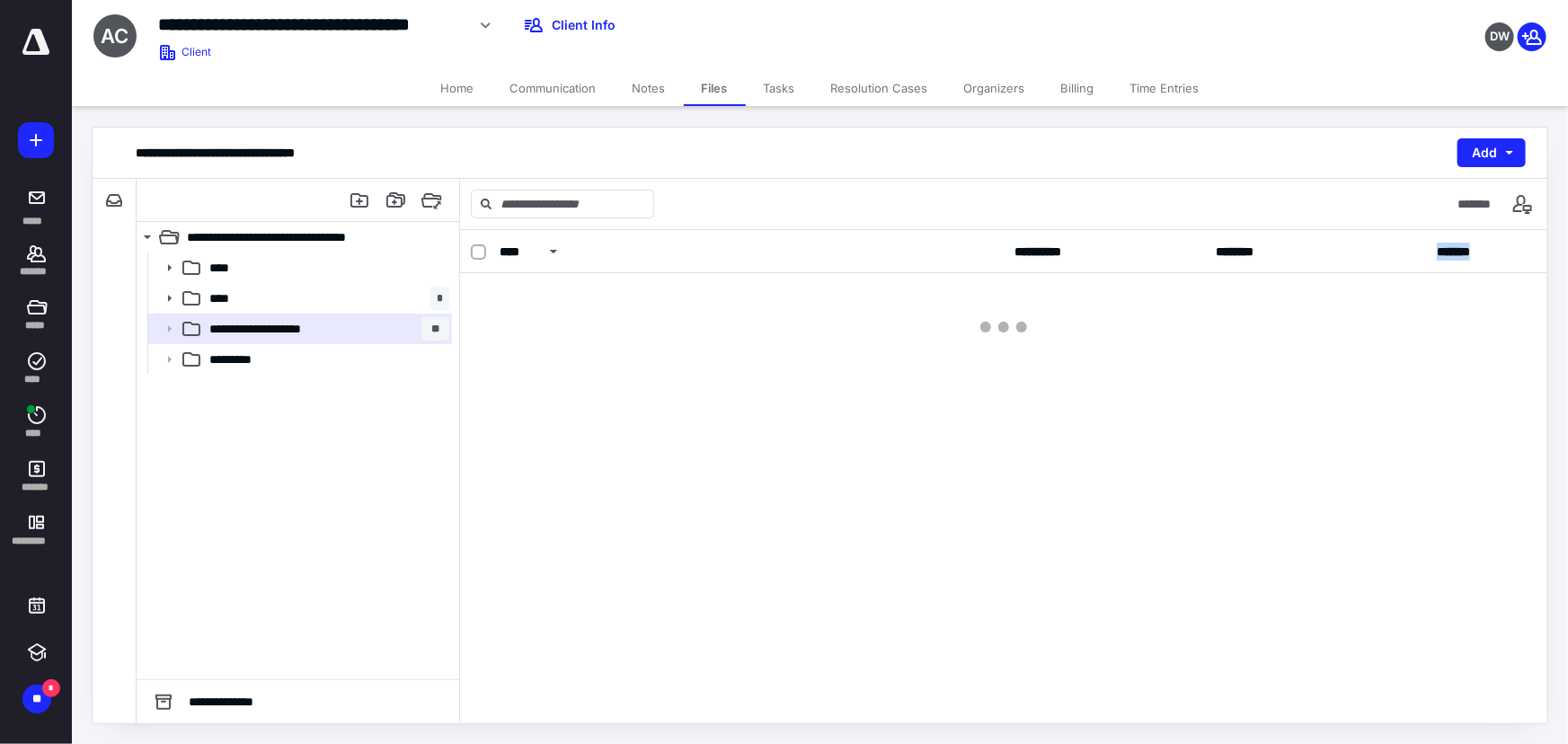 click on "**********" at bounding box center [1004, 476] 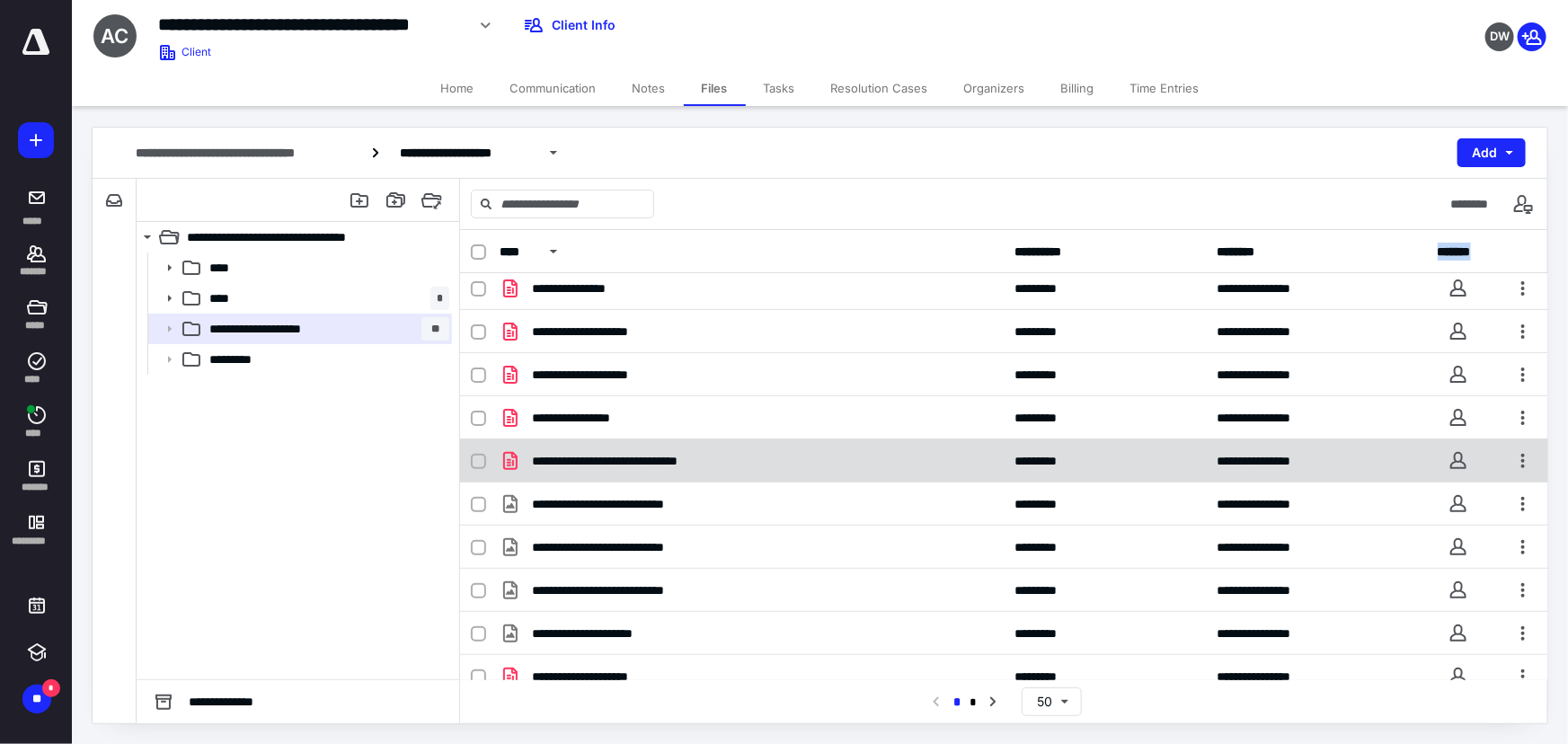 scroll, scrollTop: 979, scrollLeft: 0, axis: vertical 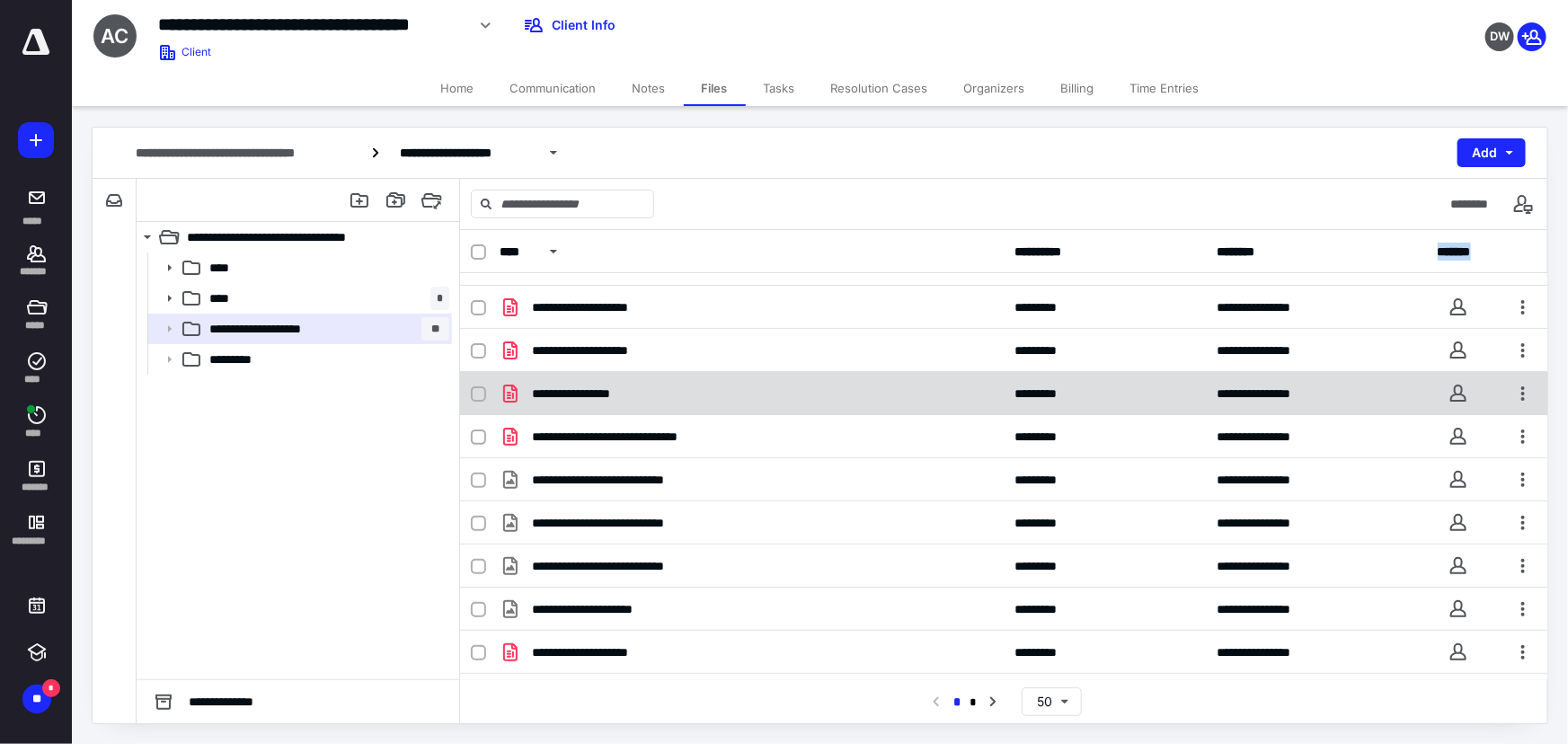click on "**********" at bounding box center (751, 394) 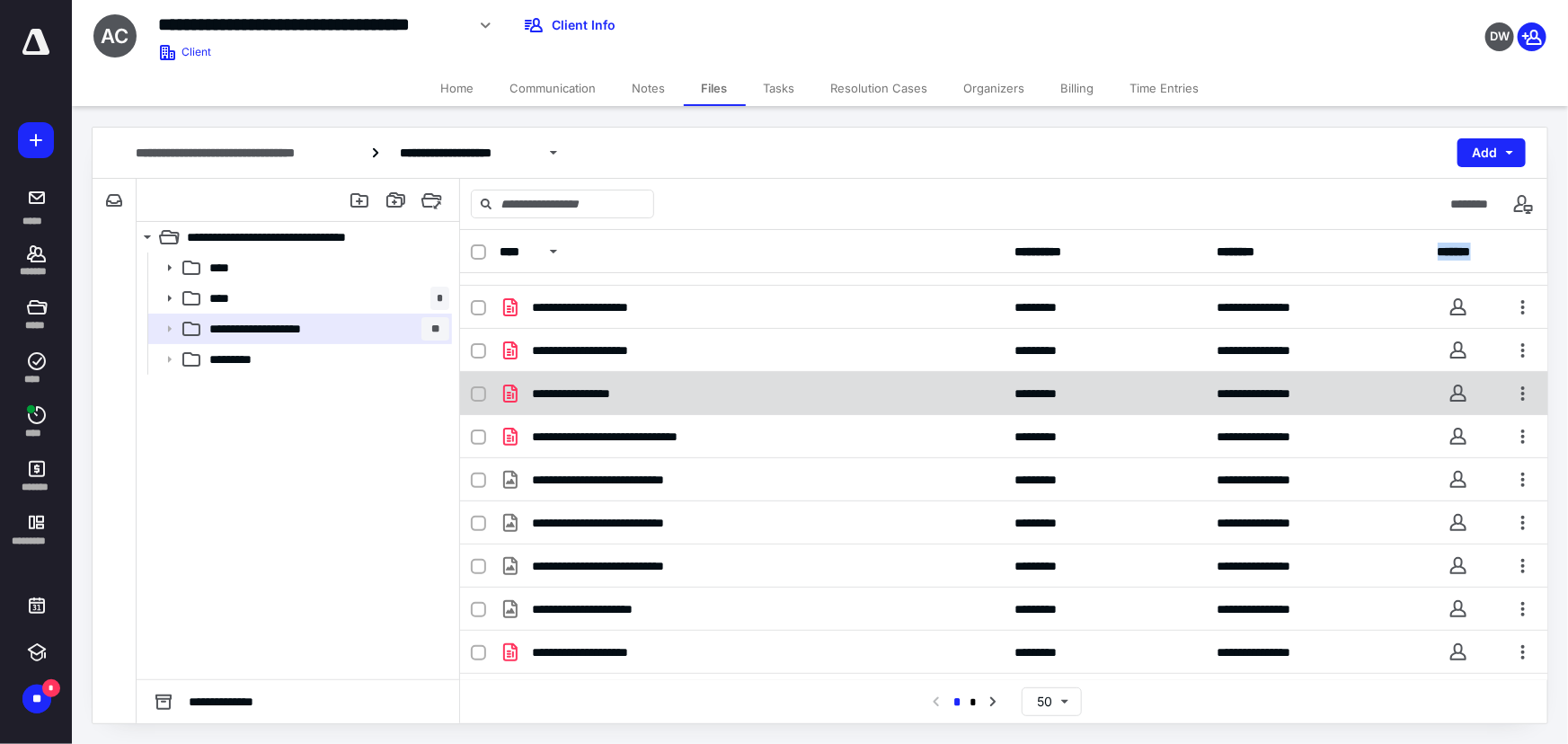 checkbox on "true" 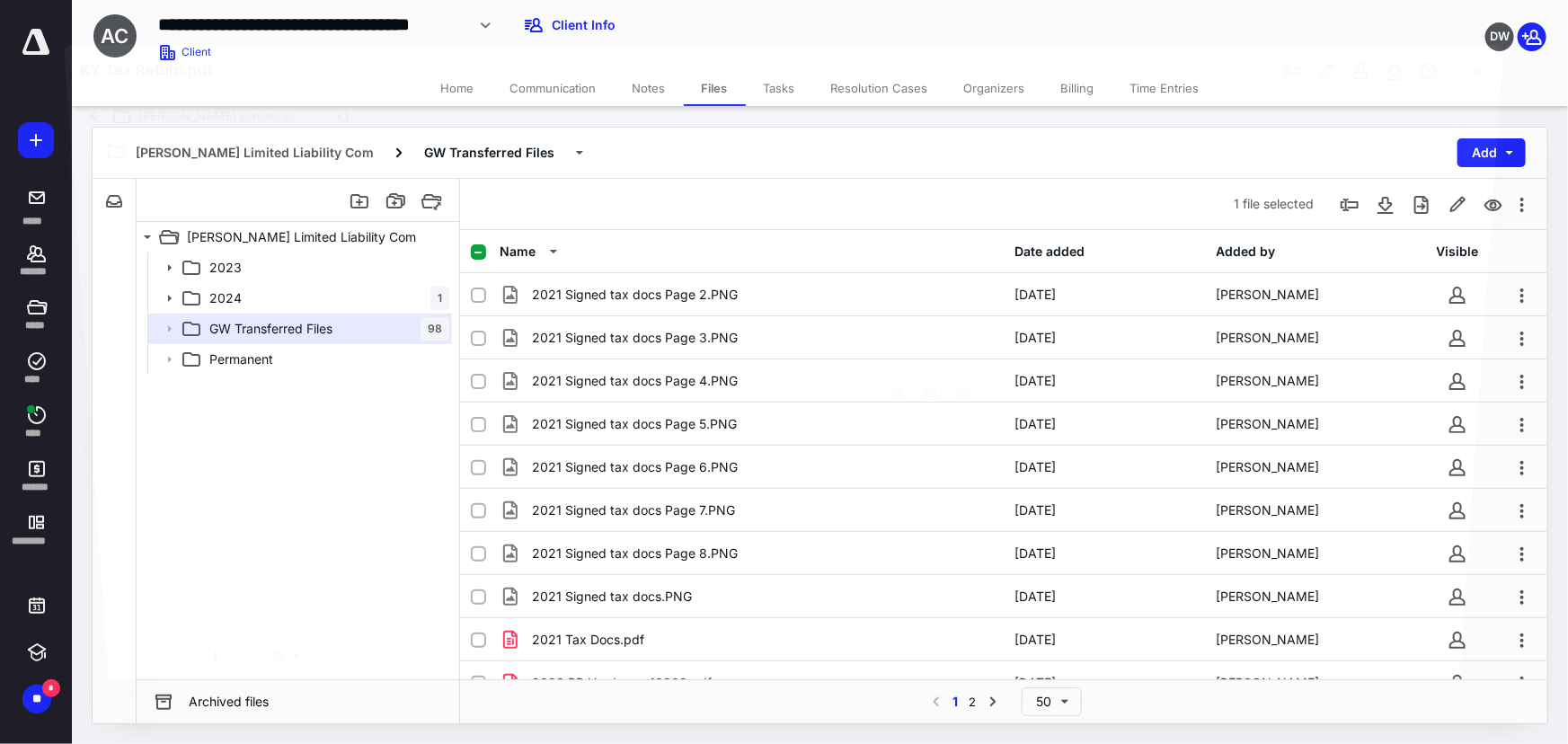 scroll, scrollTop: 979, scrollLeft: 0, axis: vertical 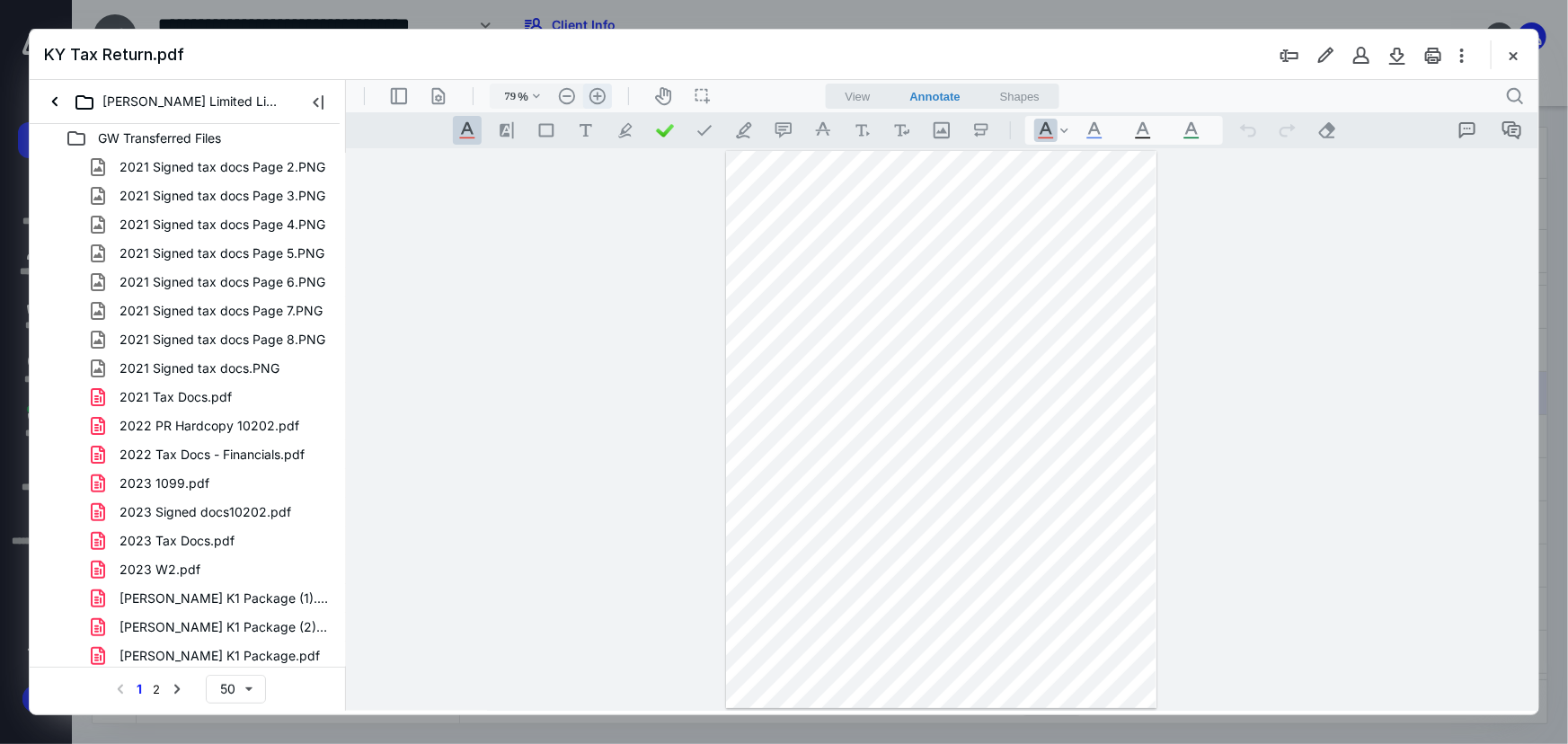 click on ".cls-1{fill:#abb0c4;} icon - header - zoom - in - line" at bounding box center [597, 95] 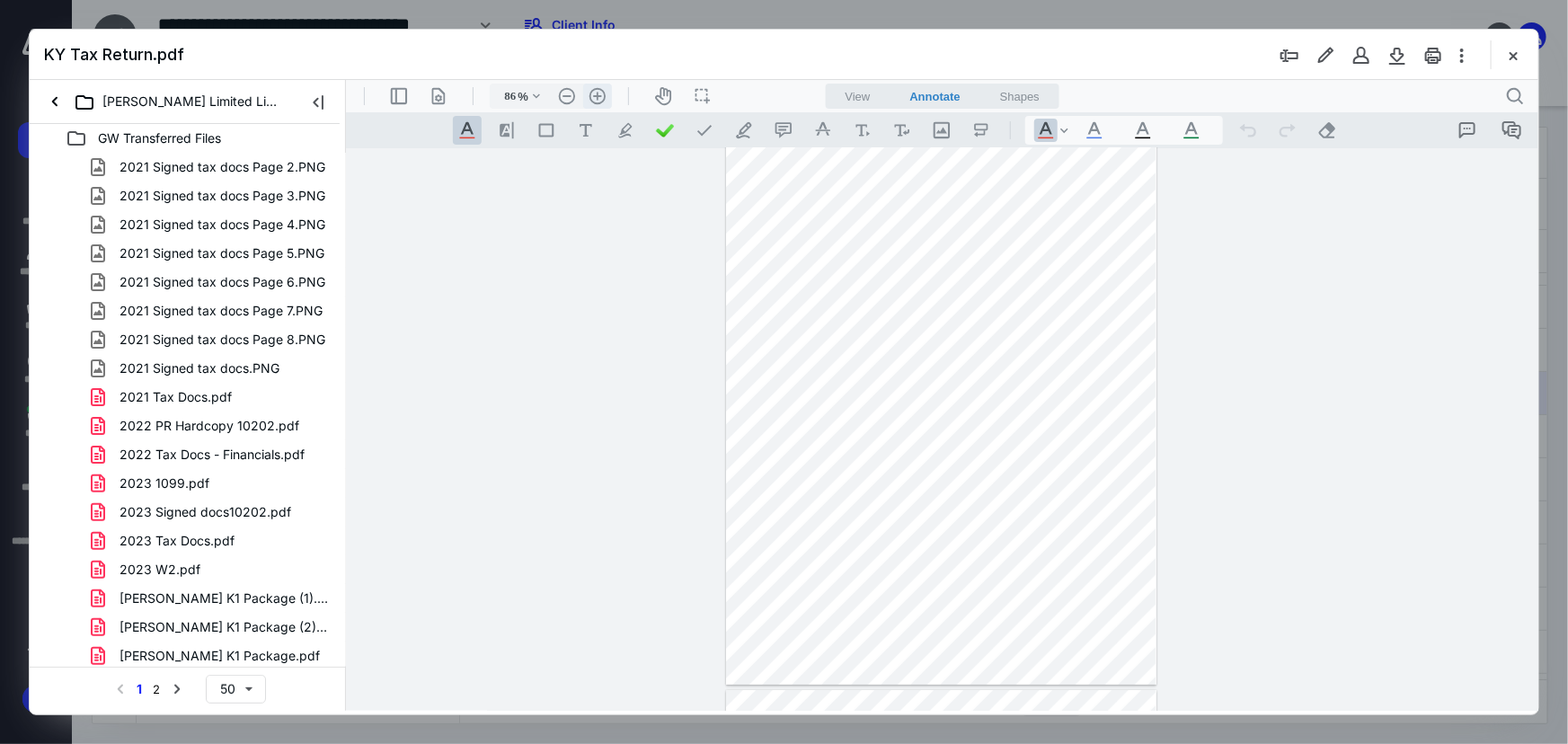 click on ".cls-1{fill:#abb0c4;} icon - header - zoom - in - line" at bounding box center (597, 95) 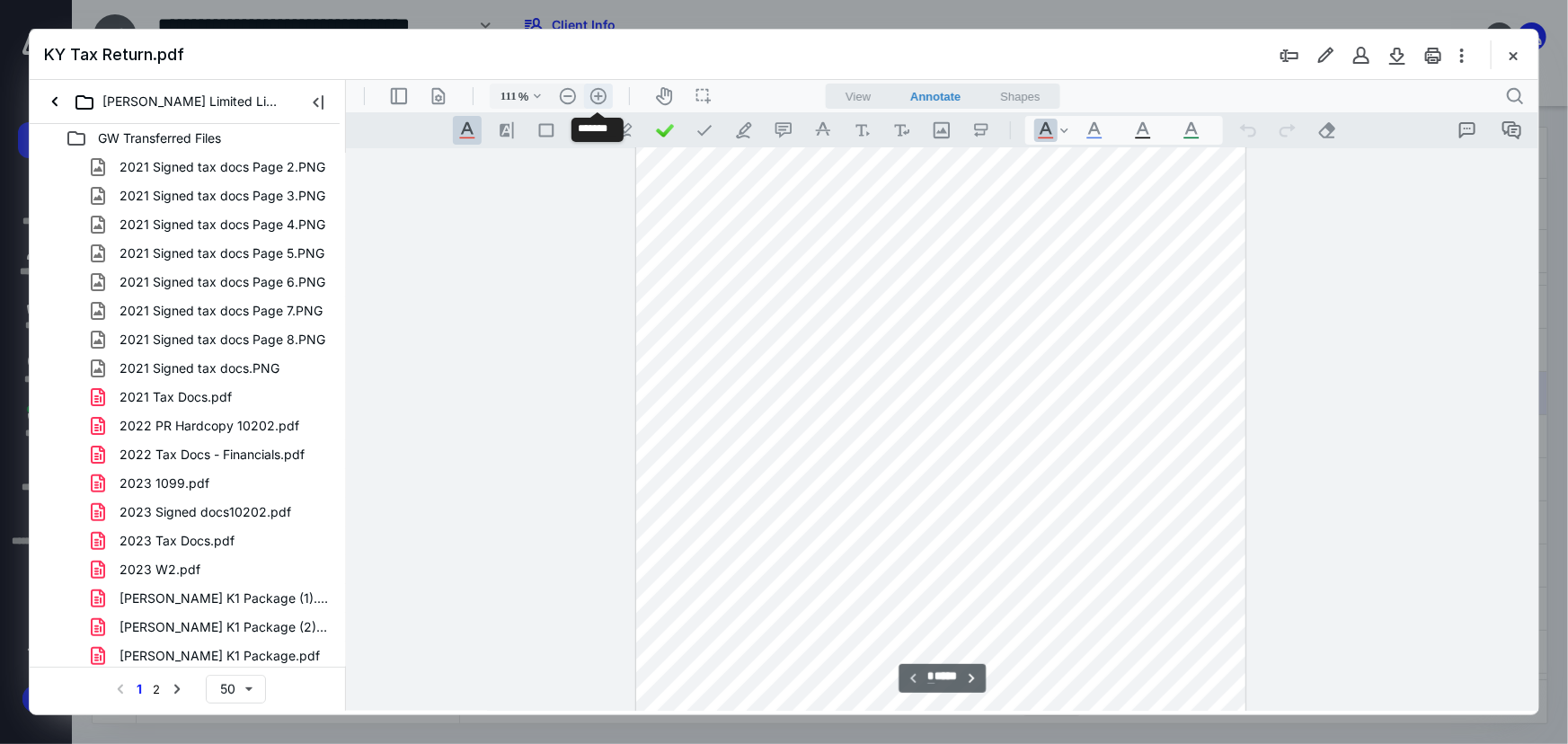 click on ".cls-1{fill:#abb0c4;} icon - header - zoom - in - line" at bounding box center [598, 95] 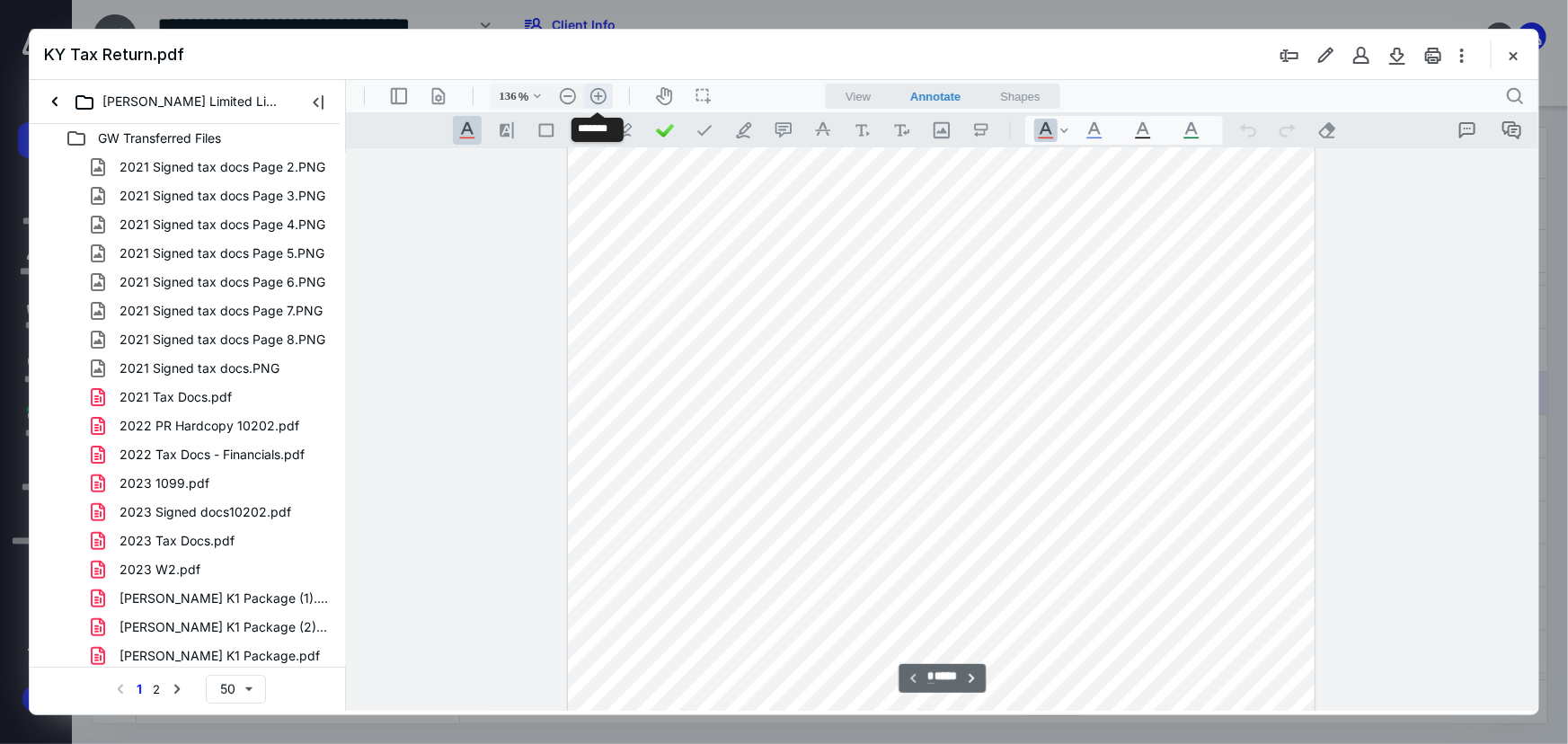 click on ".cls-1{fill:#abb0c4;} icon - header - zoom - in - line" at bounding box center (598, 95) 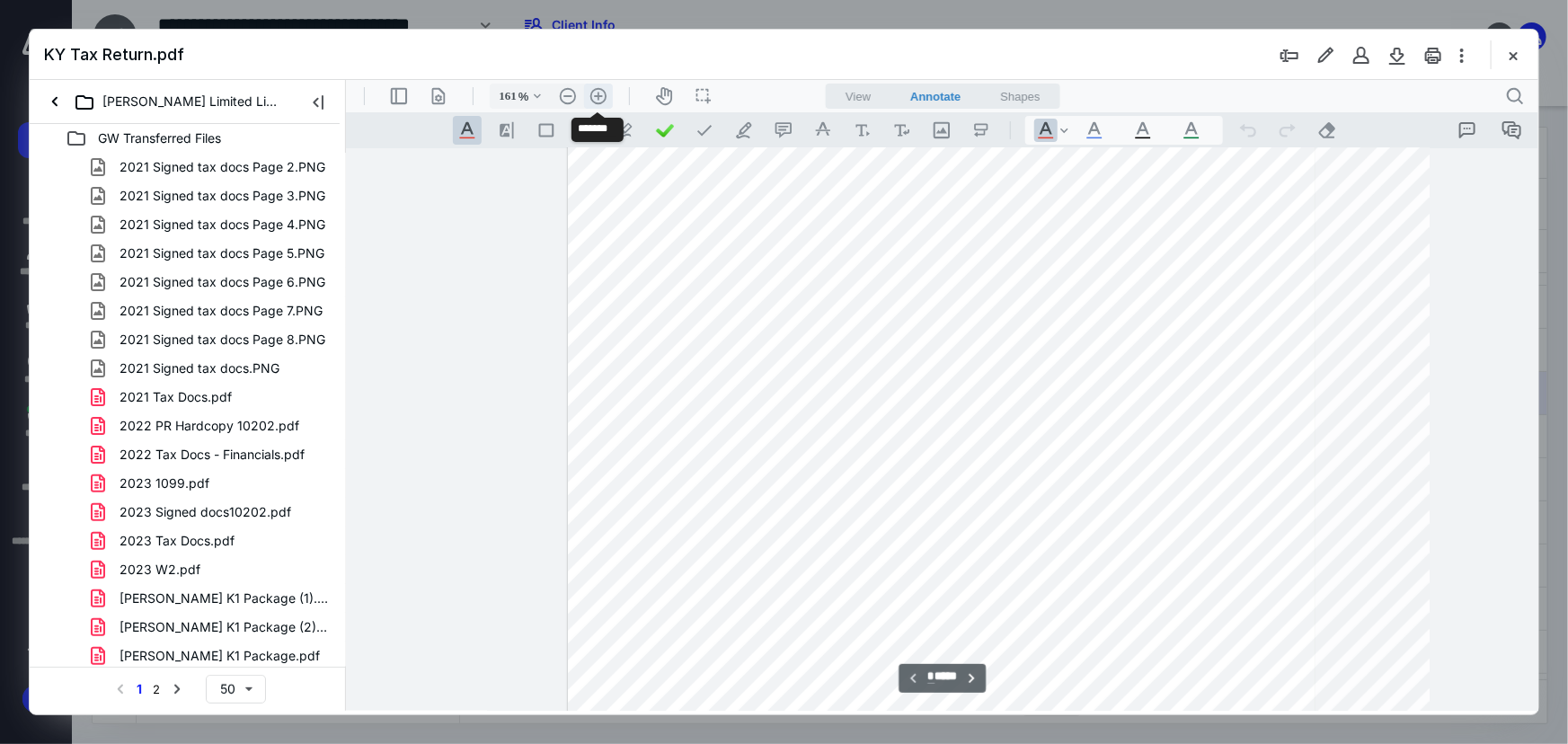 scroll, scrollTop: 261, scrollLeft: 0, axis: vertical 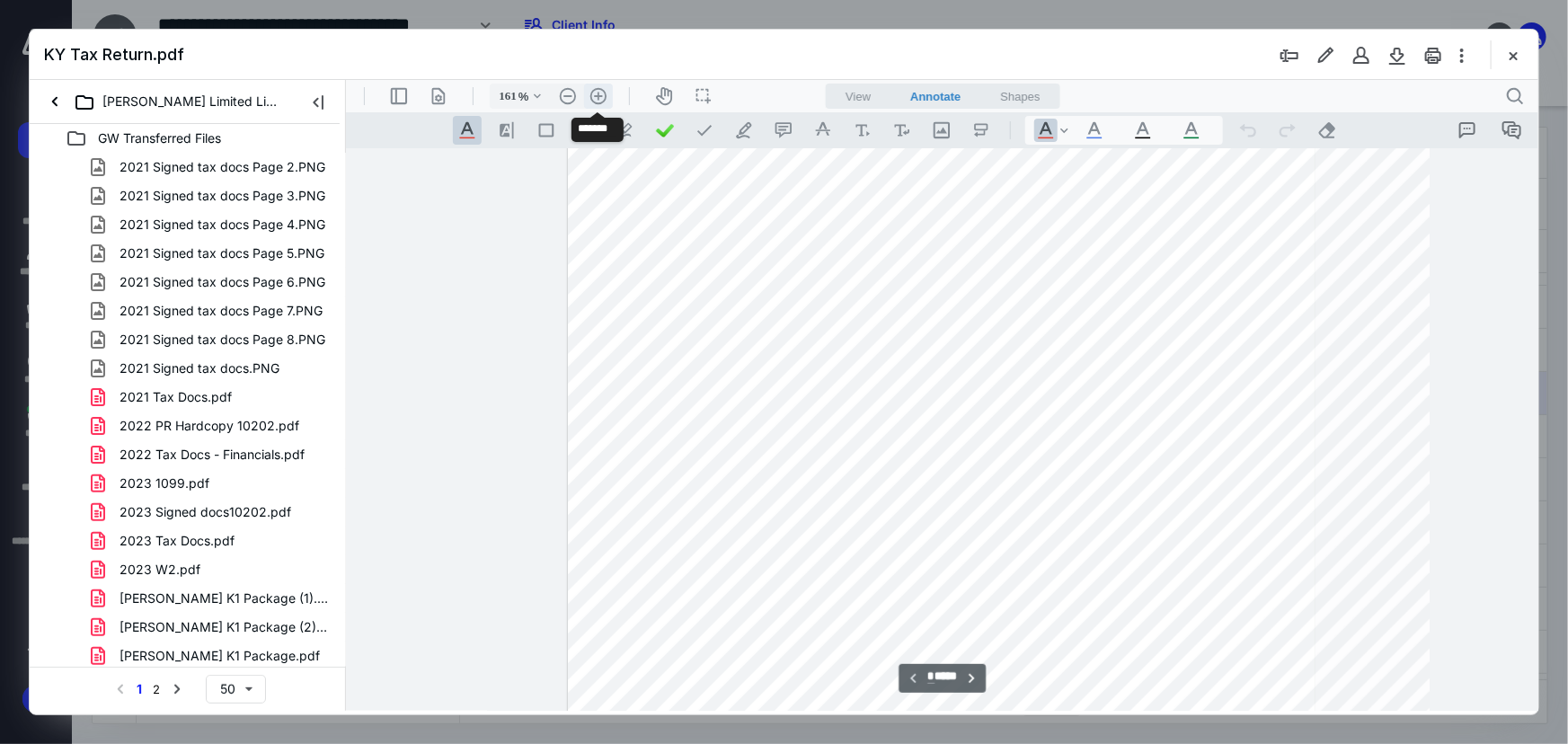 click on ".cls-1{fill:#abb0c4;} icon - header - zoom - in - line" at bounding box center [598, 95] 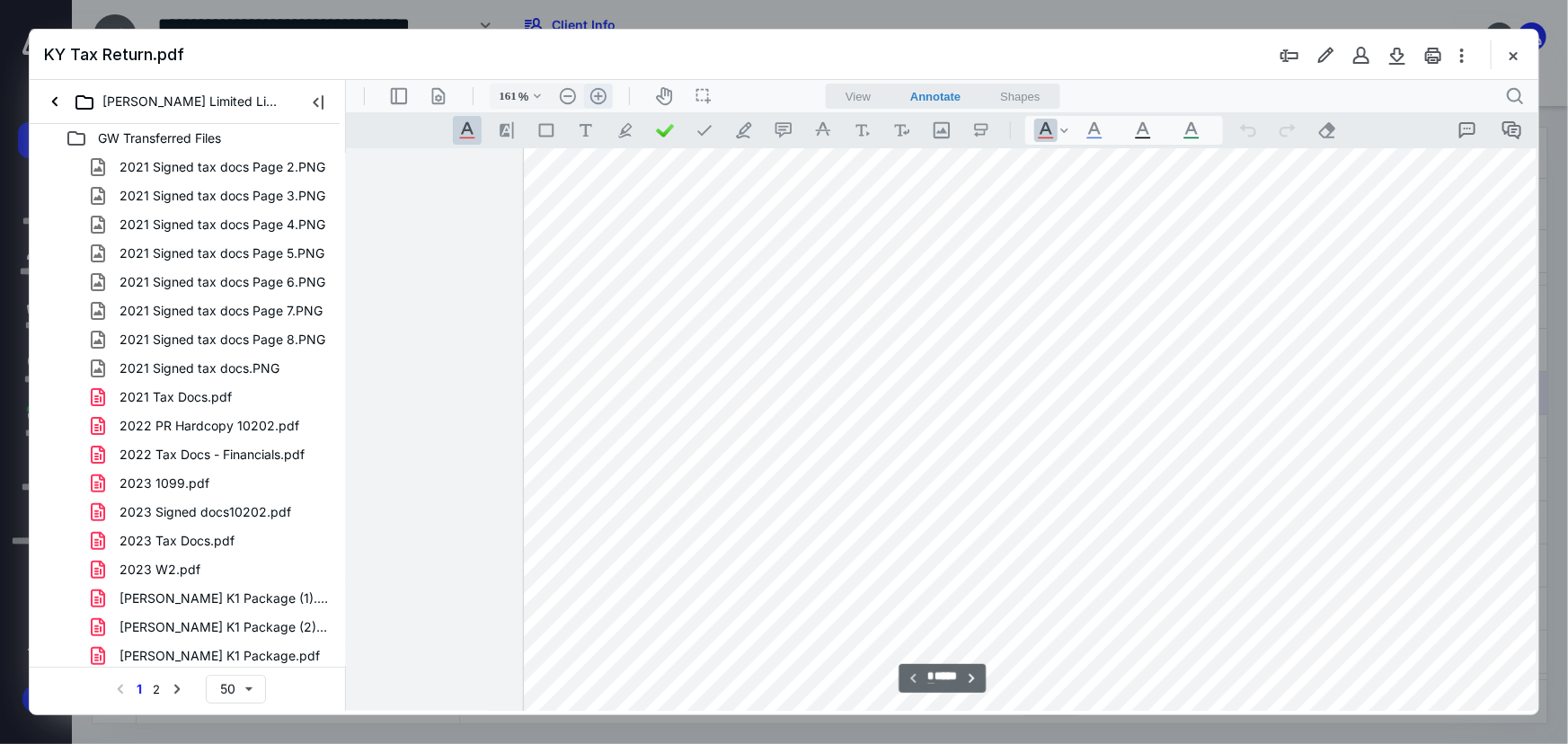 type on "211" 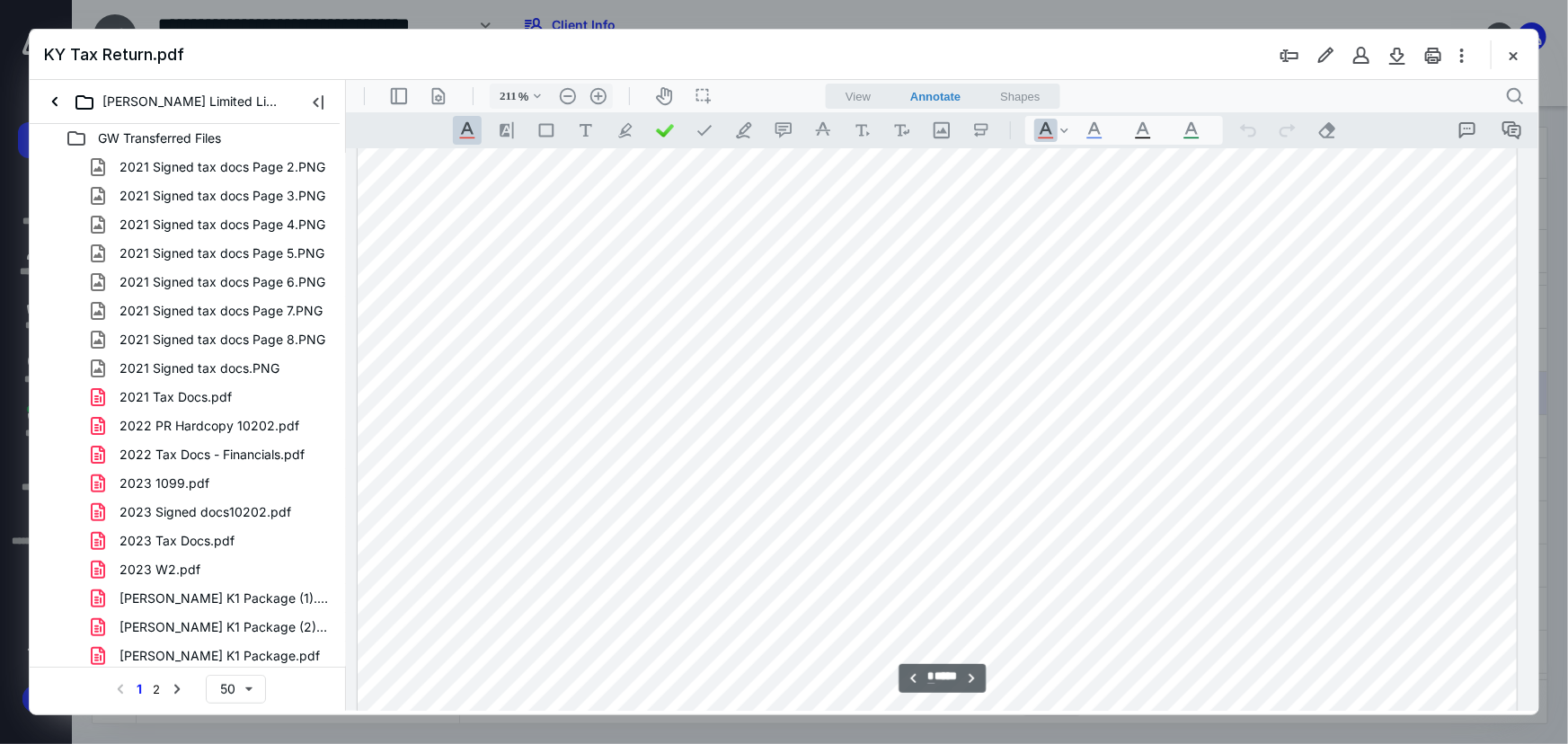 scroll, scrollTop: 7433, scrollLeft: 166, axis: both 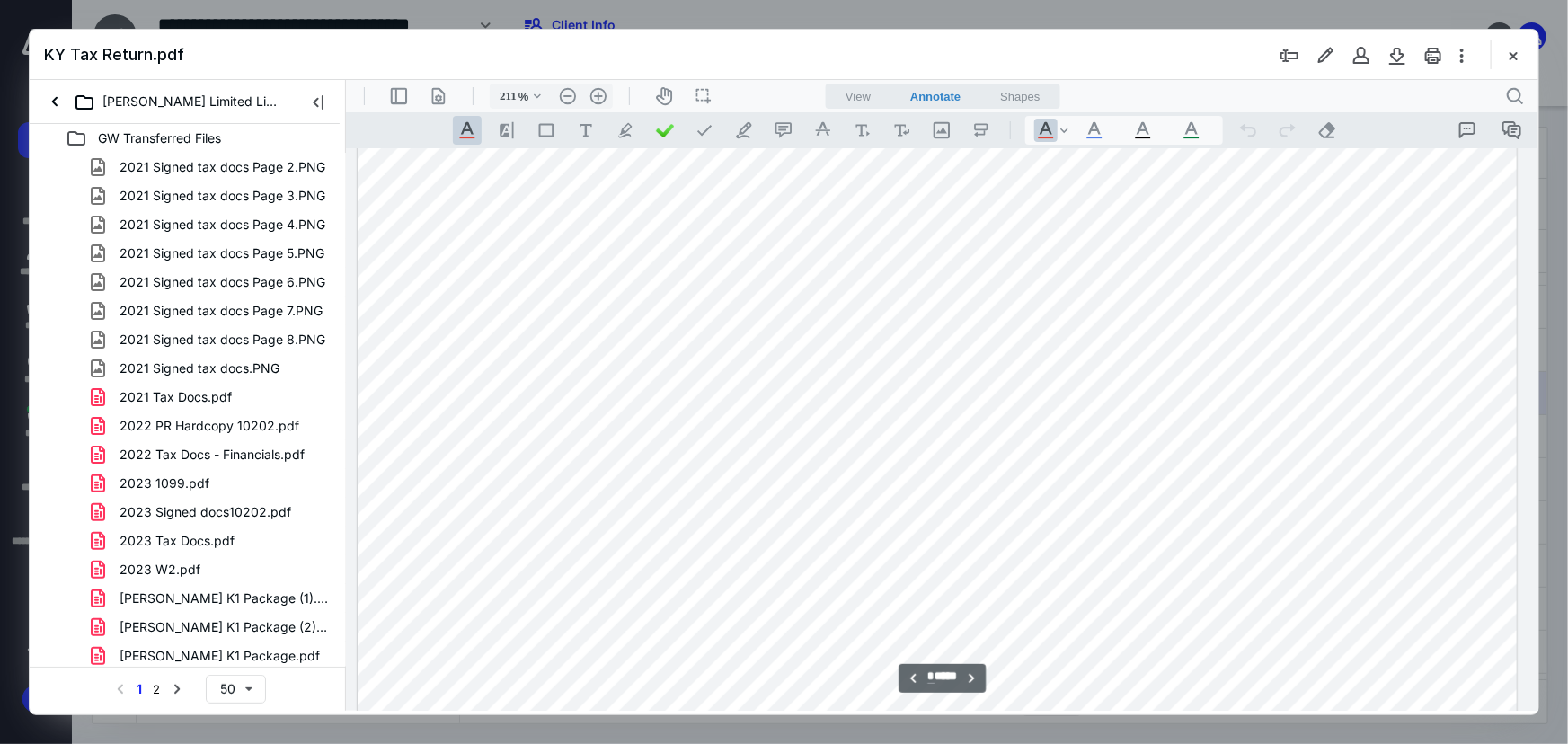 type on "*" 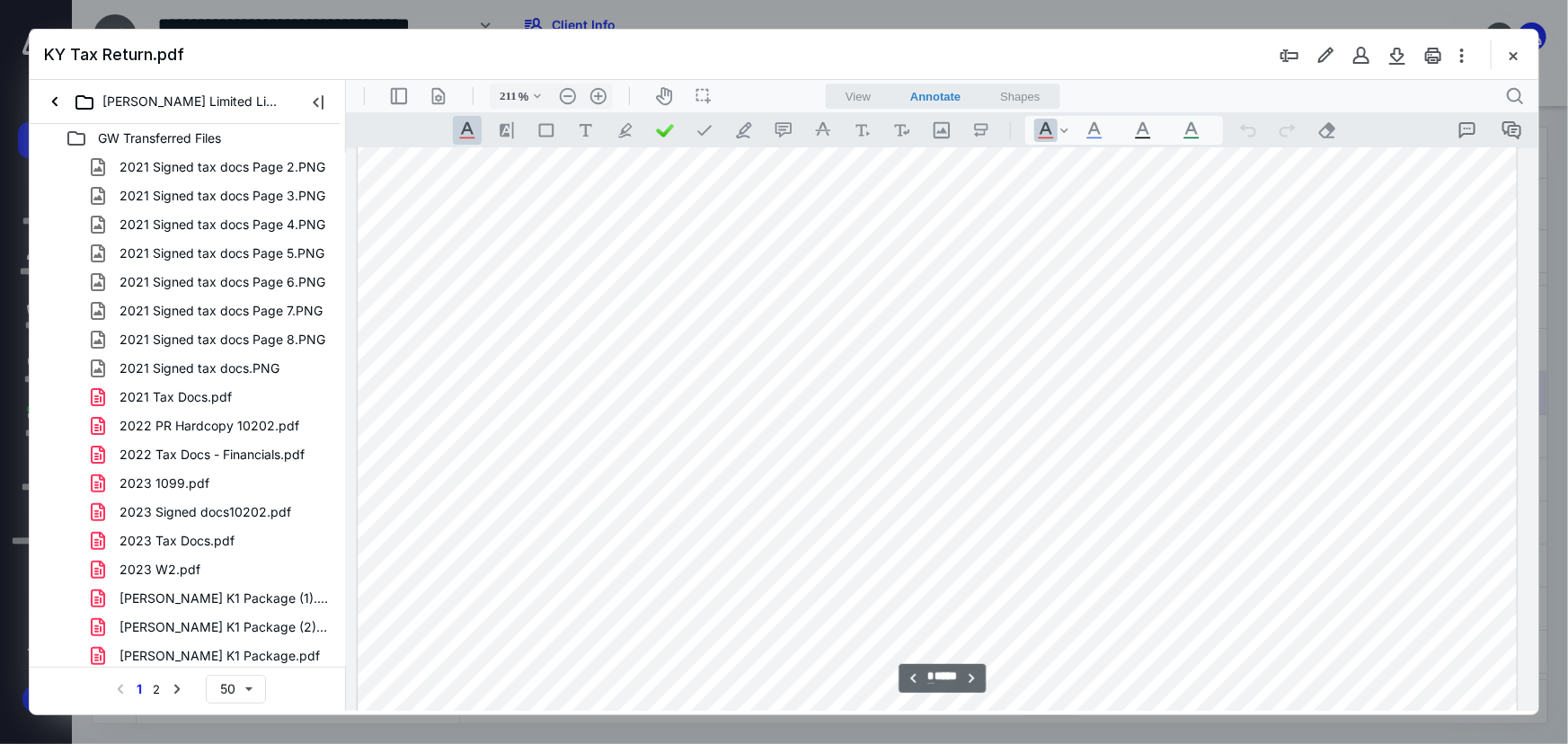 scroll, scrollTop: 9148, scrollLeft: 166, axis: both 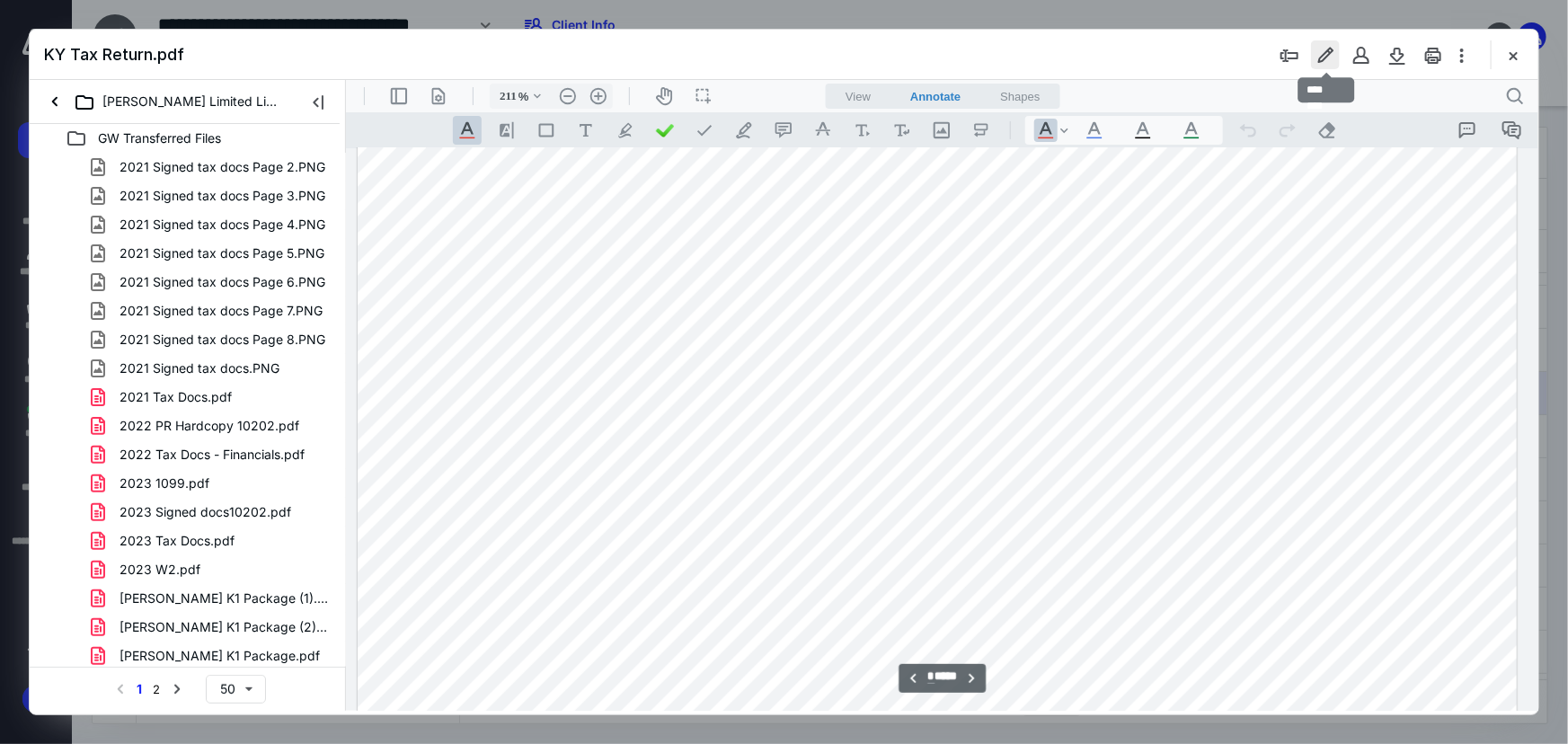 click at bounding box center [1325, 55] 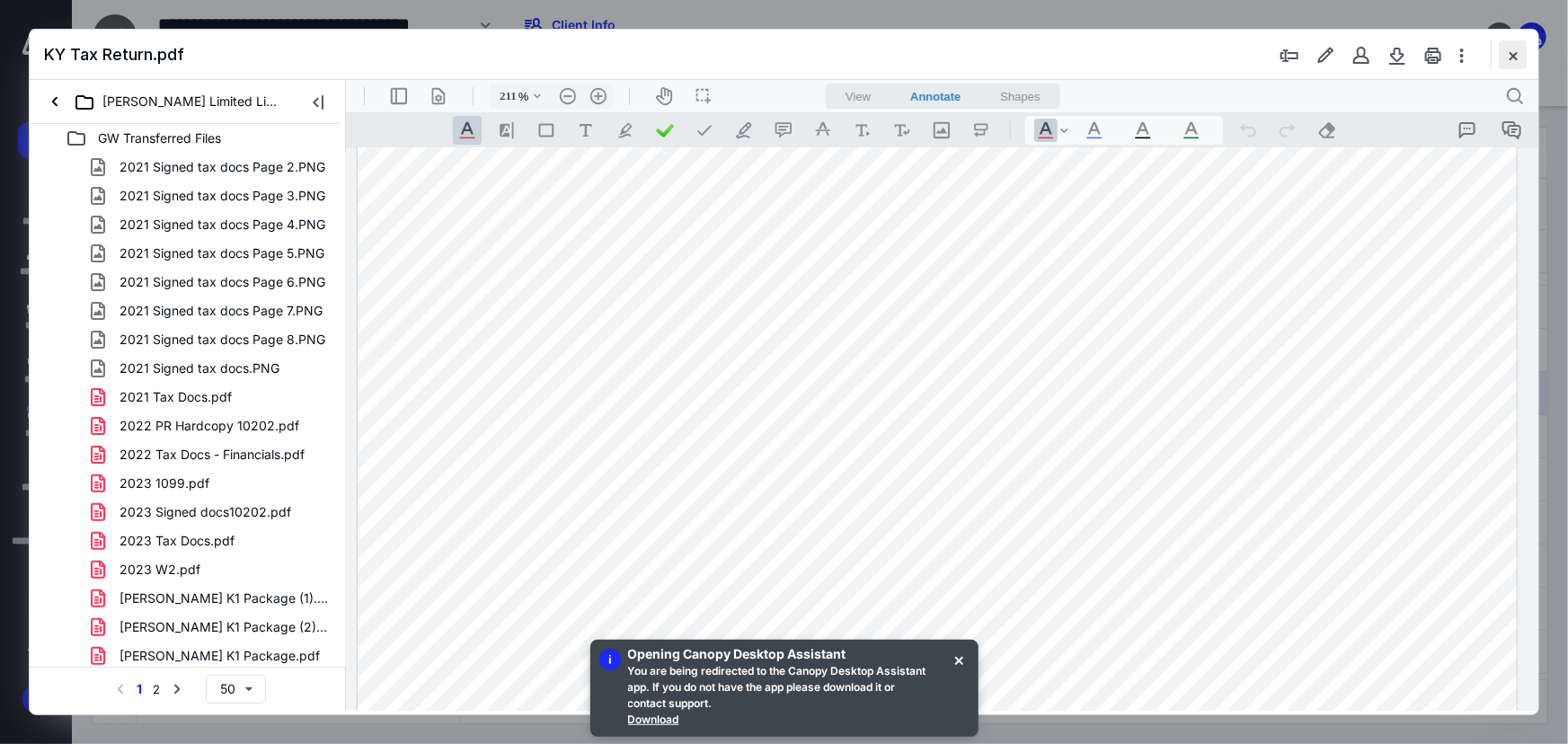 click at bounding box center (1513, 55) 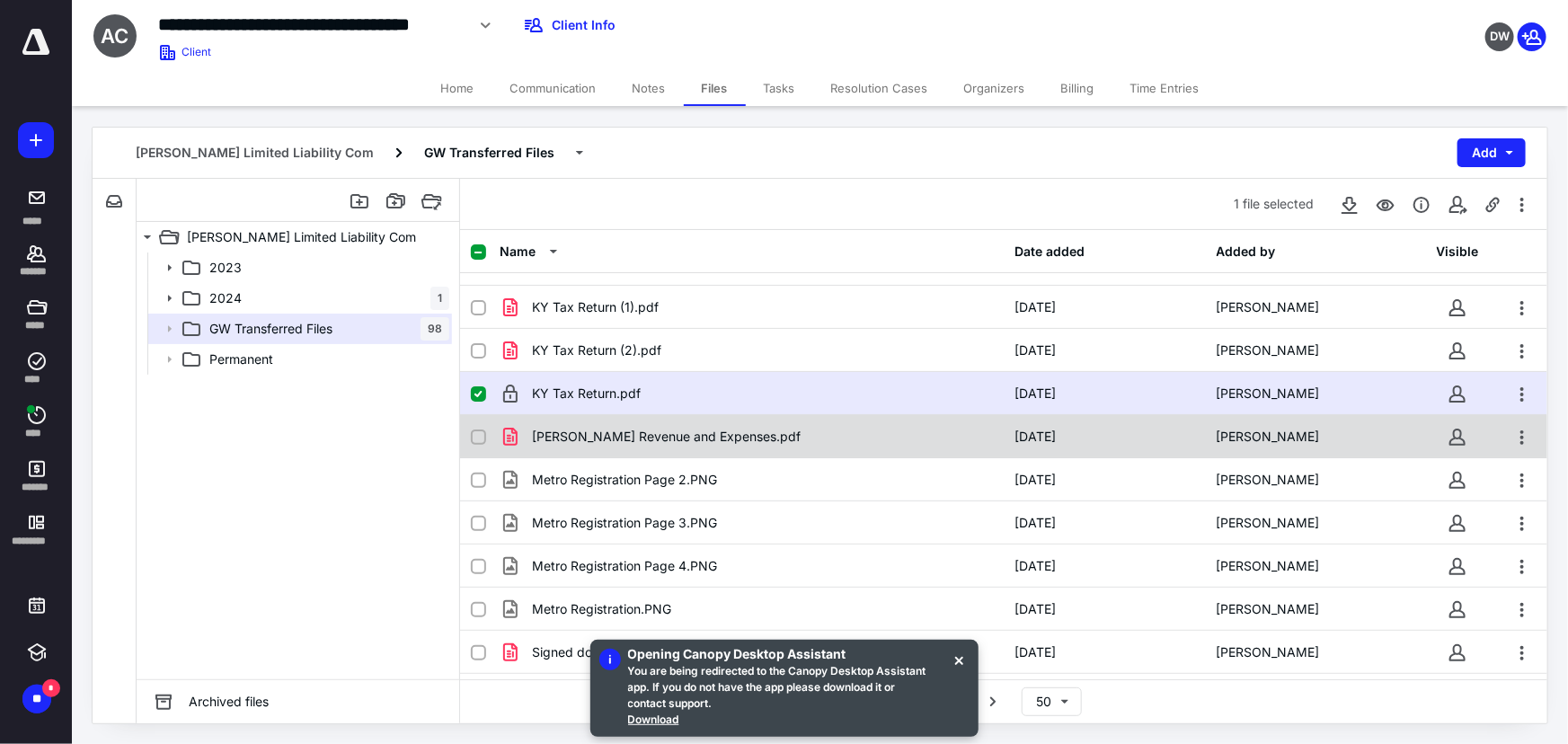 click on "[PERSON_NAME] Revenue and Expenses.pdf" at bounding box center [751, 437] 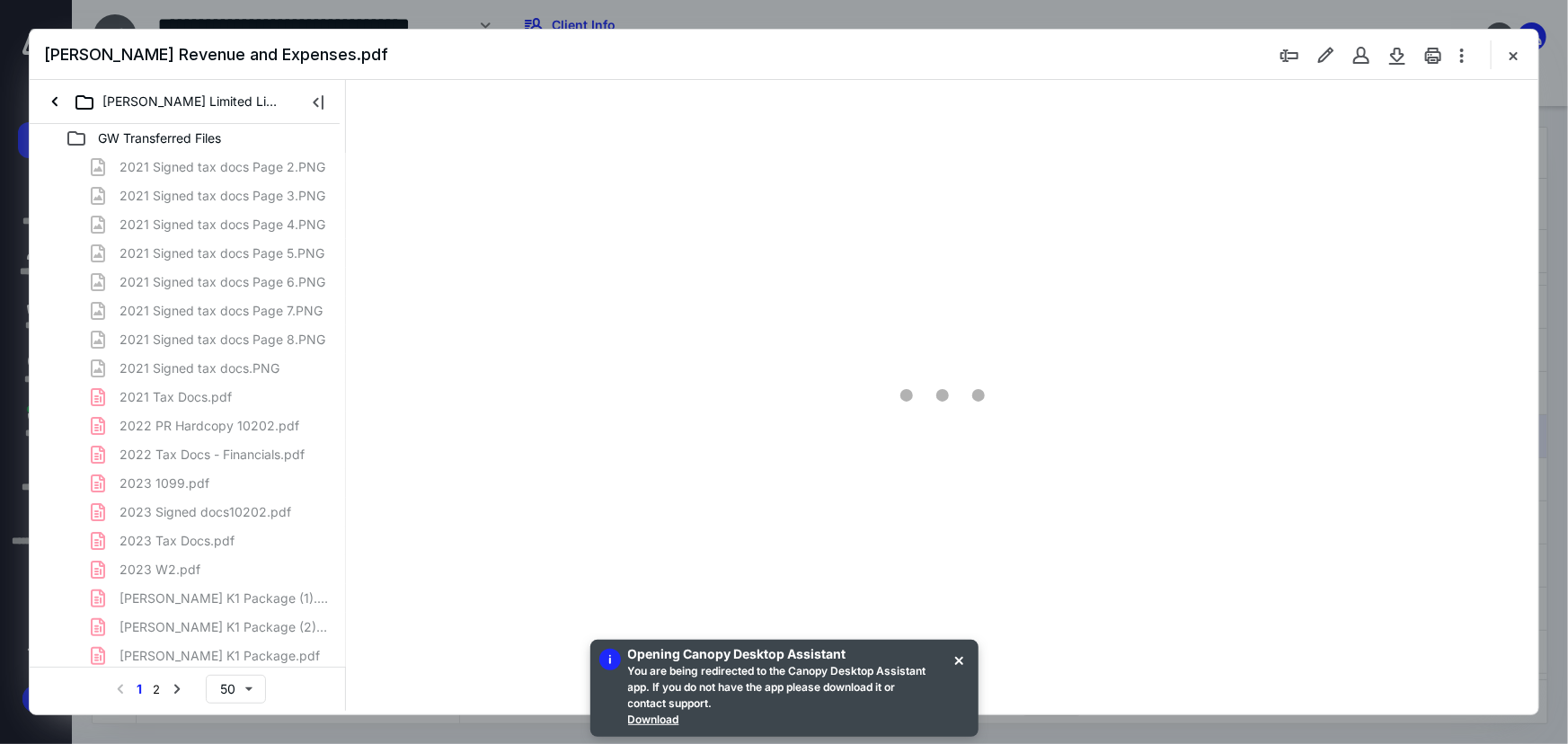 scroll, scrollTop: 0, scrollLeft: 0, axis: both 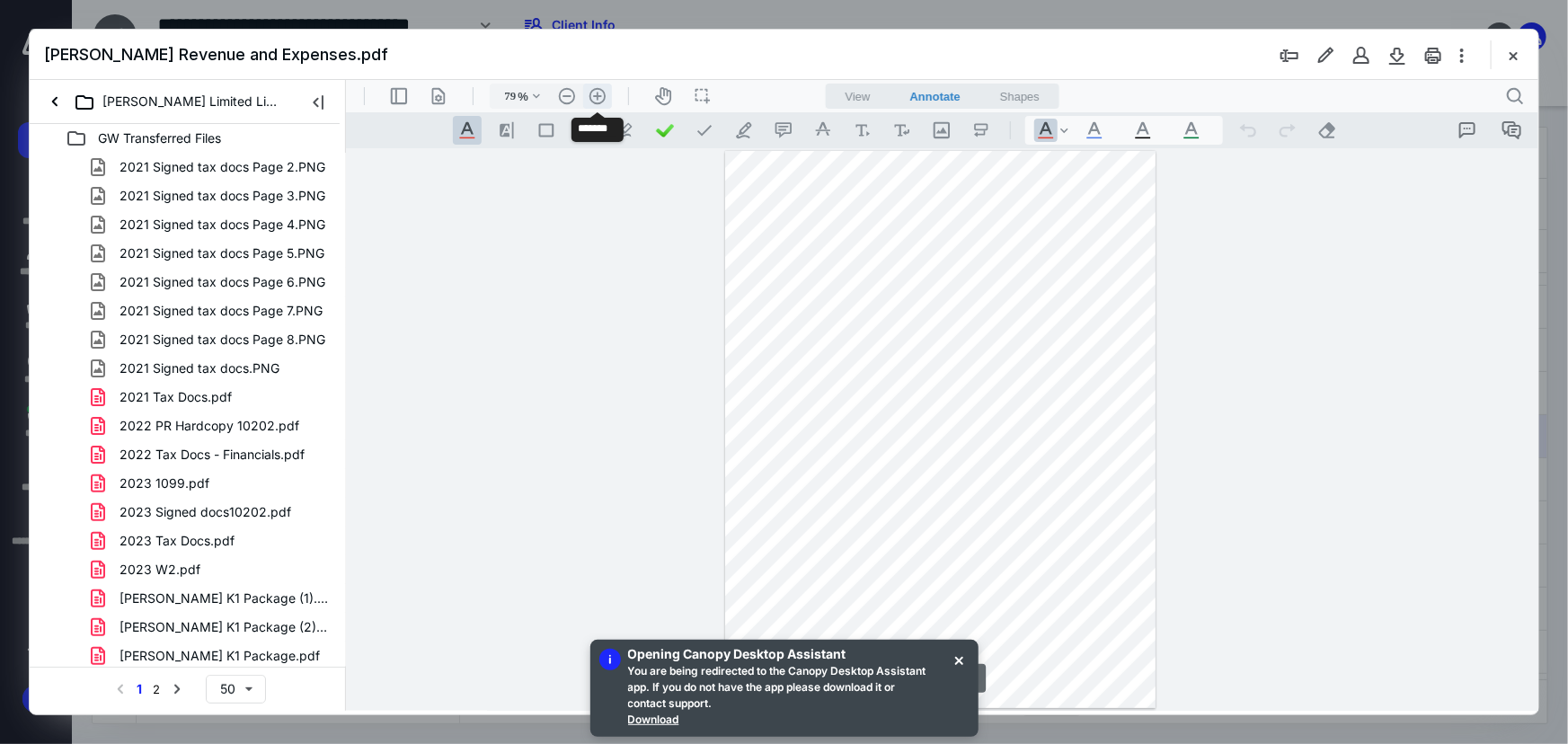 click on ".cls-1{fill:#abb0c4;} icon - header - zoom - in - line" at bounding box center [597, 95] 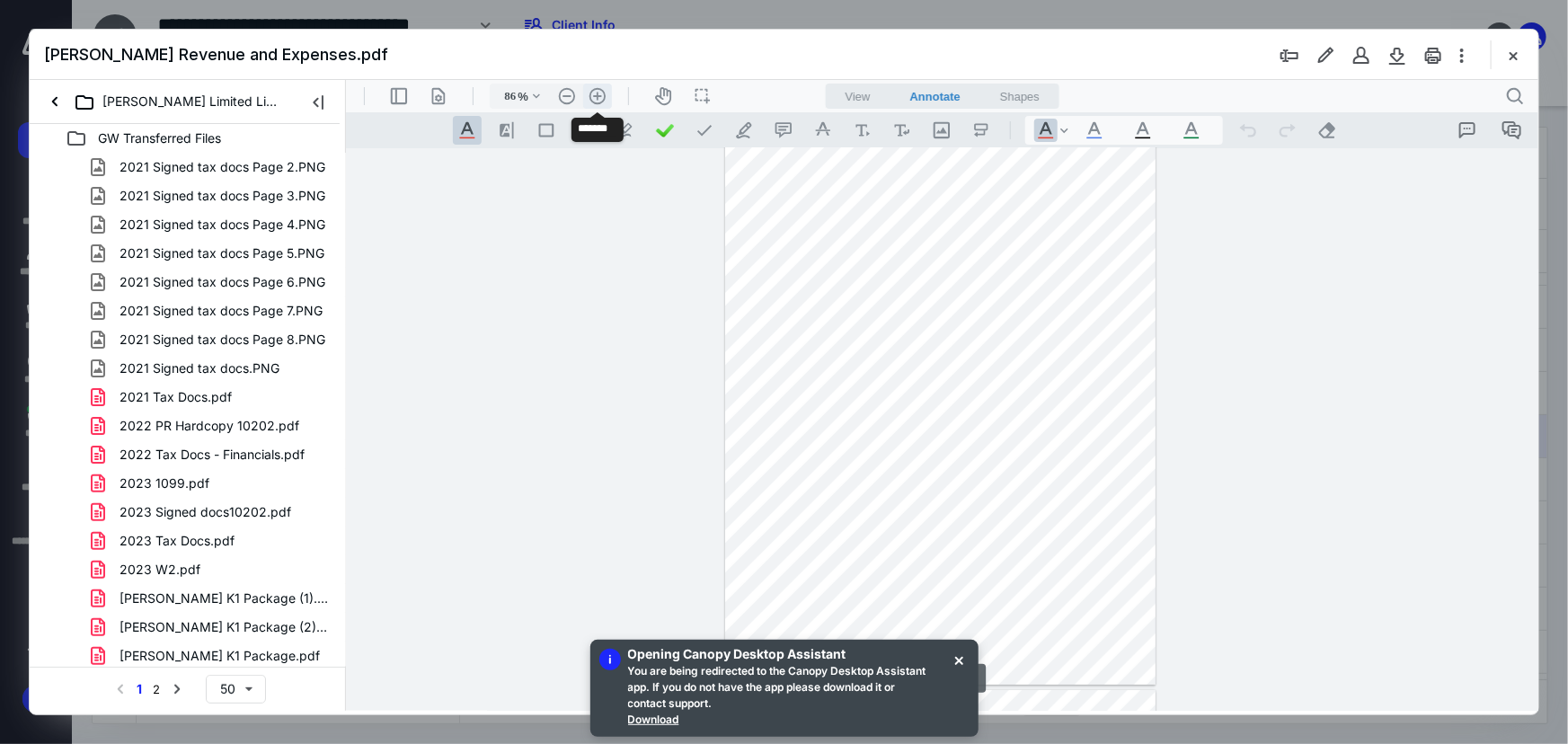 click on ".cls-1{fill:#abb0c4;} icon - header - zoom - in - line" at bounding box center (597, 95) 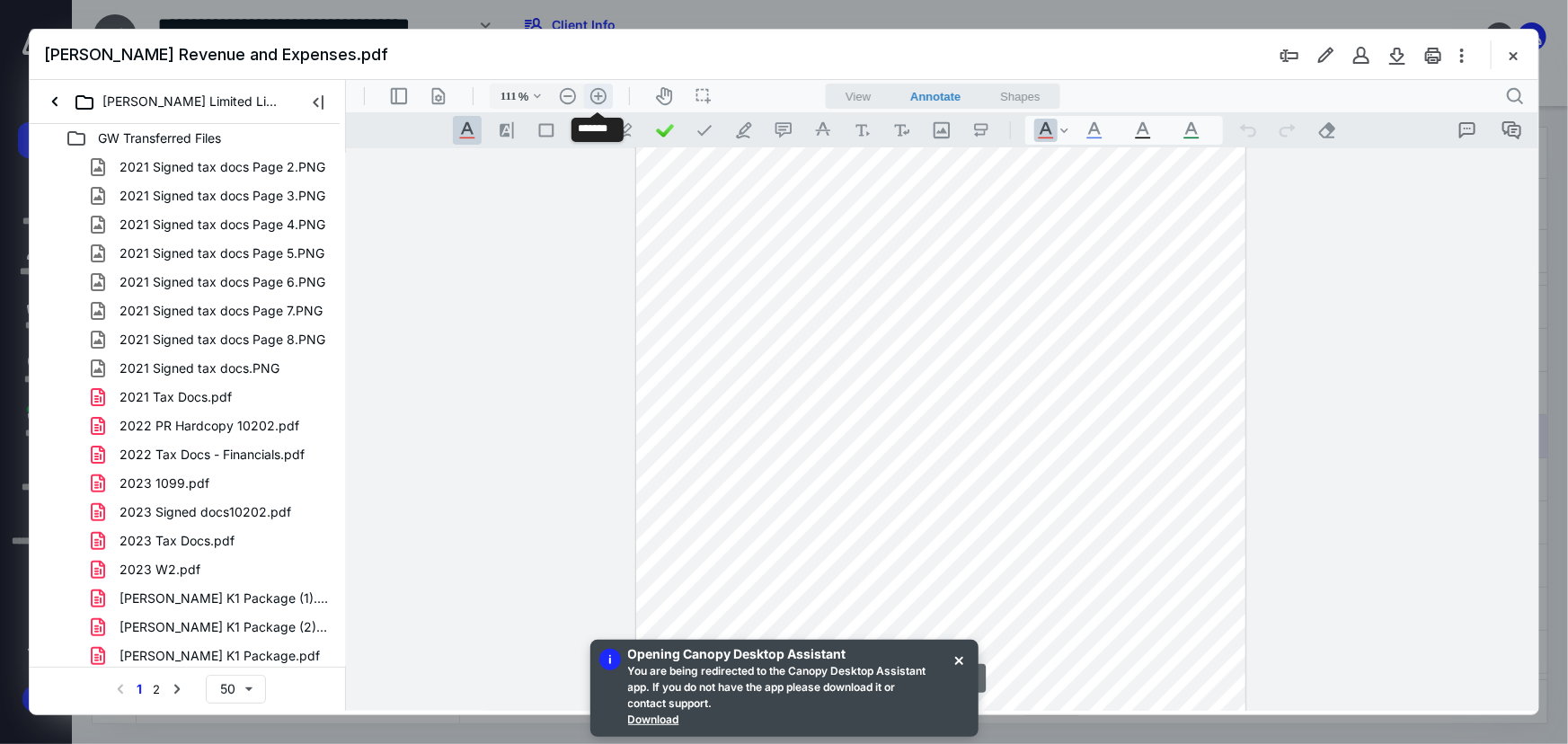 click on ".cls-1{fill:#abb0c4;} icon - header - zoom - in - line" at bounding box center [598, 95] 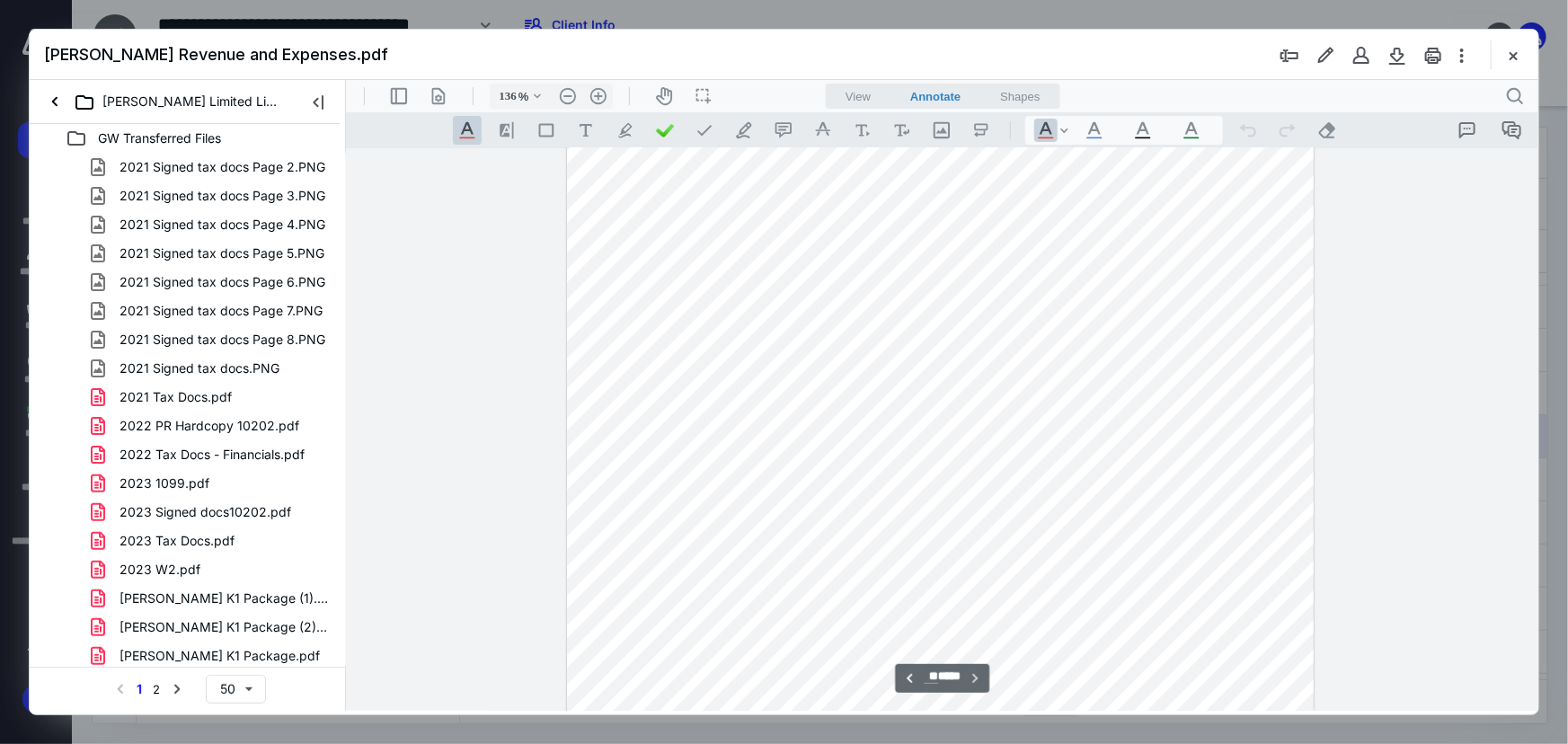 scroll, scrollTop: 9354, scrollLeft: 0, axis: vertical 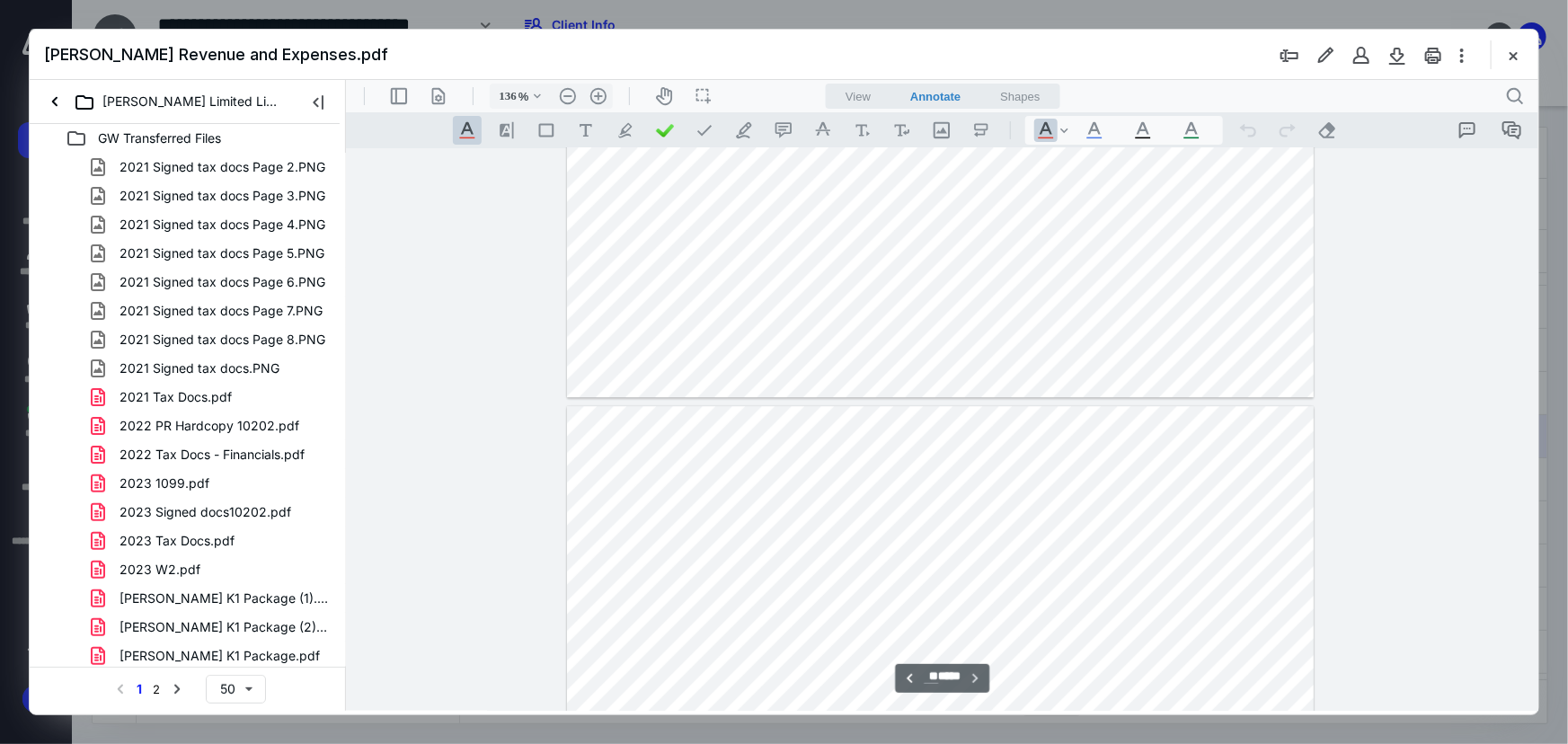 type on "**" 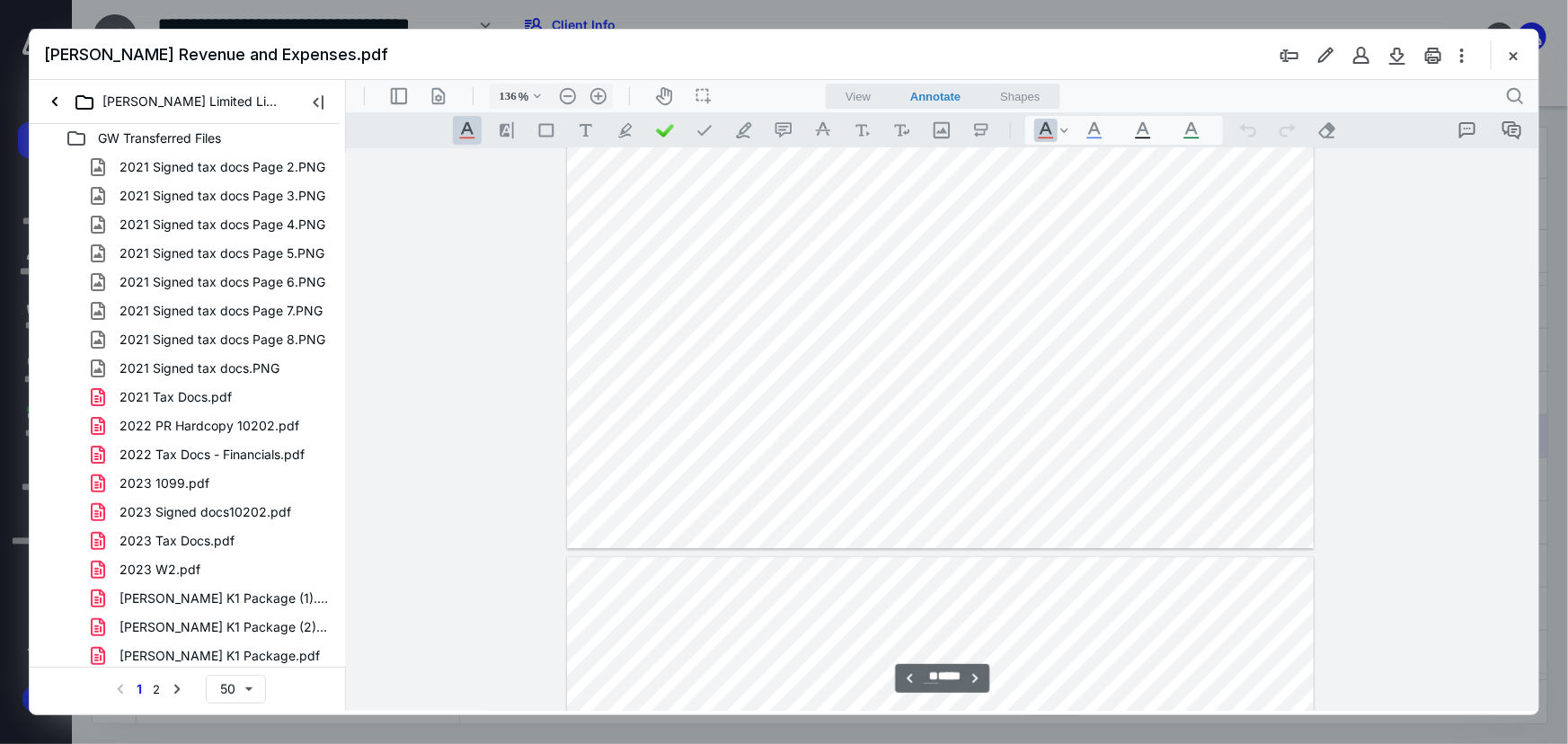 click at bounding box center [1513, 55] 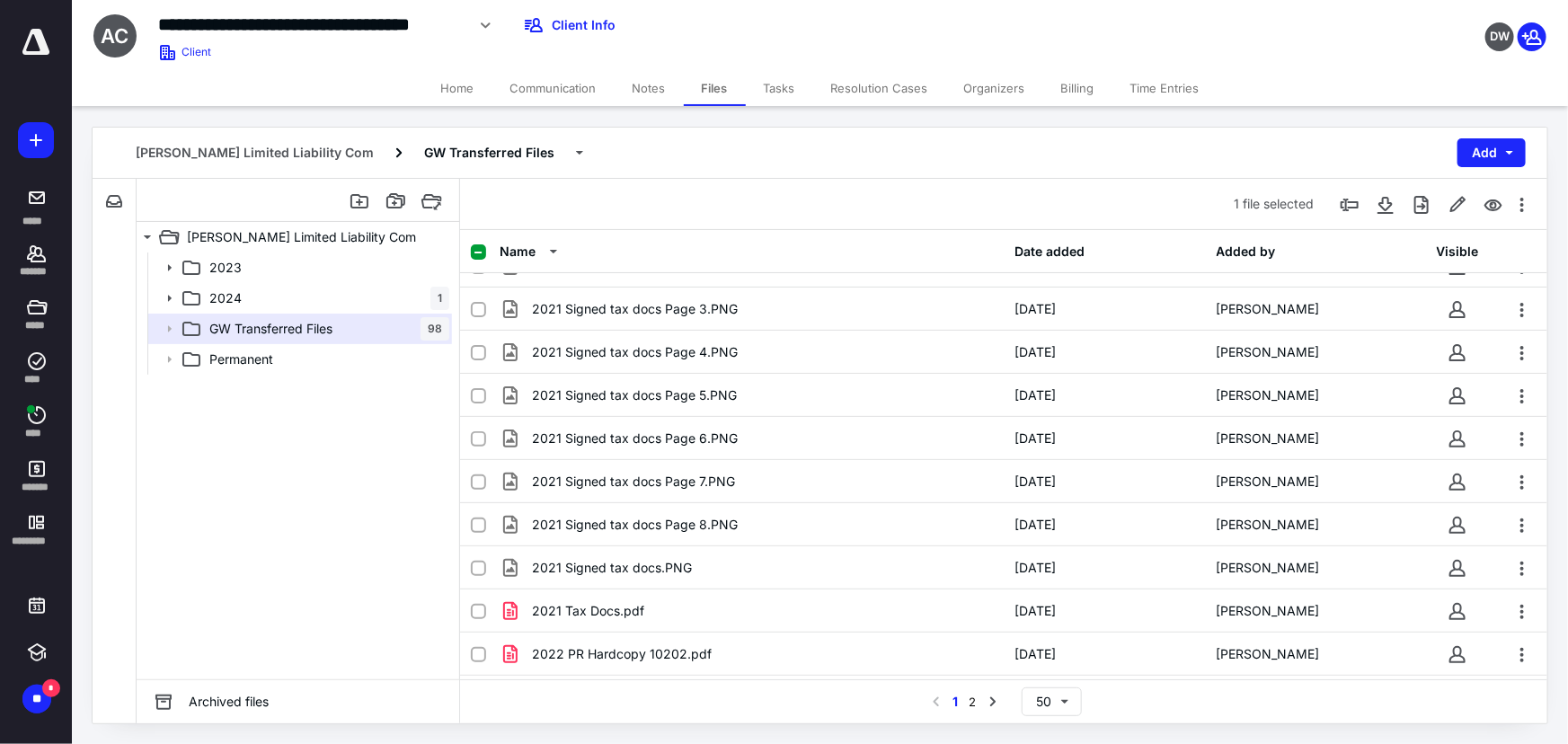 scroll, scrollTop: 0, scrollLeft: 0, axis: both 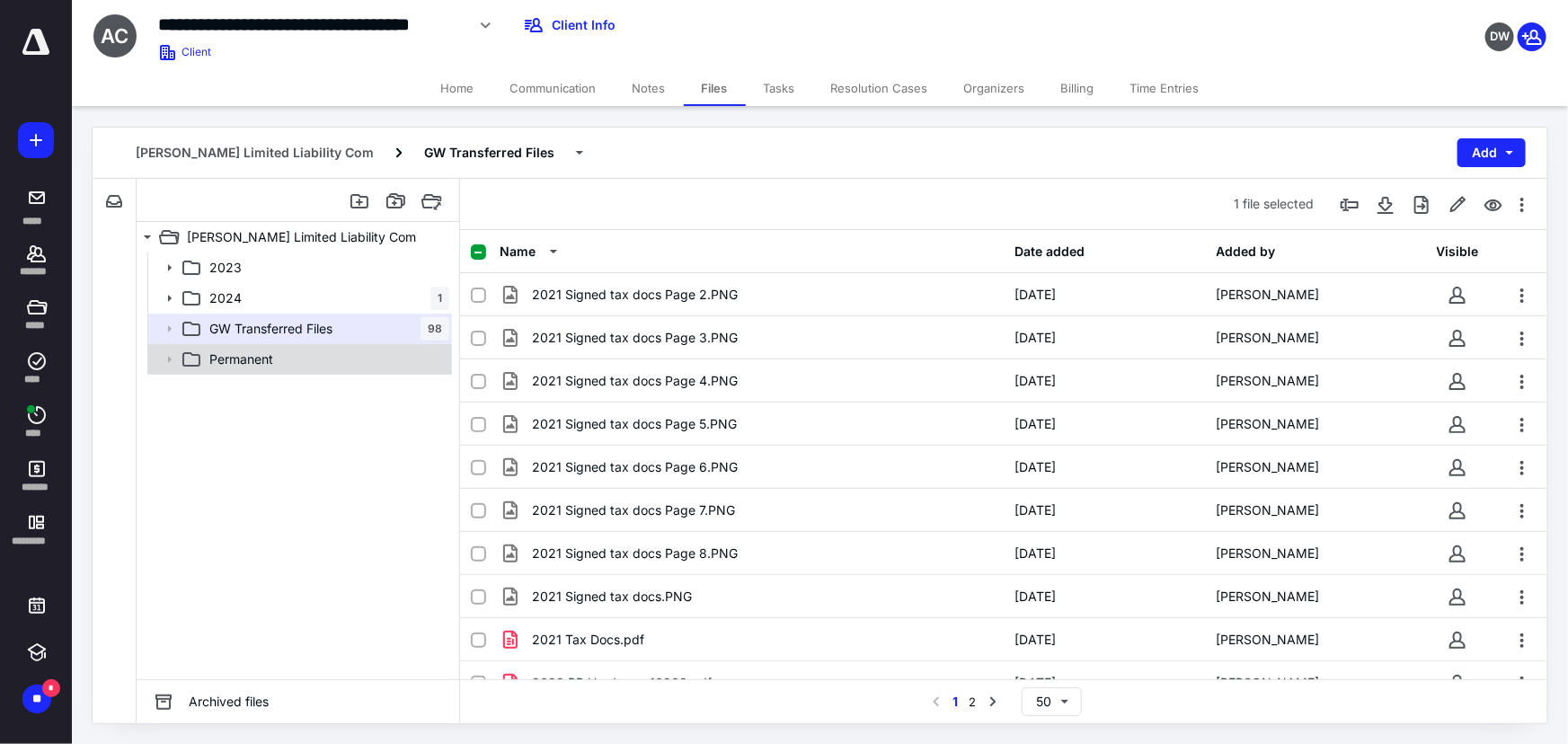 click on "Permanent" at bounding box center [241, 359] 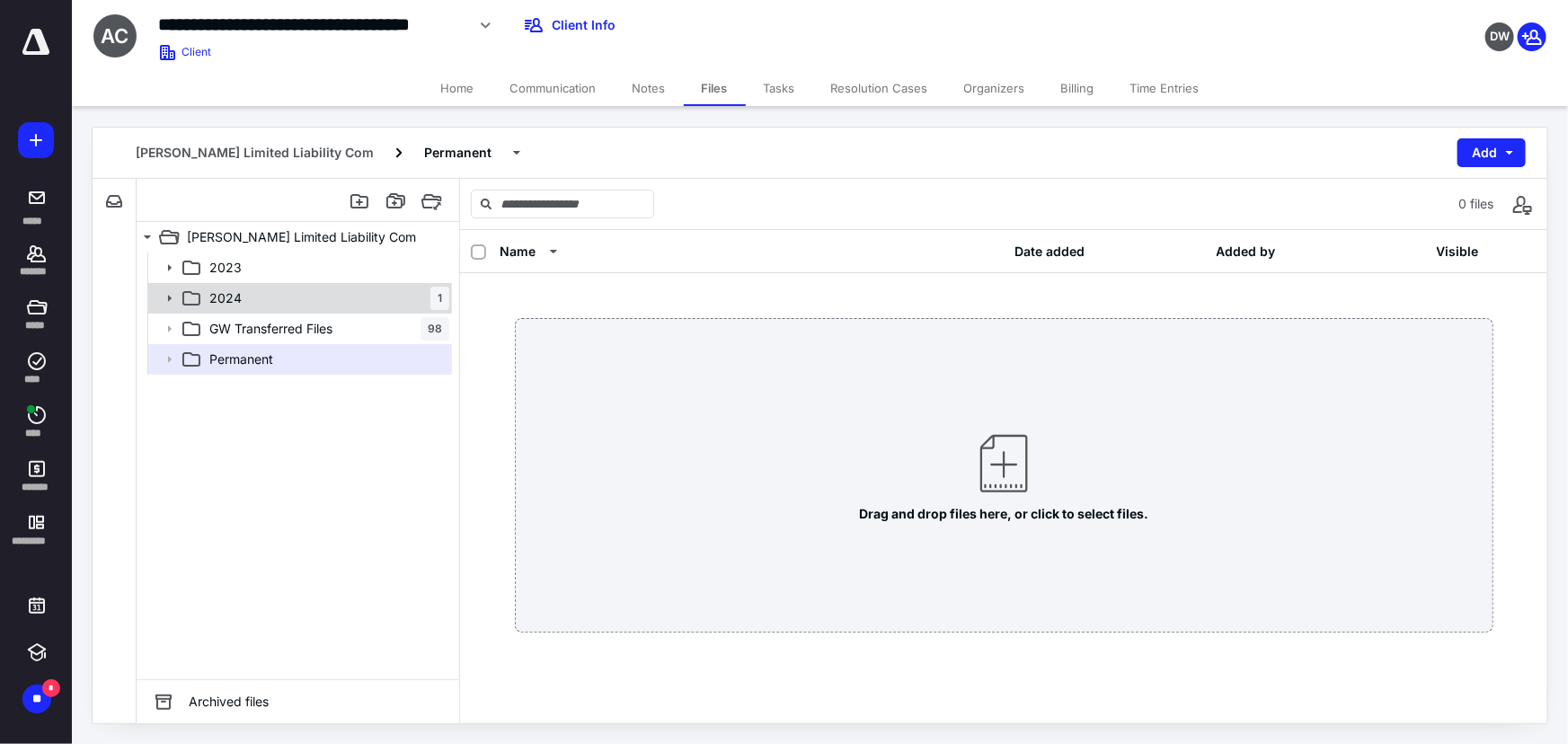 click on "2024 1" at bounding box center (325, 298) 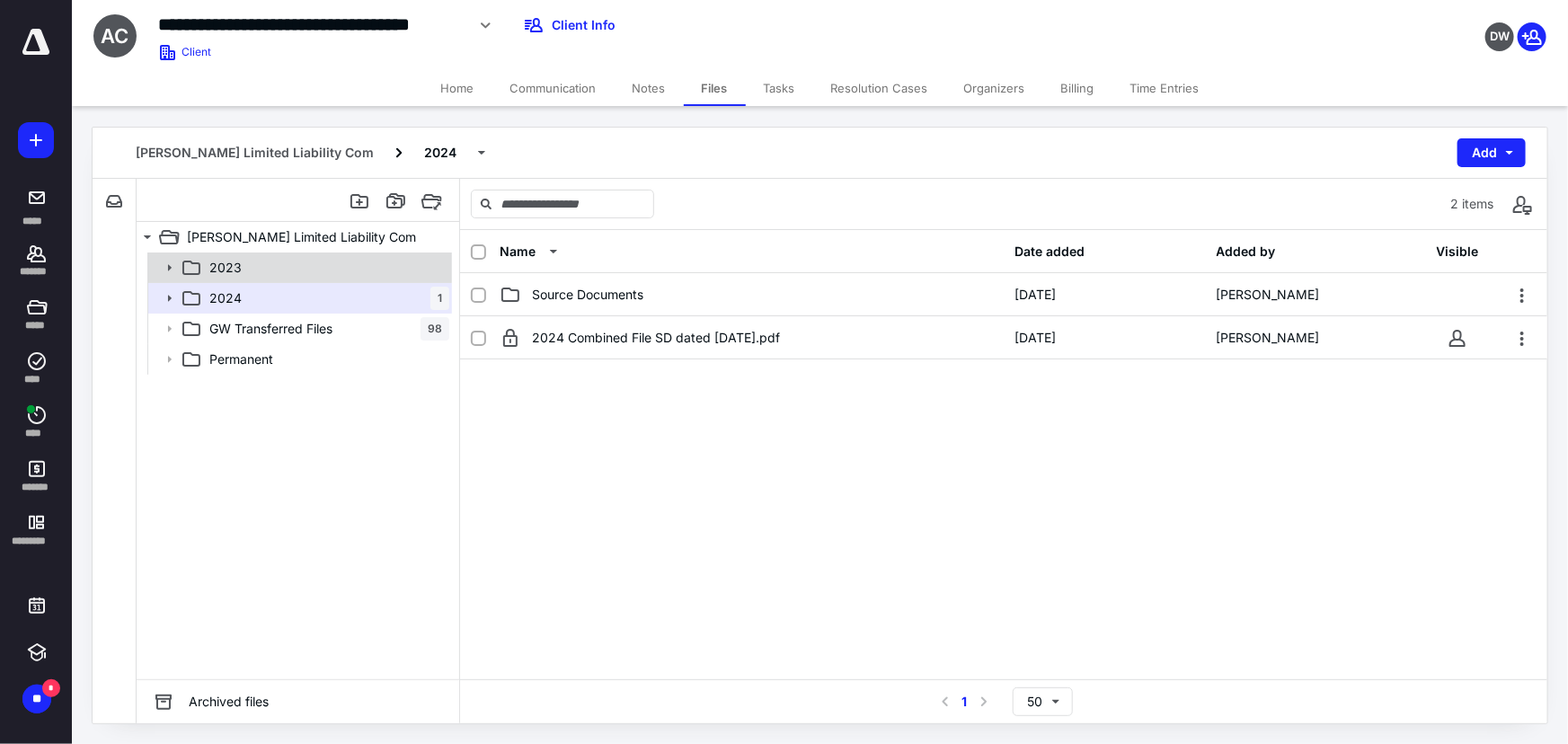 click on "2023" at bounding box center [298, 268] 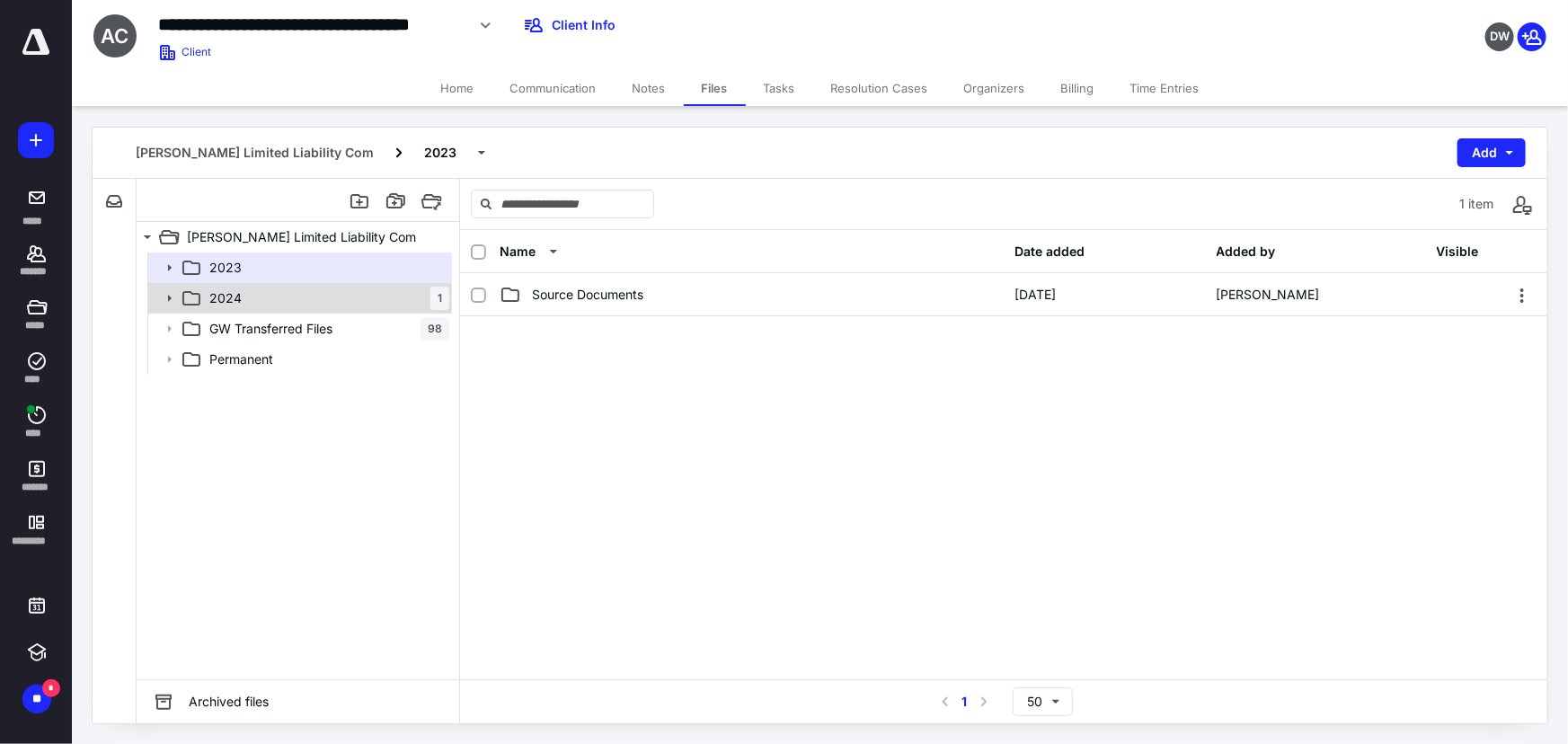 click on "2024 1" at bounding box center [325, 298] 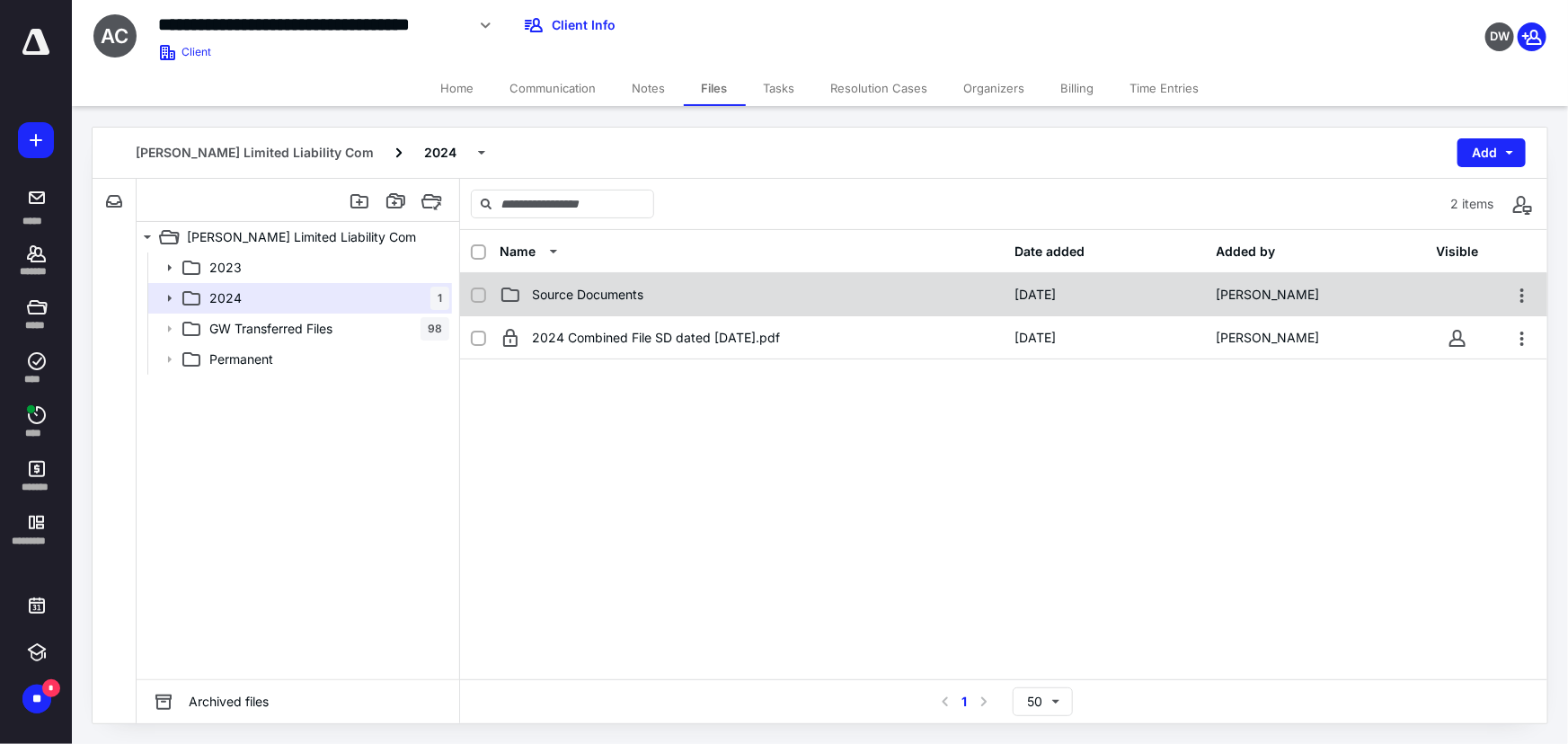 click on "Source Documents 5/27/2025 Michelle Moran" at bounding box center [1004, 295] 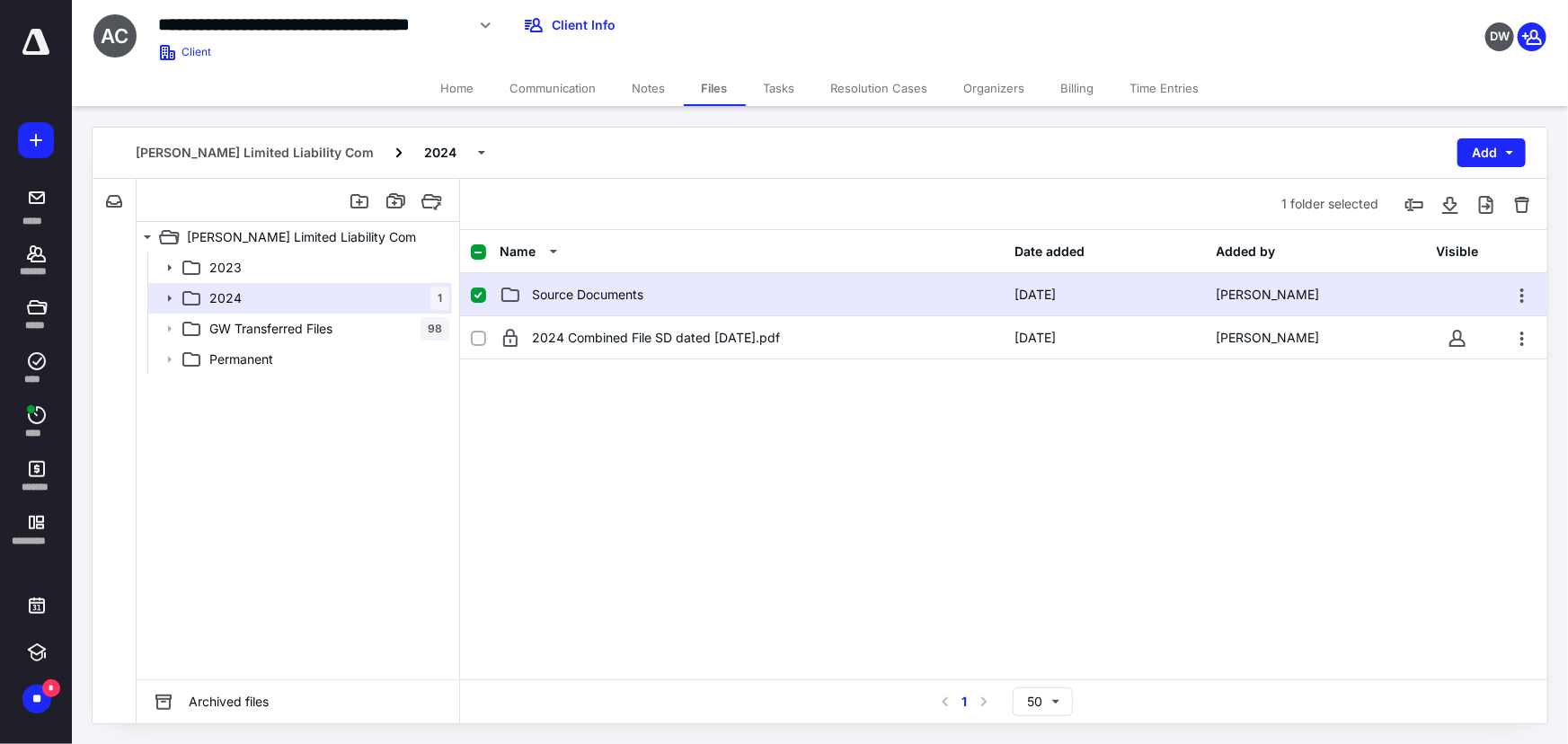 click on "Source Documents 5/27/2025 Michelle Moran" at bounding box center (1004, 295) 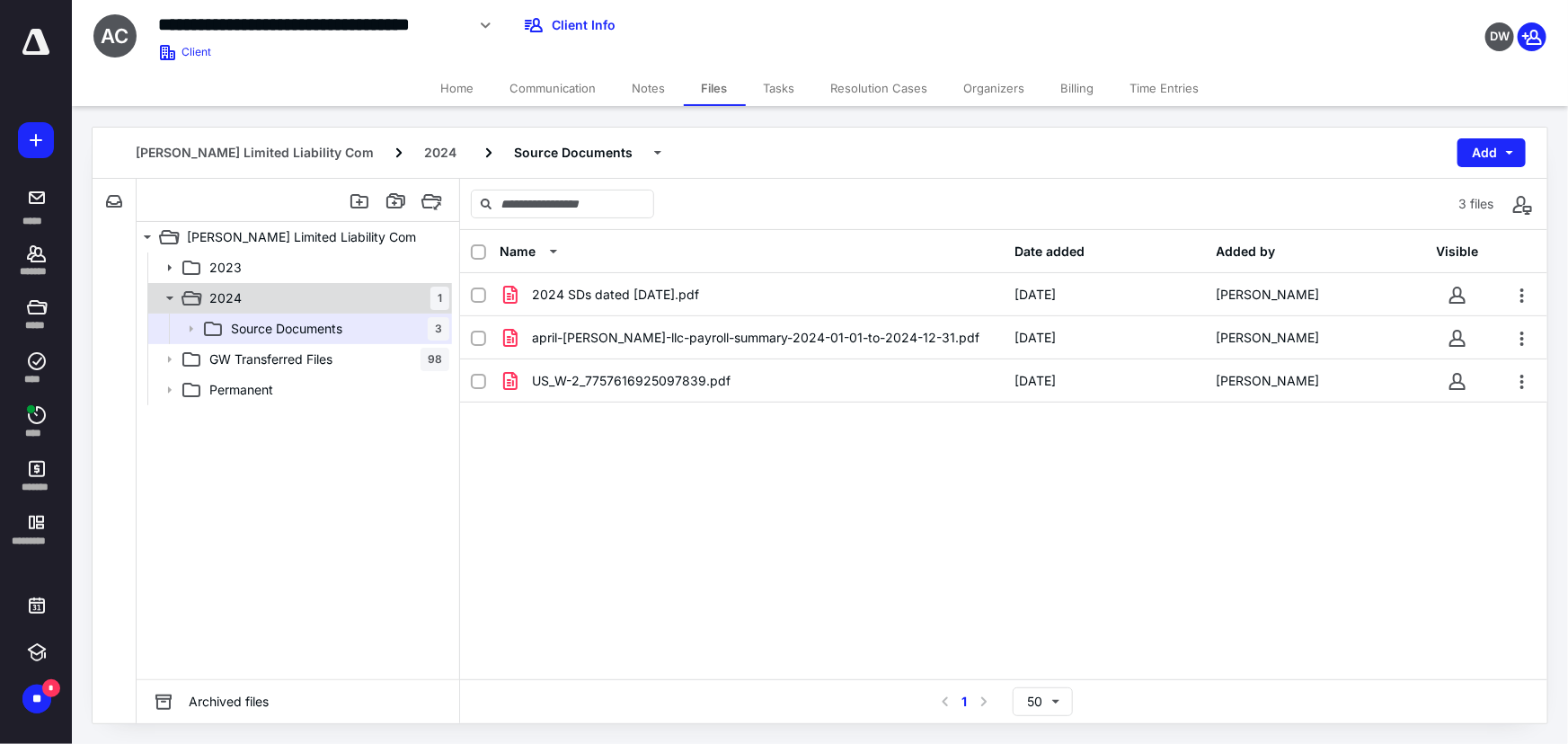 click on "2024 1" at bounding box center [325, 298] 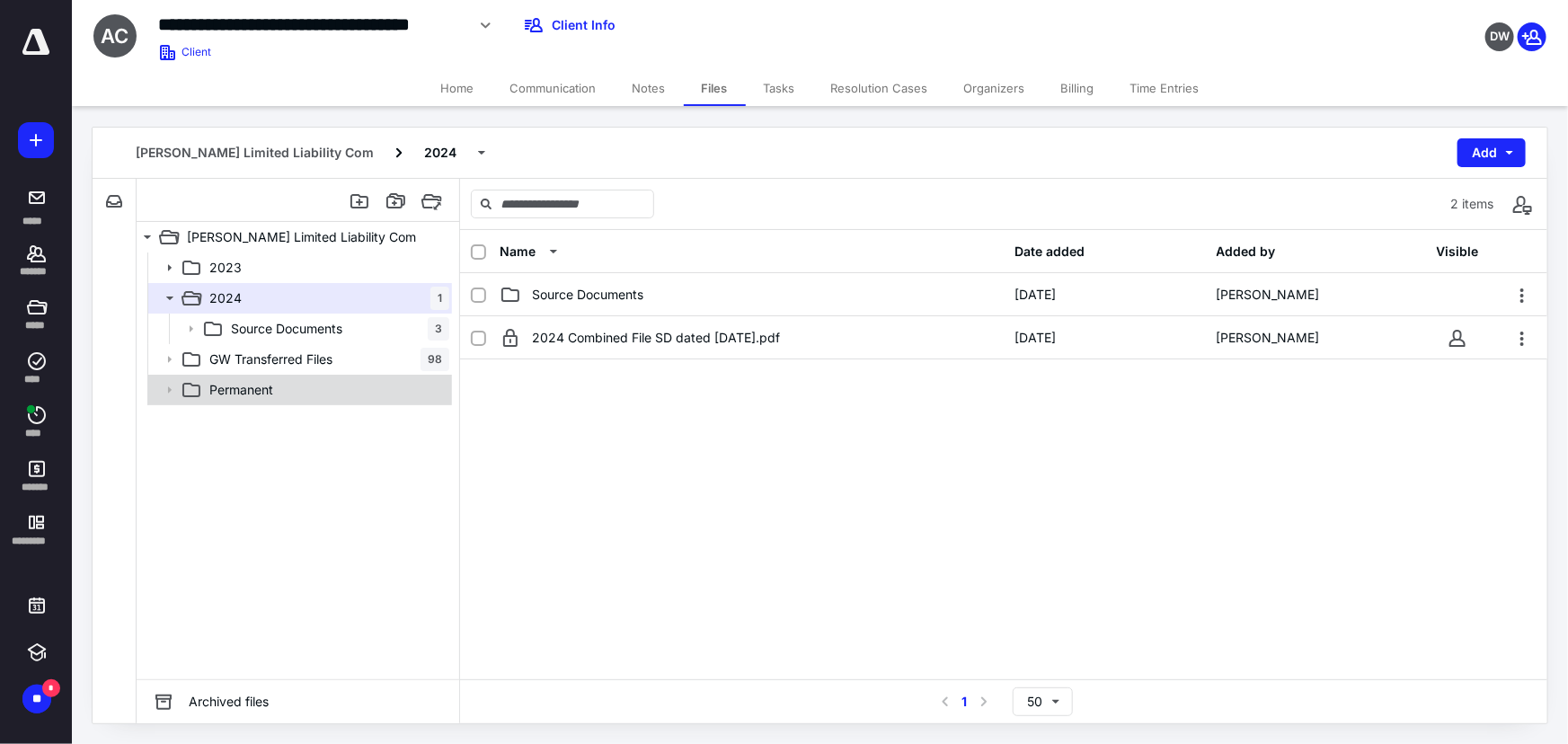 click on "Permanent" at bounding box center [325, 390] 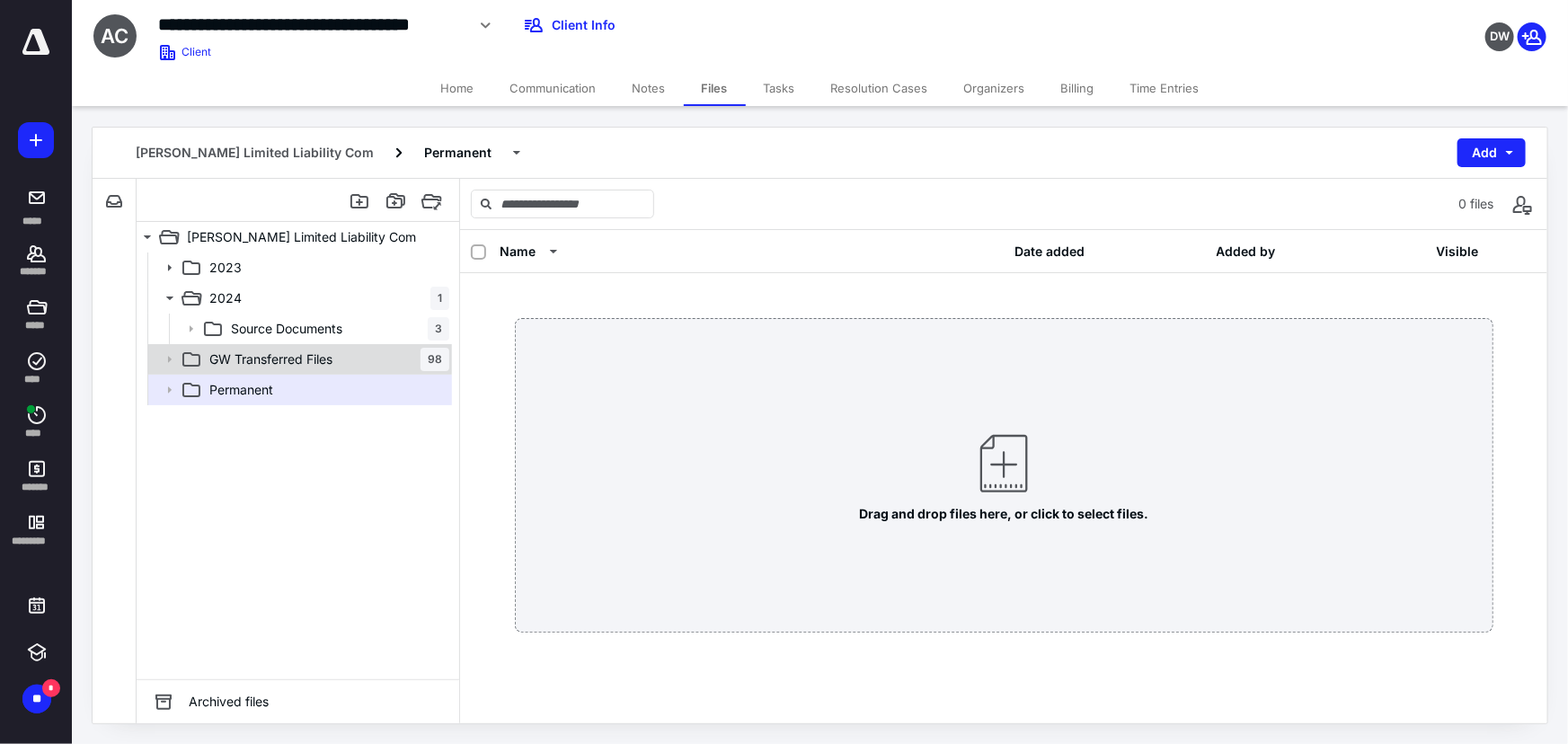 click on "GW Transferred Files" at bounding box center (270, 359) 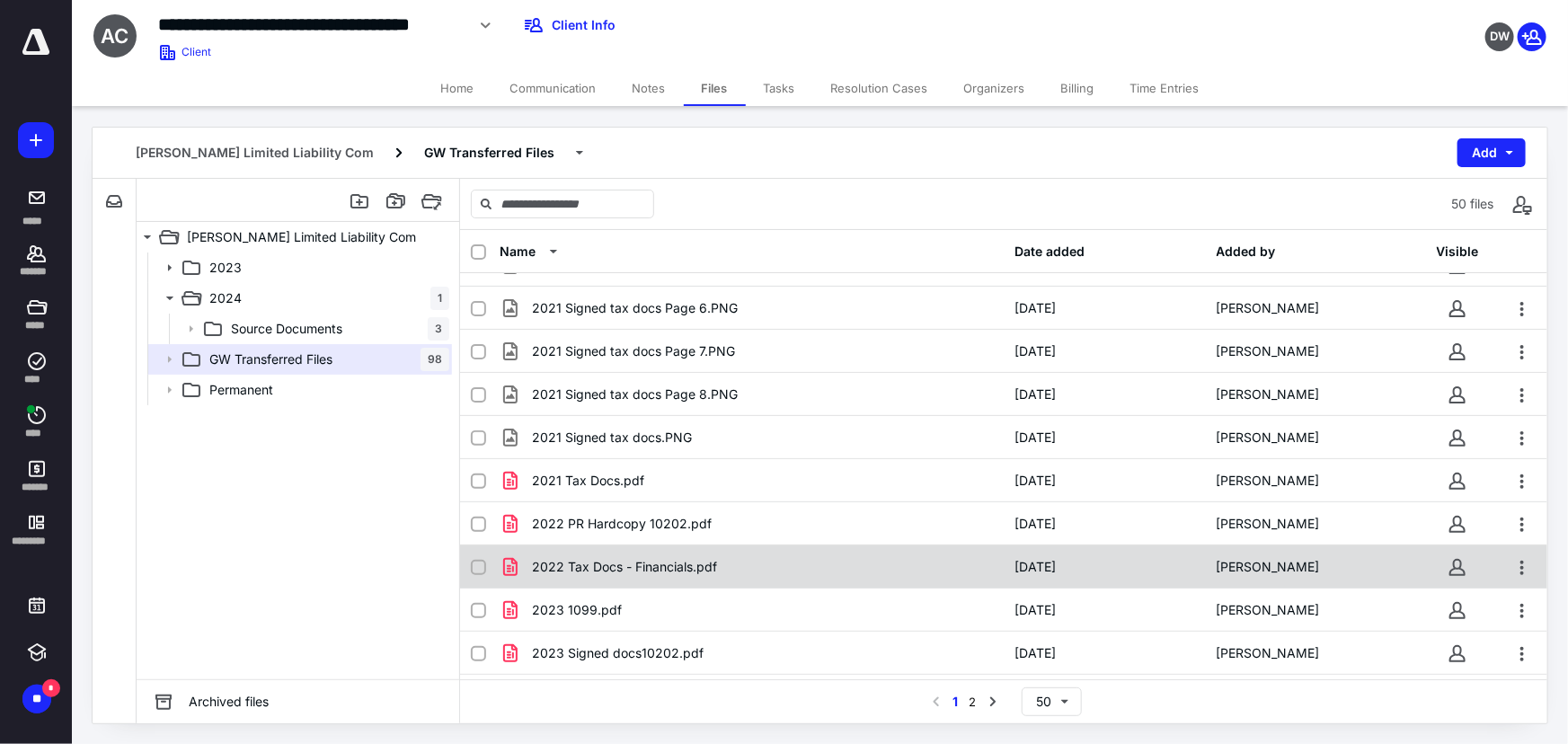 scroll, scrollTop: 163, scrollLeft: 0, axis: vertical 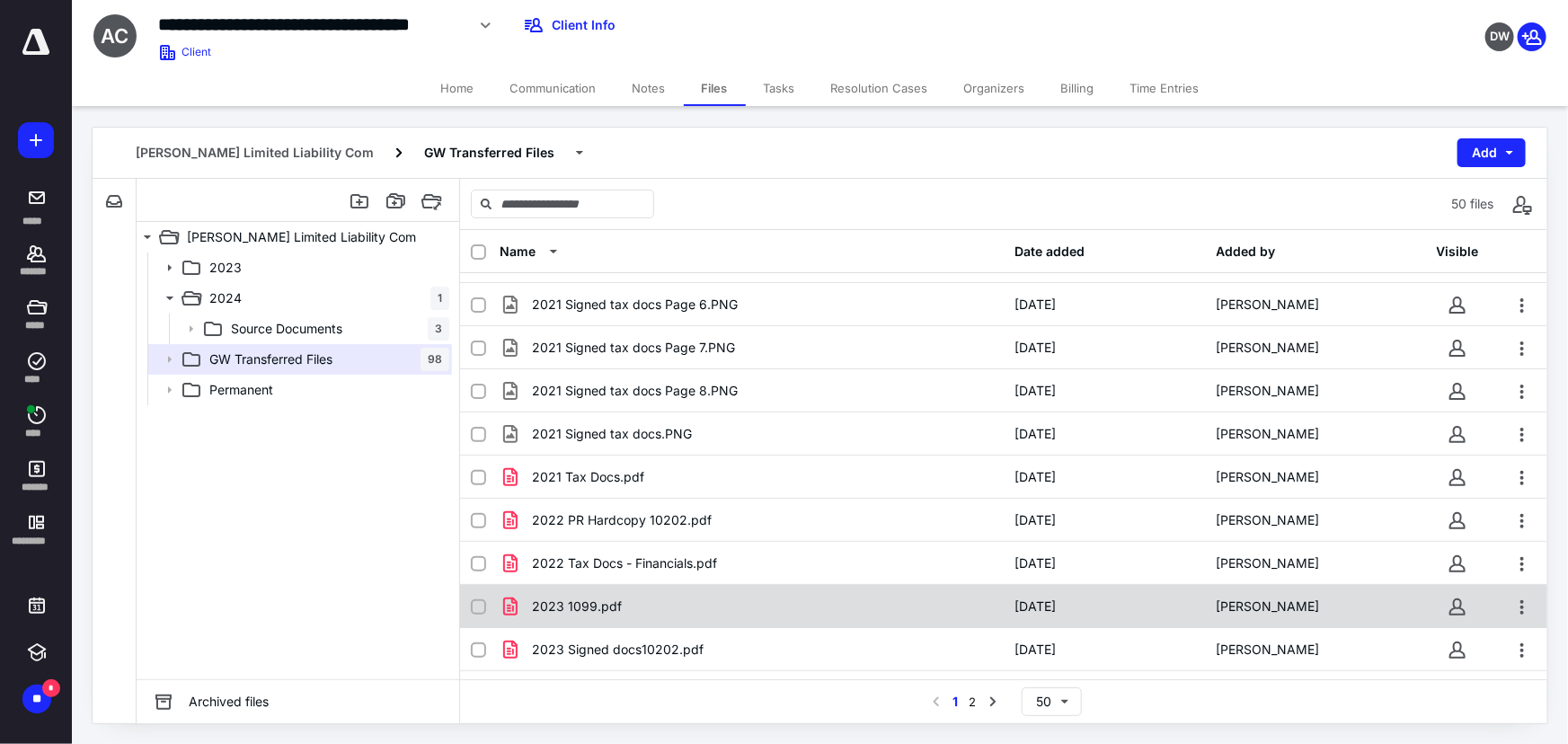 click on "2023 1099.pdf" at bounding box center [751, 607] 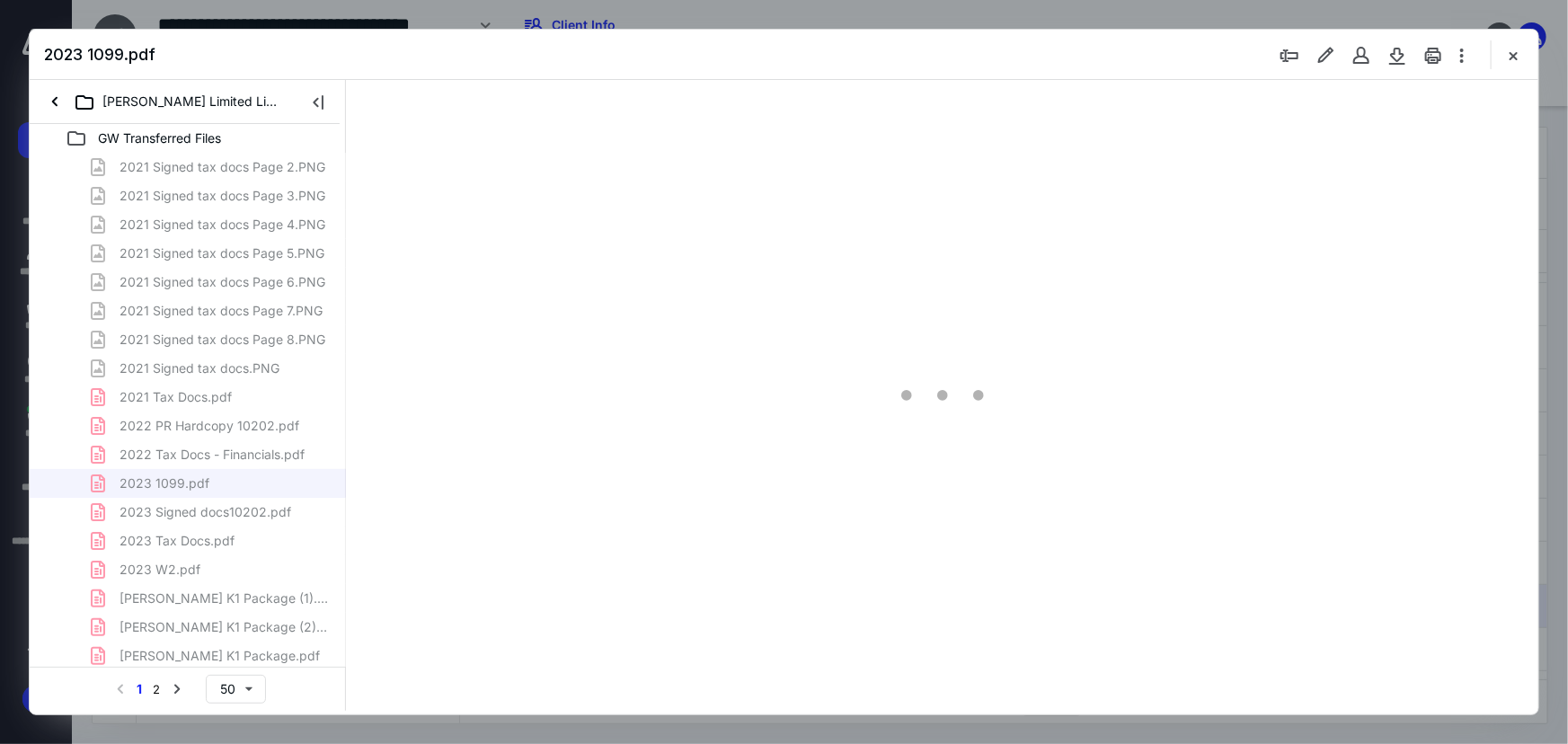 scroll, scrollTop: 0, scrollLeft: 0, axis: both 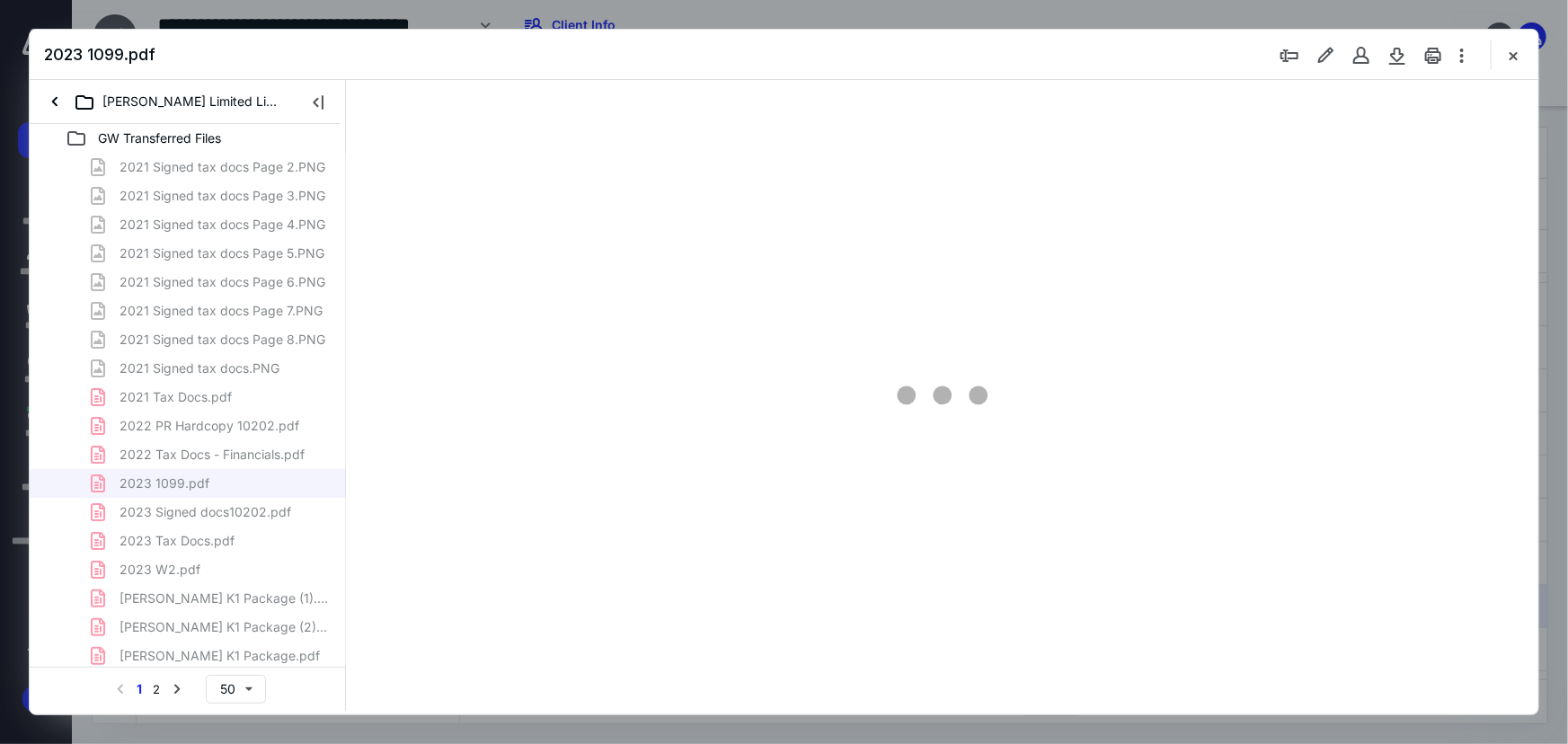 type on "130" 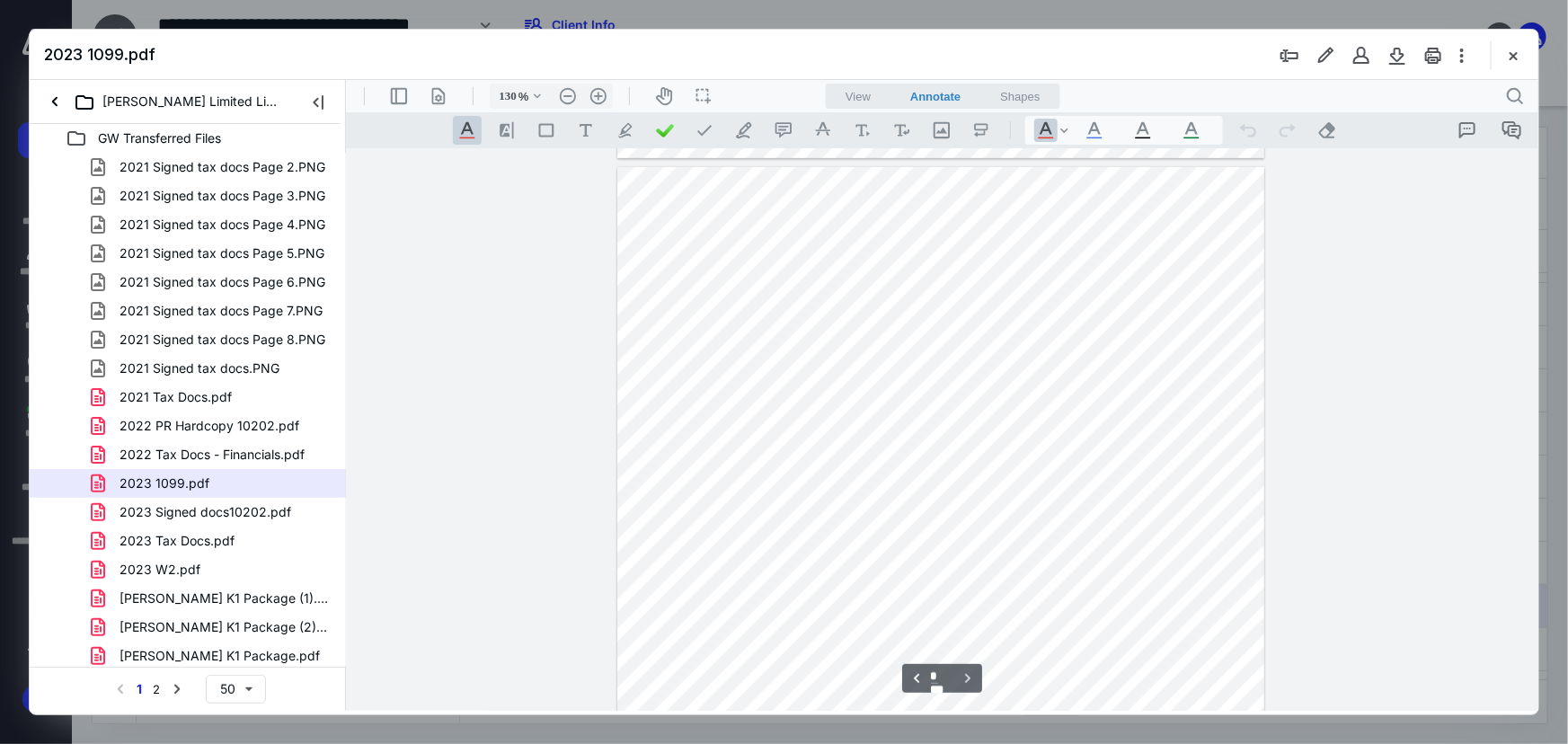 scroll, scrollTop: 560, scrollLeft: 0, axis: vertical 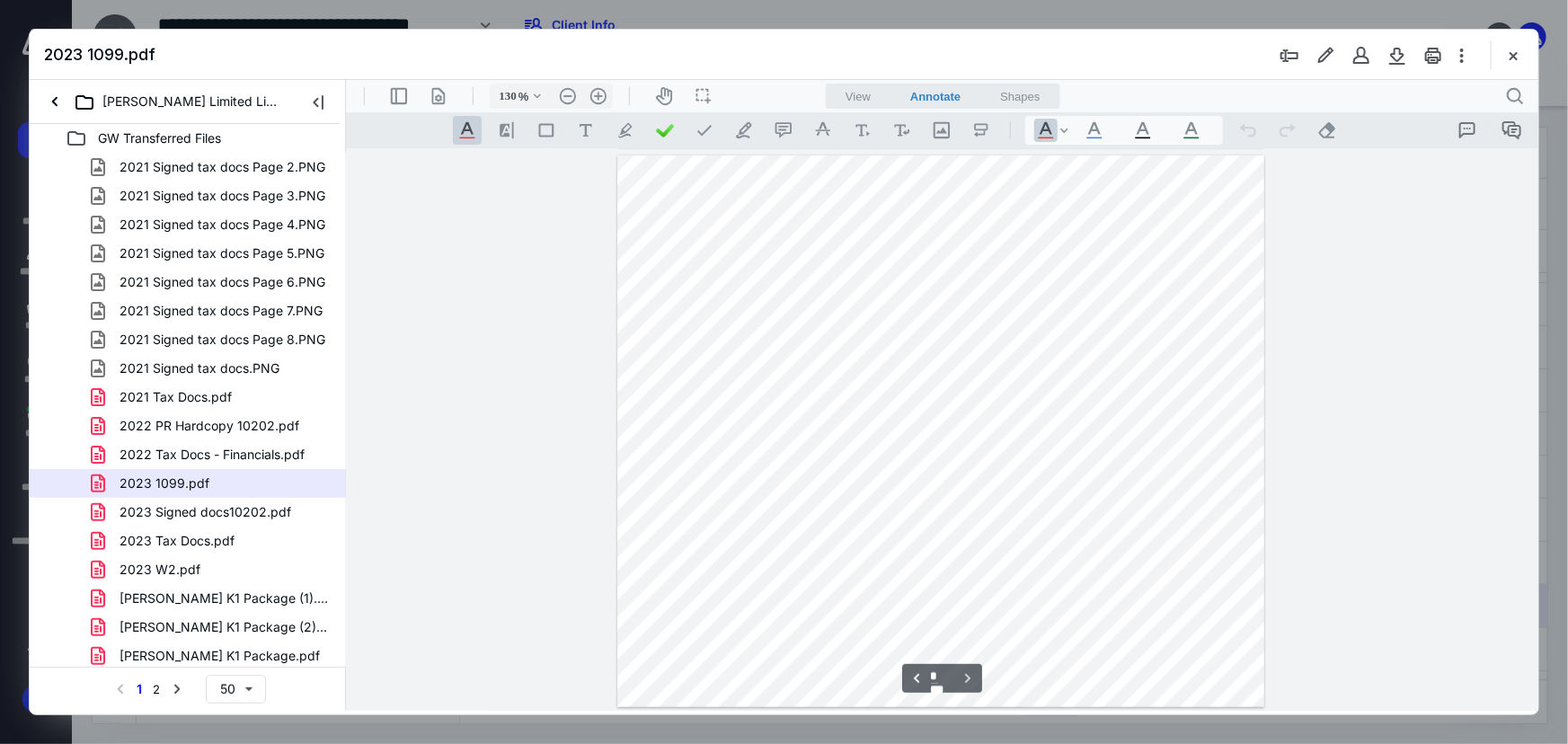 type on "*" 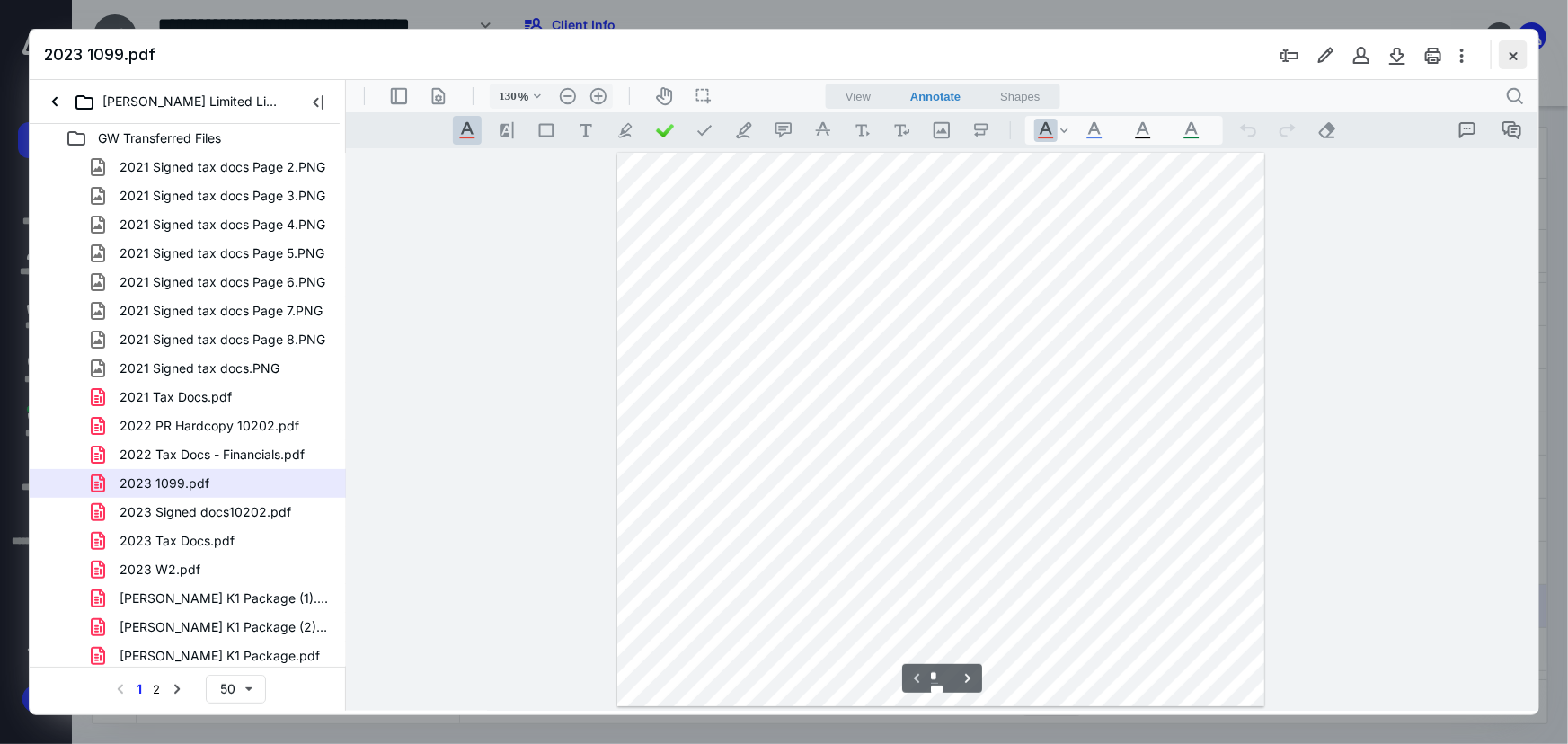 click at bounding box center [1513, 55] 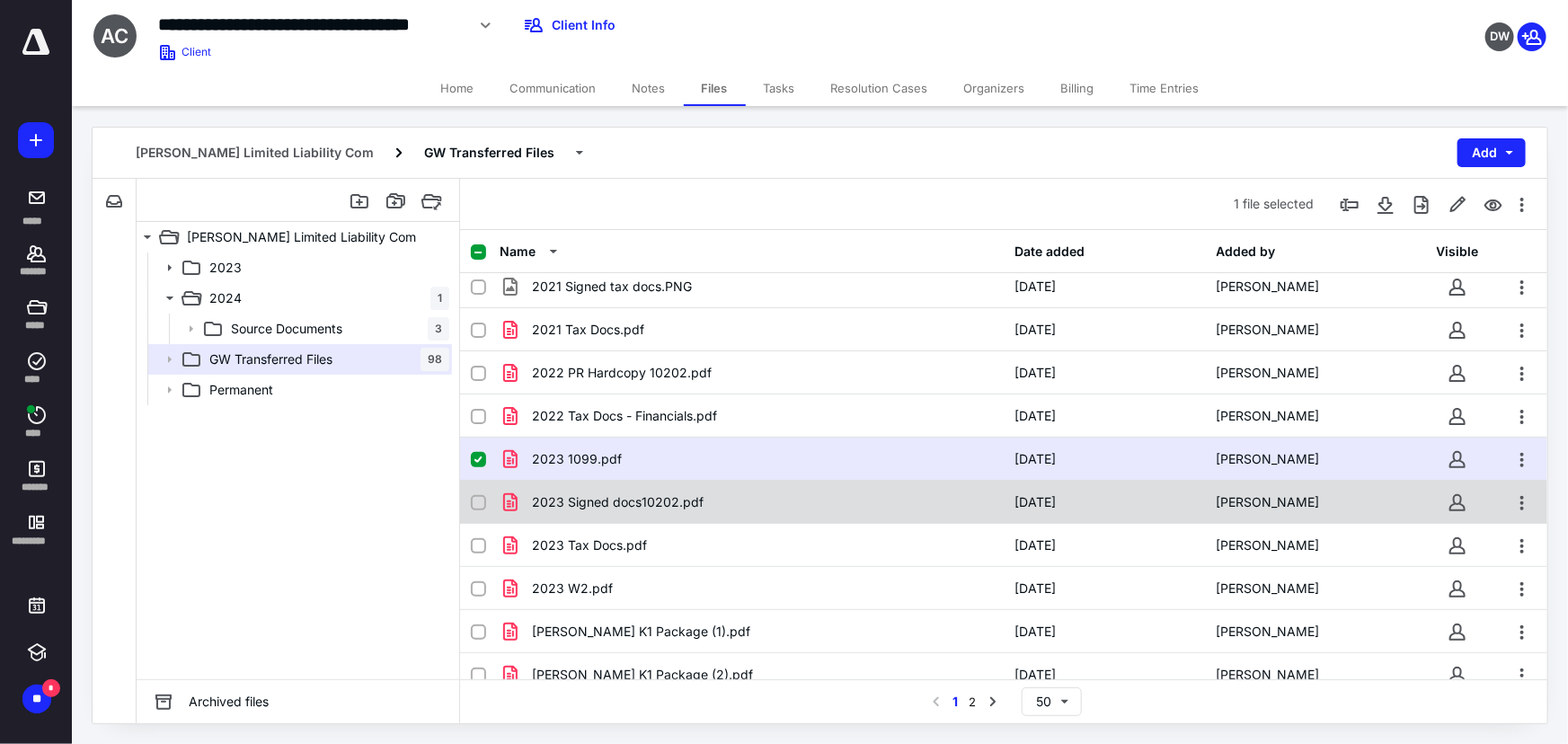 scroll, scrollTop: 326, scrollLeft: 0, axis: vertical 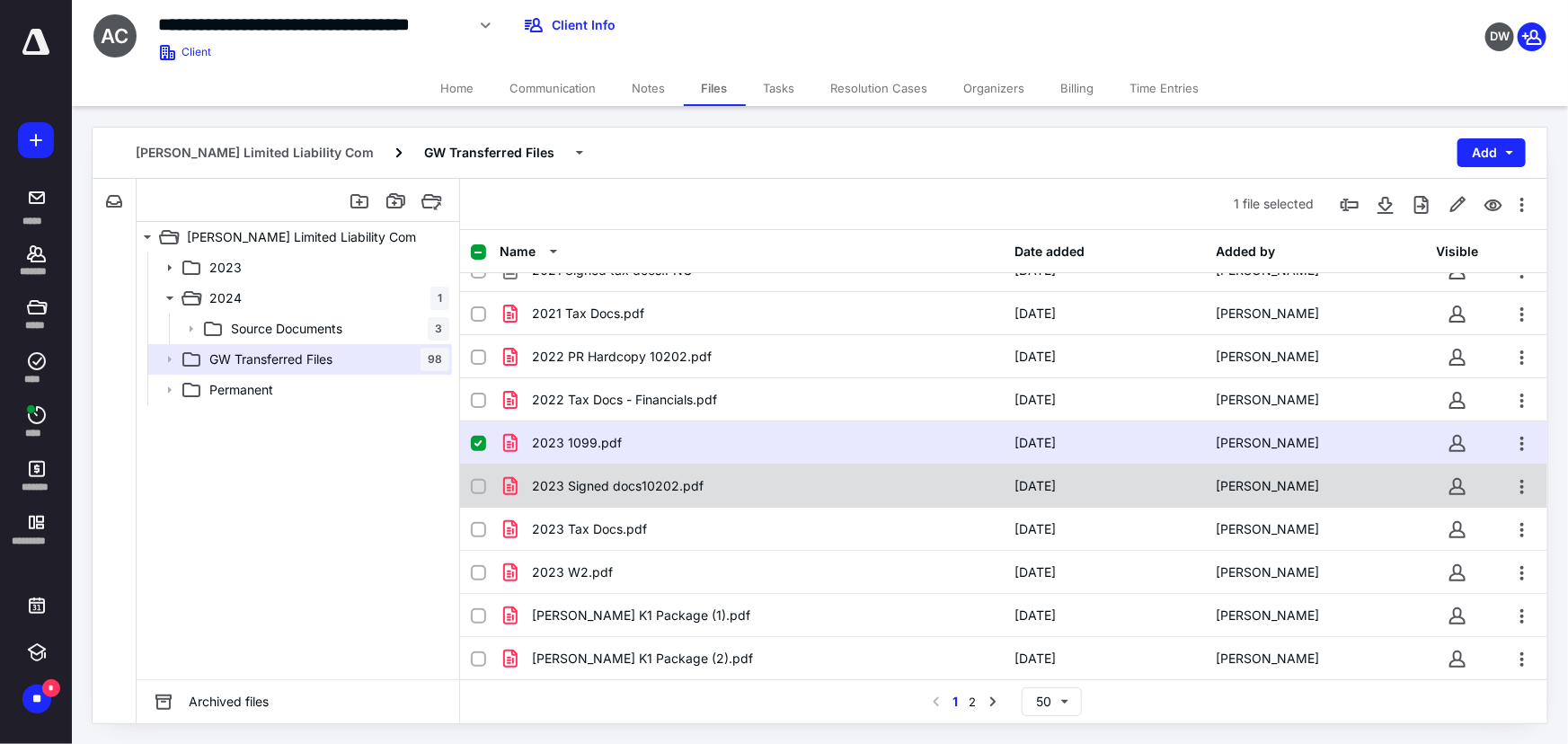 click on "2023 Signed docs10202.pdf" at bounding box center [751, 486] 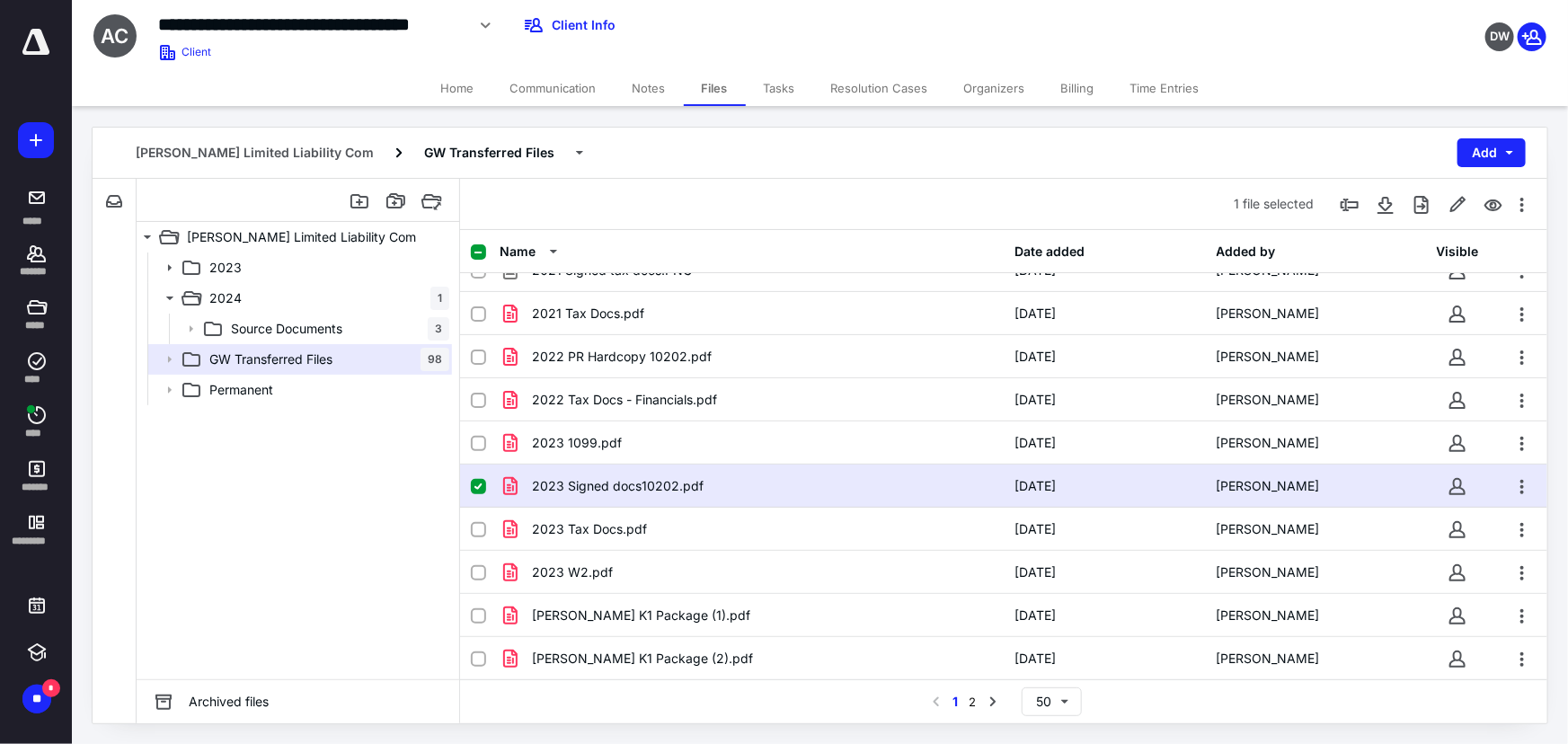 click on "2023 Signed docs10202.pdf" at bounding box center (751, 486) 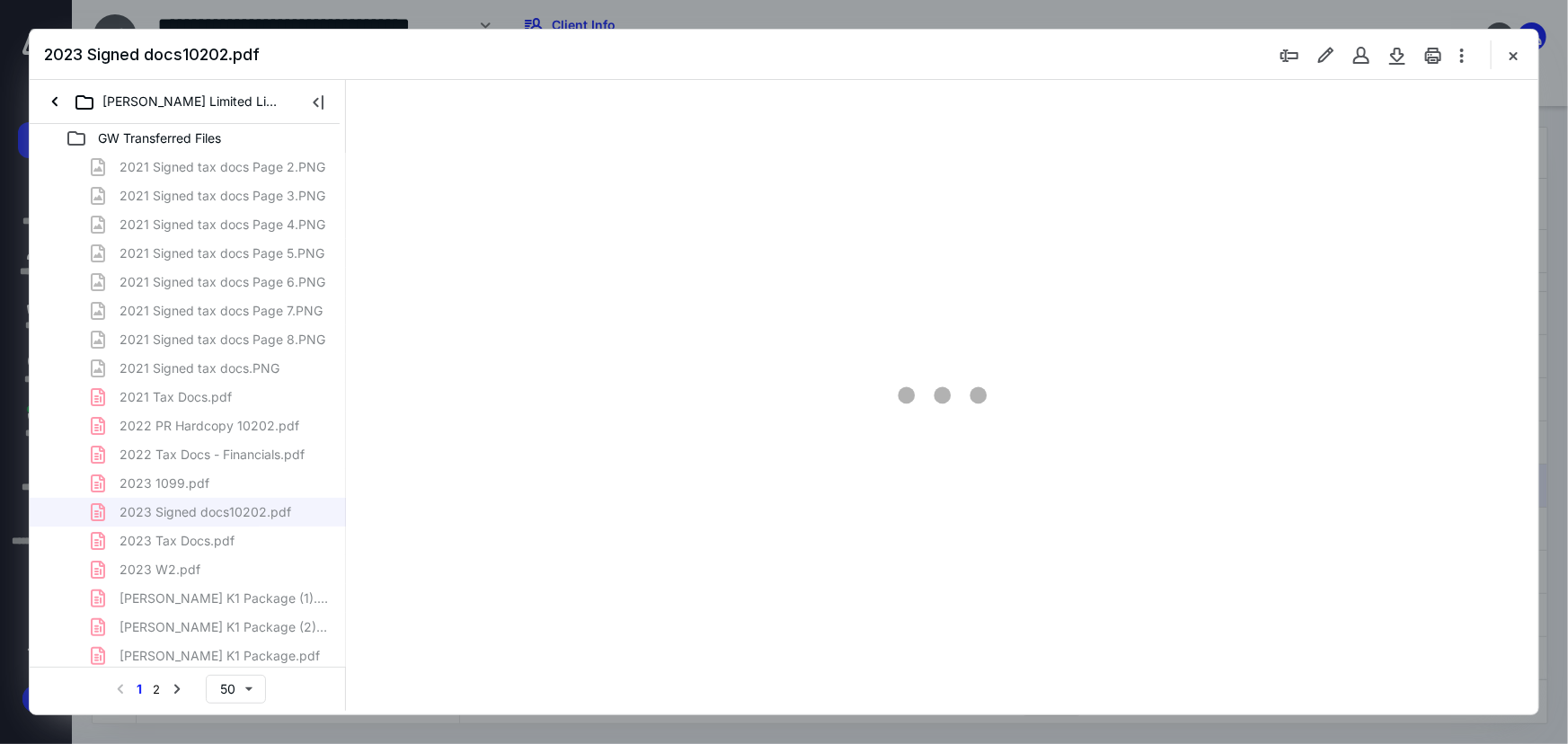 scroll, scrollTop: 0, scrollLeft: 0, axis: both 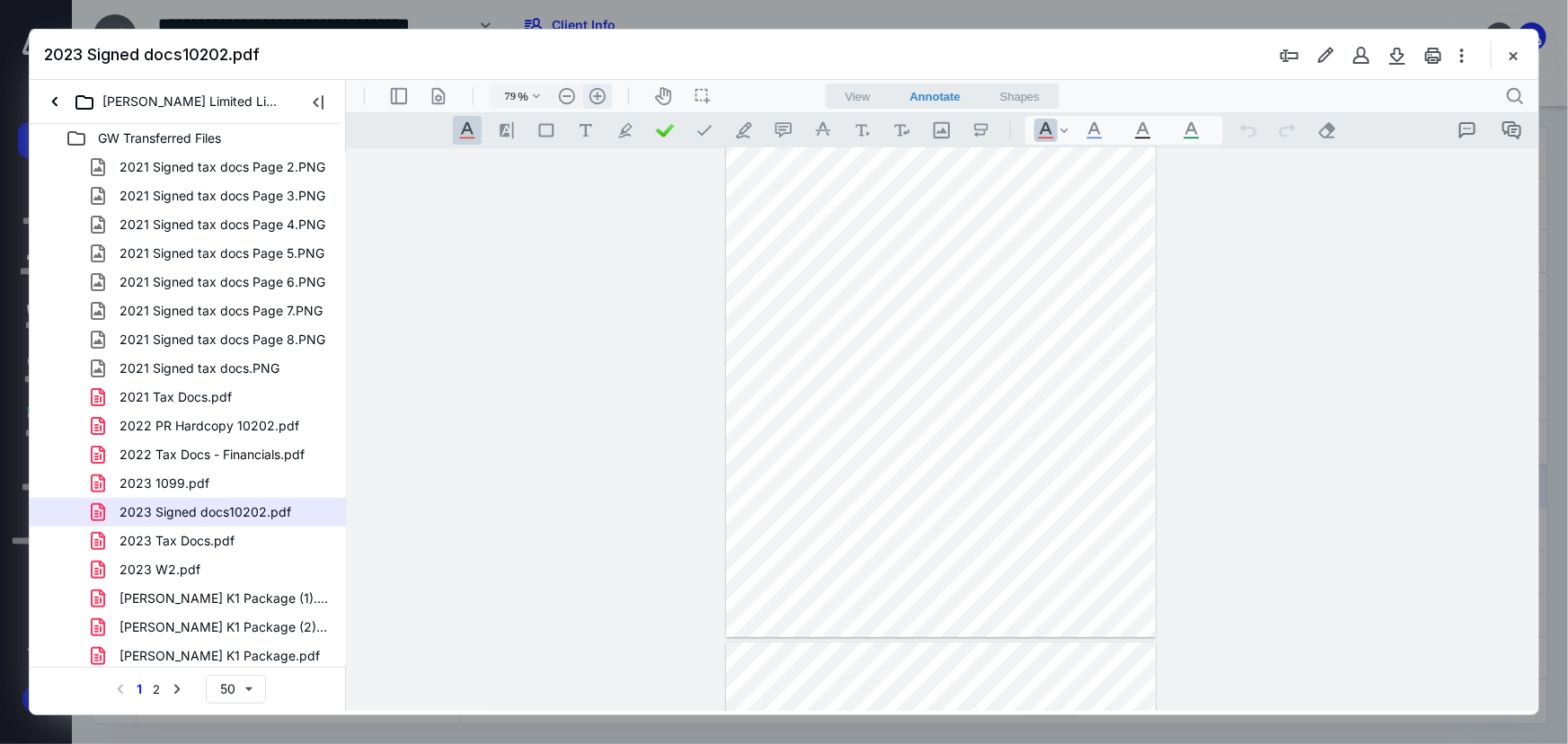 click on ".cls-1{fill:#abb0c4;} icon - header - zoom - in - line" at bounding box center (597, 95) 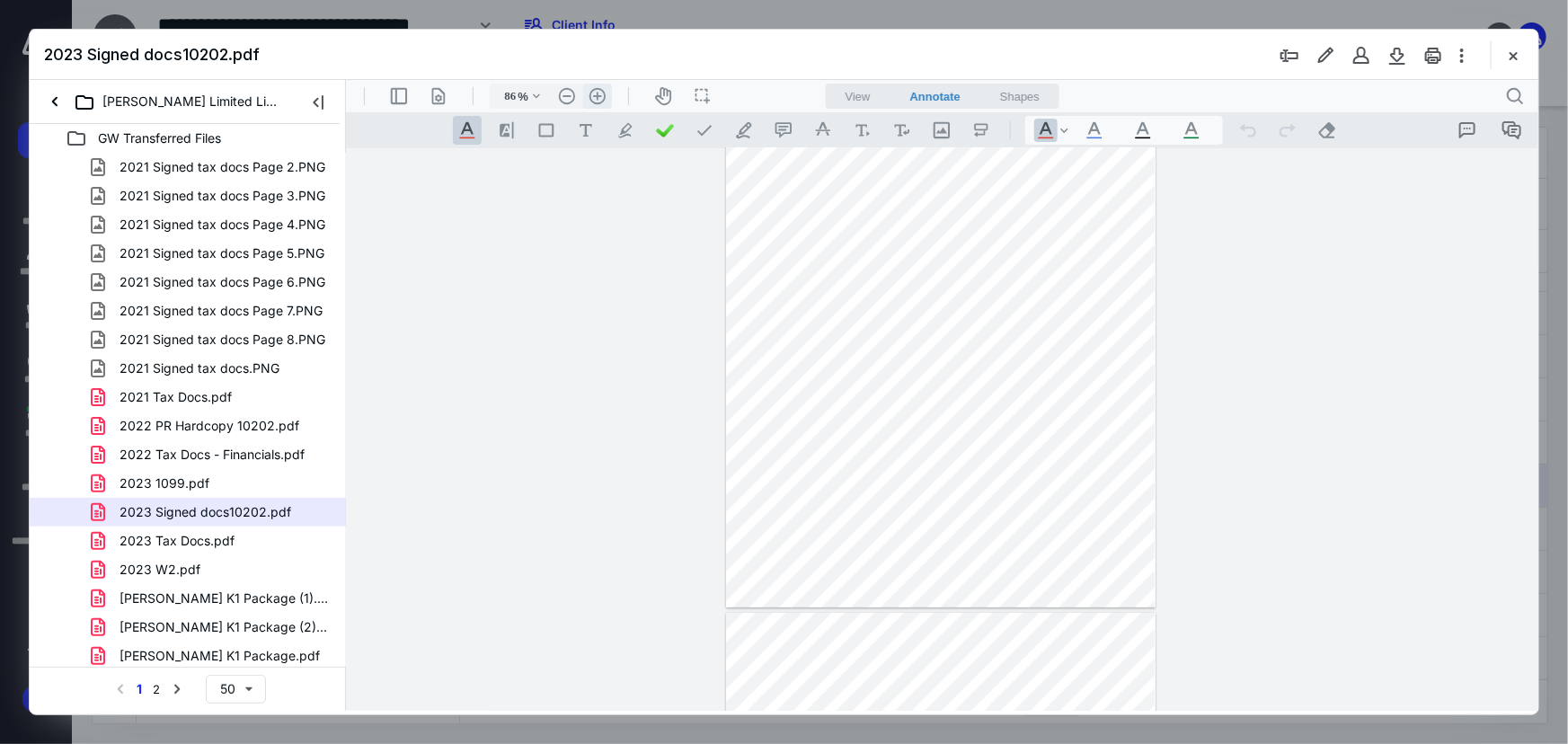 click on ".cls-1{fill:#abb0c4;} icon - header - zoom - in - line" at bounding box center [597, 95] 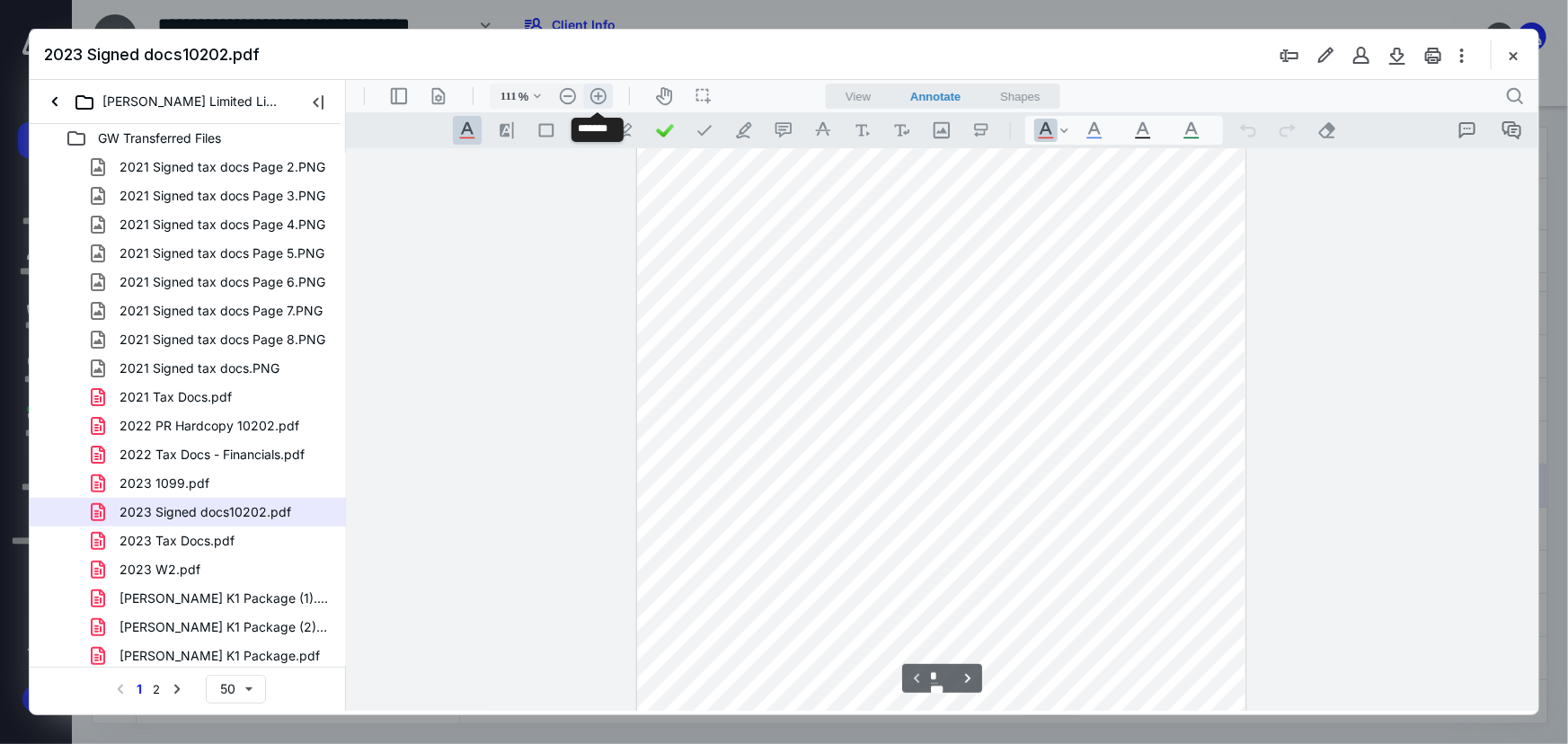 click on ".cls-1{fill:#abb0c4;} icon - header - zoom - in - line" at bounding box center [598, 95] 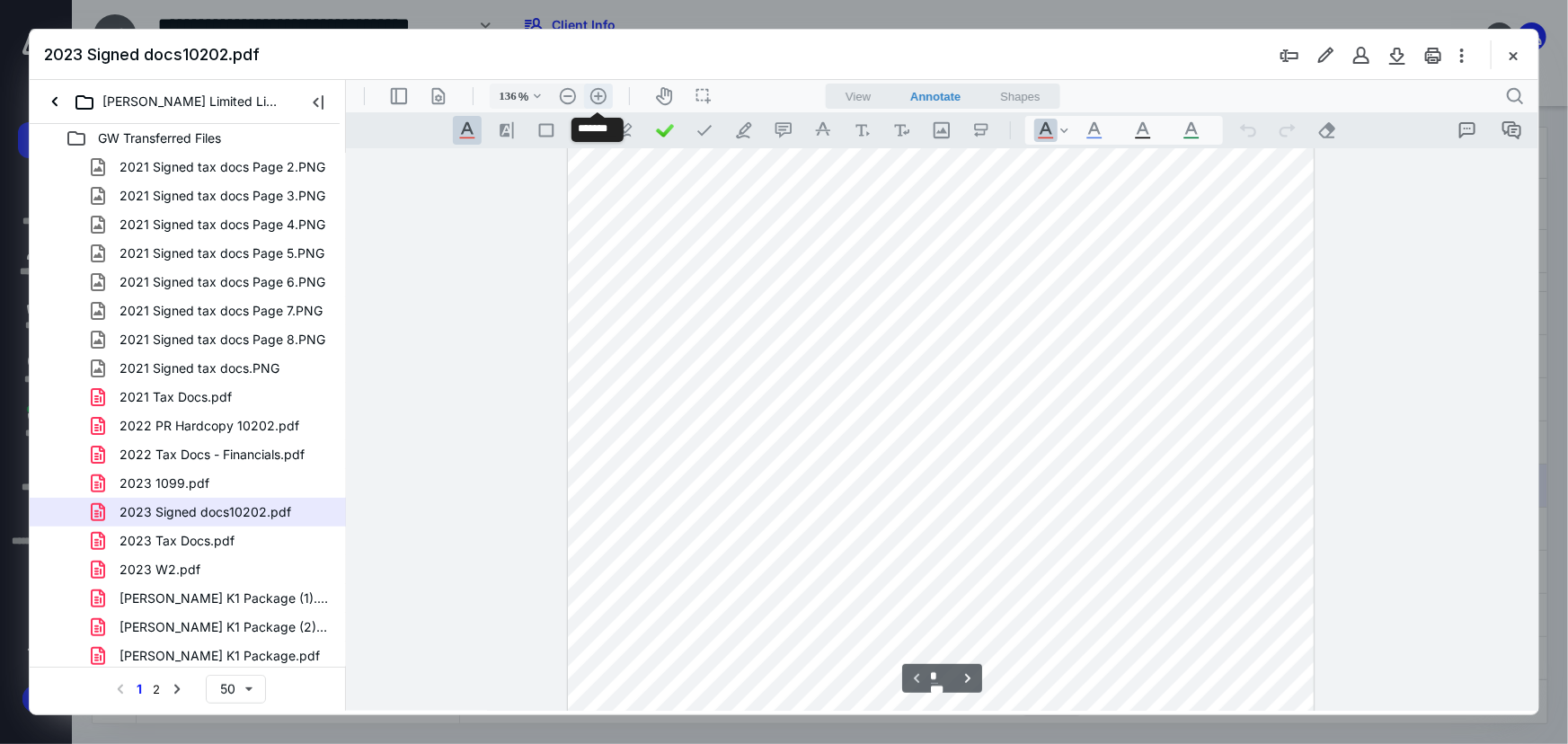 click on ".cls-1{fill:#abb0c4;} icon - header - zoom - in - line" at bounding box center [598, 95] 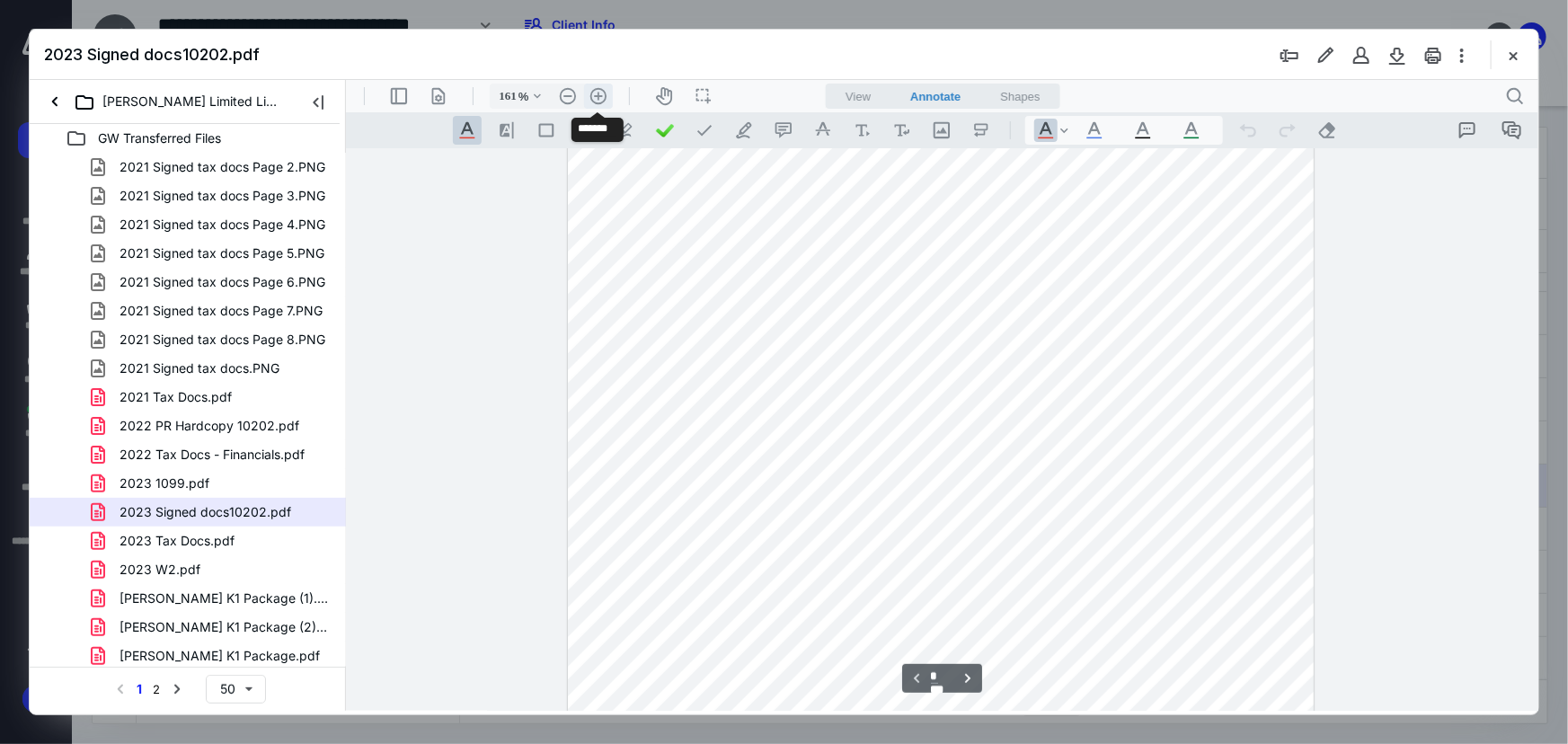 click on ".cls-1{fill:#abb0c4;} icon - header - zoom - in - line" at bounding box center [598, 95] 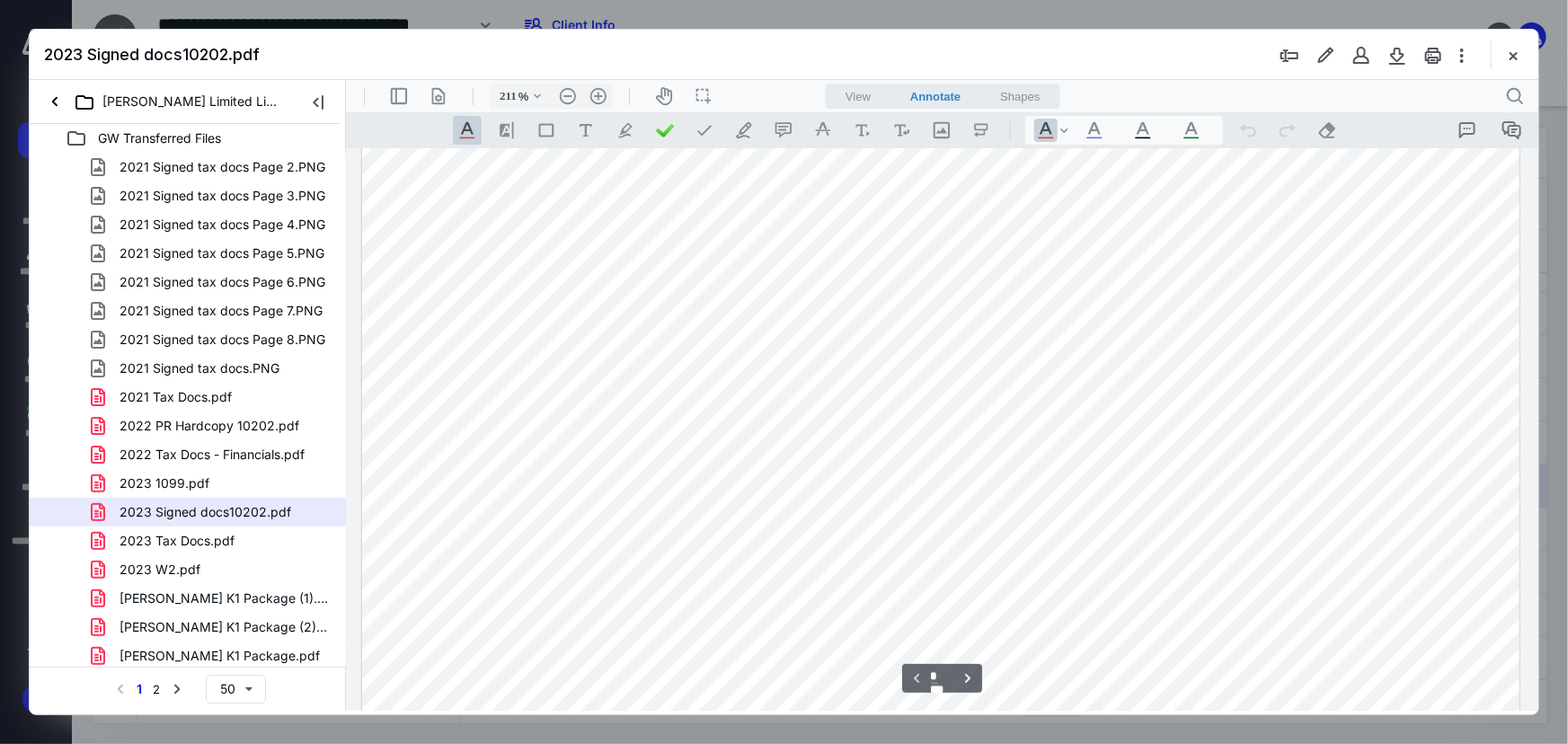 scroll, scrollTop: 1143, scrollLeft: 0, axis: vertical 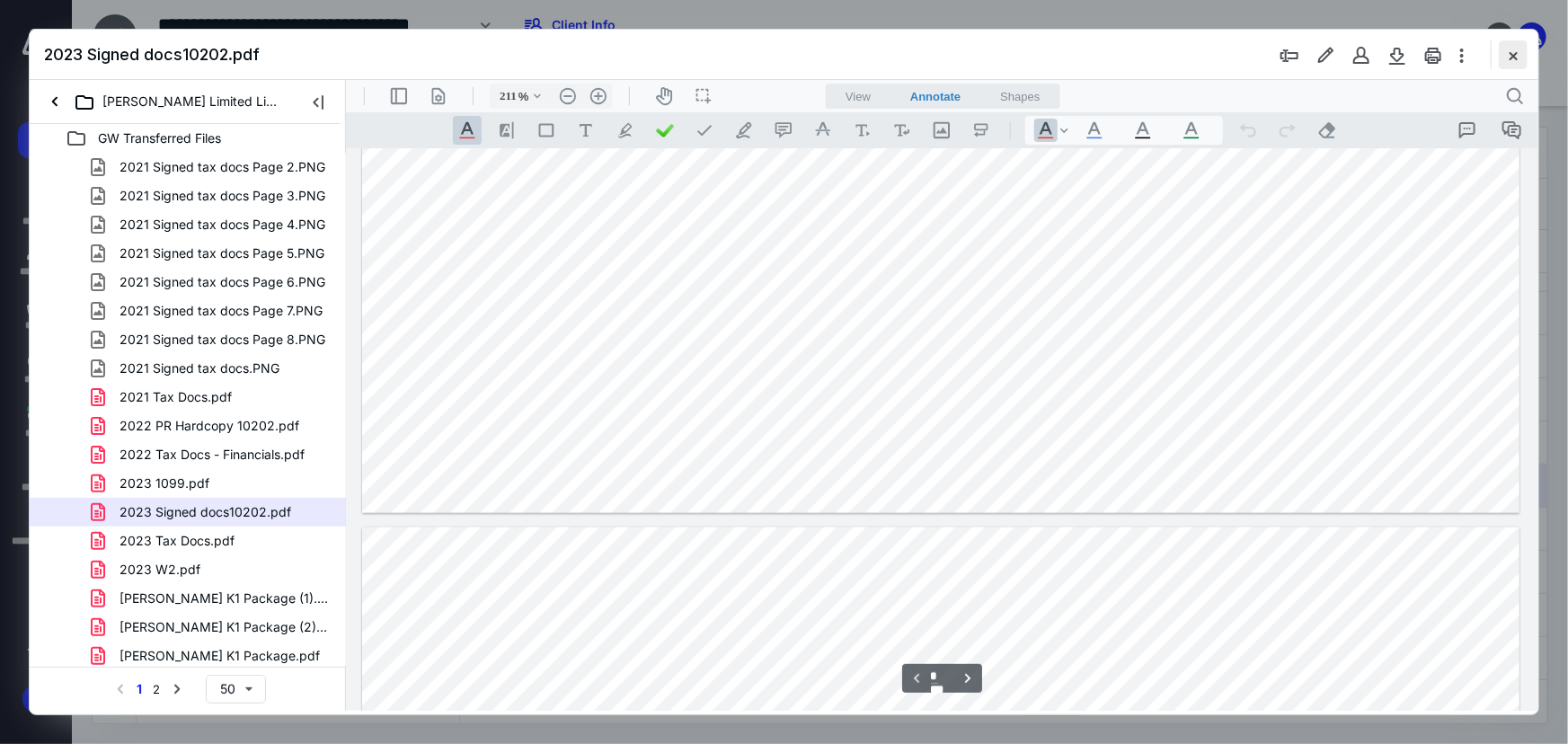 click at bounding box center [1513, 55] 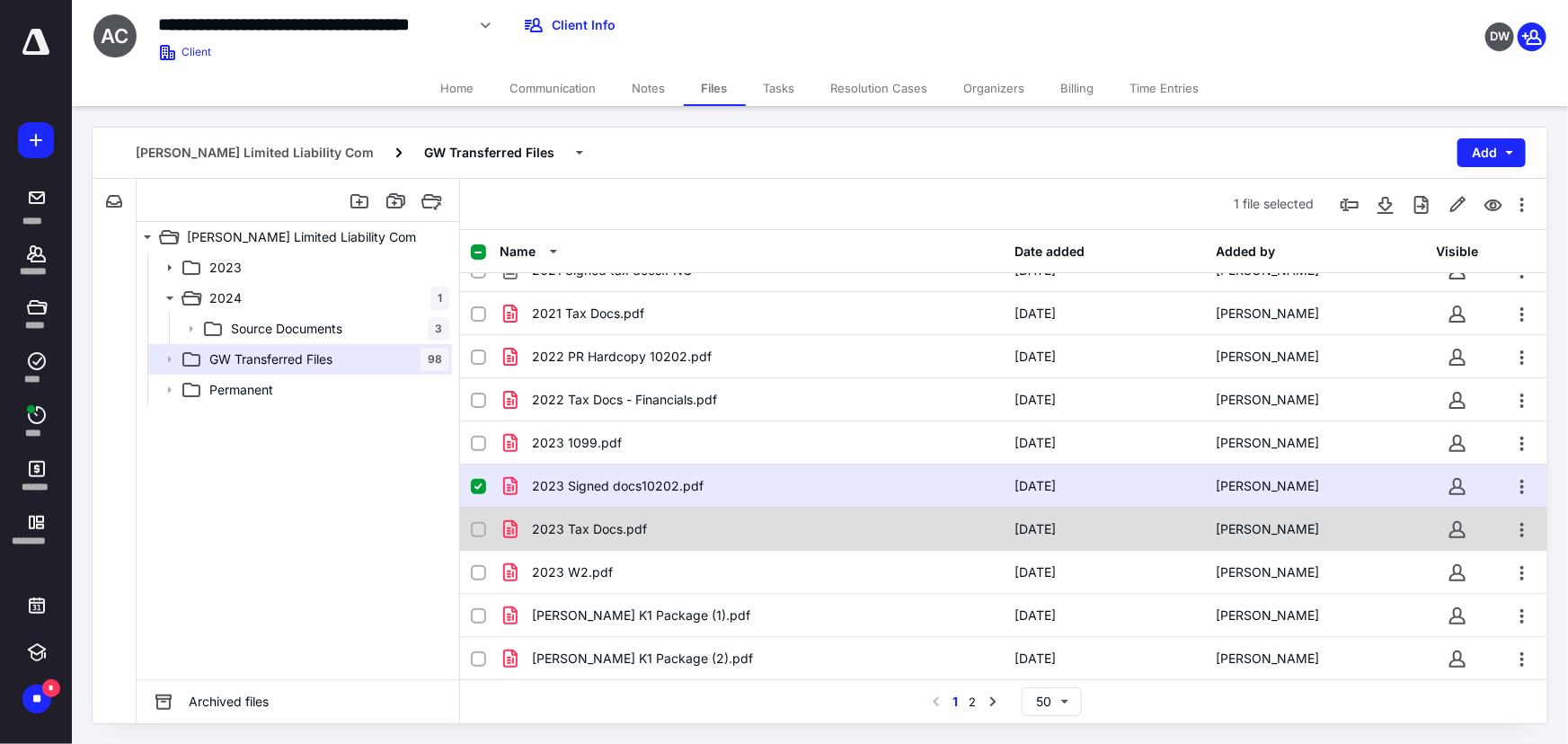 click on "2023 Tax Docs.pdf" at bounding box center (751, 529) 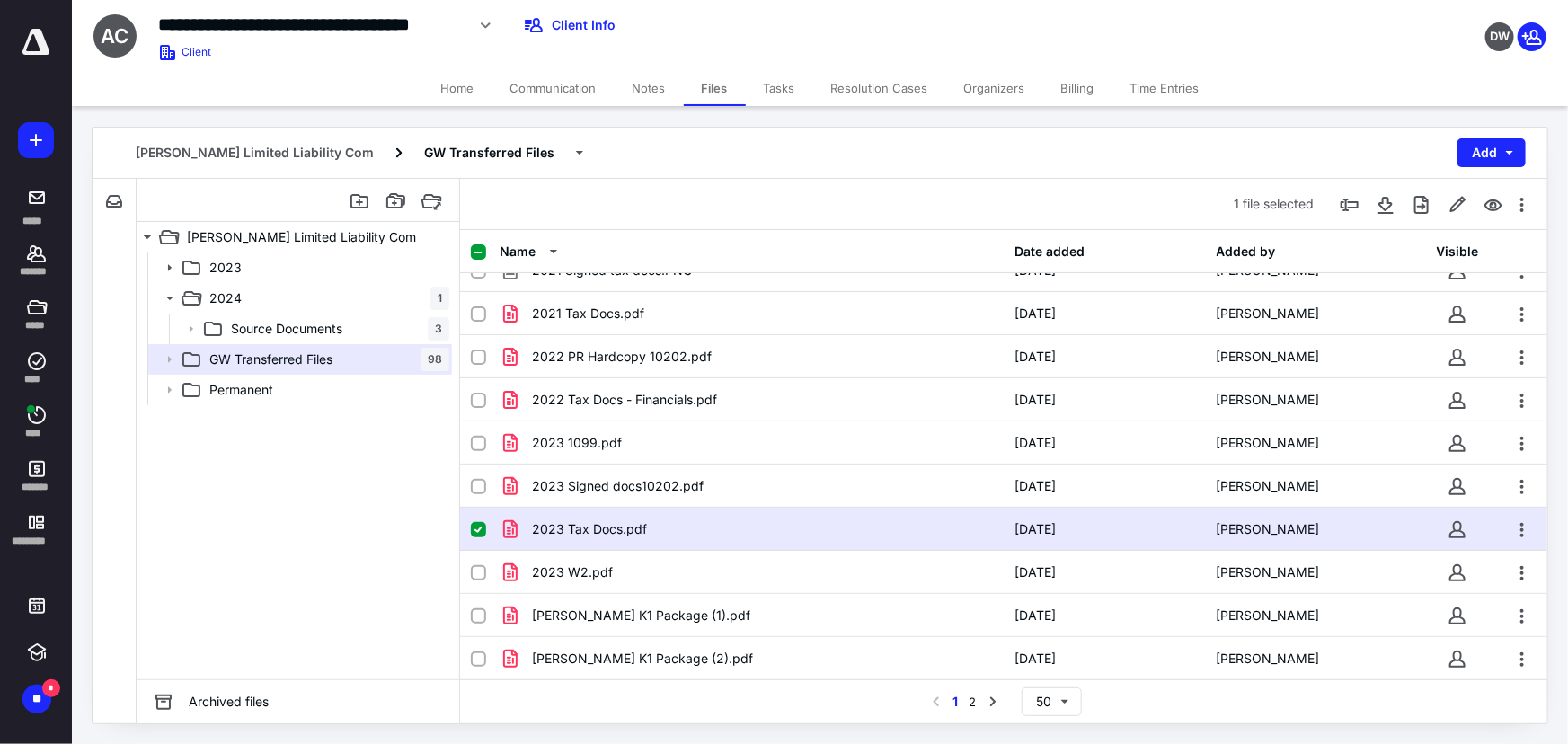 click on "2023 Tax Docs.pdf" at bounding box center [751, 529] 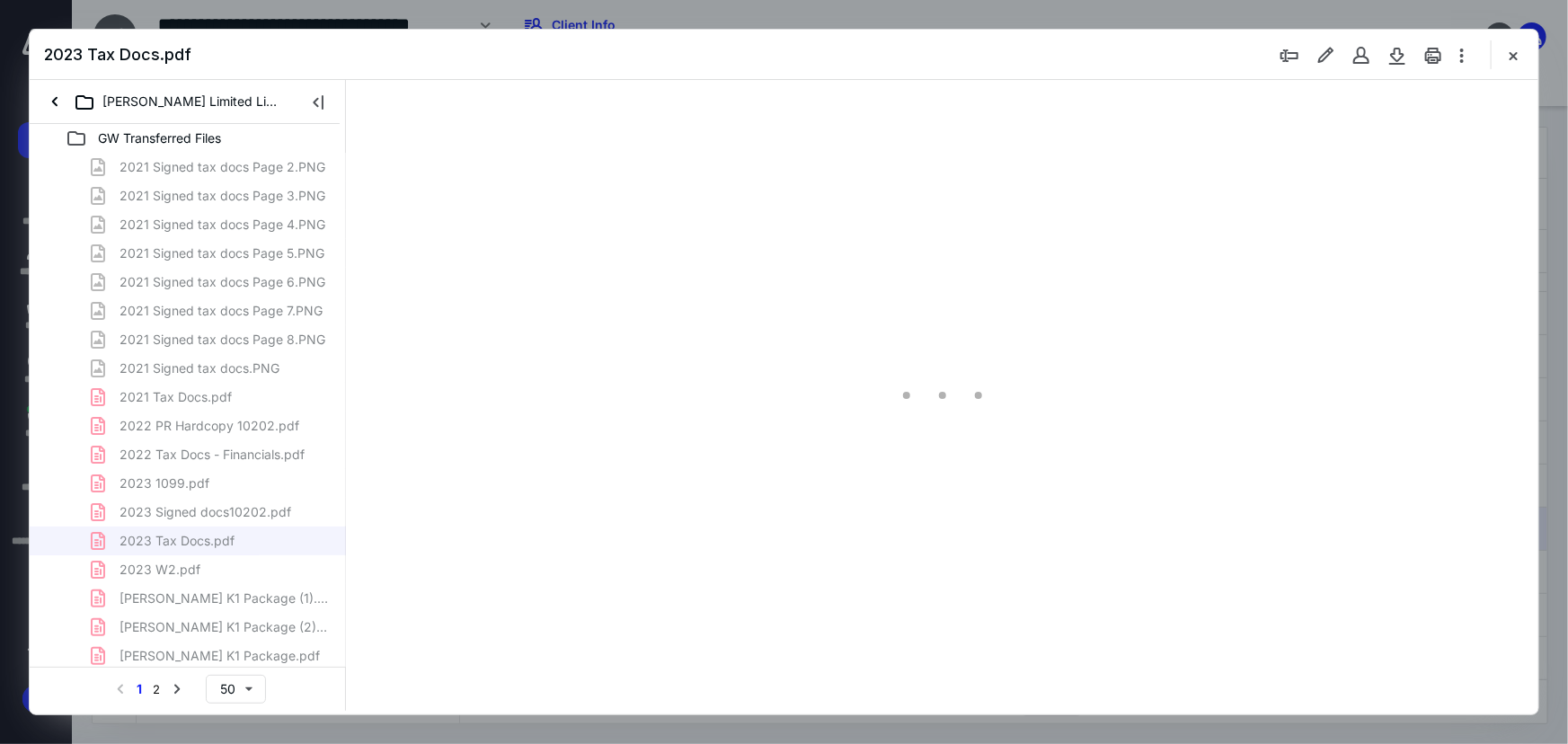 scroll, scrollTop: 0, scrollLeft: 0, axis: both 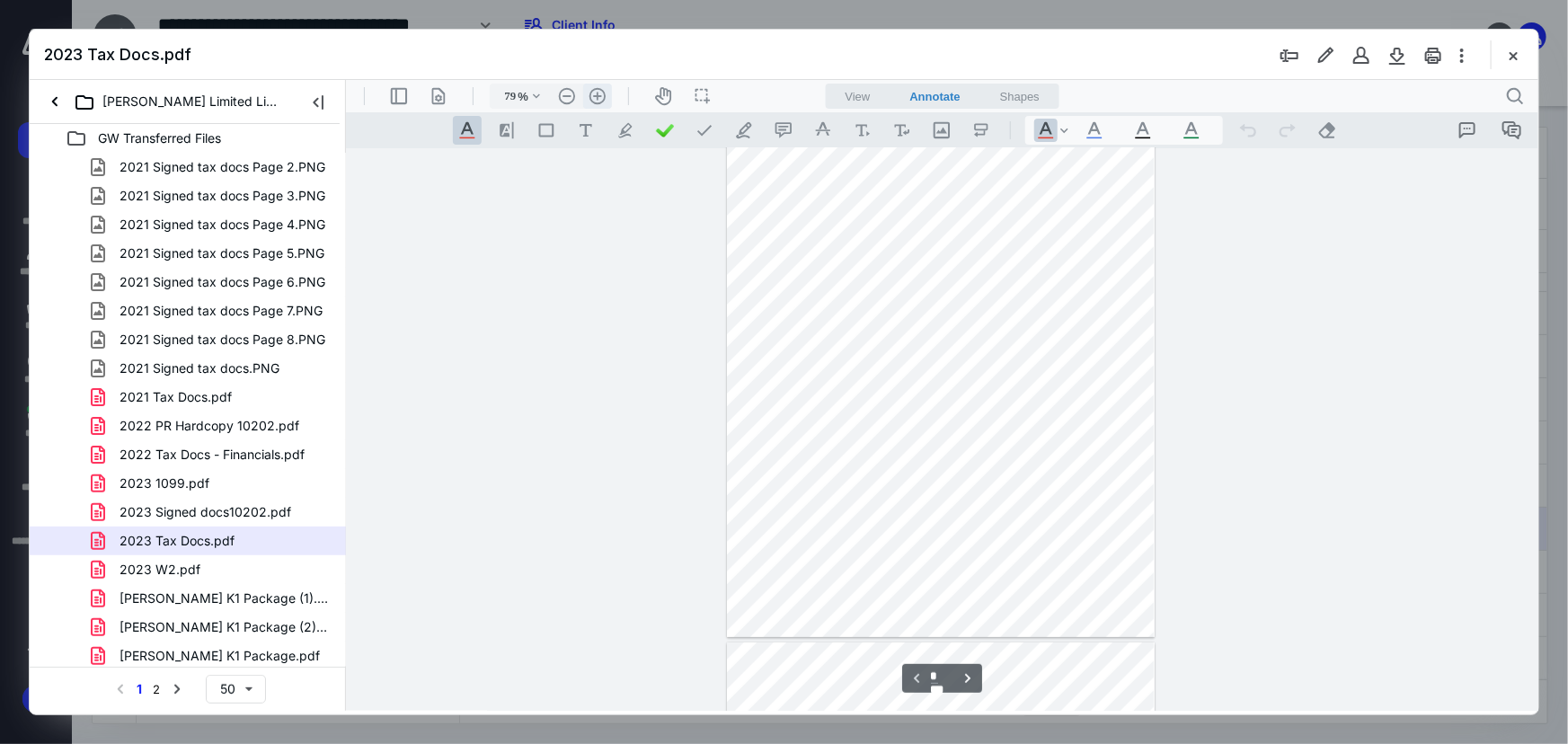click on ".cls-1{fill:#abb0c4;} icon - header - zoom - in - line" at bounding box center (597, 95) 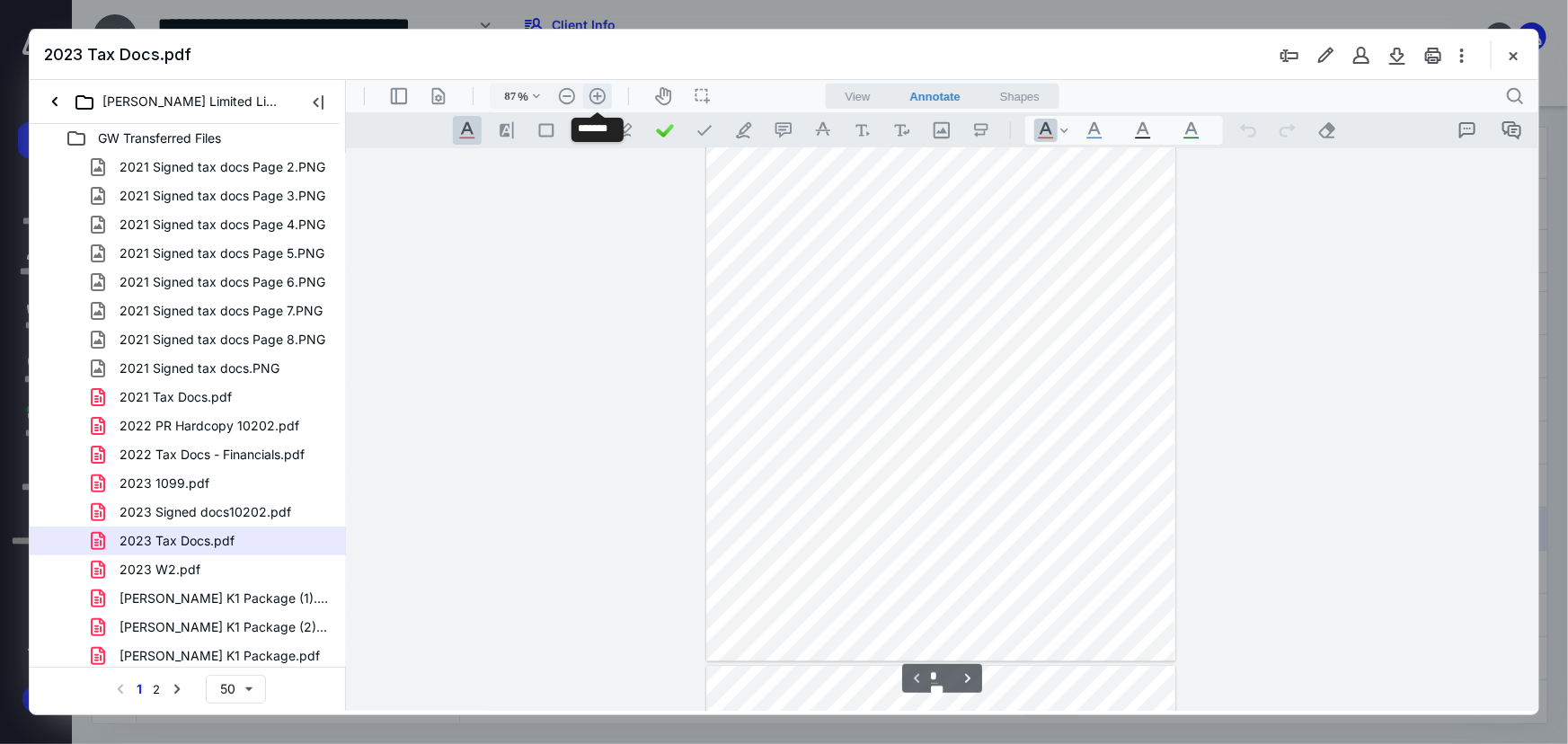 click on ".cls-1{fill:#abb0c4;} icon - header - zoom - in - line" at bounding box center [597, 95] 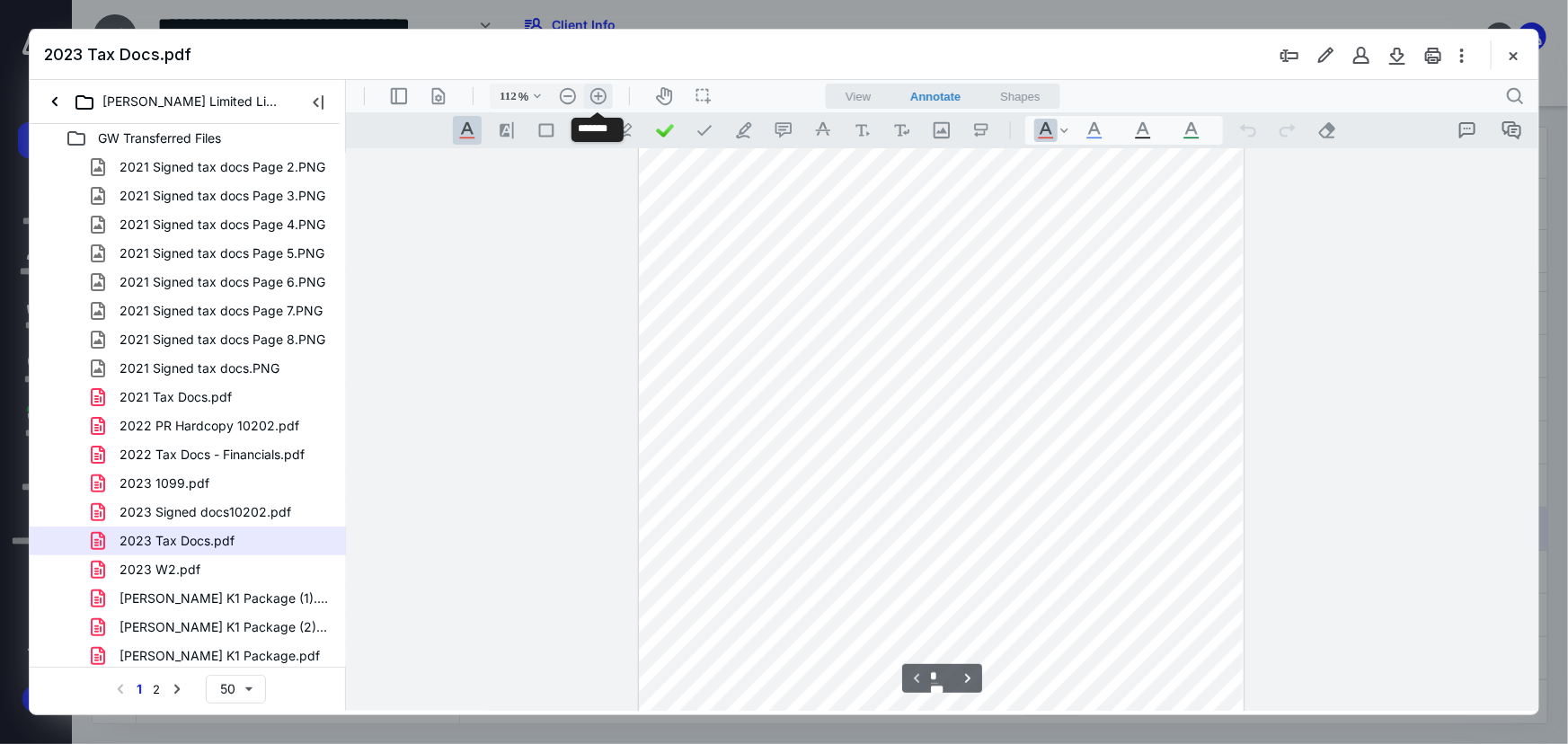 click on ".cls-1{fill:#abb0c4;} icon - header - zoom - in - line" at bounding box center (598, 95) 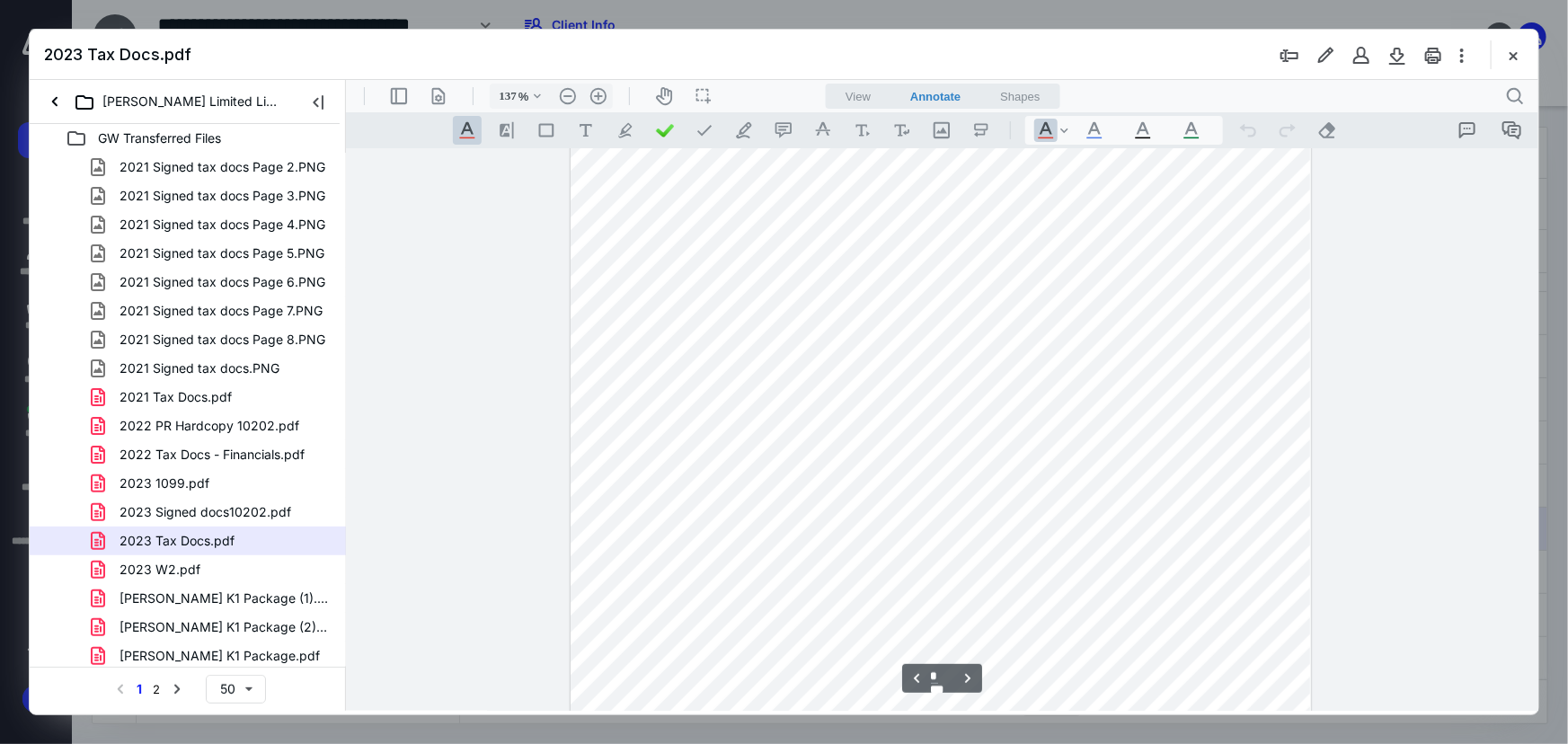 scroll, scrollTop: 710, scrollLeft: 0, axis: vertical 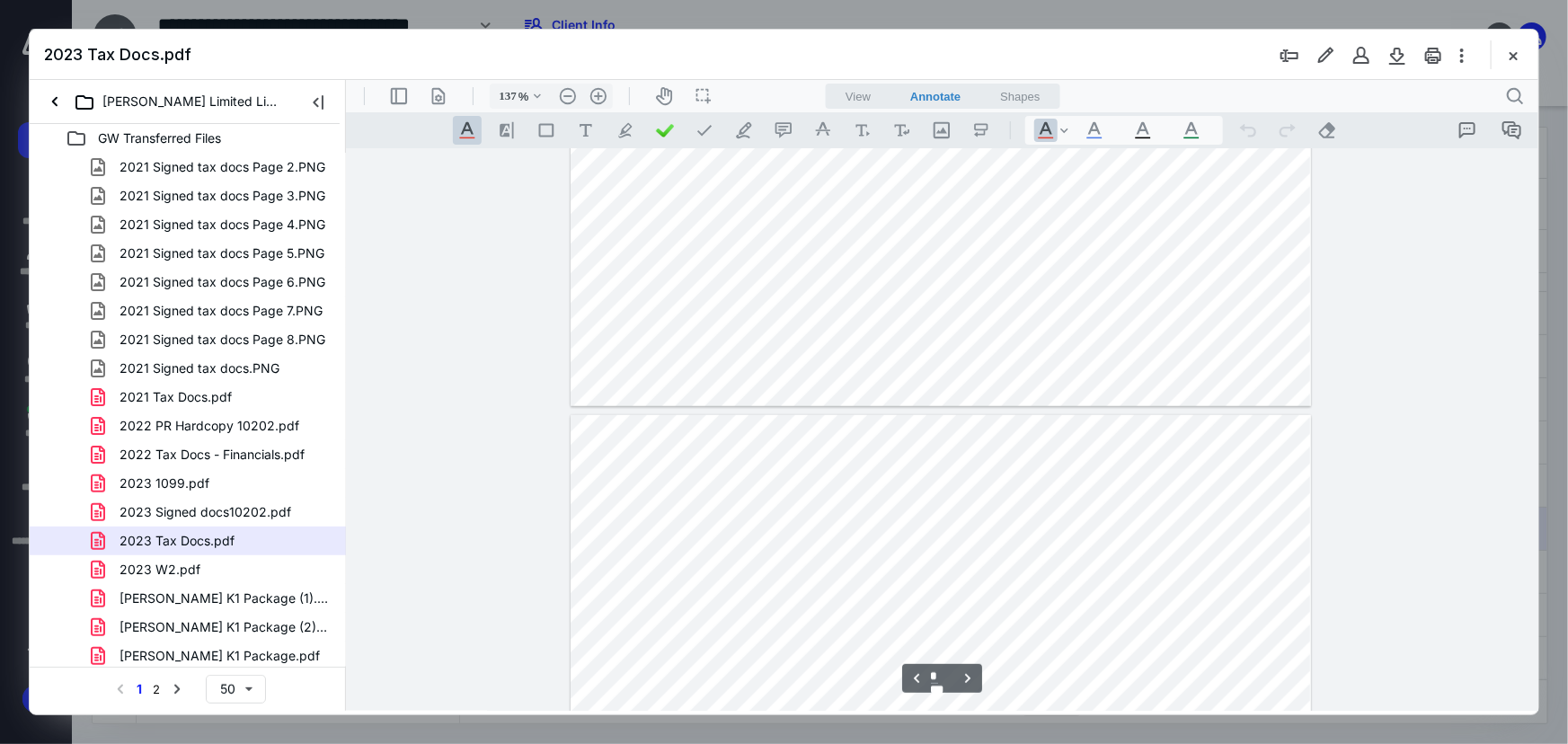 type on "*" 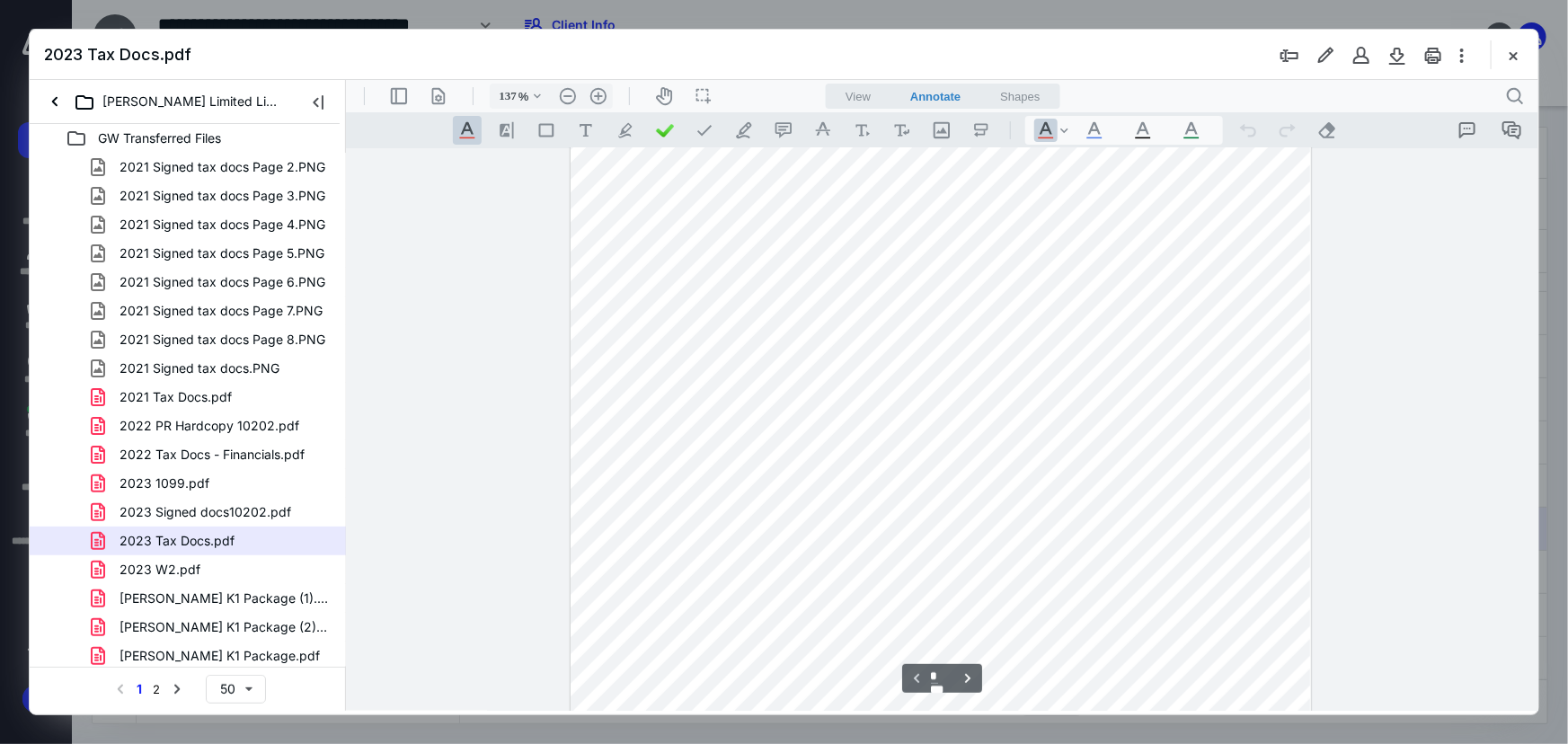 scroll, scrollTop: 220, scrollLeft: 0, axis: vertical 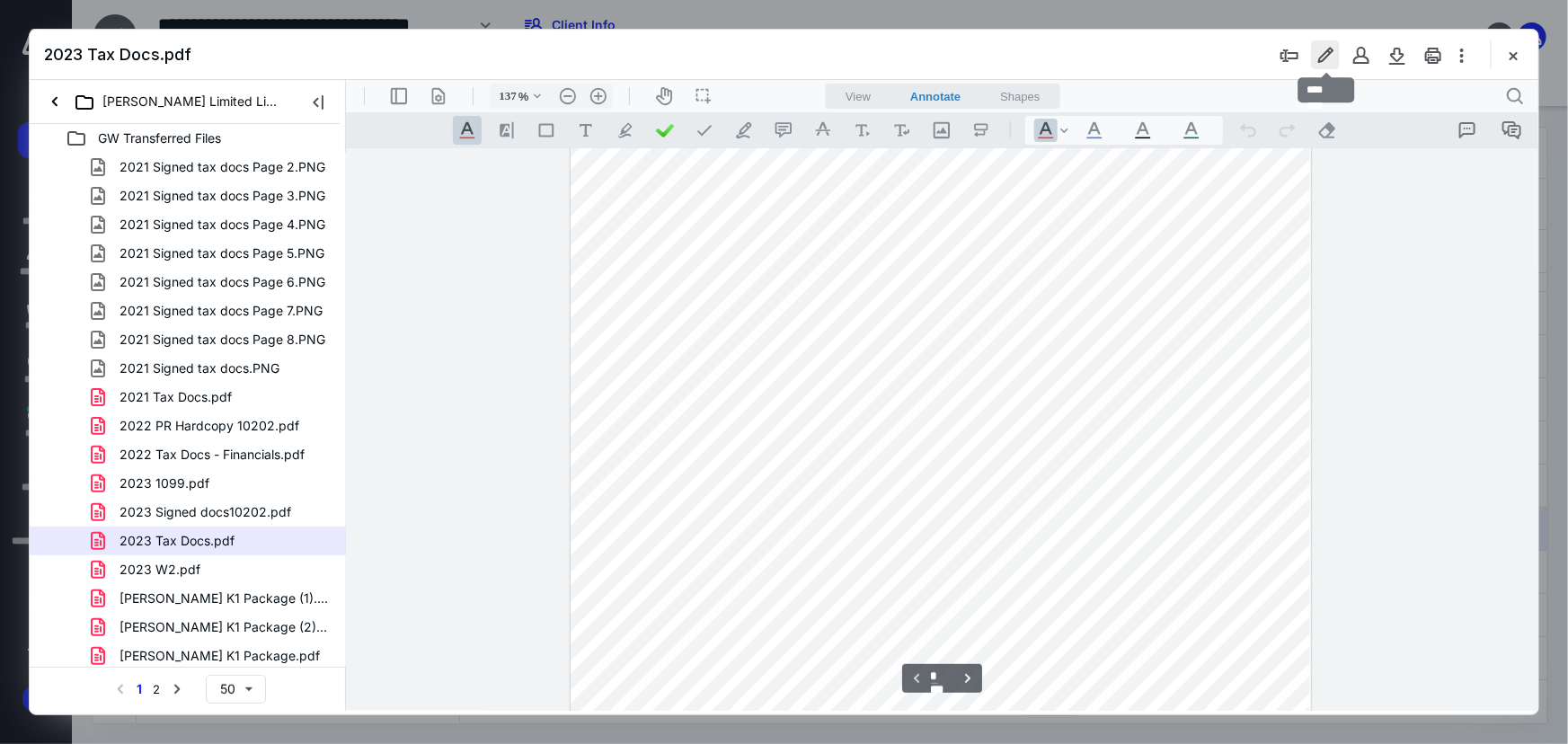 click at bounding box center (1325, 55) 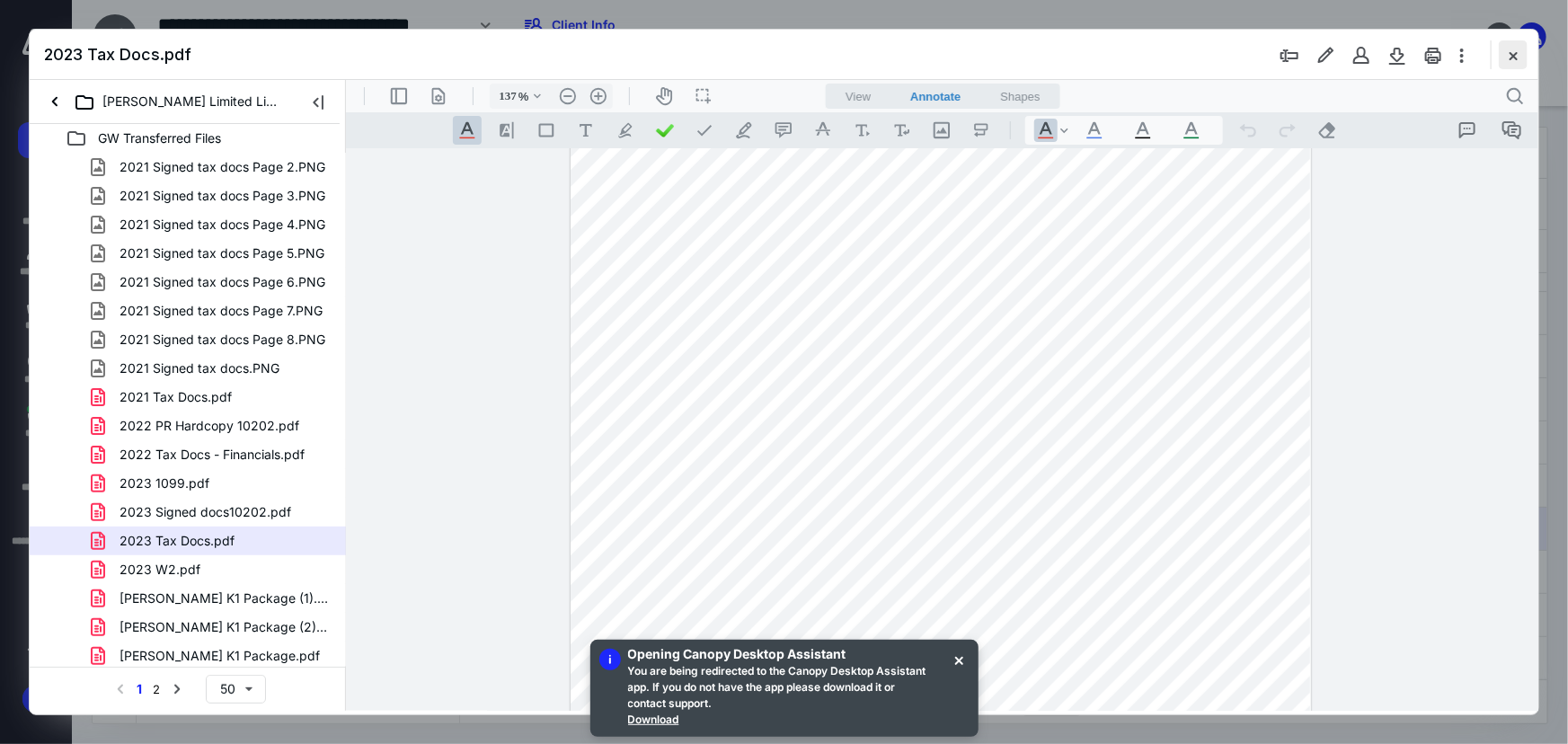 click at bounding box center (1513, 55) 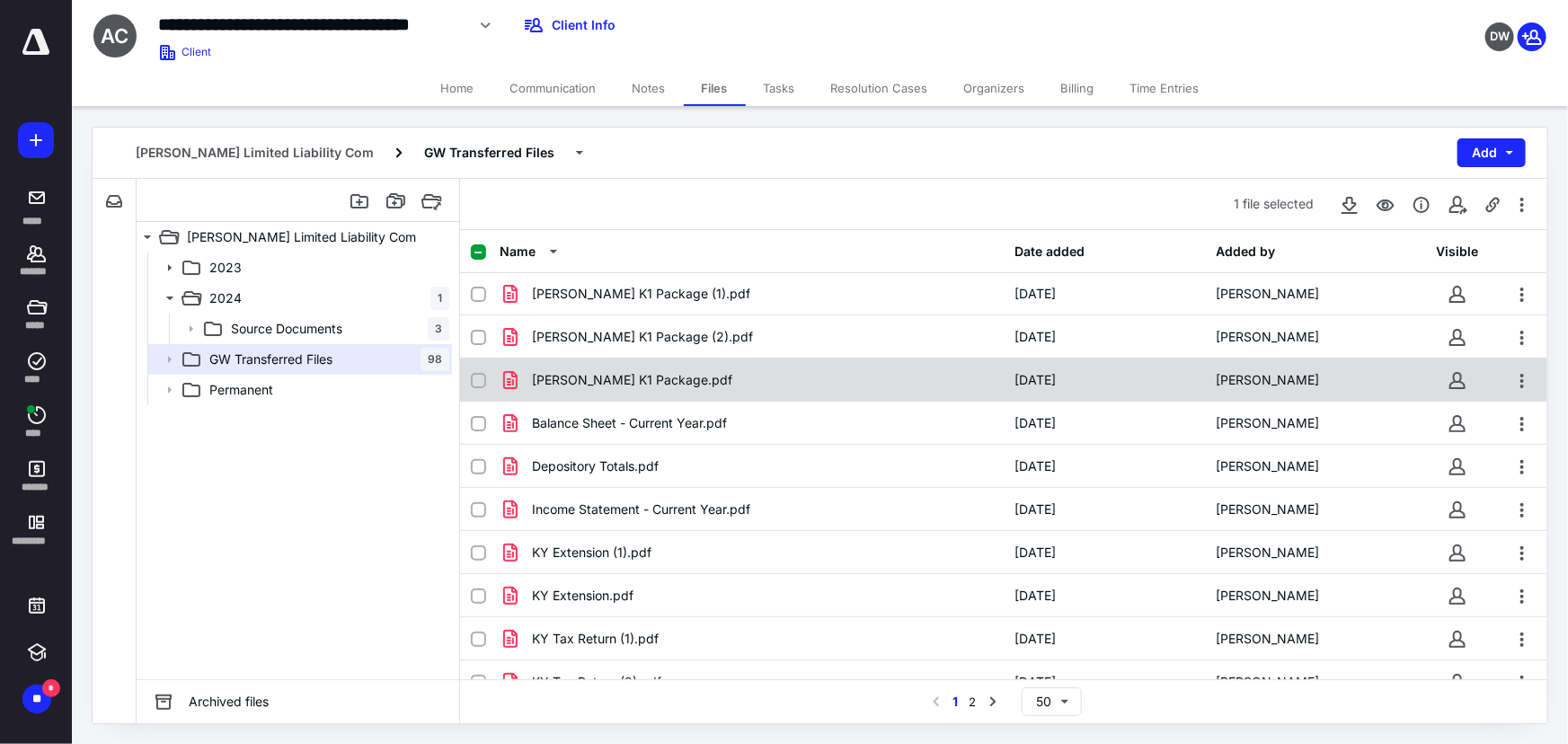 scroll, scrollTop: 653, scrollLeft: 0, axis: vertical 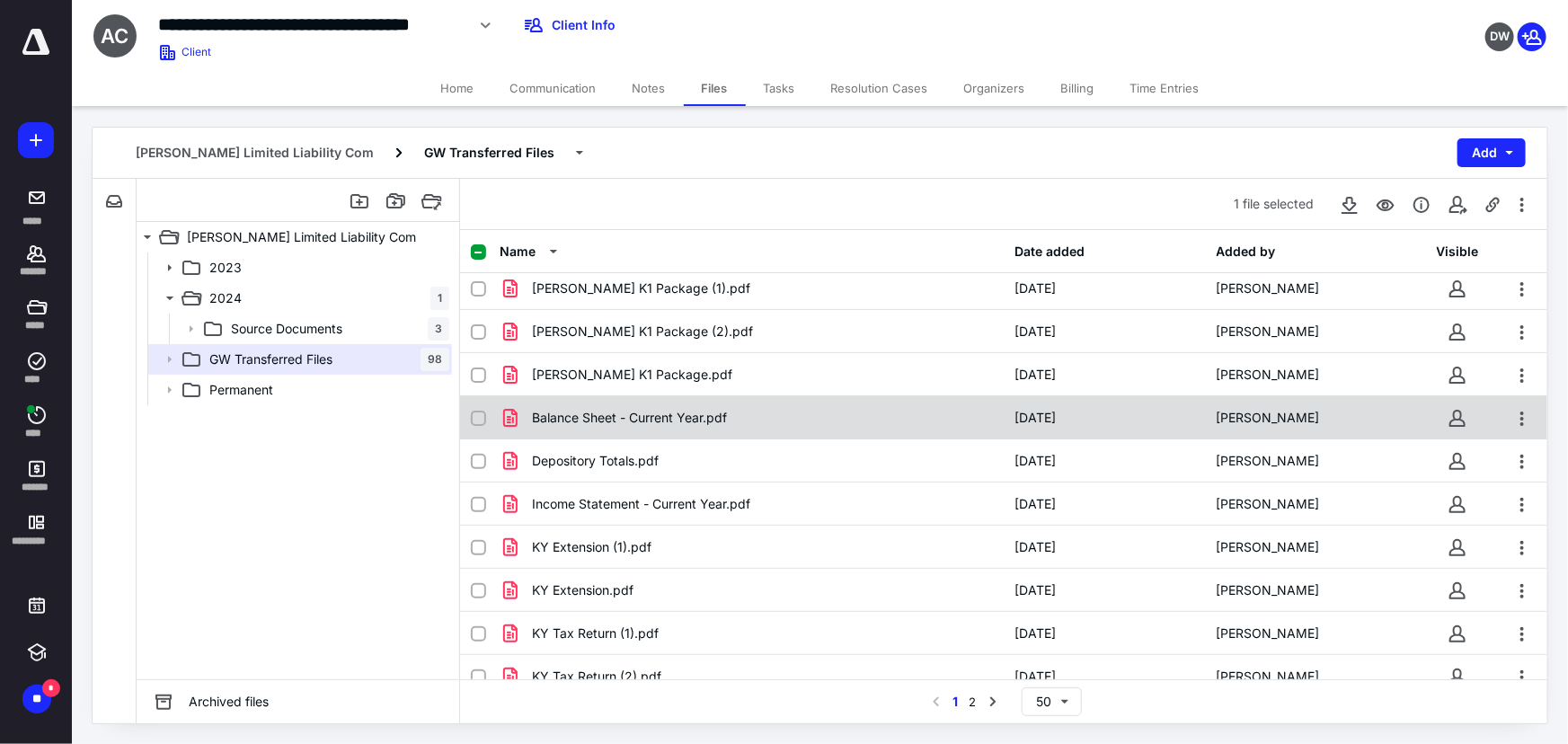 click on "Balance Sheet - Current Year.pdf" at bounding box center (751, 418) 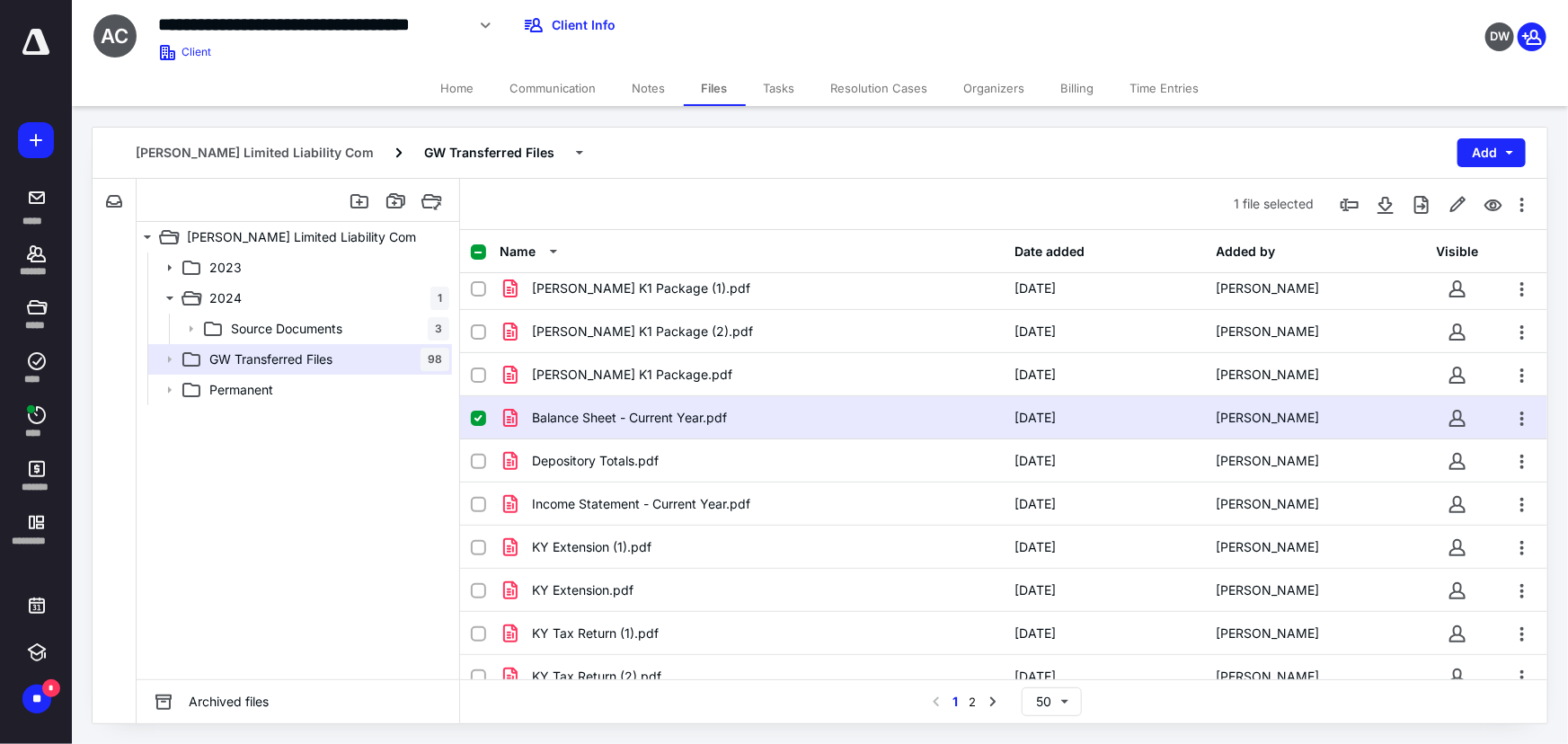 click on "Balance Sheet - Current Year.pdf" at bounding box center (751, 418) 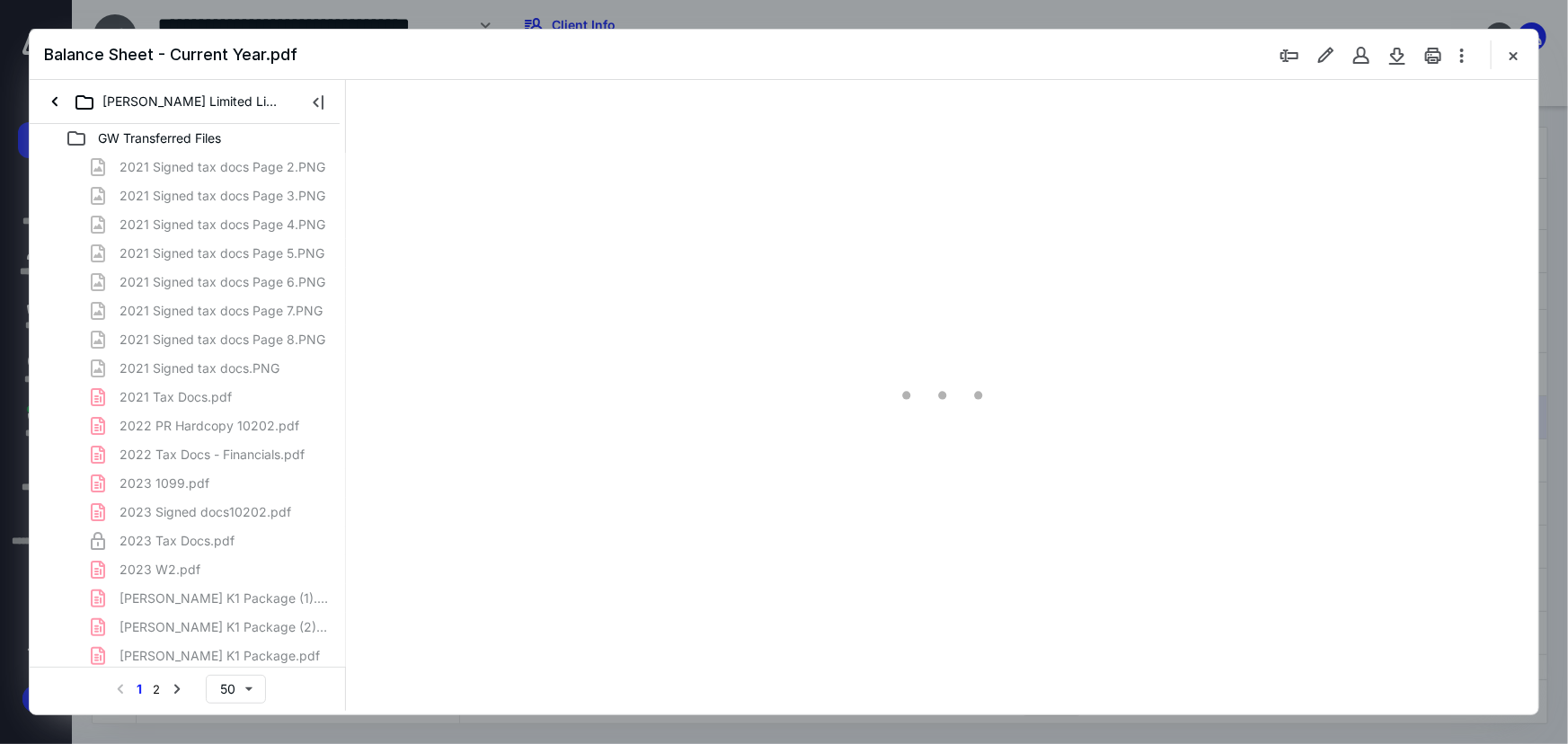 scroll, scrollTop: 0, scrollLeft: 0, axis: both 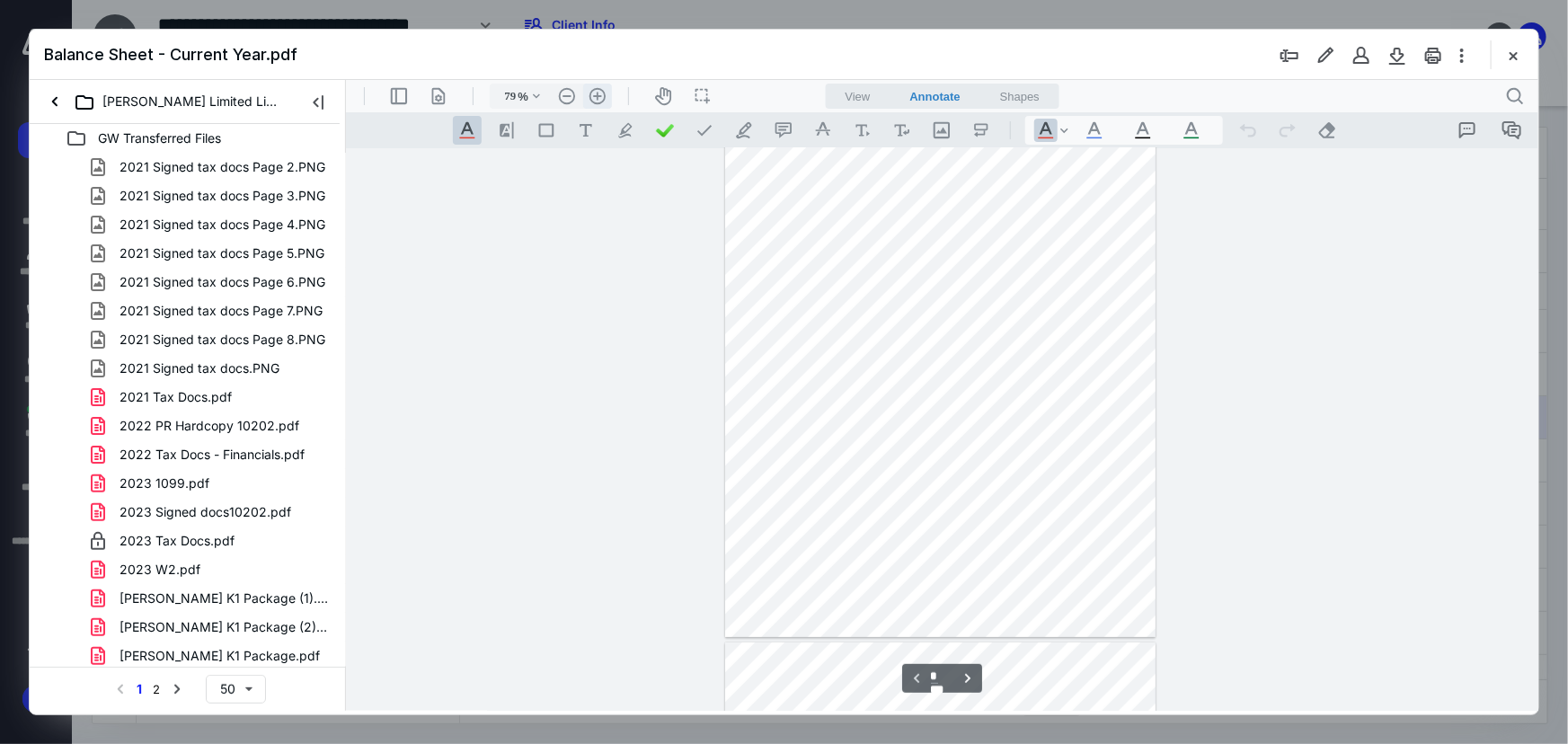 click on ".cls-1{fill:#abb0c4;} icon - header - zoom - in - line" at bounding box center [597, 95] 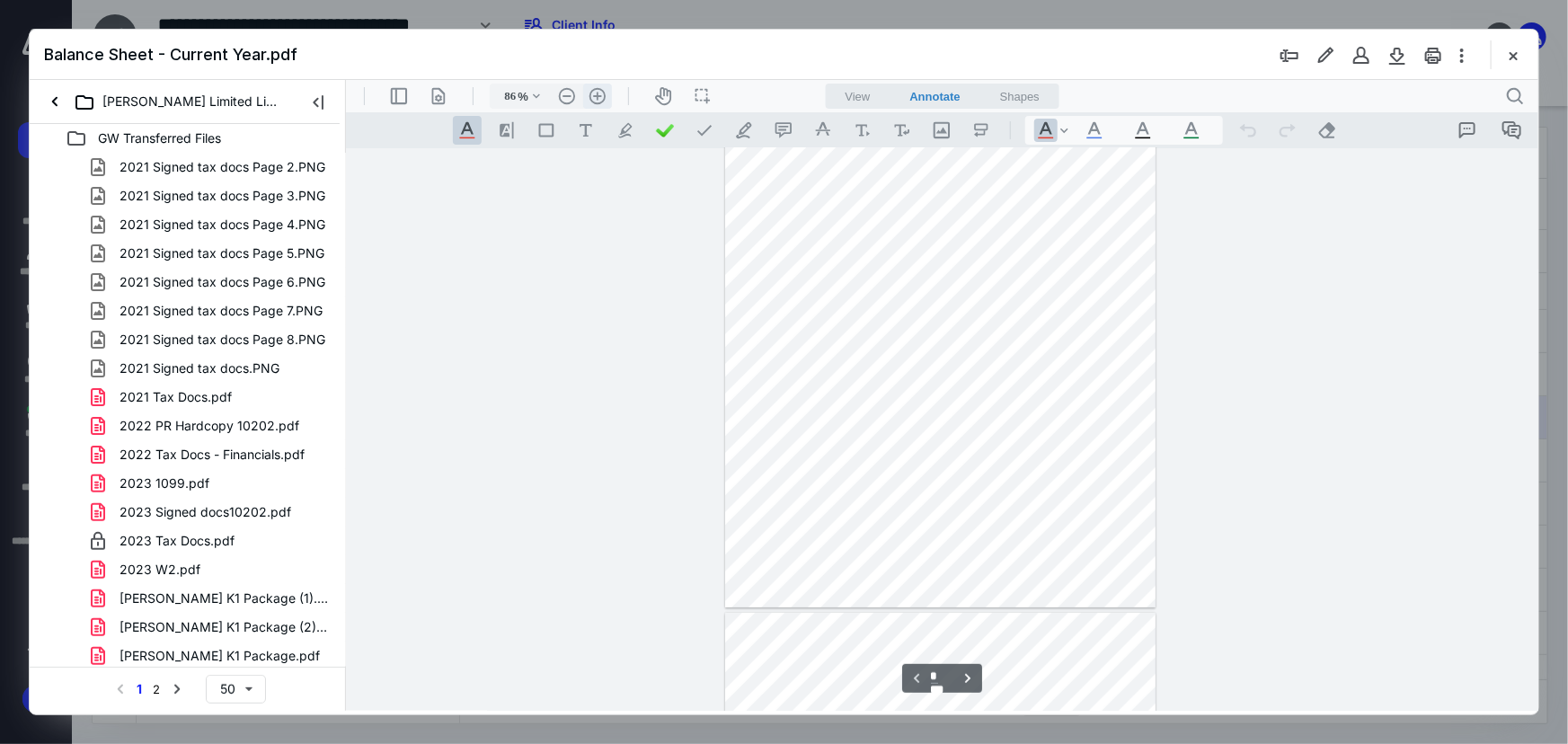 click on ".cls-1{fill:#abb0c4;} icon - header - zoom - in - line" at bounding box center (597, 95) 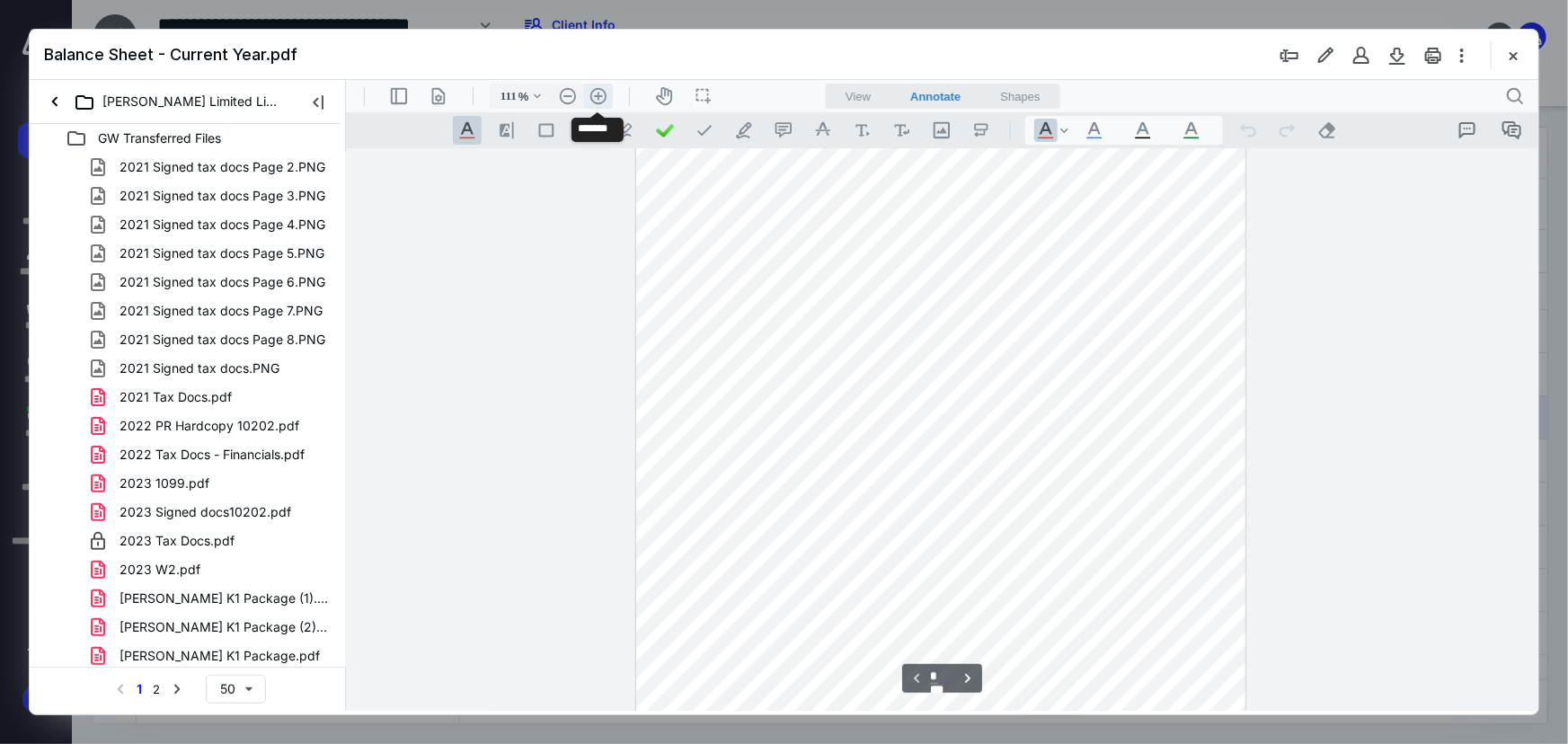 click on ".cls-1{fill:#abb0c4;} icon - header - zoom - in - line" at bounding box center (598, 95) 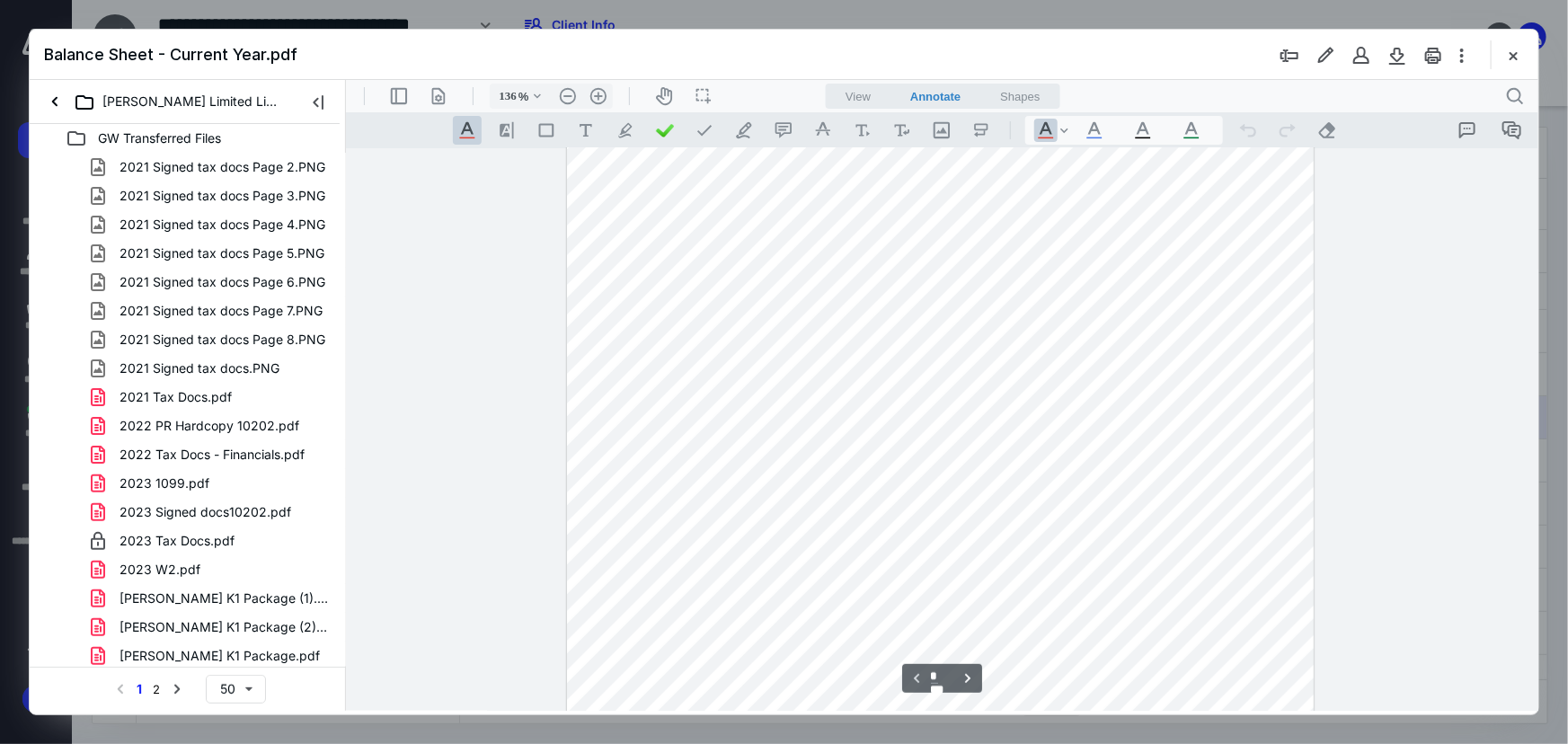 scroll, scrollTop: 0, scrollLeft: 0, axis: both 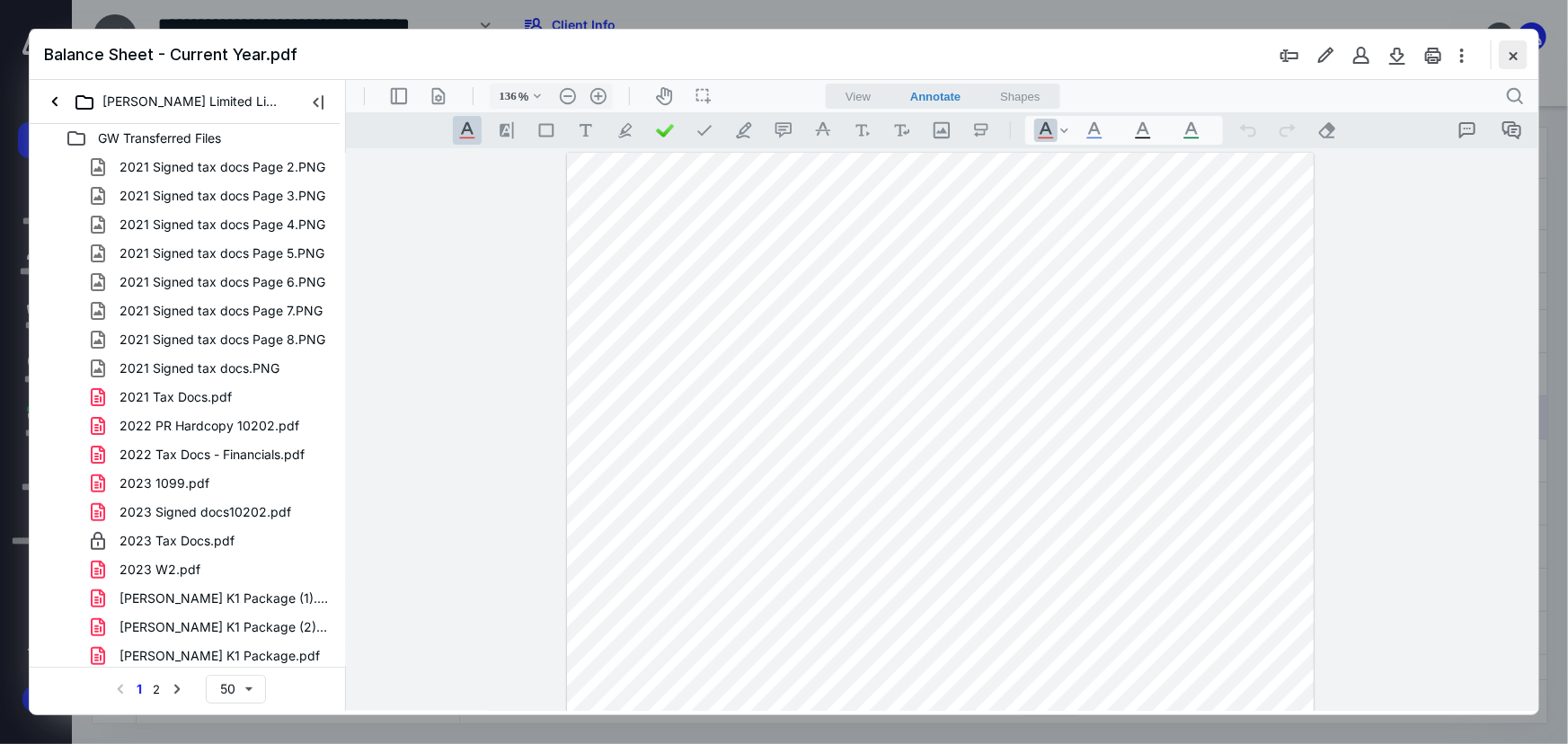 click at bounding box center [1513, 55] 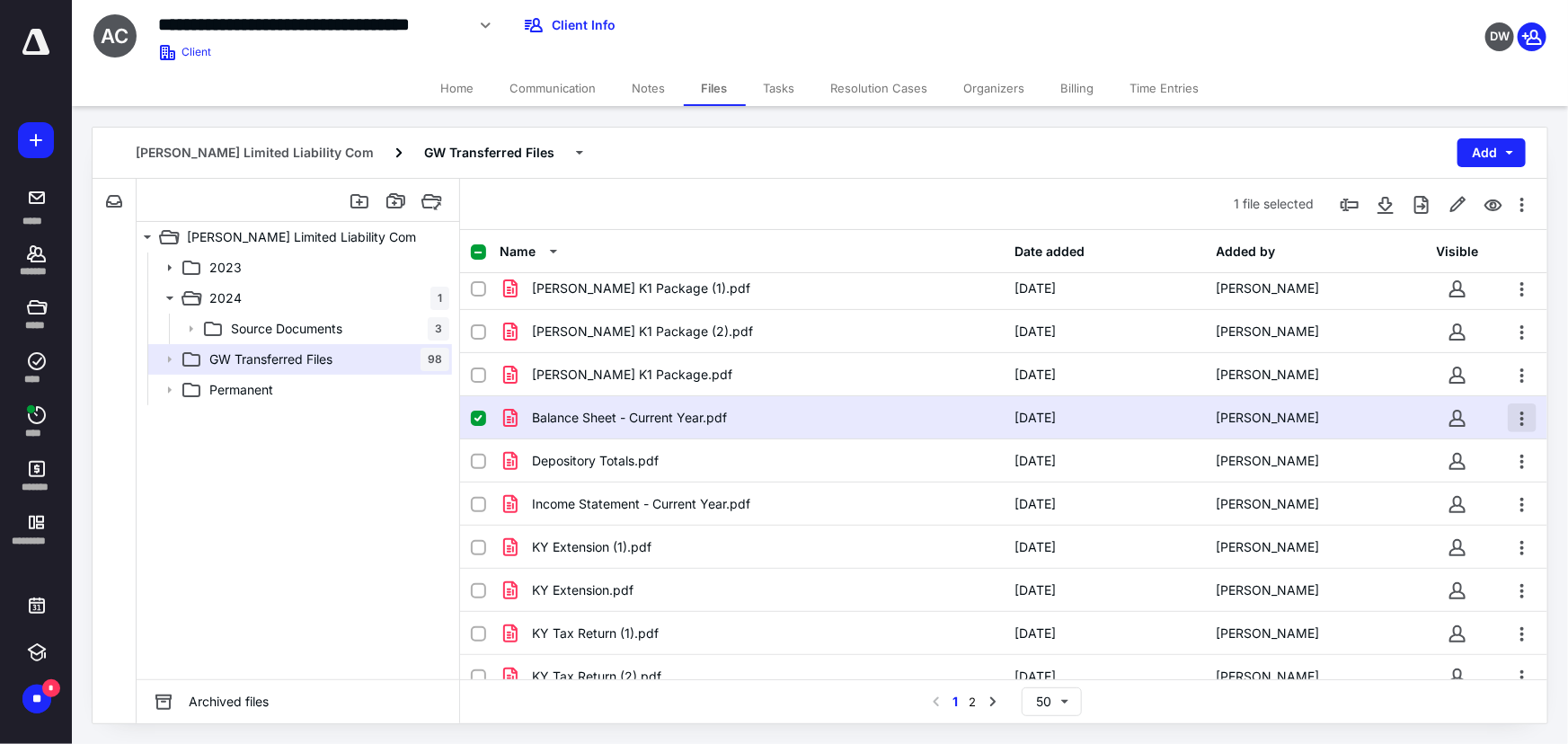 click at bounding box center [1522, 418] 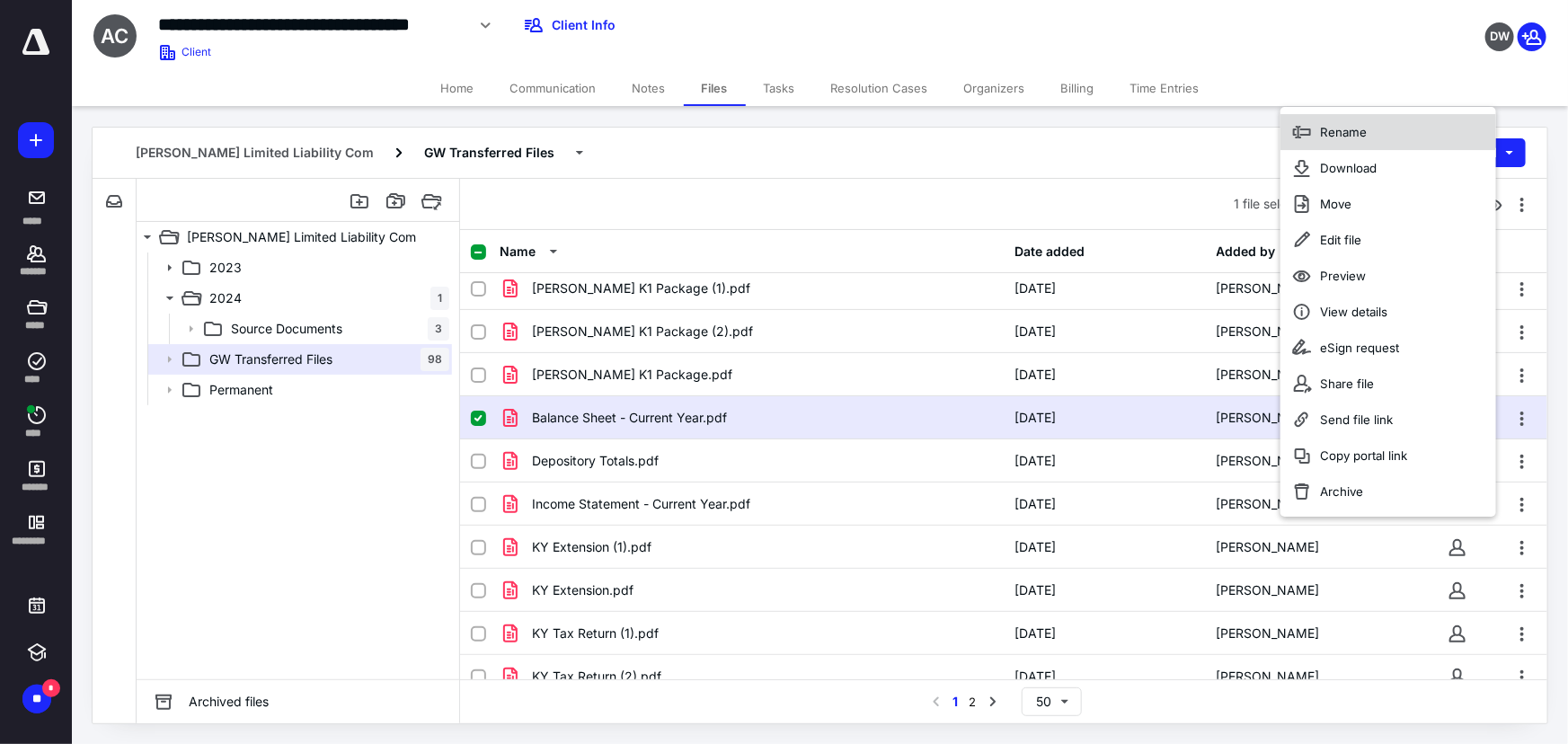 click on "Rename" at bounding box center [1343, 132] 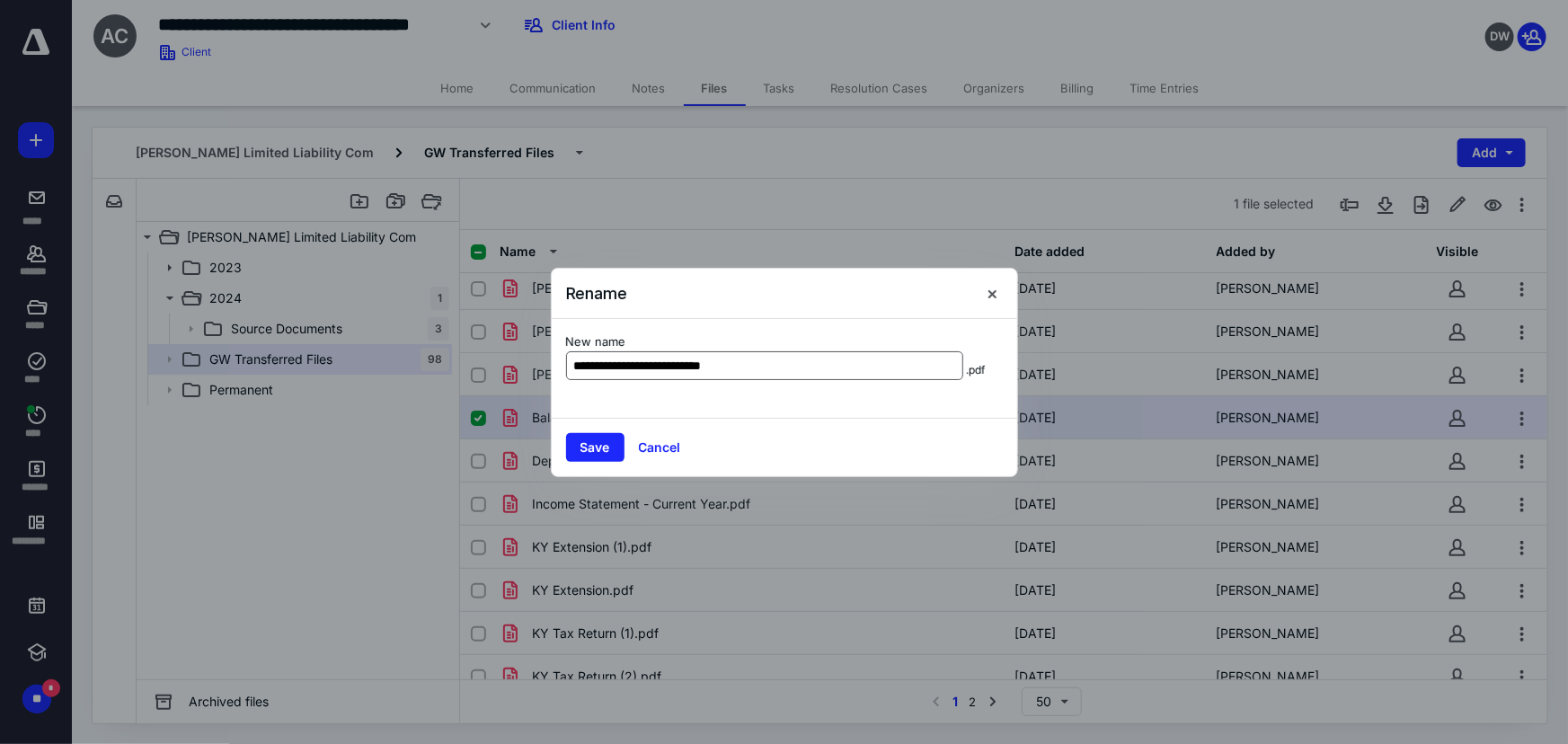 click on "**********" at bounding box center [765, 366] 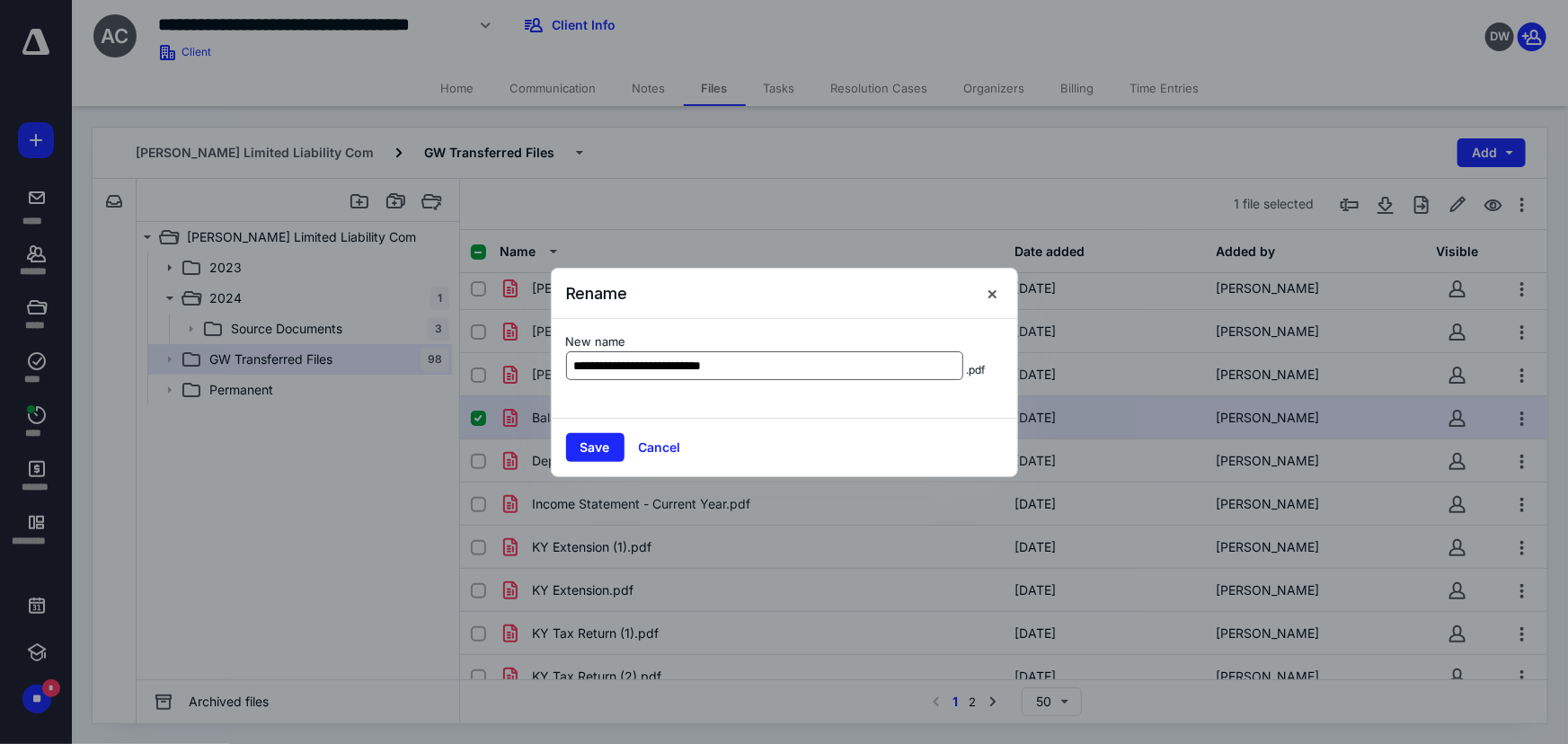 click on "**********" at bounding box center [765, 366] 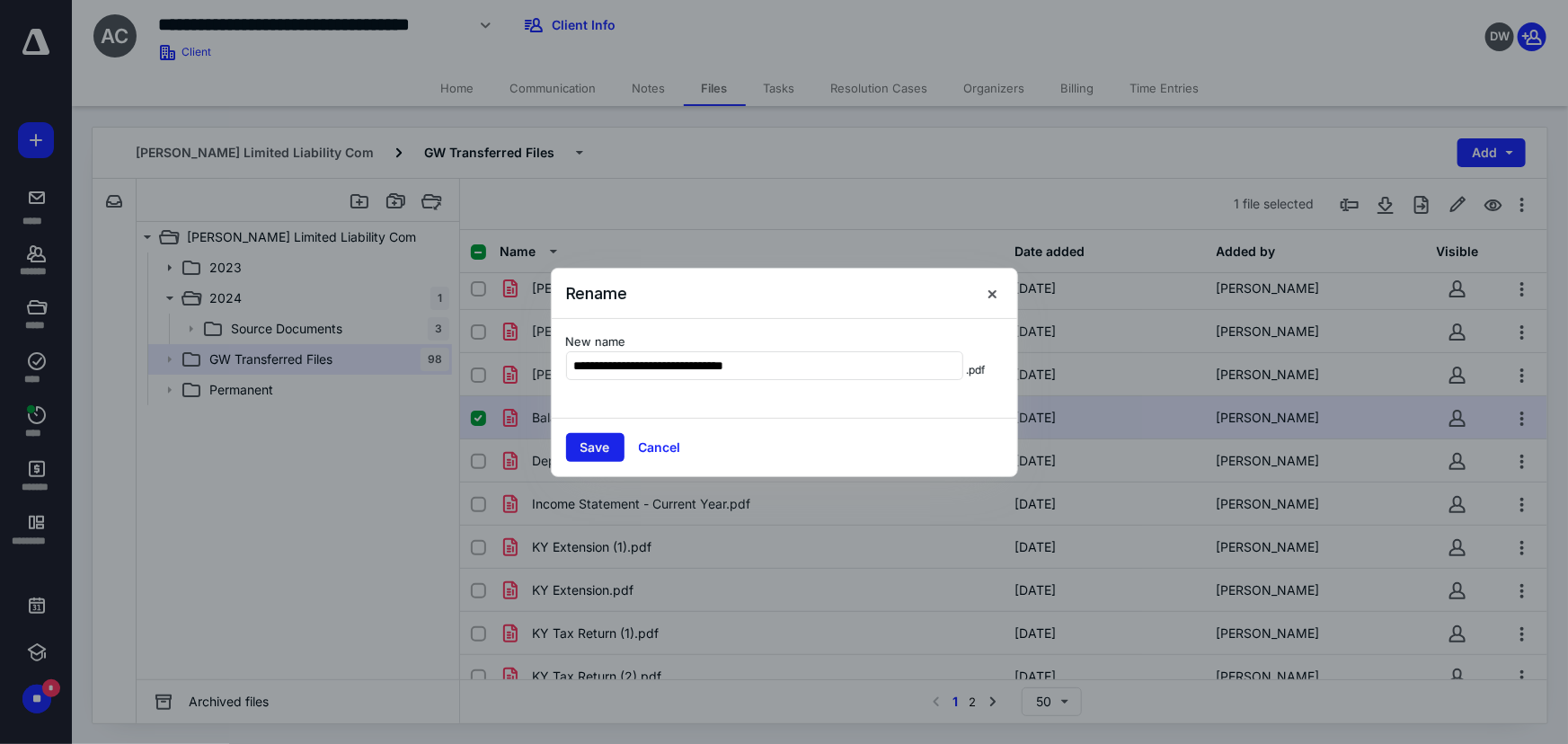 type on "**********" 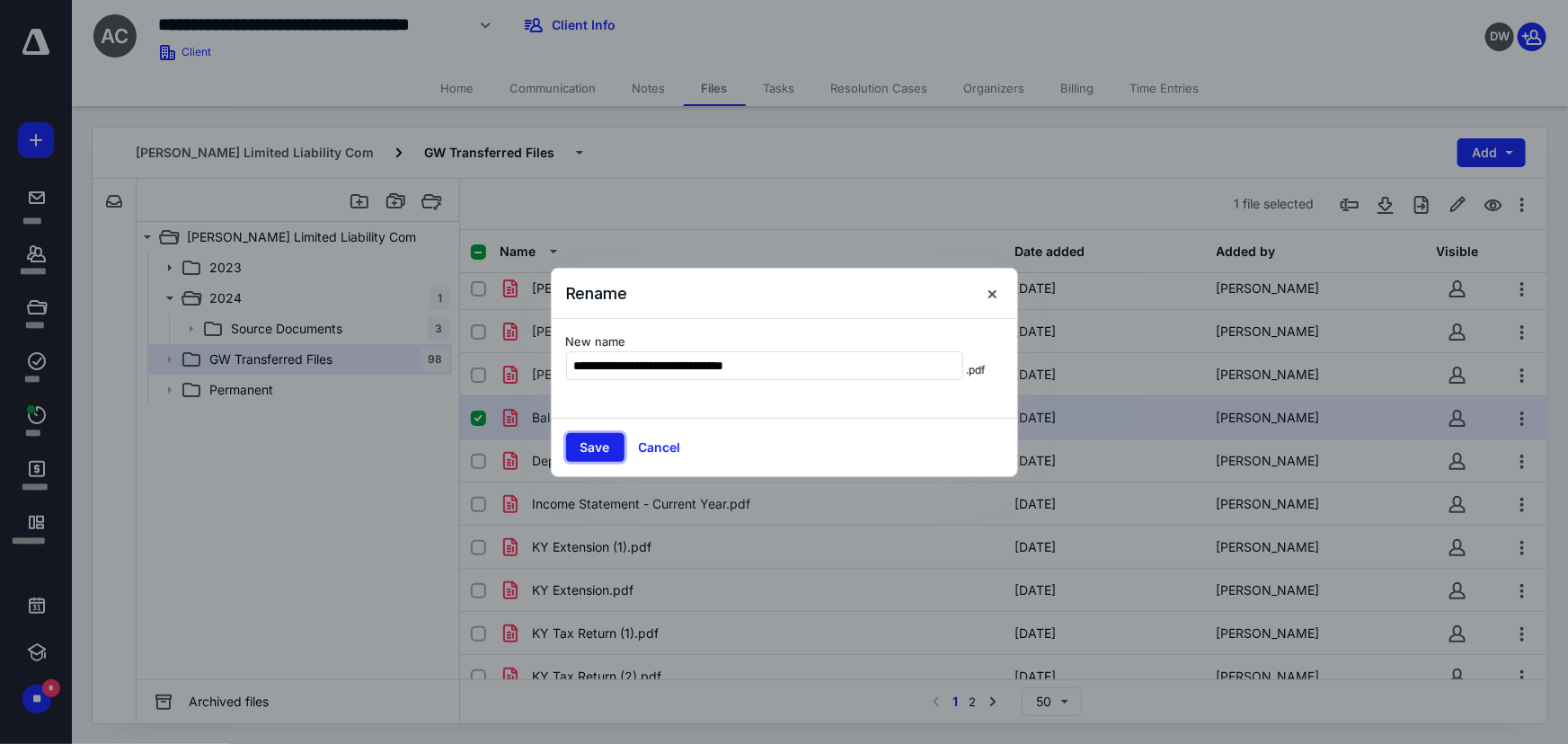 click on "Save" at bounding box center (595, 447) 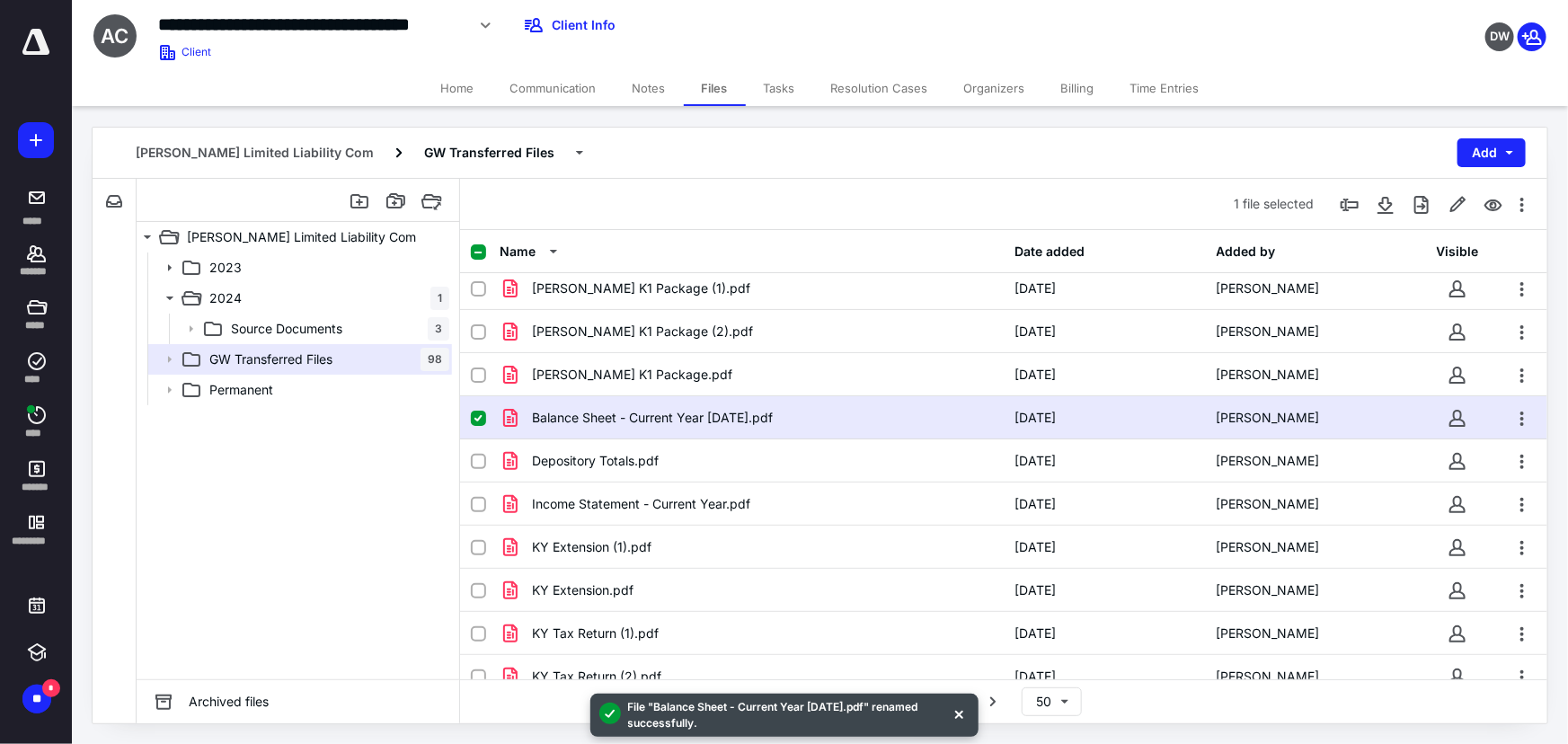 click on "Balance Sheet - Current Year 2021.pdf" at bounding box center (751, 418) 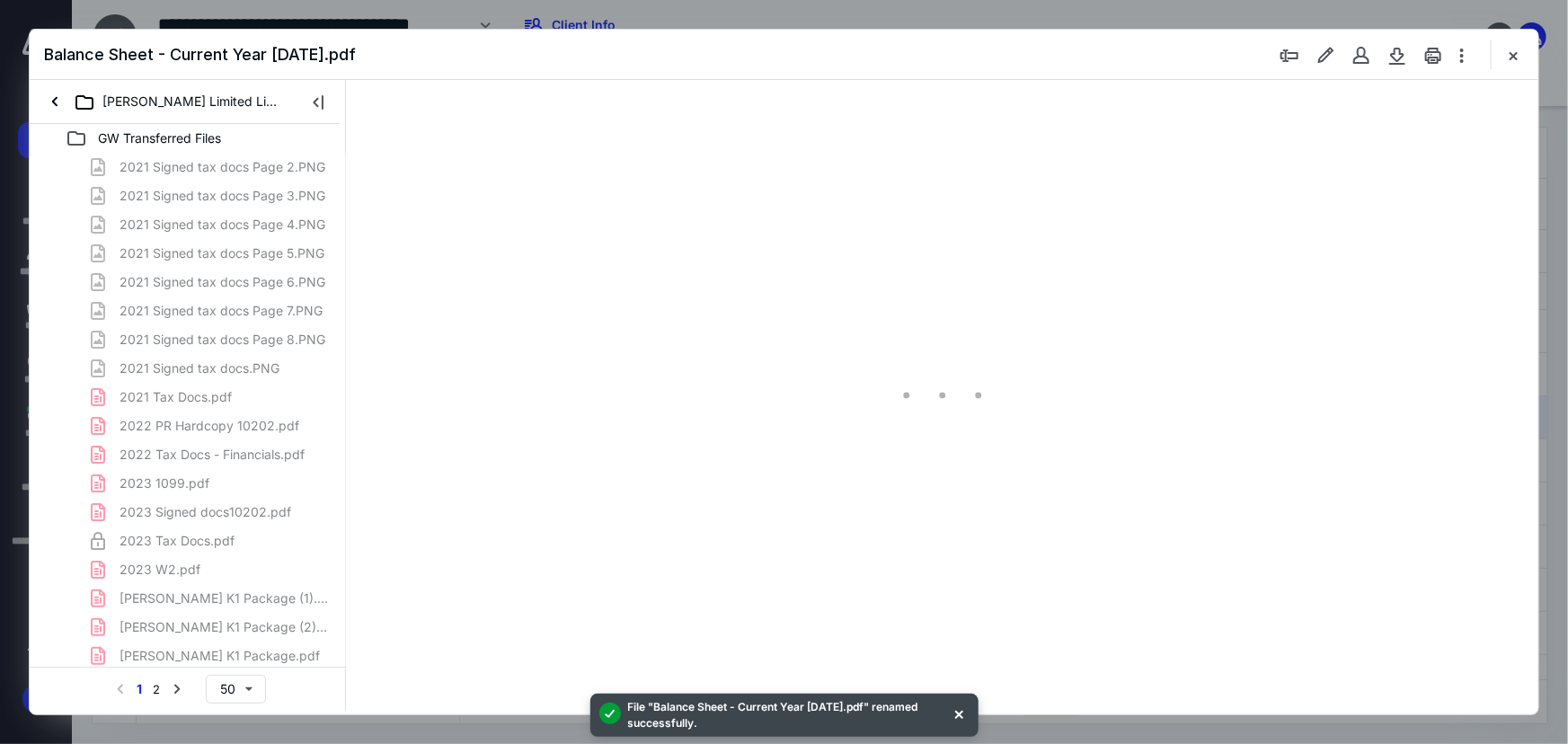 scroll, scrollTop: 0, scrollLeft: 0, axis: both 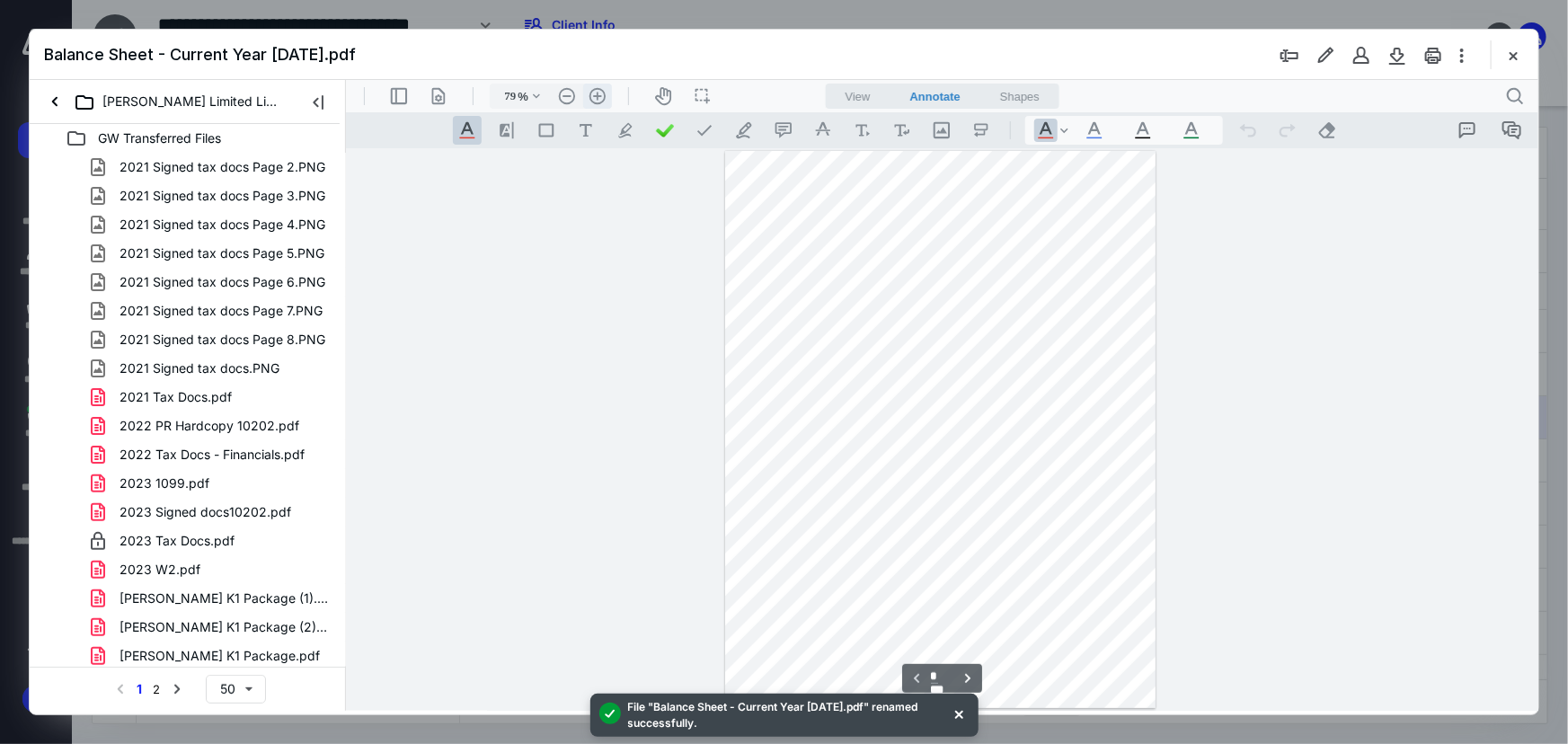 click on ".cls-1{fill:#abb0c4;} icon - header - zoom - in - line" at bounding box center (597, 95) 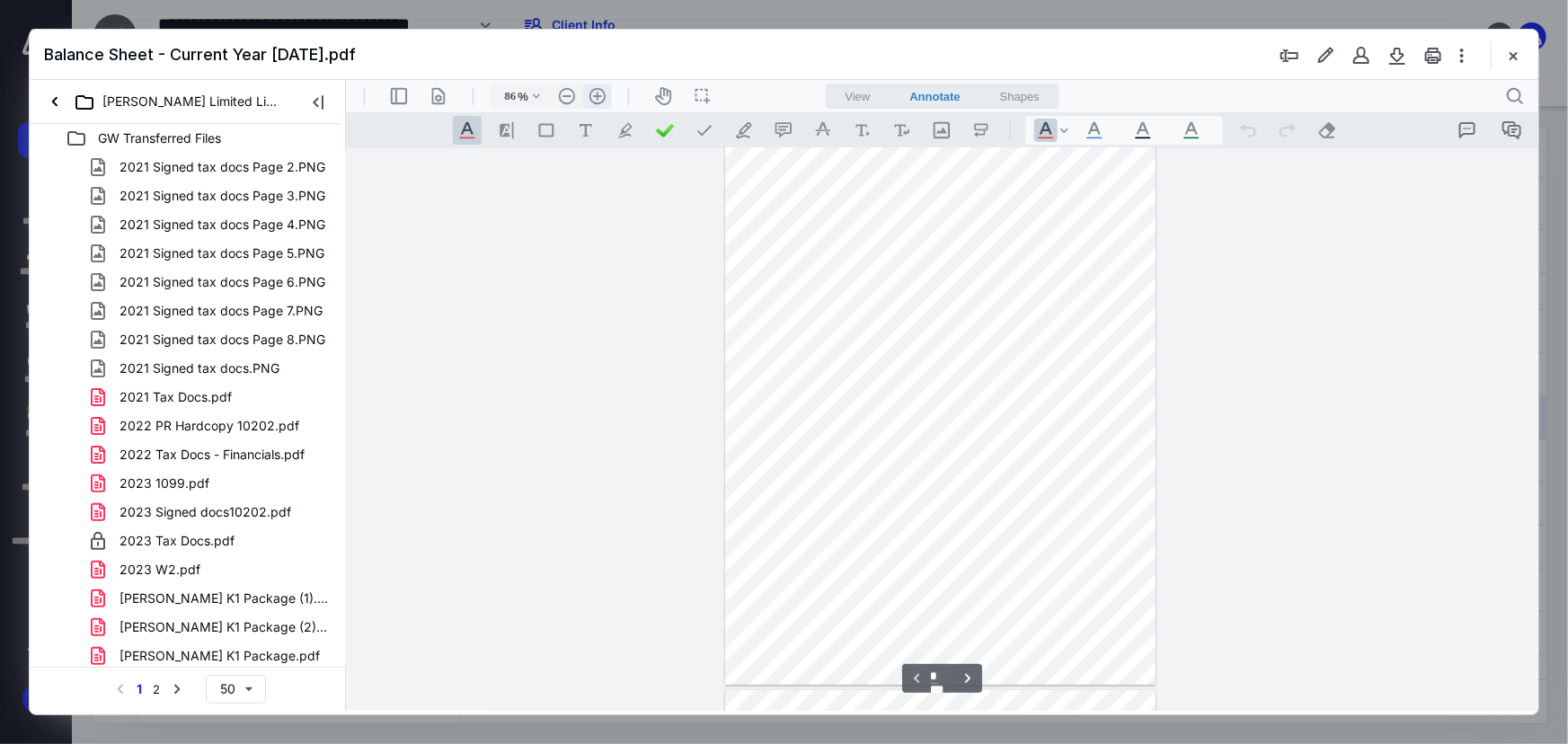 click on ".cls-1{fill:#abb0c4;} icon - header - zoom - in - line" at bounding box center [597, 95] 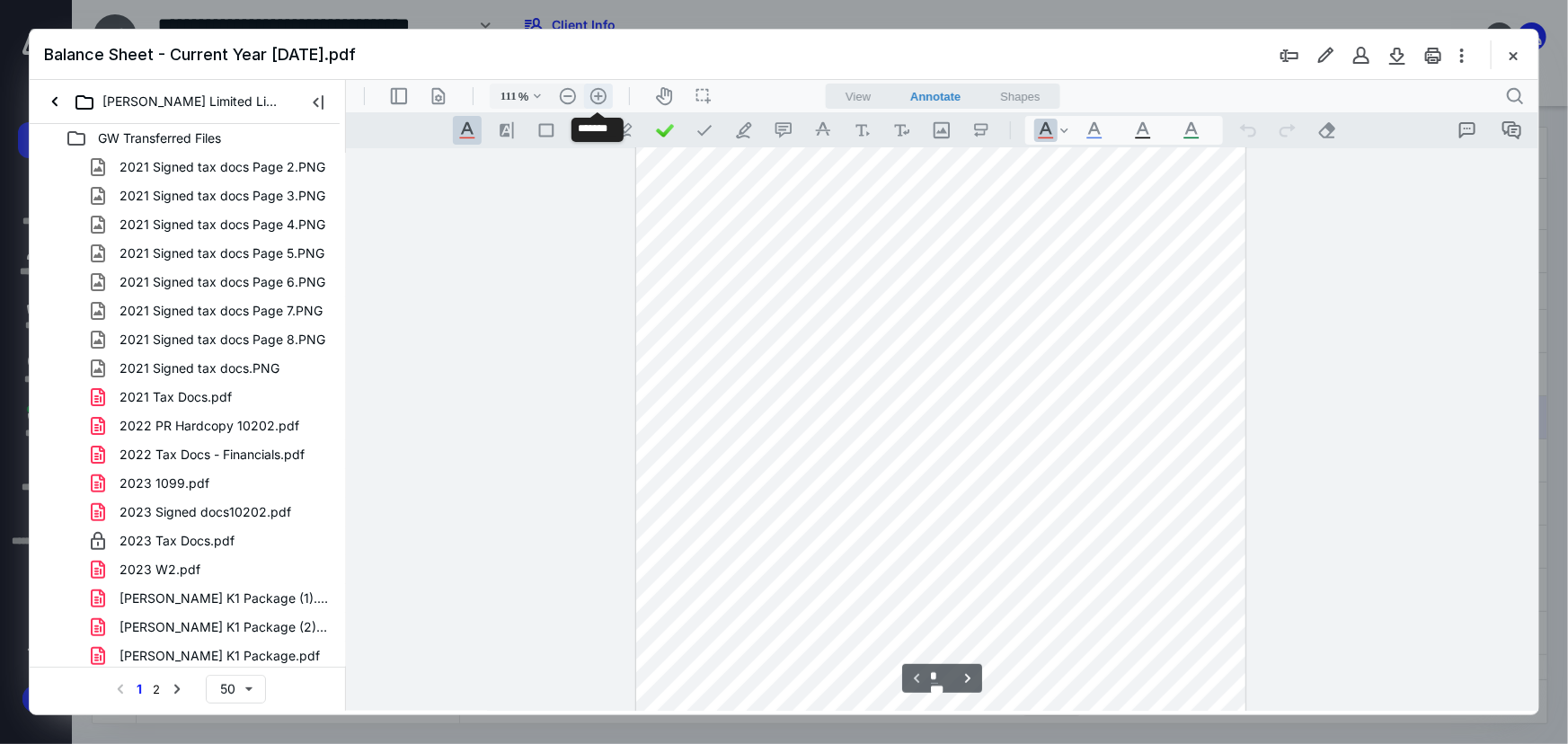 click on ".cls-1{fill:#abb0c4;} icon - header - zoom - in - line" at bounding box center (598, 95) 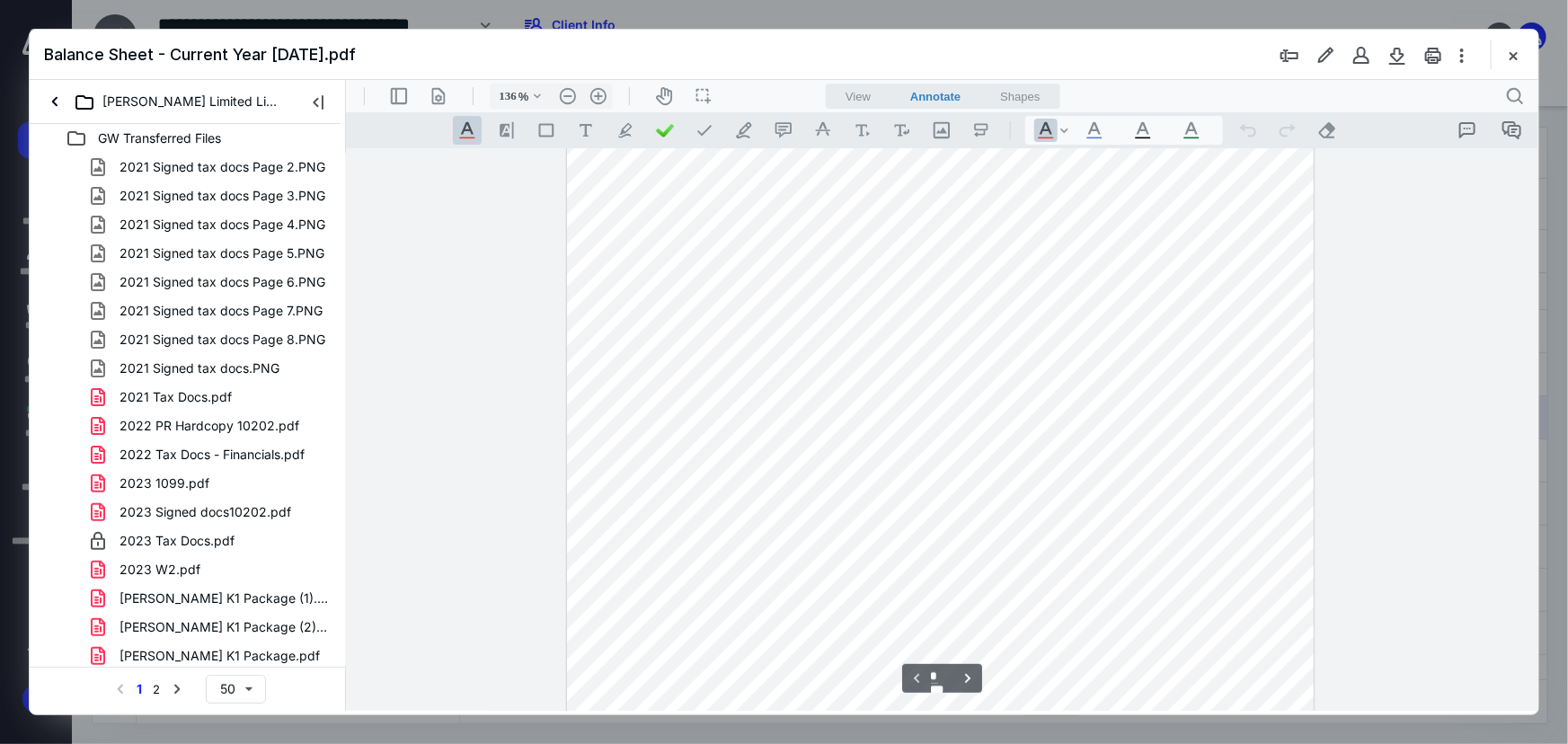 type on "*" 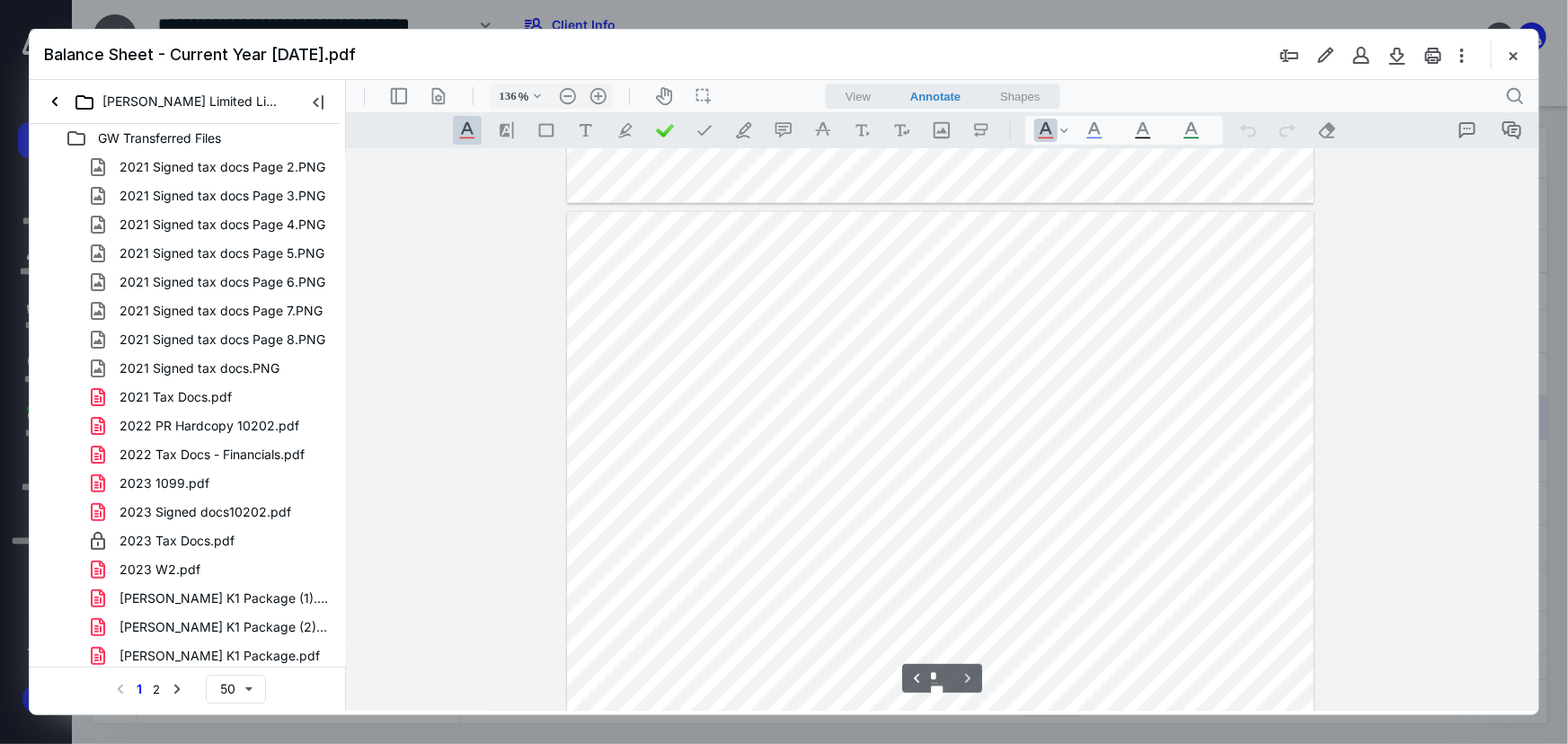 scroll, scrollTop: 1388, scrollLeft: 0, axis: vertical 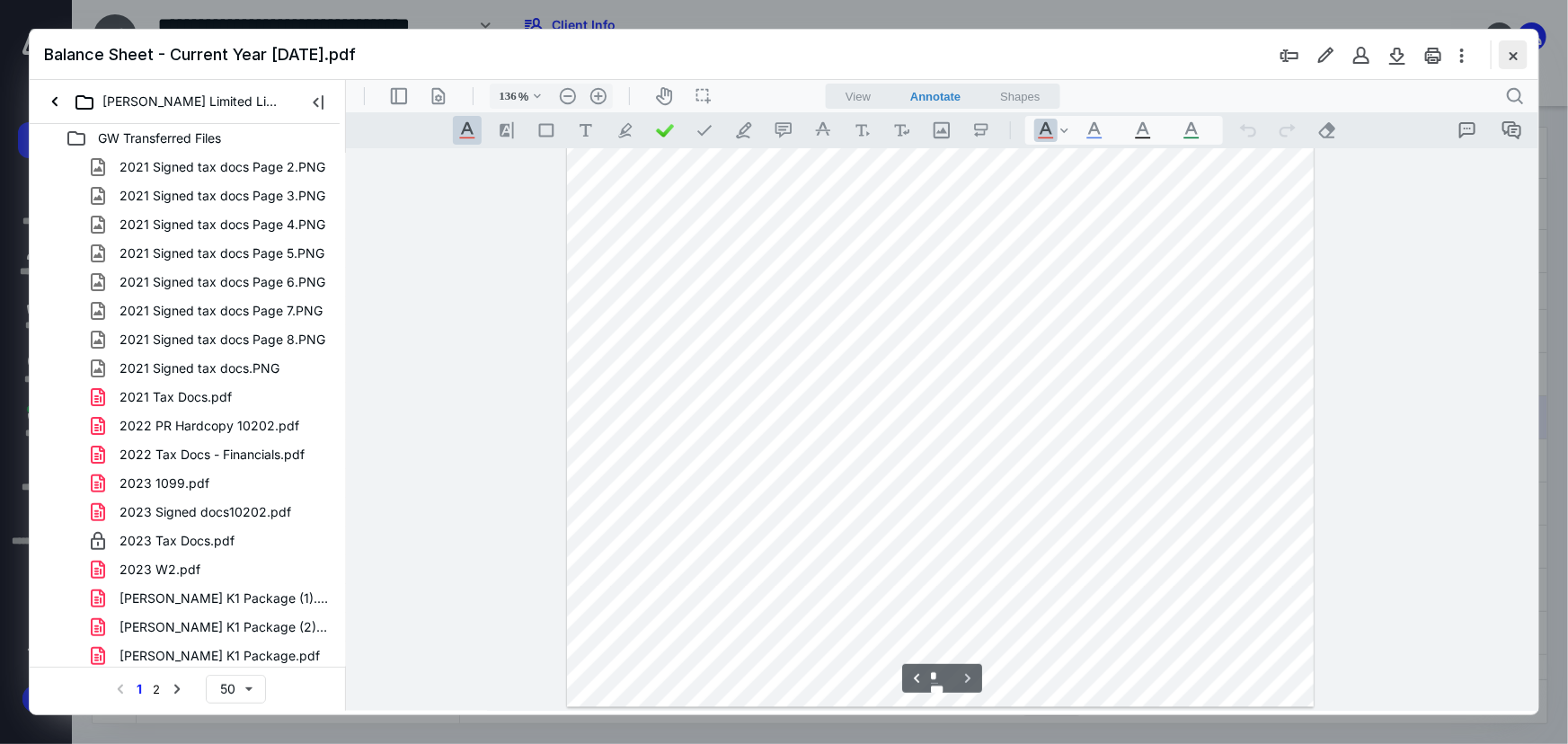 click at bounding box center (1513, 55) 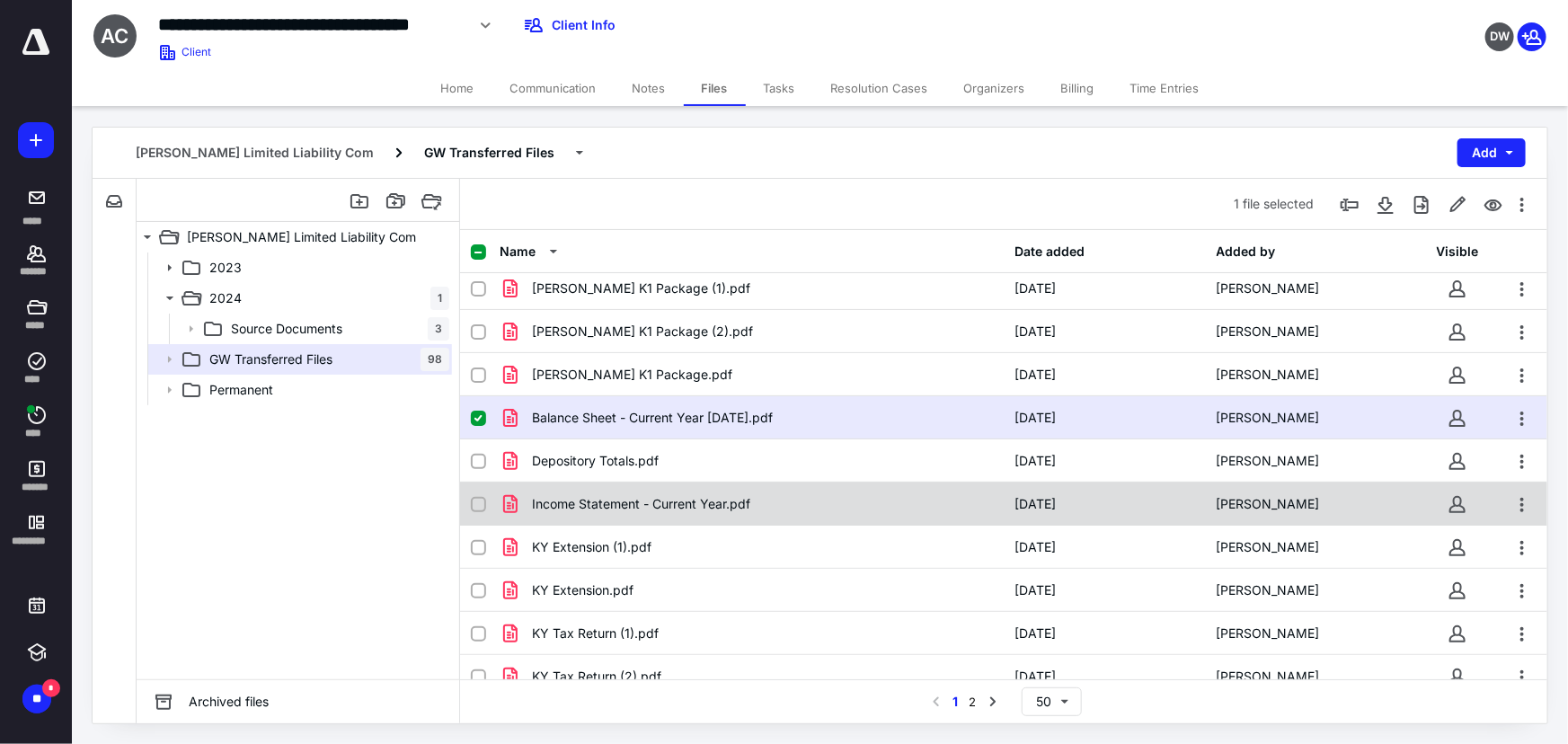 click on "Income Statement - Current Year.pdf" at bounding box center (751, 504) 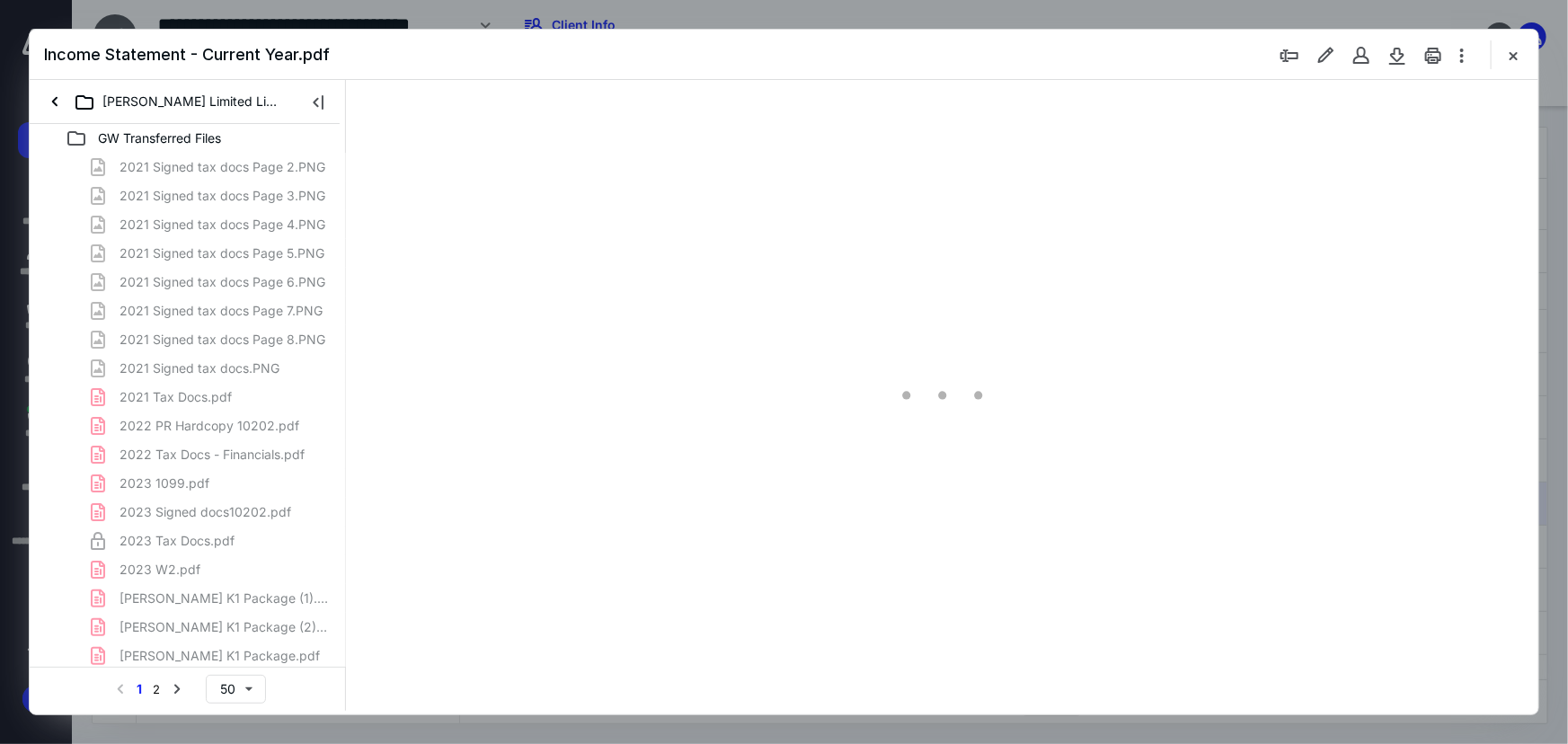 scroll, scrollTop: 0, scrollLeft: 0, axis: both 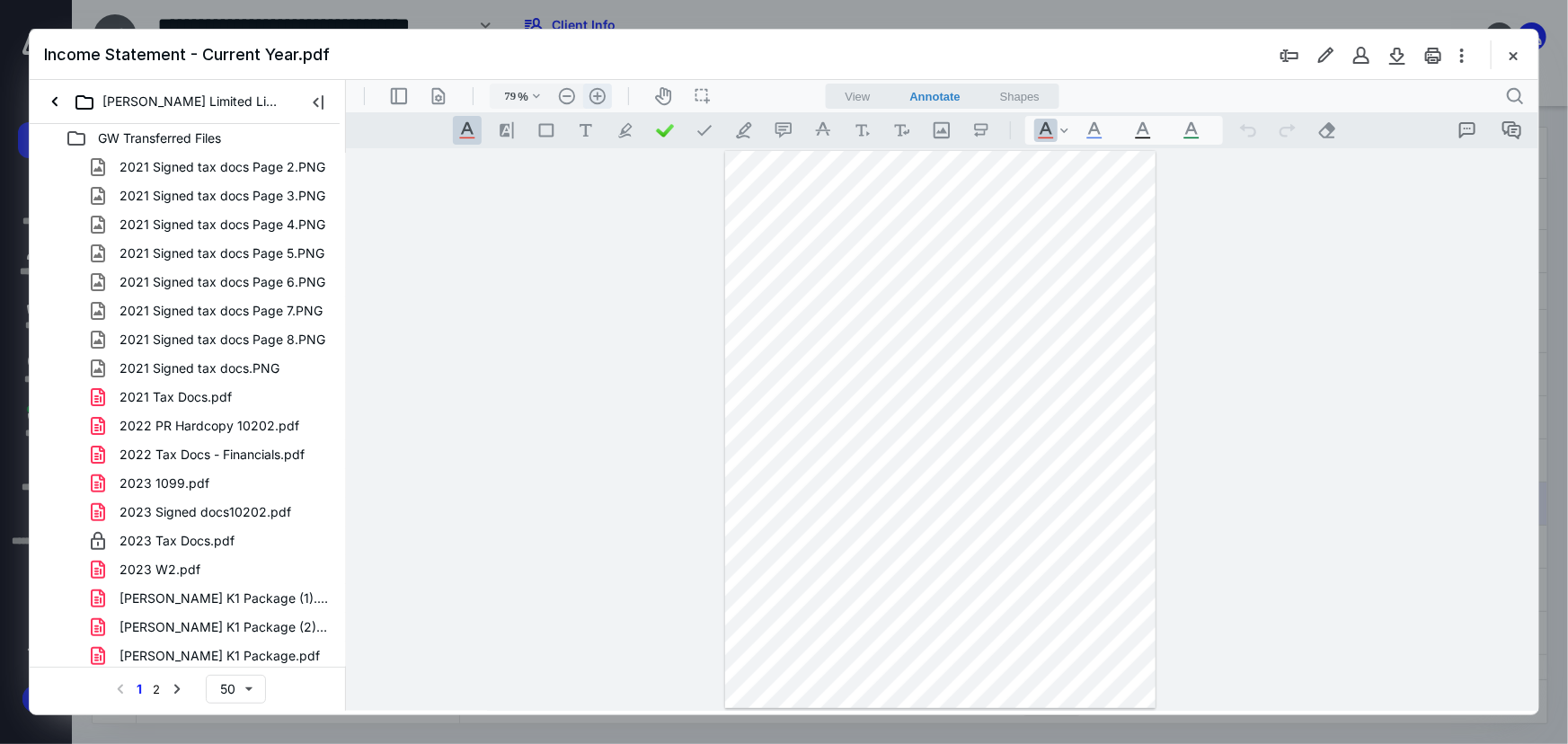 click on ".cls-1{fill:#abb0c4;} icon - header - zoom - in - line" at bounding box center (597, 95) 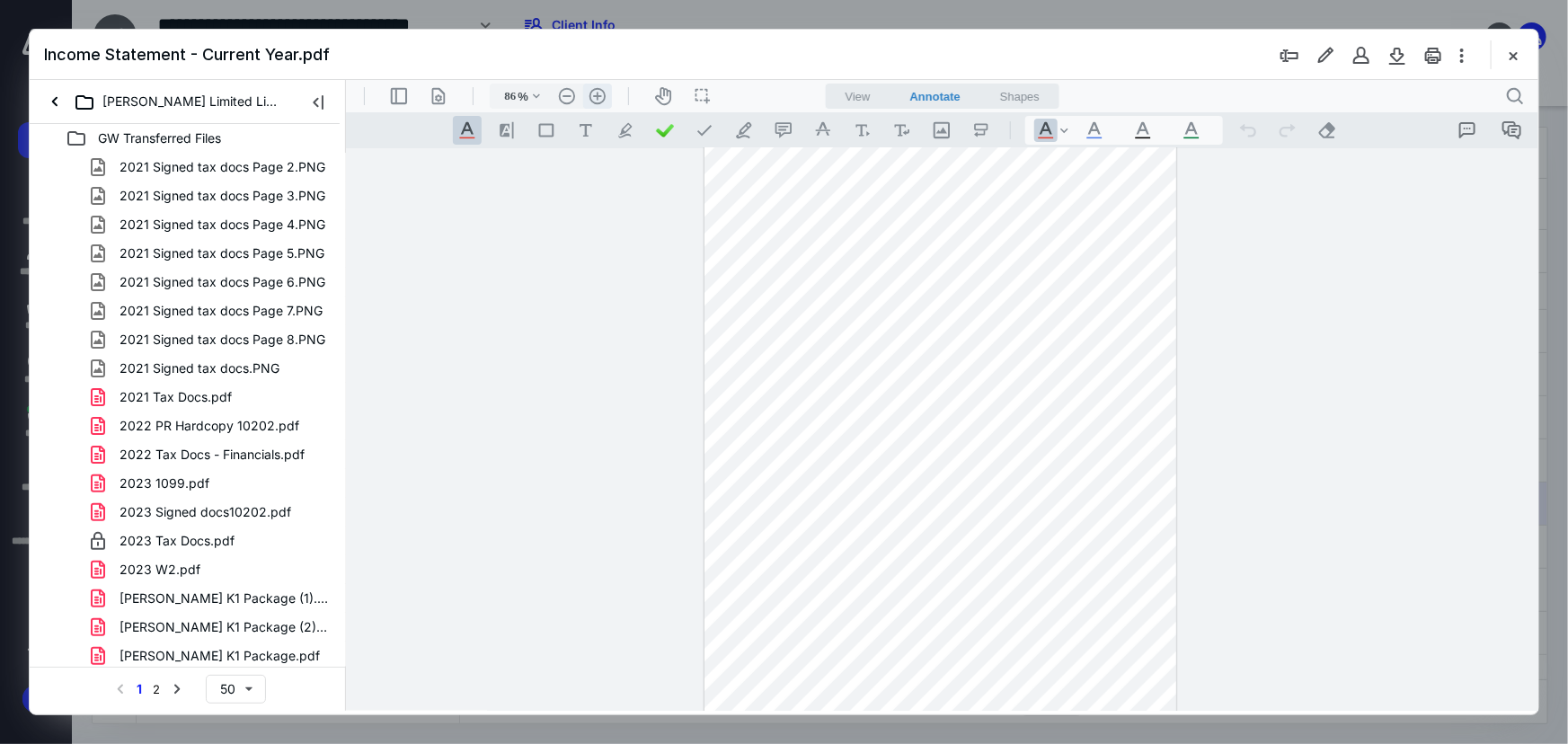 click on ".cls-1{fill:#abb0c4;} icon - header - zoom - in - line" at bounding box center [597, 95] 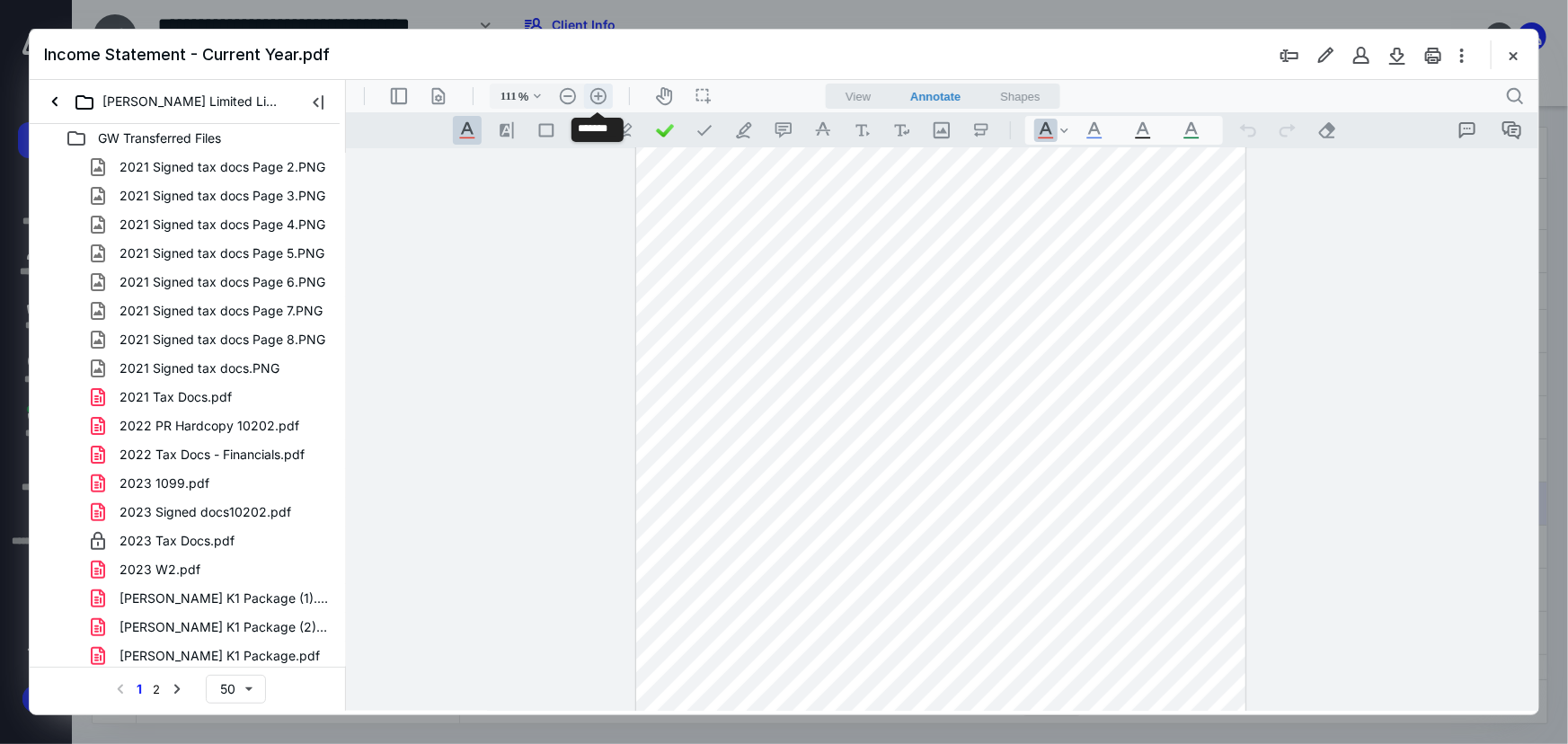 click on ".cls-1{fill:#abb0c4;} icon - header - zoom - in - line" at bounding box center [598, 95] 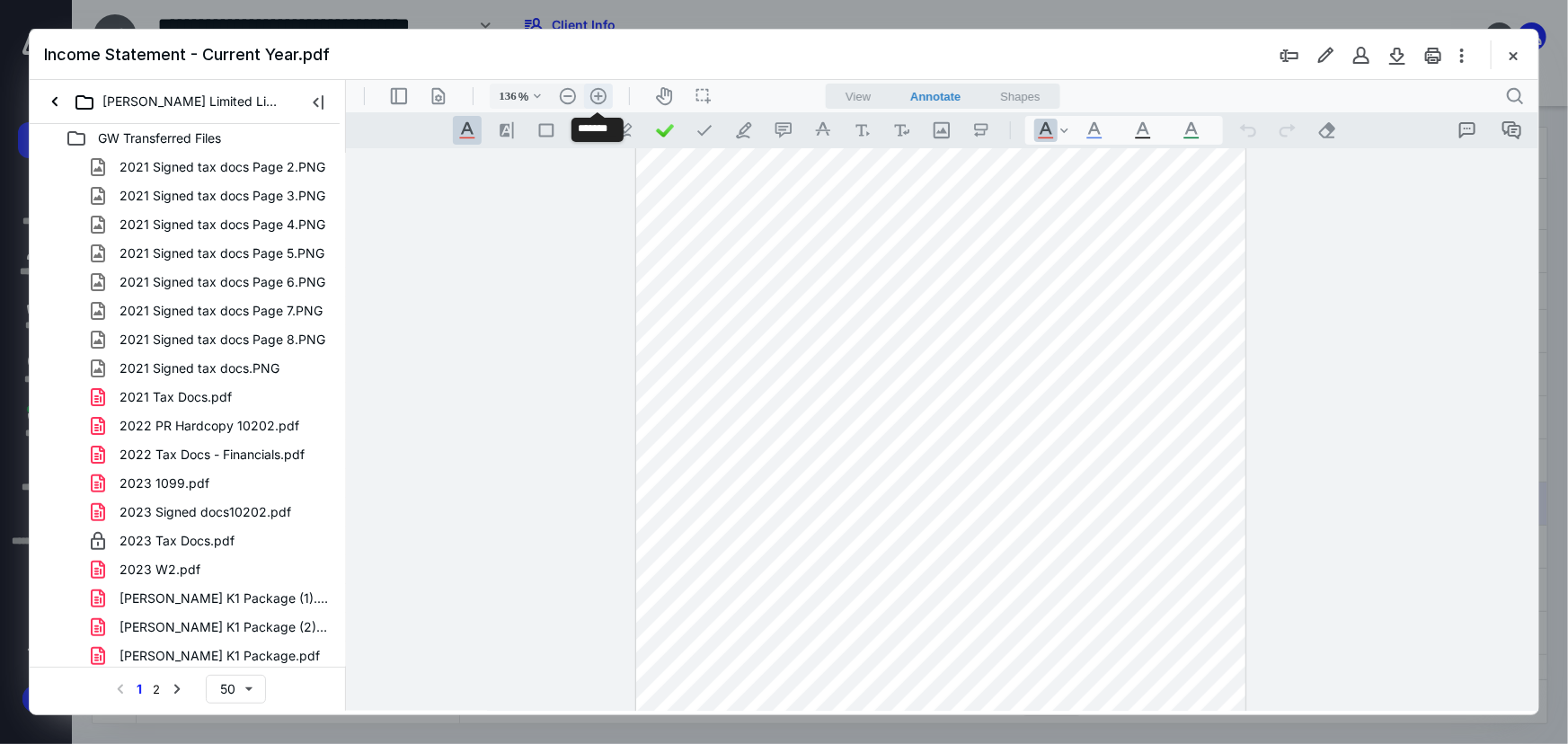 click on ".cls-1{fill:#abb0c4;} icon - header - zoom - in - line" at bounding box center (598, 95) 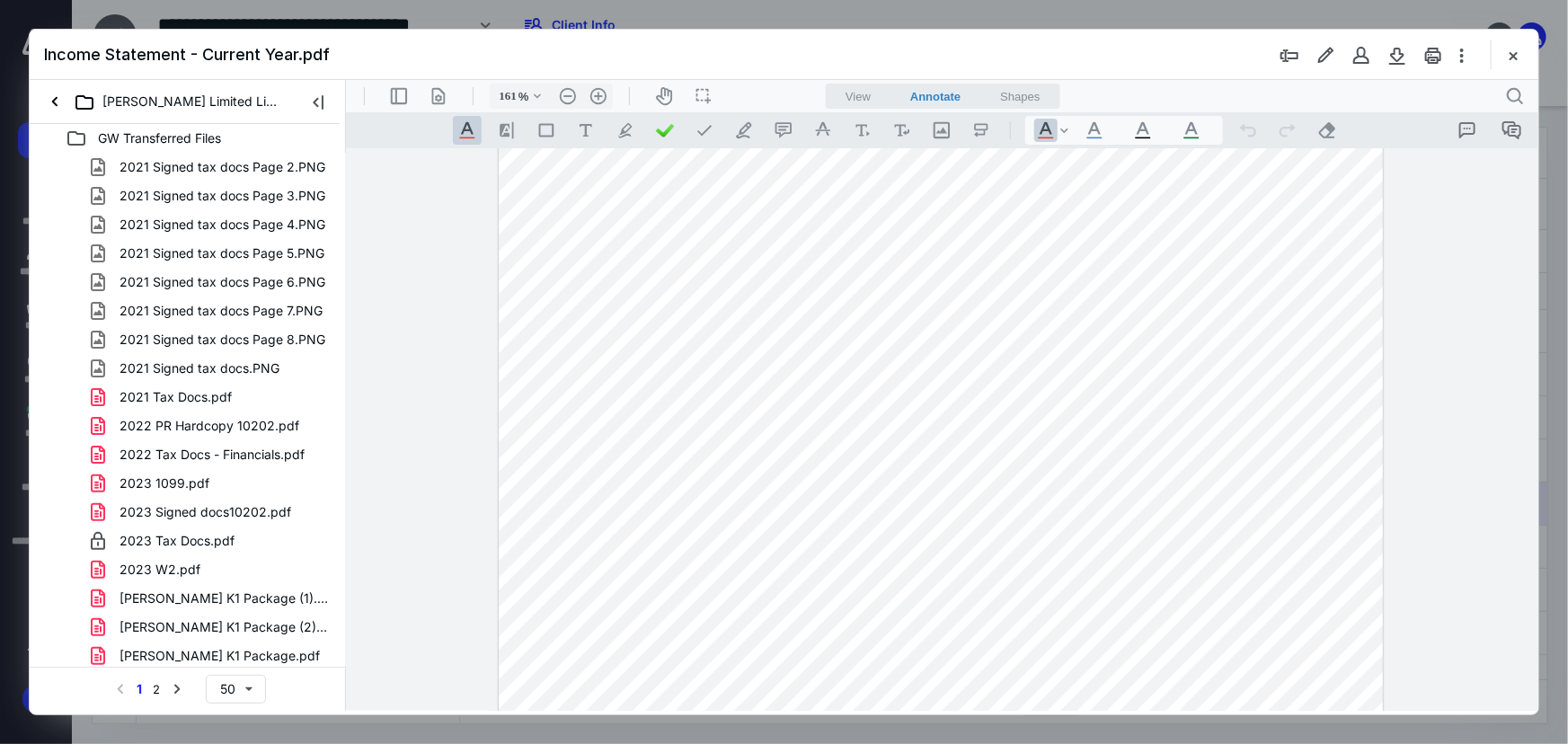 scroll, scrollTop: 0, scrollLeft: 0, axis: both 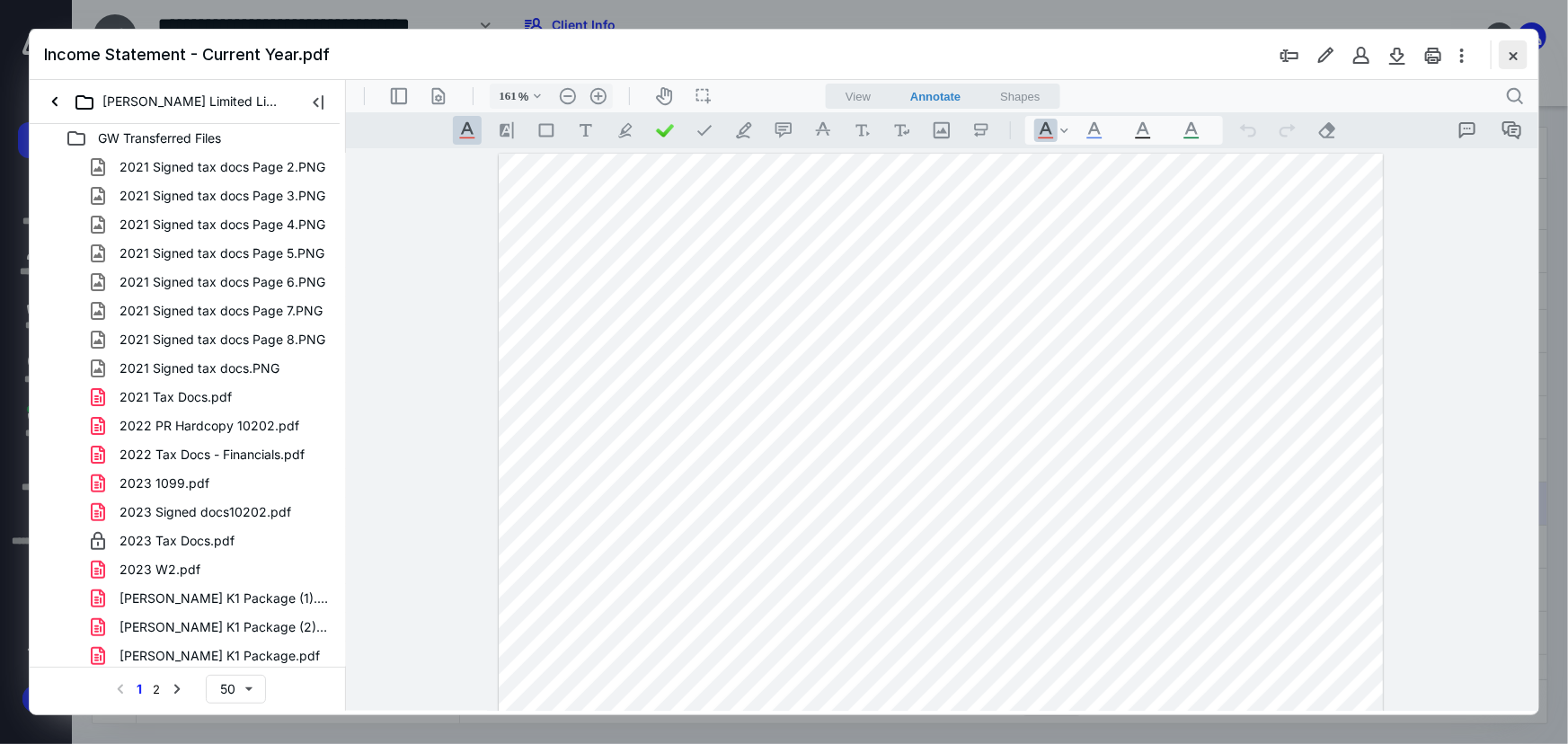 click at bounding box center [1513, 55] 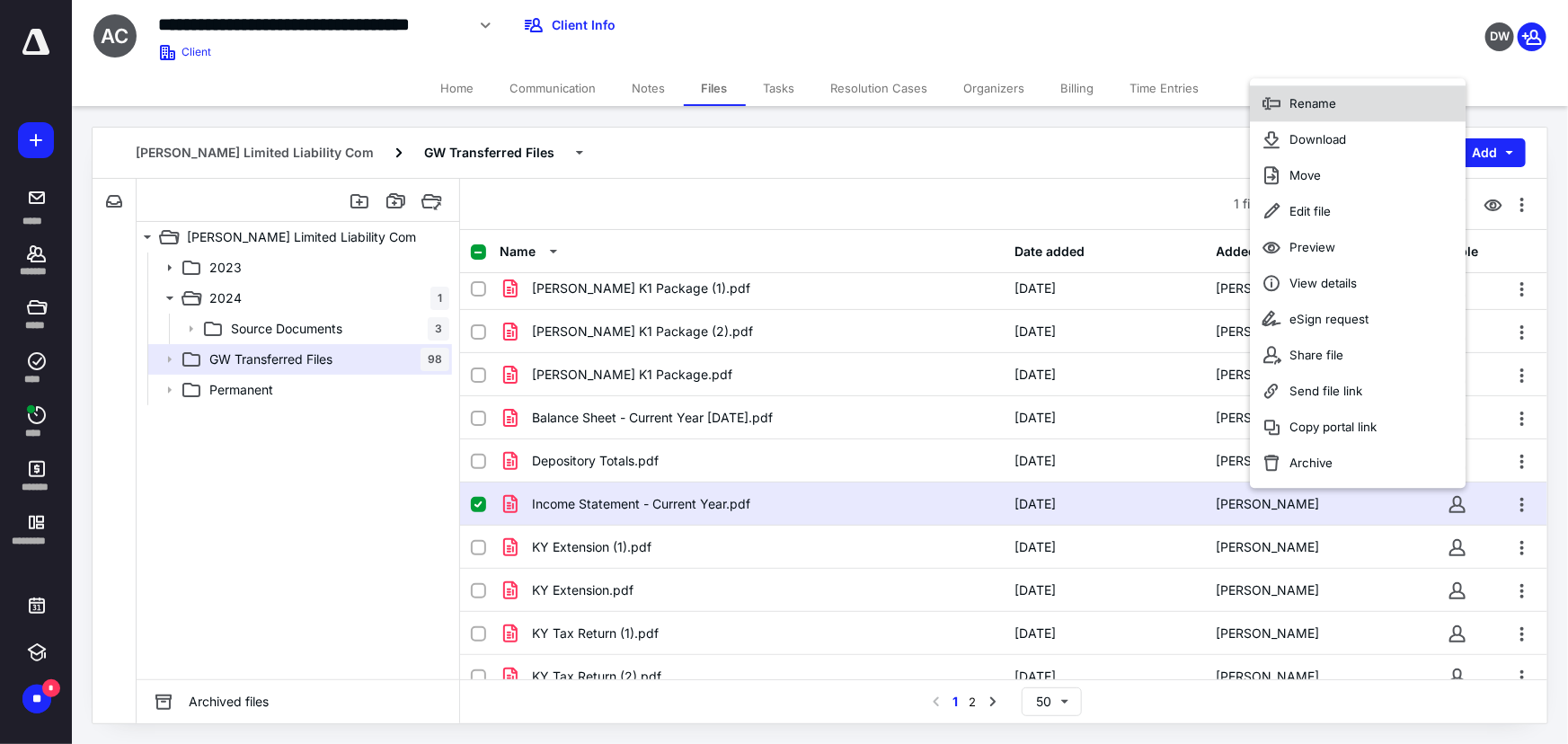 click on "Rename" at bounding box center (1314, 104) 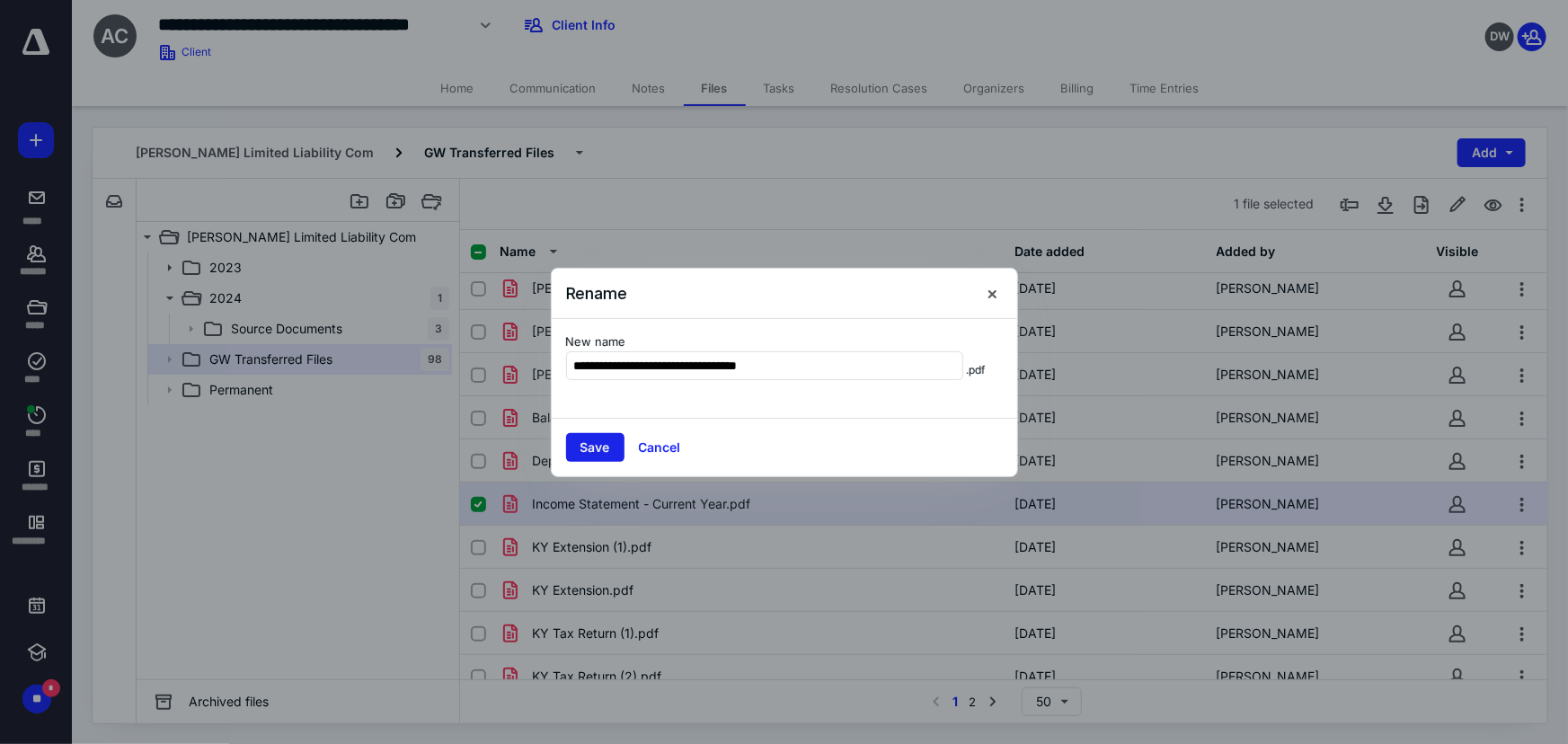type on "**********" 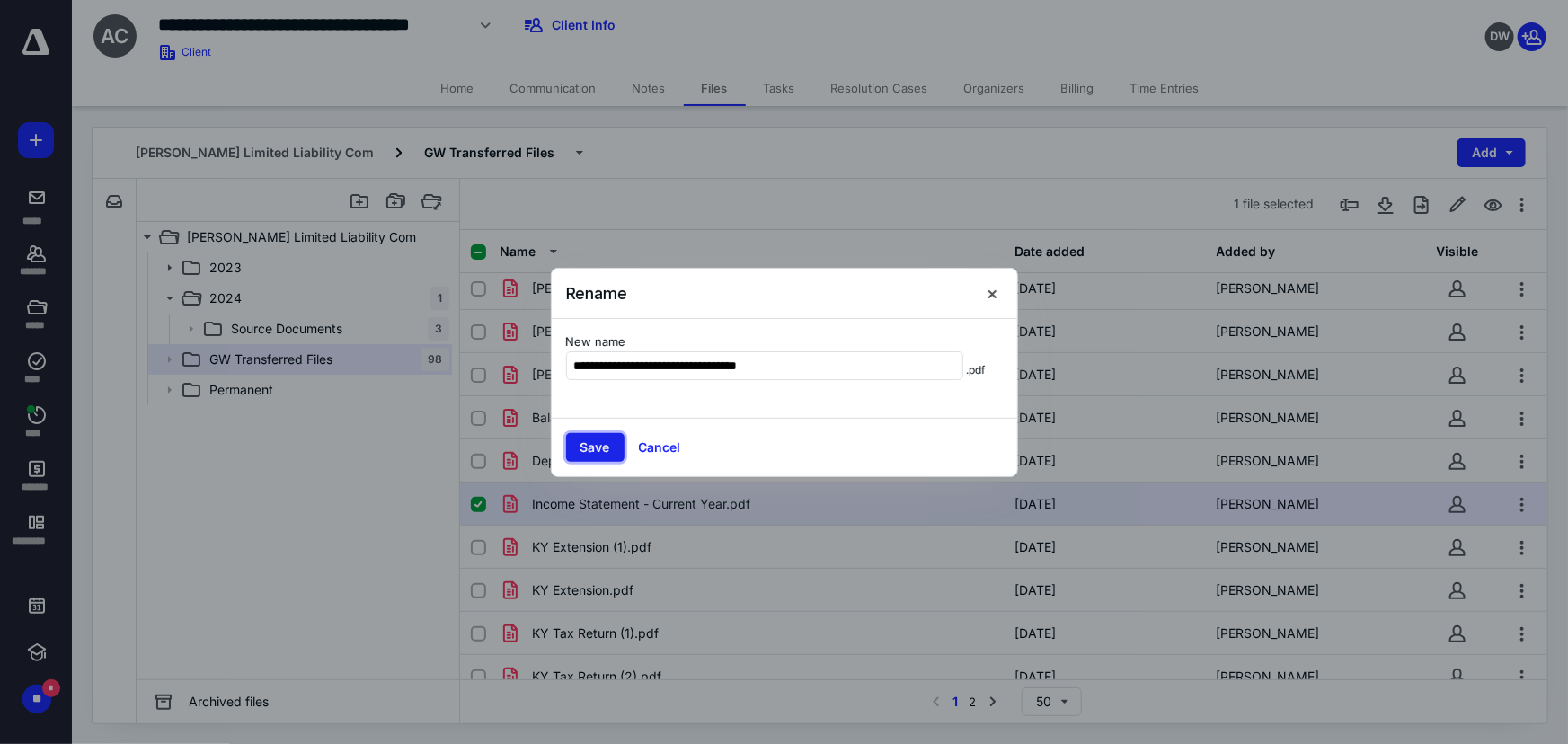 click on "Save" at bounding box center (595, 447) 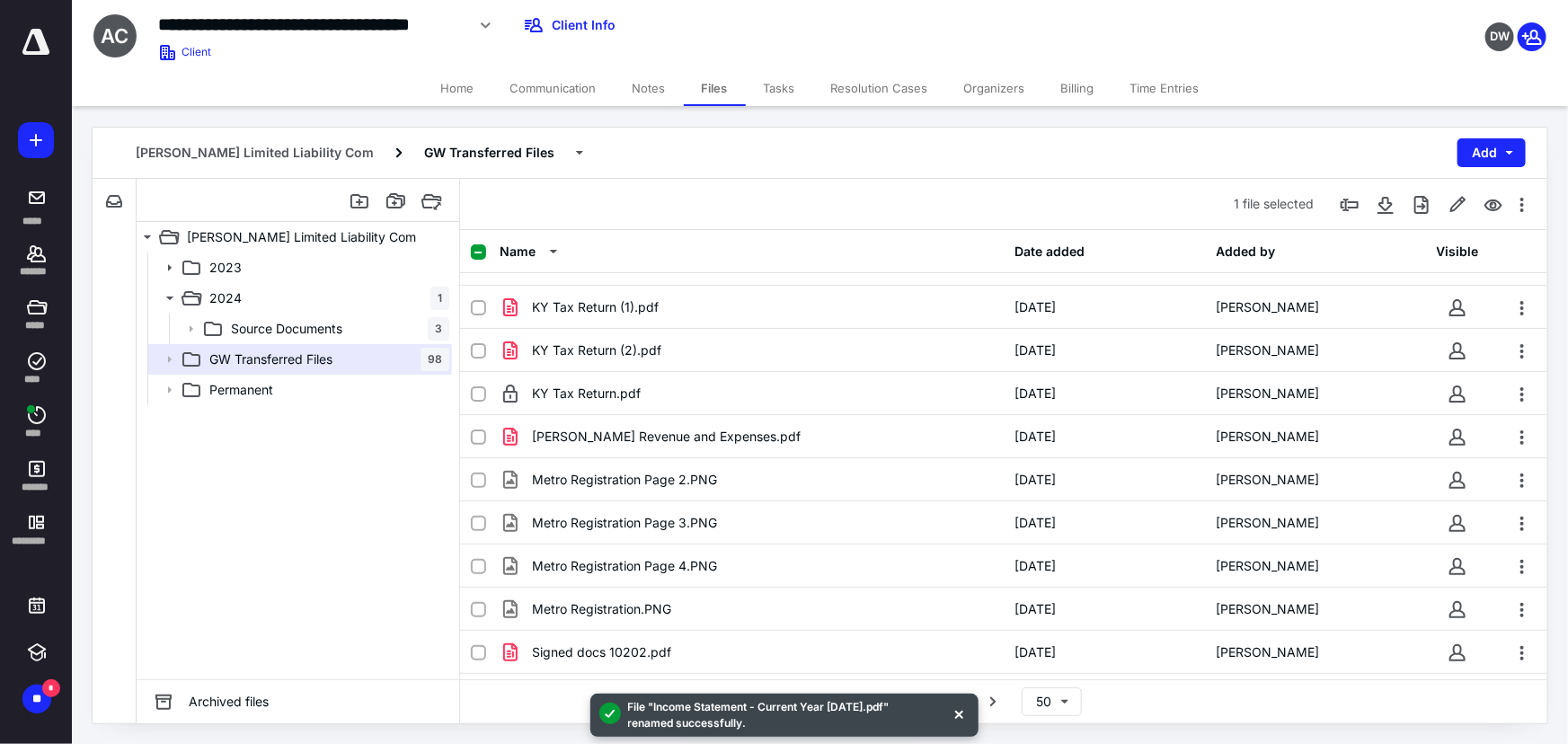 scroll, scrollTop: 979, scrollLeft: 0, axis: vertical 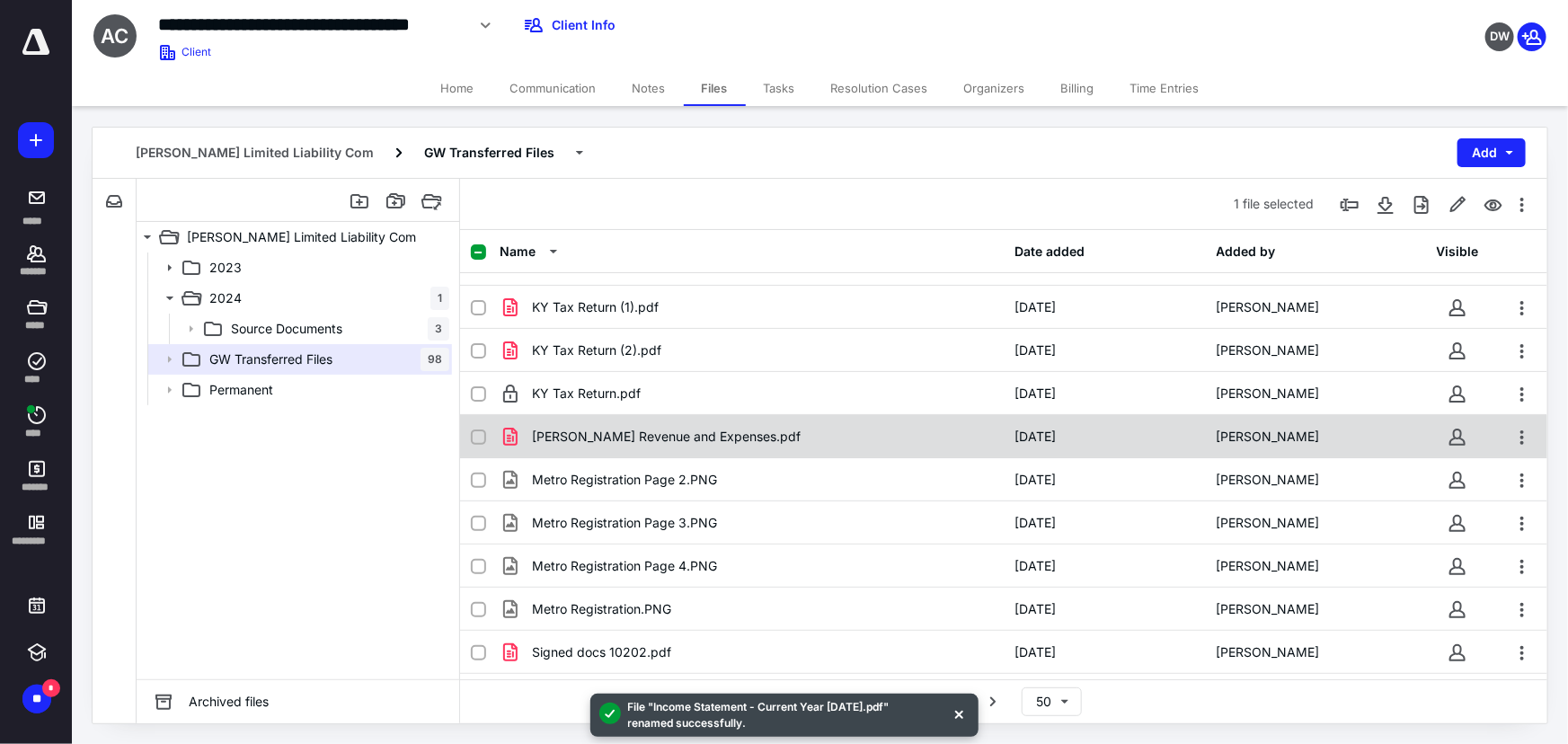 click on "McGrath Revenue and Expenses.pdf" at bounding box center [751, 437] 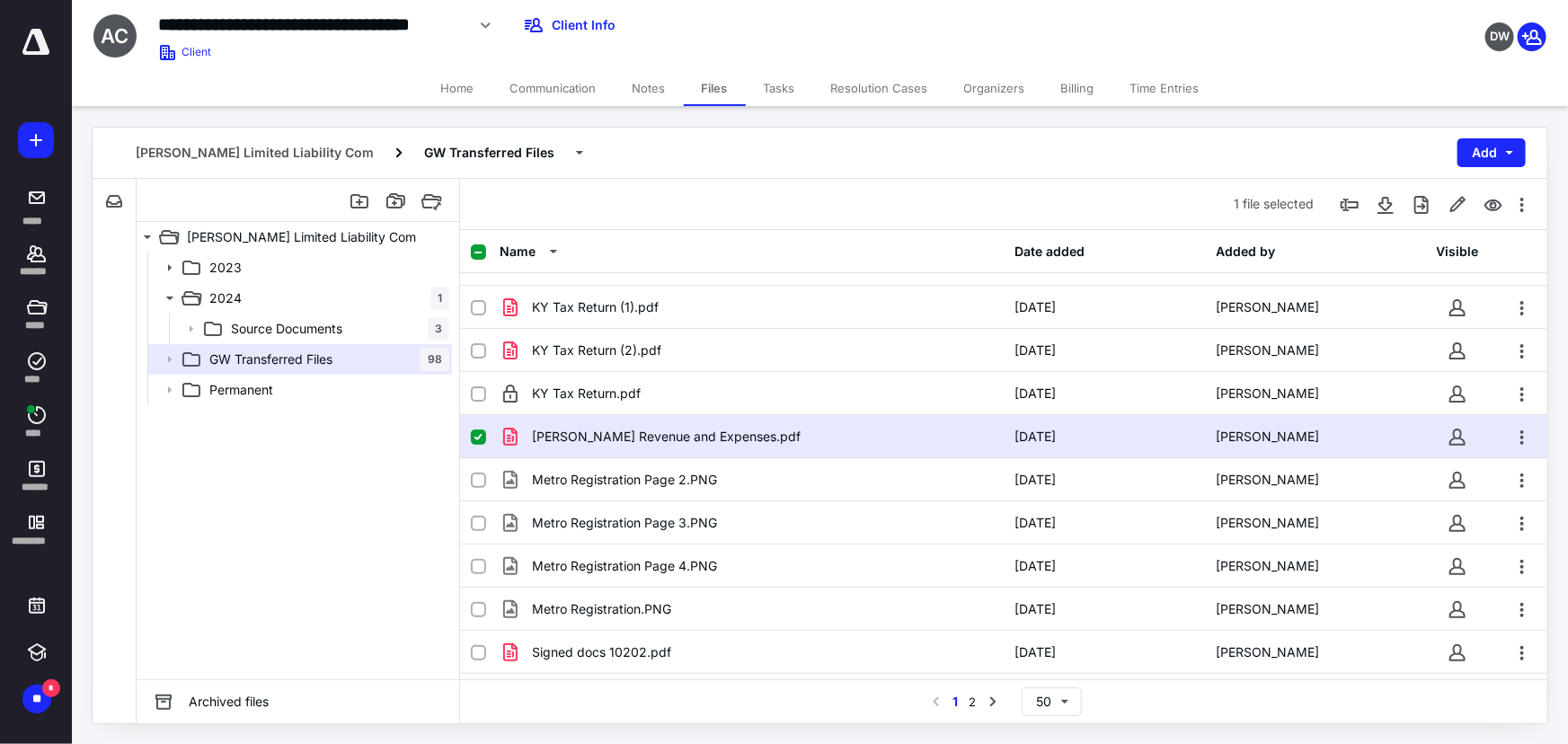 click on "McGrath Revenue and Expenses.pdf" at bounding box center (751, 437) 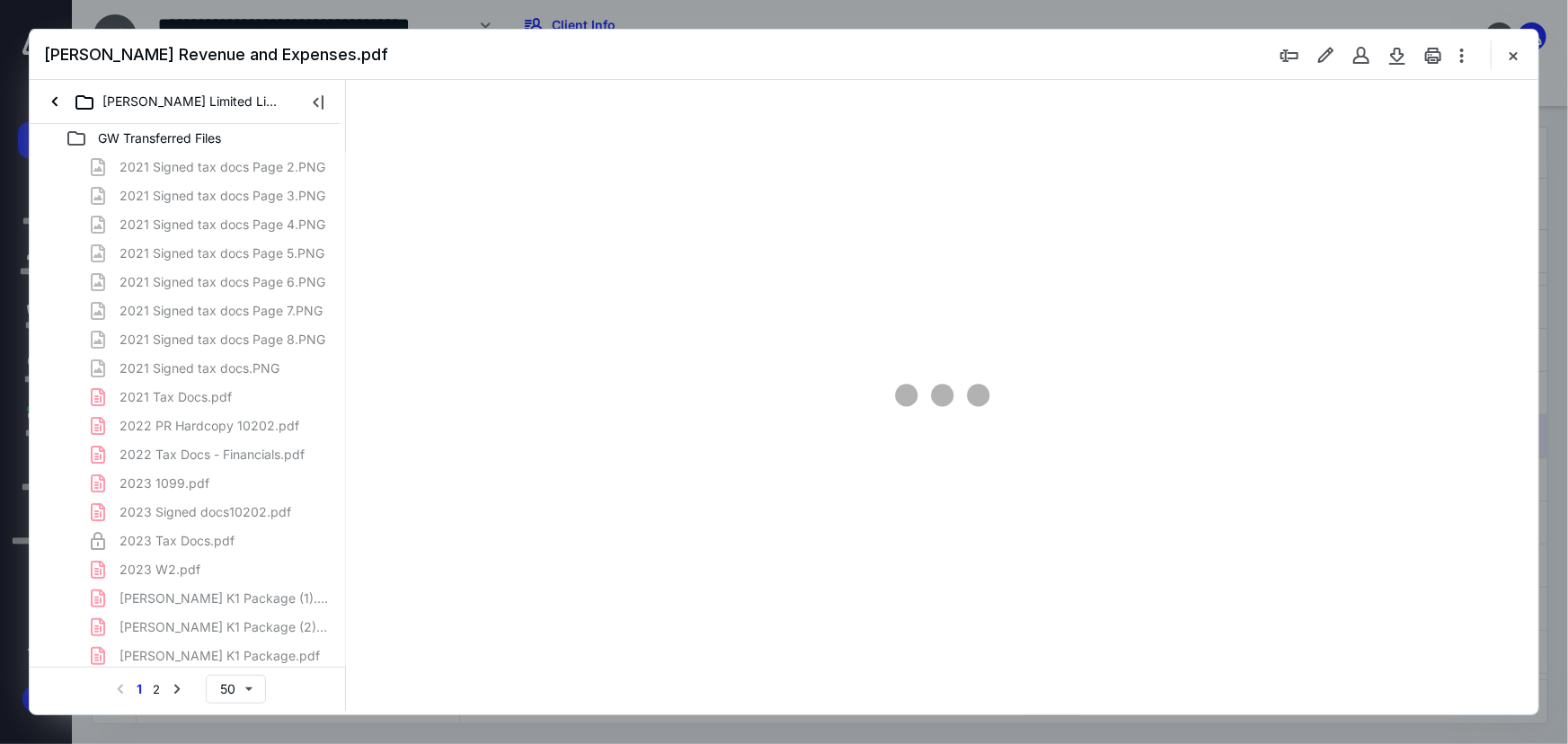 scroll, scrollTop: 0, scrollLeft: 0, axis: both 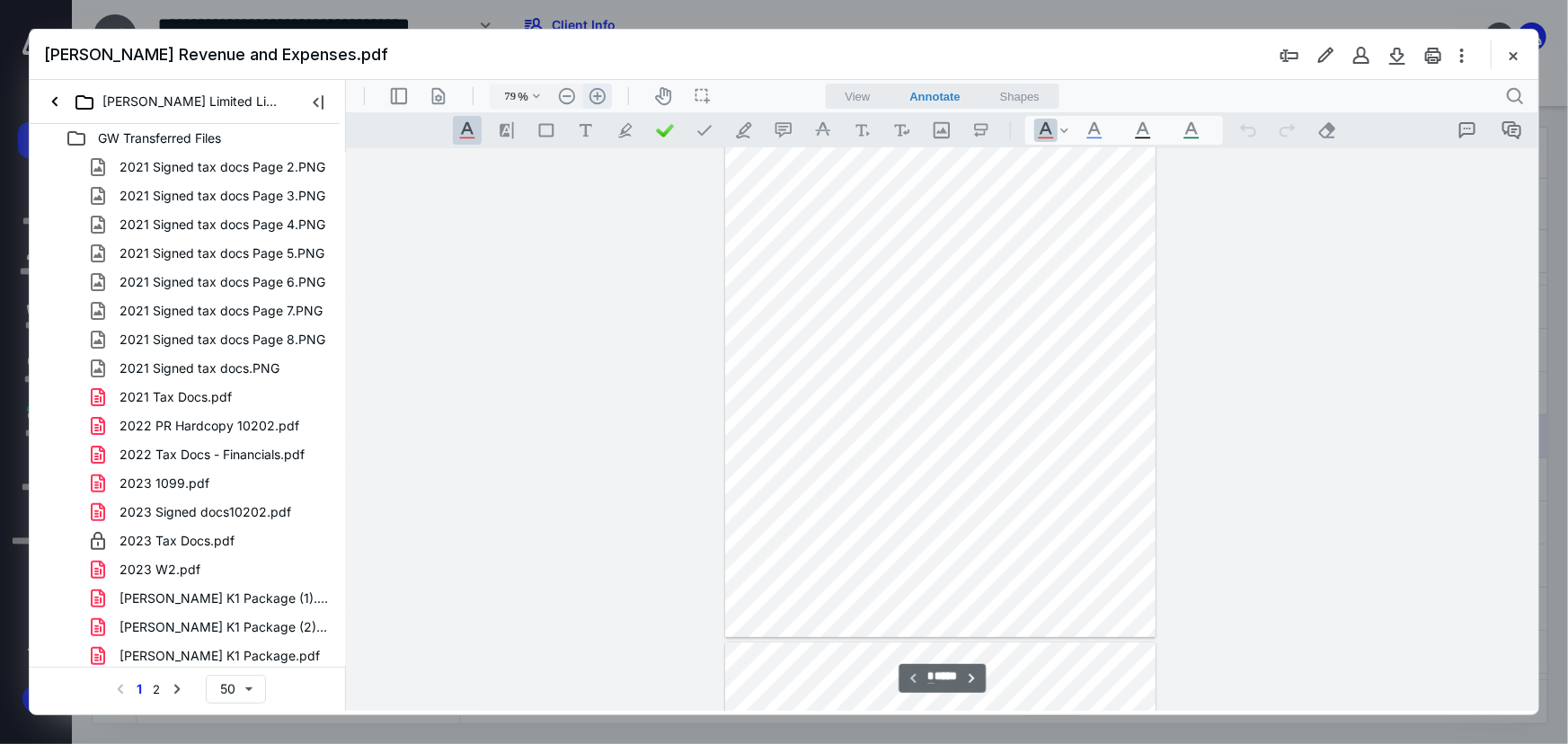 click on ".cls-1{fill:#abb0c4;} icon - header - zoom - in - line" at bounding box center [597, 95] 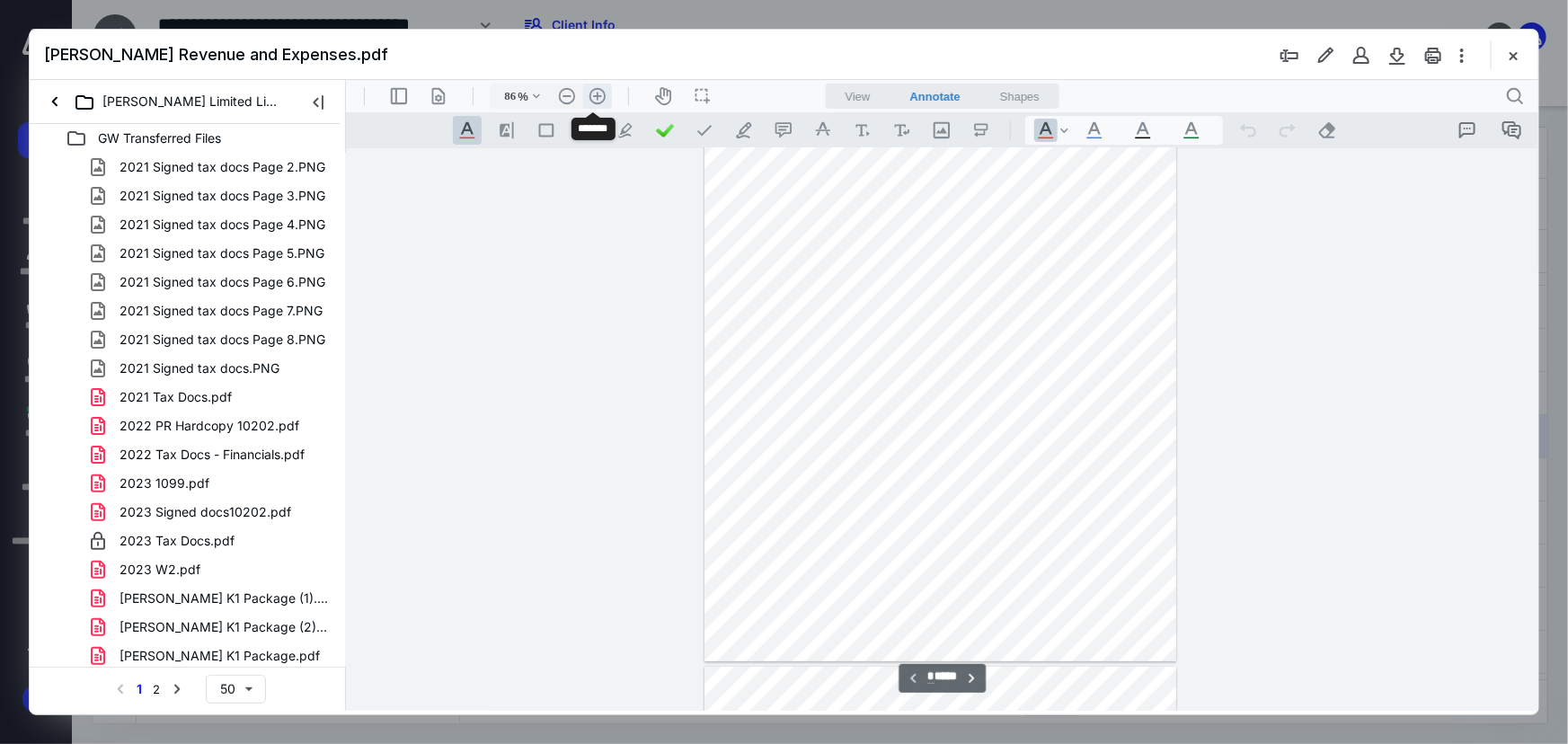 click on ".cls-1{fill:#abb0c4;} icon - header - zoom - in - line" at bounding box center (597, 95) 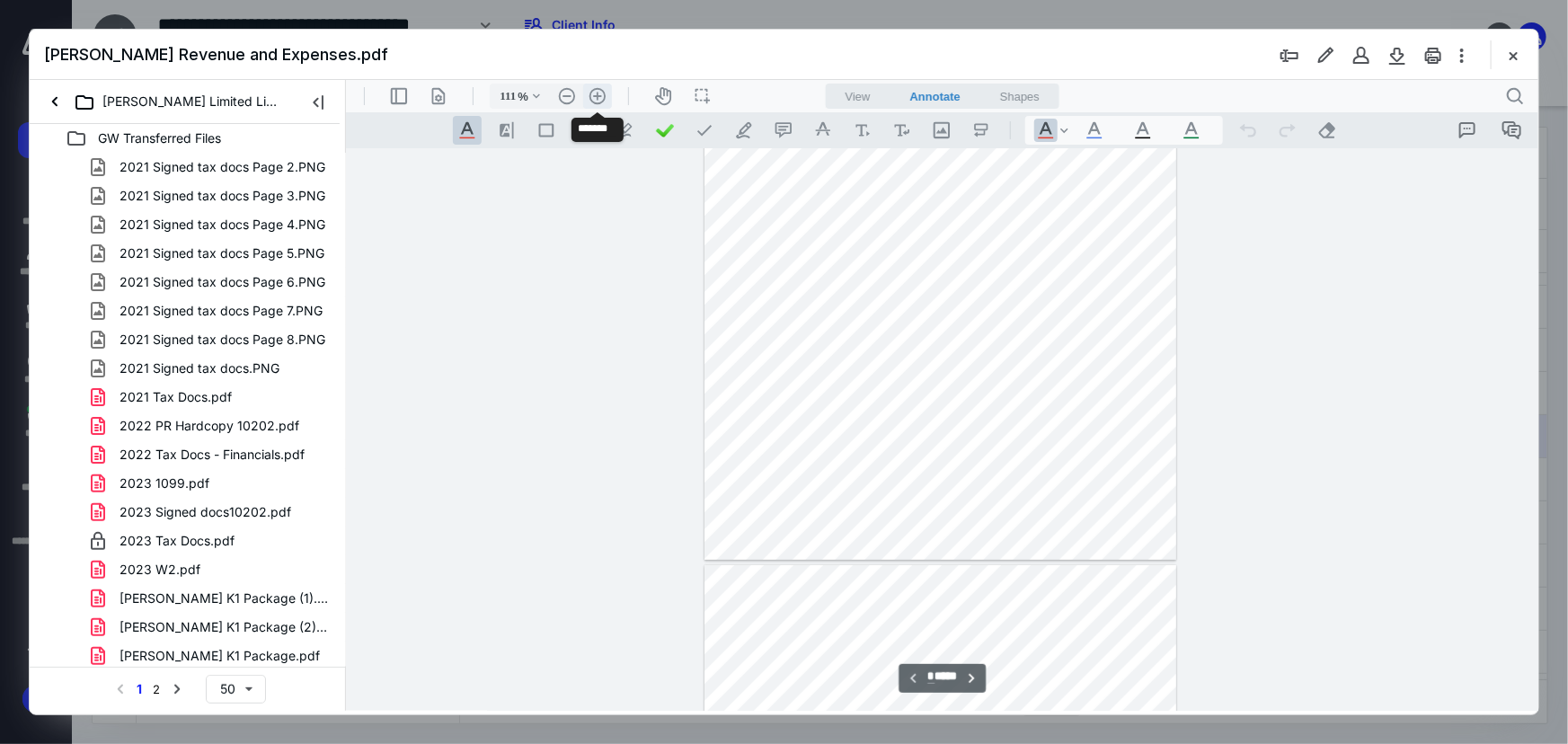 click on ".cls-1{fill:#abb0c4;} icon - header - zoom - in - line" at bounding box center (597, 95) 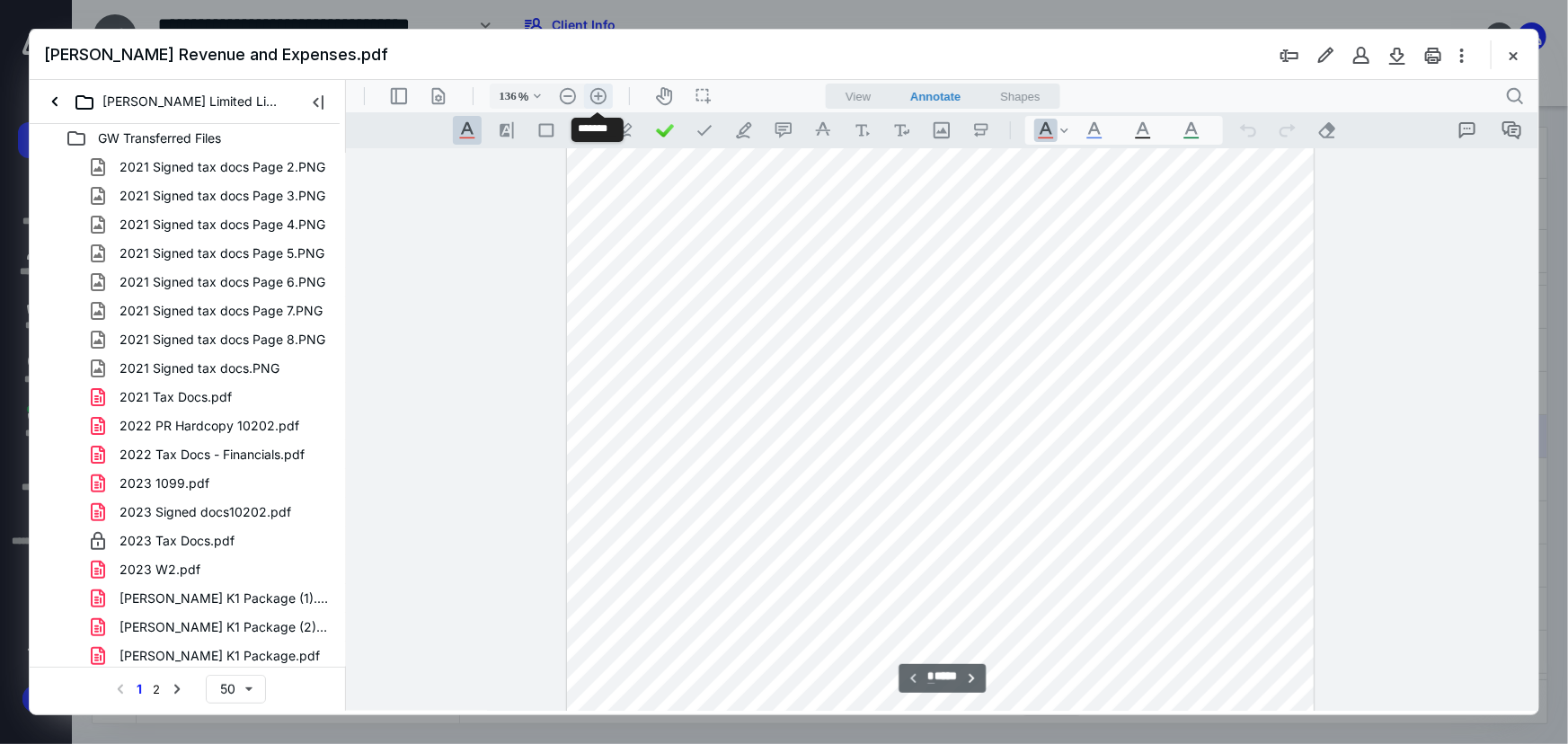 scroll, scrollTop: 404, scrollLeft: 0, axis: vertical 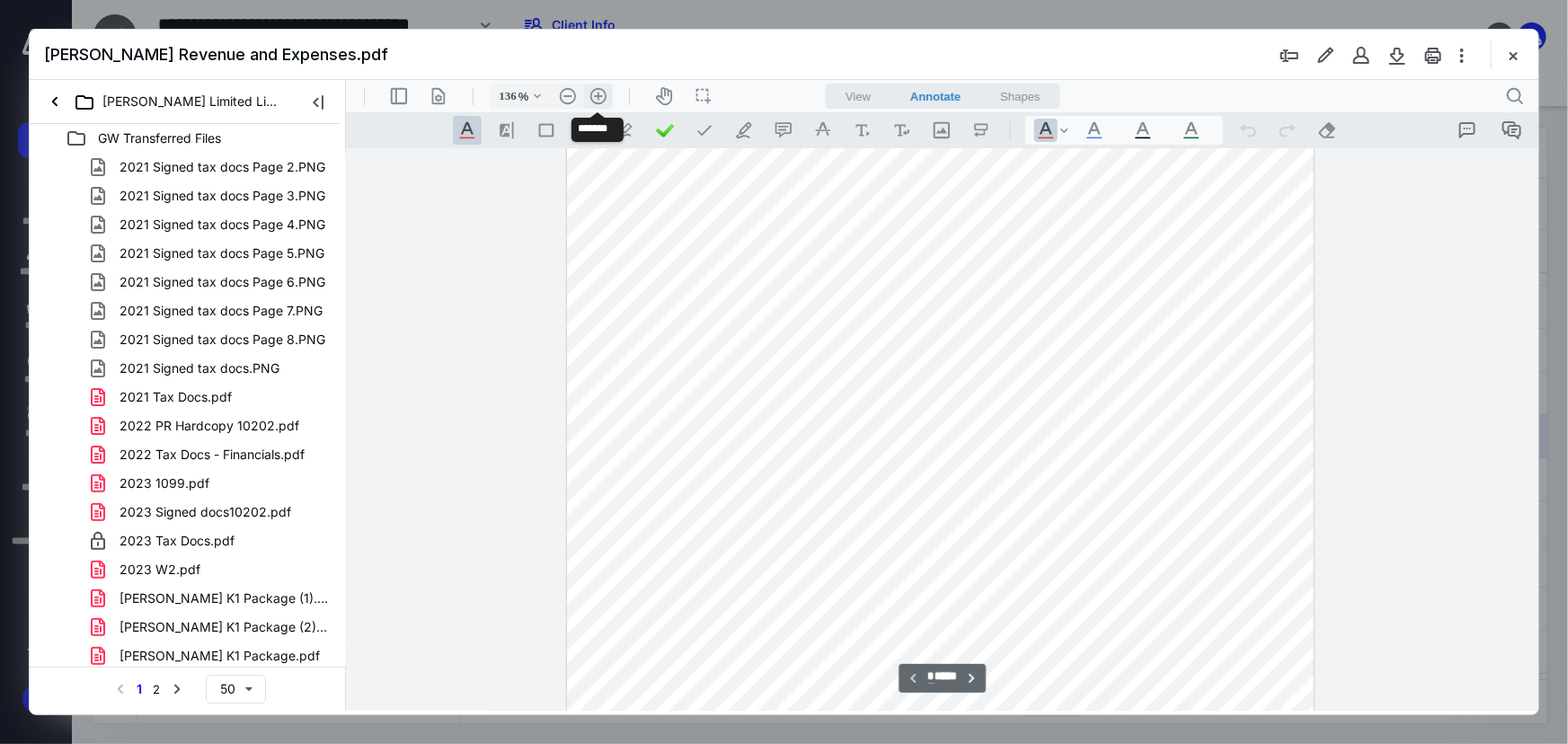 click on ".cls-1{fill:#abb0c4;} icon - header - zoom - in - line" at bounding box center (598, 95) 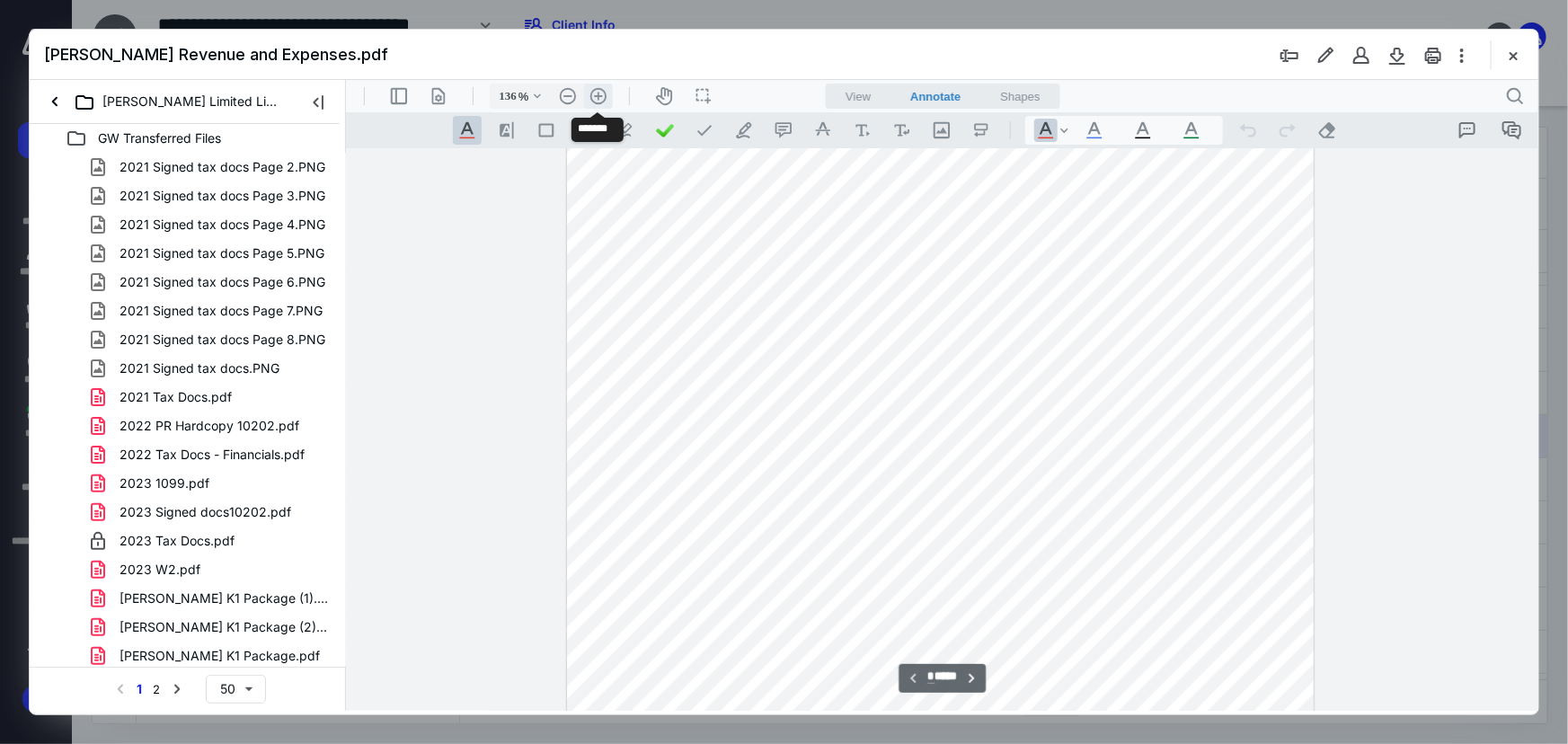 type on "161" 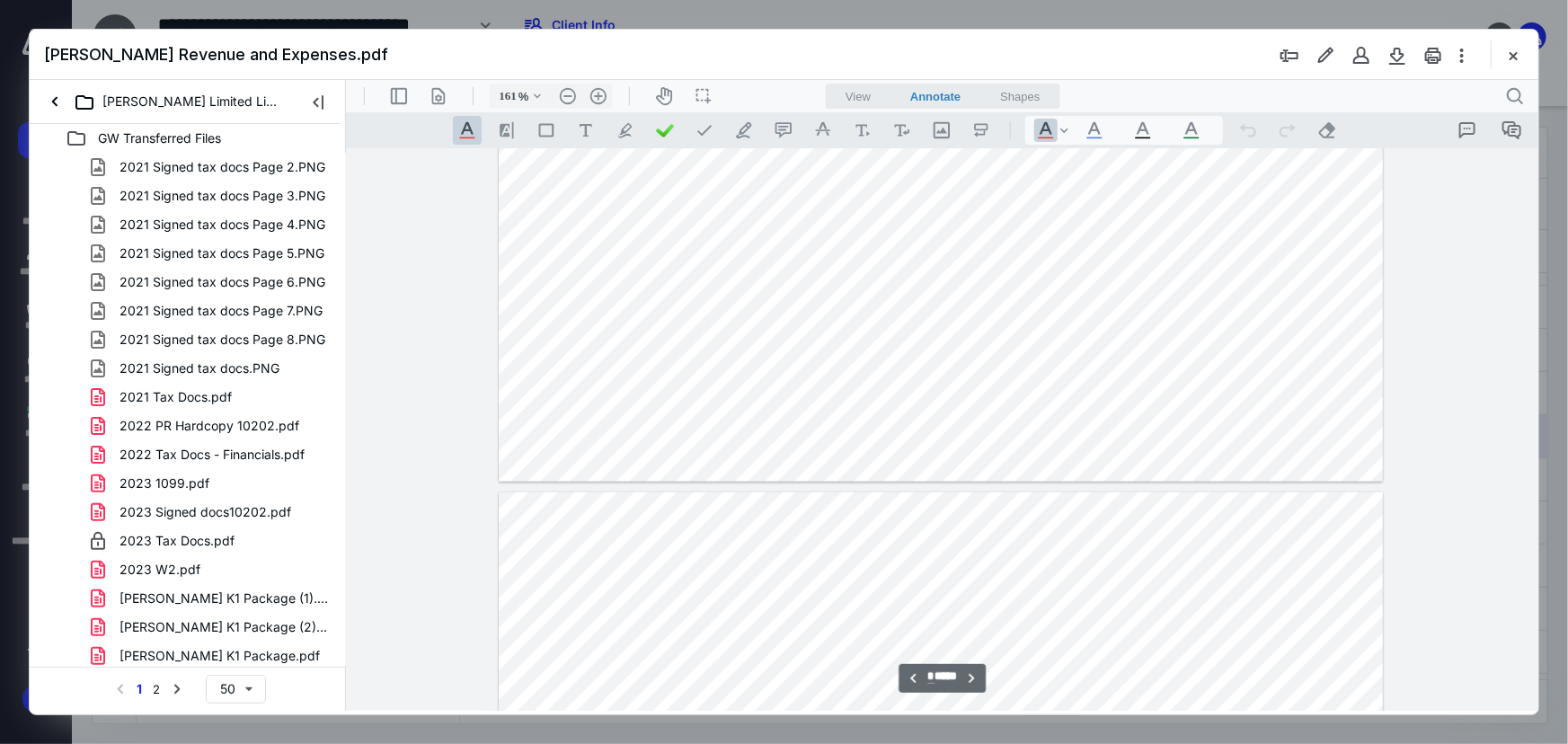 scroll, scrollTop: 1388, scrollLeft: 0, axis: vertical 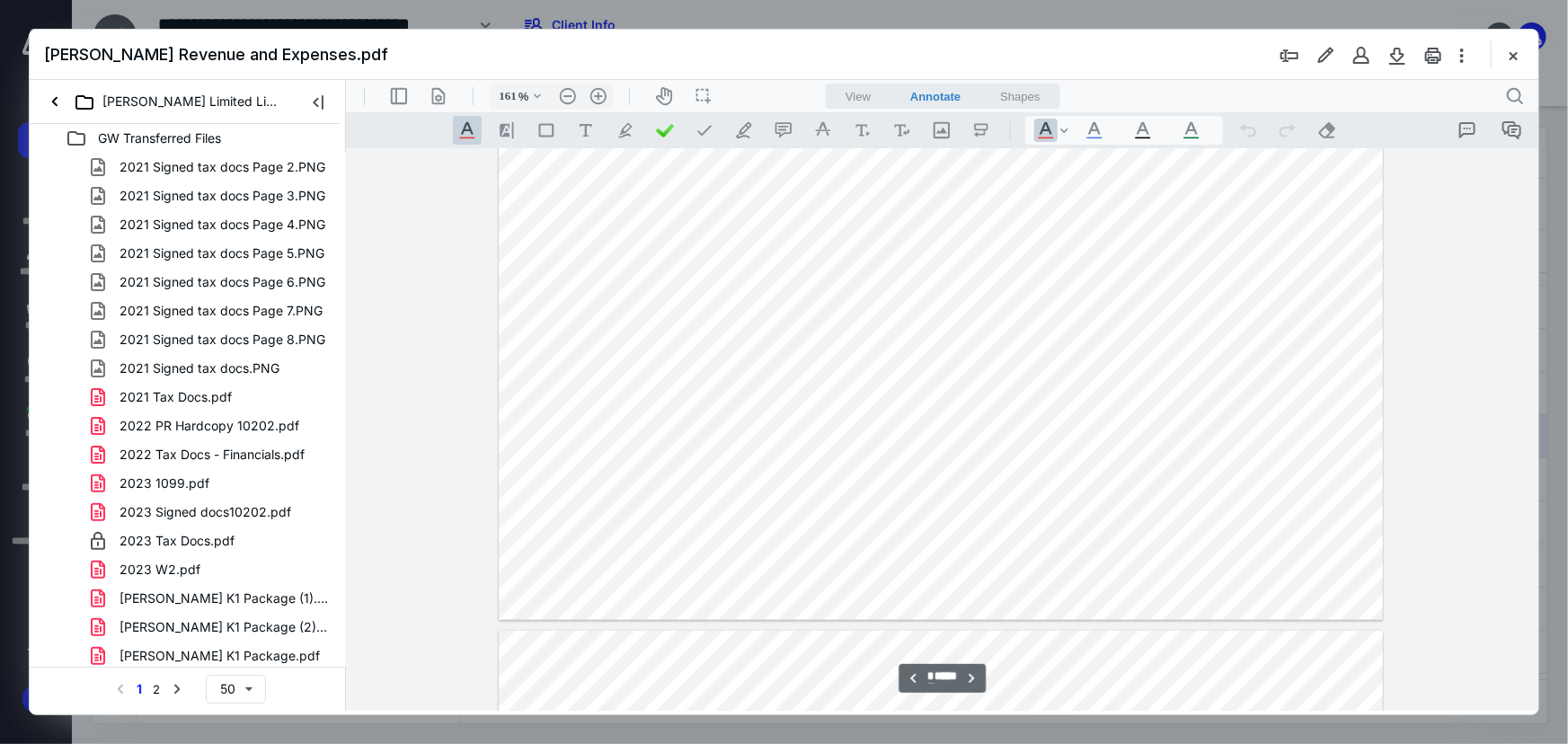 type on "*" 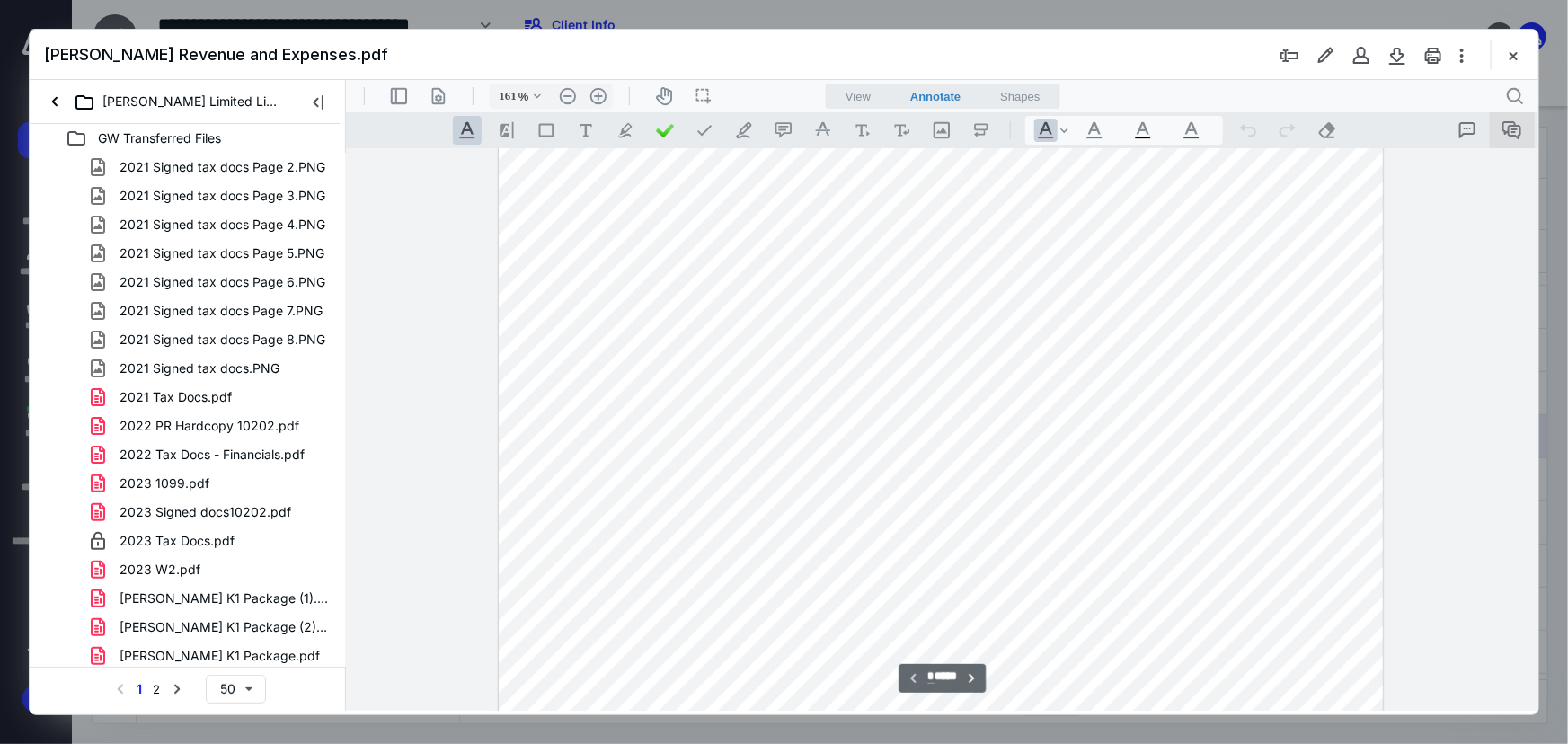 scroll, scrollTop: 326, scrollLeft: 0, axis: vertical 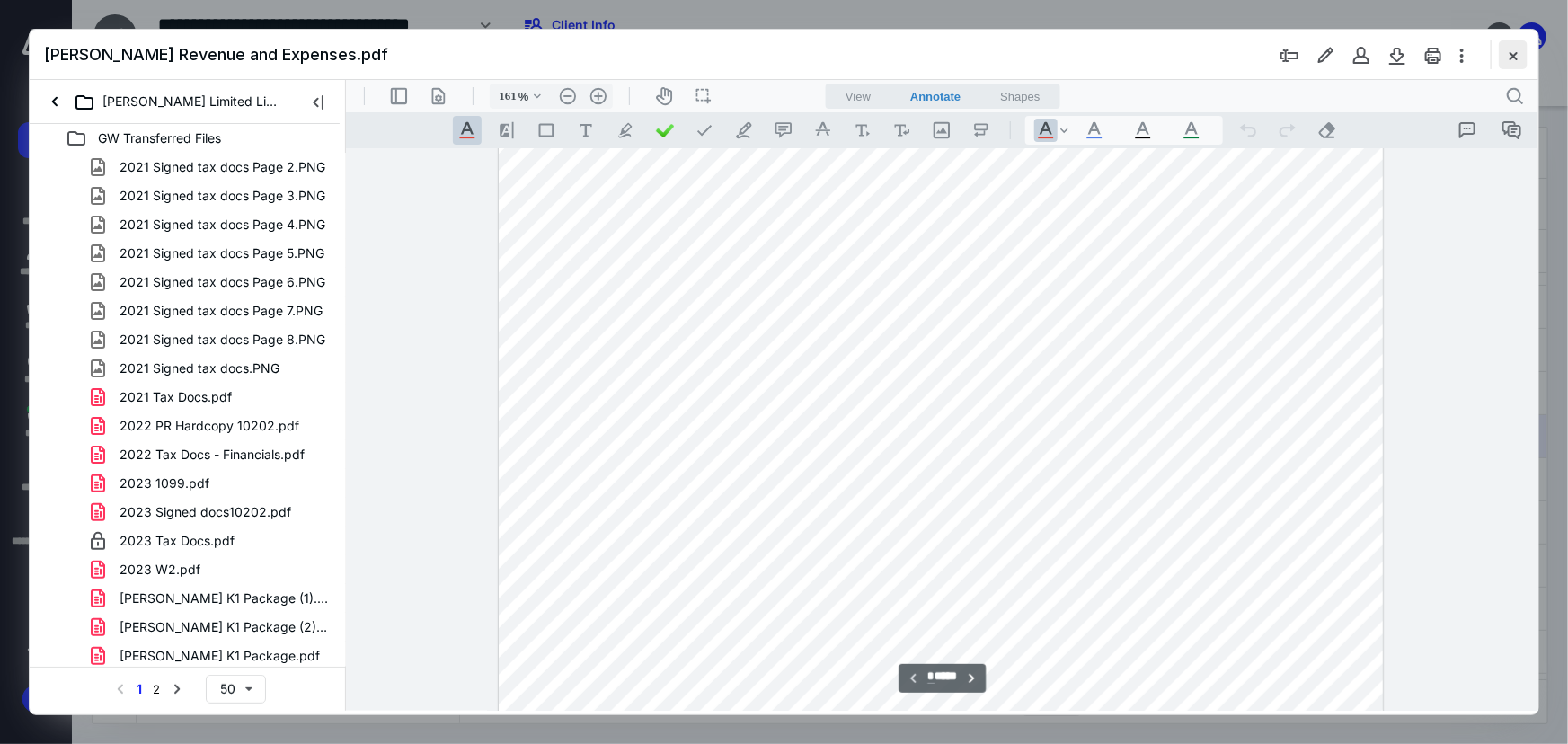 click at bounding box center (1513, 55) 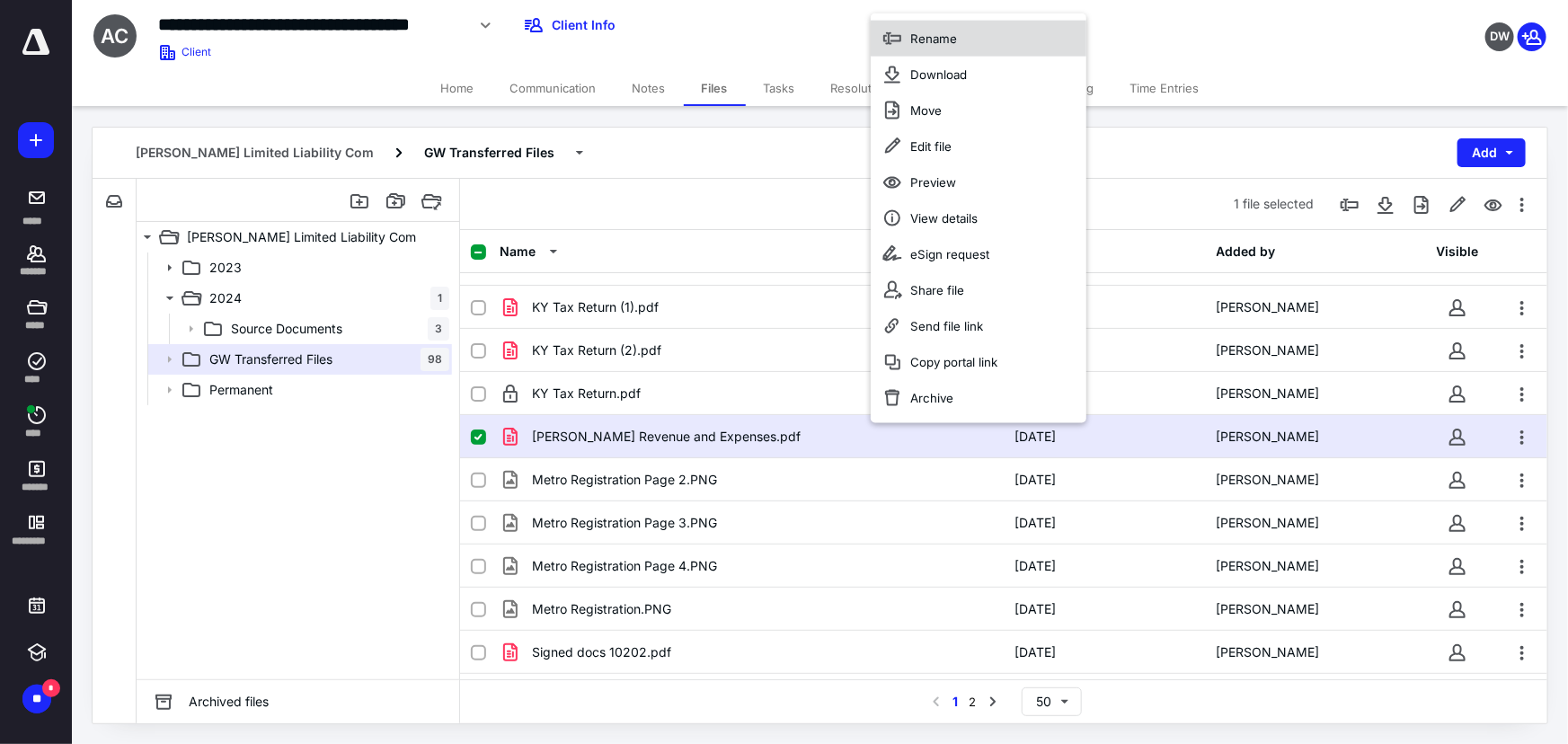 click on "Rename" at bounding box center [934, 39] 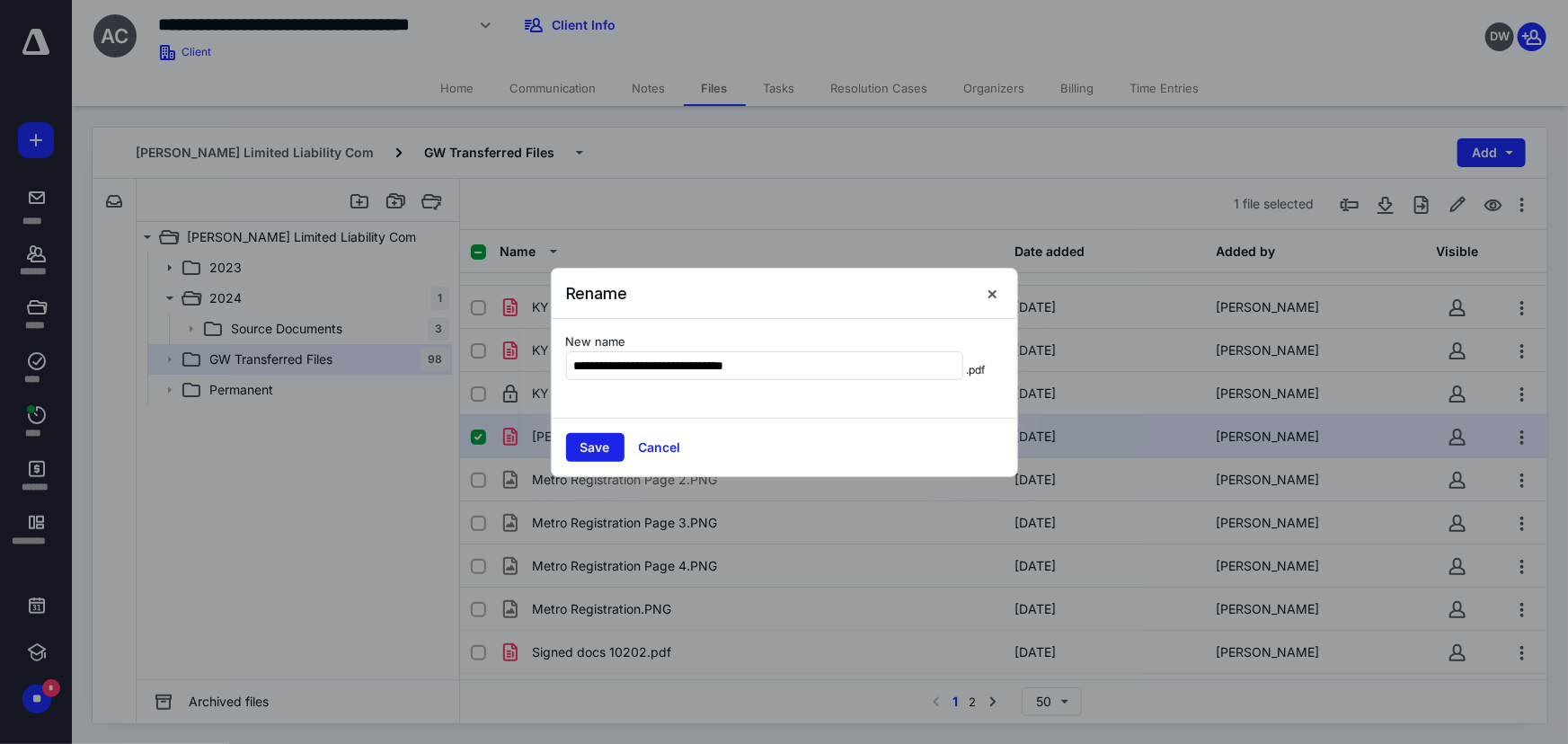 type on "**********" 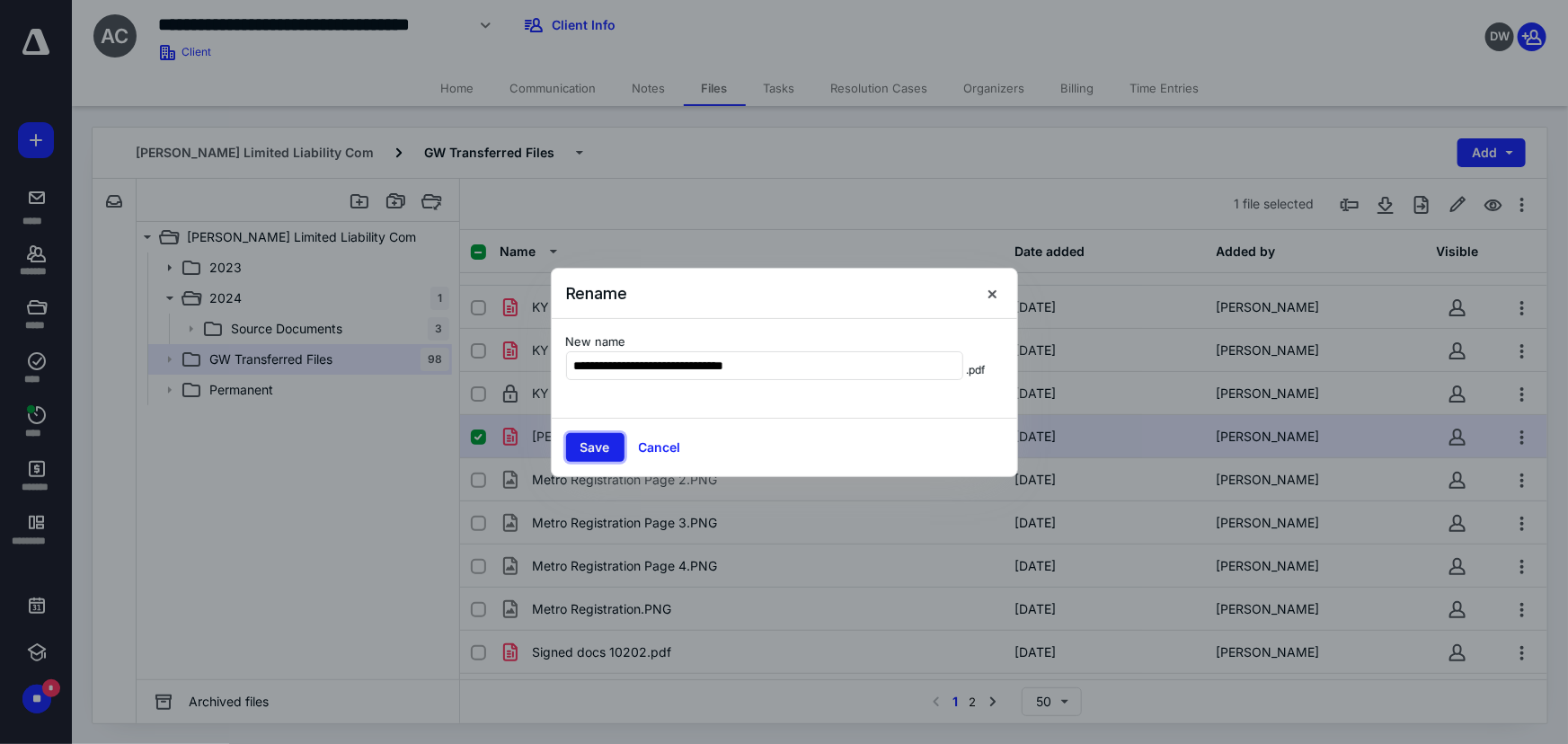 click on "Save" at bounding box center (595, 447) 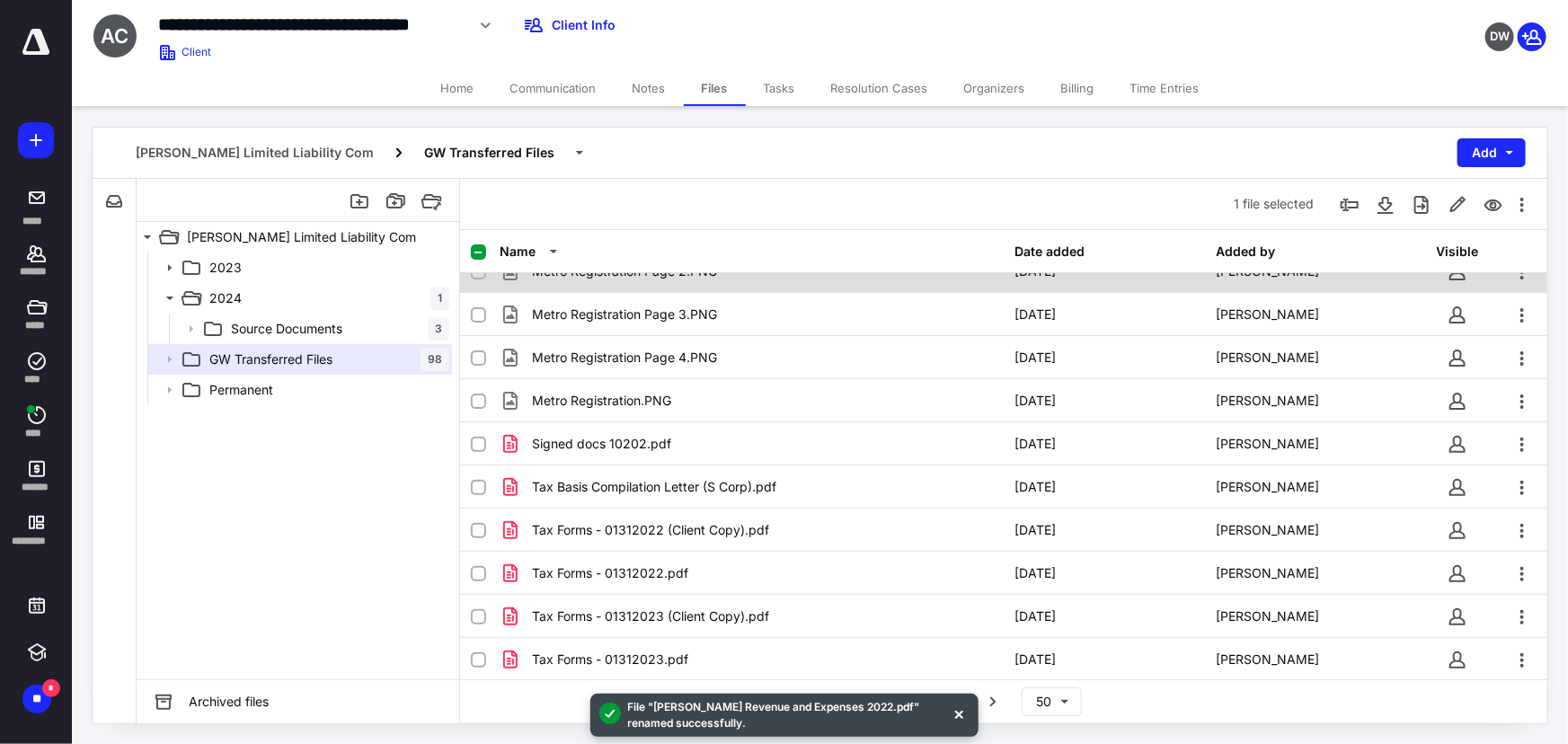 scroll, scrollTop: 1225, scrollLeft: 0, axis: vertical 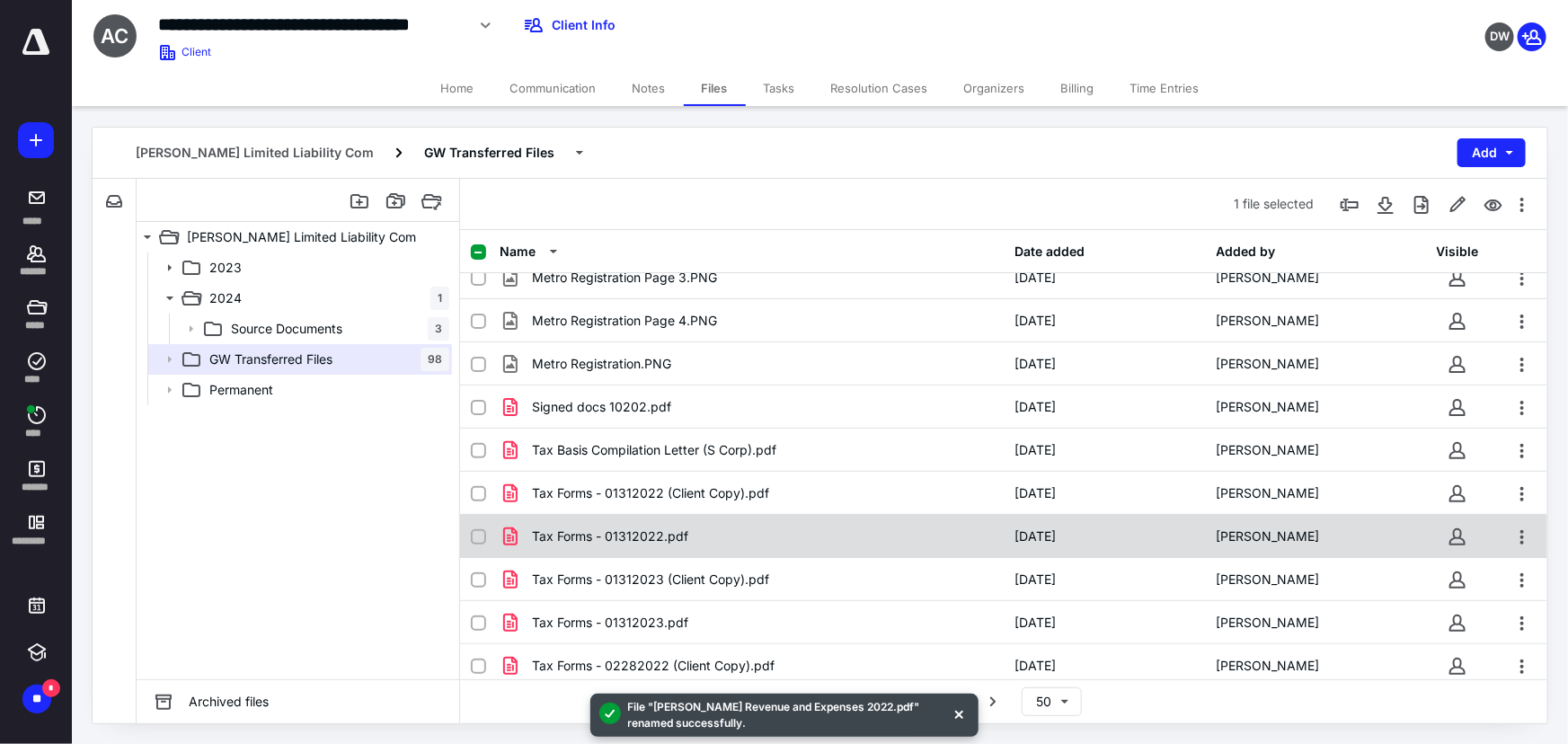 click on "Tax Forms - 01312022.pdf" at bounding box center (751, 536) 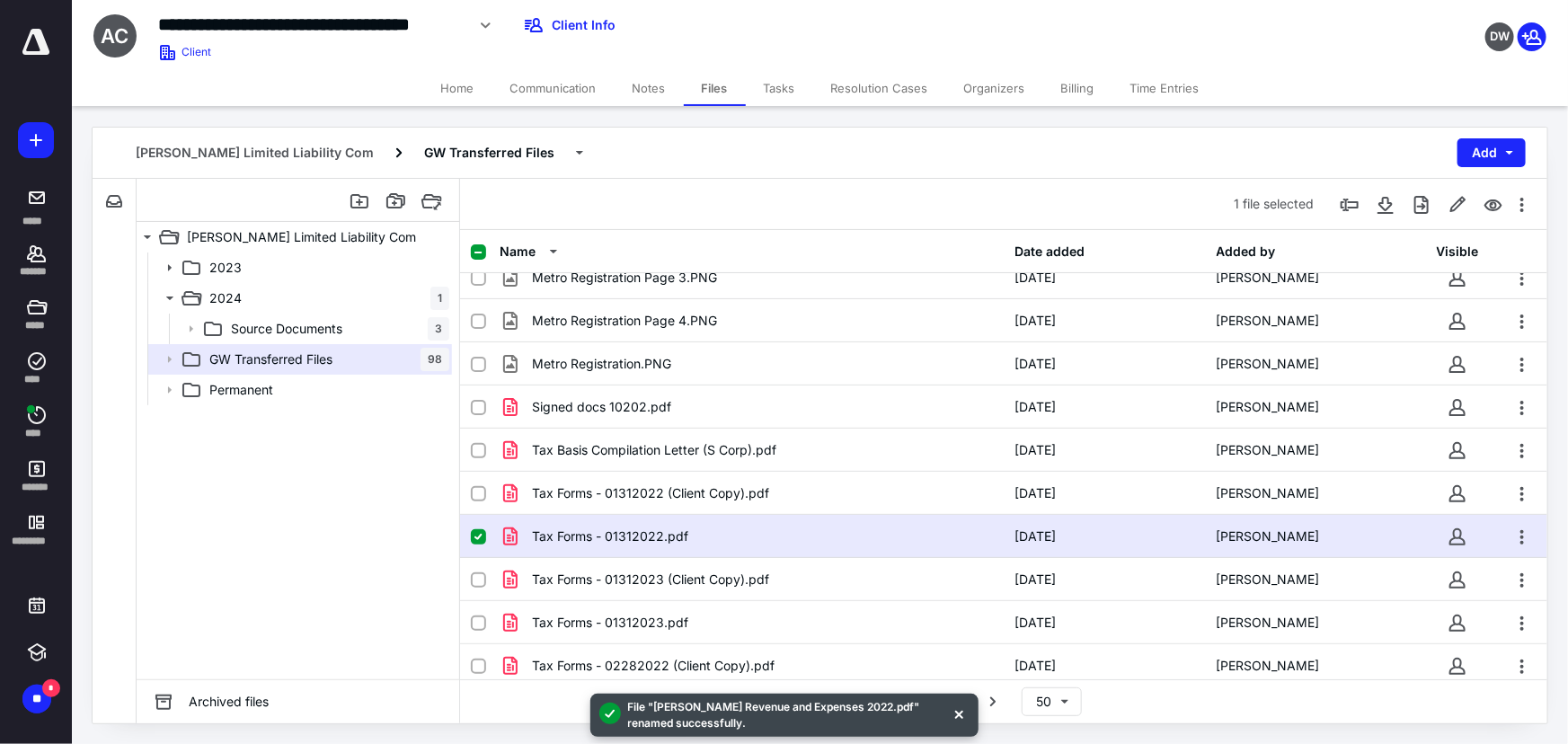 click on "Tax Forms - 01312022.pdf" at bounding box center [751, 536] 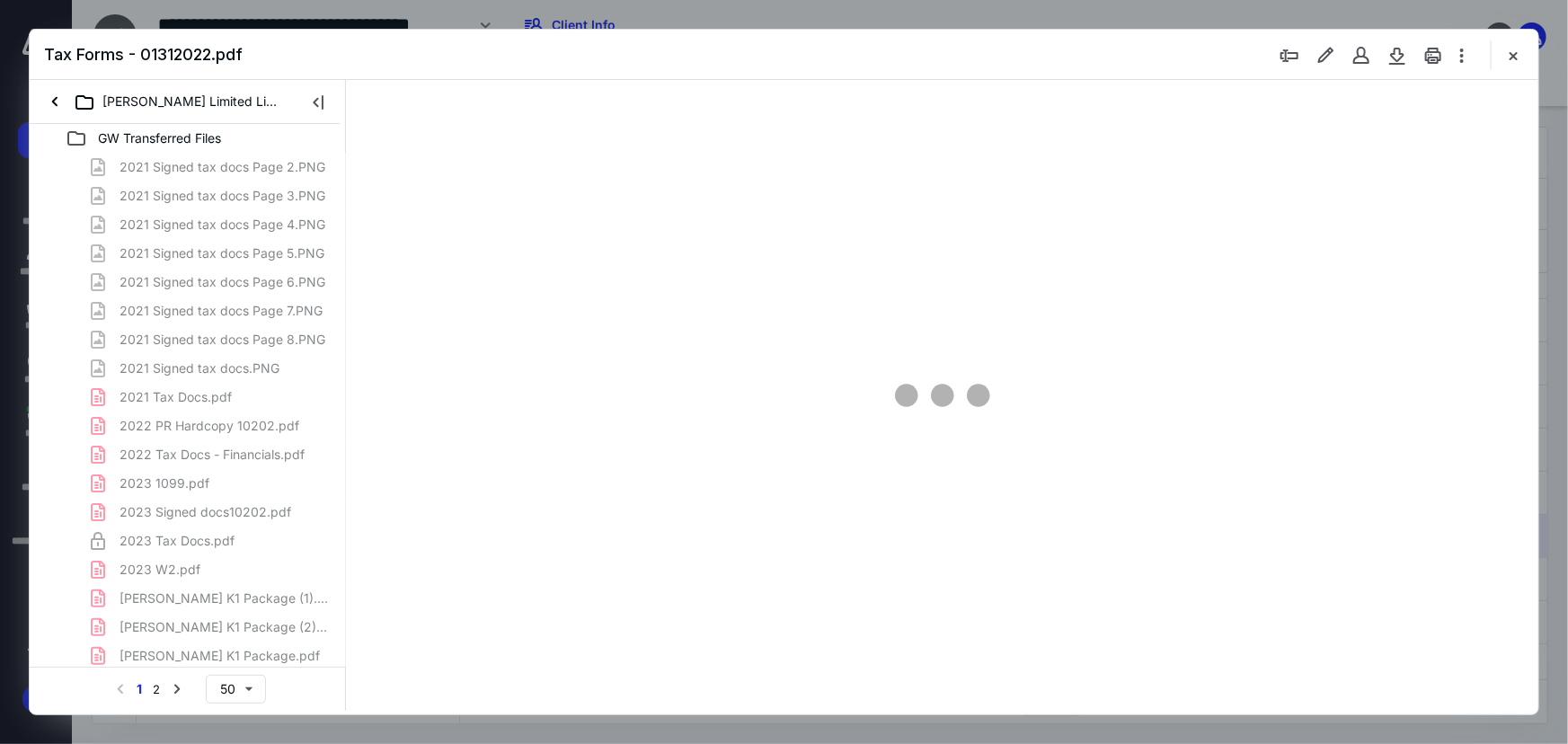 scroll, scrollTop: 0, scrollLeft: 0, axis: both 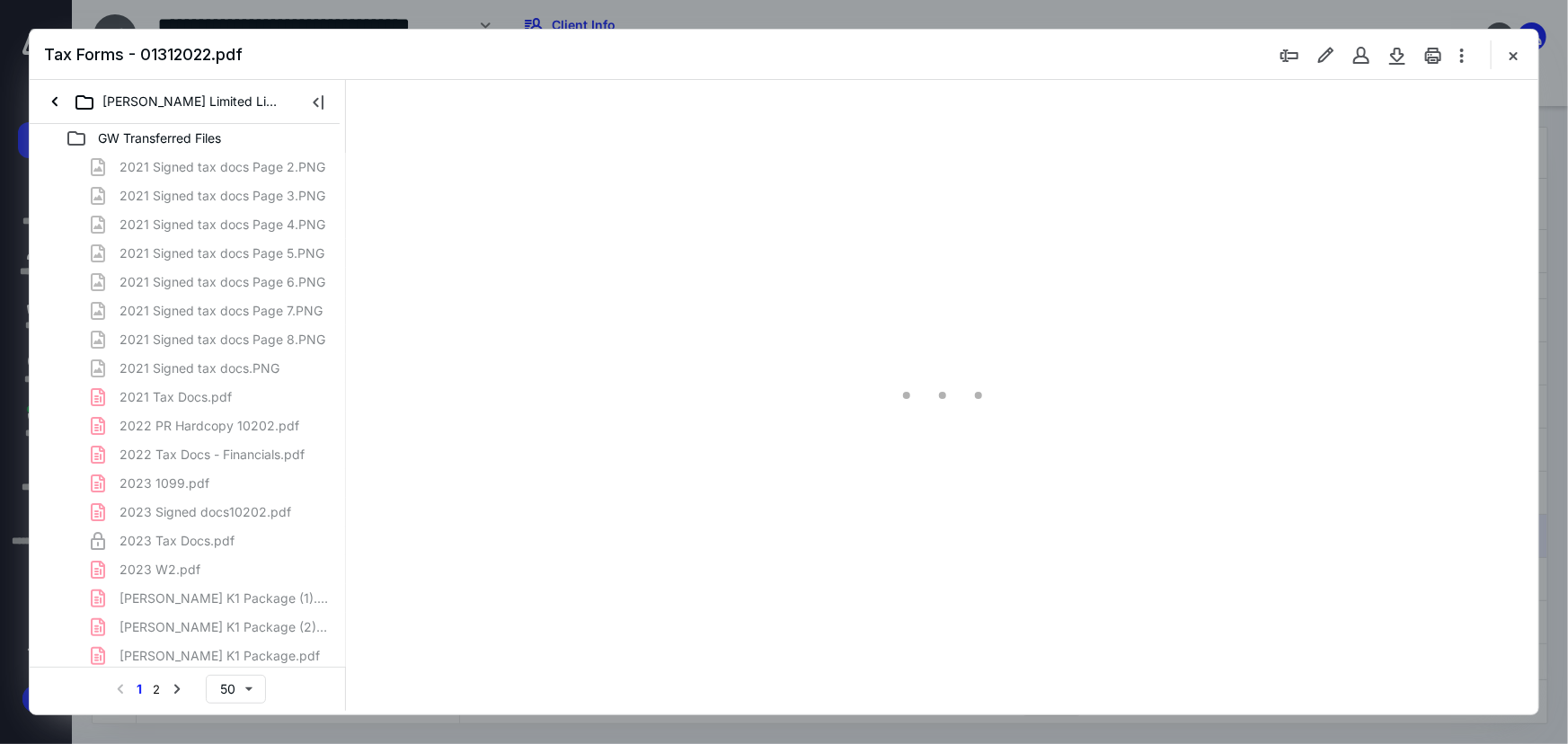 type on "79" 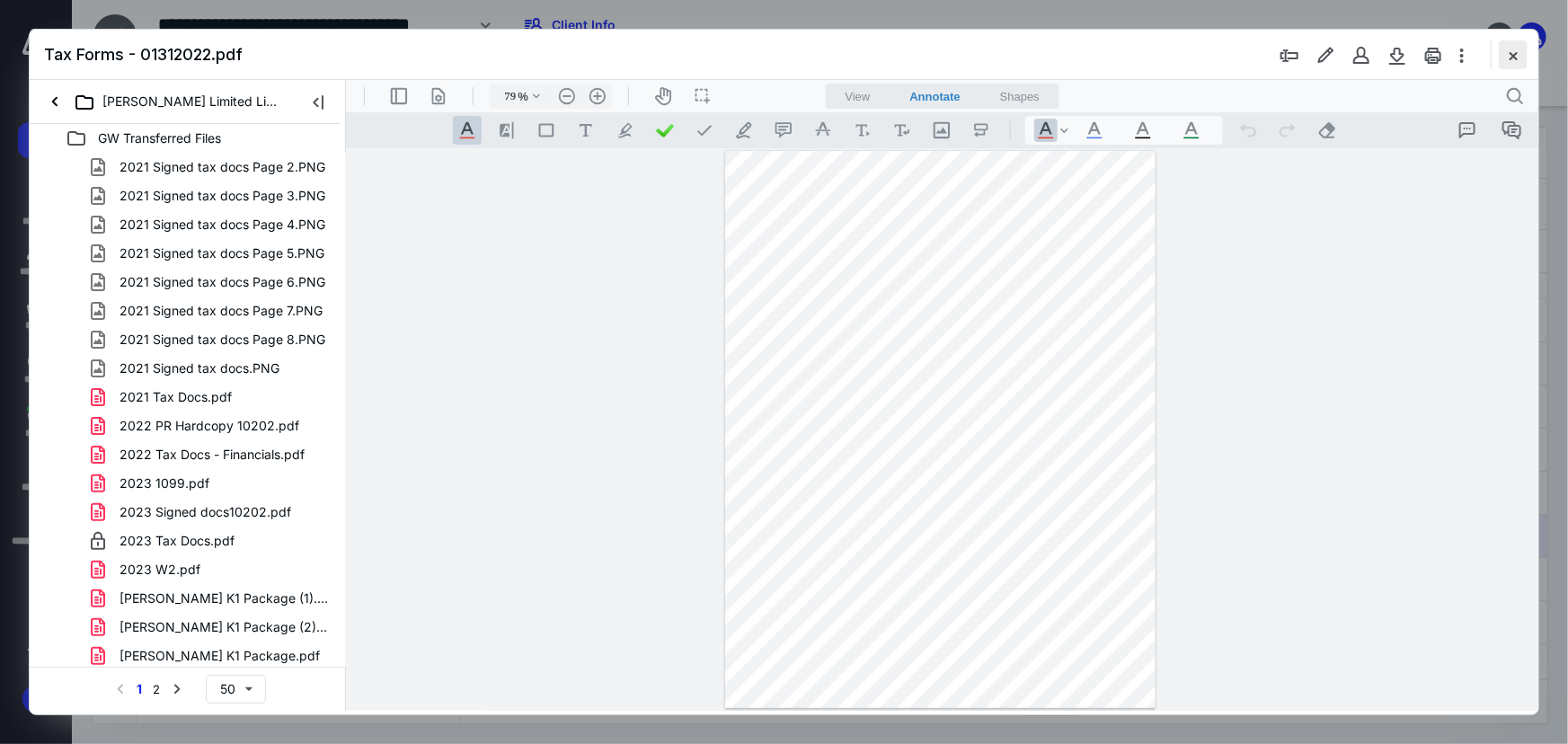 click at bounding box center (1513, 55) 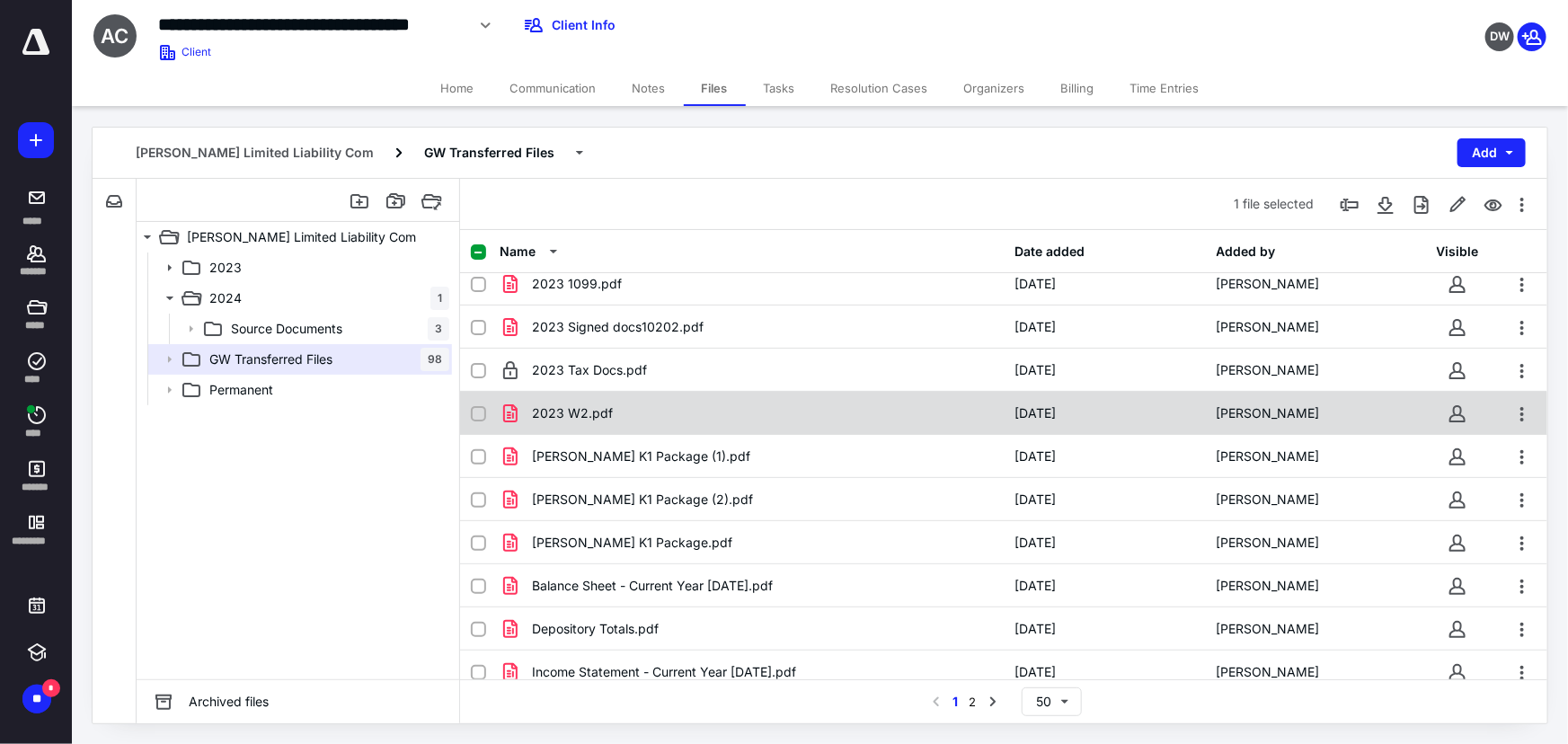 scroll, scrollTop: 490, scrollLeft: 0, axis: vertical 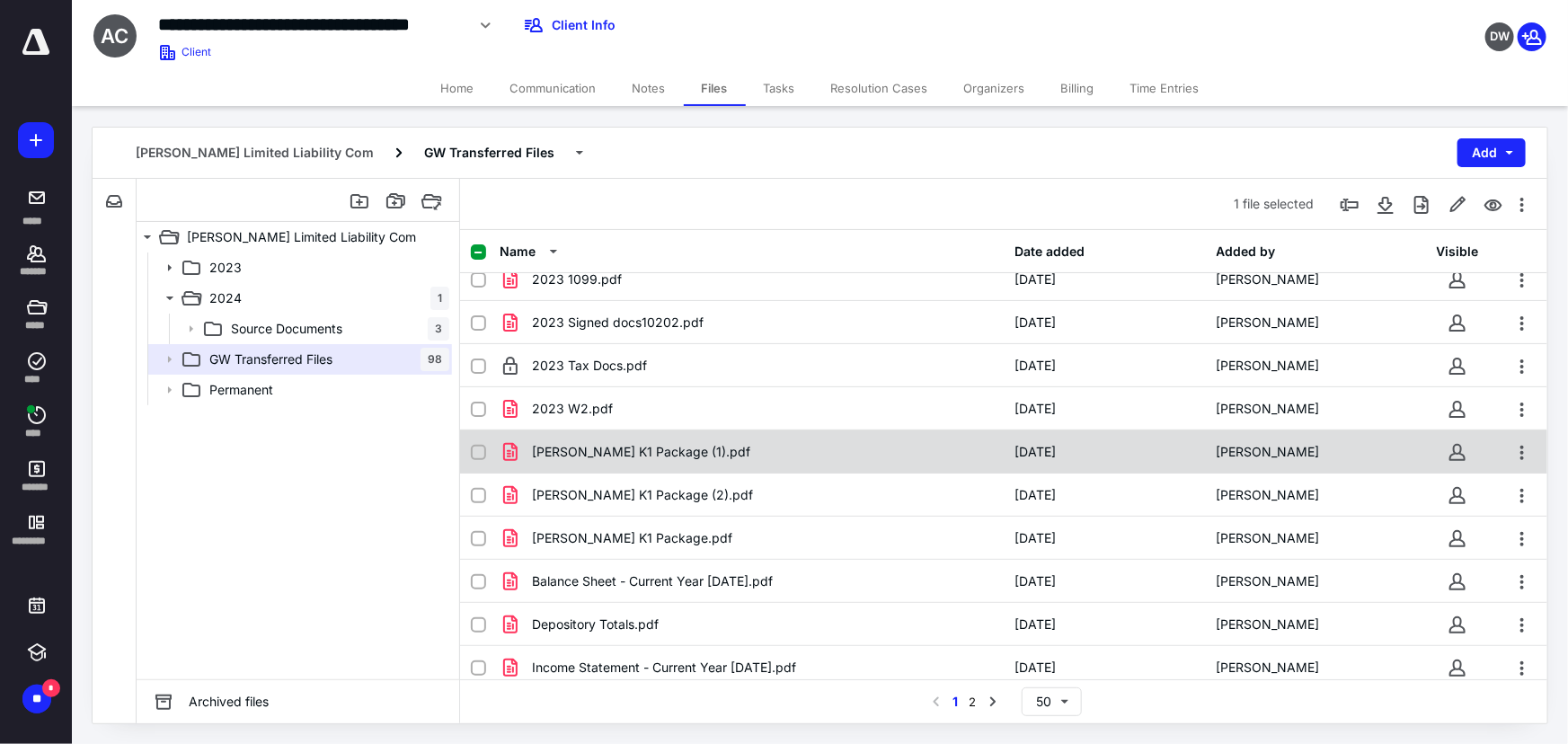 click on "April McGrath K1 Package (1).pdf" at bounding box center [751, 452] 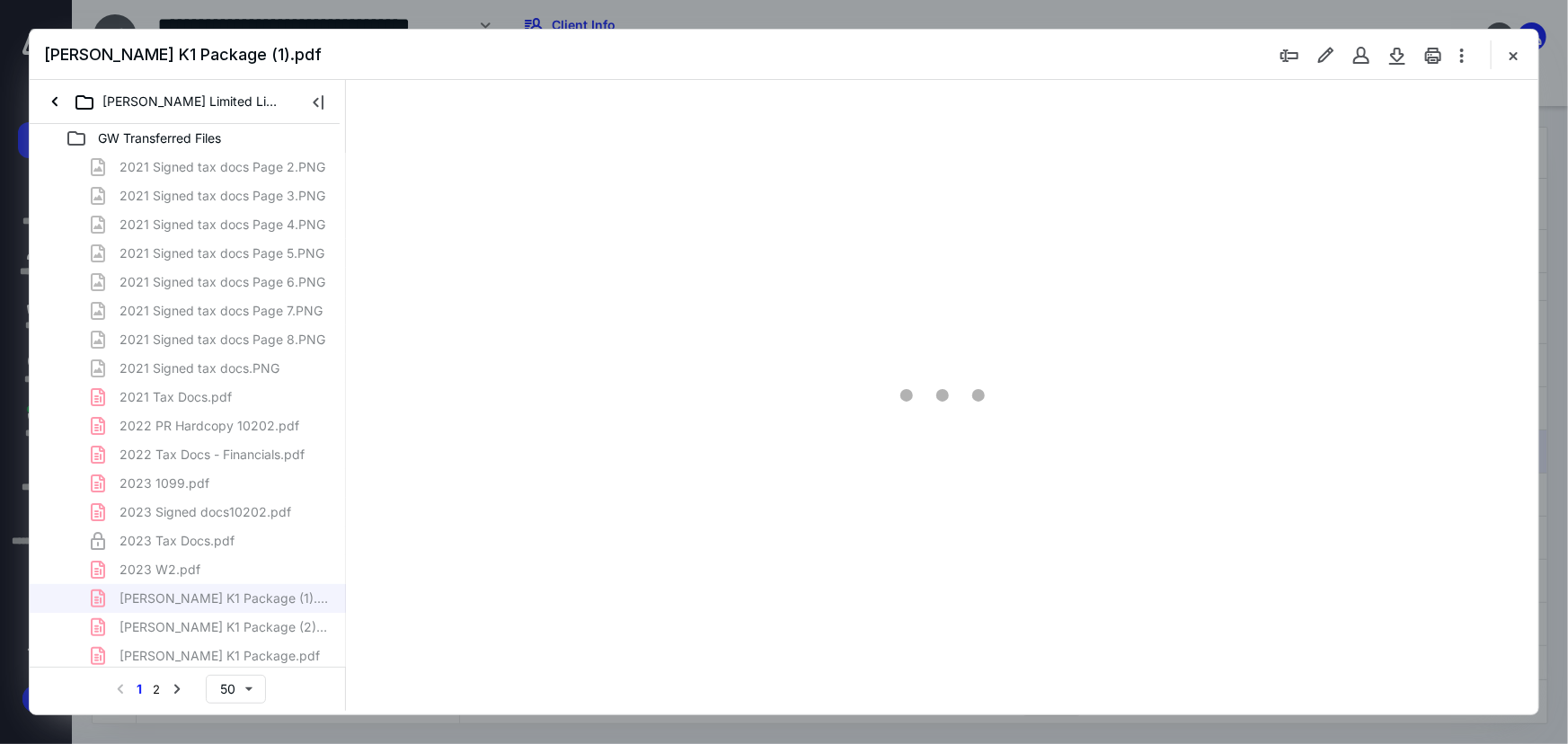scroll, scrollTop: 0, scrollLeft: 0, axis: both 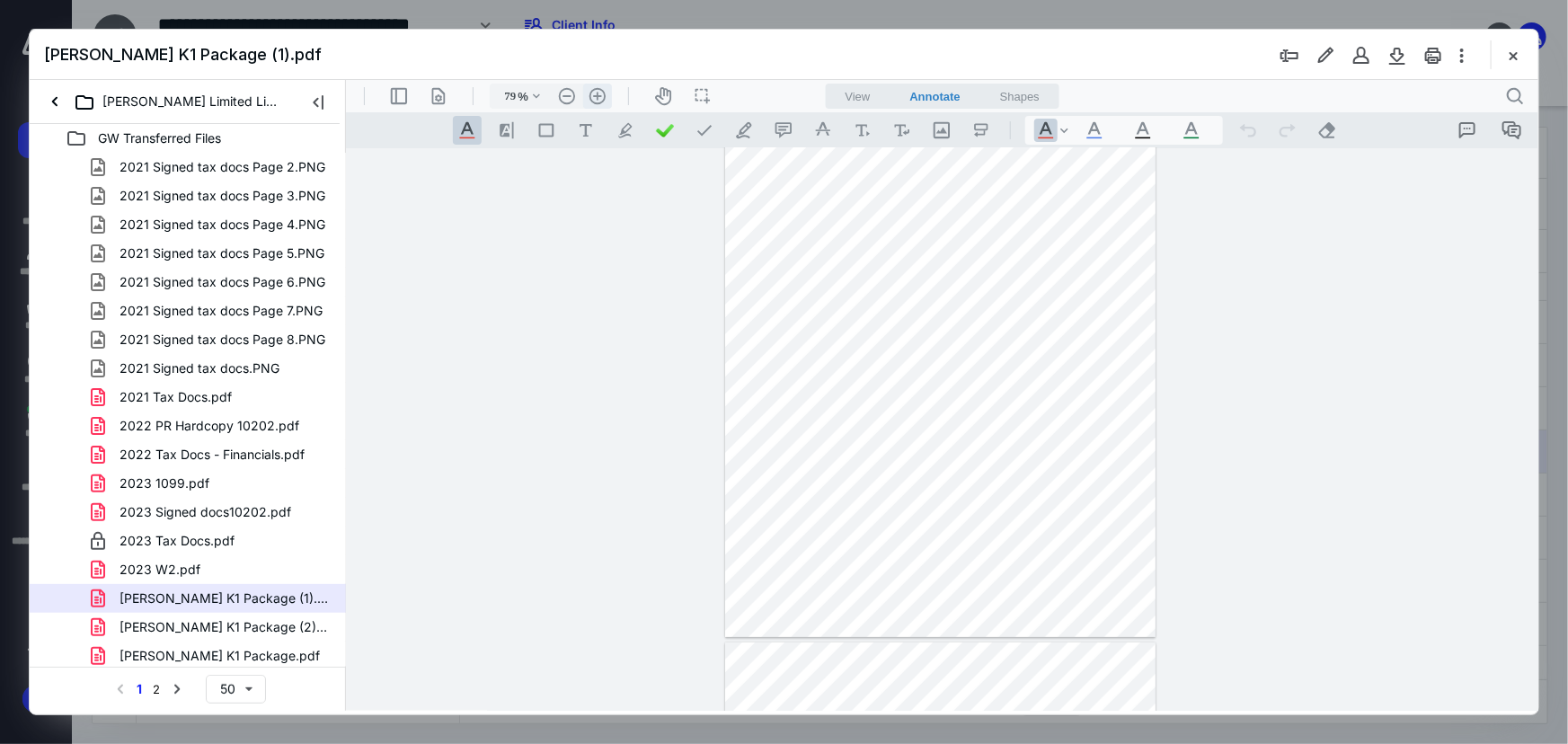 click on ".cls-1{fill:#abb0c4;} icon - header - zoom - in - line" at bounding box center (597, 95) 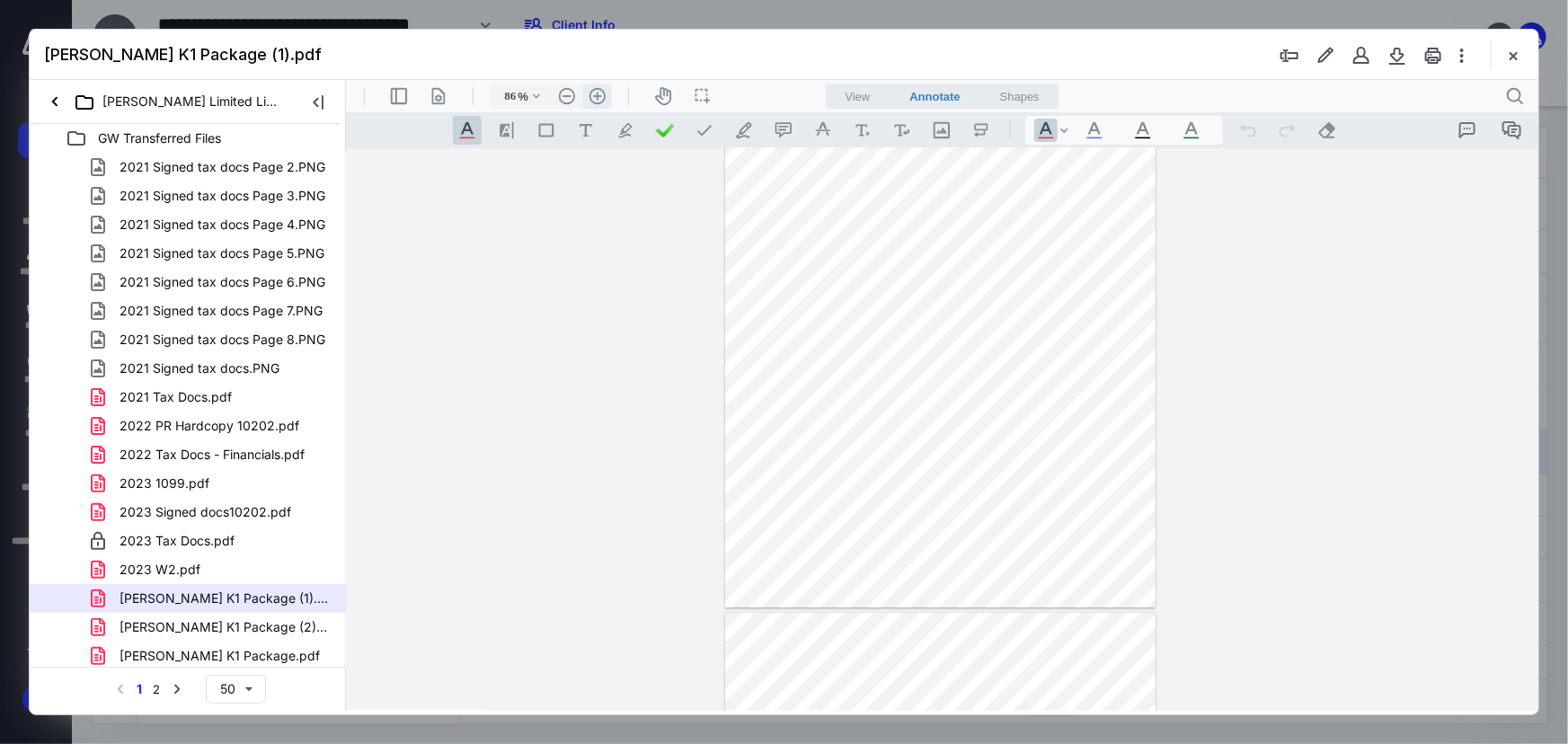 click on ".cls-1{fill:#abb0c4;} icon - header - zoom - in - line" at bounding box center [597, 95] 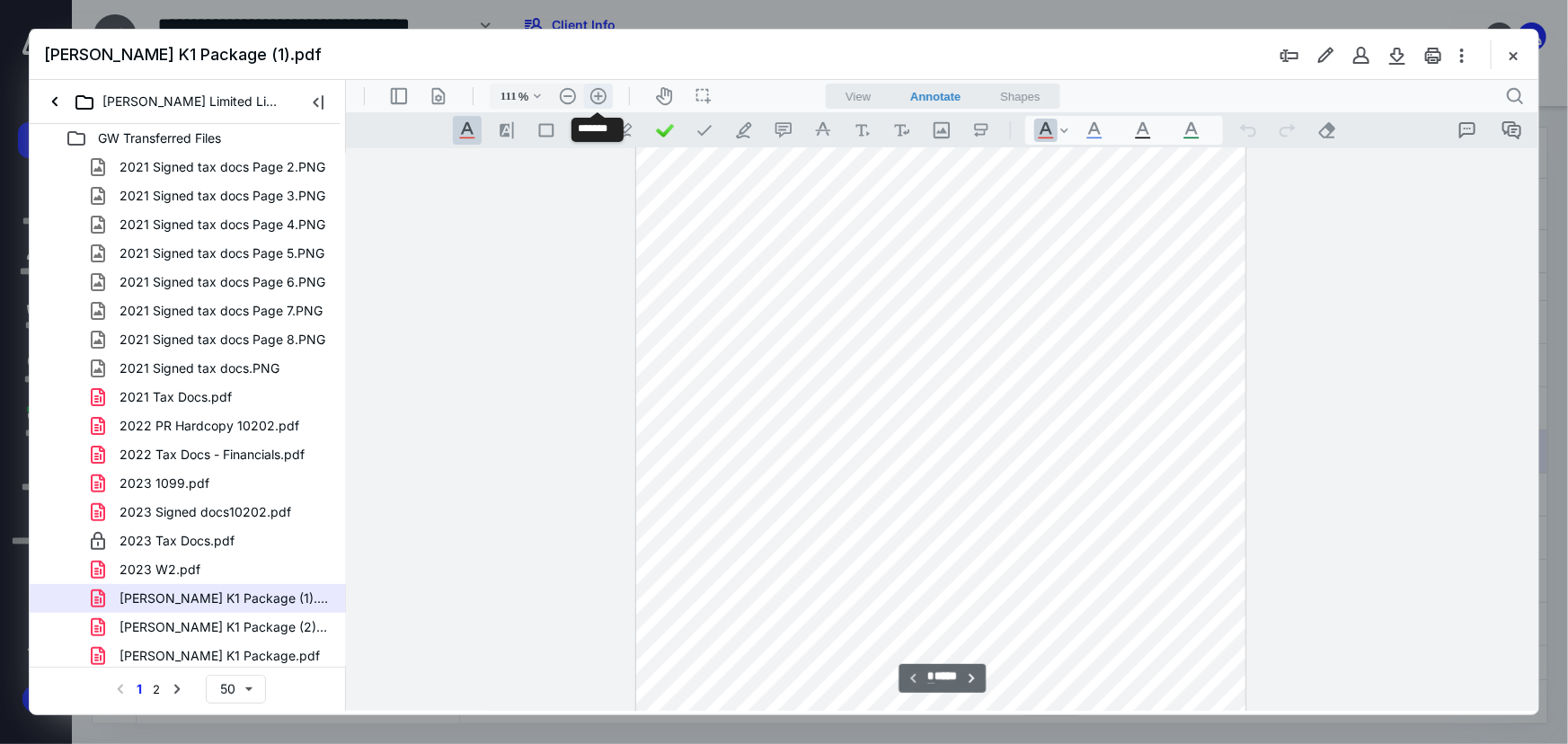 click on ".cls-1{fill:#abb0c4;} icon - header - zoom - in - line" at bounding box center (598, 95) 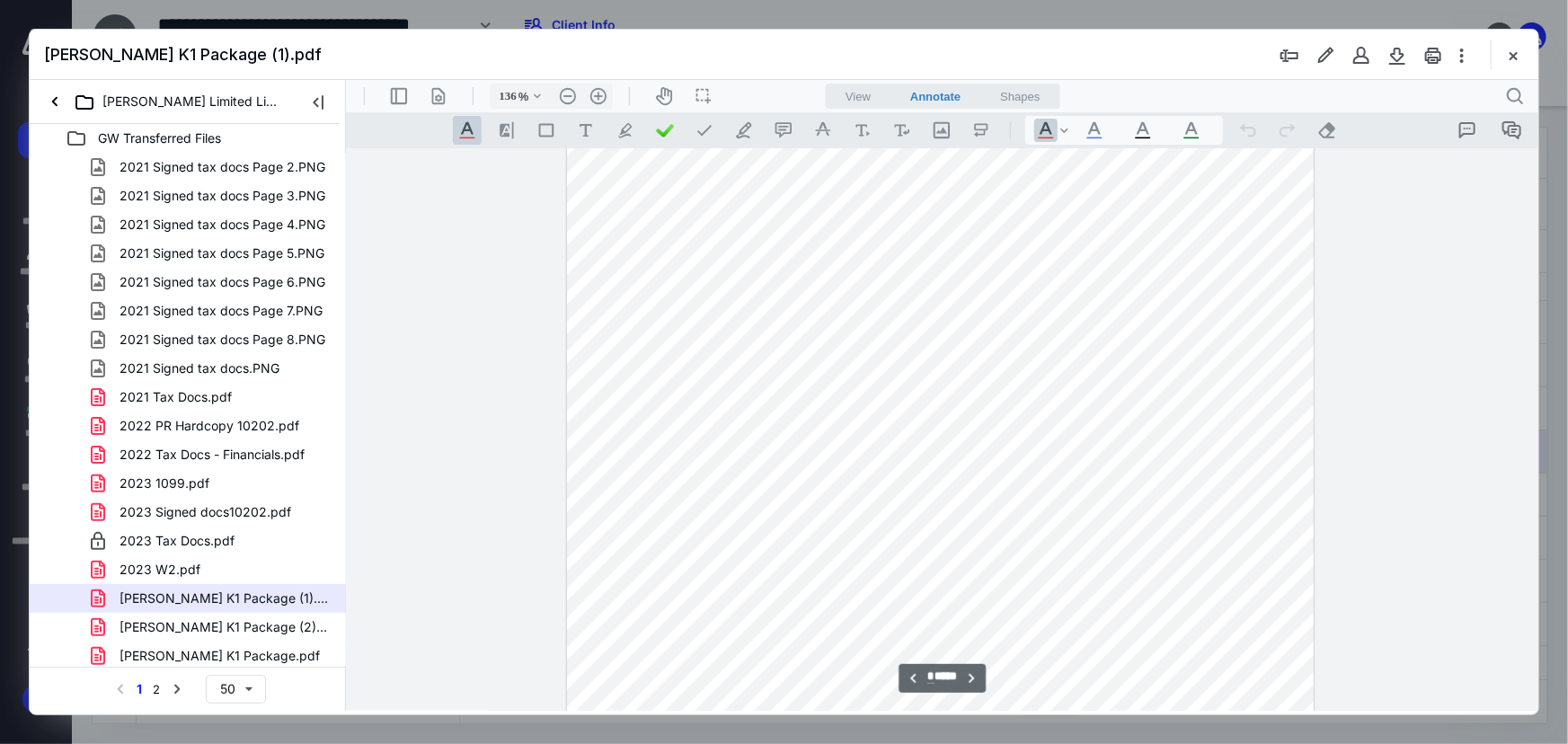 scroll, scrollTop: 653, scrollLeft: 0, axis: vertical 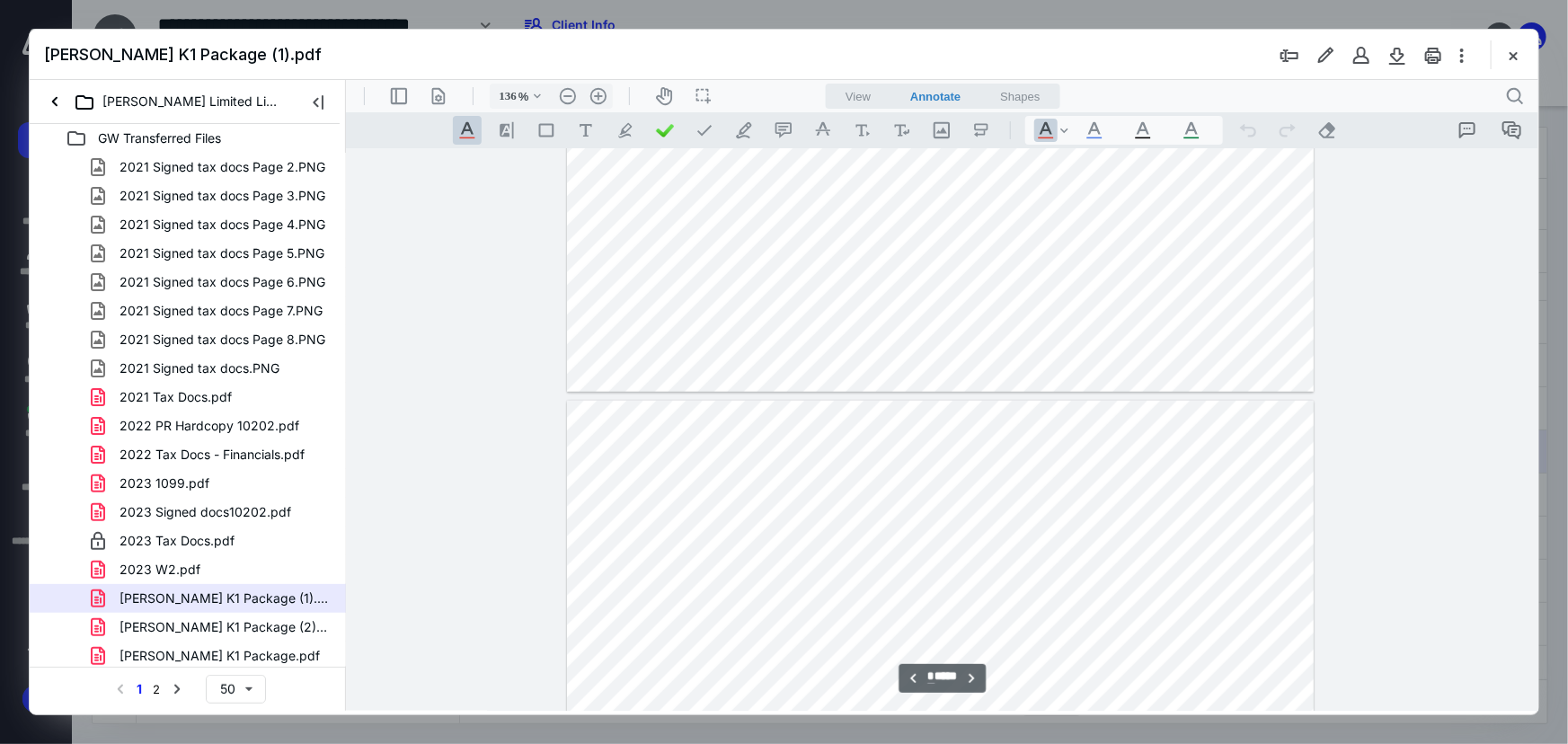 type on "*" 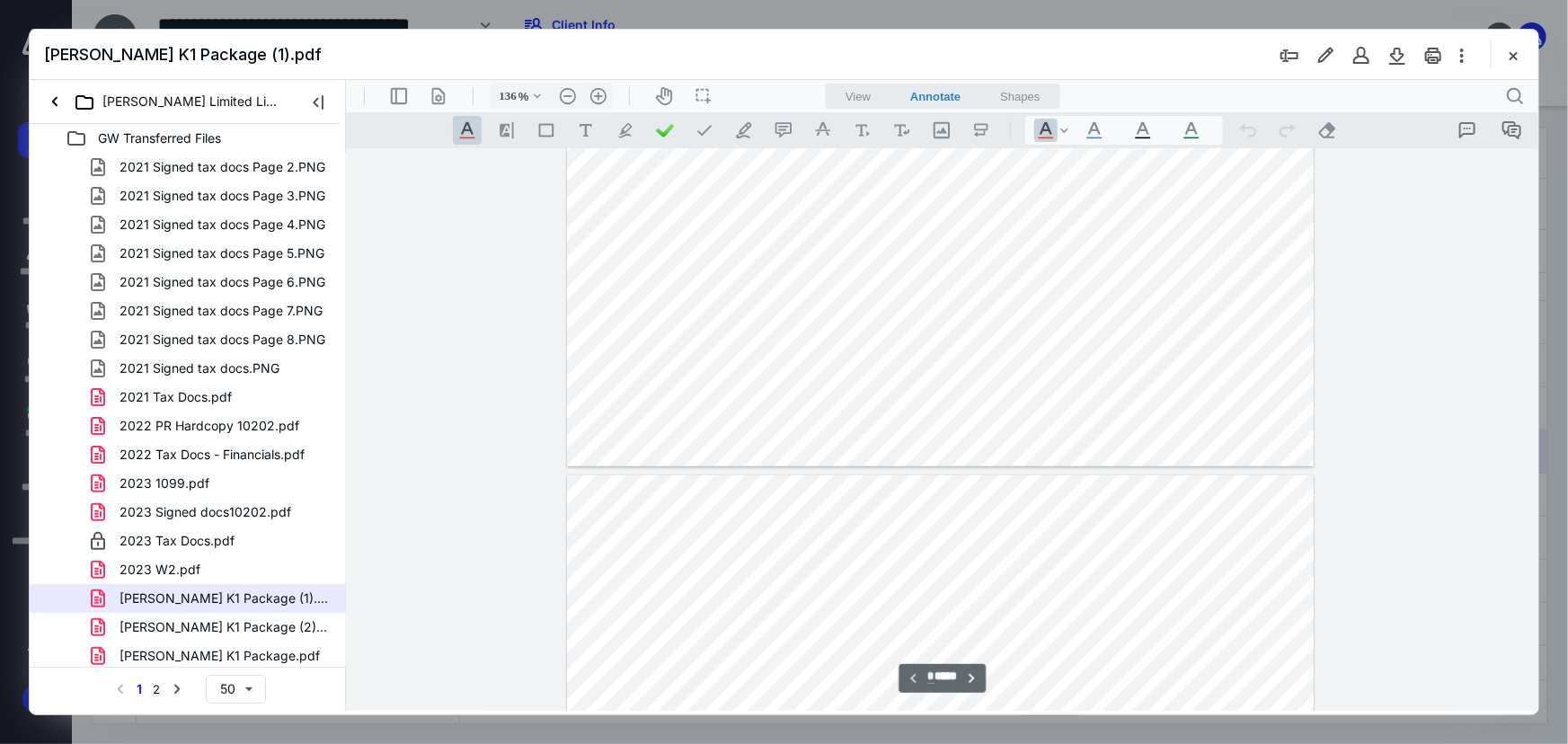 scroll, scrollTop: 0, scrollLeft: 0, axis: both 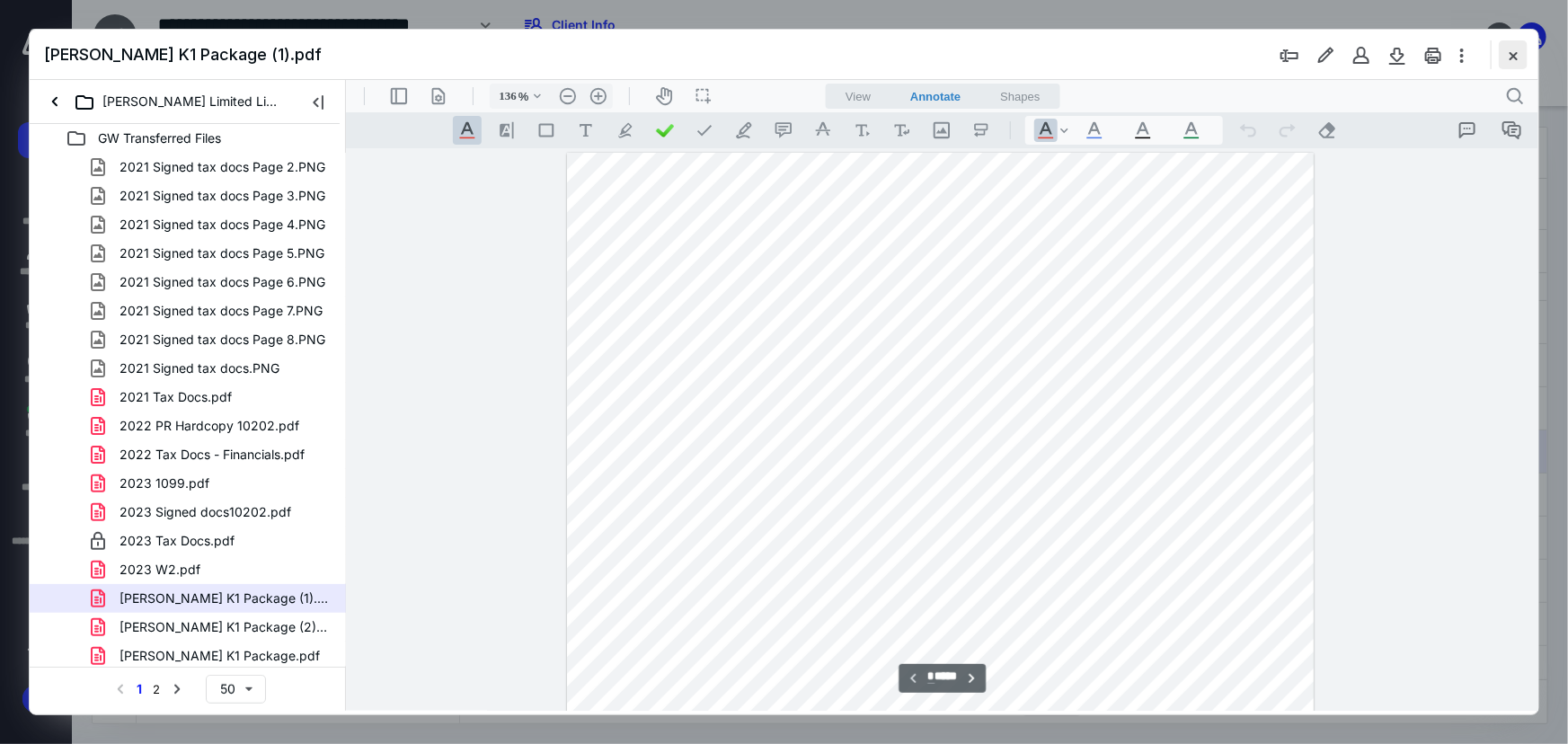 click at bounding box center [1513, 55] 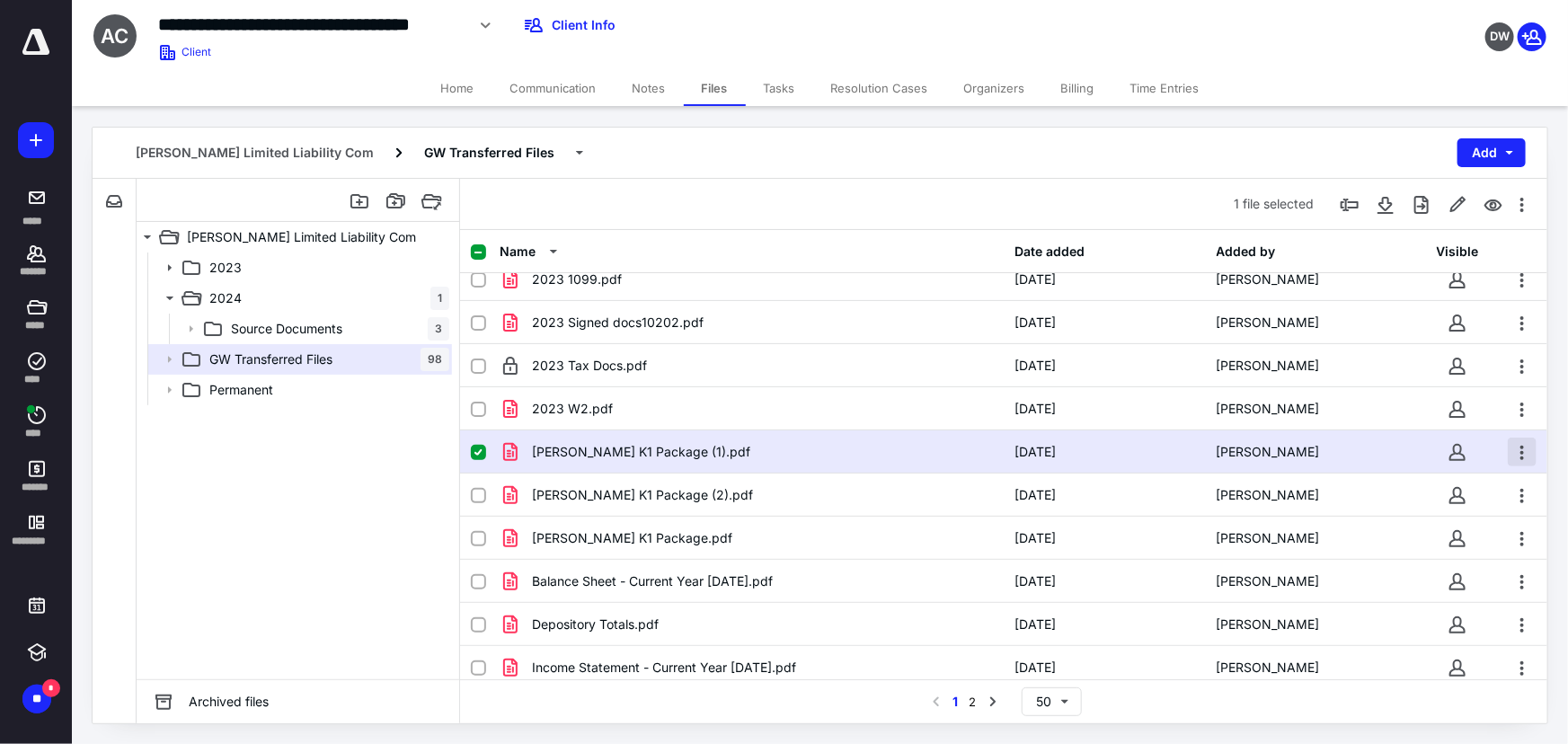click at bounding box center [1522, 452] 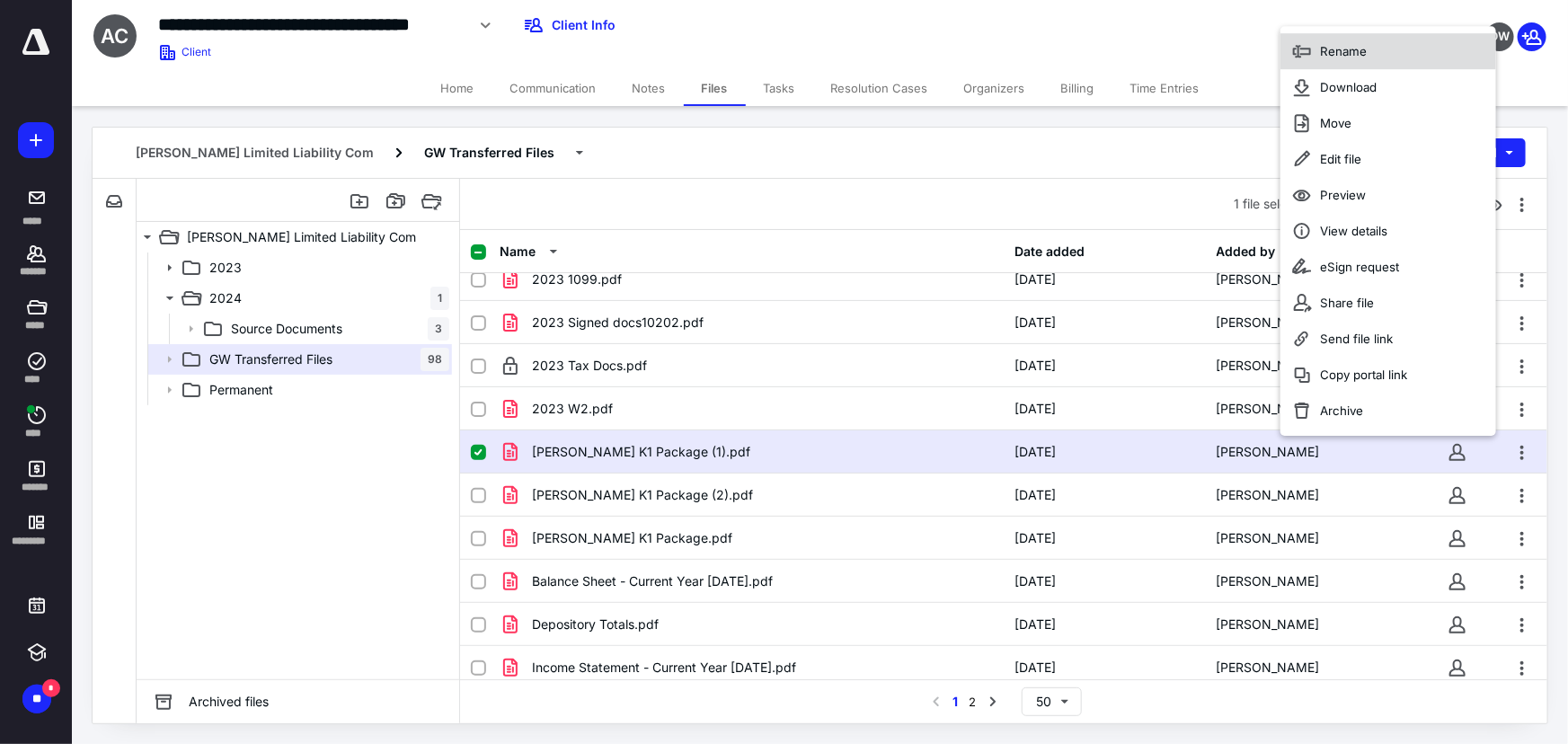 click on "Rename" at bounding box center (1388, 51) 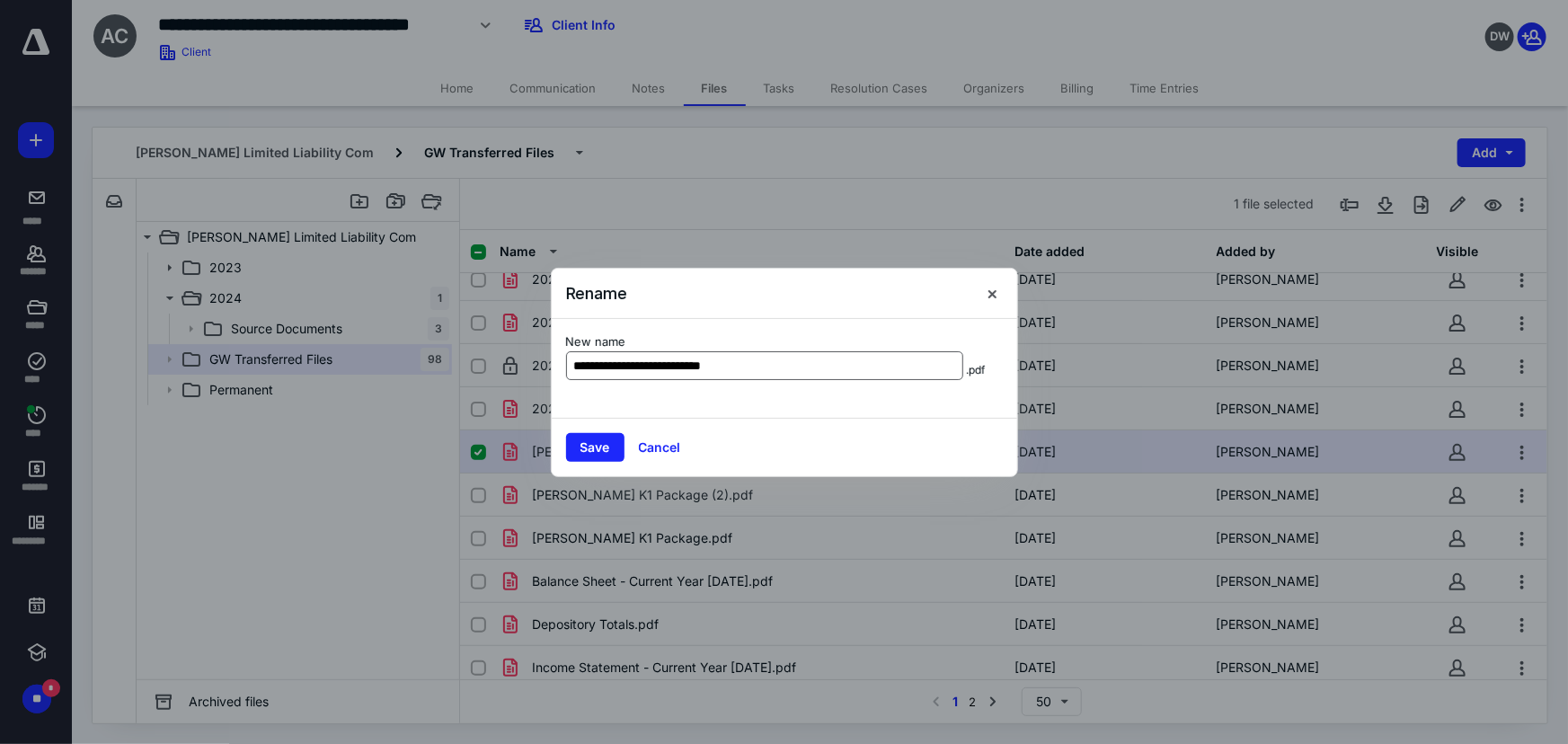 click on "**********" at bounding box center [765, 366] 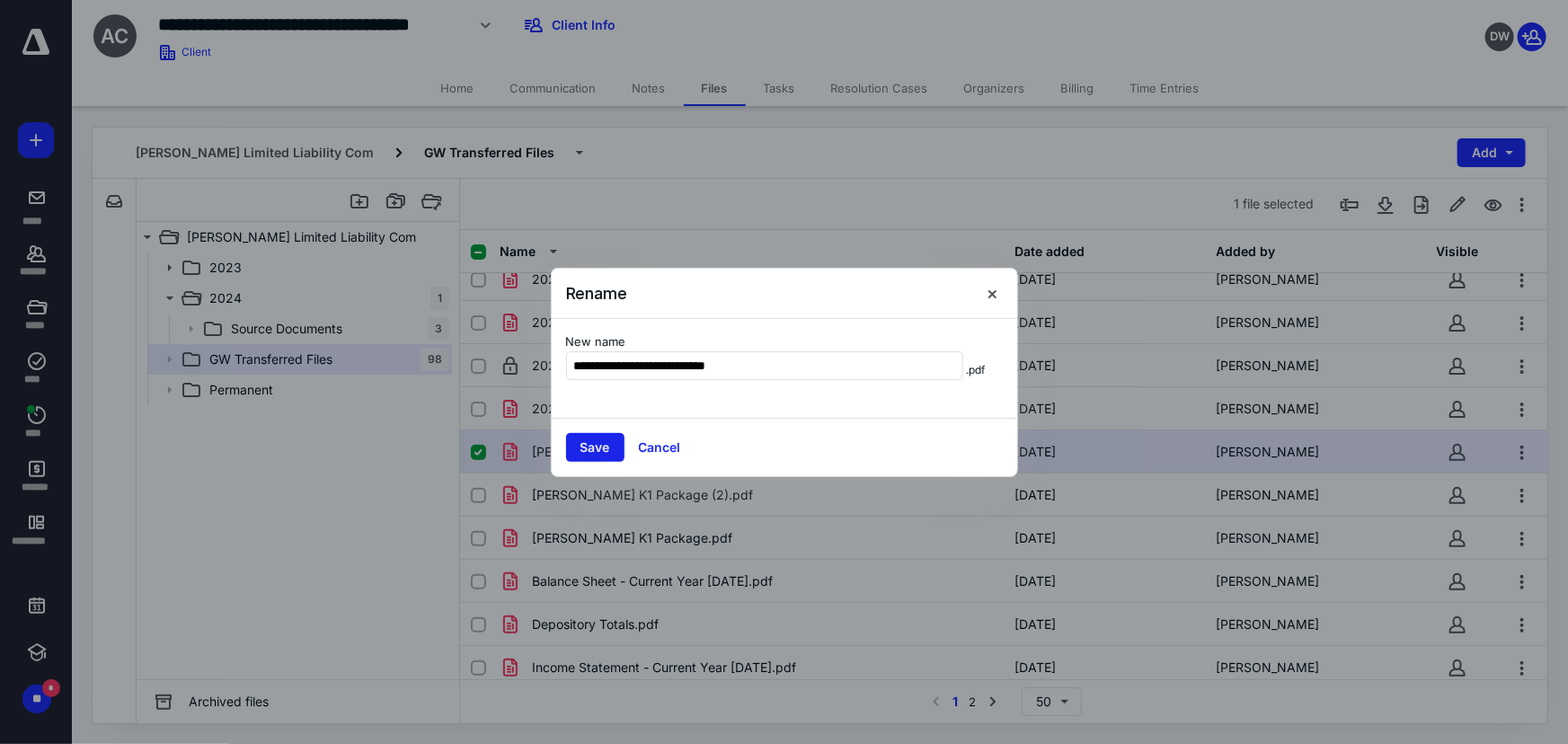 type on "**********" 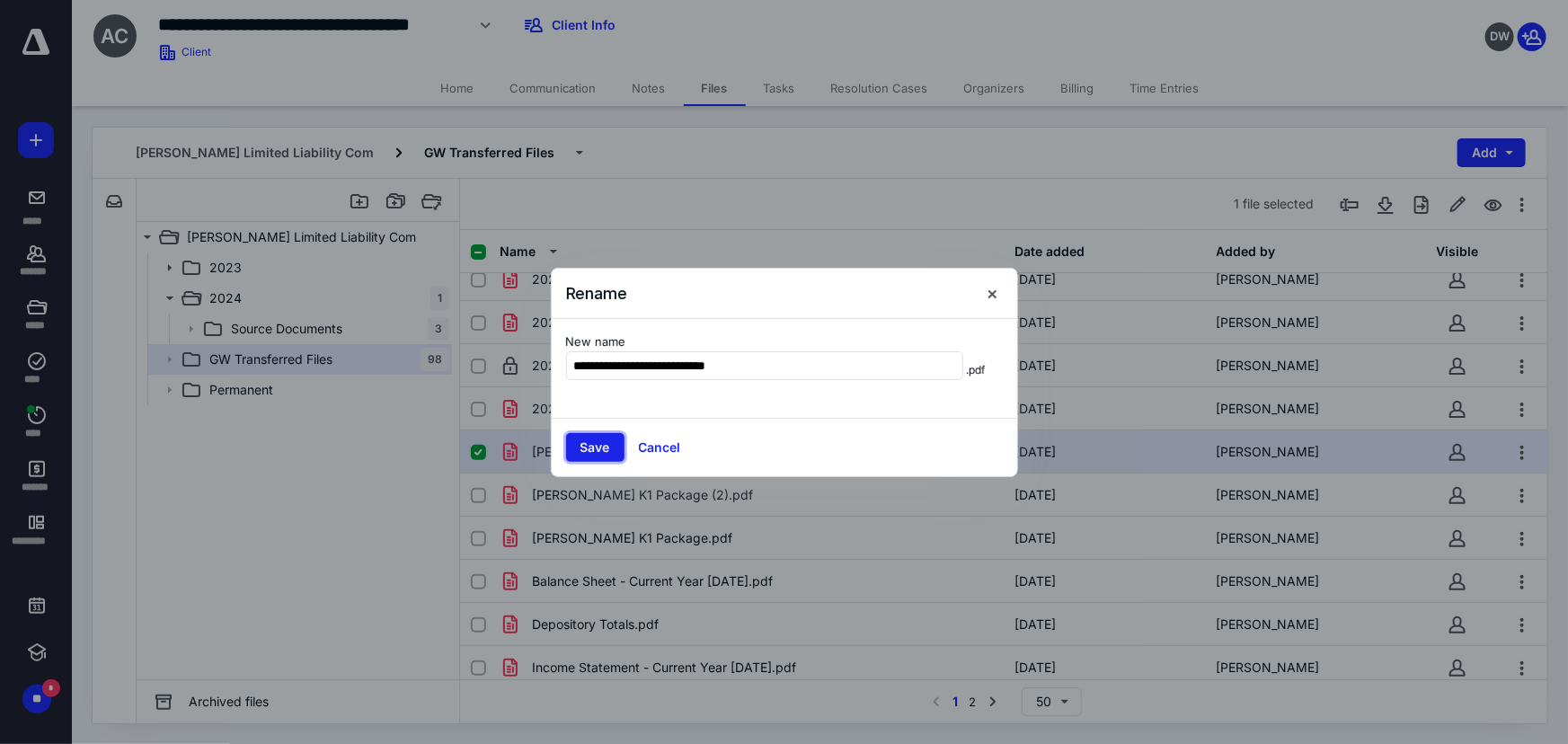 click on "Save" at bounding box center (595, 447) 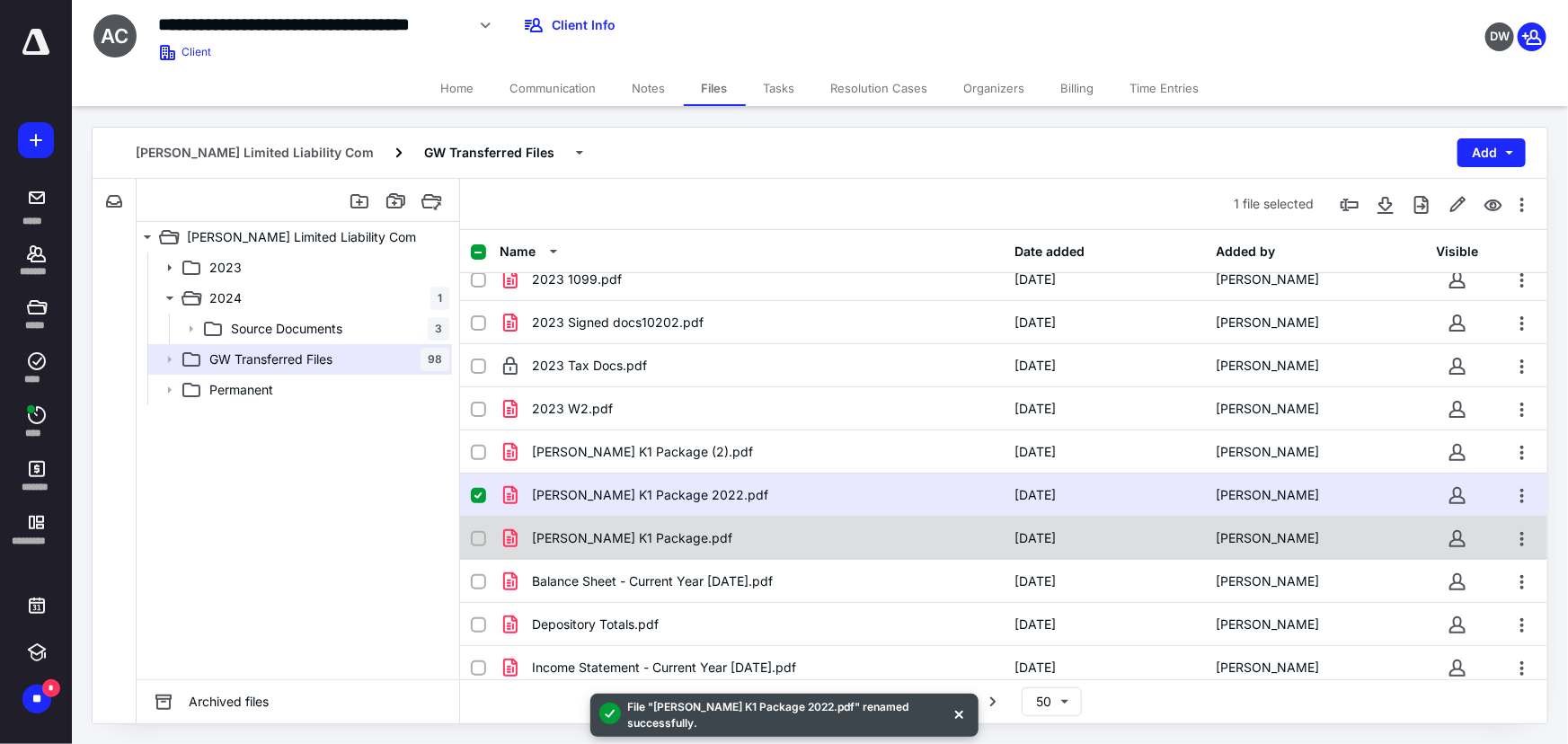 click on "April McGrath K1 Package.pdf" at bounding box center [751, 538] 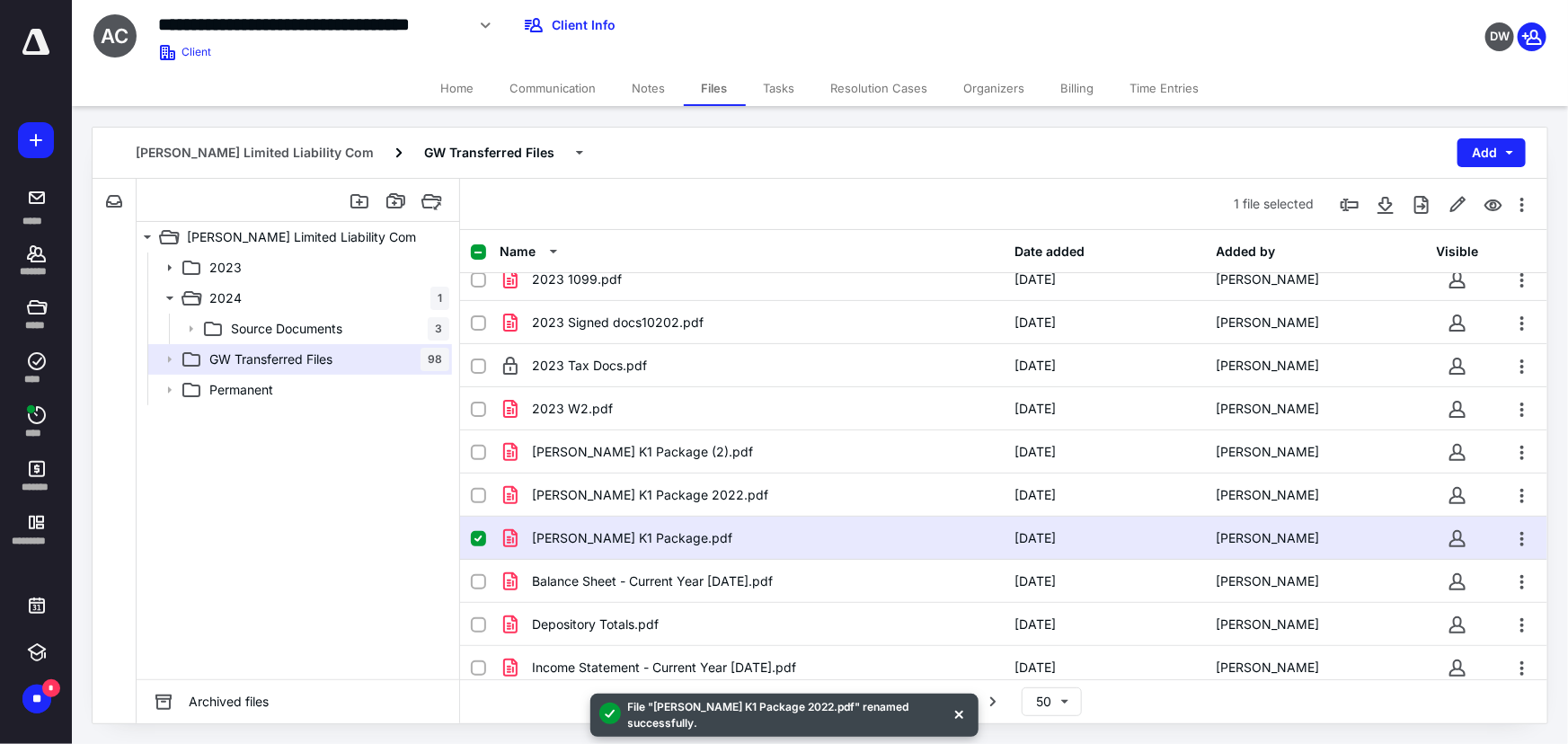 click on "April McGrath K1 Package.pdf" at bounding box center [751, 538] 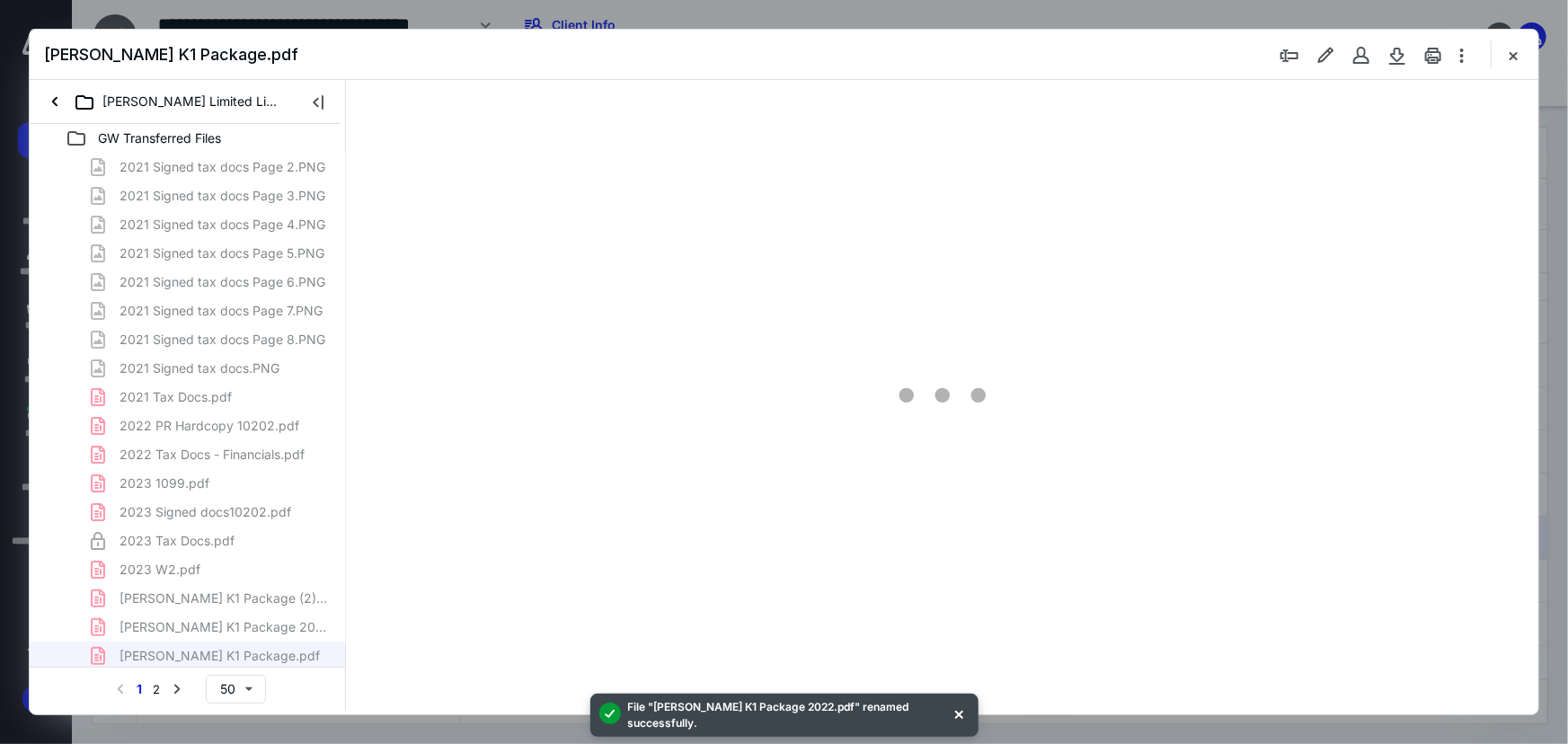 scroll, scrollTop: 0, scrollLeft: 0, axis: both 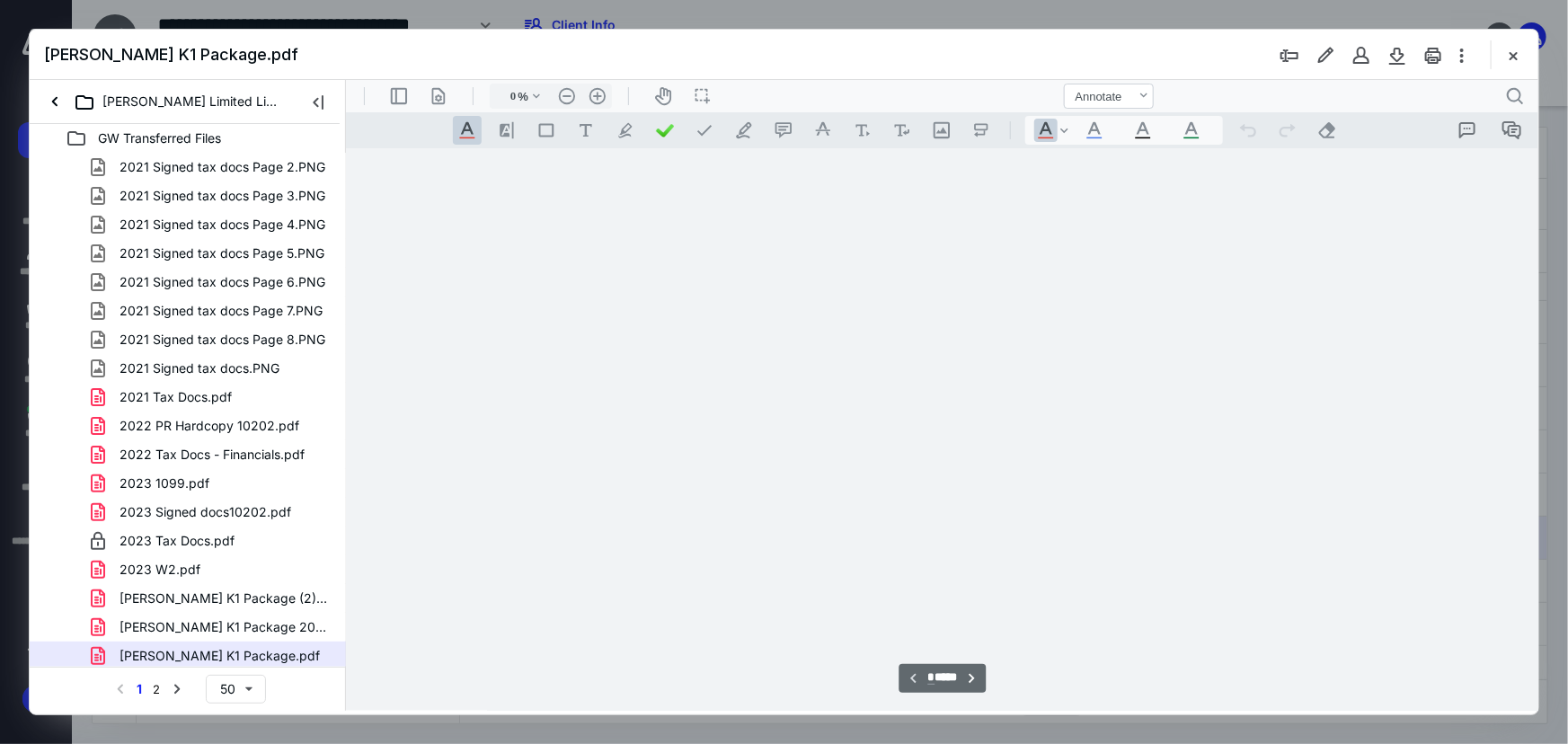 type on "79" 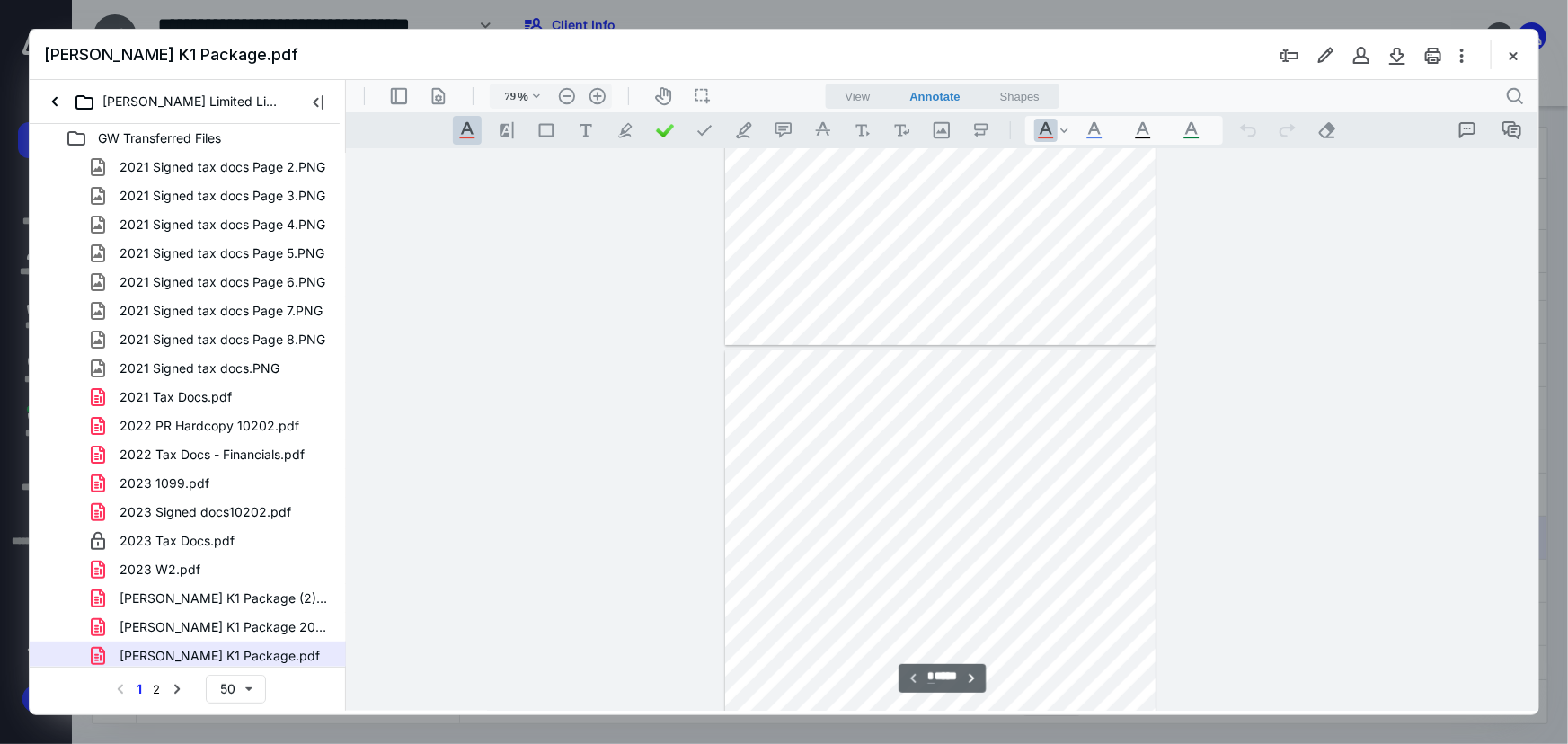 scroll, scrollTop: 479, scrollLeft: 0, axis: vertical 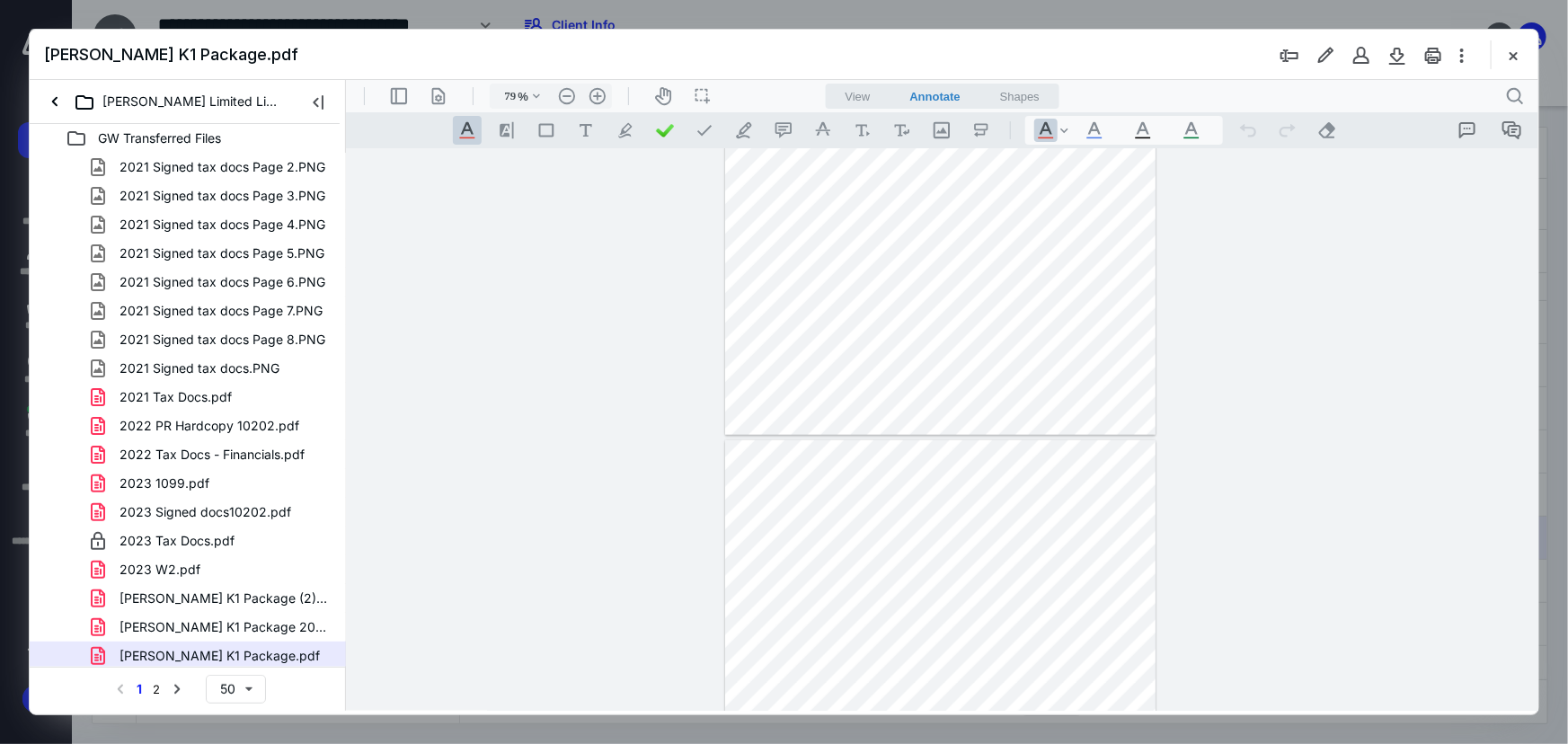 type on "*" 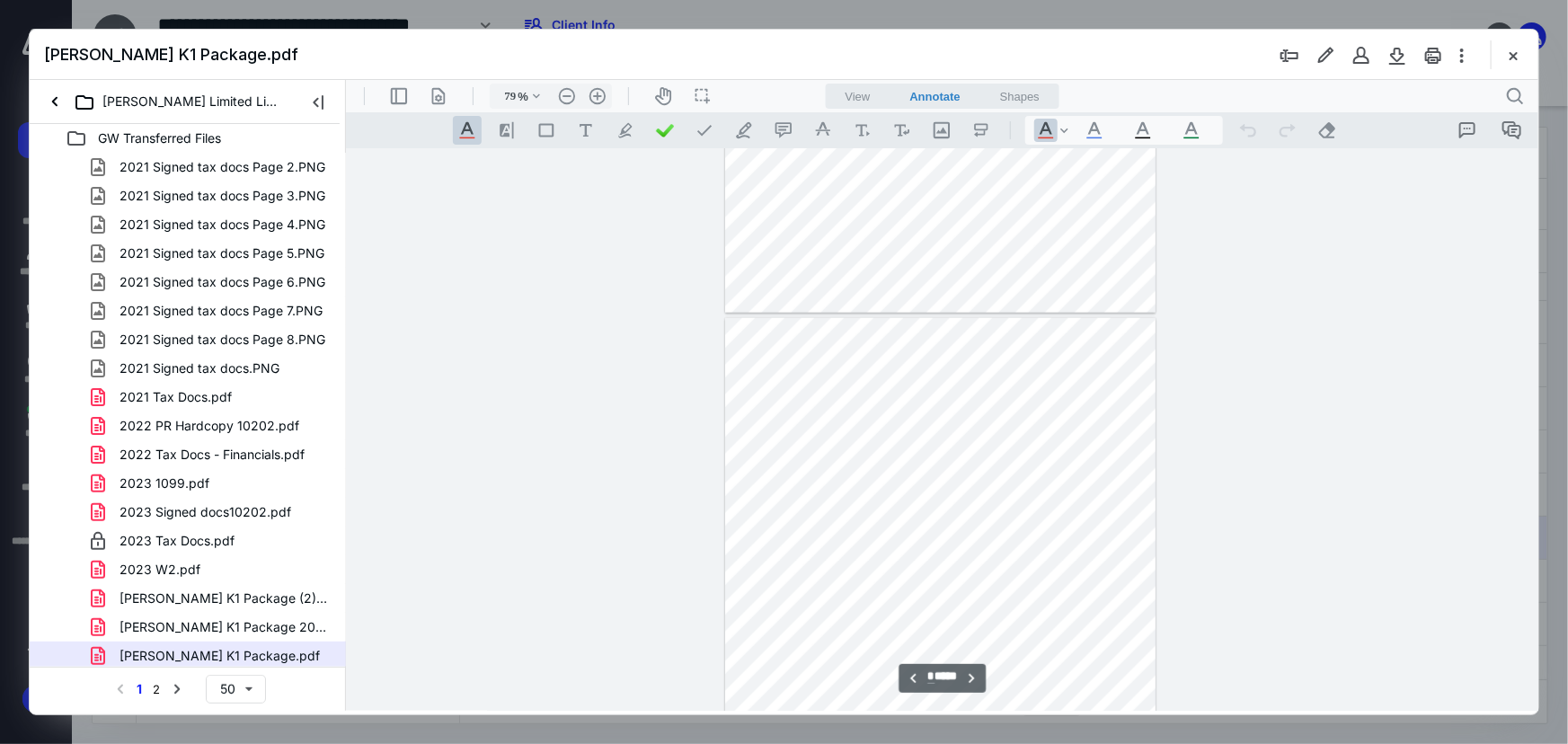 scroll, scrollTop: 1132, scrollLeft: 0, axis: vertical 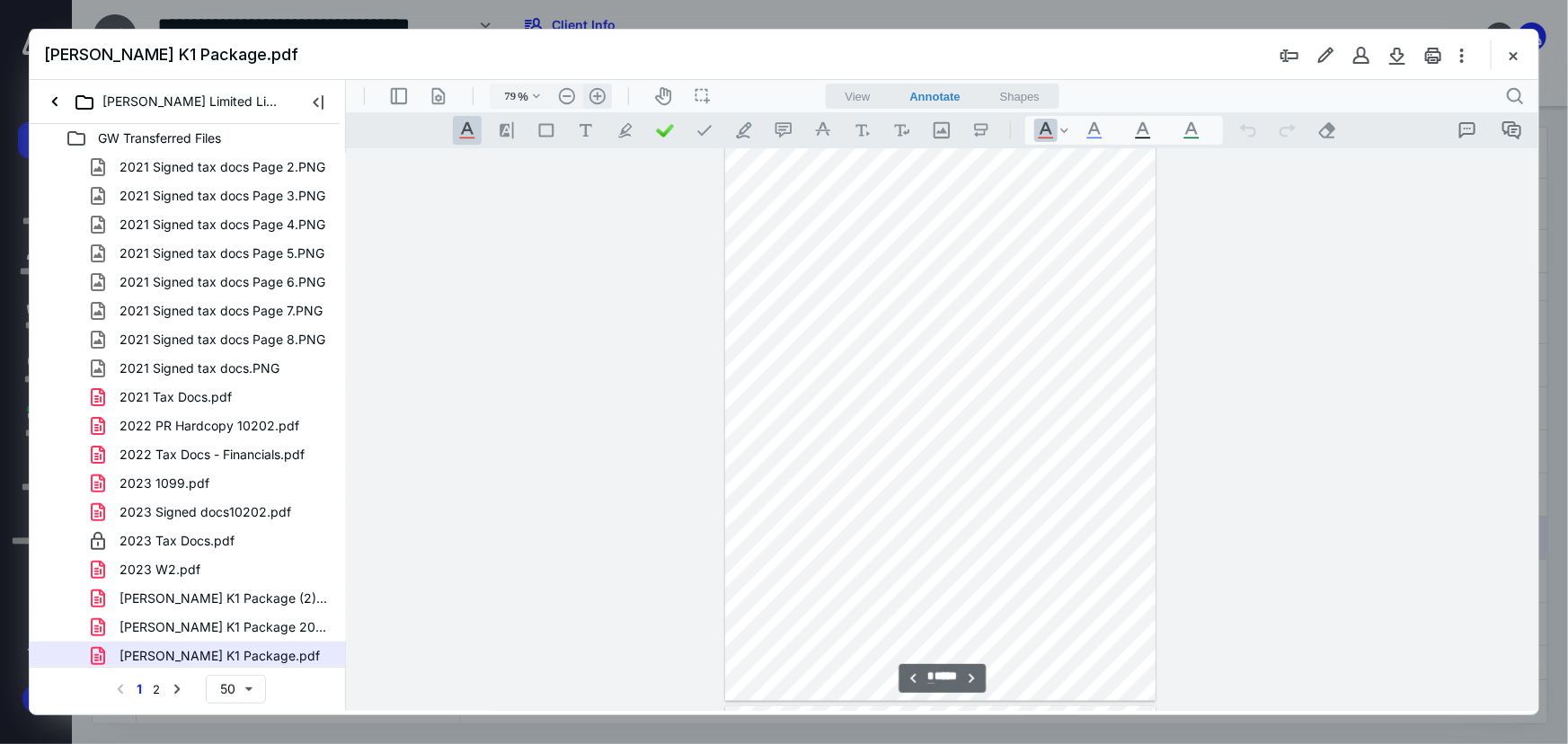 click on ".cls-1{fill:#abb0c4;} icon - header - zoom - in - line" at bounding box center (597, 95) 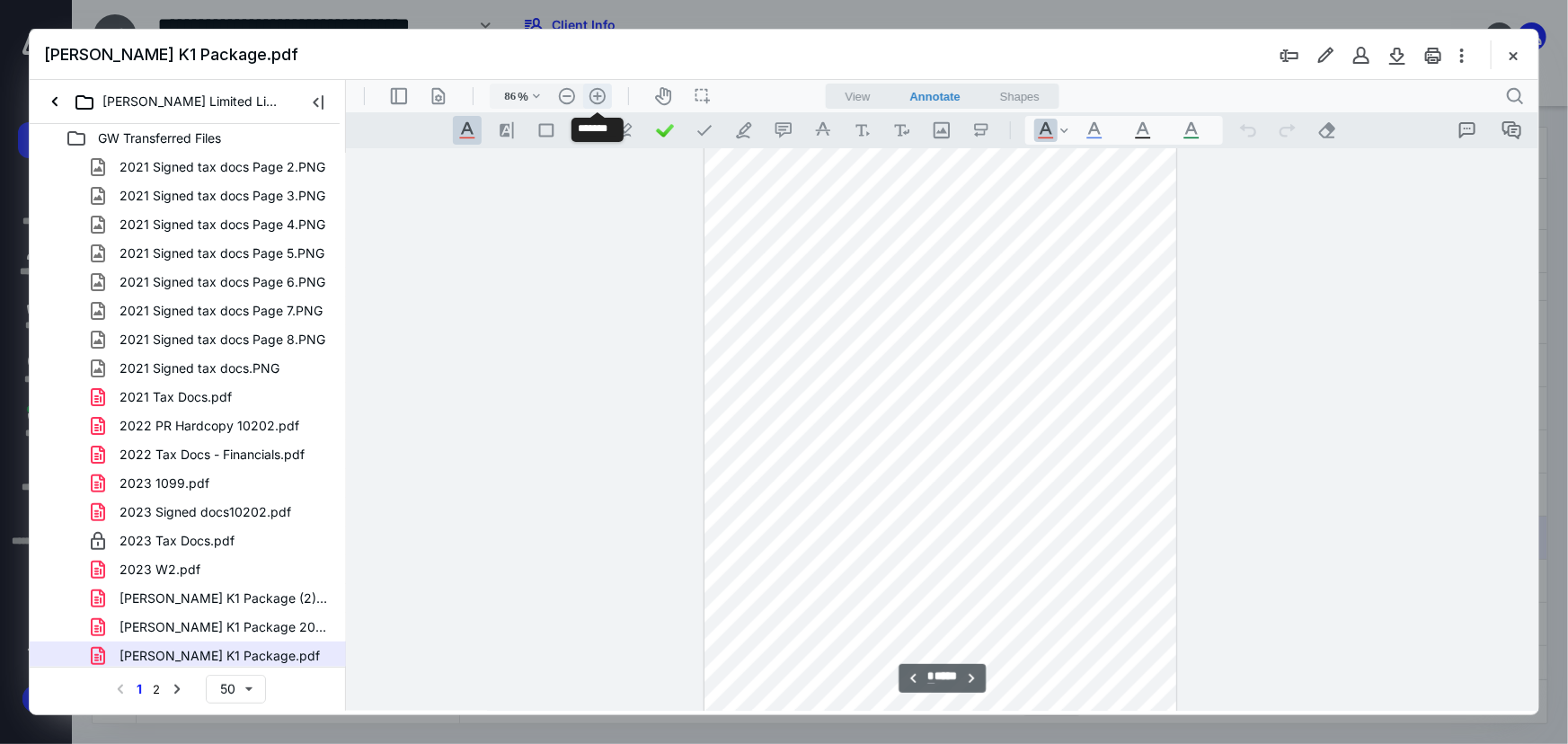 click on ".cls-1{fill:#abb0c4;} icon - header - zoom - in - line" at bounding box center (597, 95) 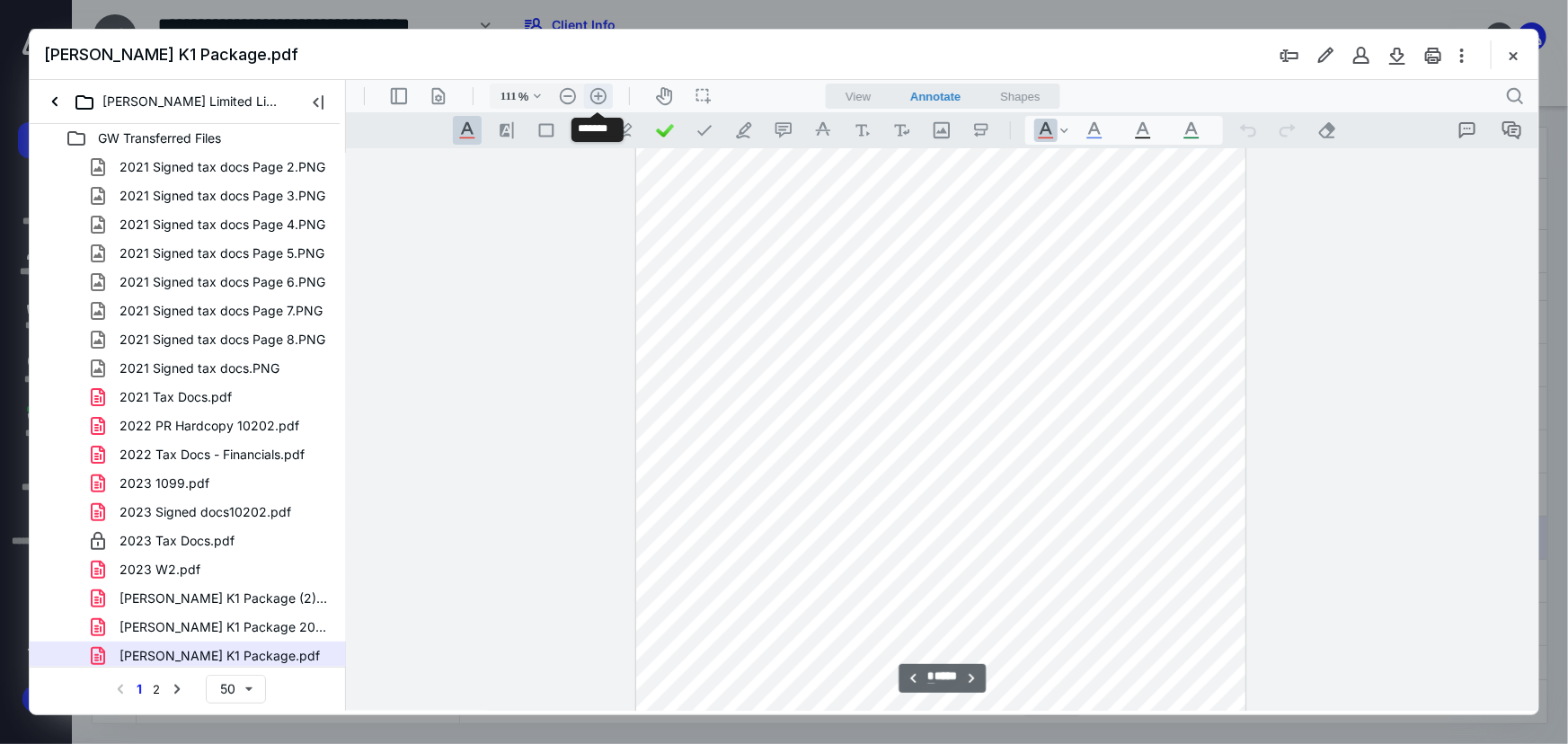 click on ".cls-1{fill:#abb0c4;} icon - header - zoom - in - line" at bounding box center [598, 95] 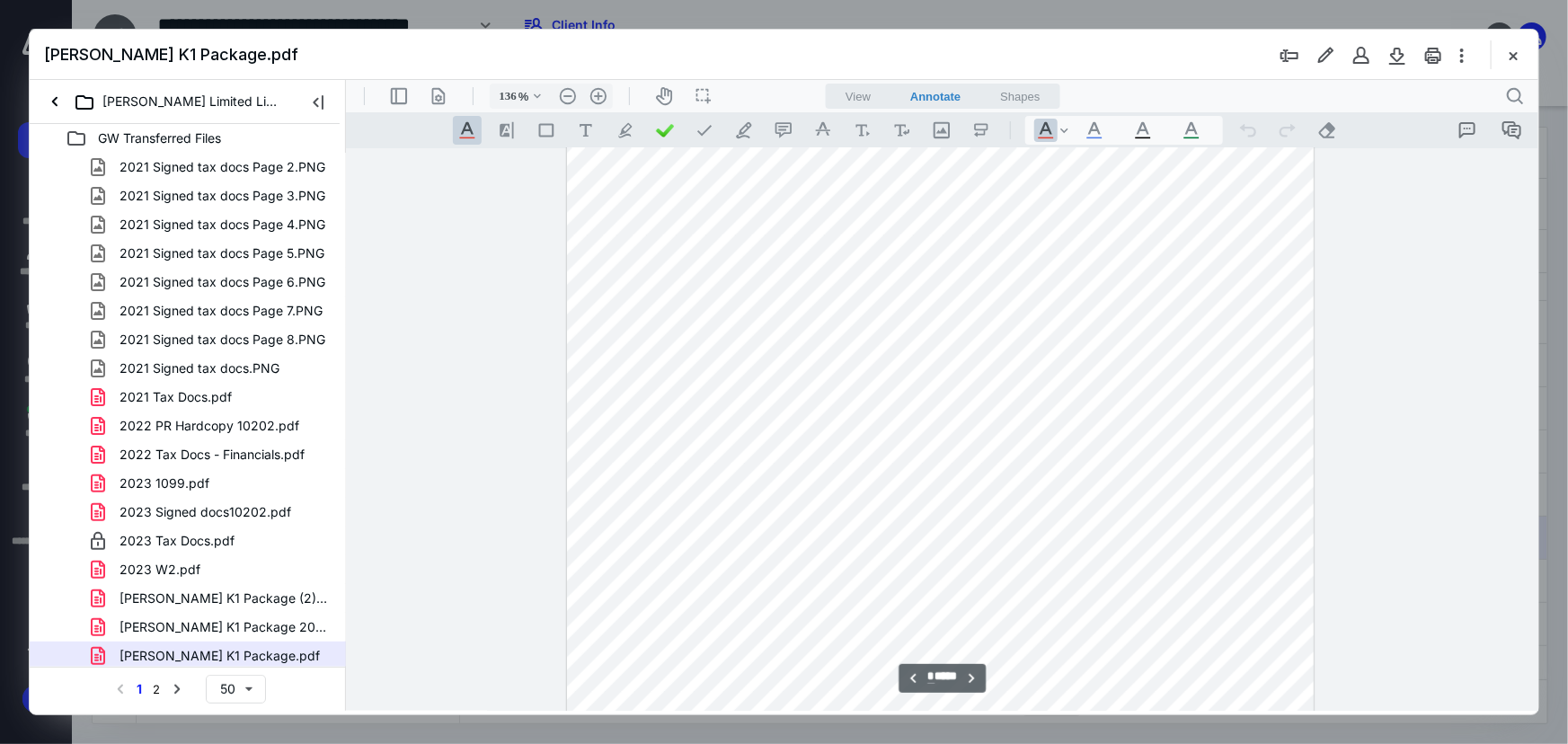scroll, scrollTop: 1982, scrollLeft: 0, axis: vertical 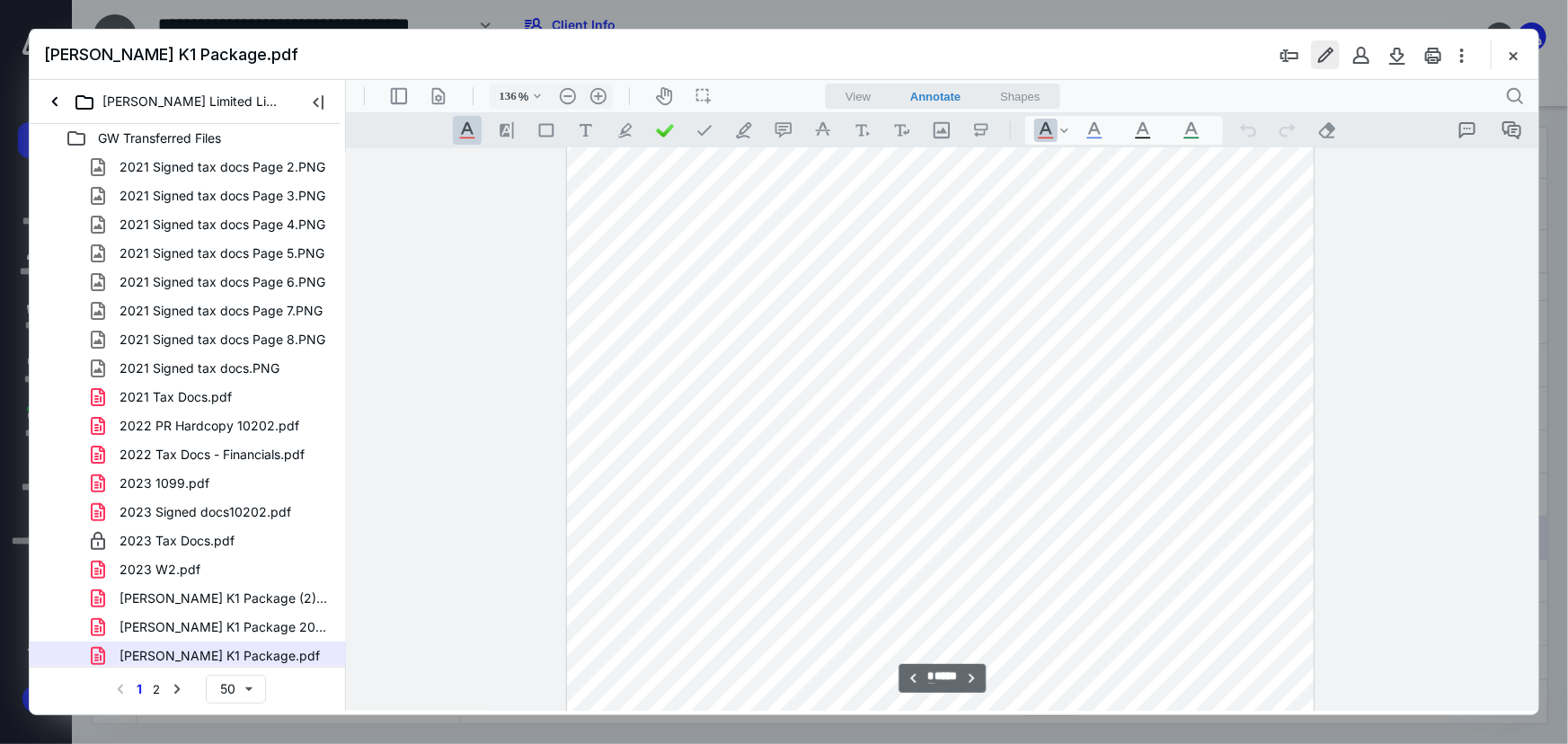 click at bounding box center [1325, 55] 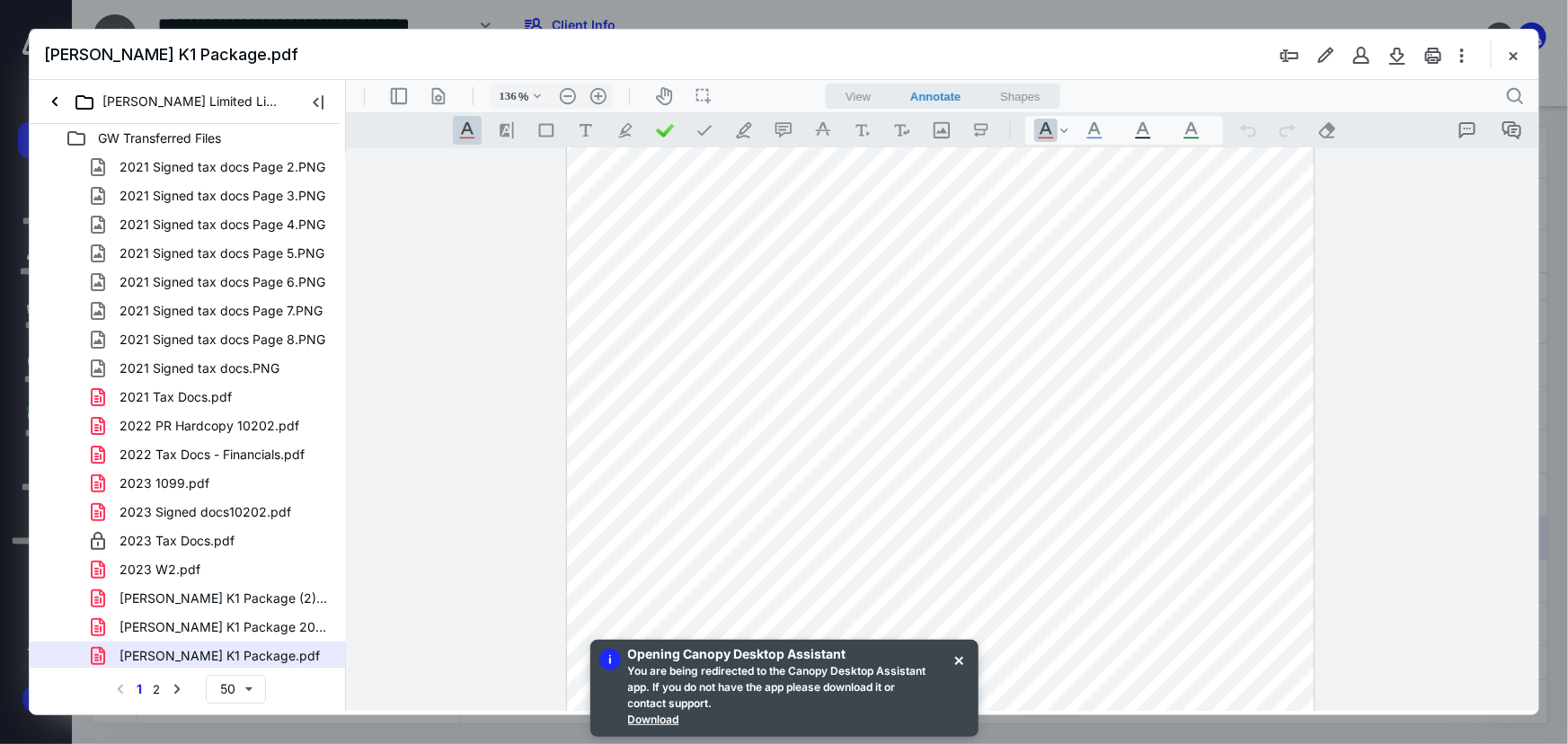 drag, startPoint x: 1503, startPoint y: 54, endPoint x: 1426, endPoint y: 127, distance: 106.10372 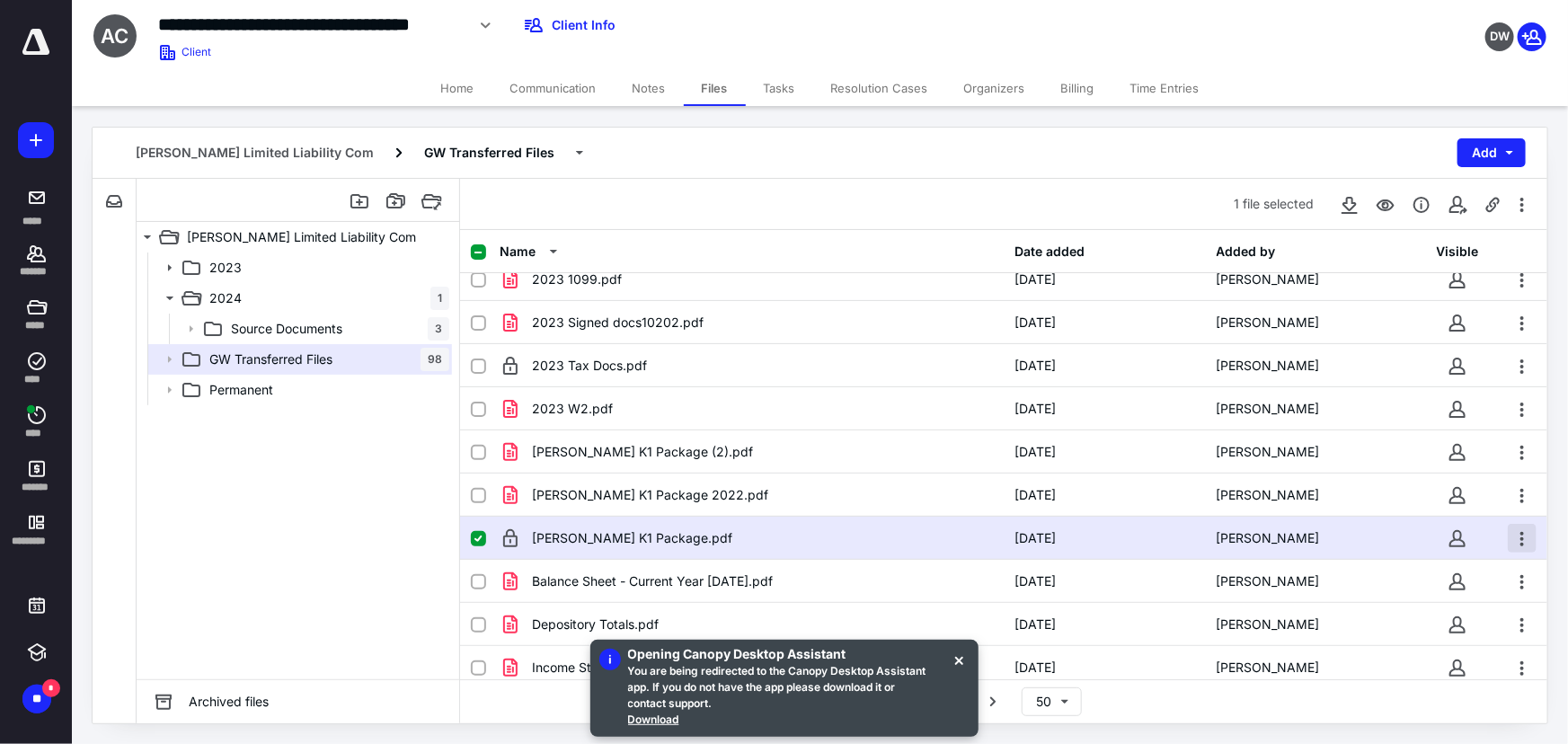 click at bounding box center (1522, 538) 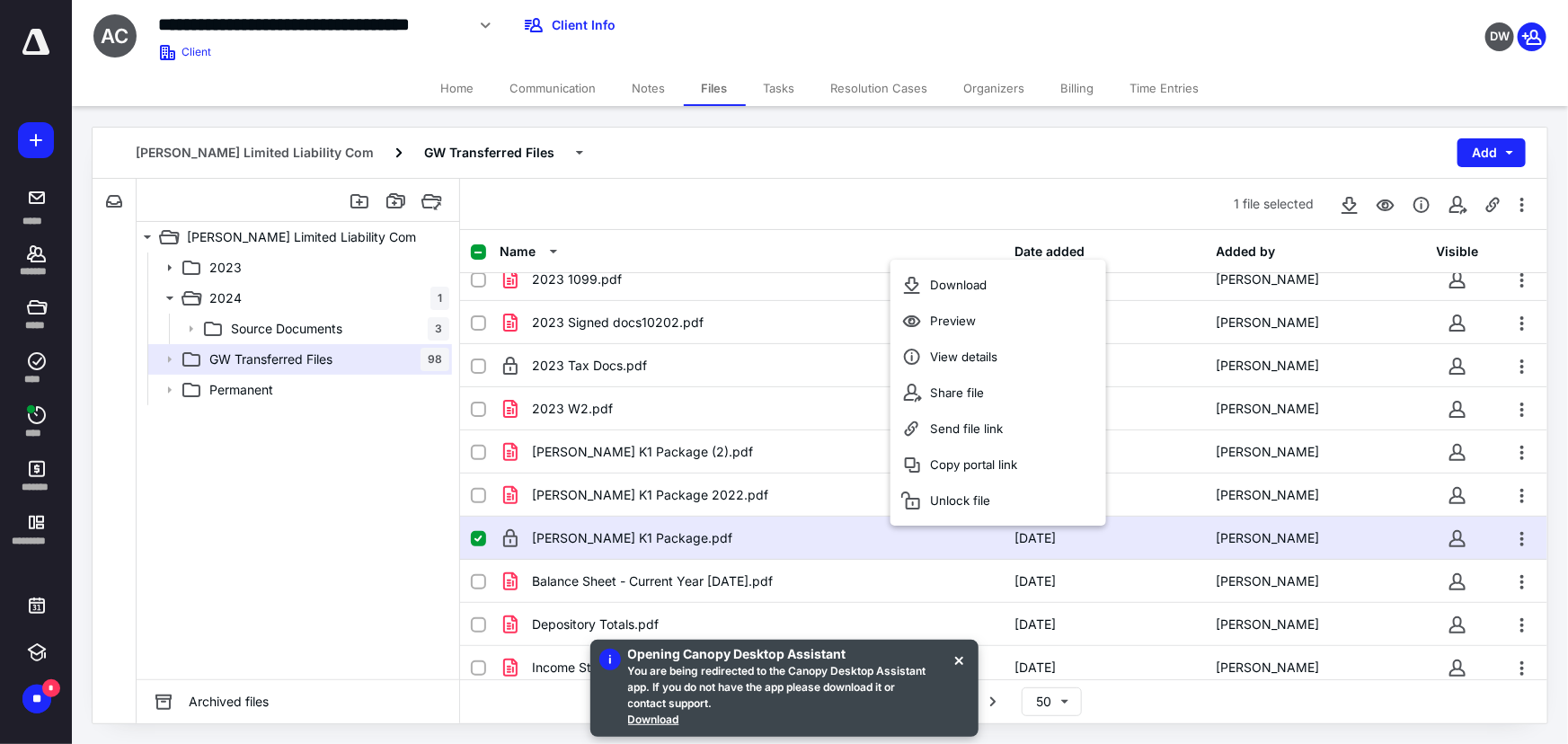 click on "April McGrath K1 Package.pdf" at bounding box center [751, 538] 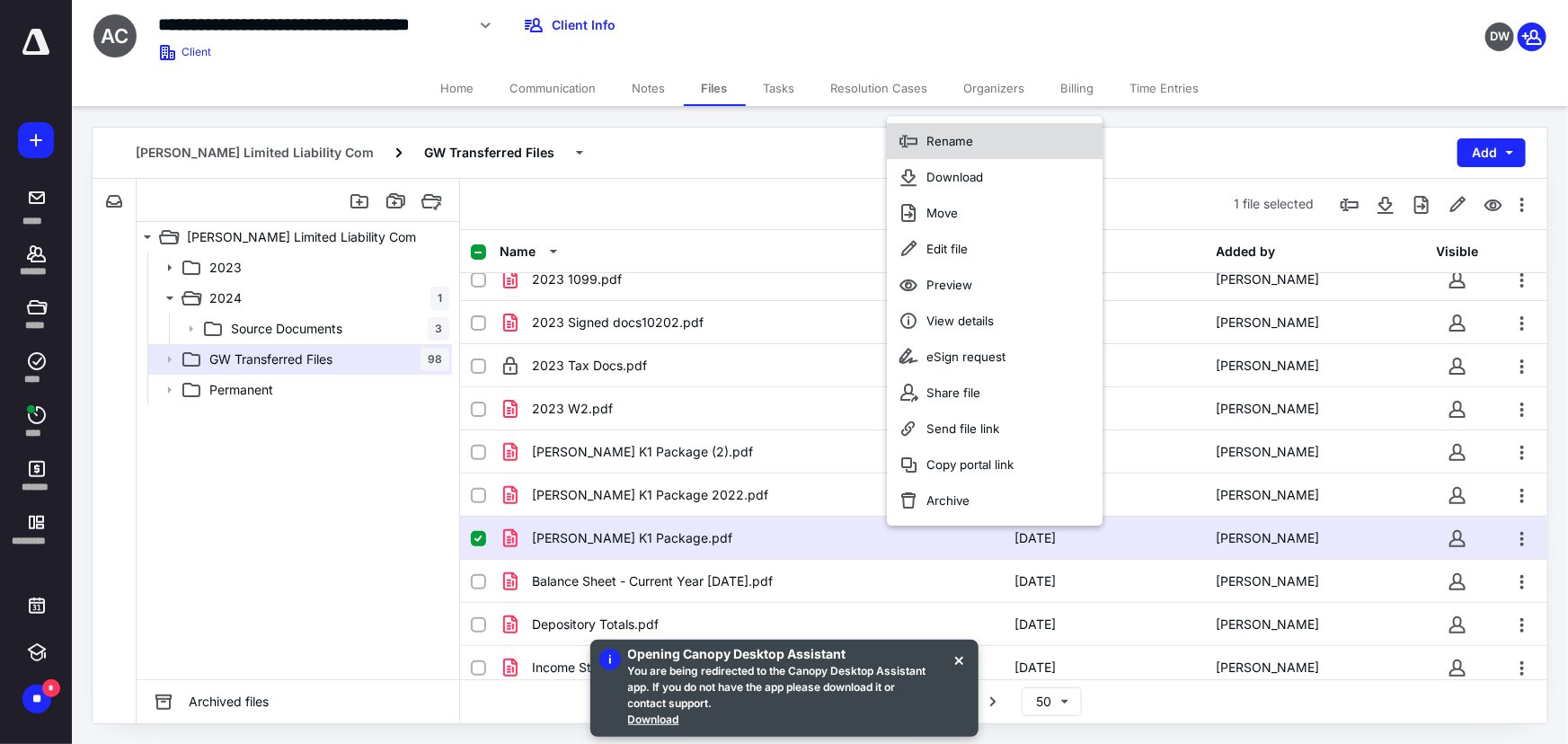 click on "Rename" at bounding box center (950, 141) 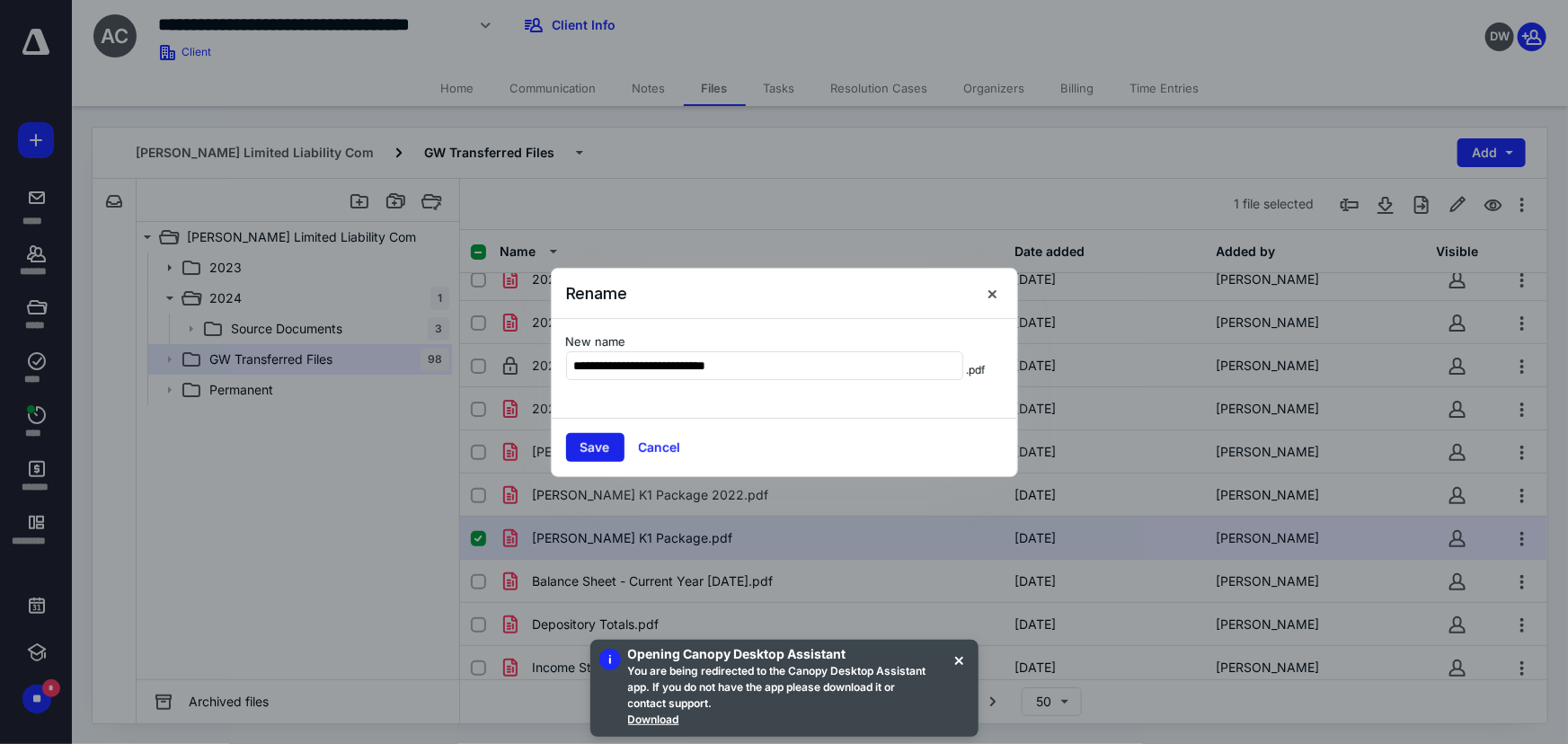 type on "**********" 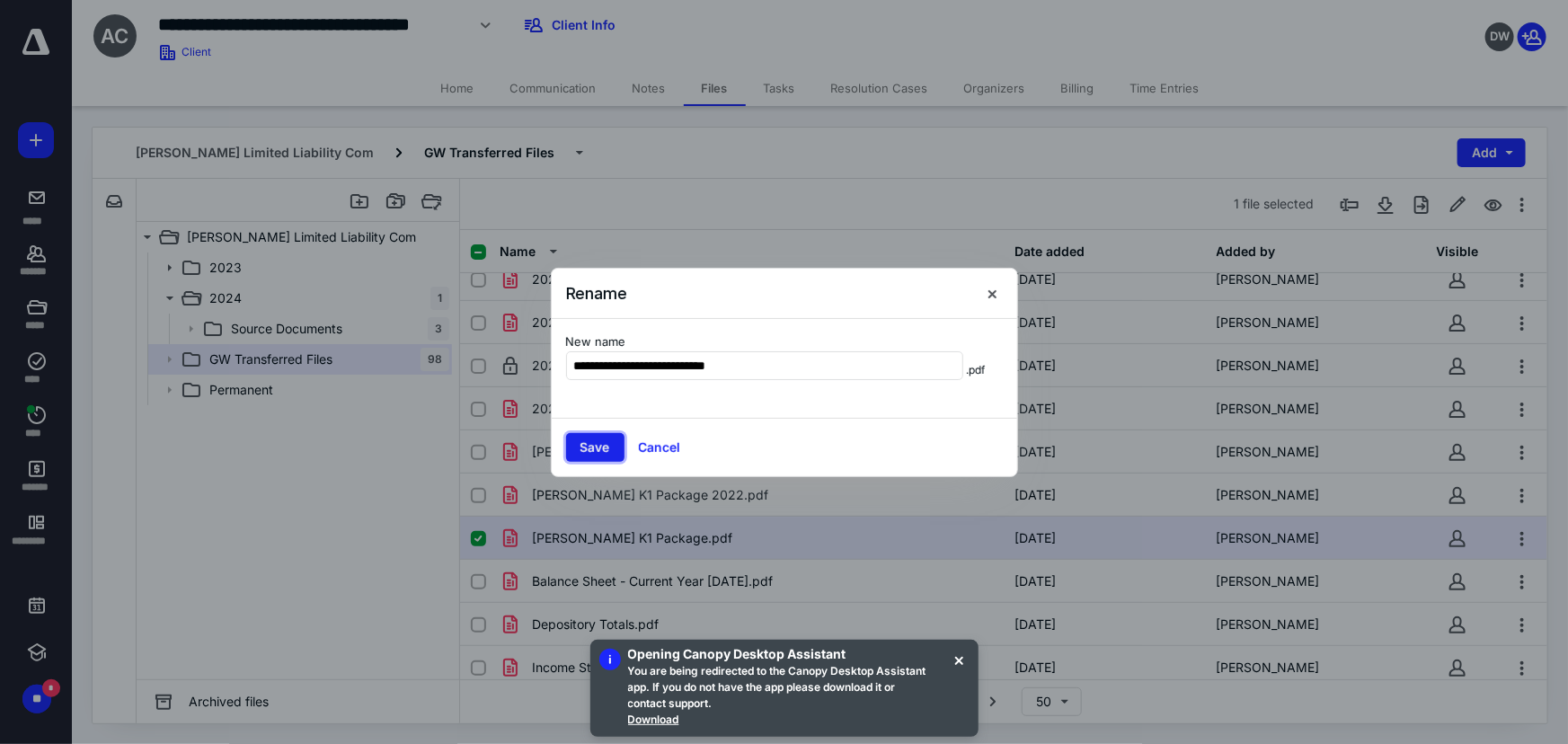 click on "Save" at bounding box center (595, 447) 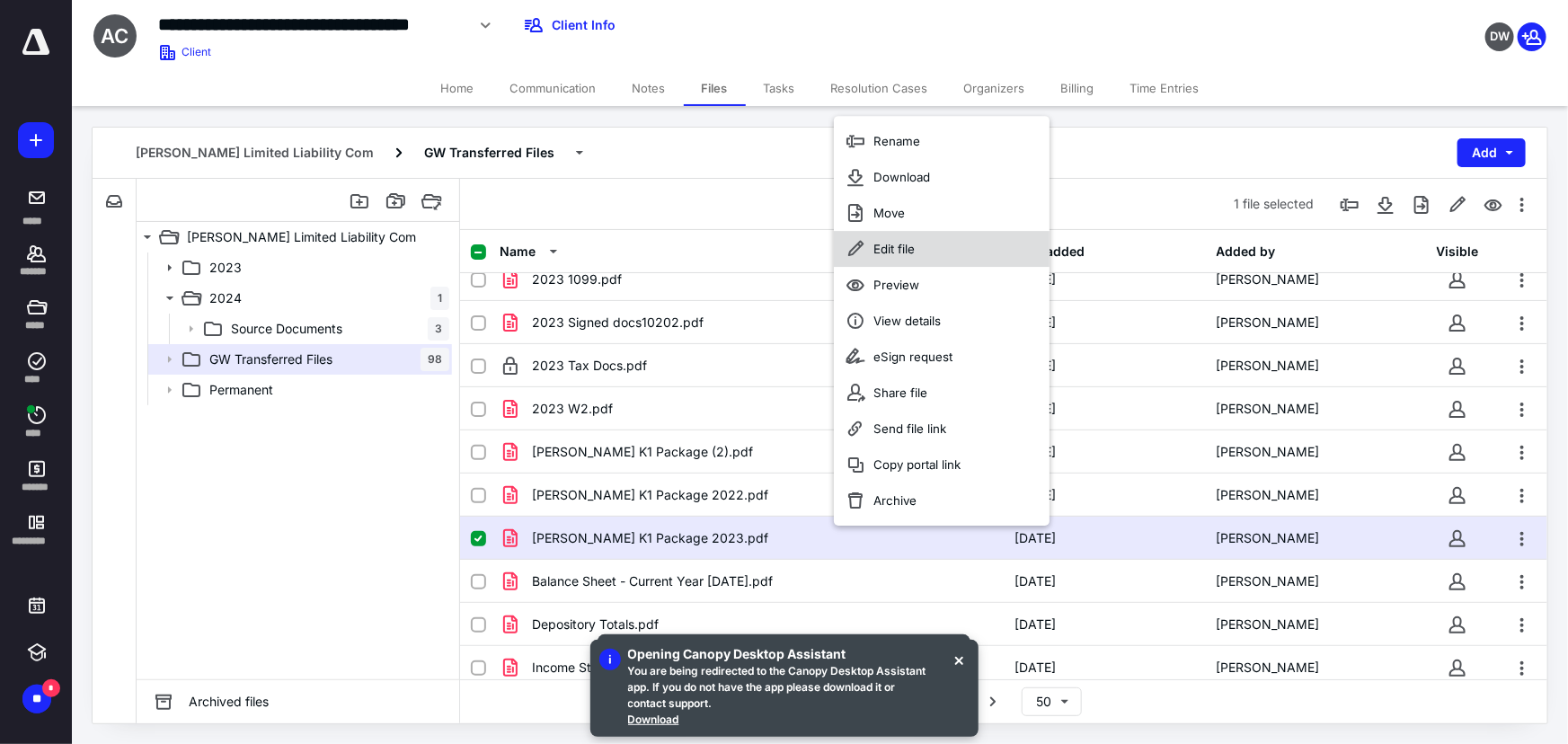 click on "Edit file" at bounding box center [894, 249] 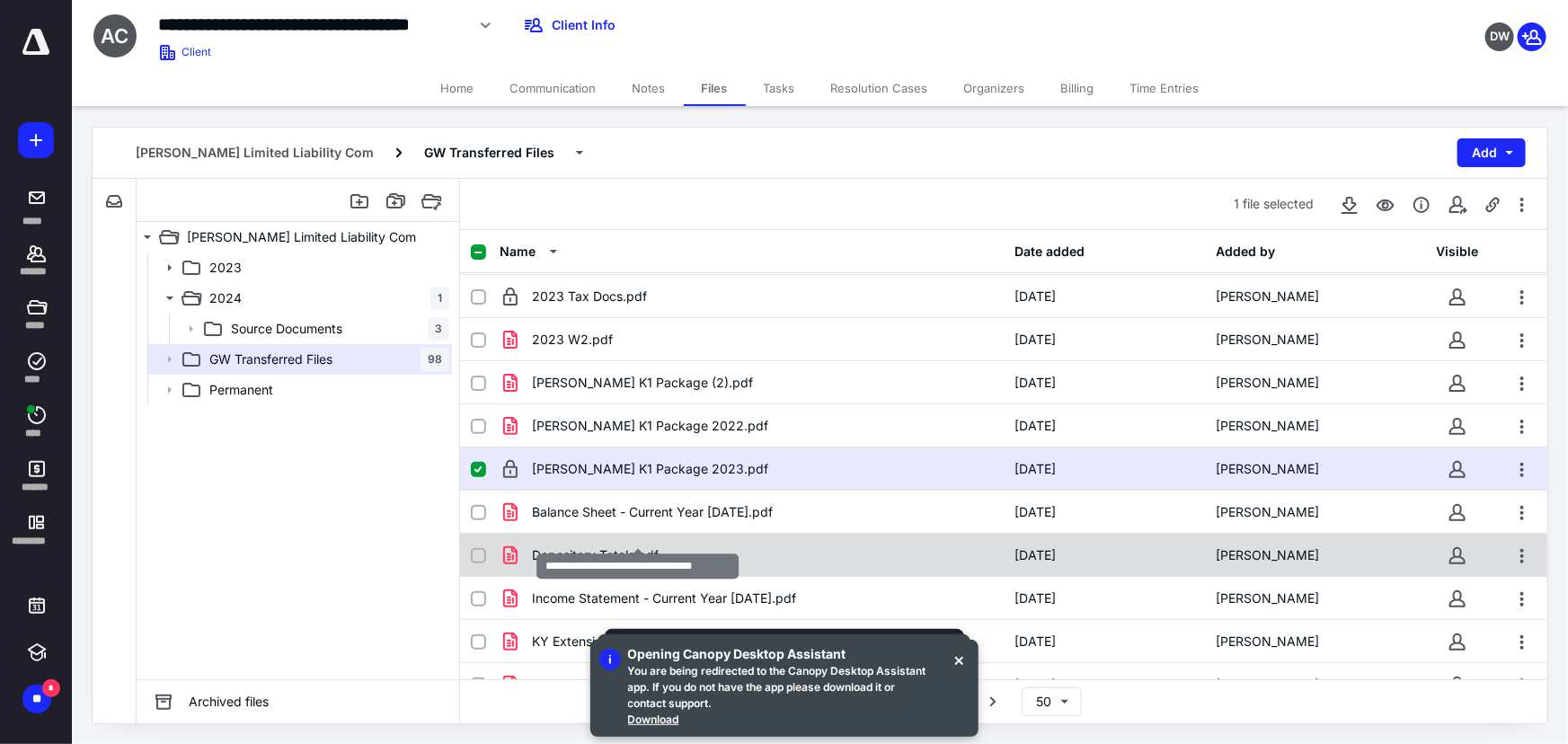 scroll, scrollTop: 653, scrollLeft: 0, axis: vertical 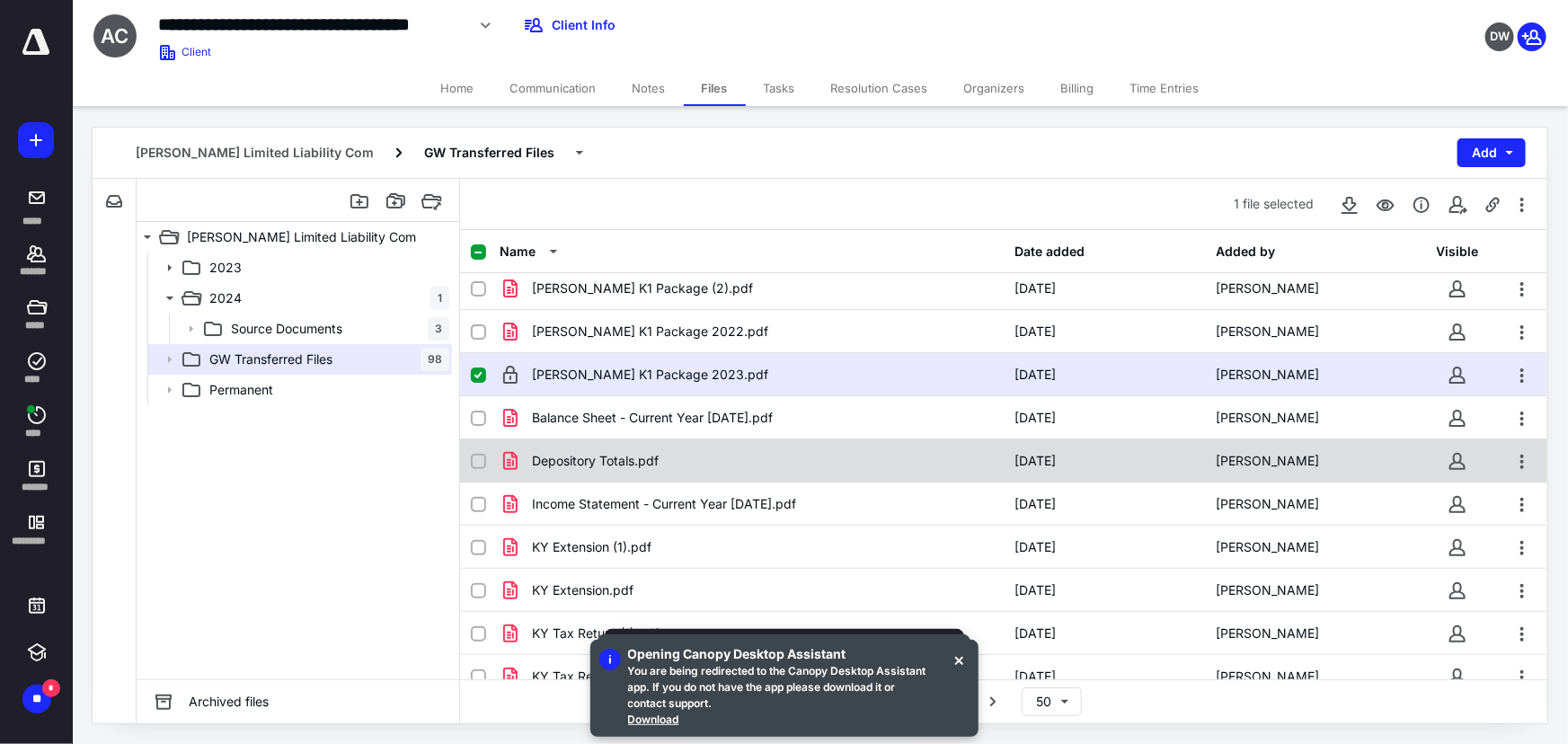 click on "Depository Totals.pdf" at bounding box center (751, 461) 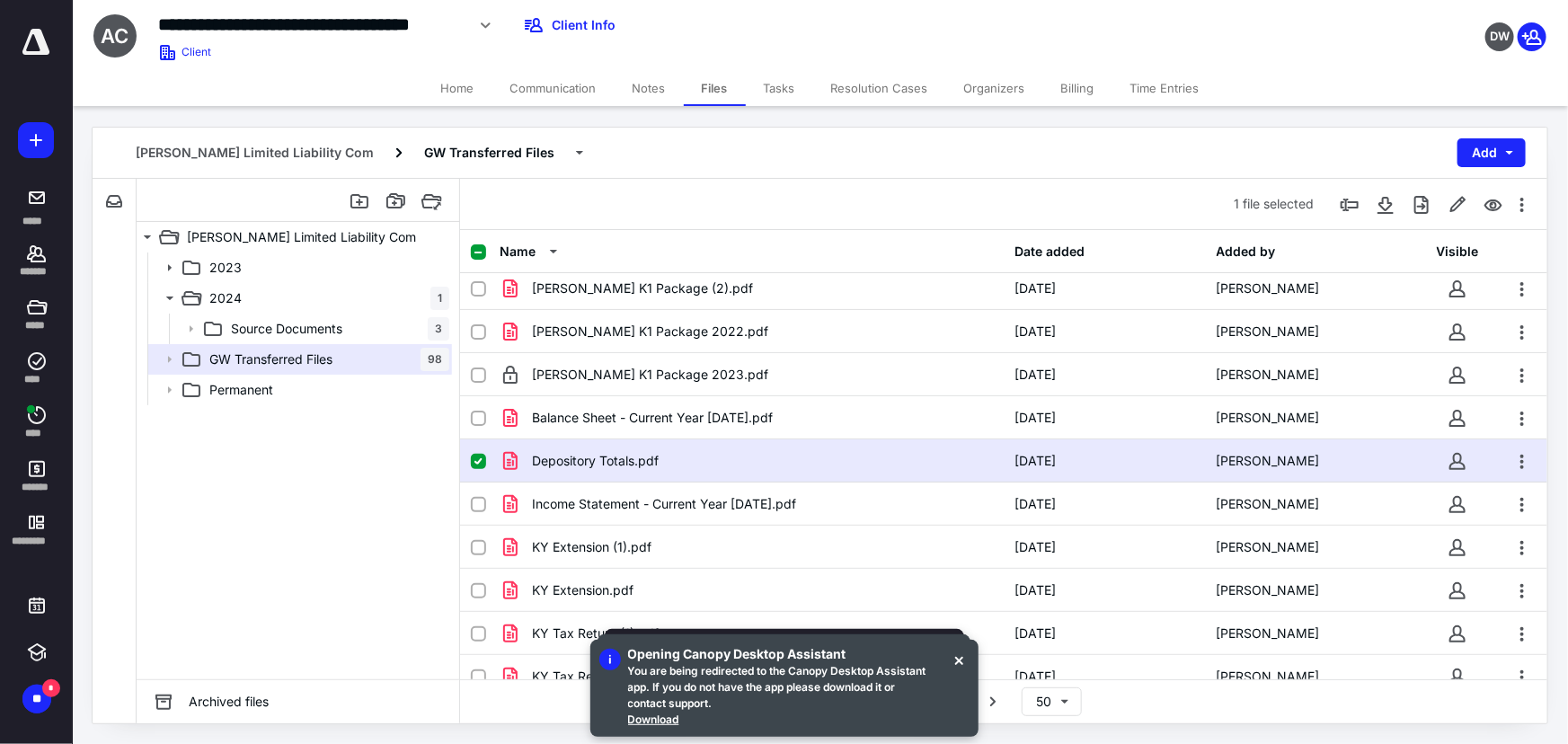 click on "Depository Totals.pdf" at bounding box center (751, 461) 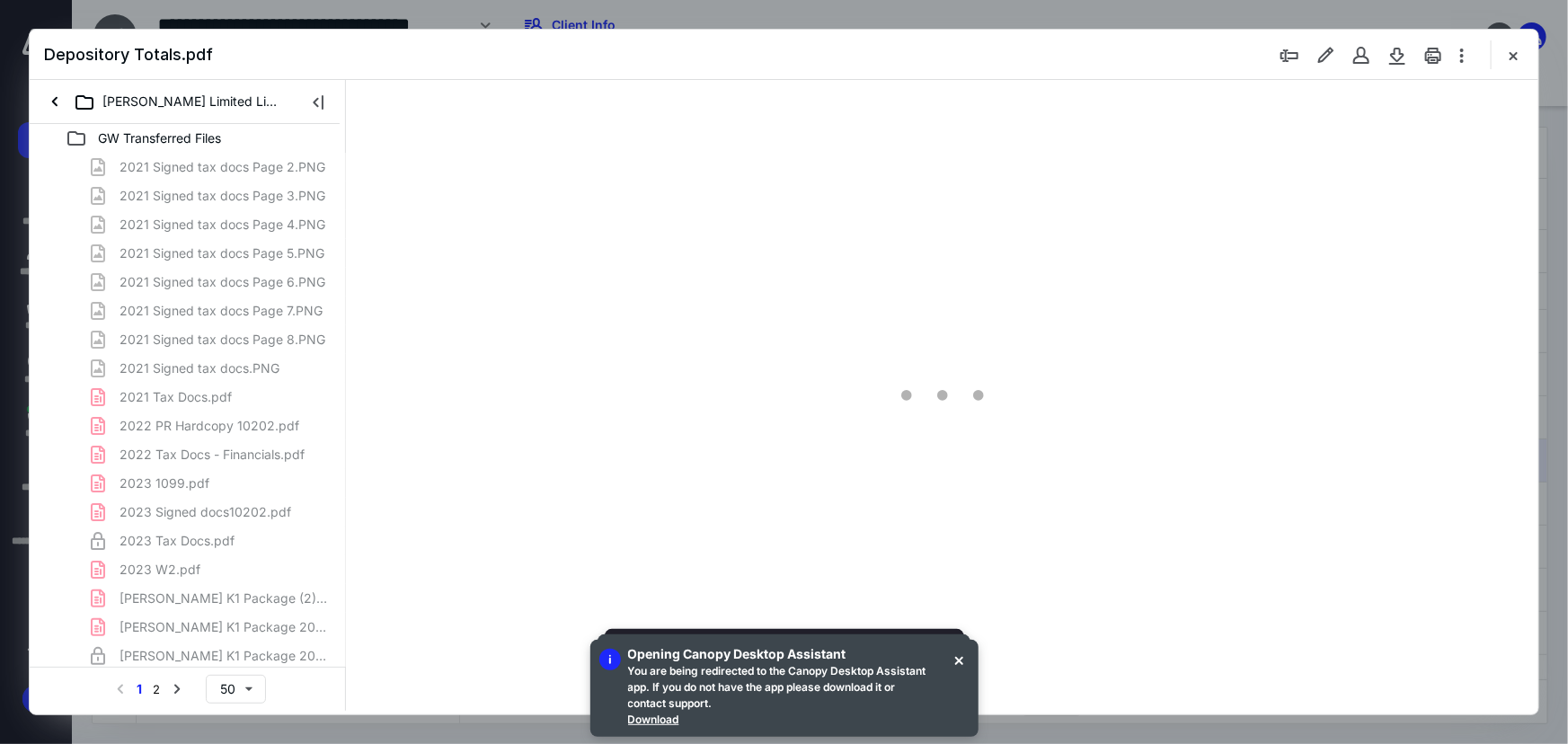 scroll, scrollTop: 0, scrollLeft: 0, axis: both 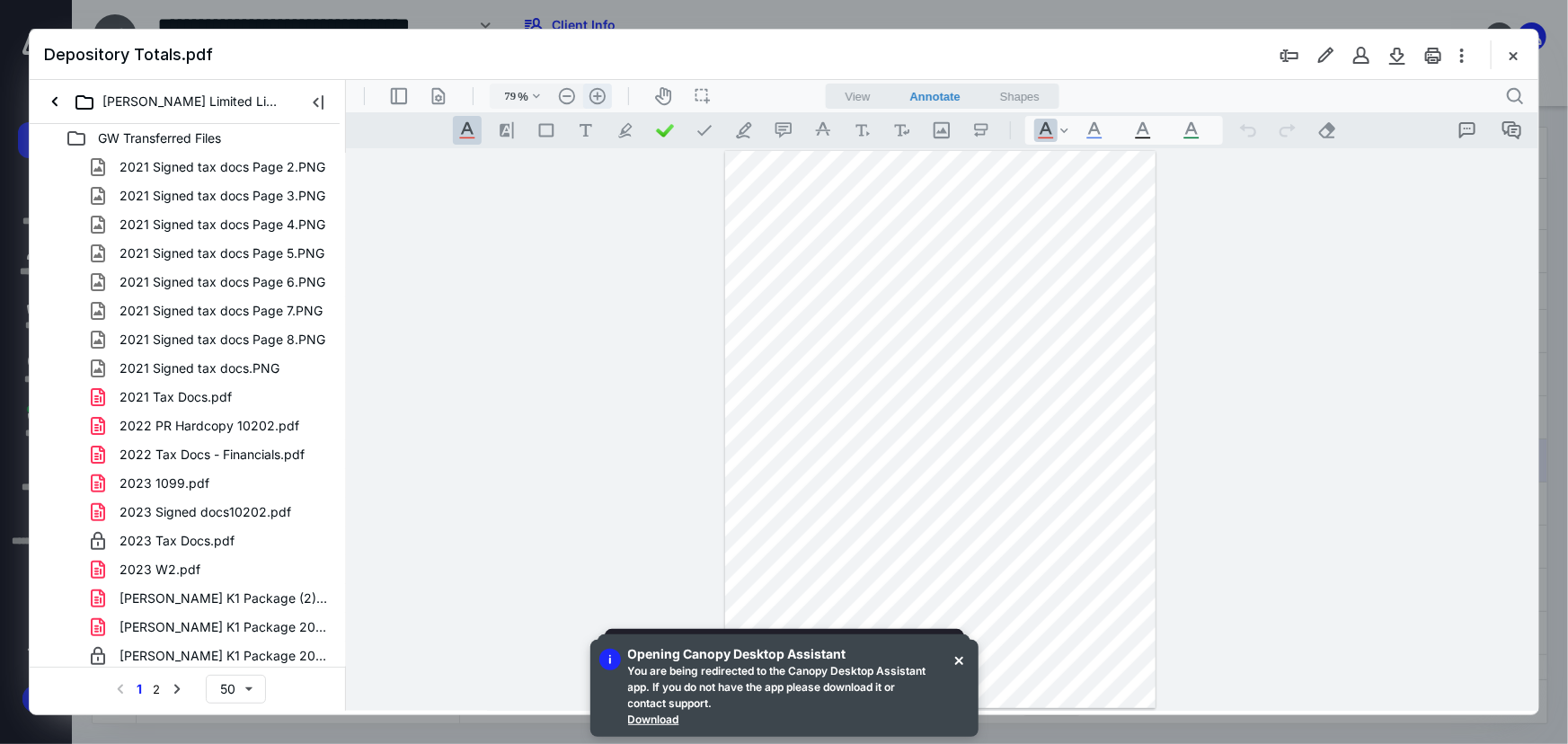 click on ".cls-1{fill:#abb0c4;} icon - header - zoom - in - line" at bounding box center [597, 95] 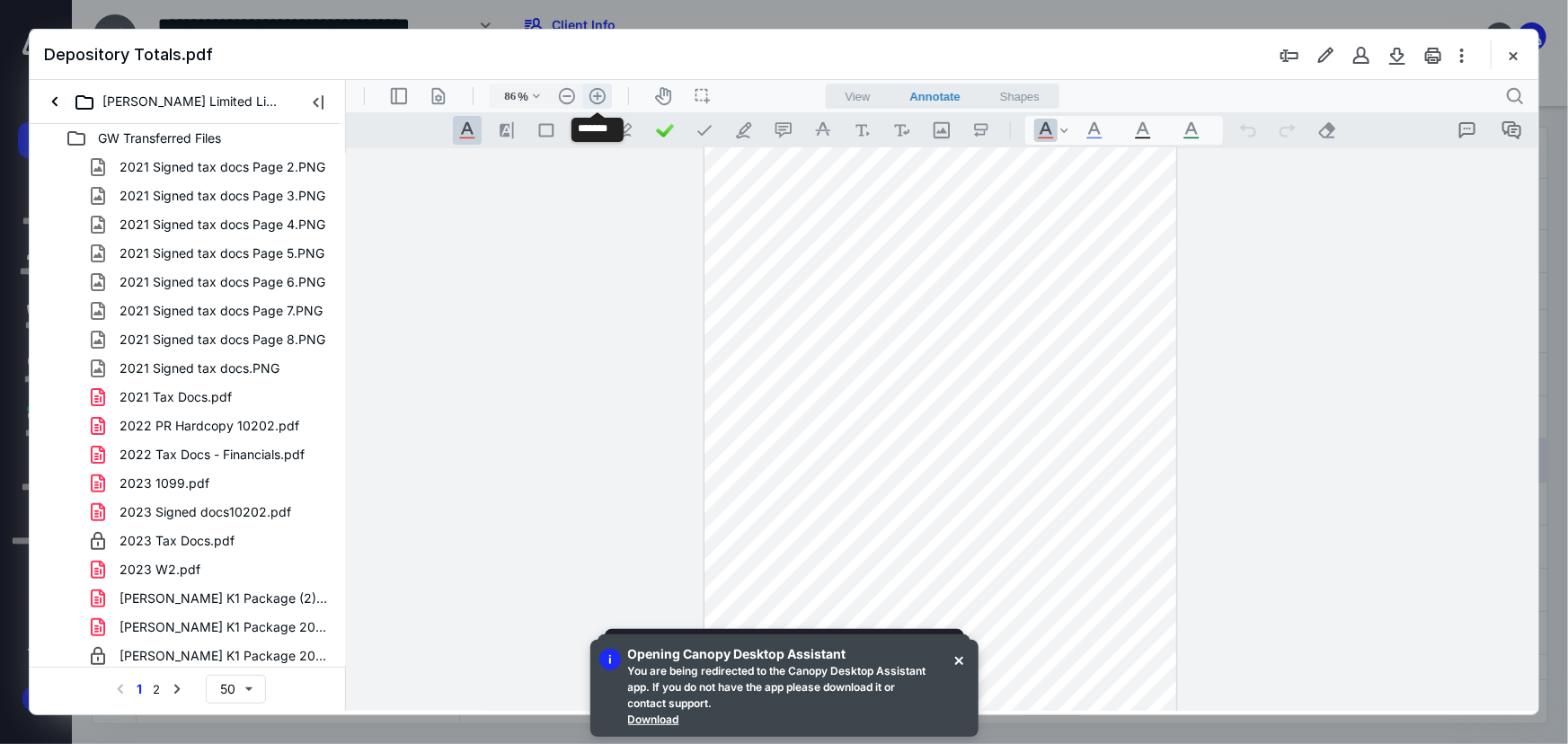 click on ".cls-1{fill:#abb0c4;} icon - header - zoom - in - line" at bounding box center (597, 95) 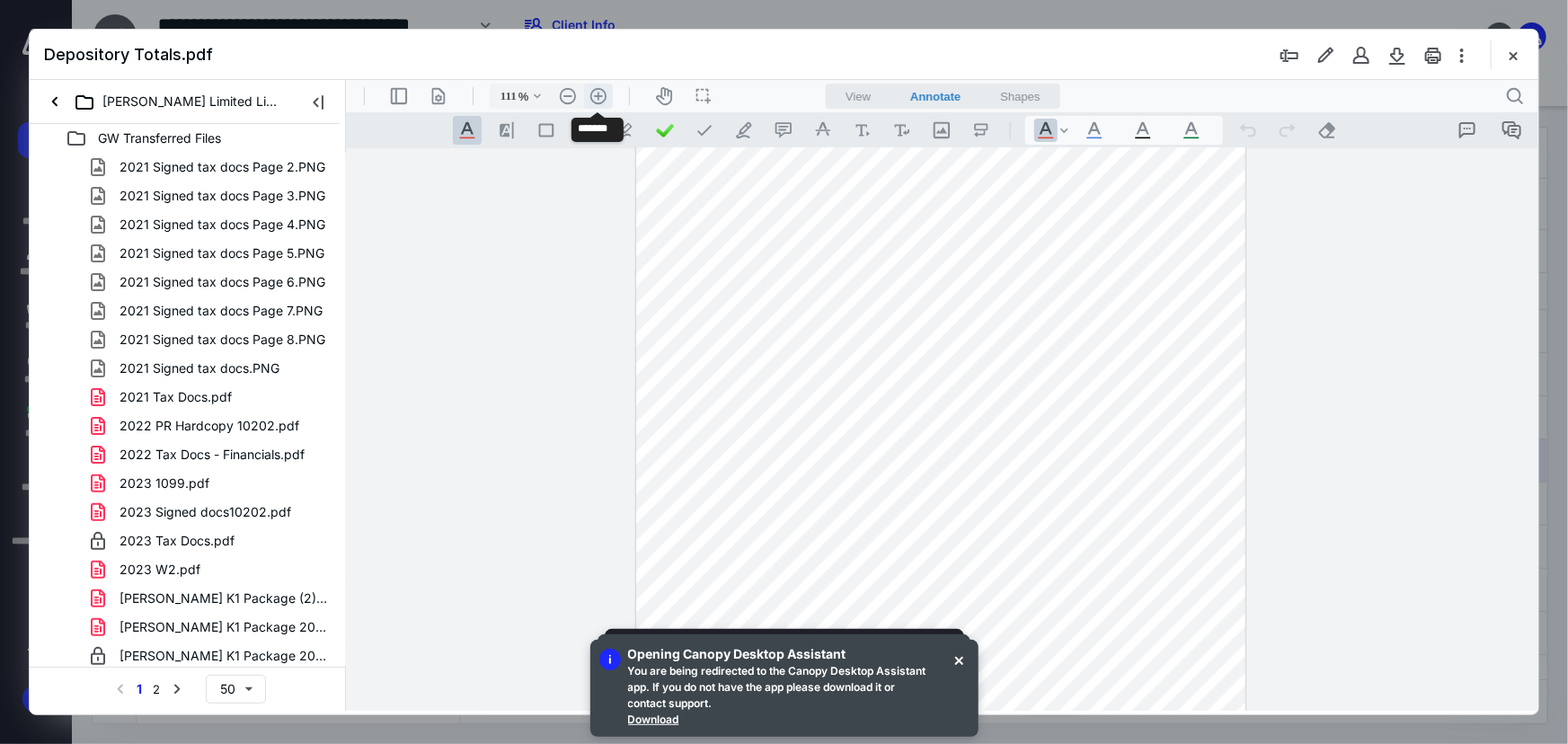 click on ".cls-1{fill:#abb0c4;} icon - header - zoom - in - line" at bounding box center (598, 95) 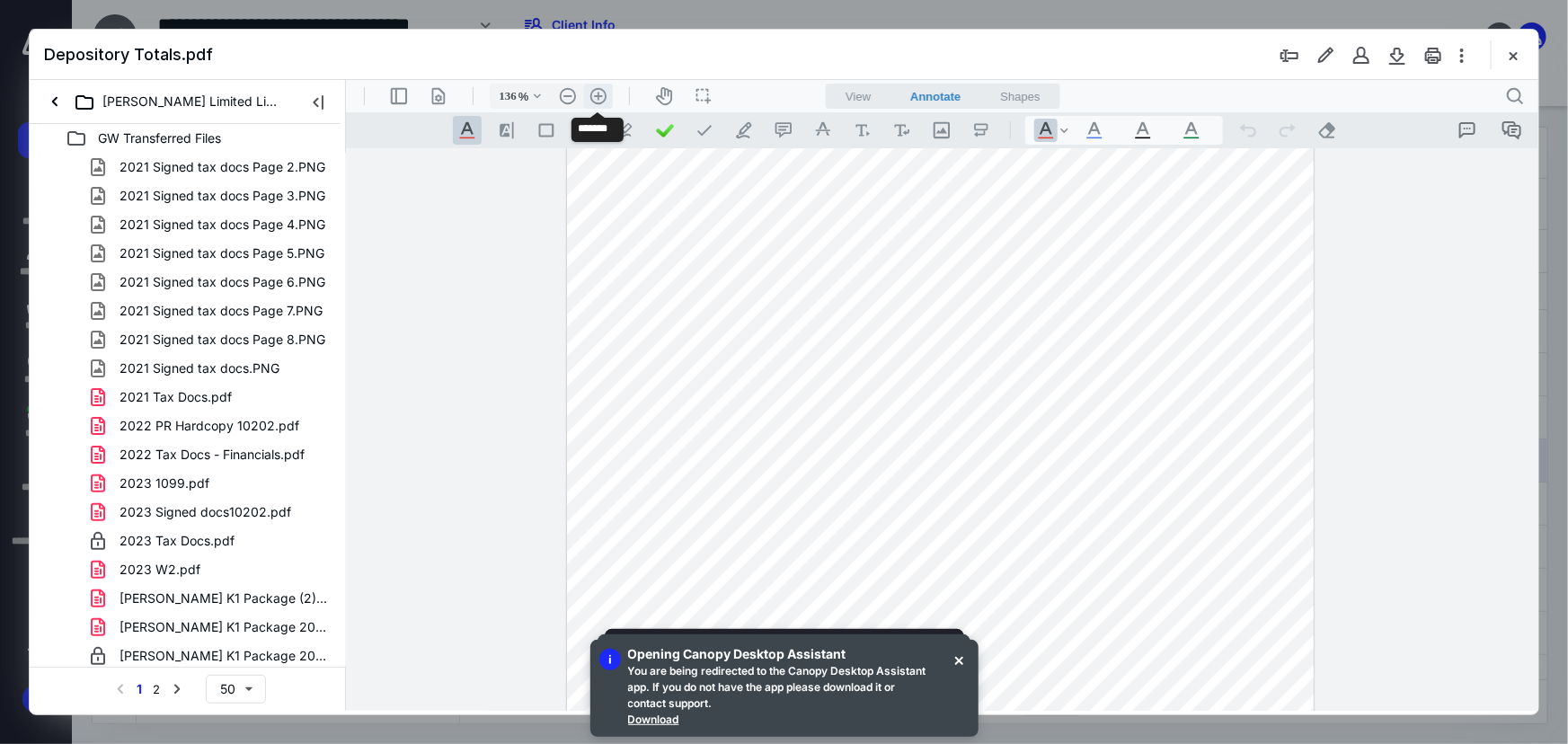 click on ".cls-1{fill:#abb0c4;} icon - header - zoom - in - line" at bounding box center [598, 95] 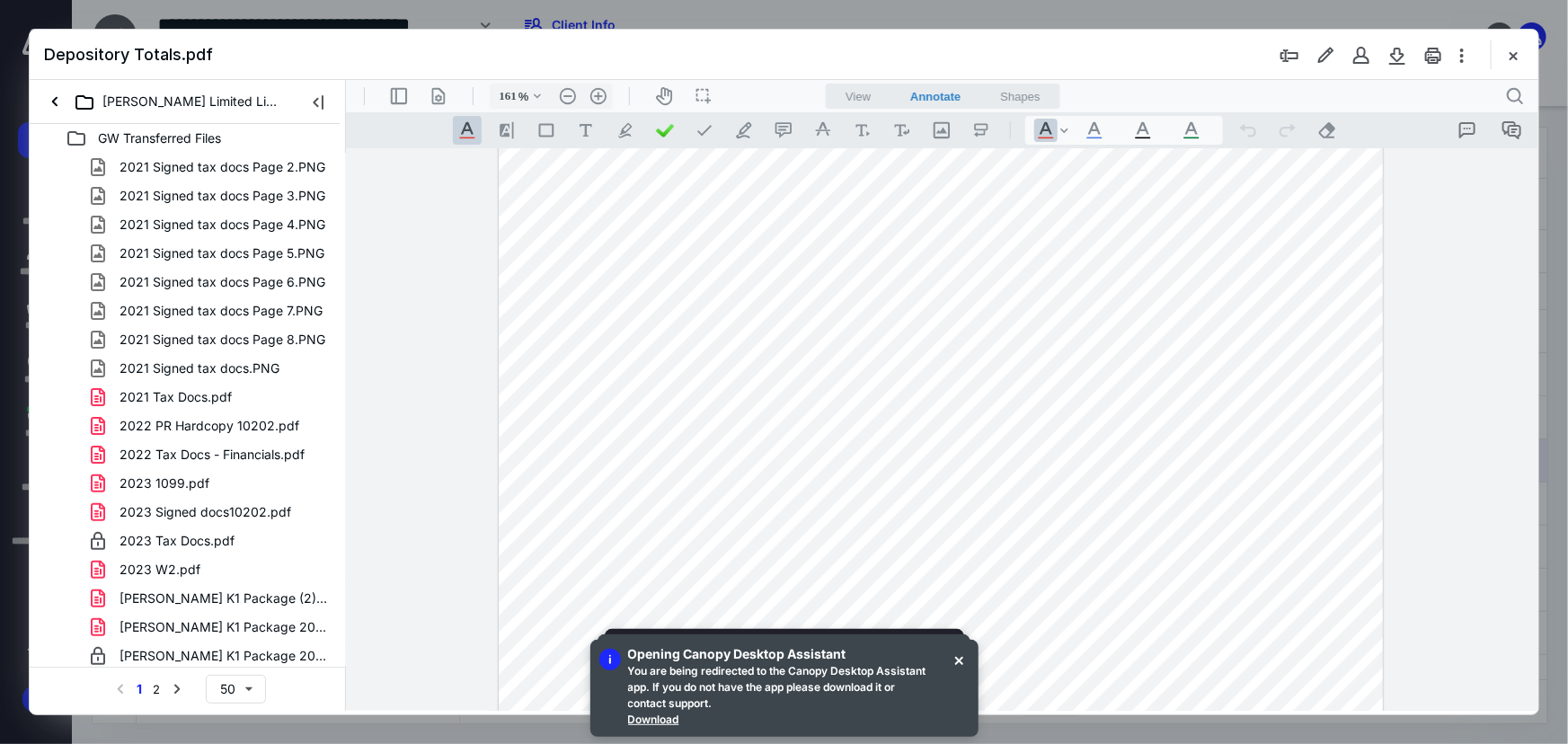 scroll, scrollTop: 592, scrollLeft: 0, axis: vertical 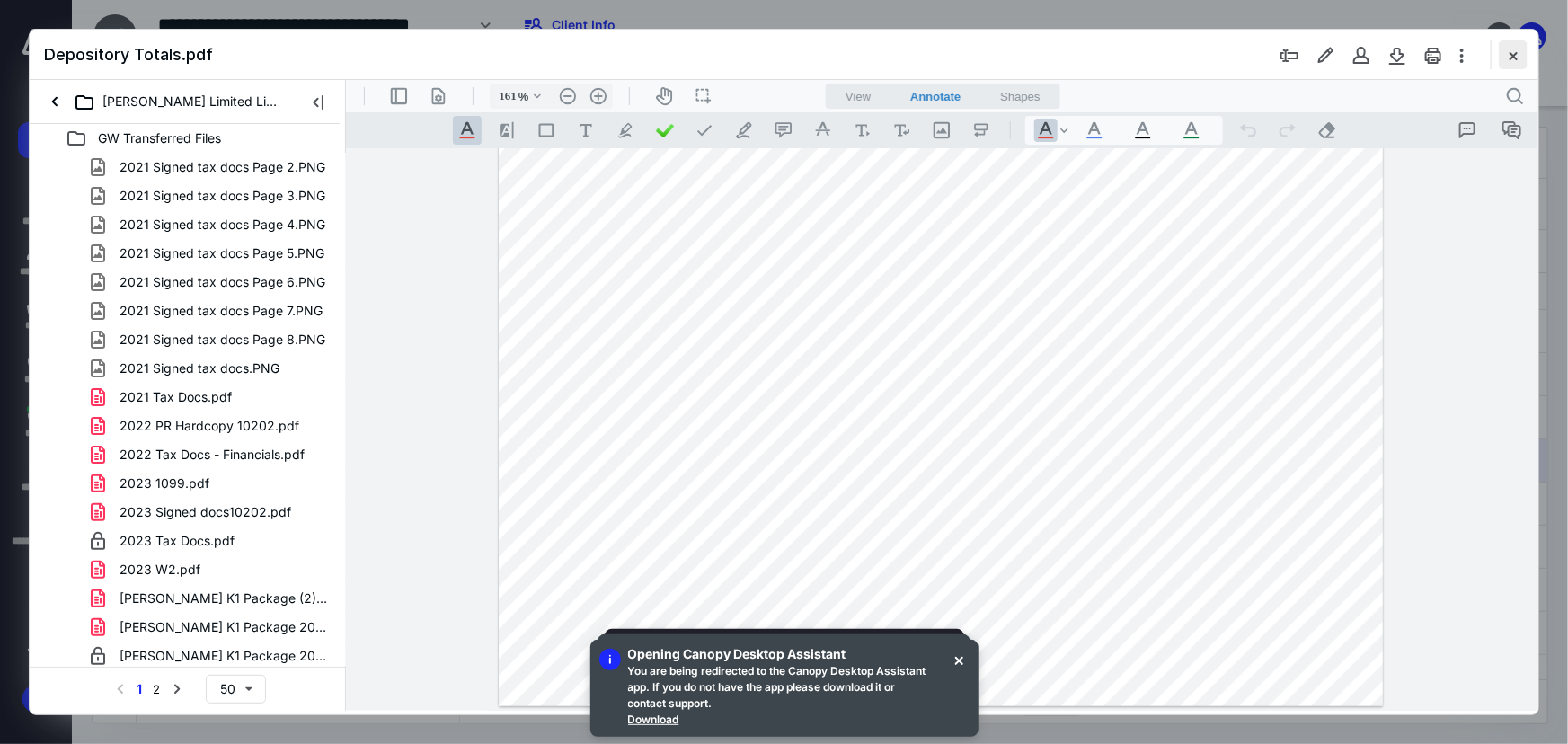 click at bounding box center (1513, 55) 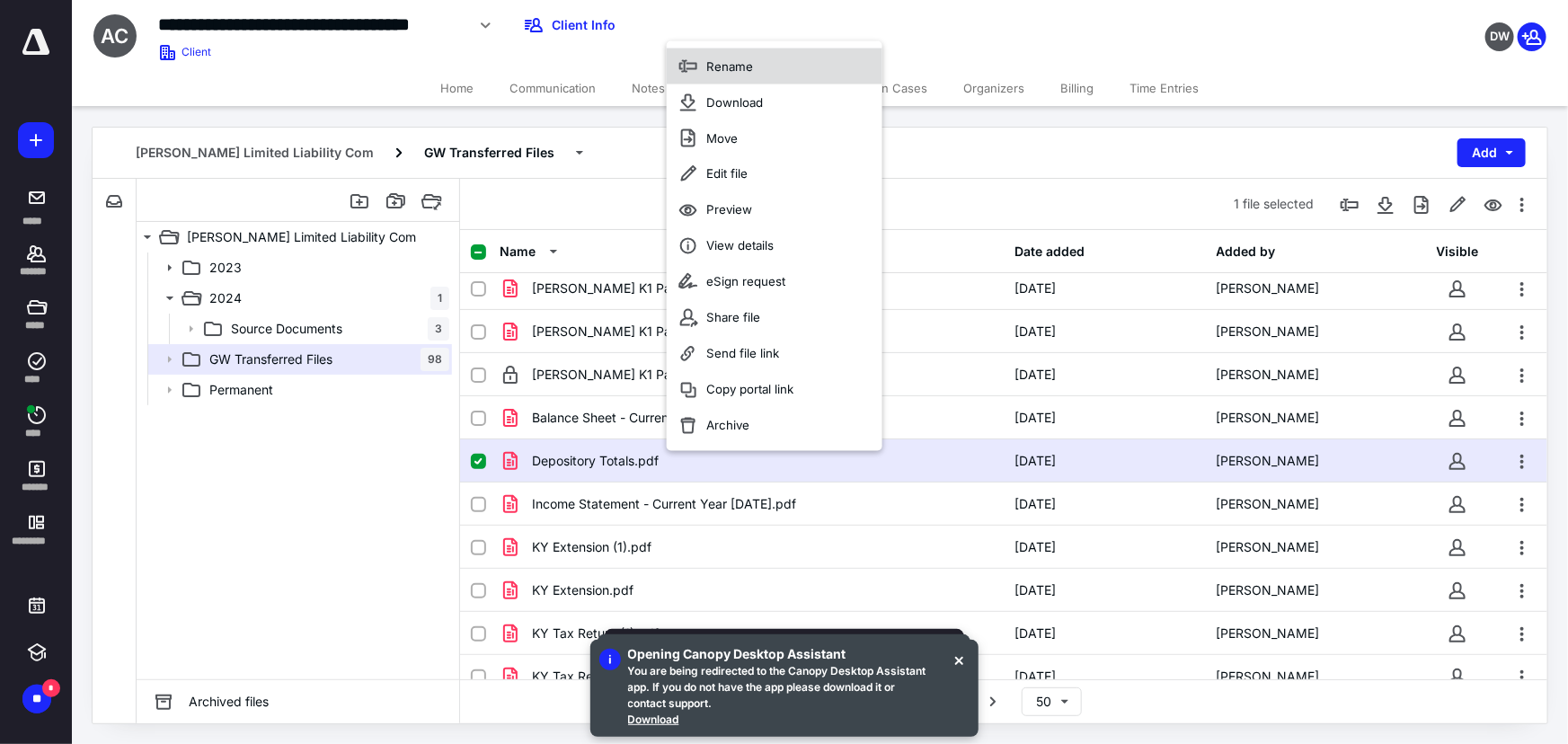 click on "Rename" at bounding box center [775, 66] 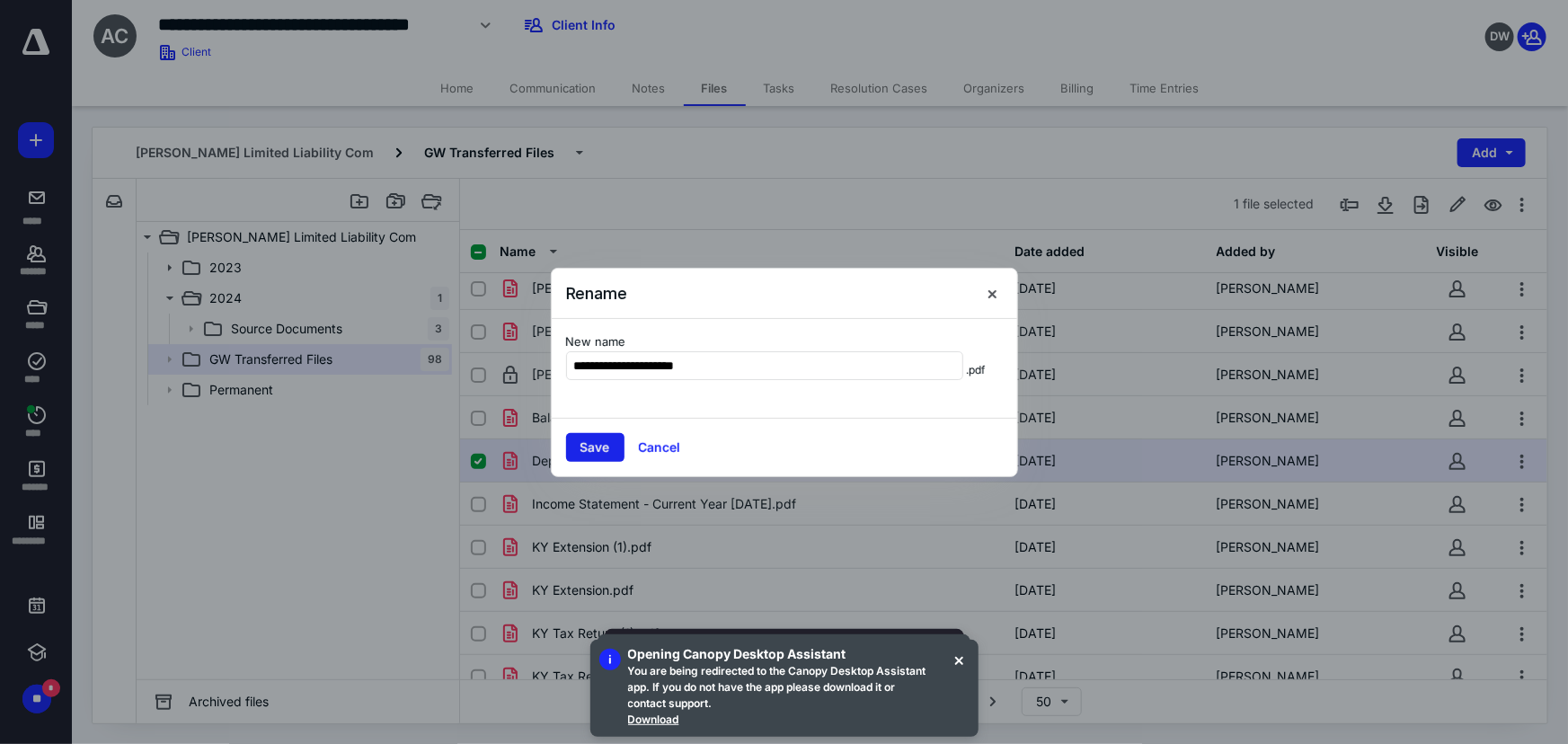 type on "**********" 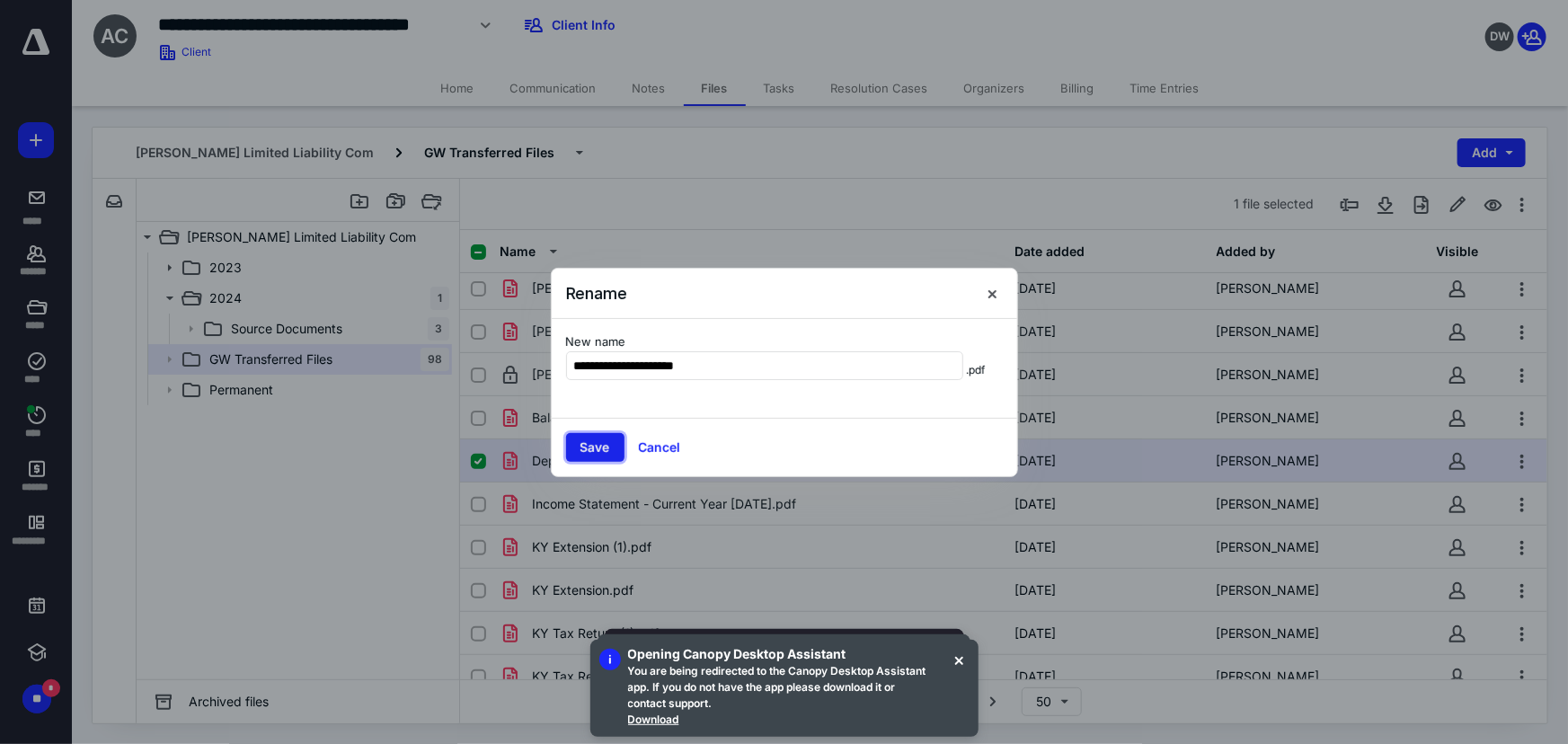 click on "Save" at bounding box center [595, 447] 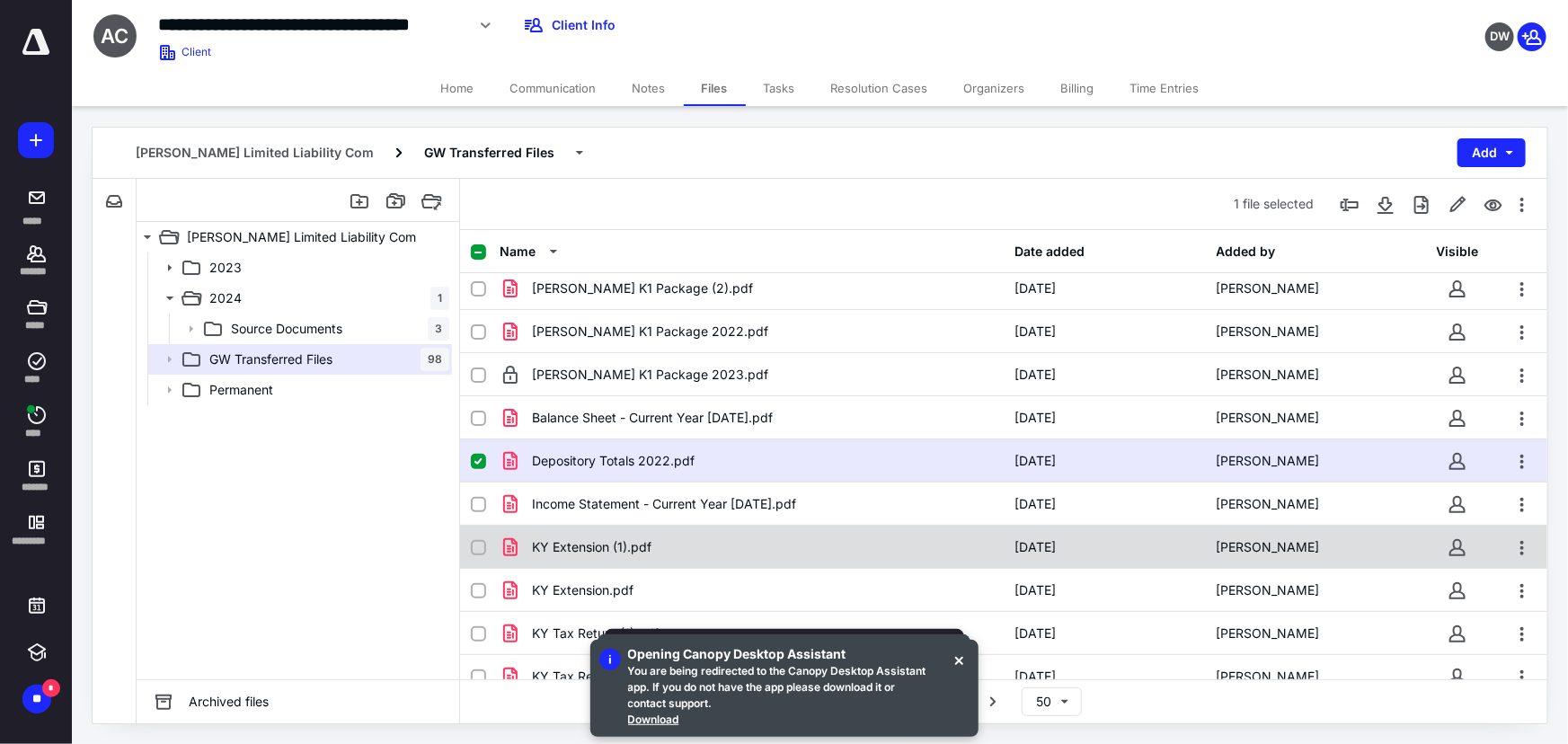 scroll, scrollTop: 735, scrollLeft: 0, axis: vertical 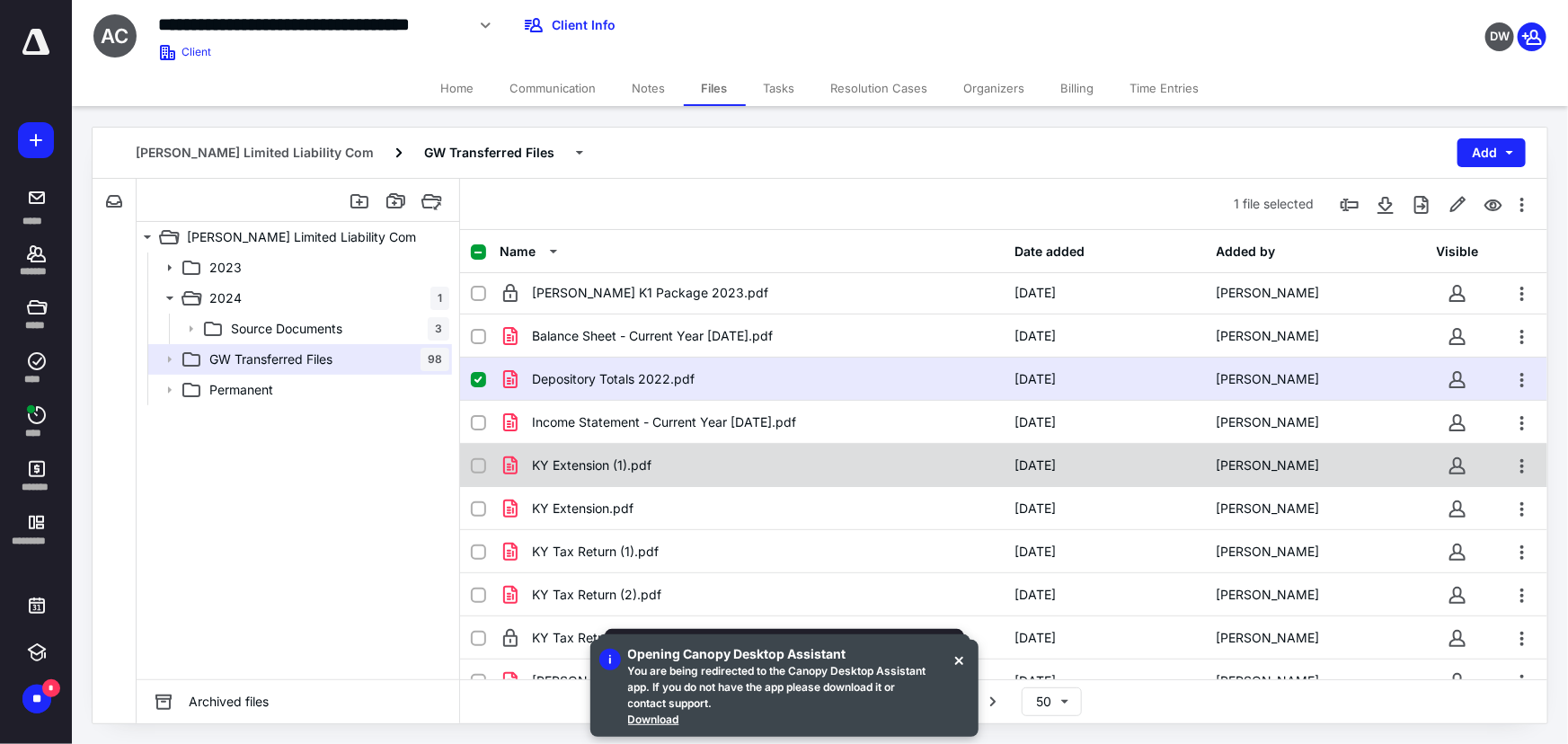 click on "KY Extension (1).pdf" at bounding box center [751, 465] 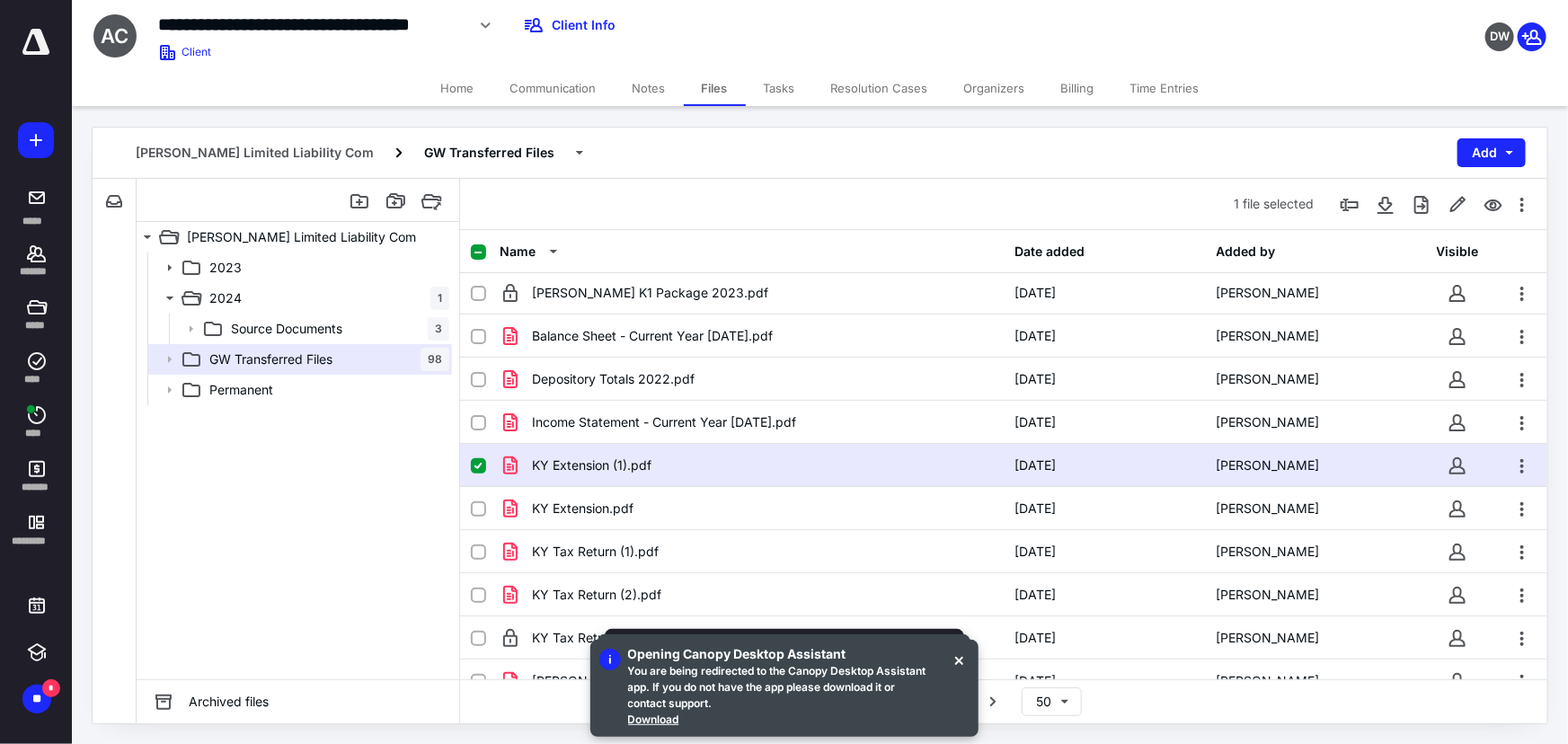 click on "KY Extension (1).pdf" at bounding box center (751, 465) 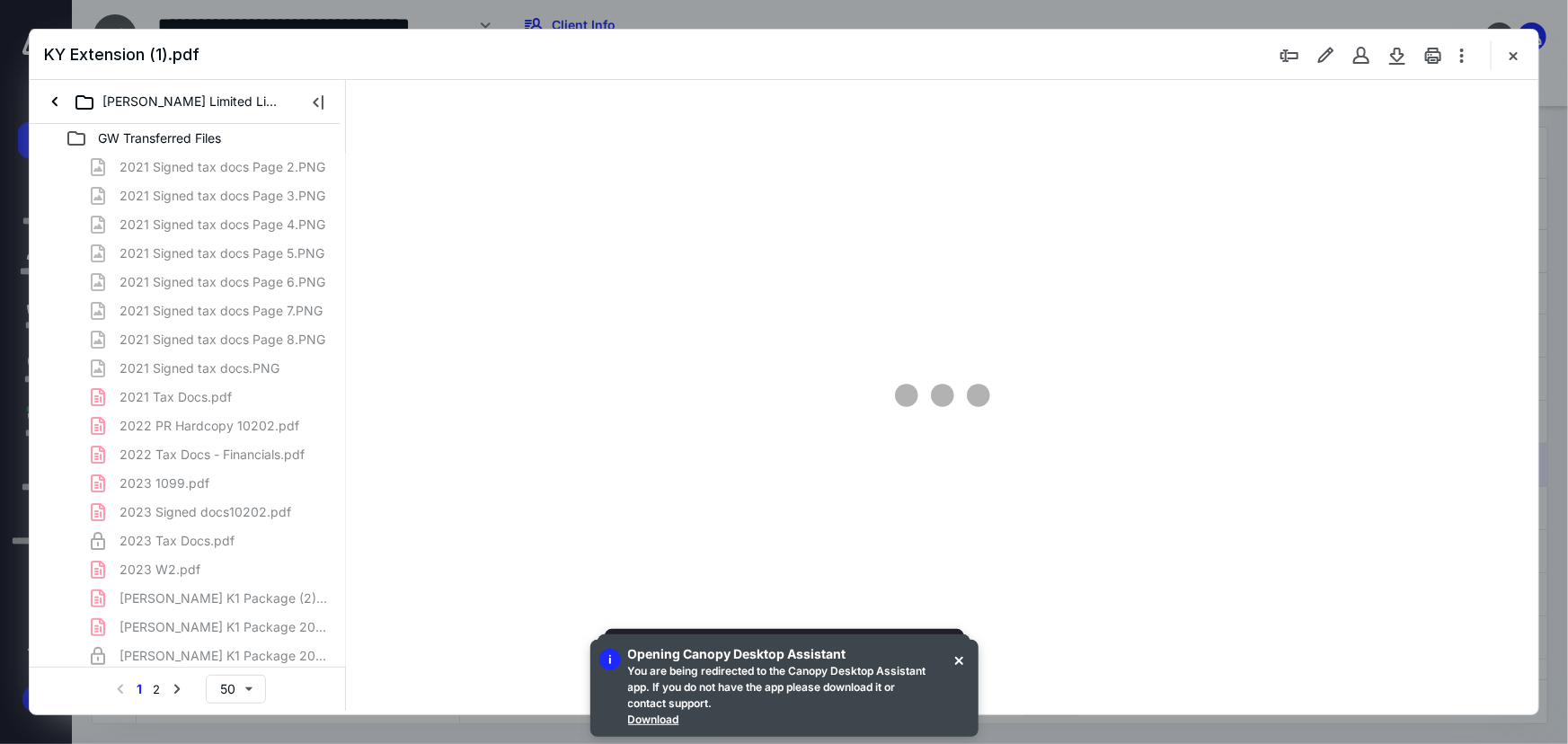 scroll, scrollTop: 0, scrollLeft: 0, axis: both 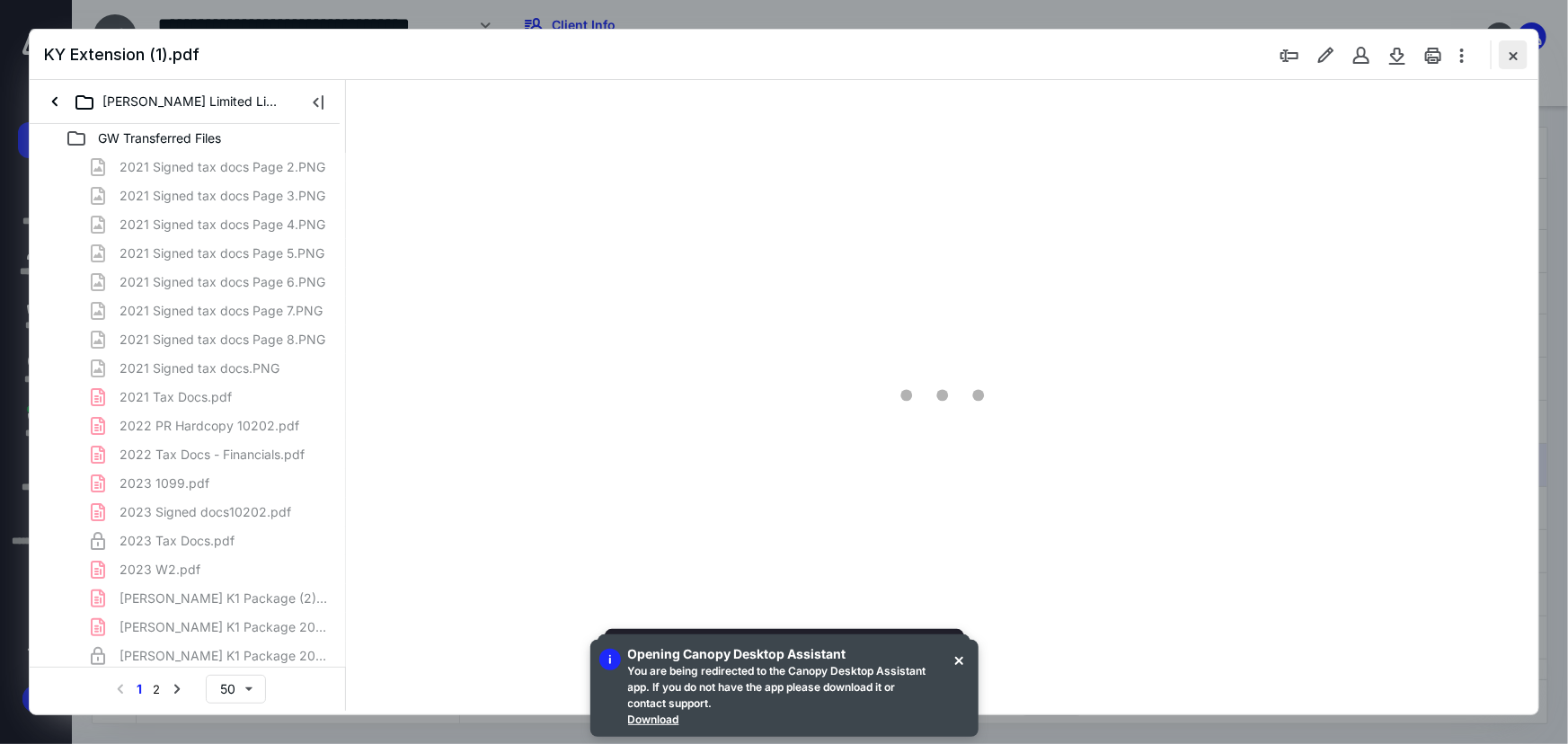 type on "79" 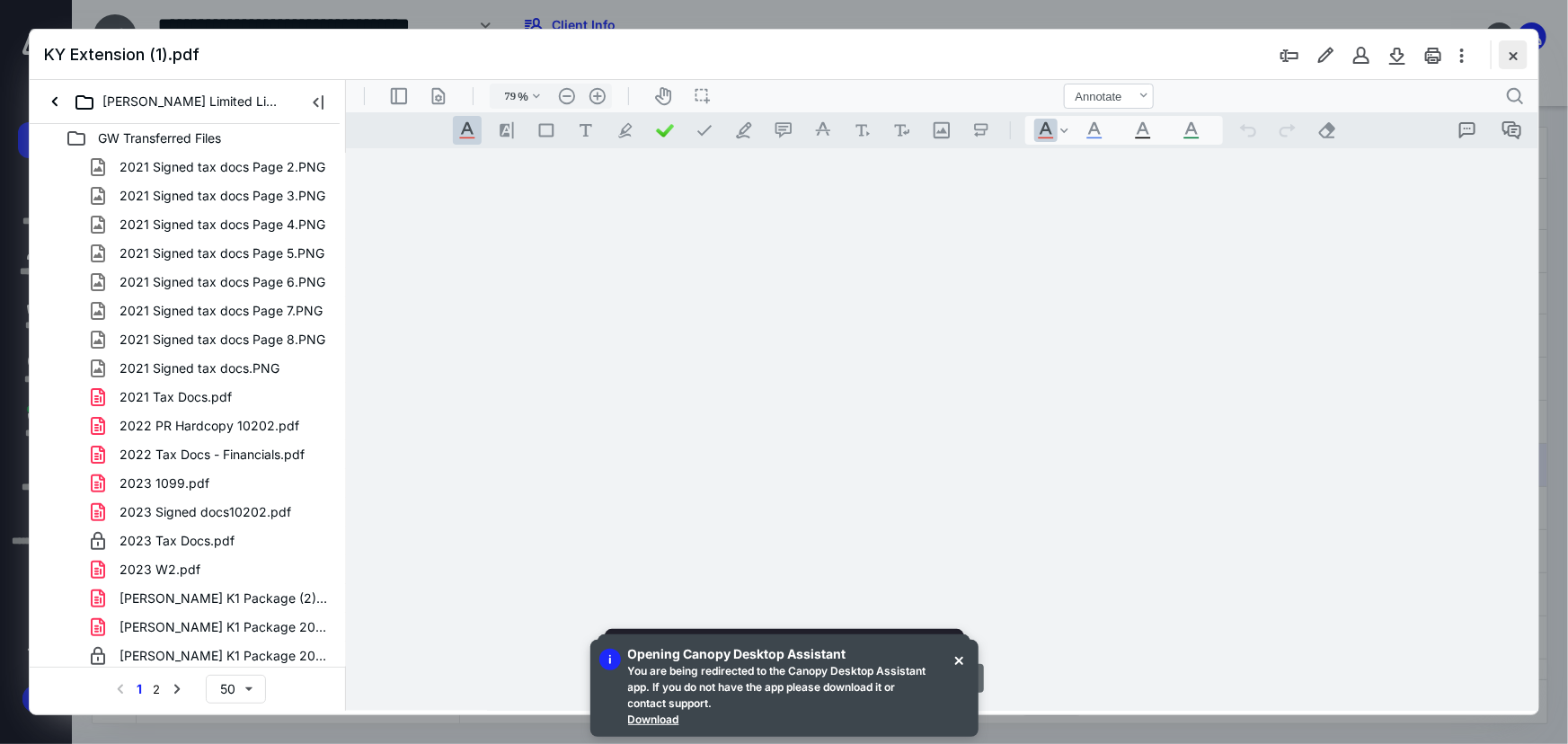 scroll, scrollTop: 71, scrollLeft: 0, axis: vertical 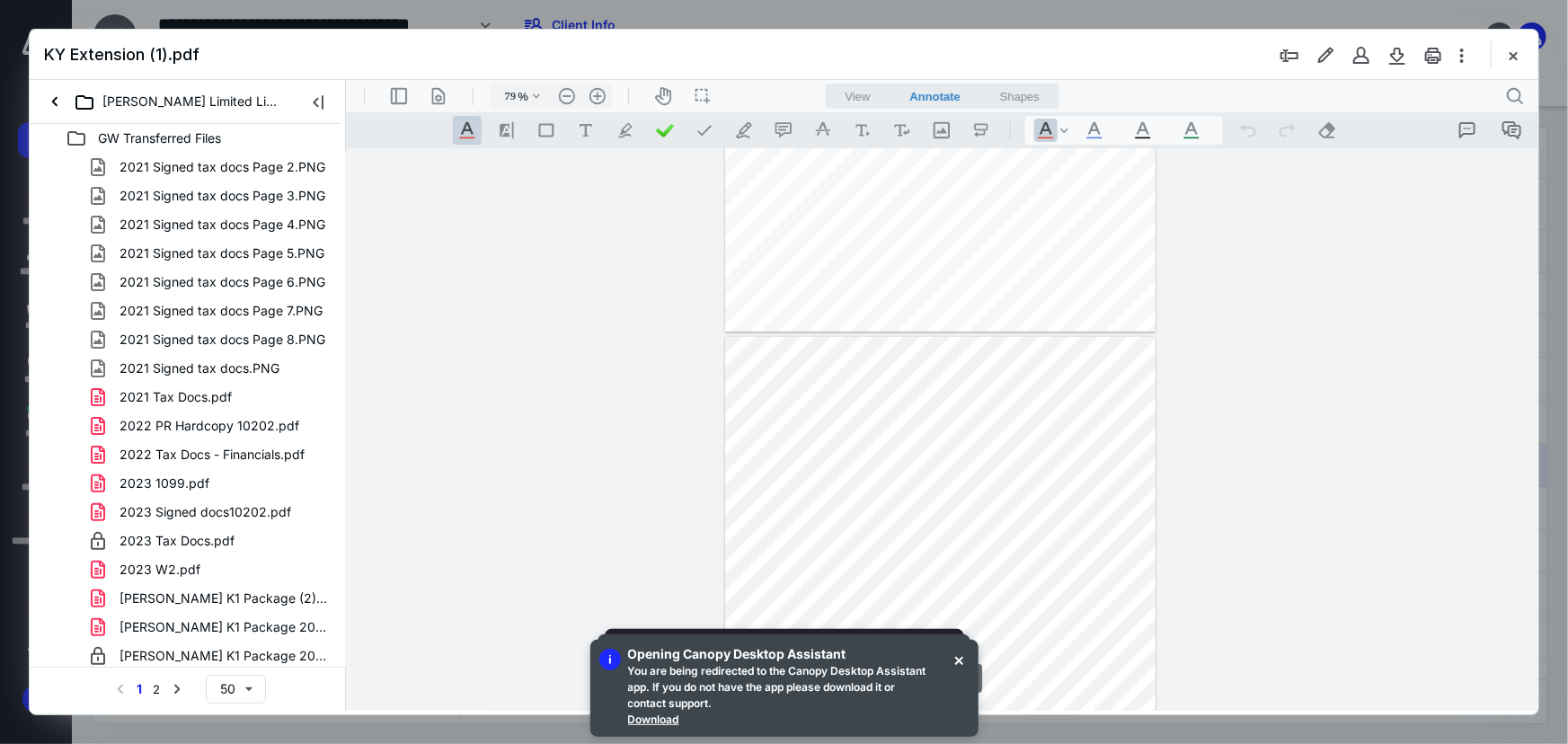 type on "*" 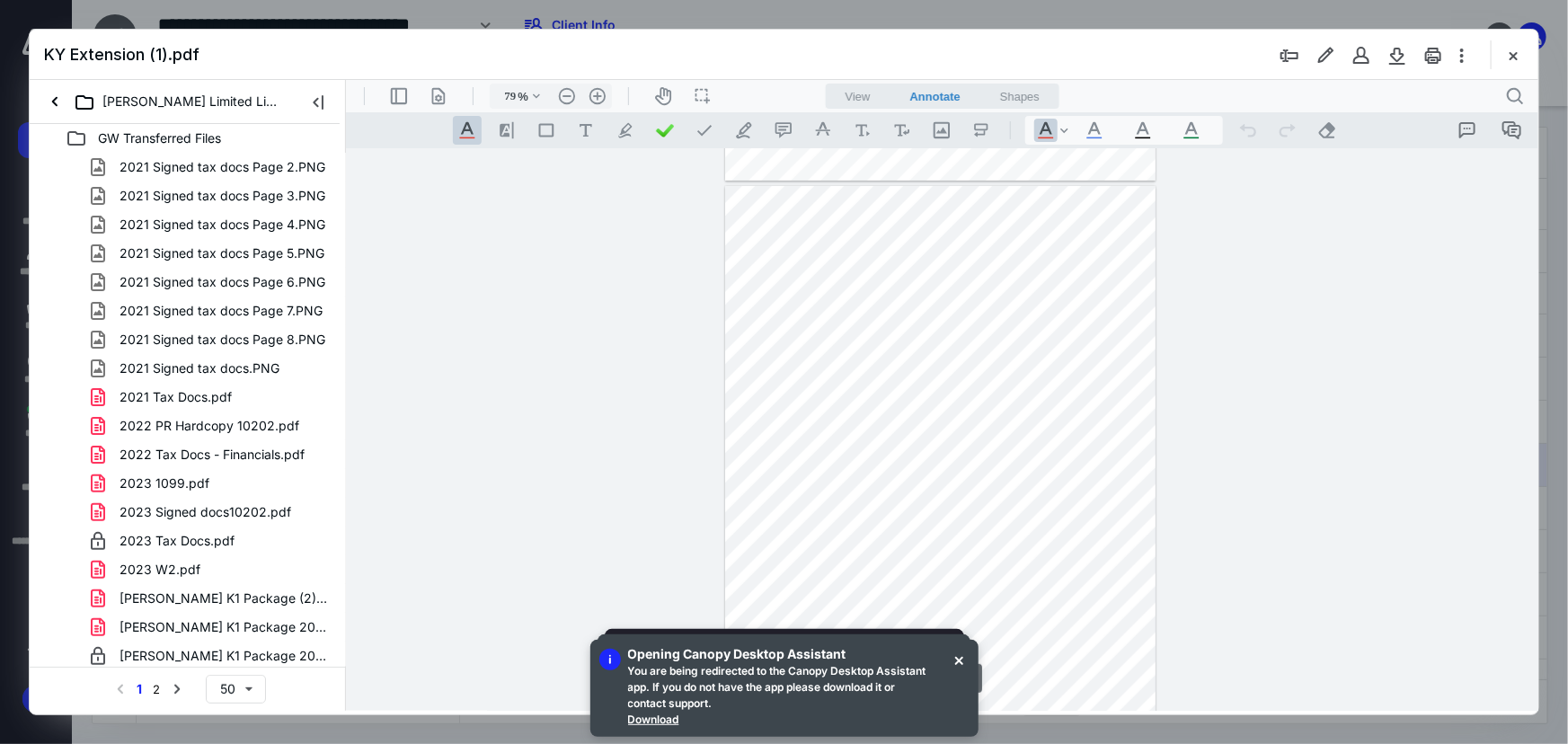 scroll, scrollTop: 561, scrollLeft: 0, axis: vertical 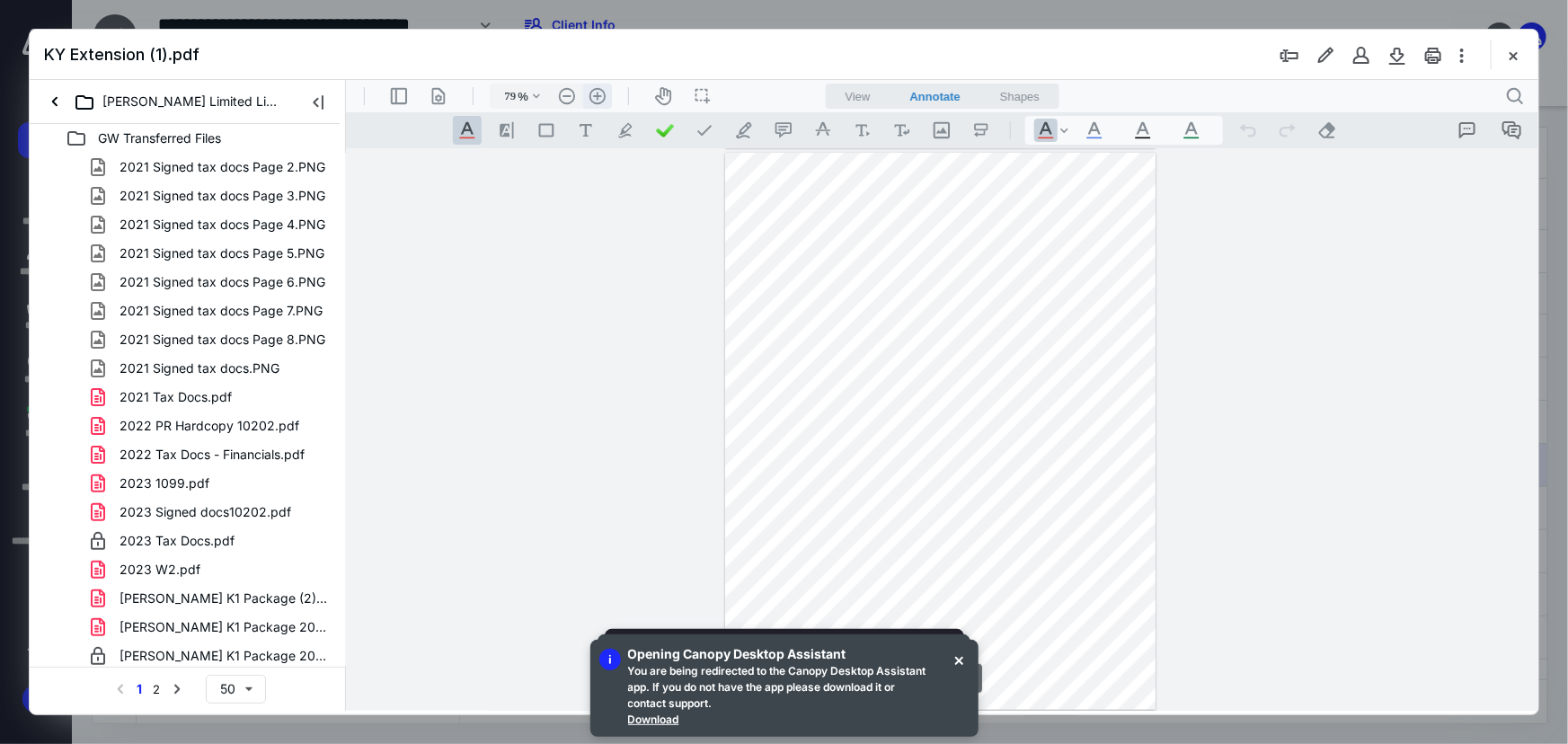 click on ".cls-1{fill:#abb0c4;} icon - header - zoom - in - line" at bounding box center [597, 95] 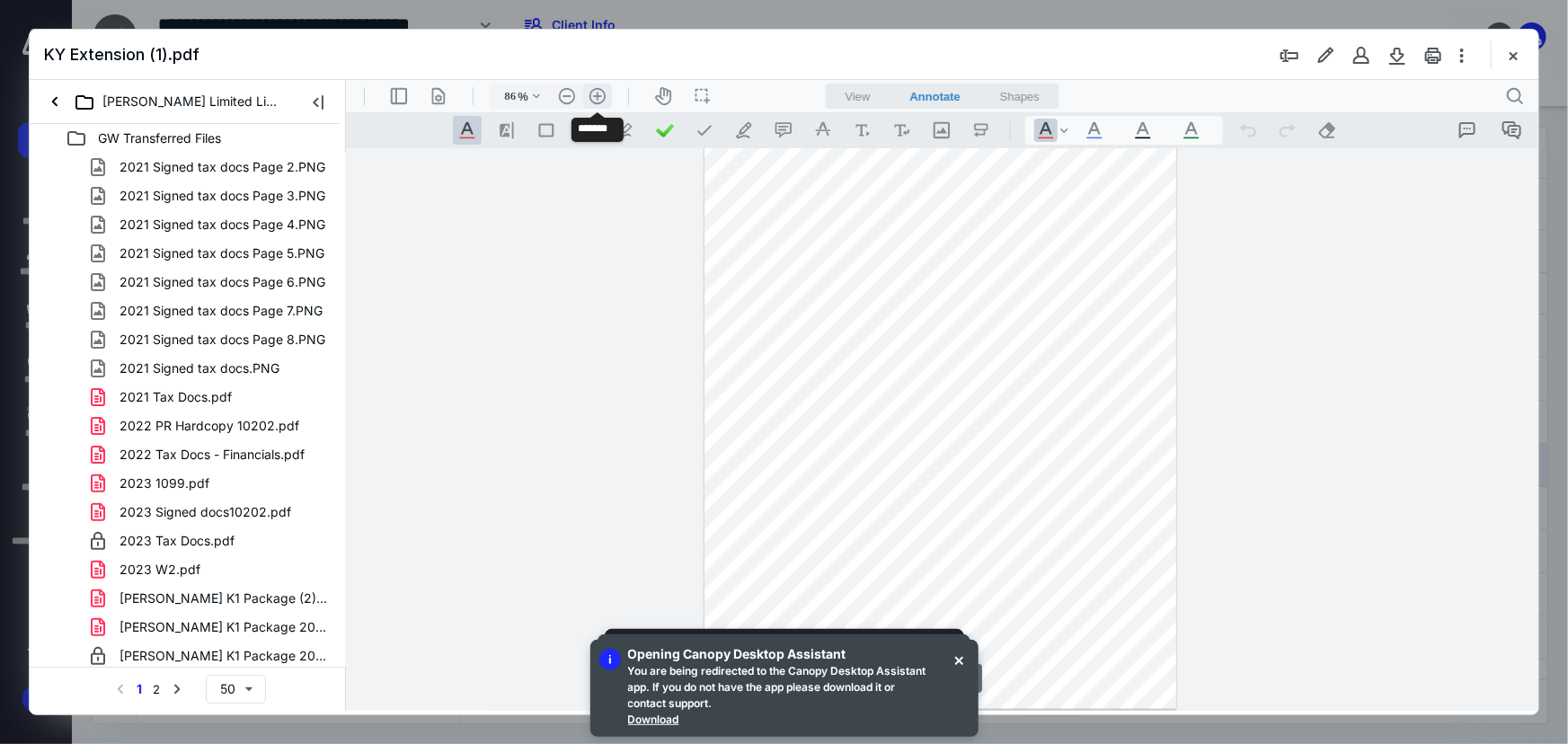 click on ".cls-1{fill:#abb0c4;} icon - header - zoom - in - line" at bounding box center (597, 95) 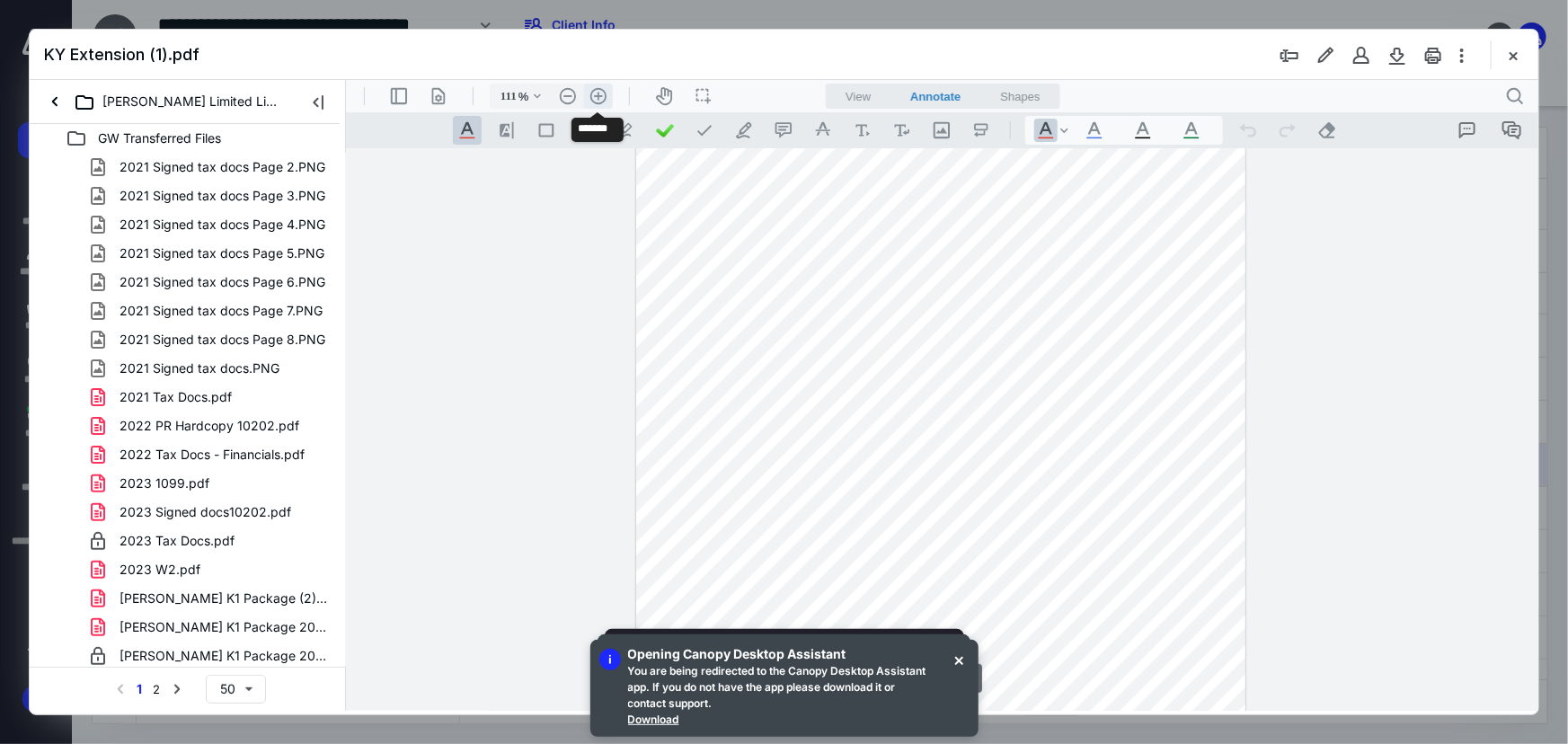click on ".cls-1{fill:#abb0c4;} icon - header - zoom - in - line" at bounding box center [598, 95] 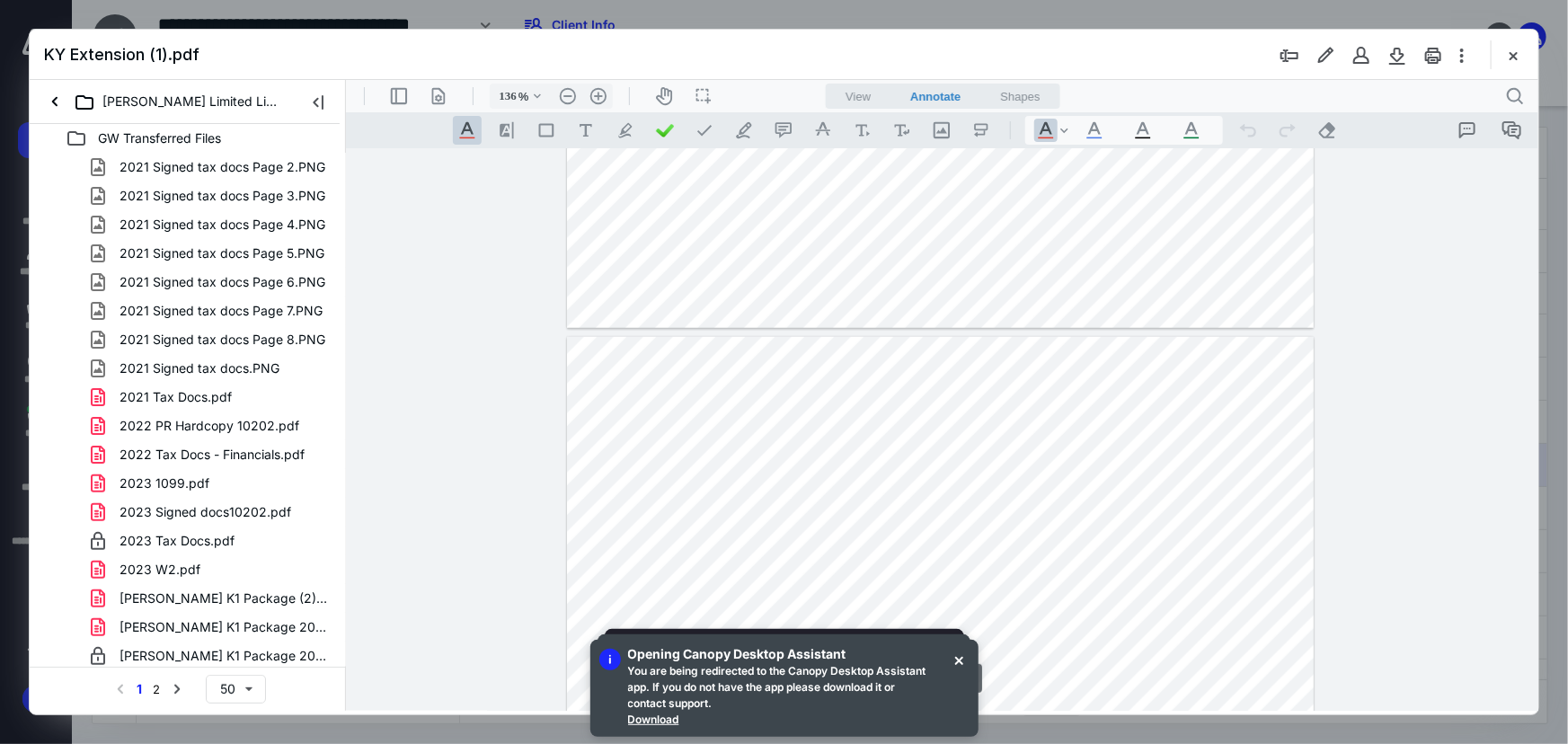 scroll, scrollTop: 909, scrollLeft: 0, axis: vertical 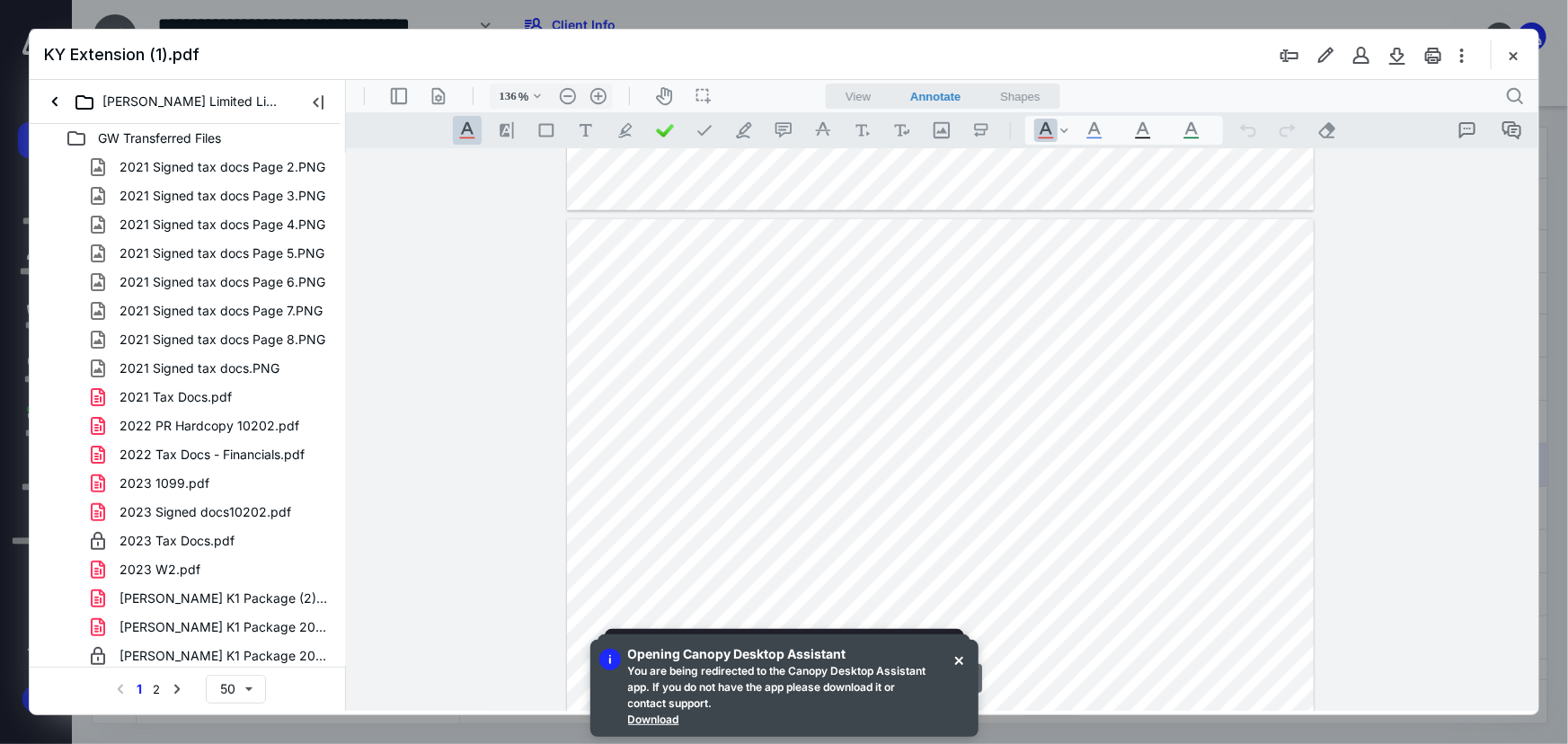 type on "*" 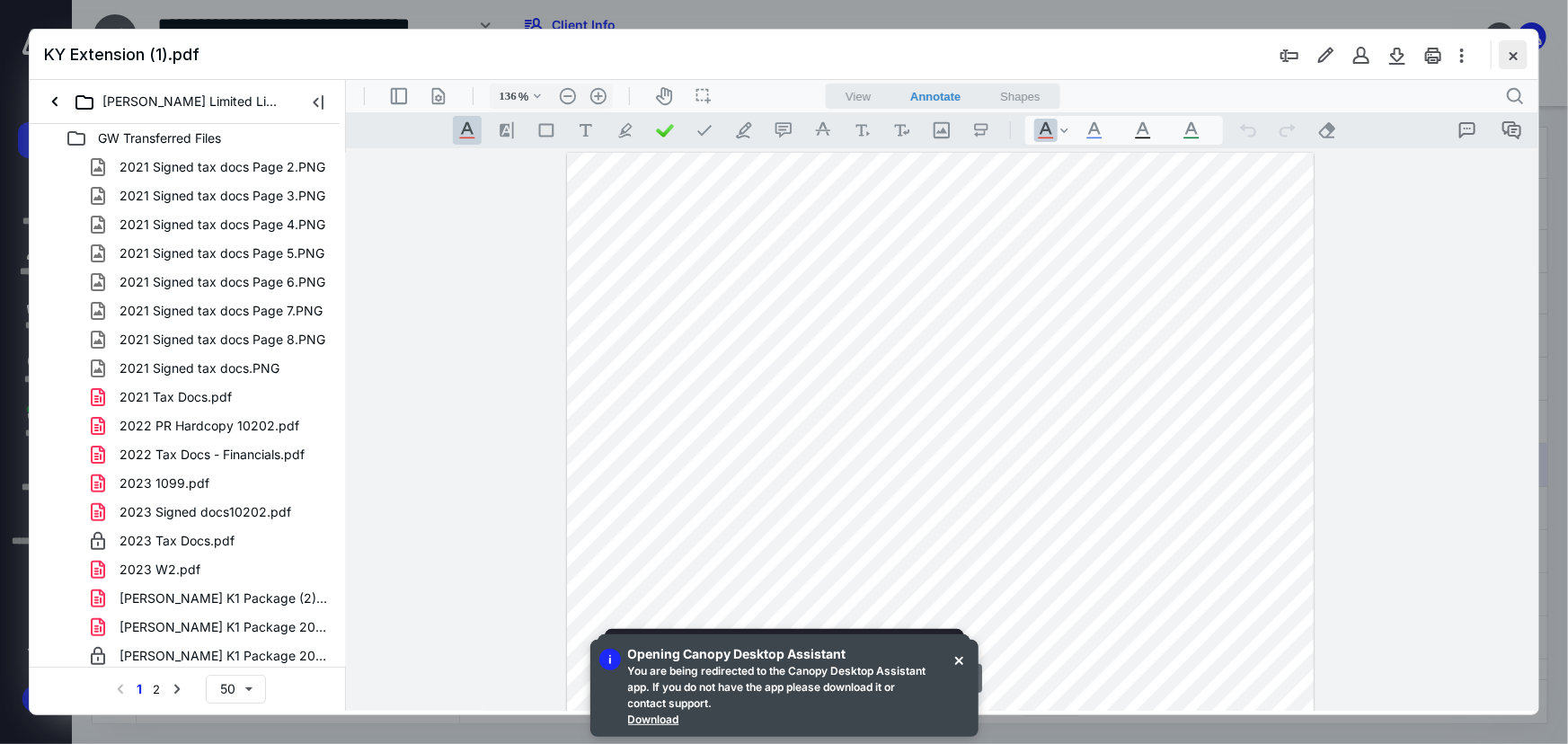 click at bounding box center (1513, 55) 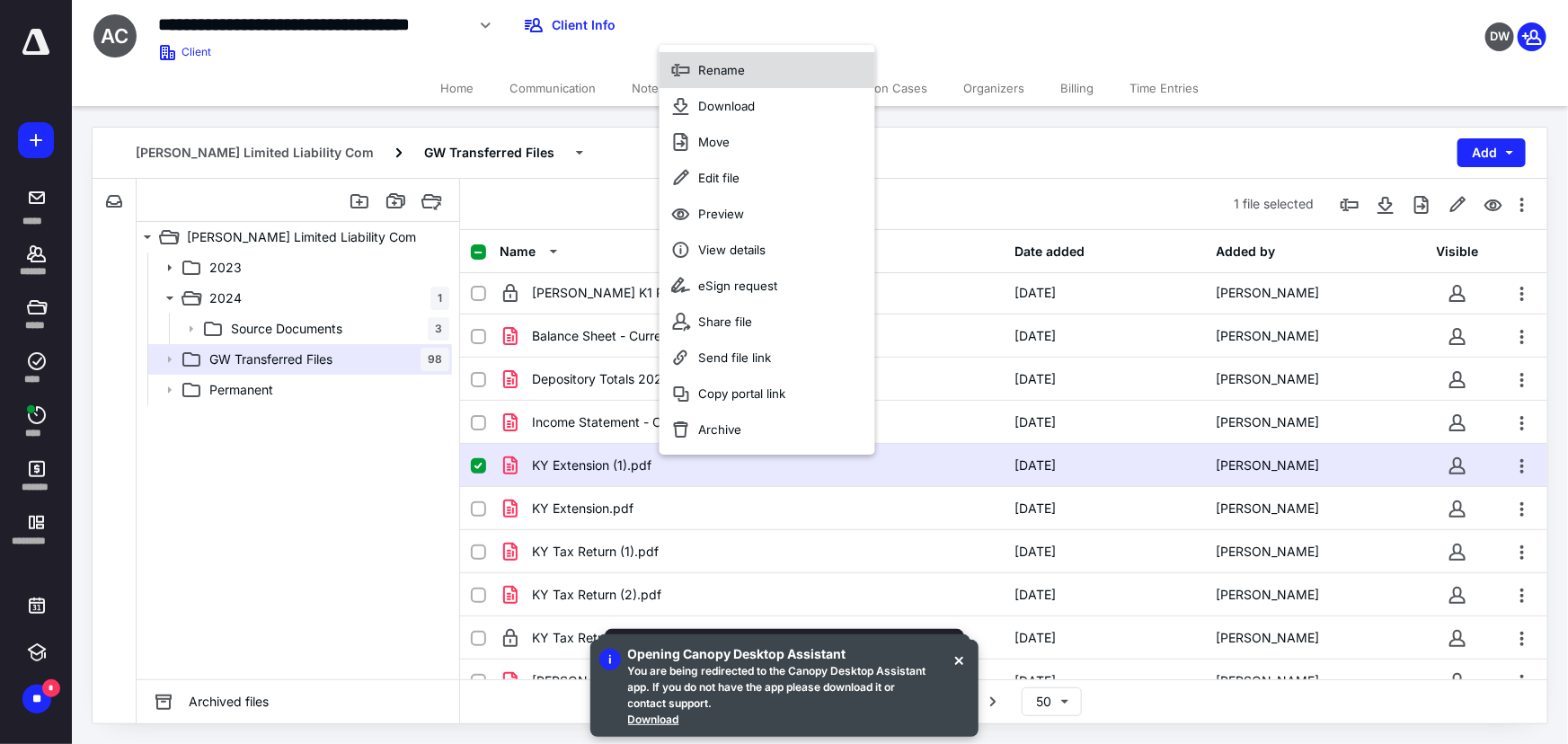 click on "Rename" at bounding box center [767, 70] 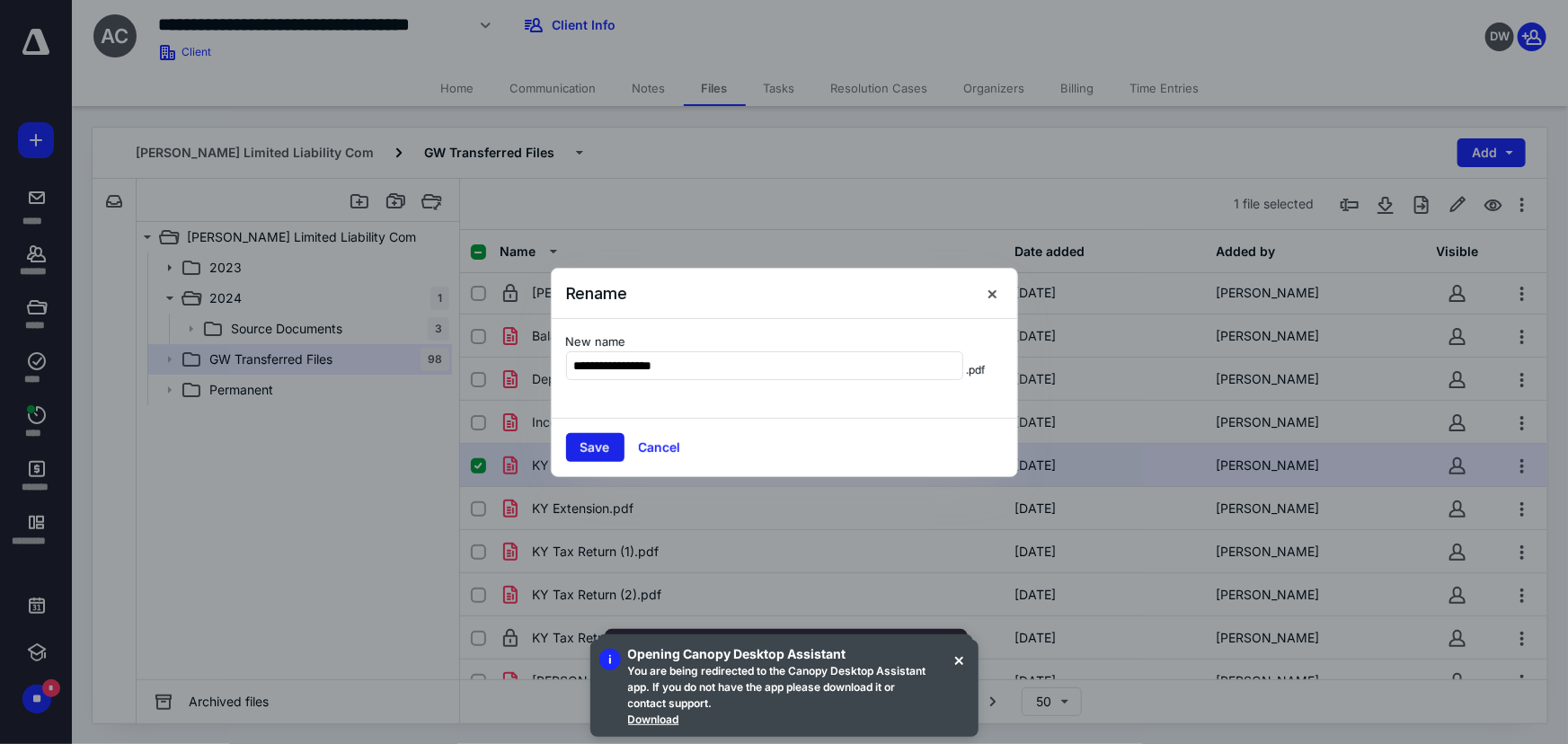 type on "**********" 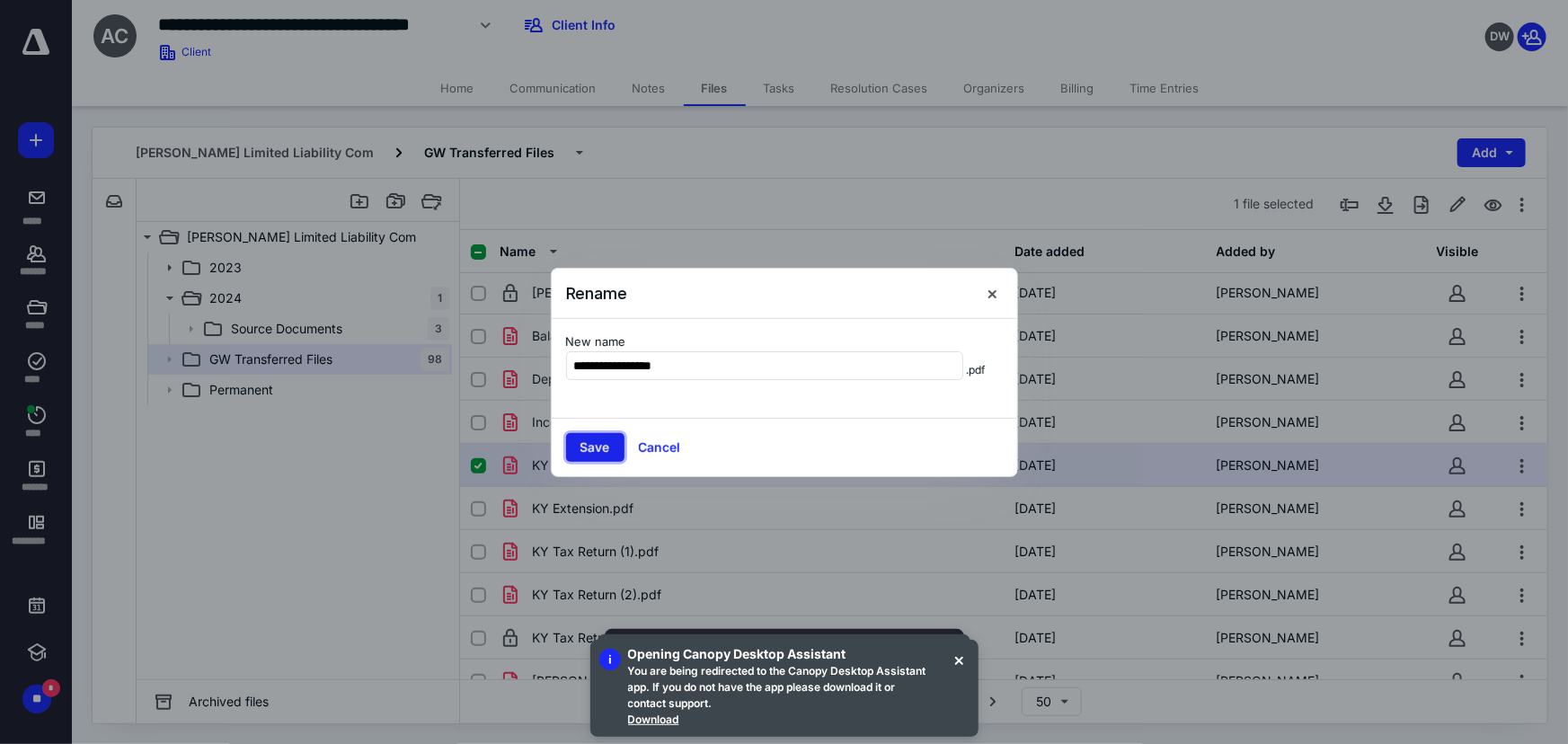 click on "Save" at bounding box center [595, 447] 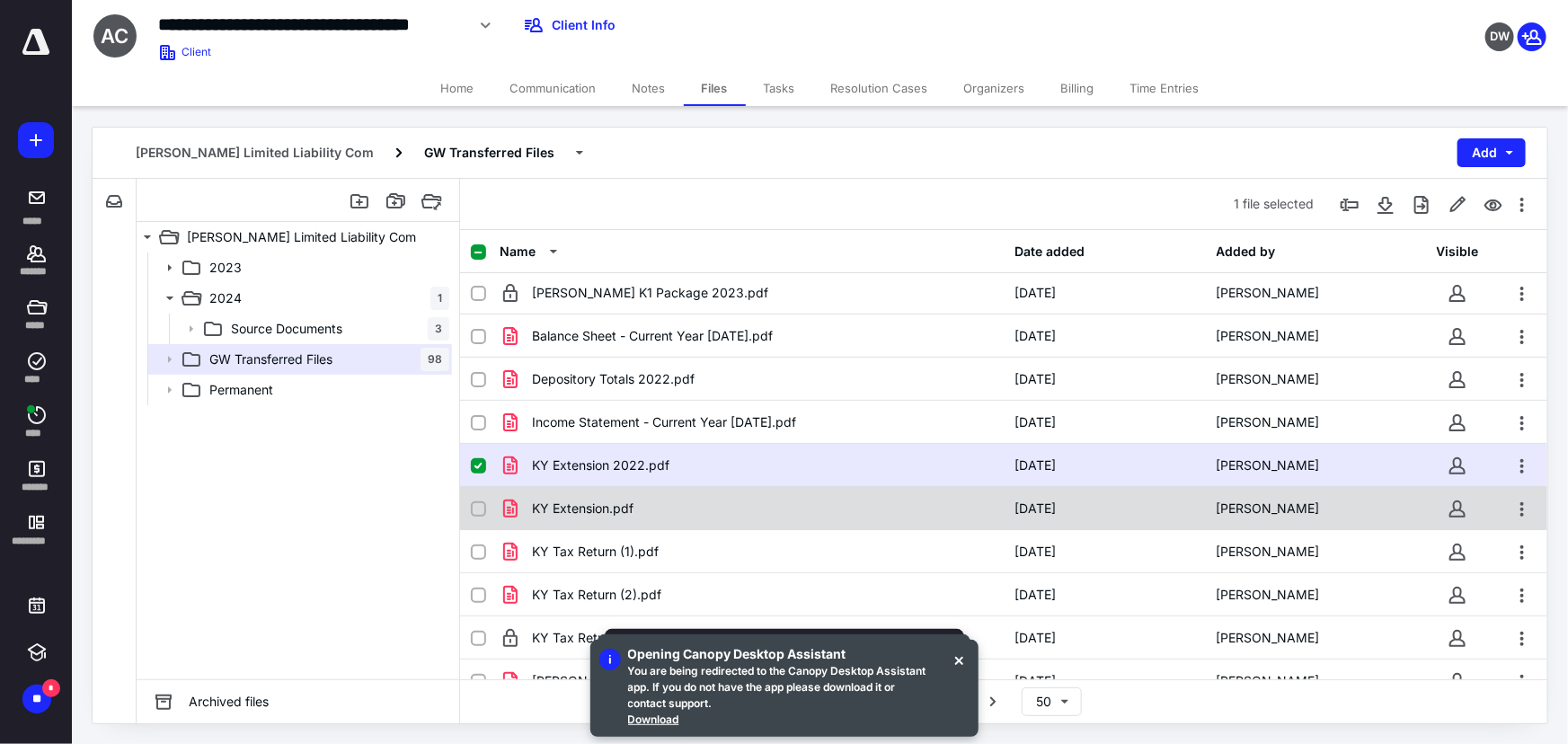 click on "KY Extension.pdf" at bounding box center (751, 509) 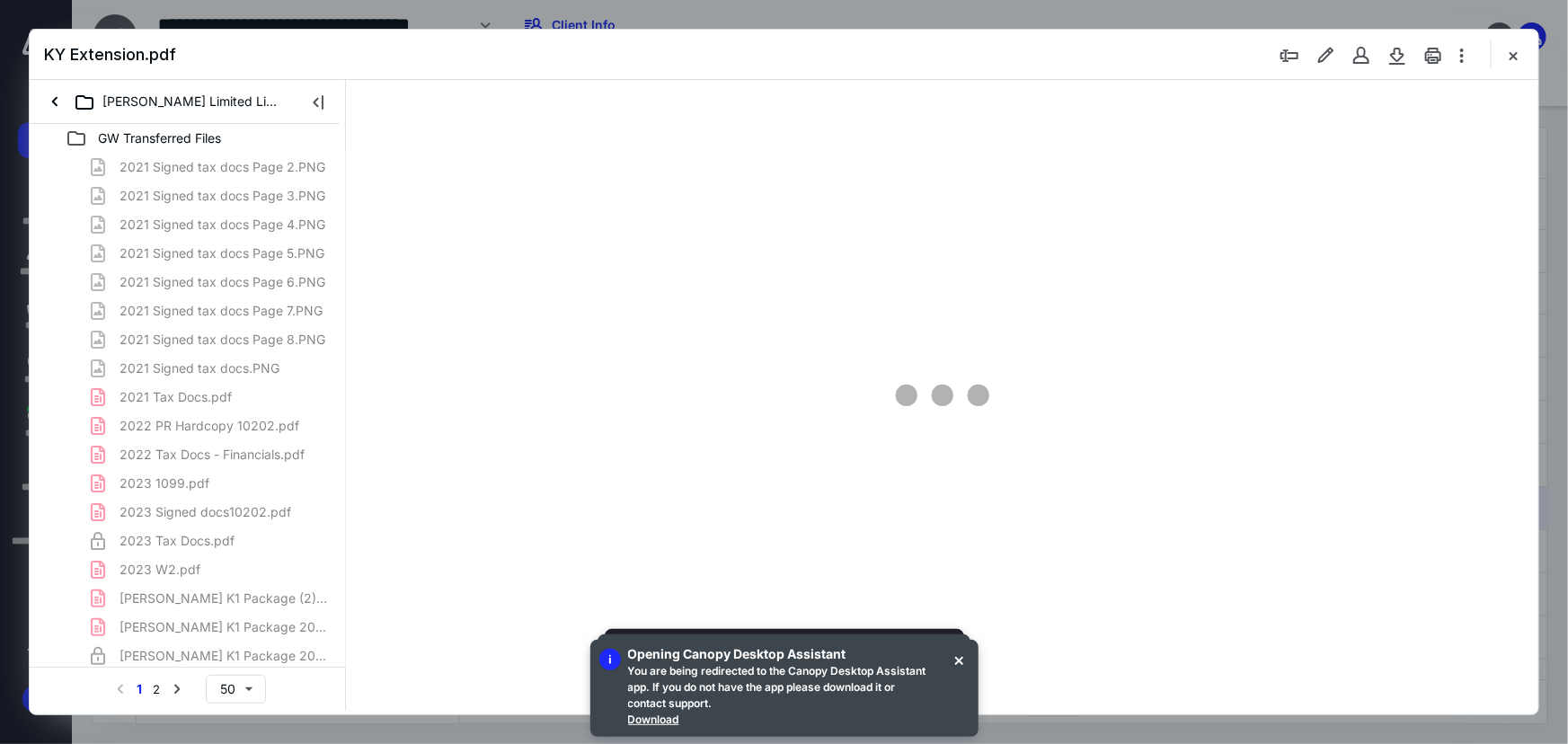 scroll, scrollTop: 0, scrollLeft: 0, axis: both 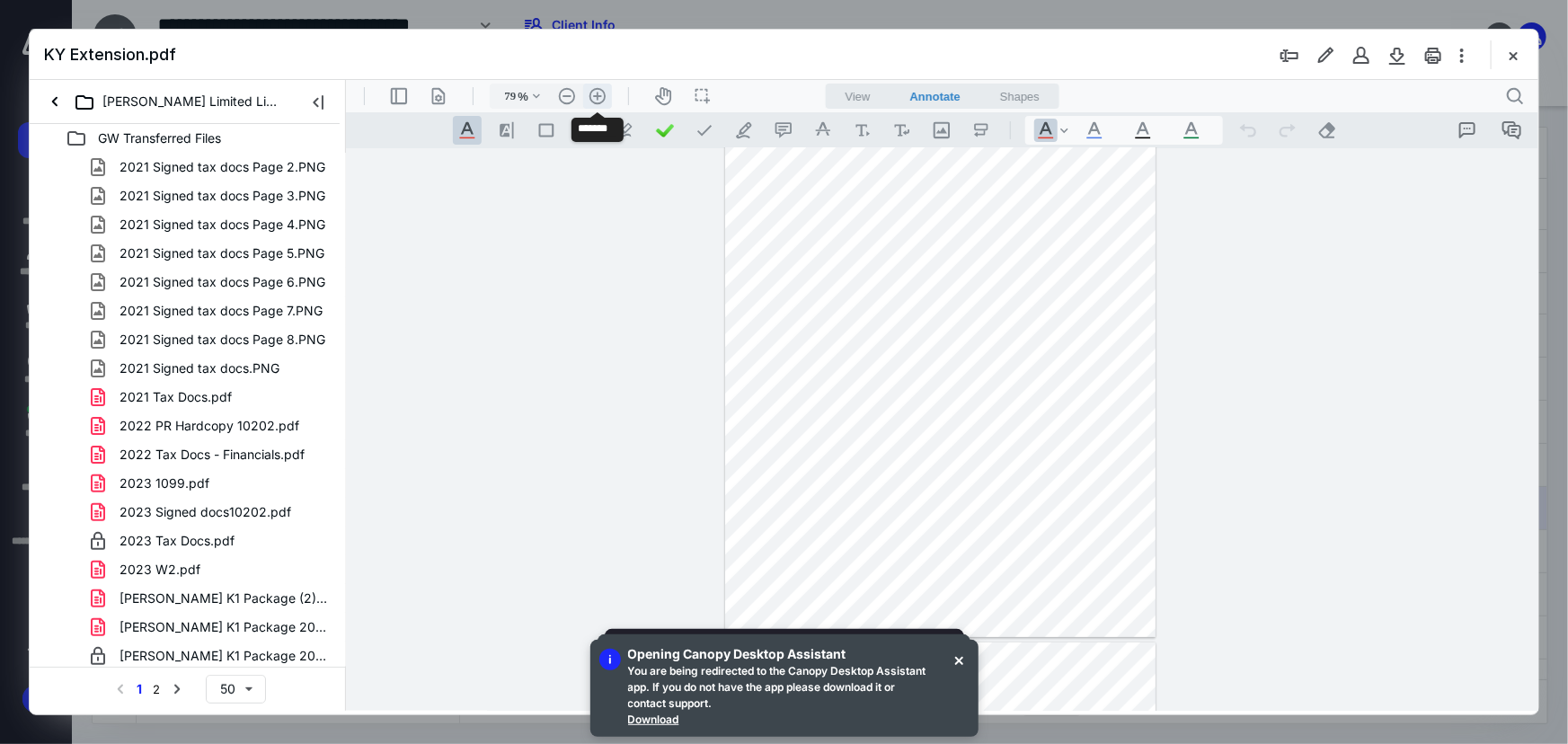 click on ".cls-1{fill:#abb0c4;} icon - header - zoom - in - line" at bounding box center (597, 95) 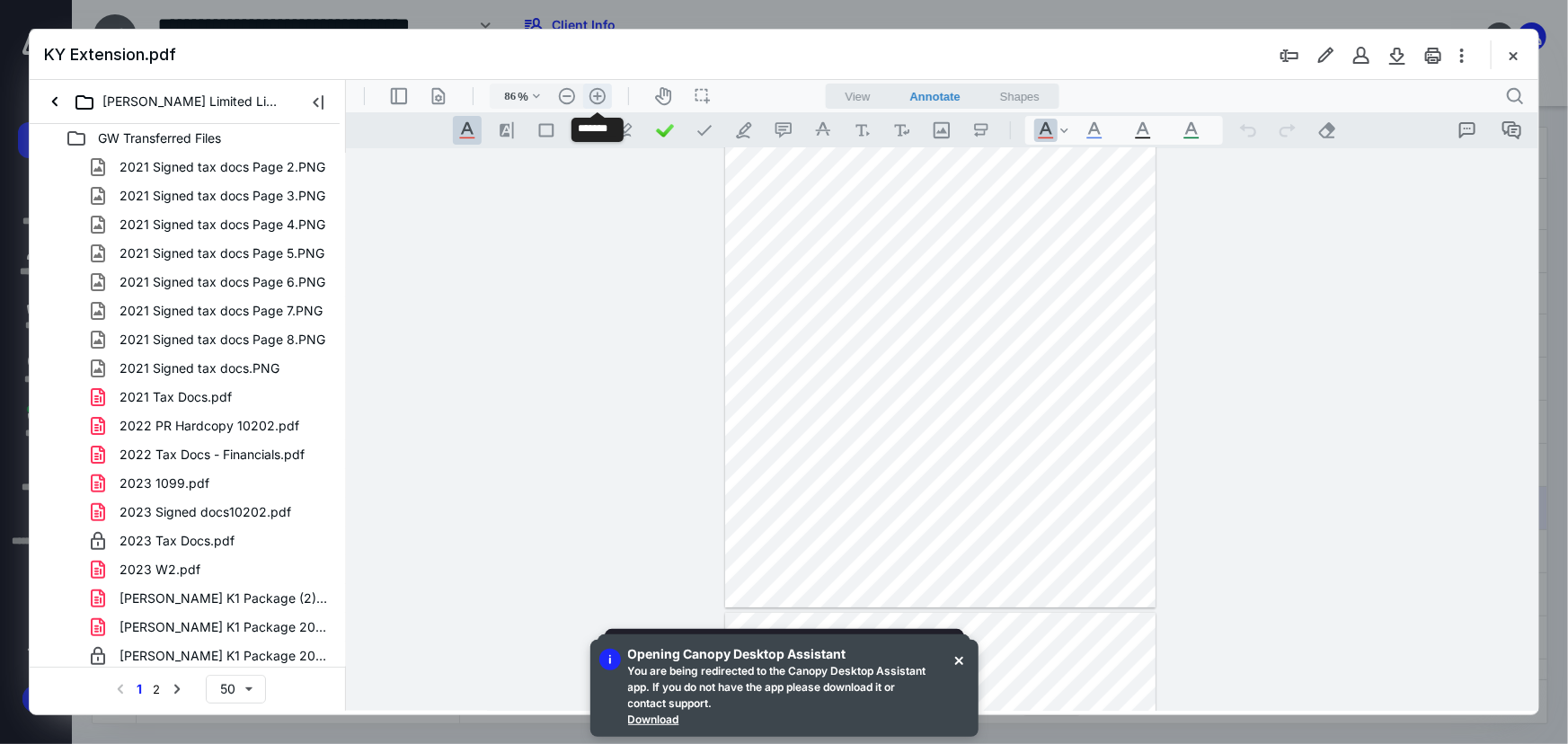 click on ".cls-1{fill:#abb0c4;} icon - header - zoom - in - line" at bounding box center (597, 95) 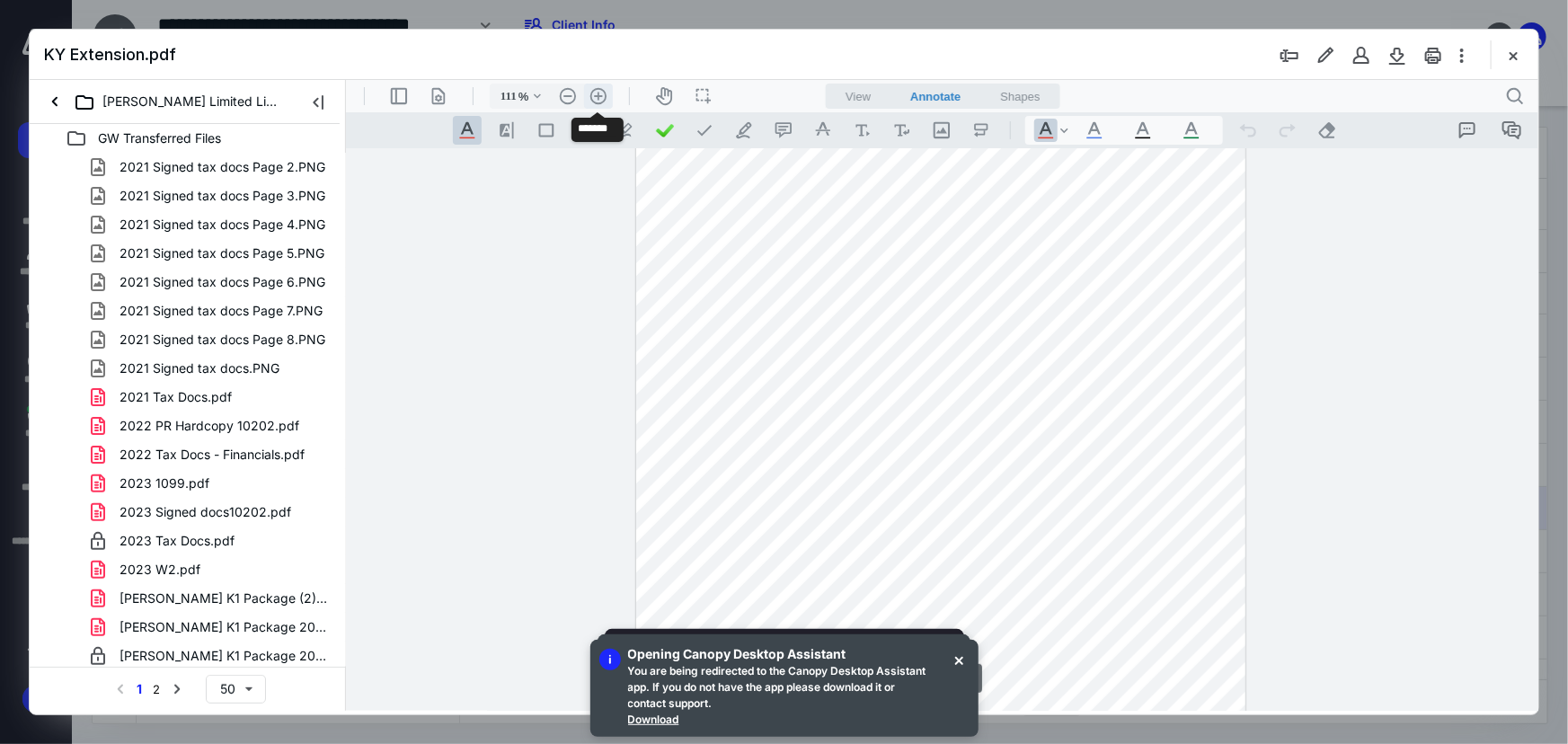 click on ".cls-1{fill:#abb0c4;} icon - header - zoom - in - line" at bounding box center [598, 95] 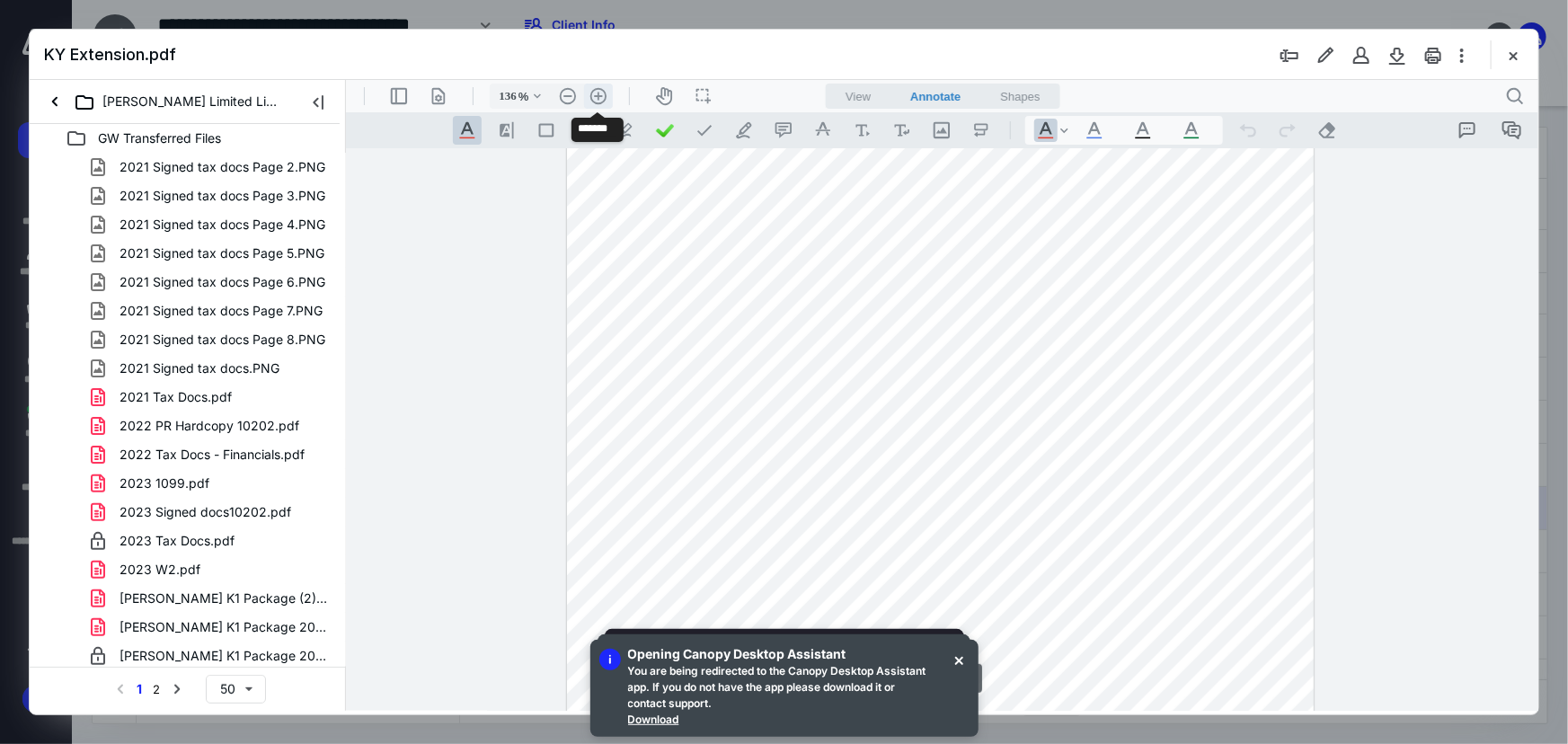 click on ".cls-1{fill:#abb0c4;} icon - header - zoom - in - line" at bounding box center [598, 95] 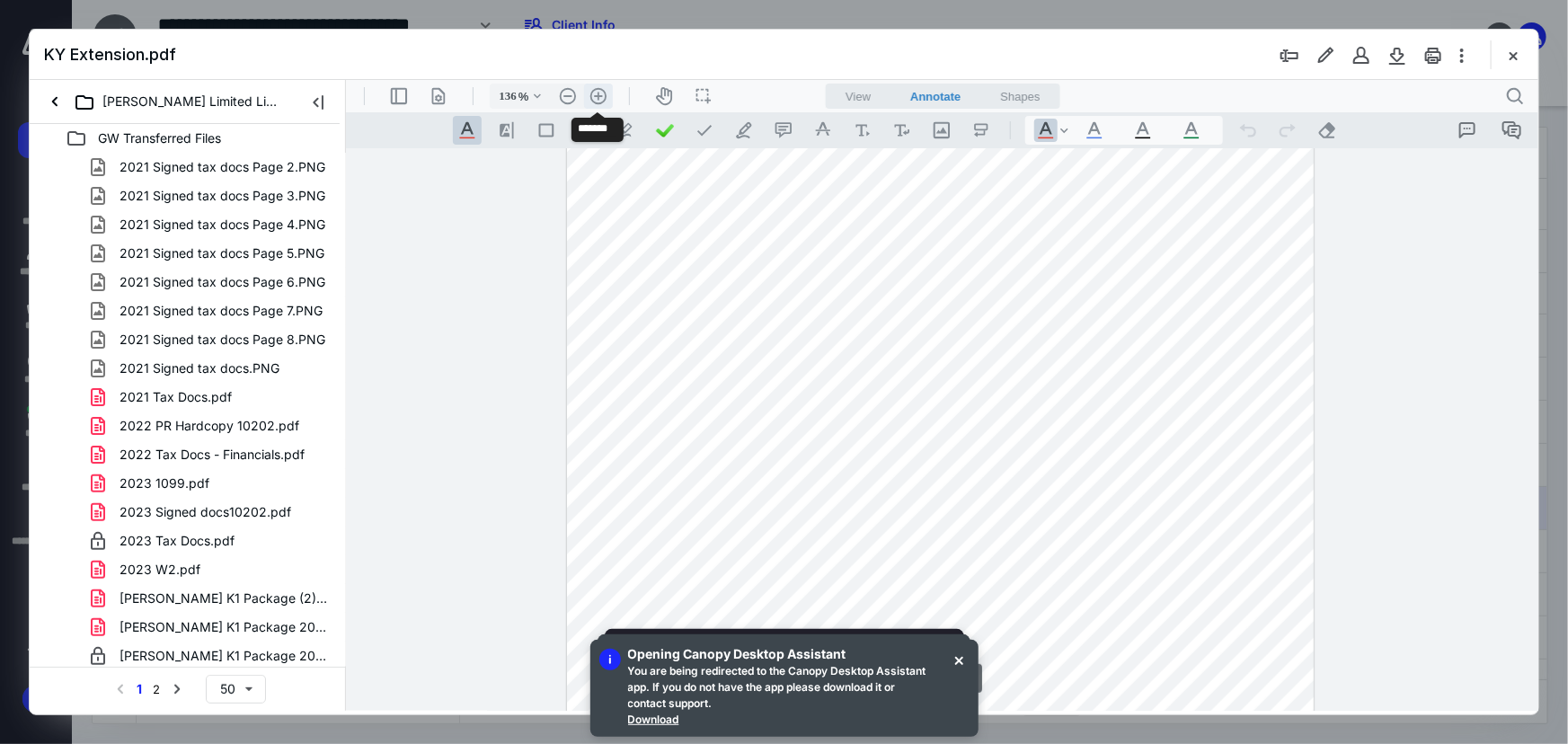 type on "161" 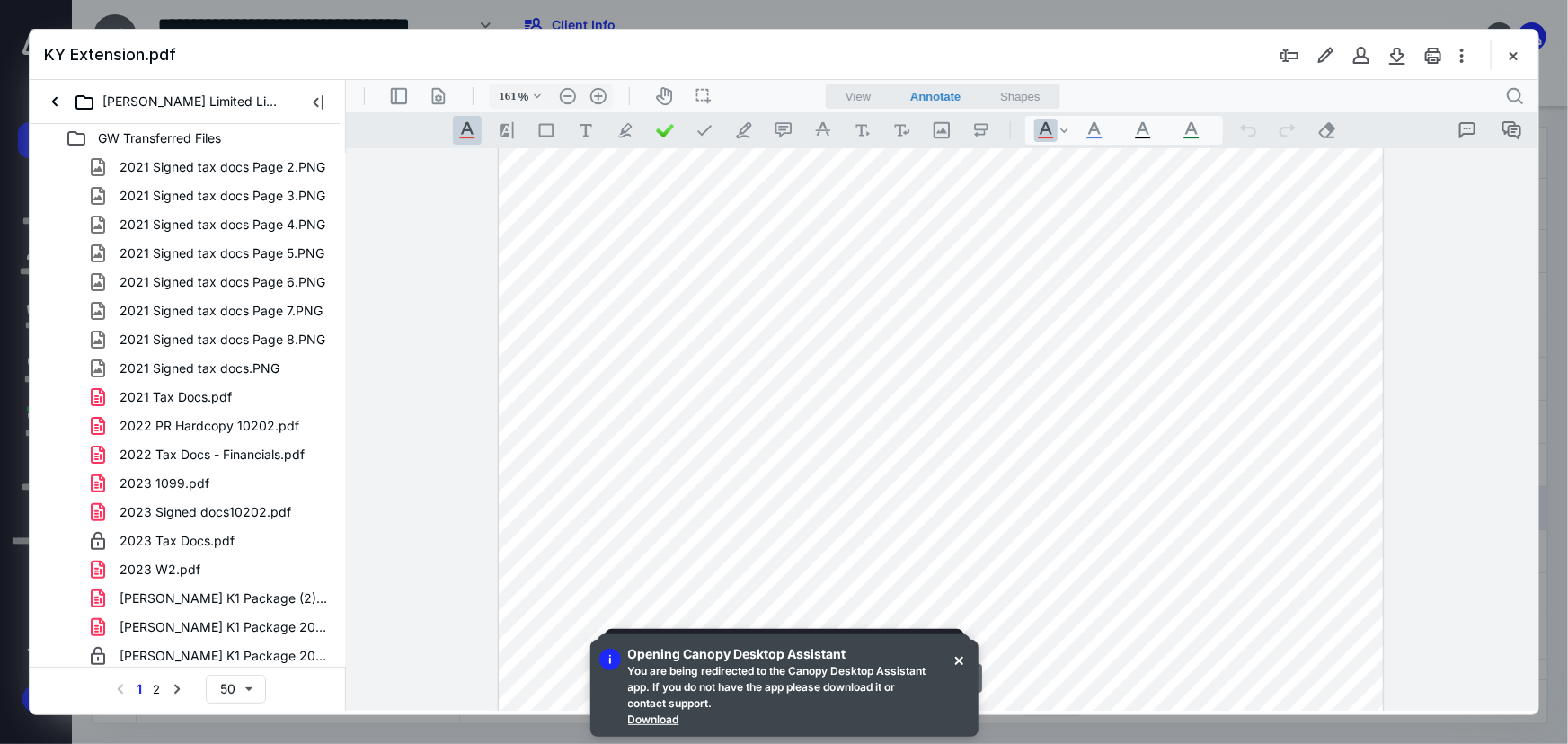 scroll, scrollTop: 731, scrollLeft: 0, axis: vertical 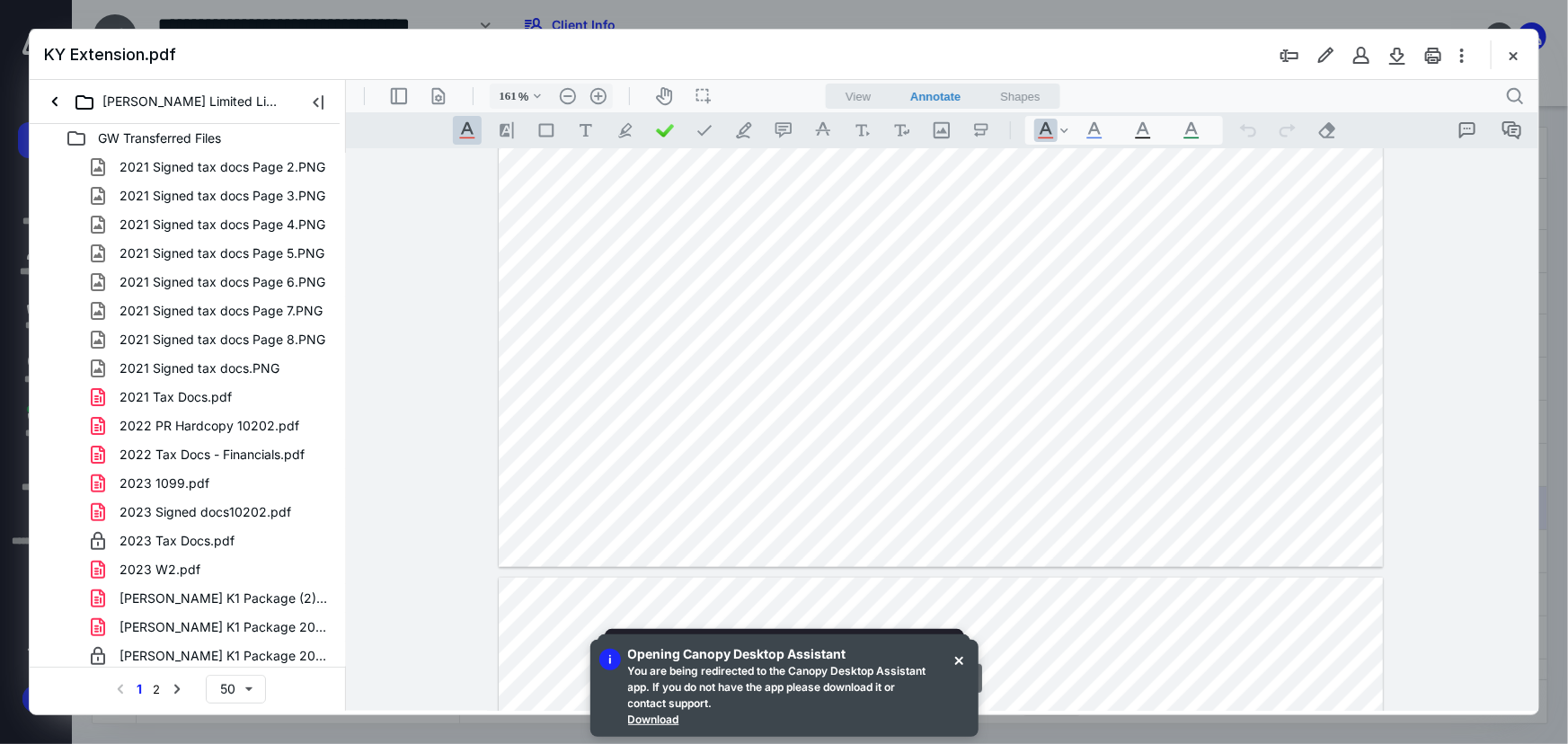 type on "*" 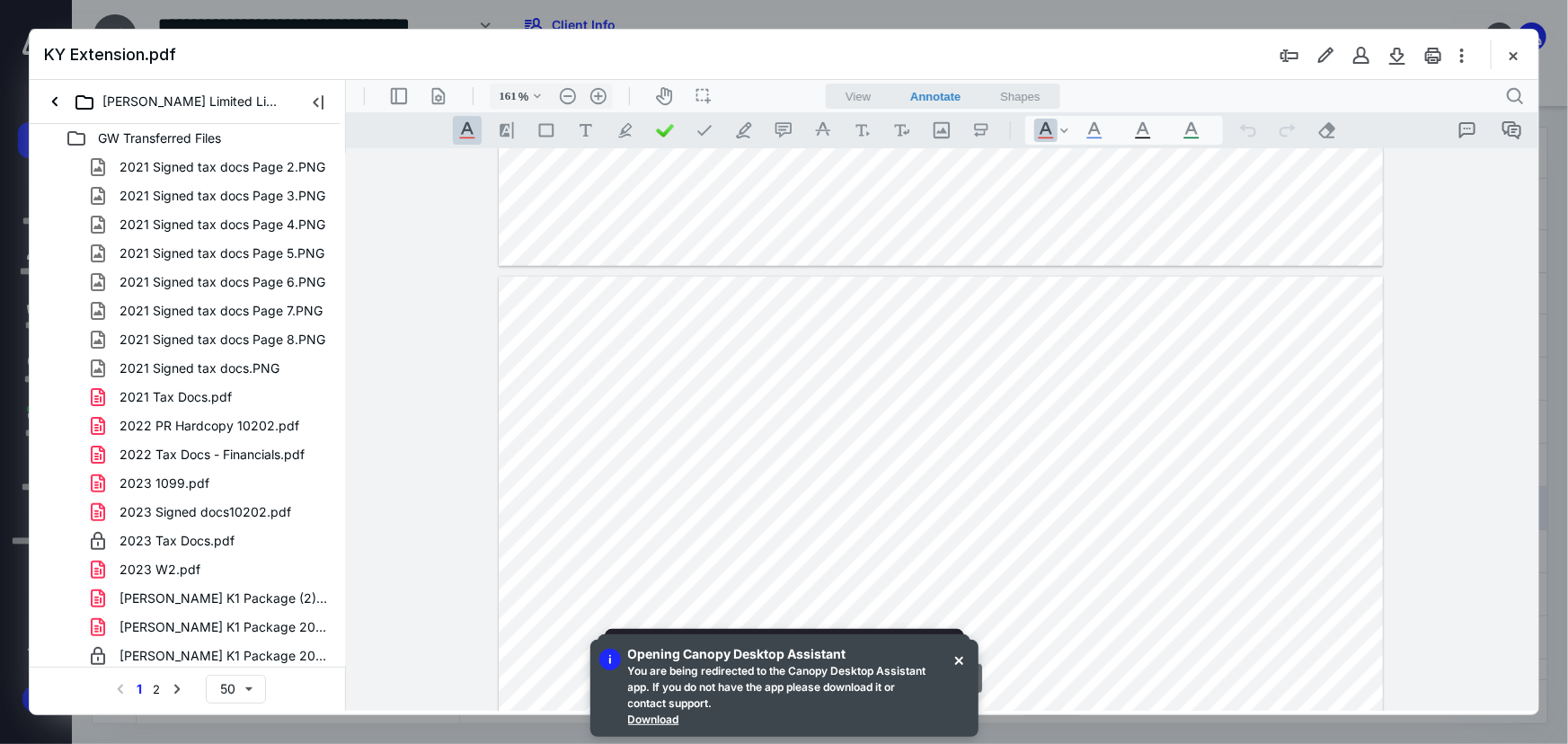 scroll, scrollTop: 1222, scrollLeft: 0, axis: vertical 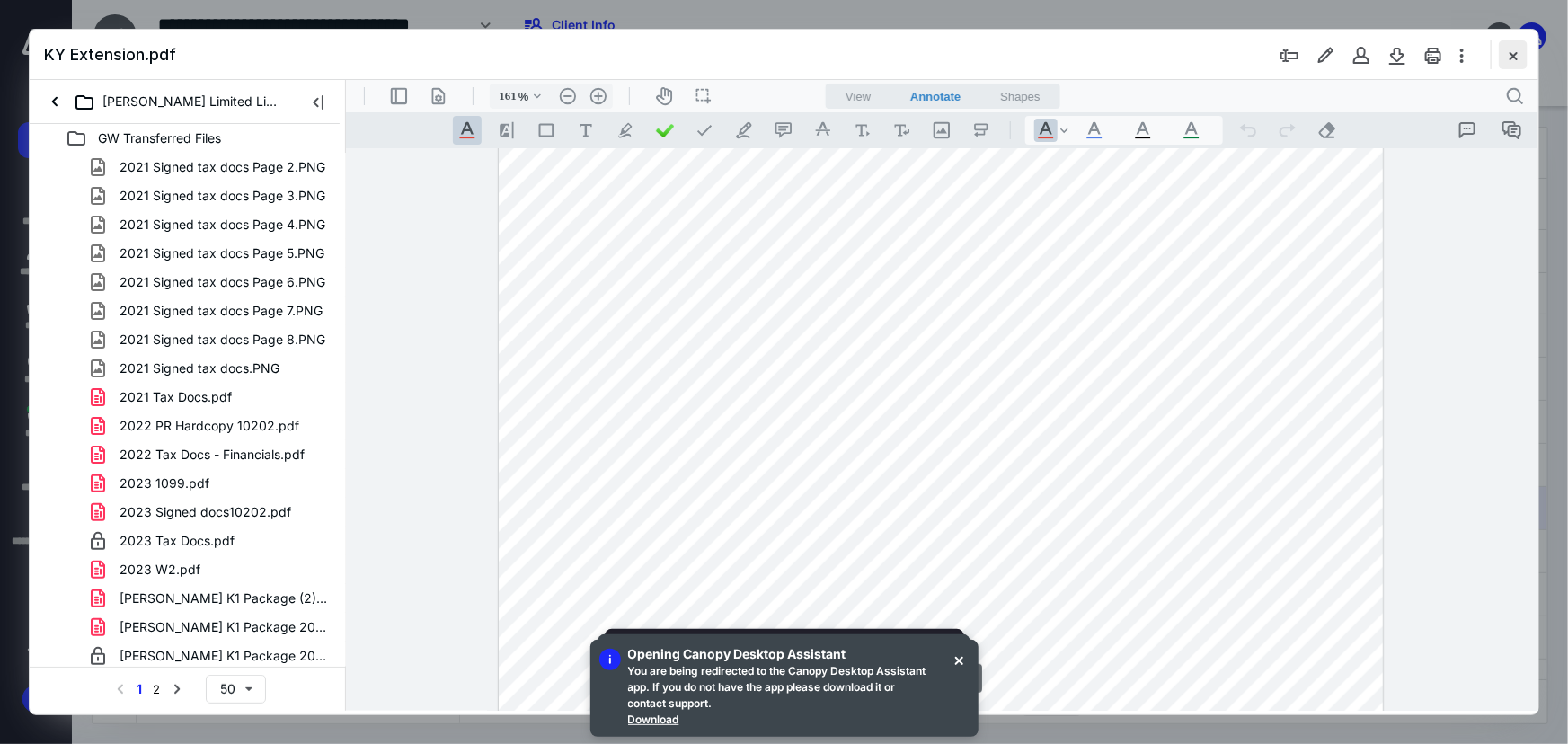 click at bounding box center (1513, 55) 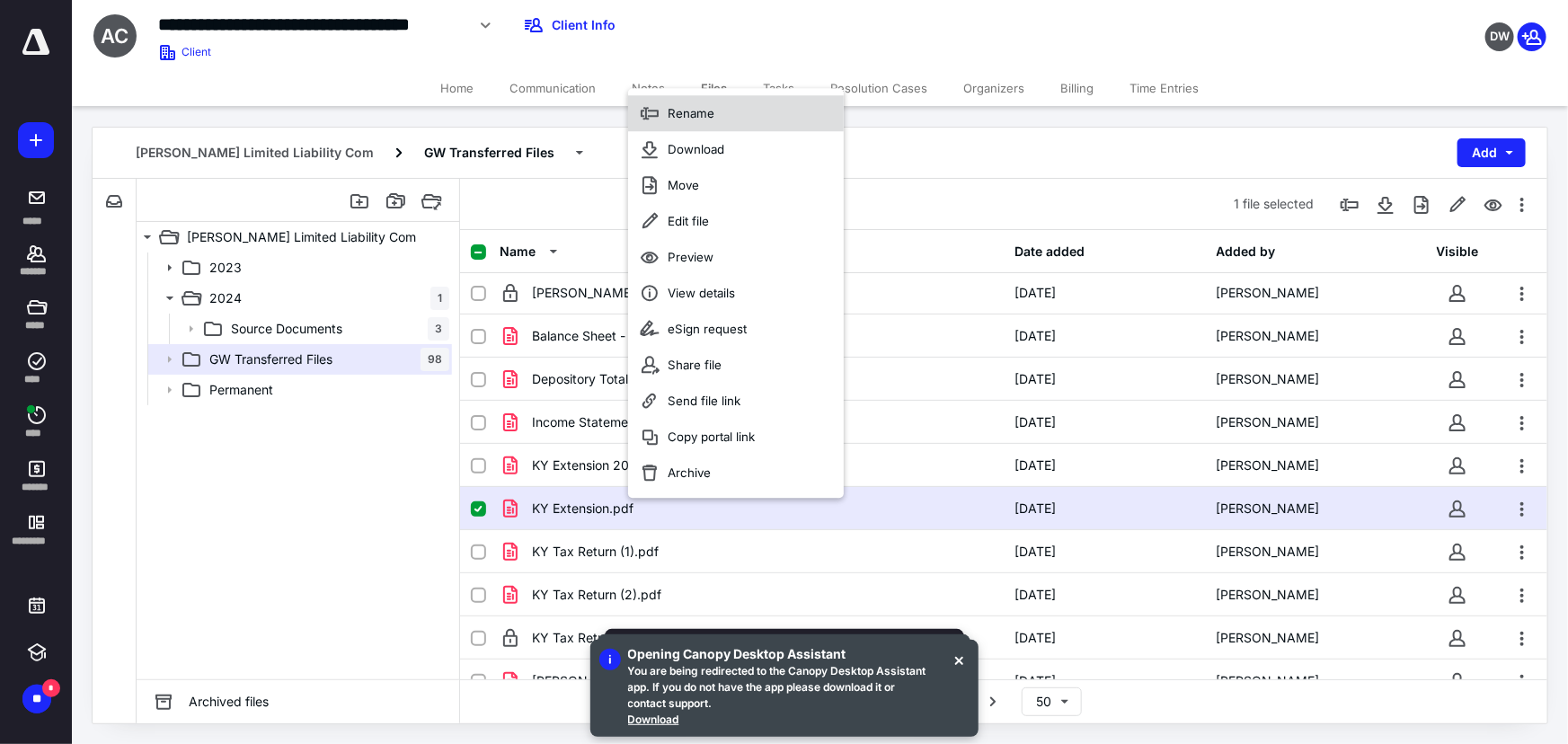 click on "Rename" at bounding box center [736, 113] 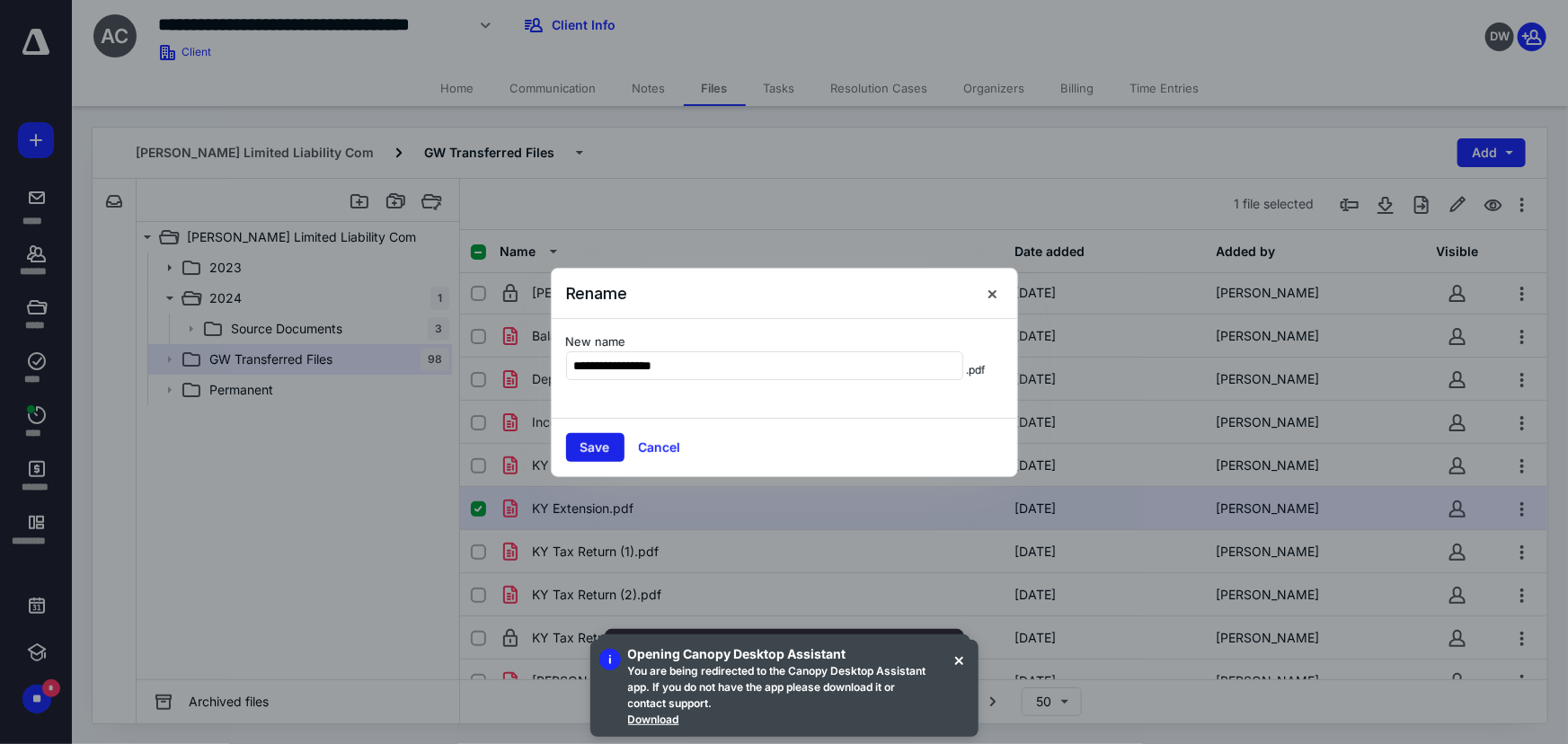 type on "**********" 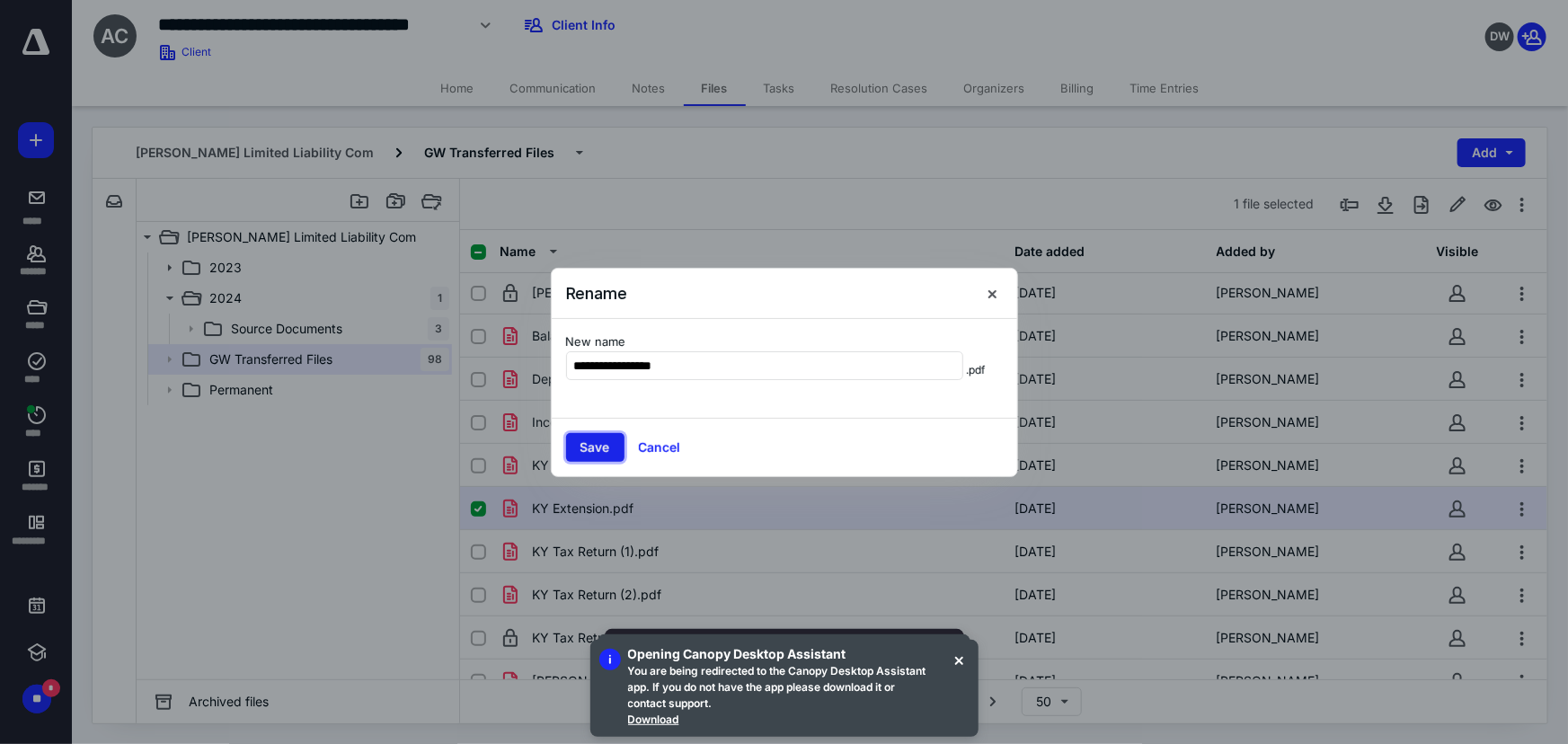 click on "Save" at bounding box center [595, 447] 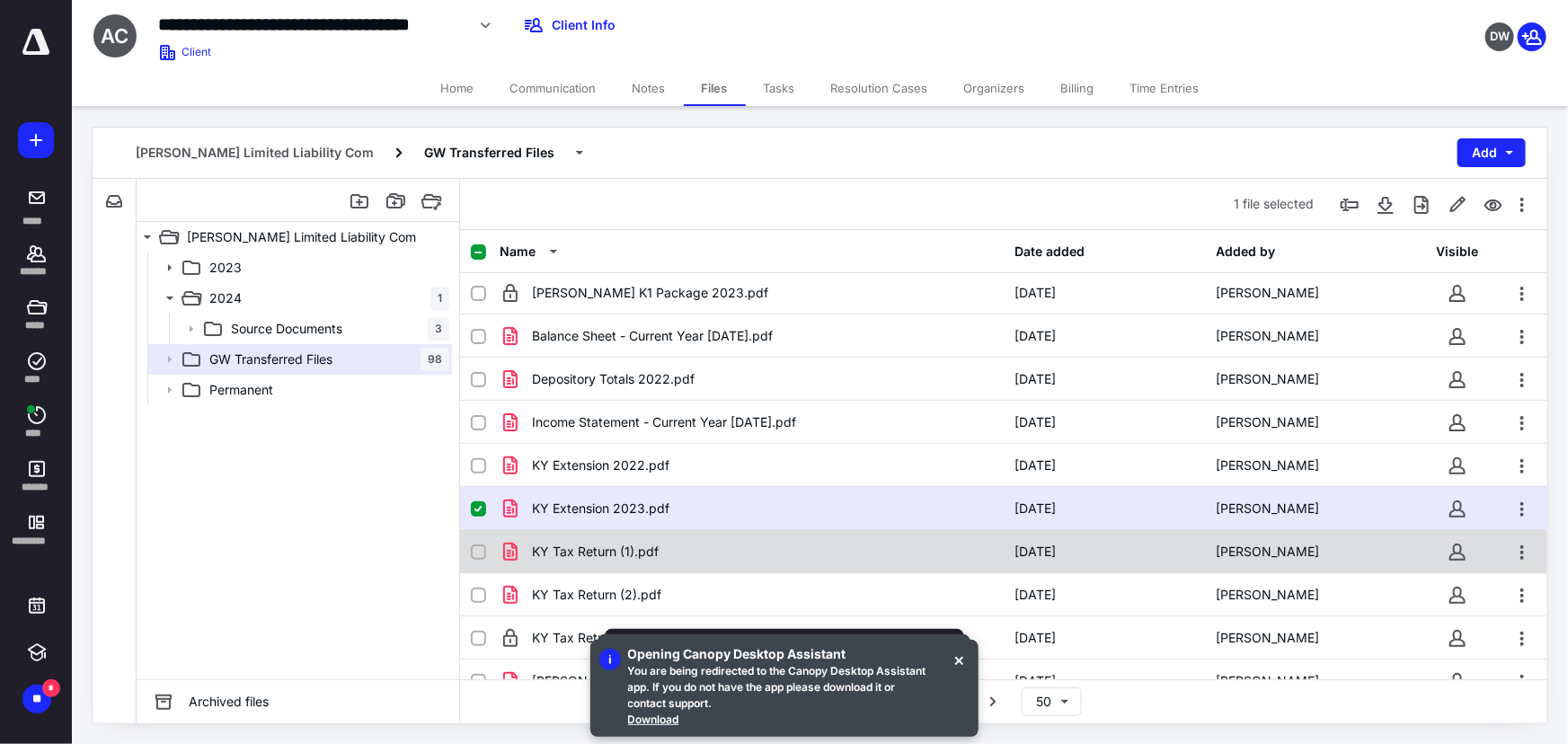 checkbox on "false" 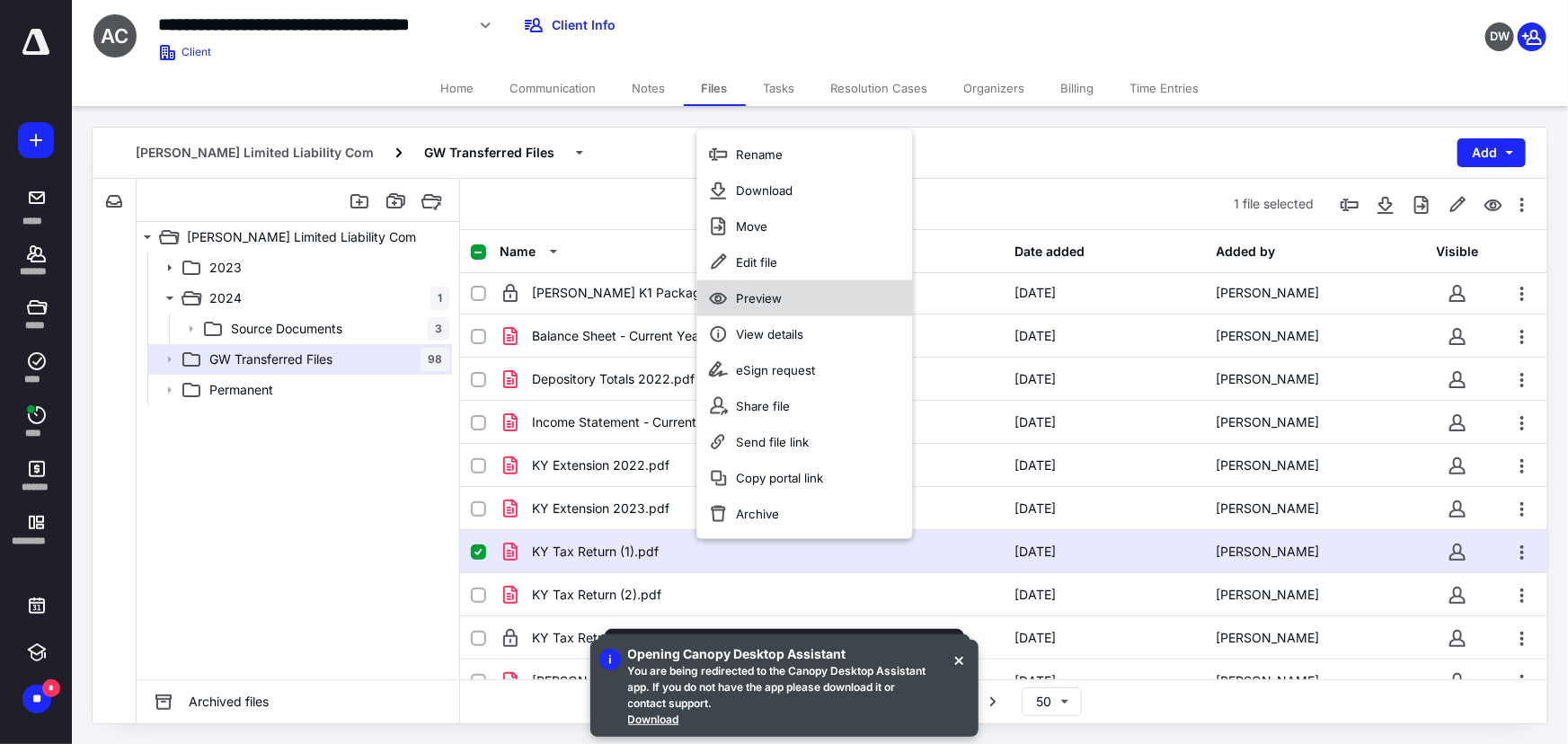click on "Preview" at bounding box center (758, 298) 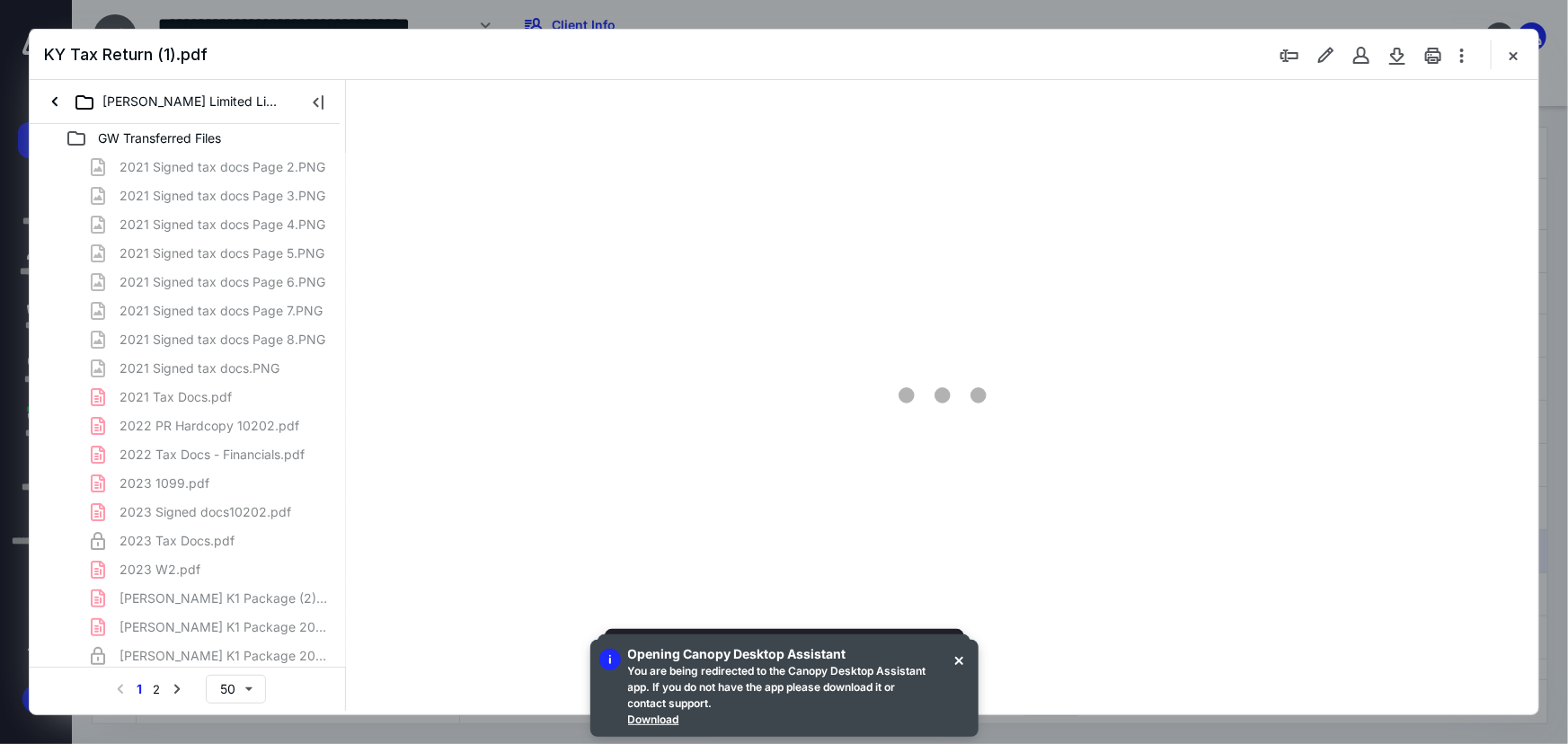 scroll, scrollTop: 0, scrollLeft: 0, axis: both 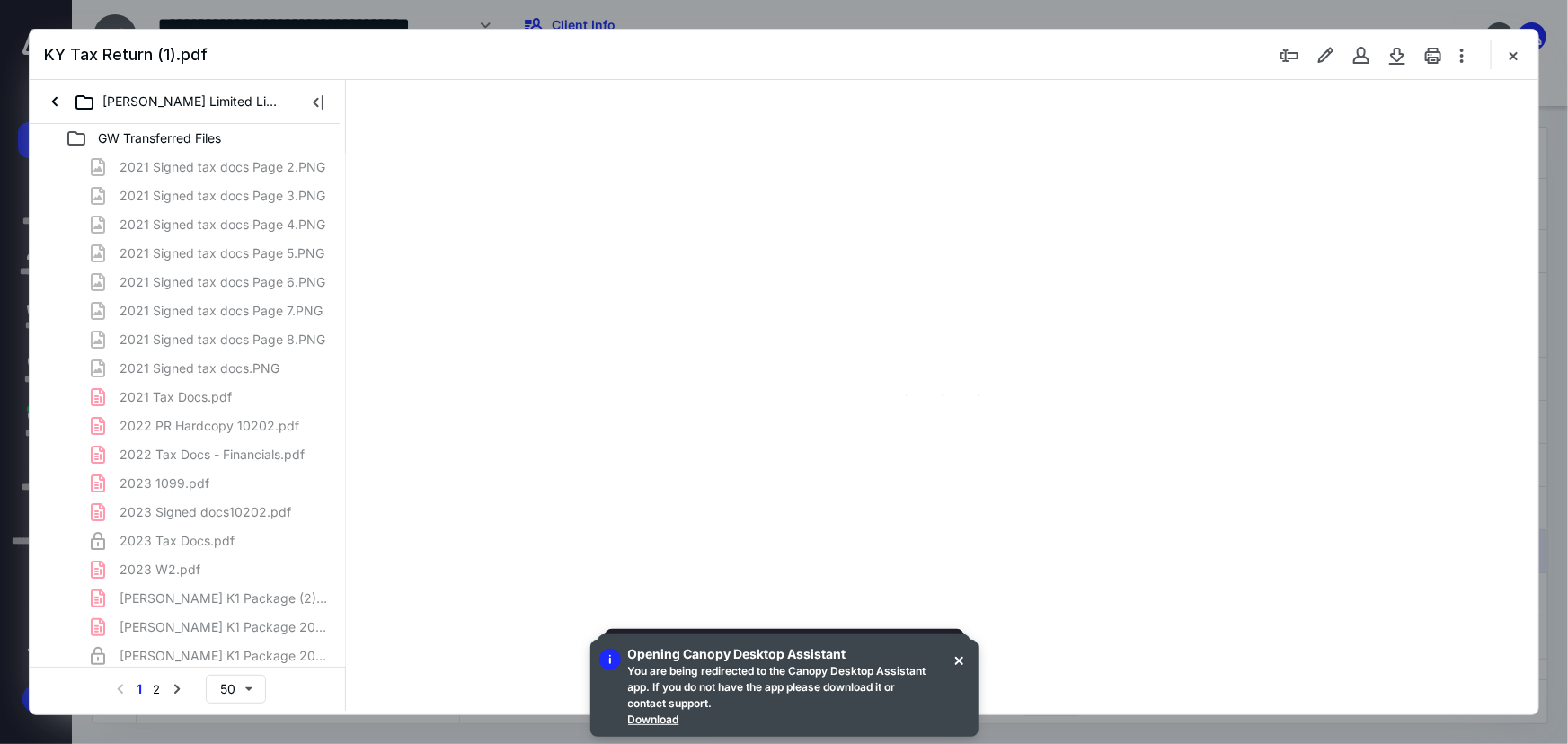 type on "79" 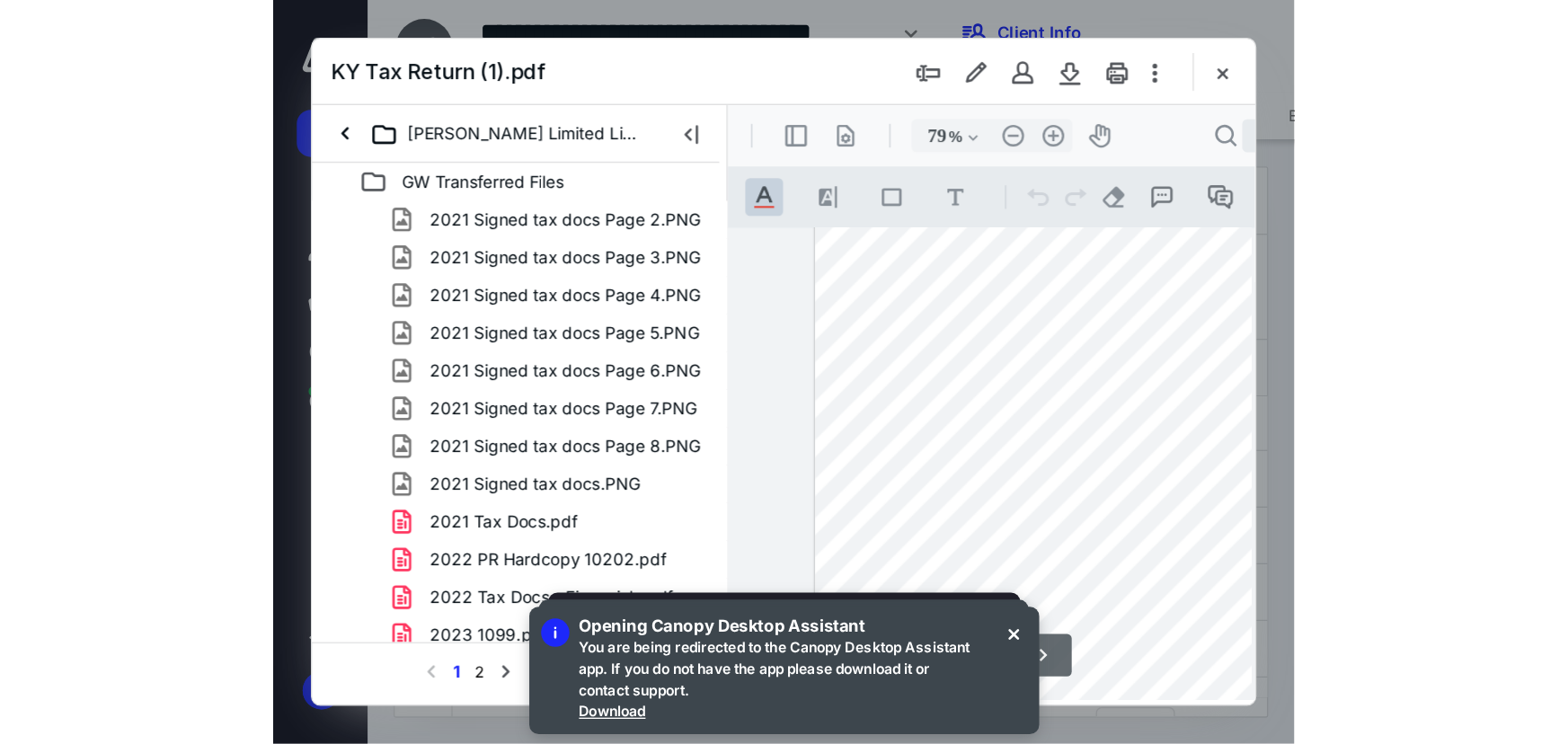 scroll, scrollTop: 71, scrollLeft: 0, axis: vertical 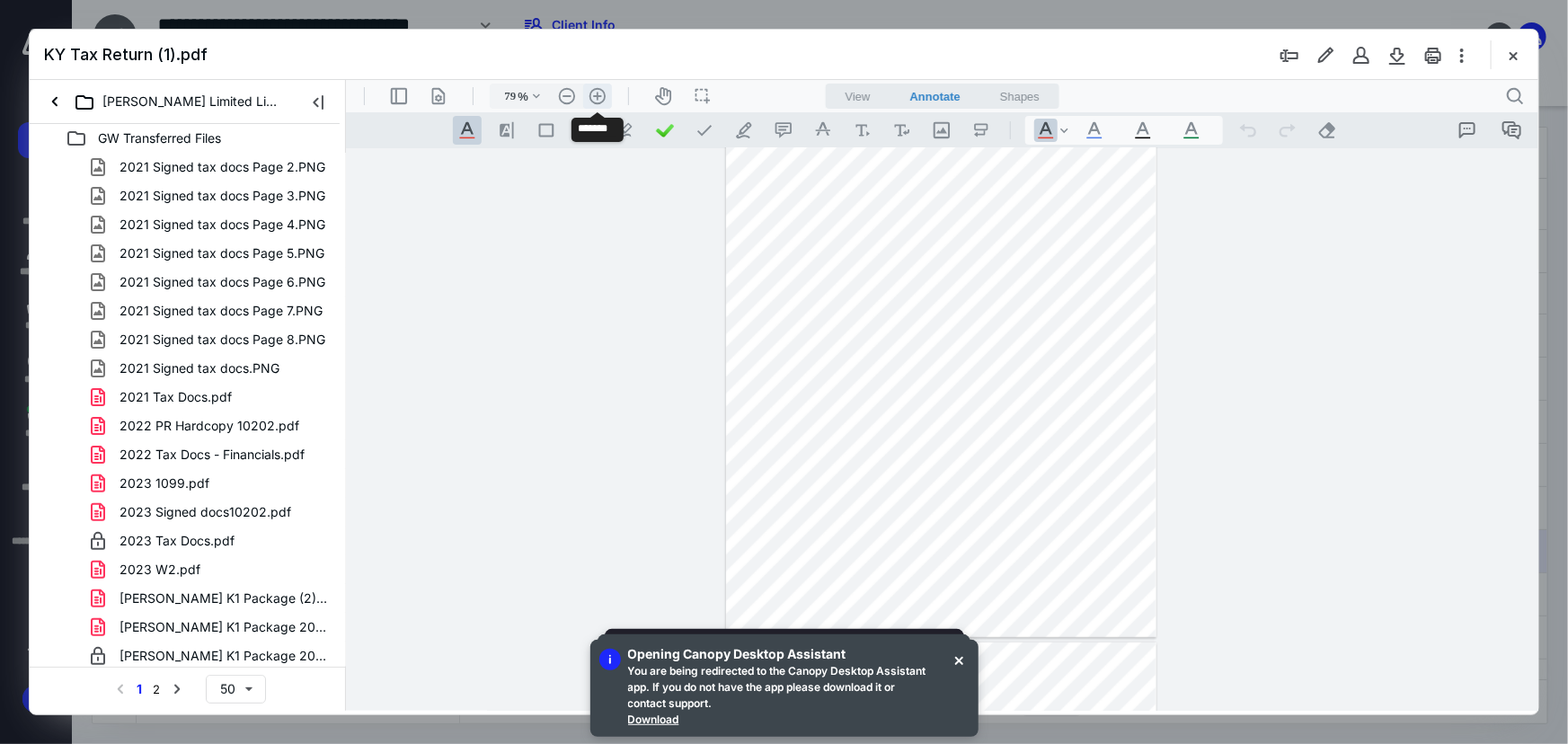 click on ".cls-1{fill:#abb0c4;} icon - header - zoom - in - line" at bounding box center (597, 95) 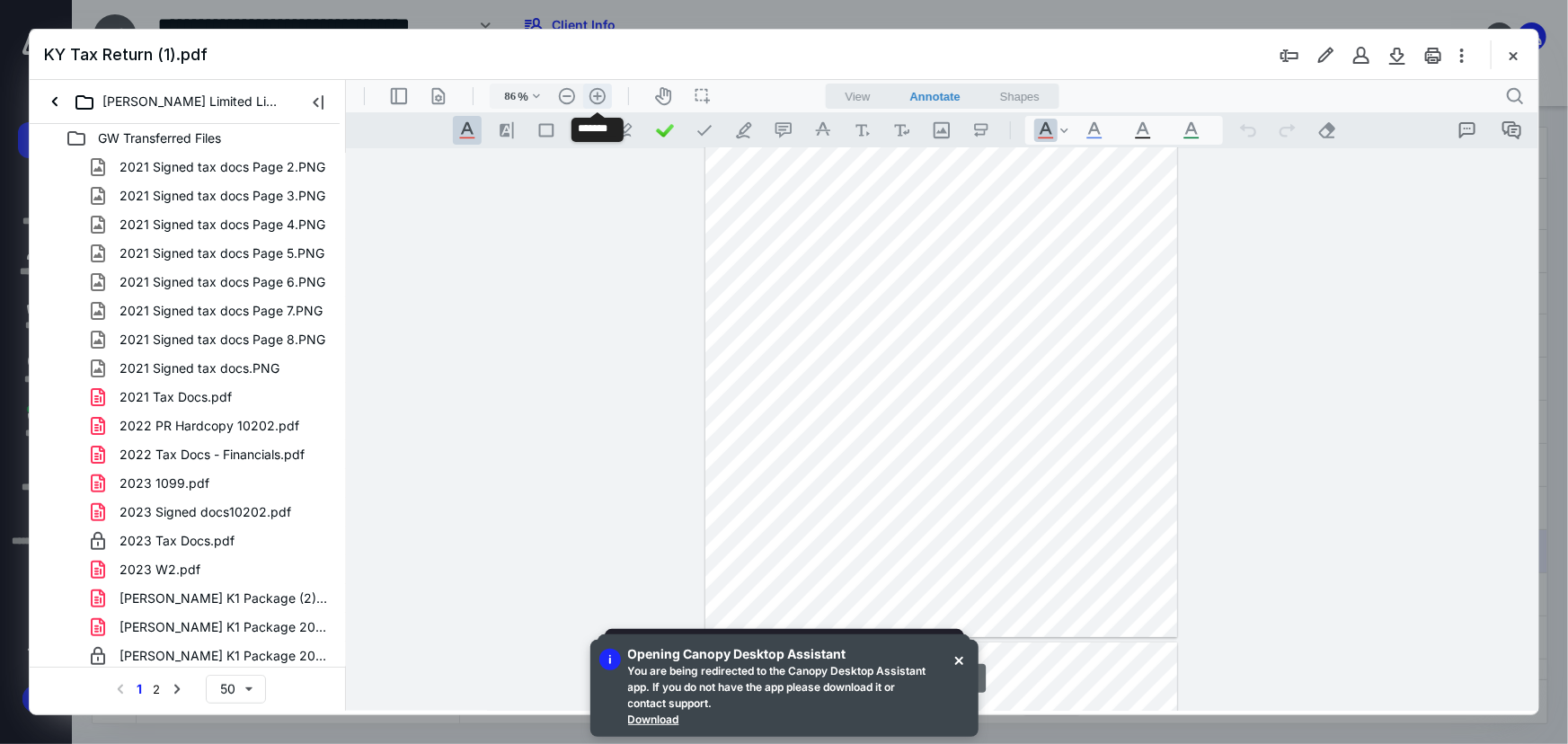 click on ".cls-1{fill:#abb0c4;} icon - header - zoom - in - line" at bounding box center [597, 95] 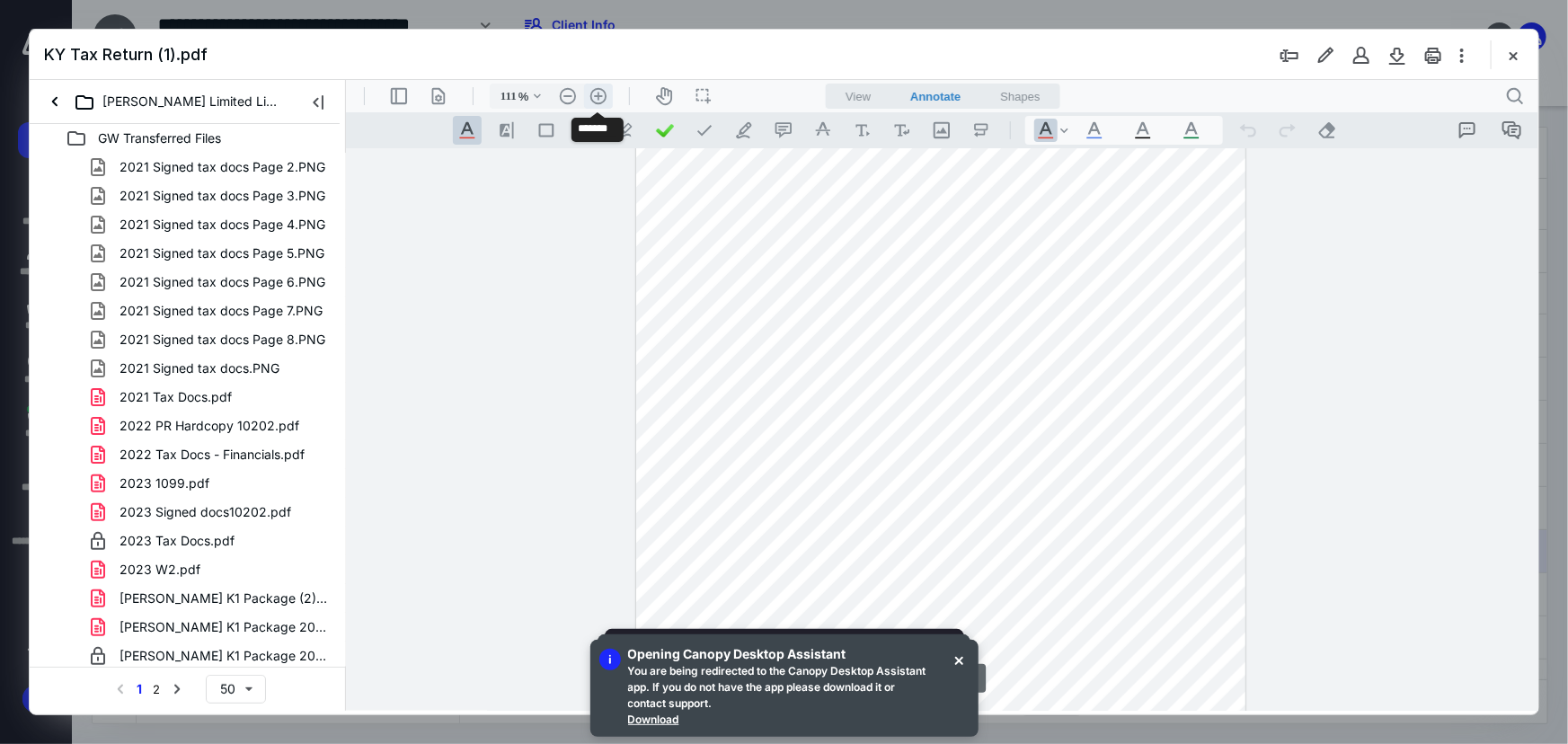 click on ".cls-1{fill:#abb0c4;} icon - header - zoom - in - line" at bounding box center (598, 95) 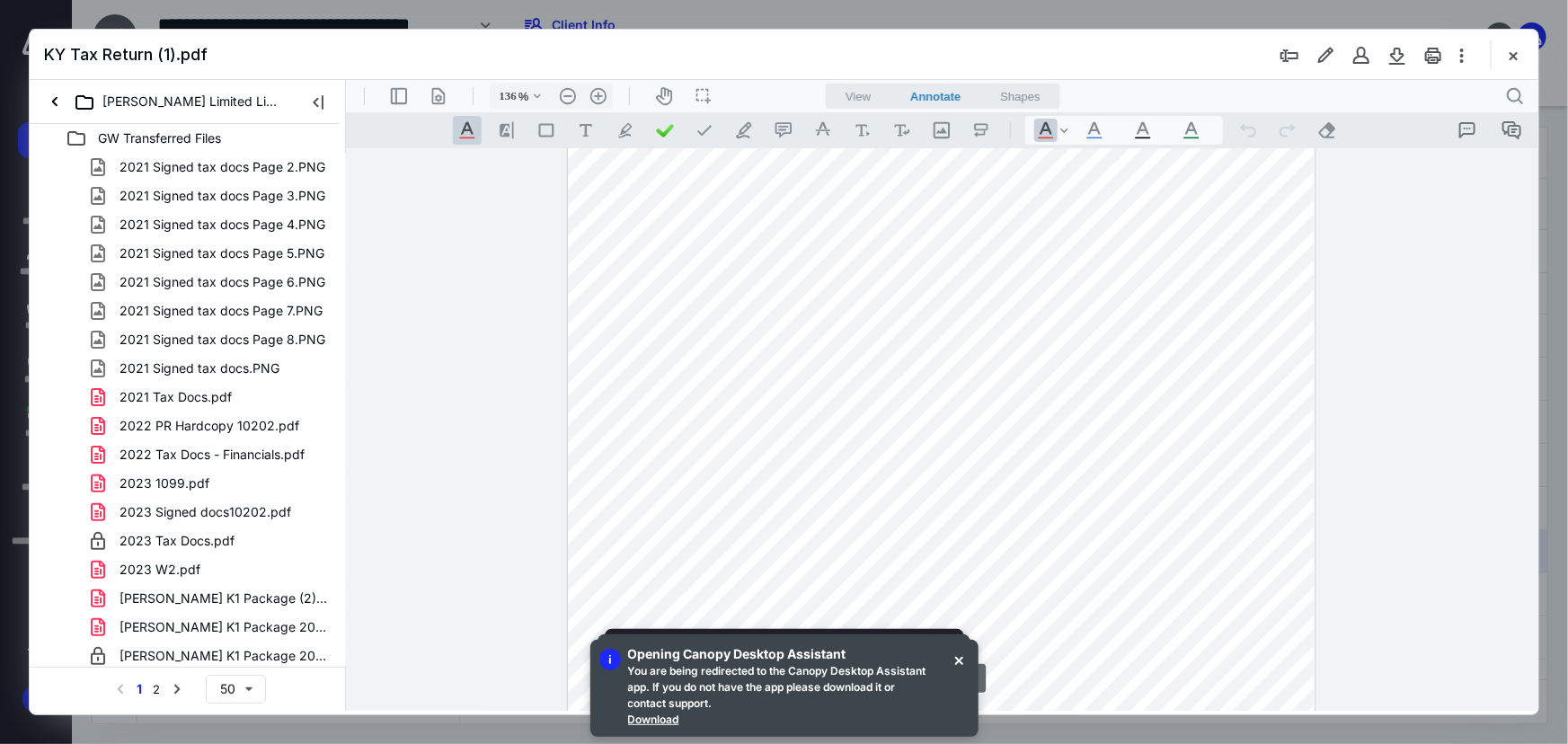 scroll, scrollTop: 0, scrollLeft: 0, axis: both 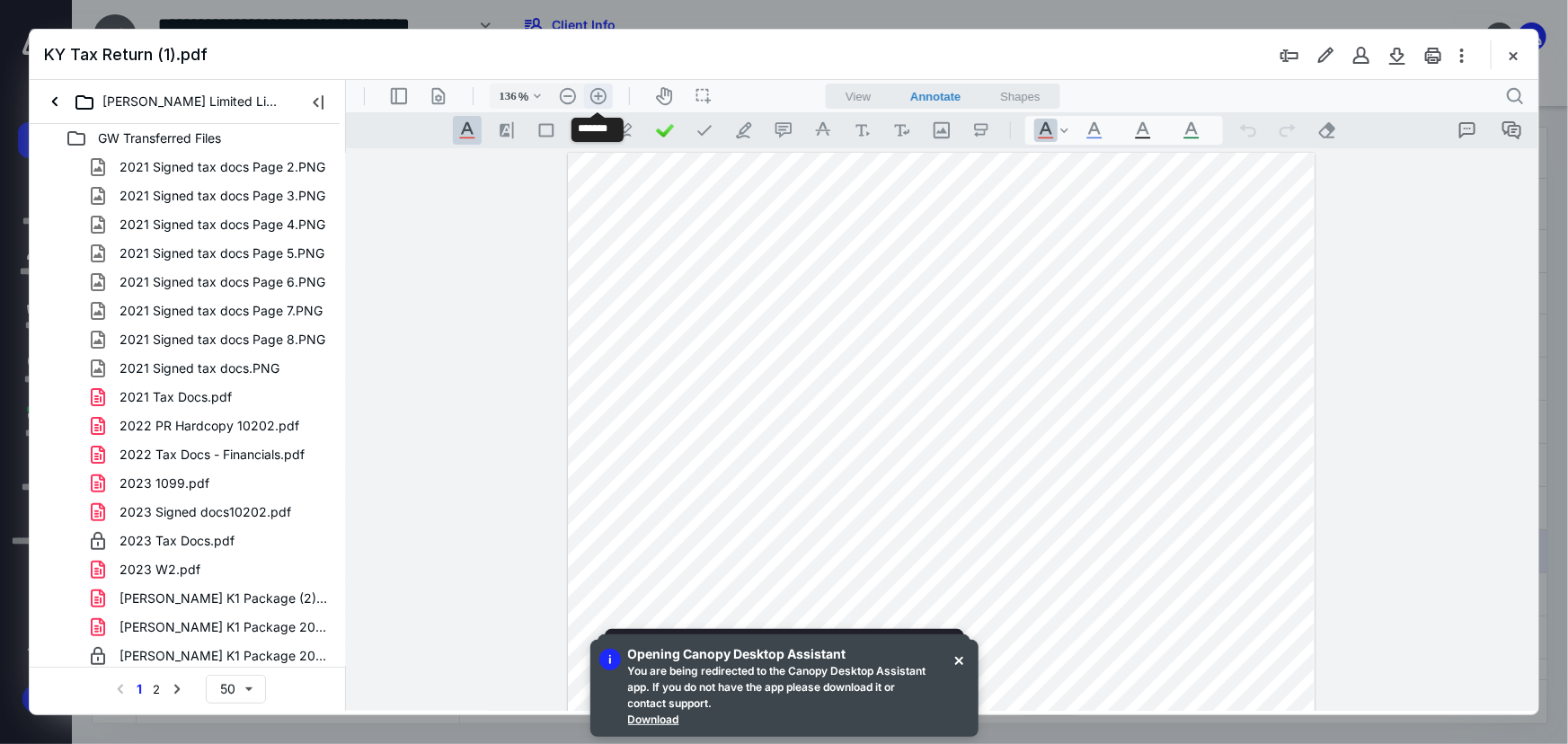 click on ".cls-1{fill:#abb0c4;} icon - header - zoom - in - line" at bounding box center (598, 95) 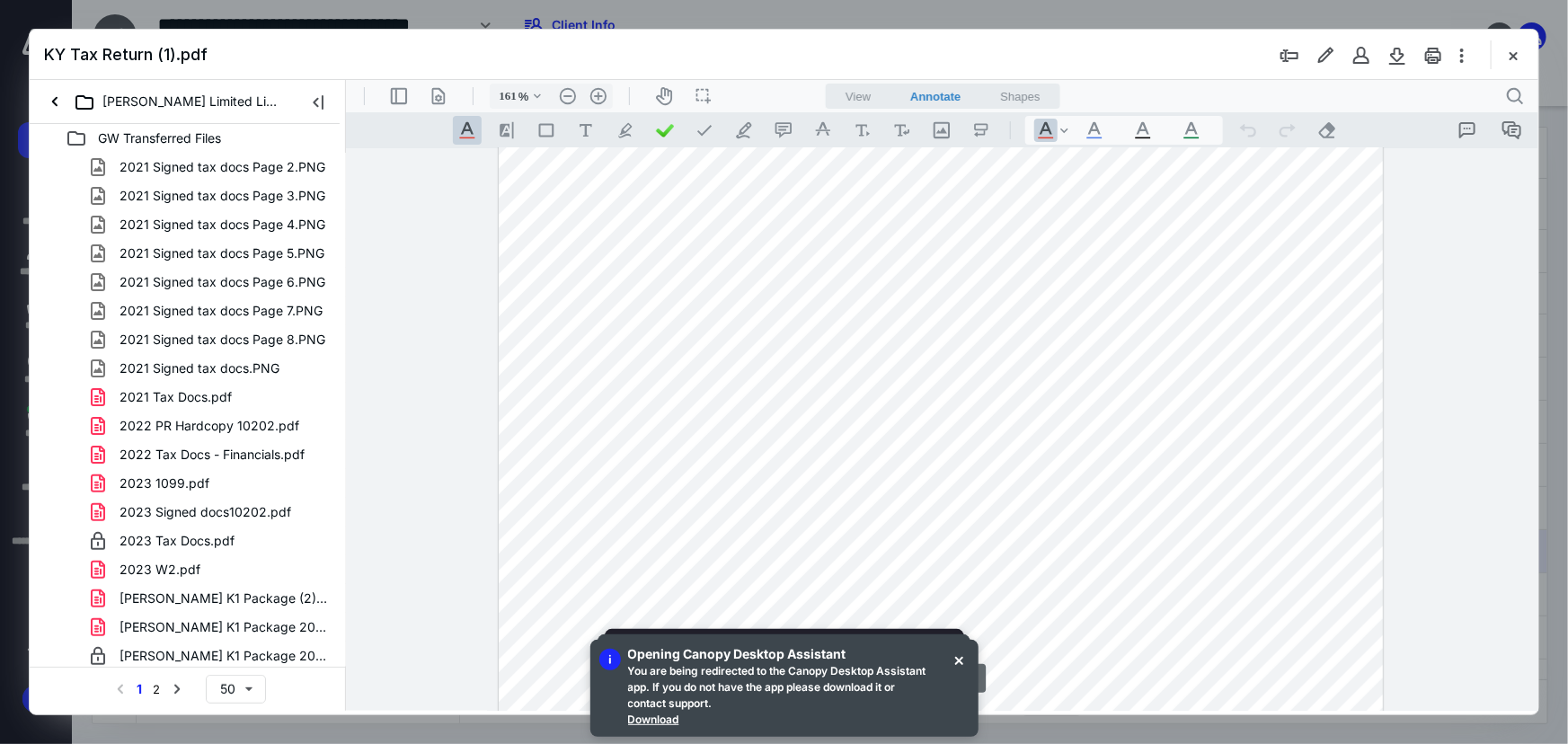 scroll, scrollTop: 0, scrollLeft: 0, axis: both 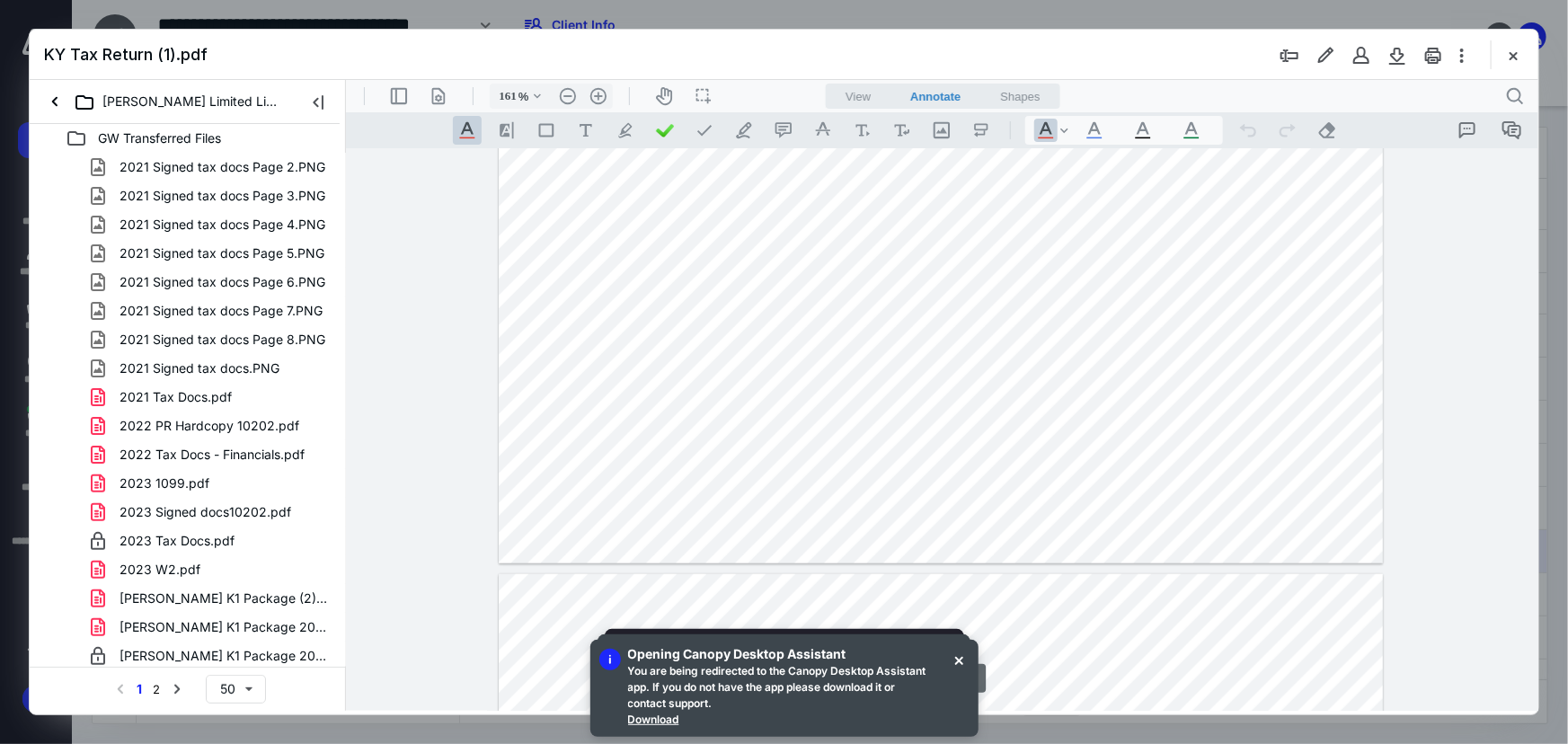 type on "*" 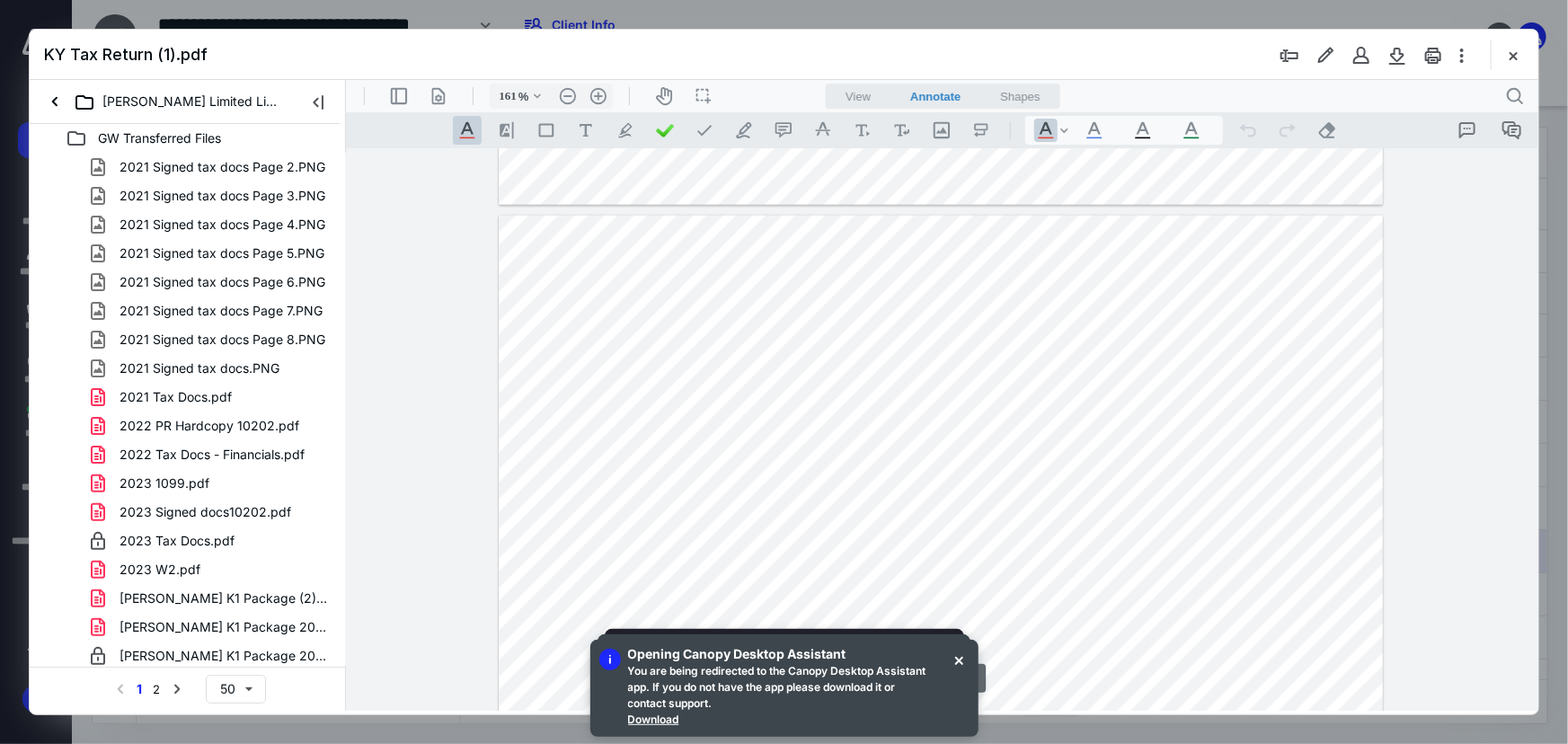 scroll, scrollTop: 979, scrollLeft: 0, axis: vertical 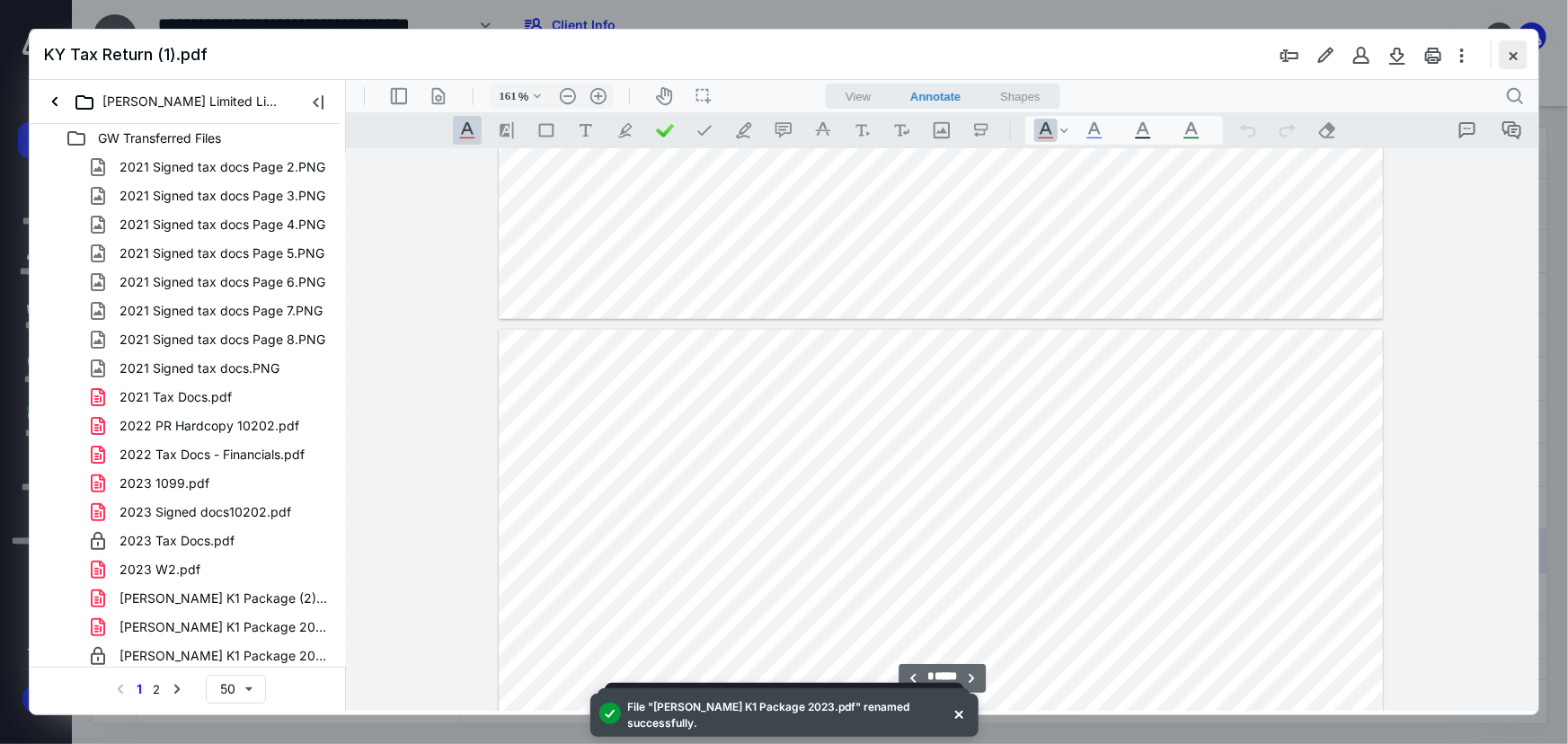 click at bounding box center (1513, 55) 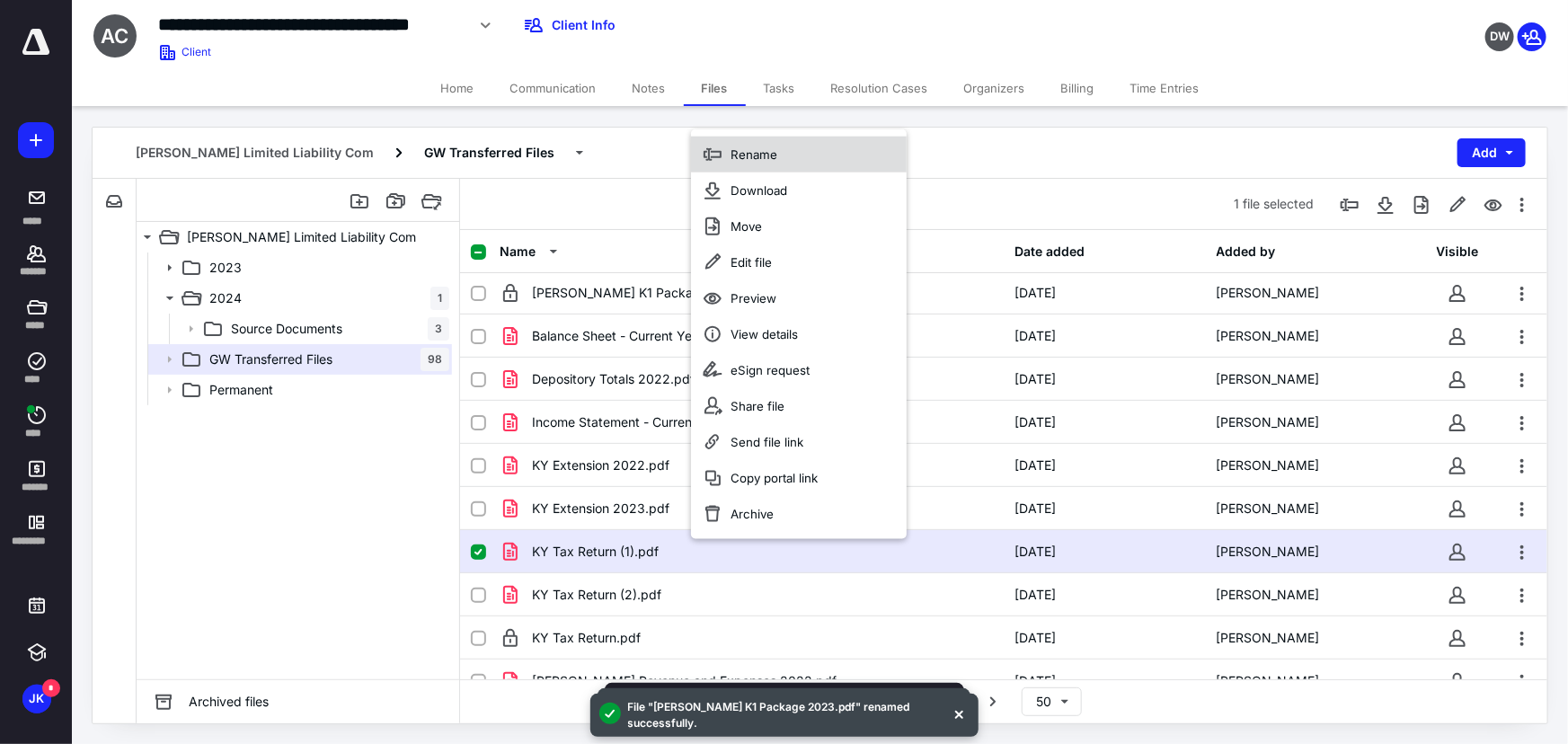 click on "Rename" at bounding box center (799, 155) 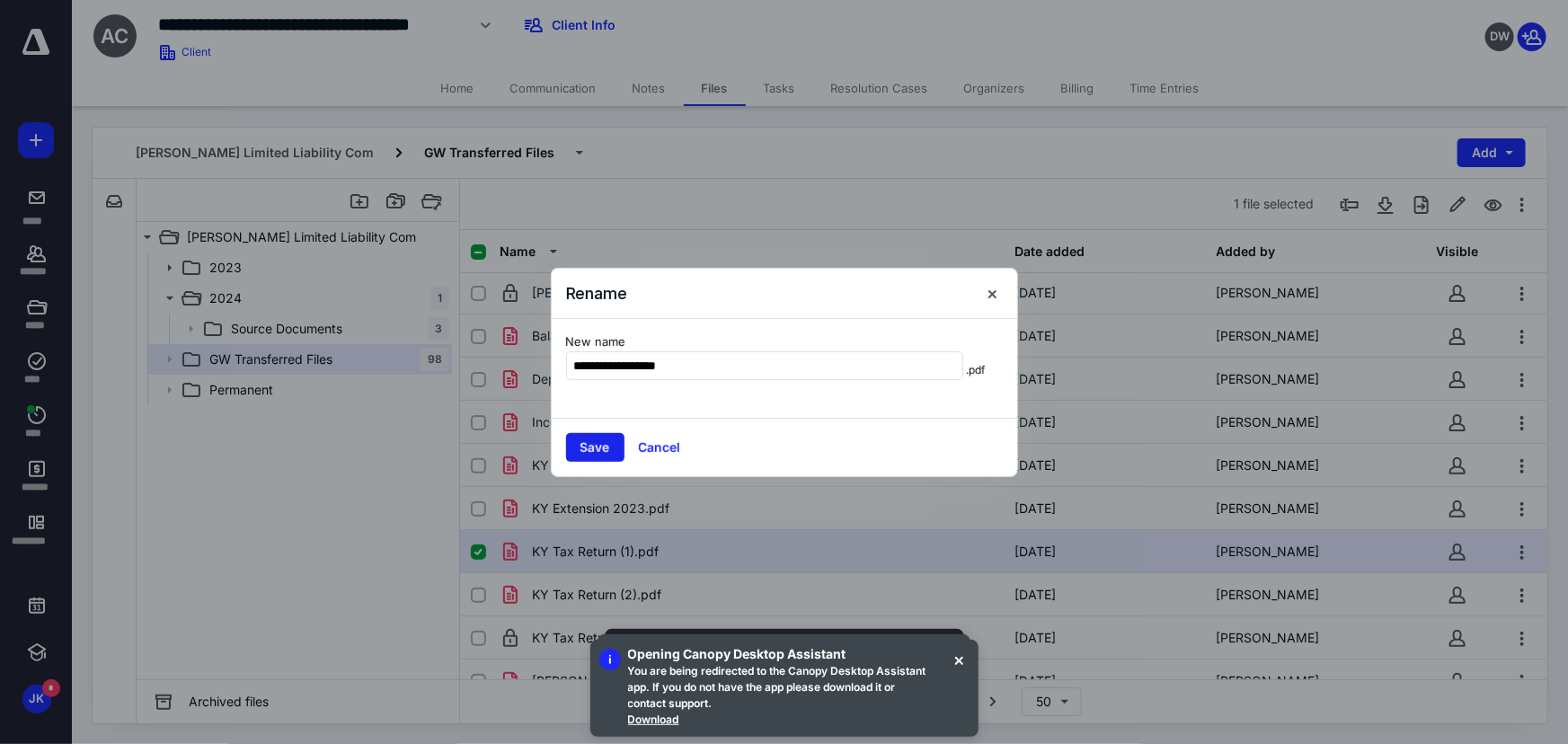 type on "**********" 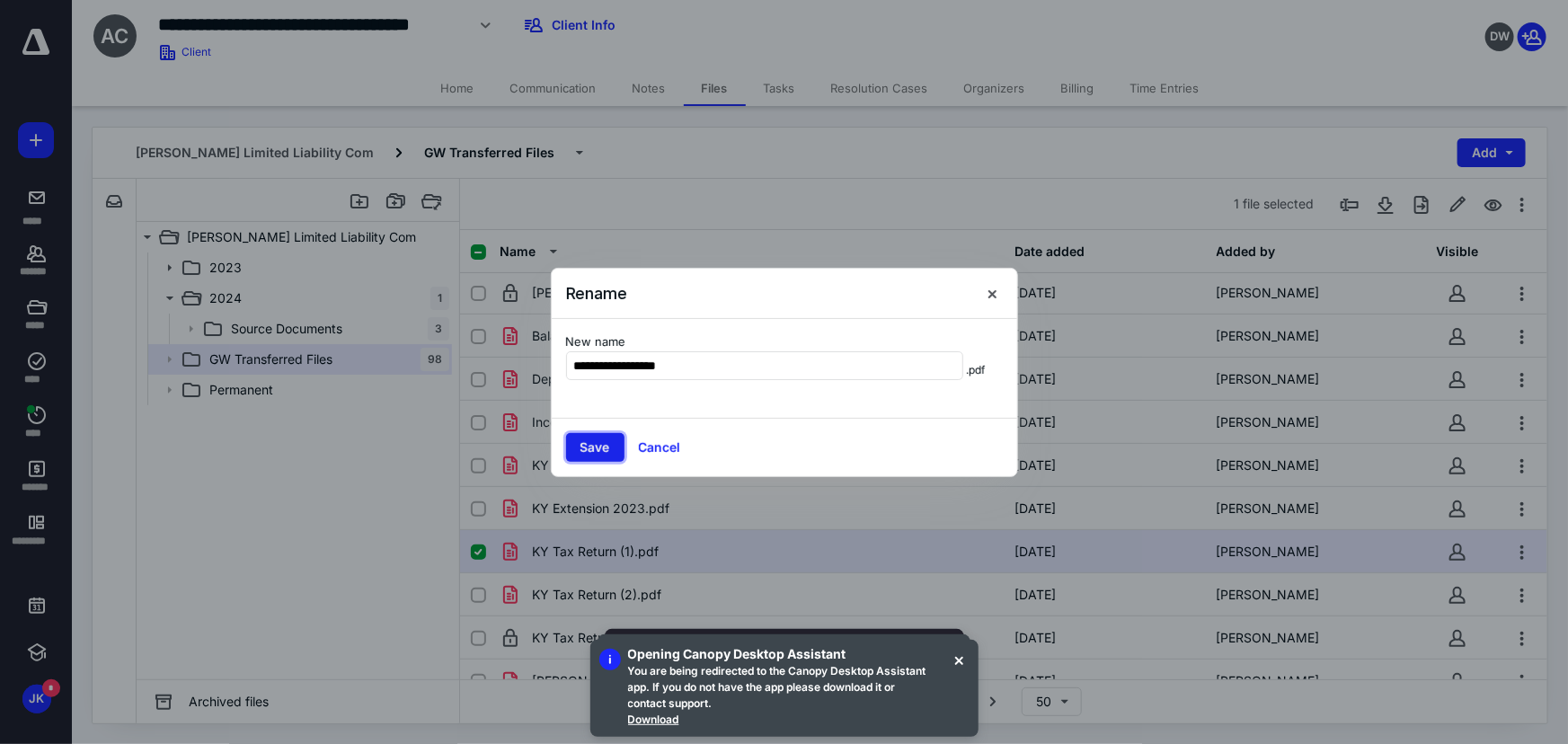 click on "Save" at bounding box center (595, 447) 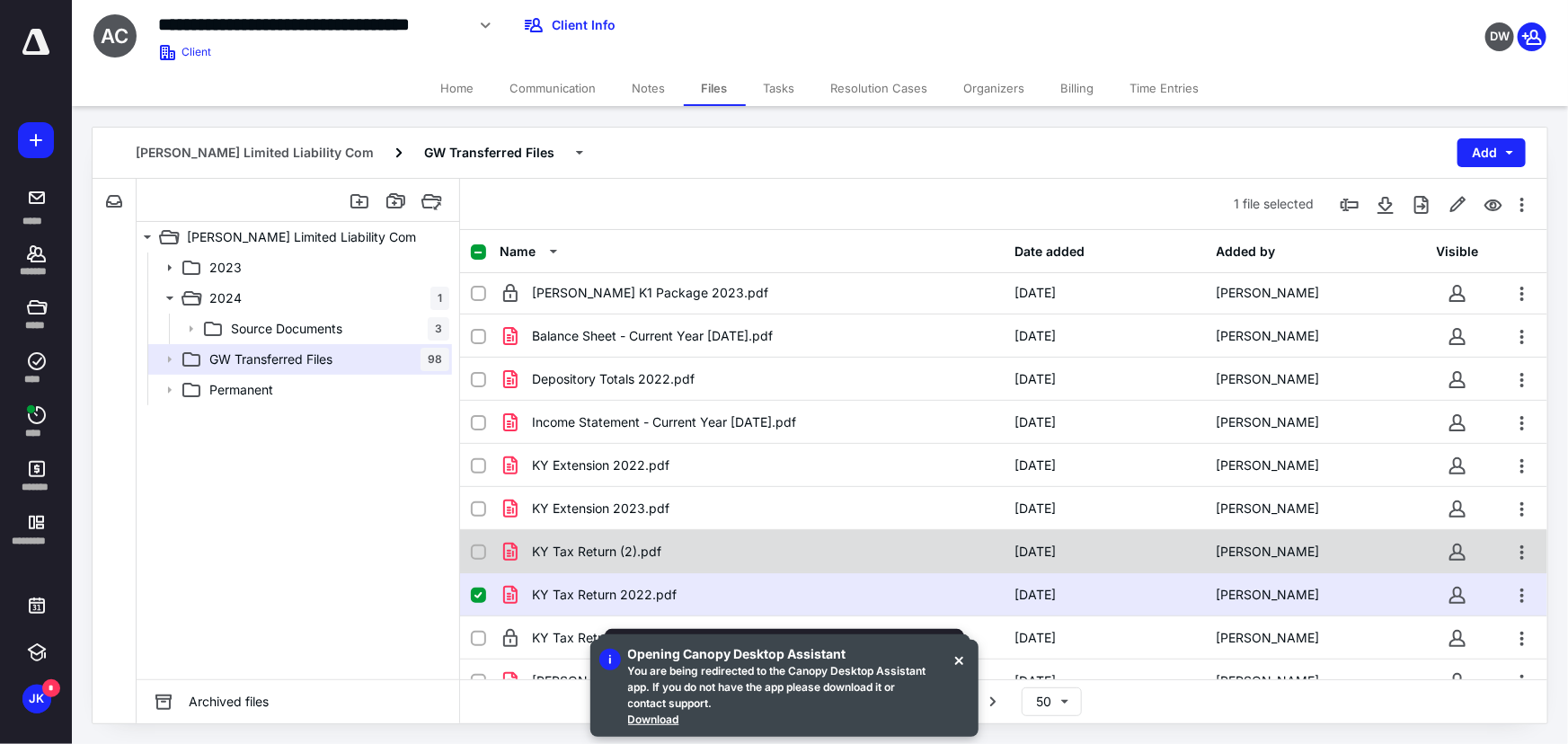 click on "KY Tax Return (2).pdf" at bounding box center [751, 552] 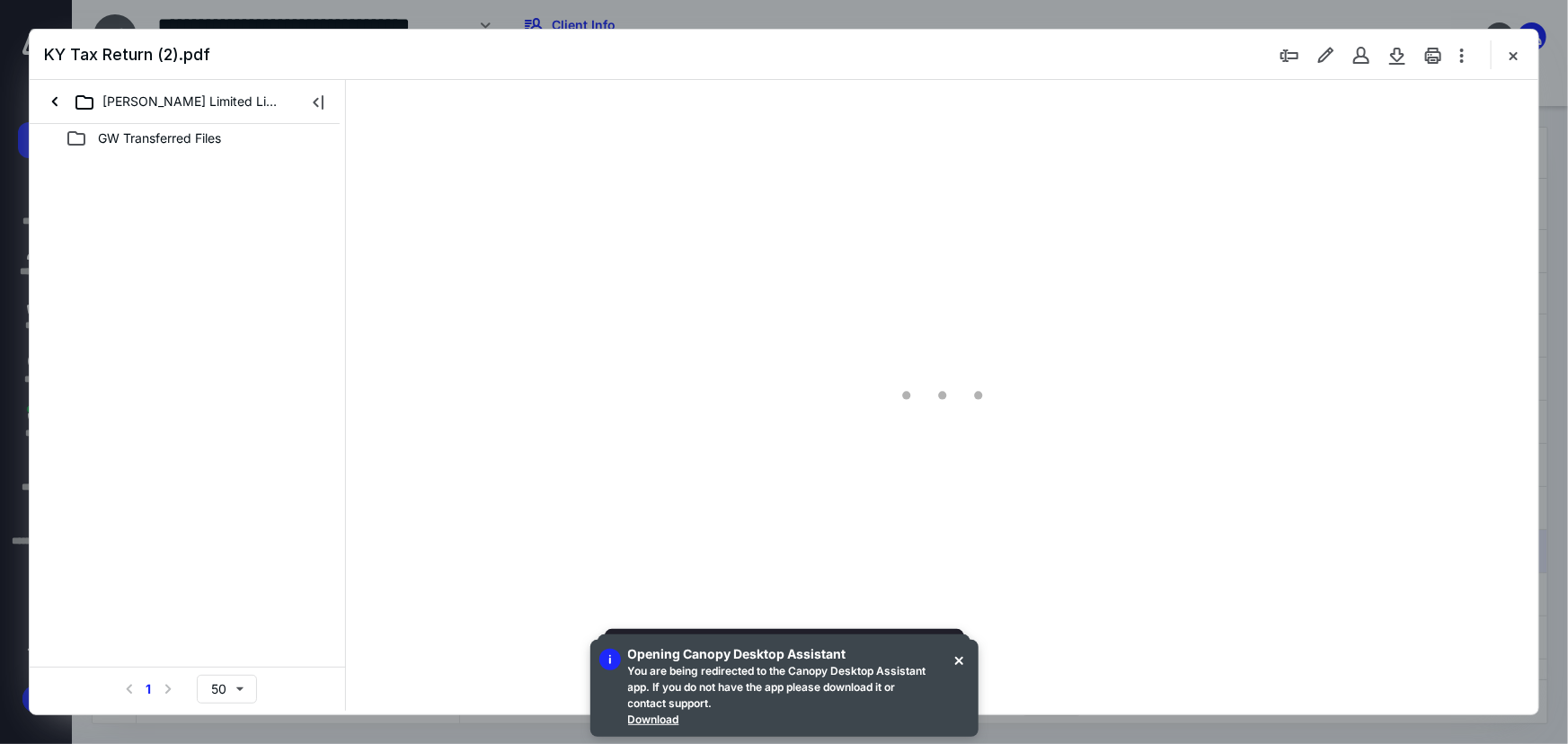 scroll, scrollTop: 0, scrollLeft: 0, axis: both 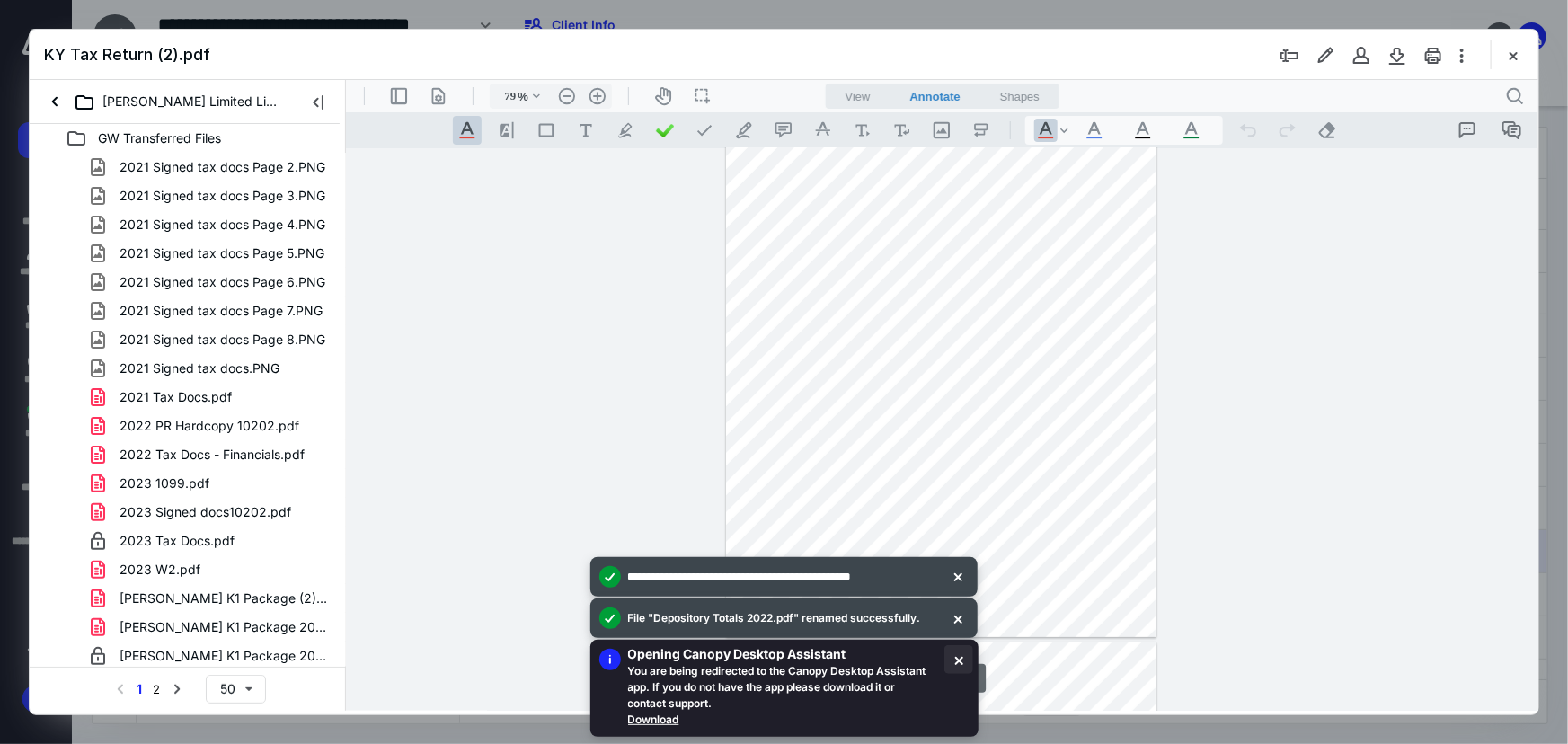click at bounding box center (959, 660) 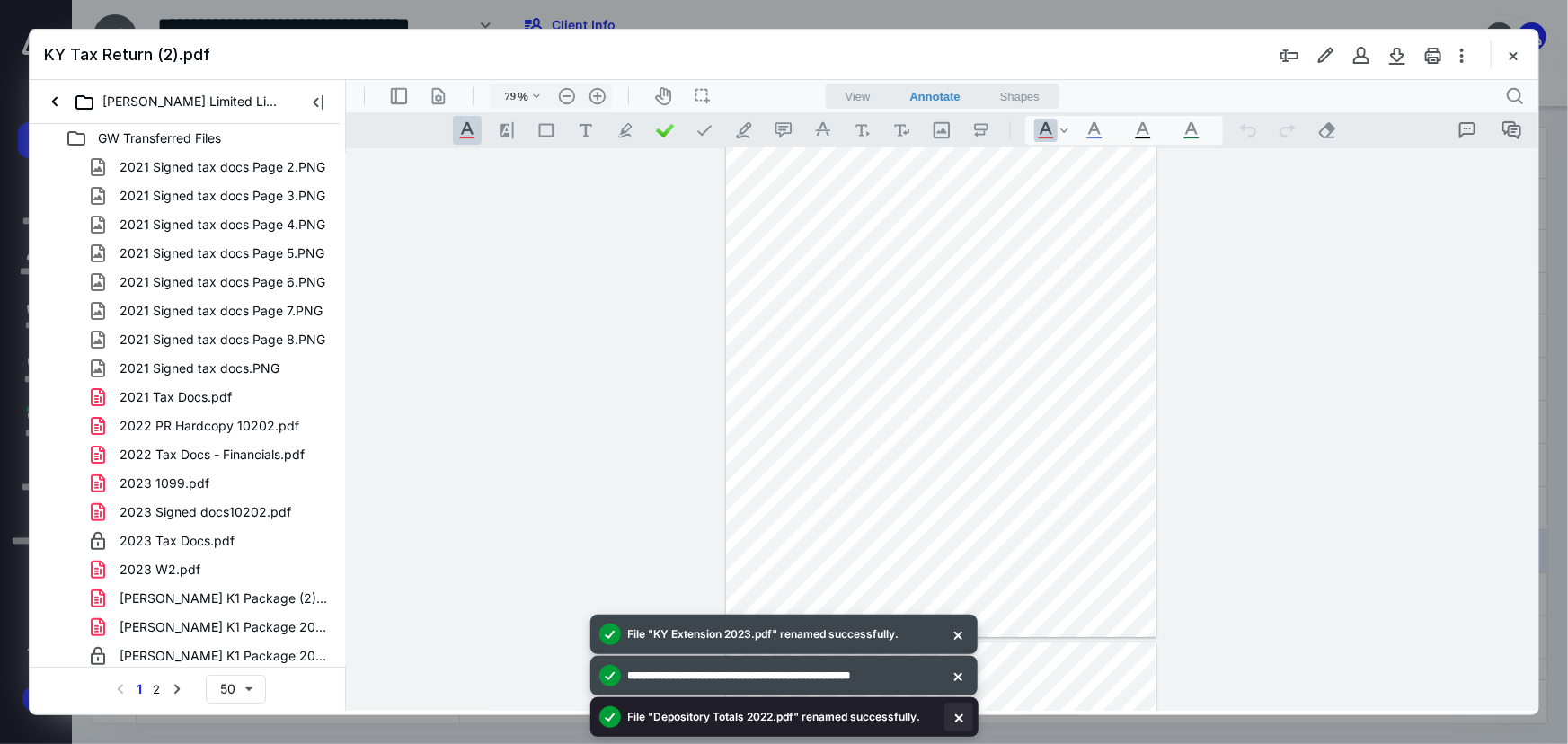 click at bounding box center (959, 717) 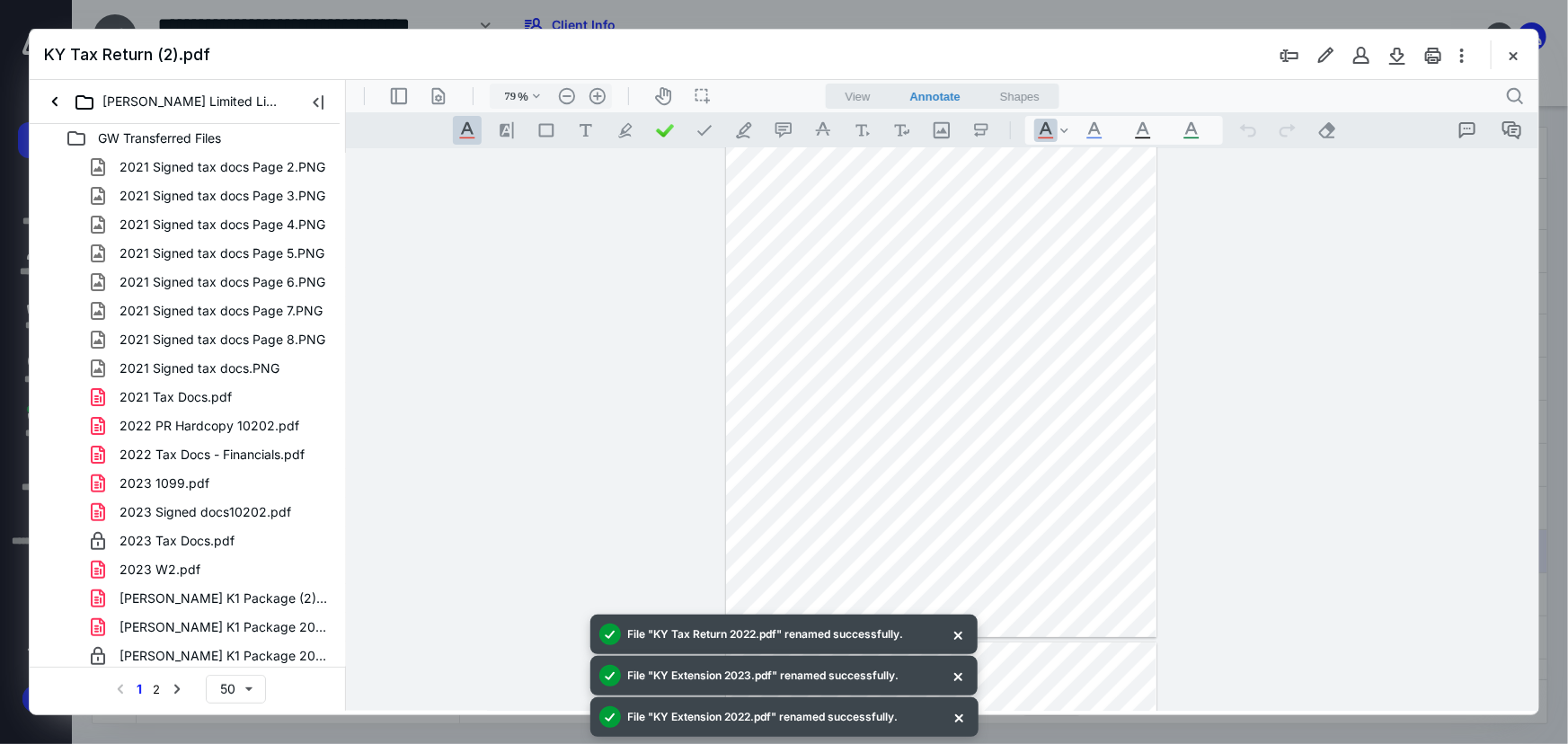 click at bounding box center (959, 717) 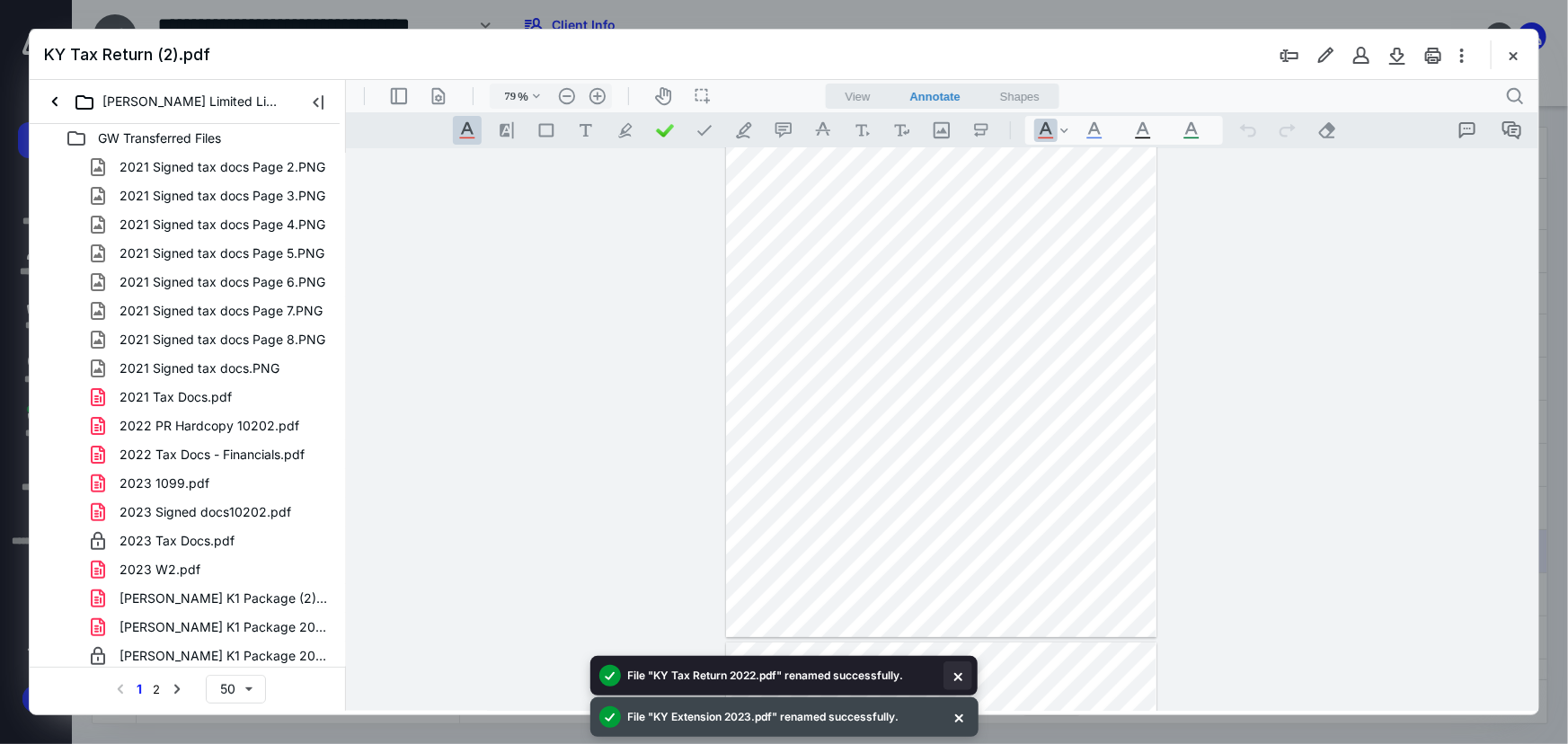 click at bounding box center (959, 717) 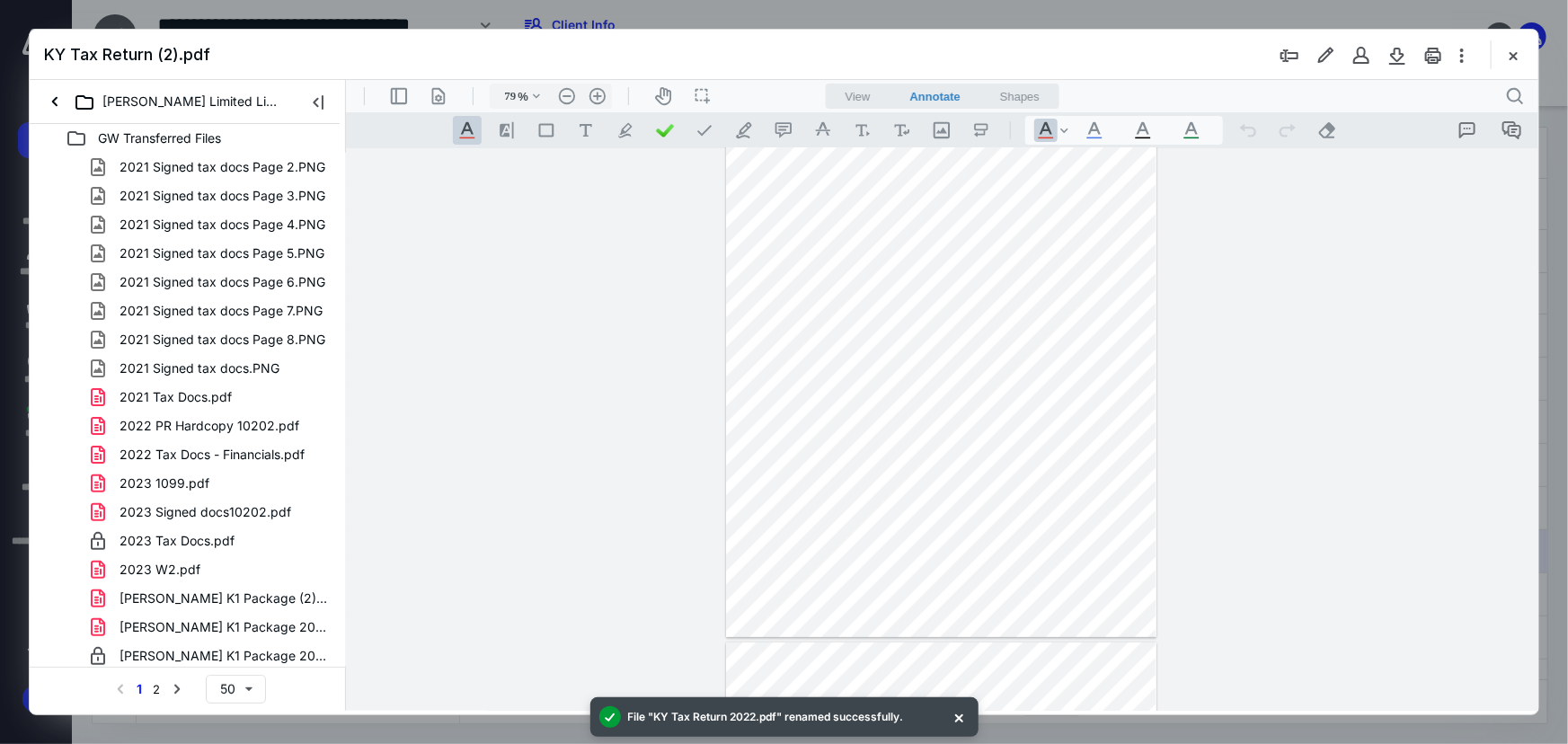 click at bounding box center [959, 717] 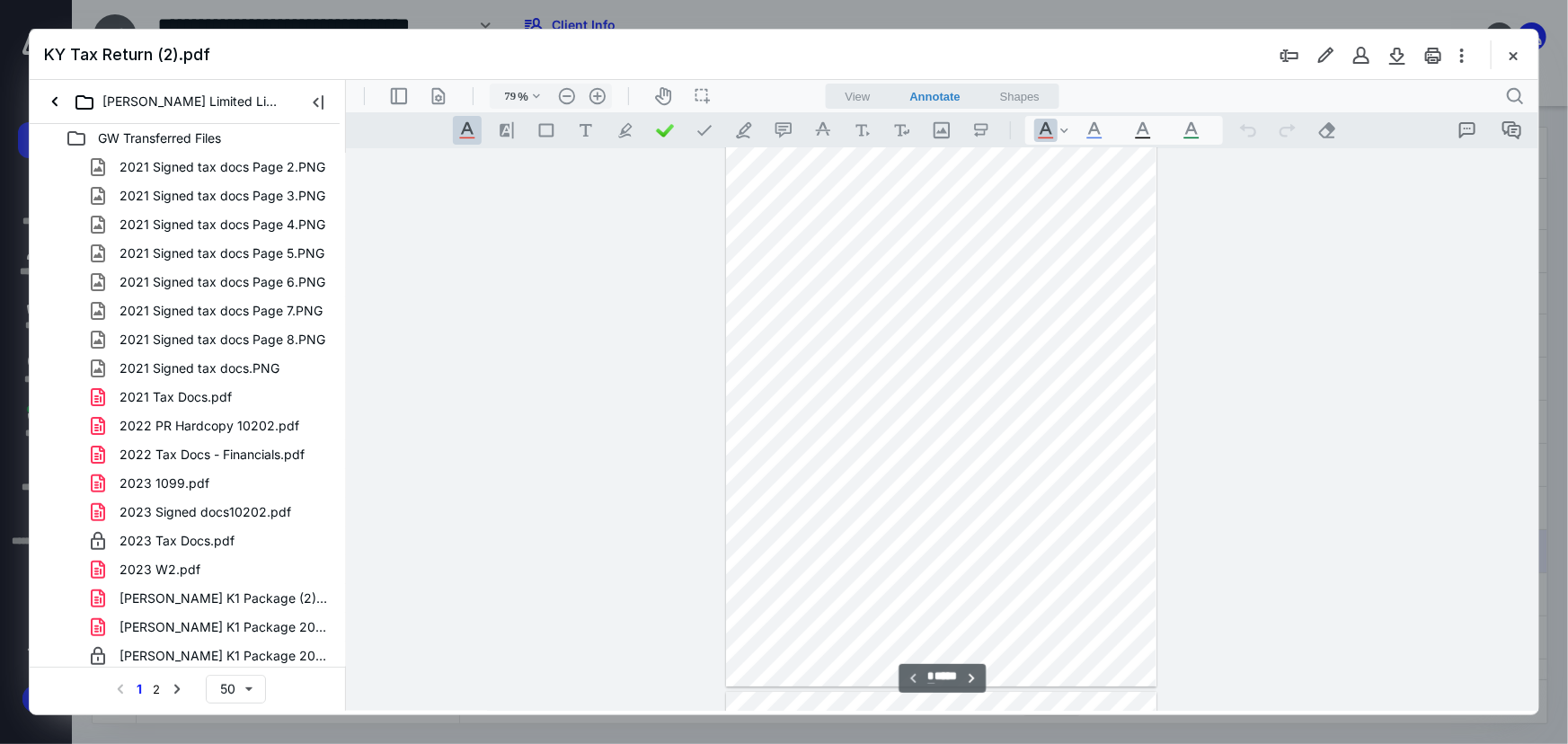 scroll, scrollTop: 0, scrollLeft: 0, axis: both 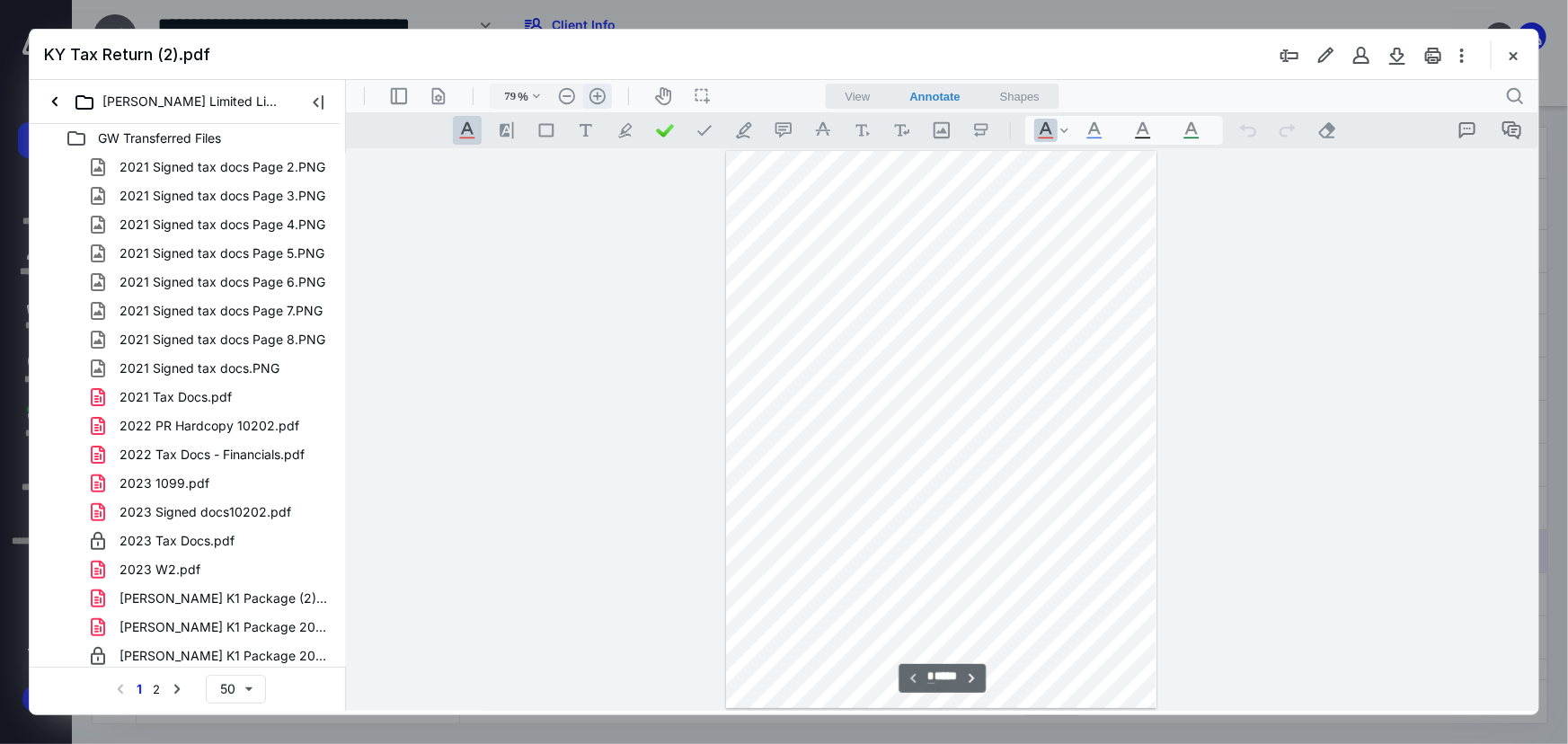 click on ".cls-1{fill:#abb0c4;} icon - header - zoom - in - line" at bounding box center (597, 95) 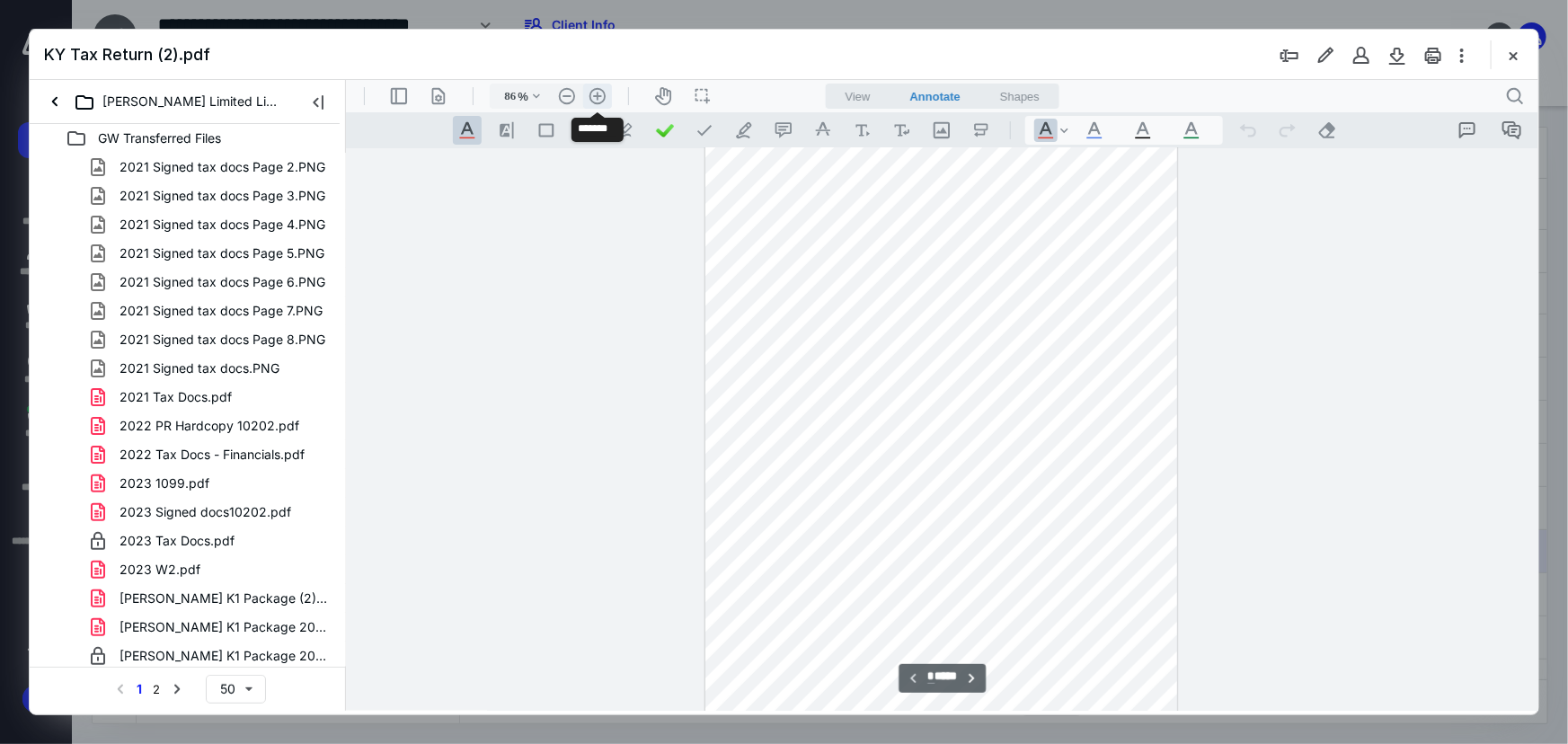 click on ".cls-1{fill:#abb0c4;} icon - header - zoom - in - line" at bounding box center [597, 95] 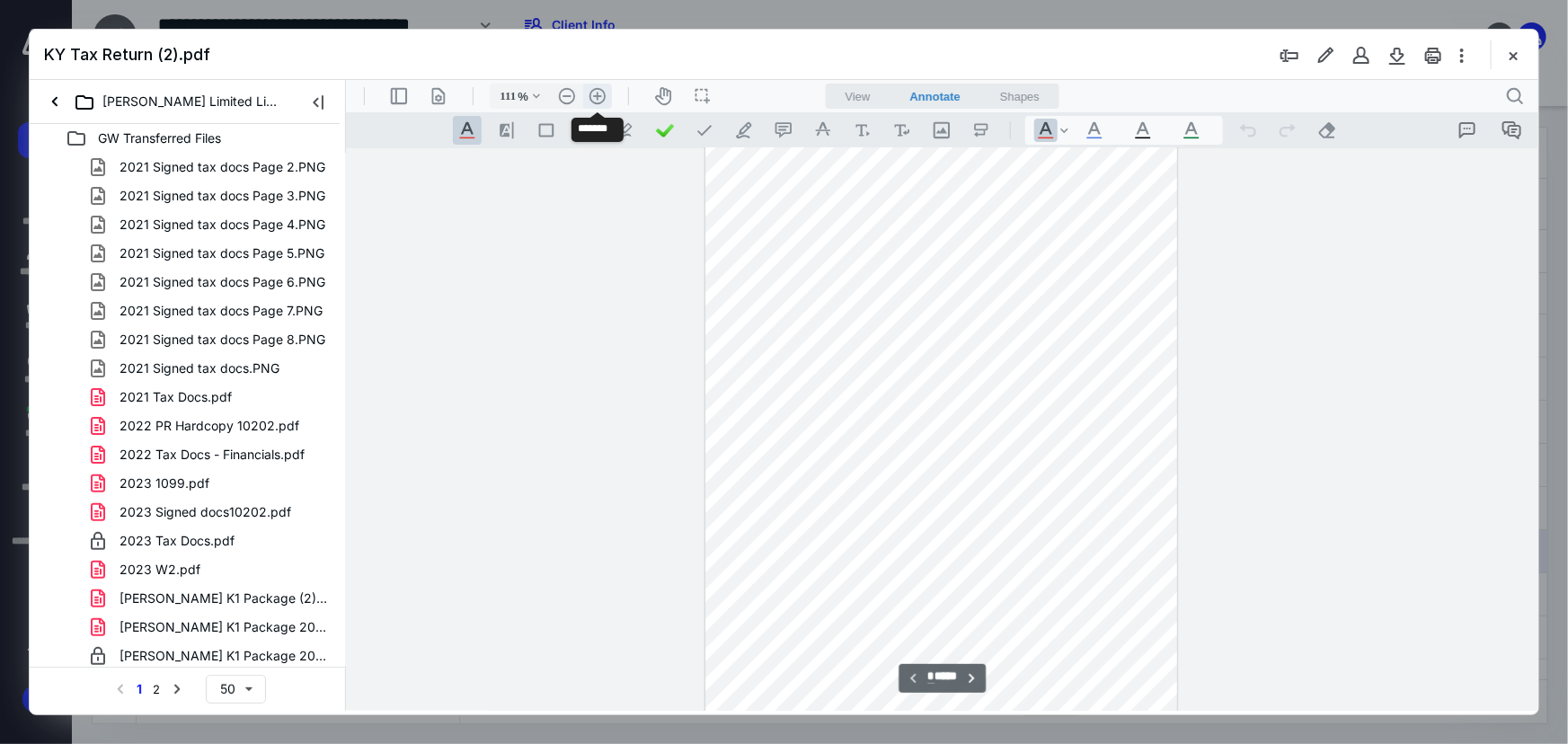click on ".cls-1{fill:#abb0c4;} icon - header - zoom - in - line" at bounding box center [597, 95] 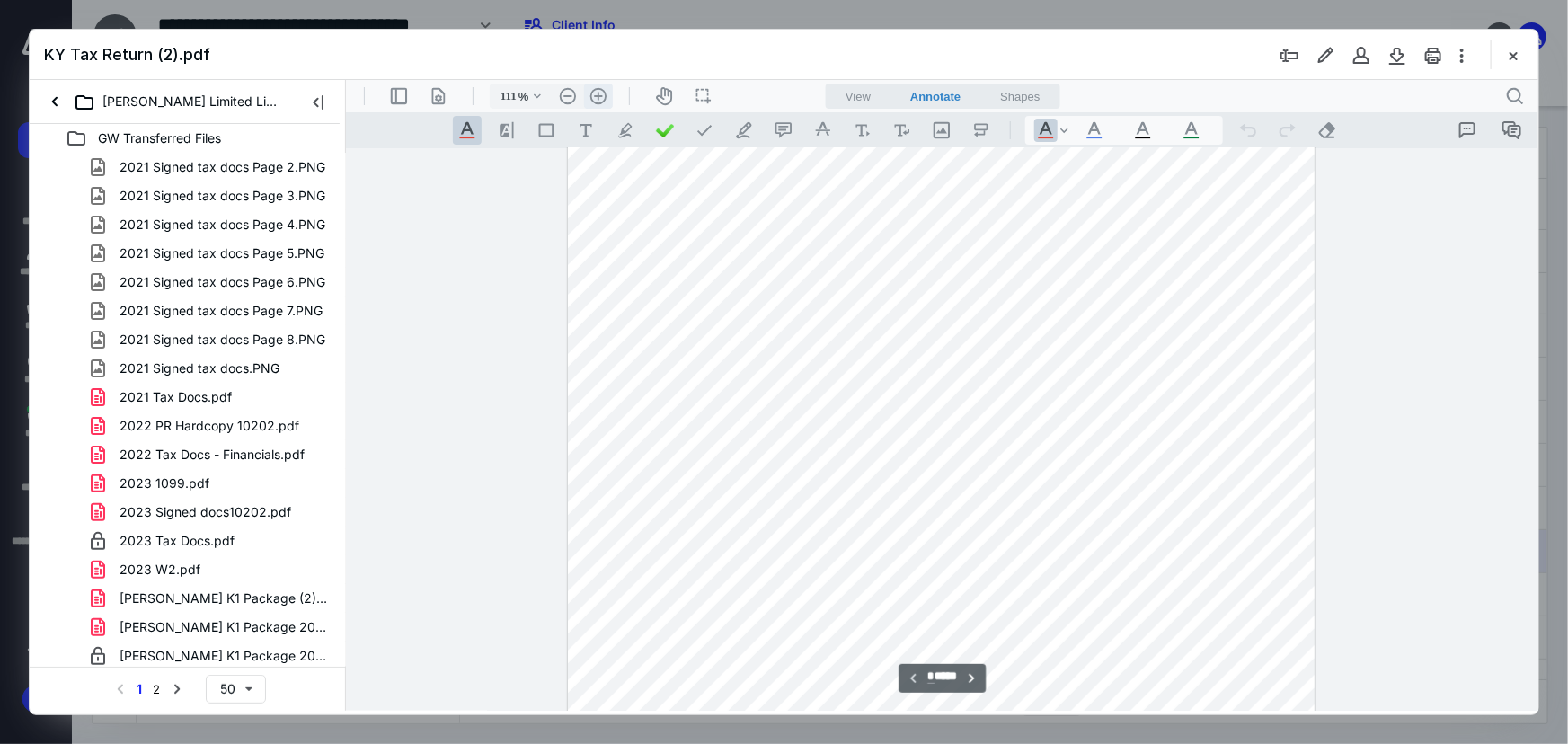 type on "136" 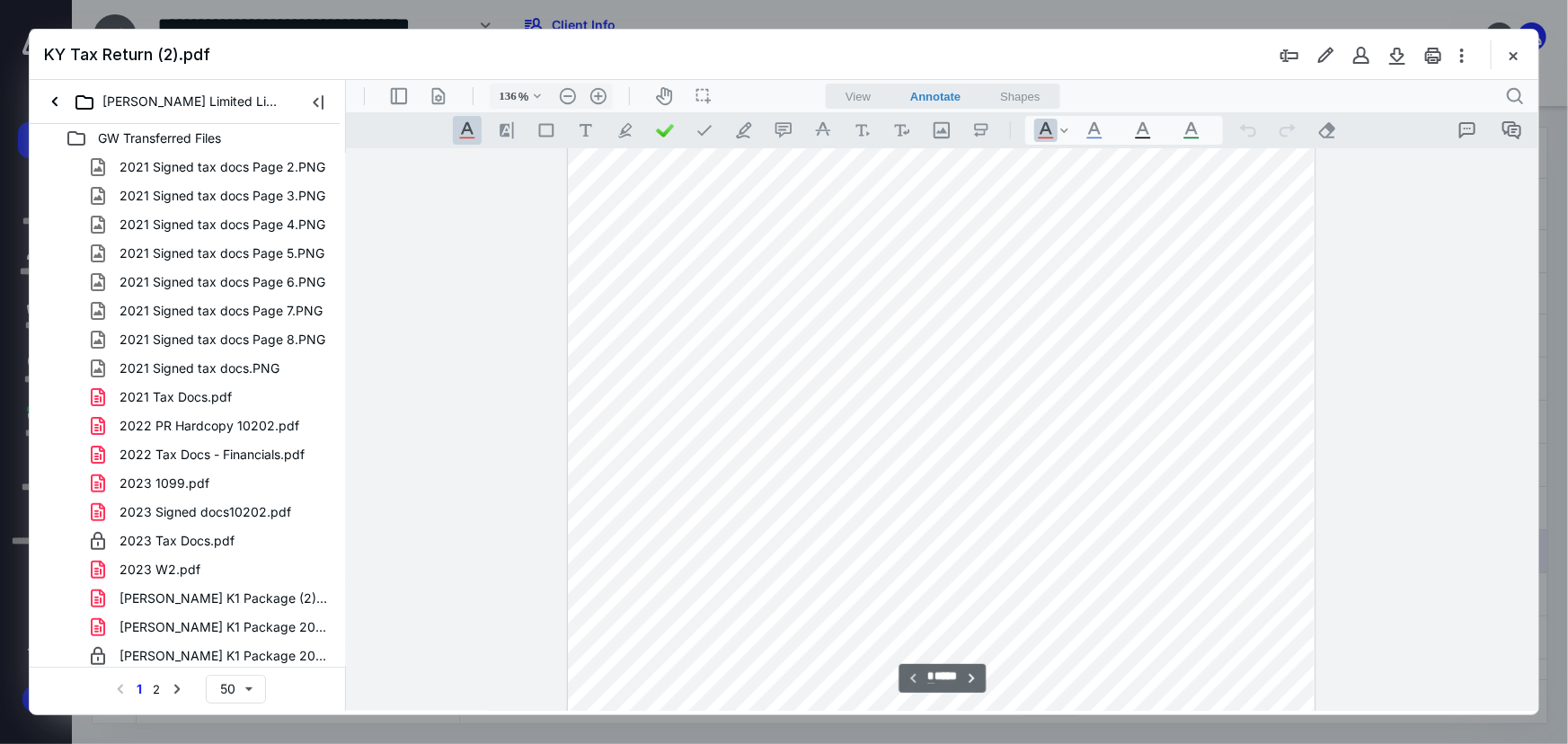 scroll, scrollTop: 0, scrollLeft: 0, axis: both 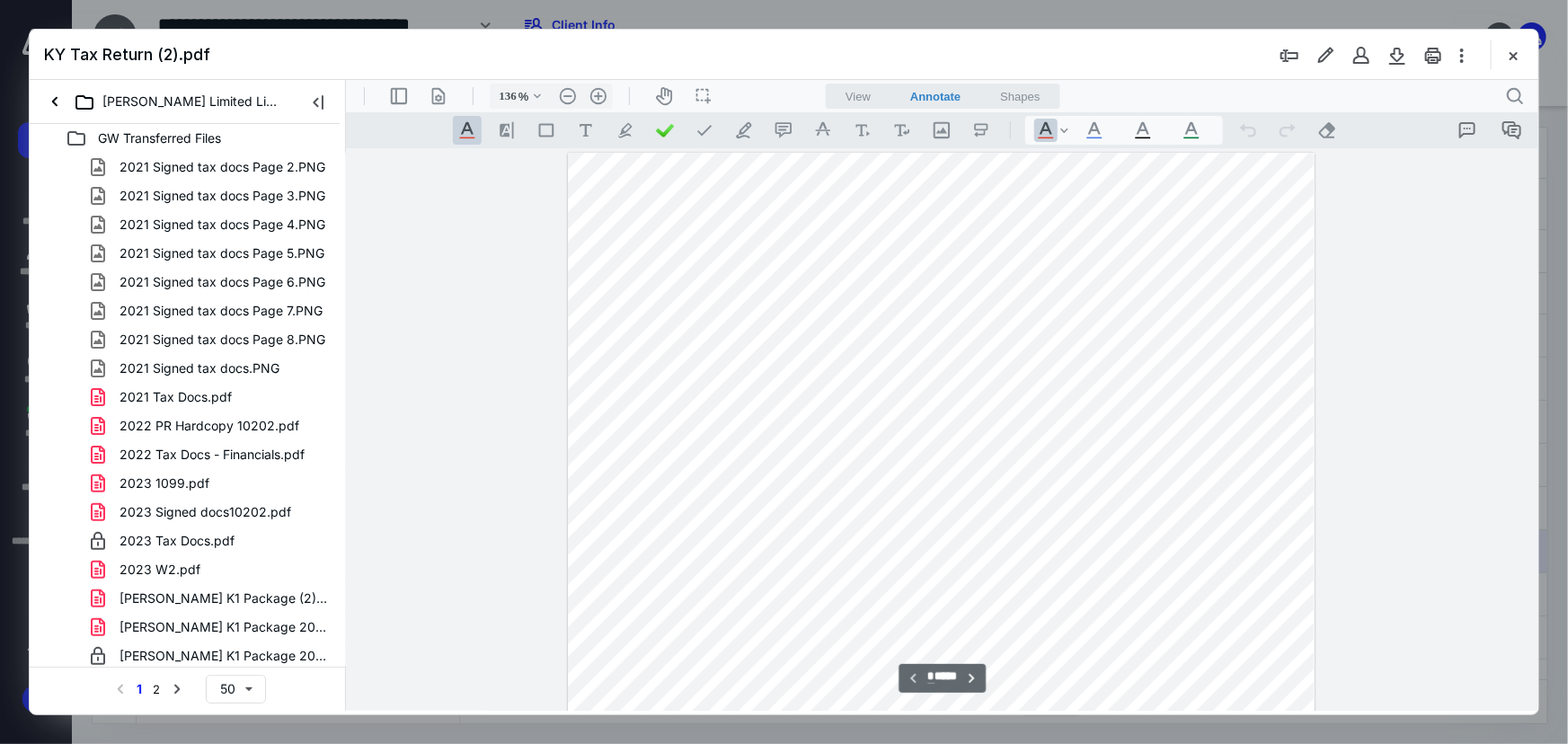 type on "*" 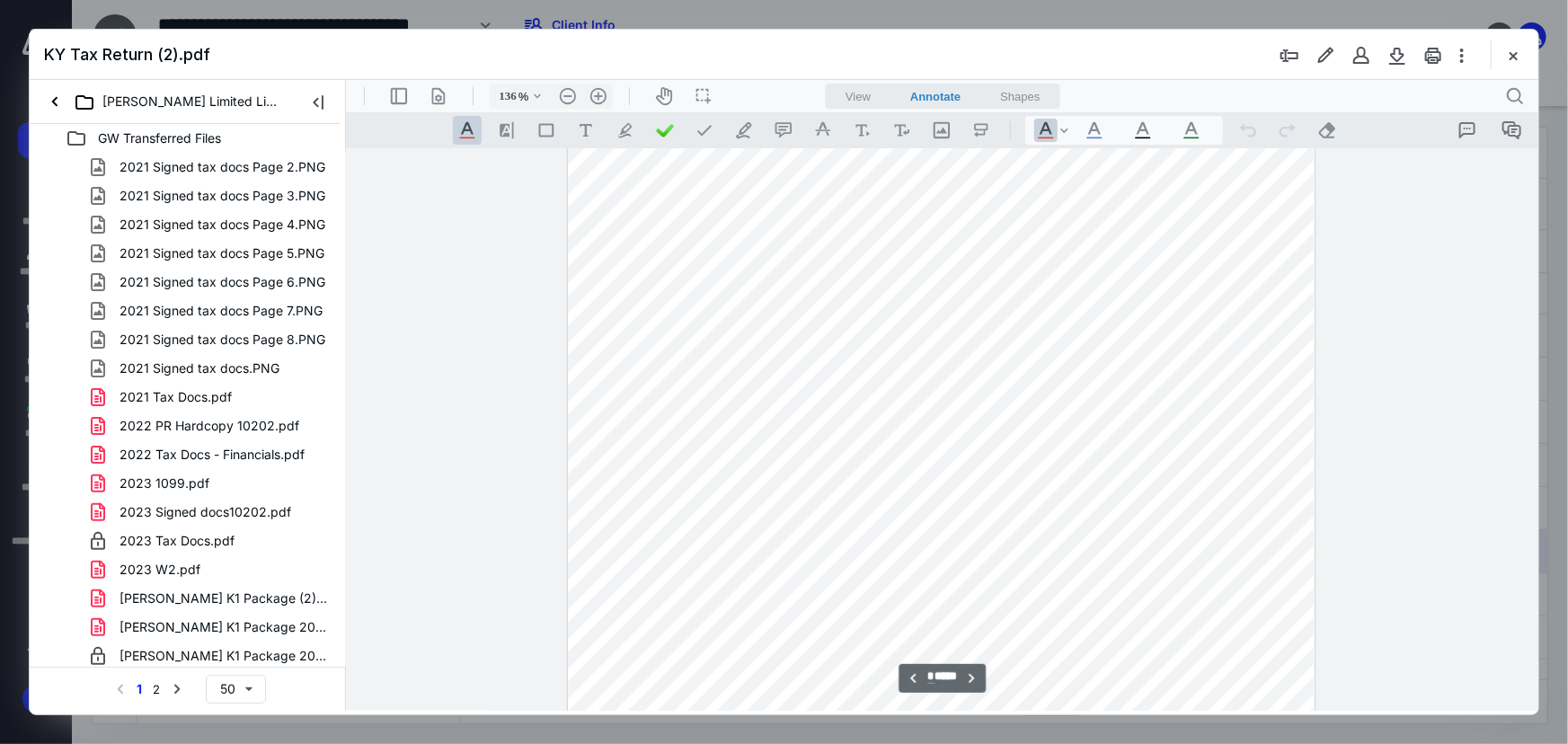 scroll, scrollTop: 979, scrollLeft: 0, axis: vertical 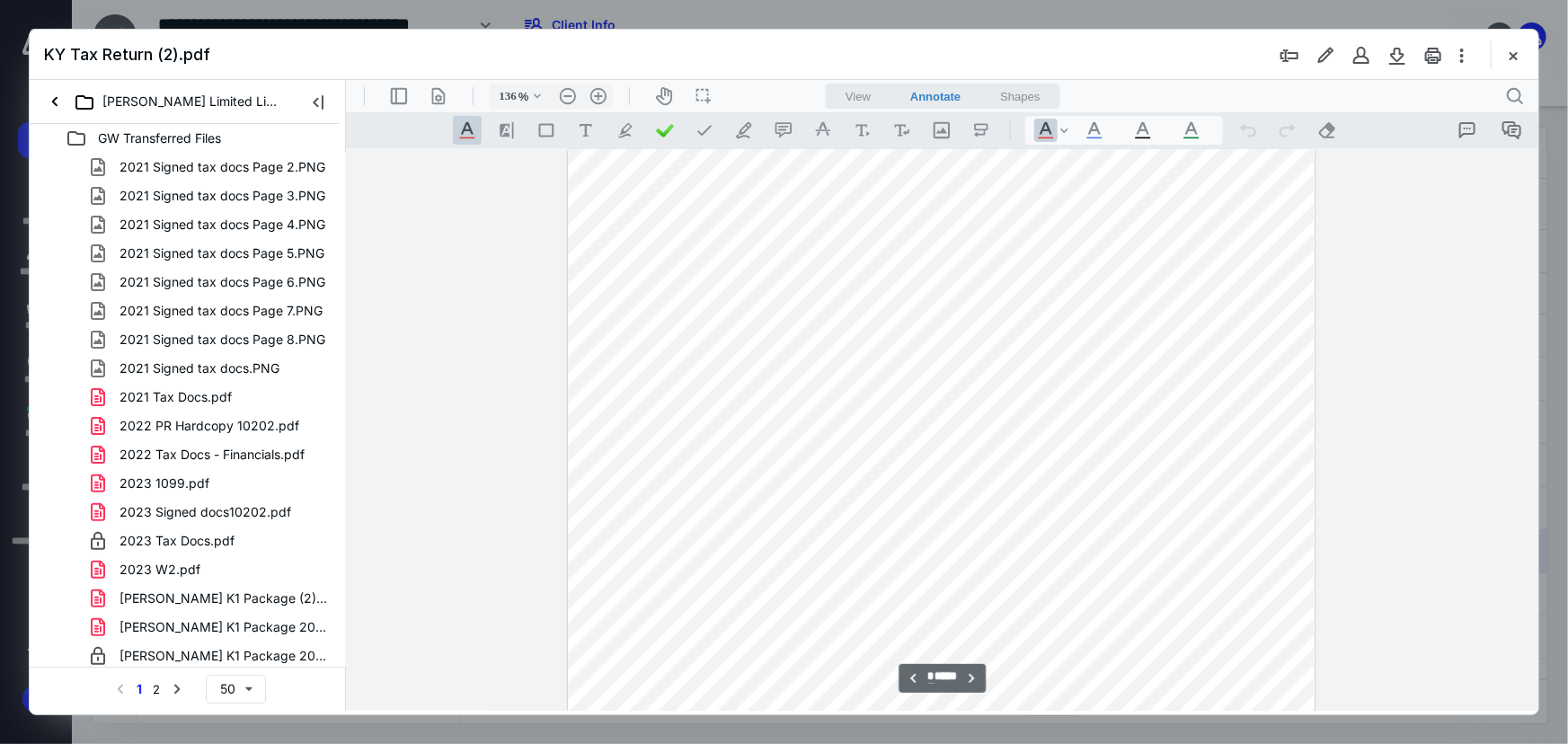 click at bounding box center [1513, 55] 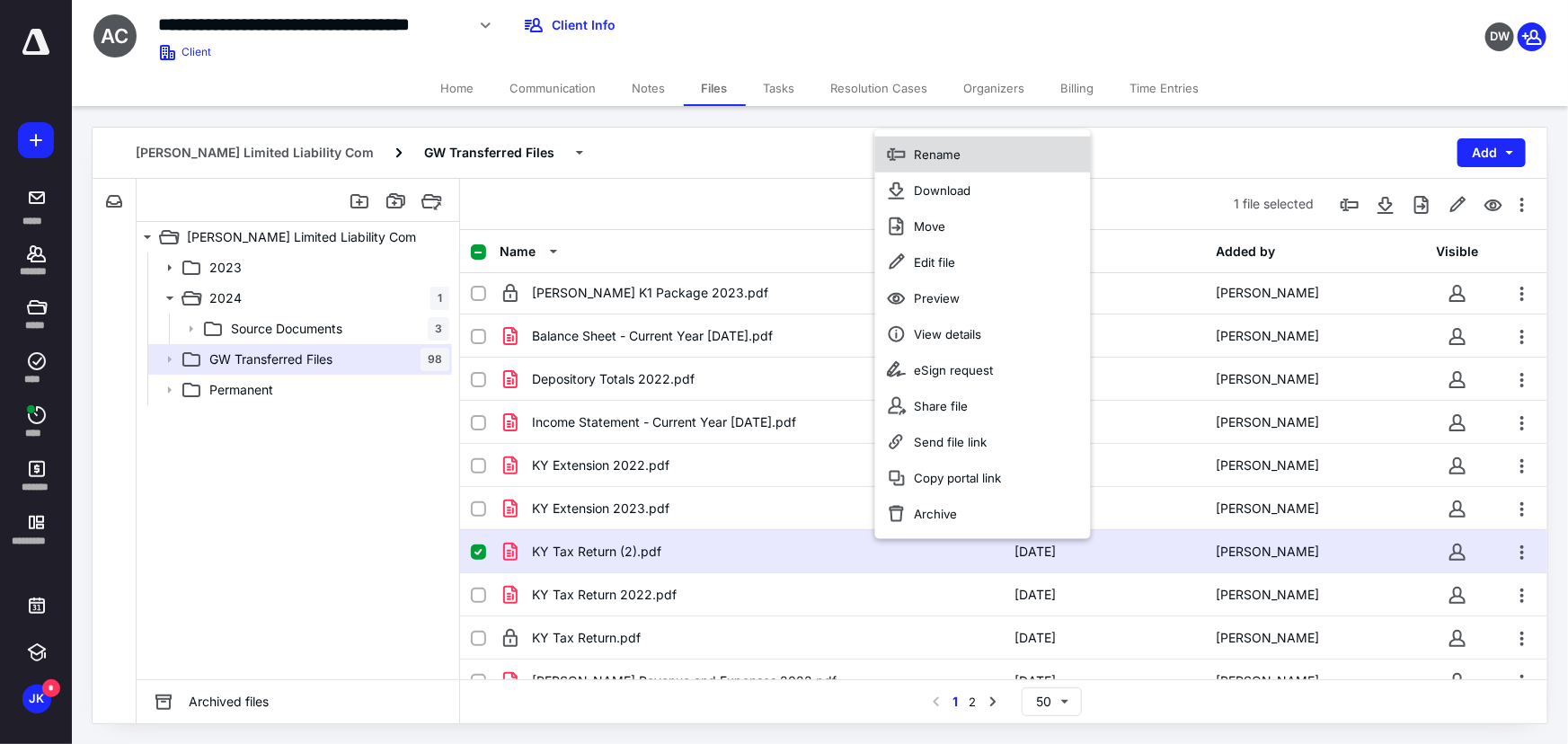 click on "Rename" at bounding box center [938, 155] 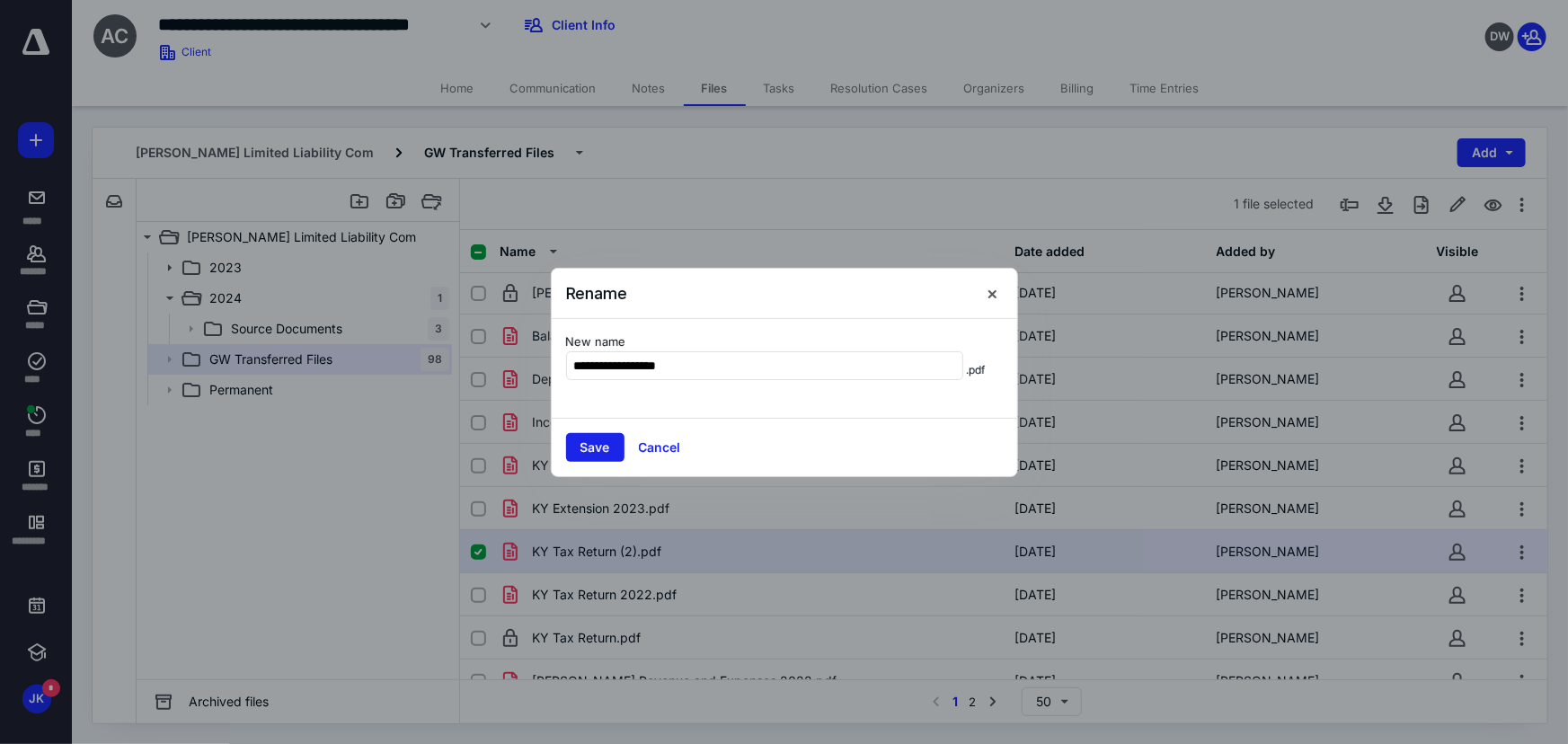 type on "**********" 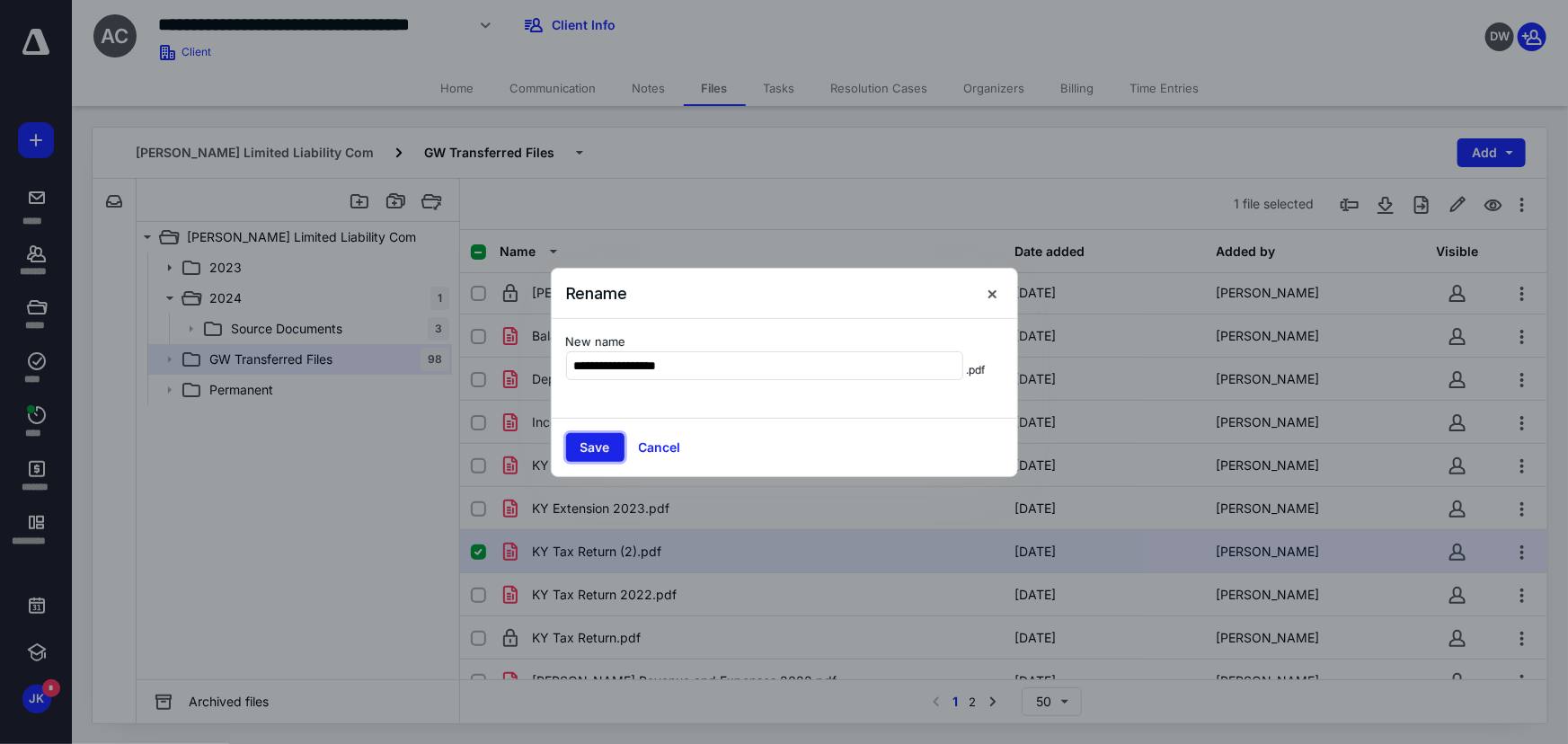 click on "Save" at bounding box center [595, 447] 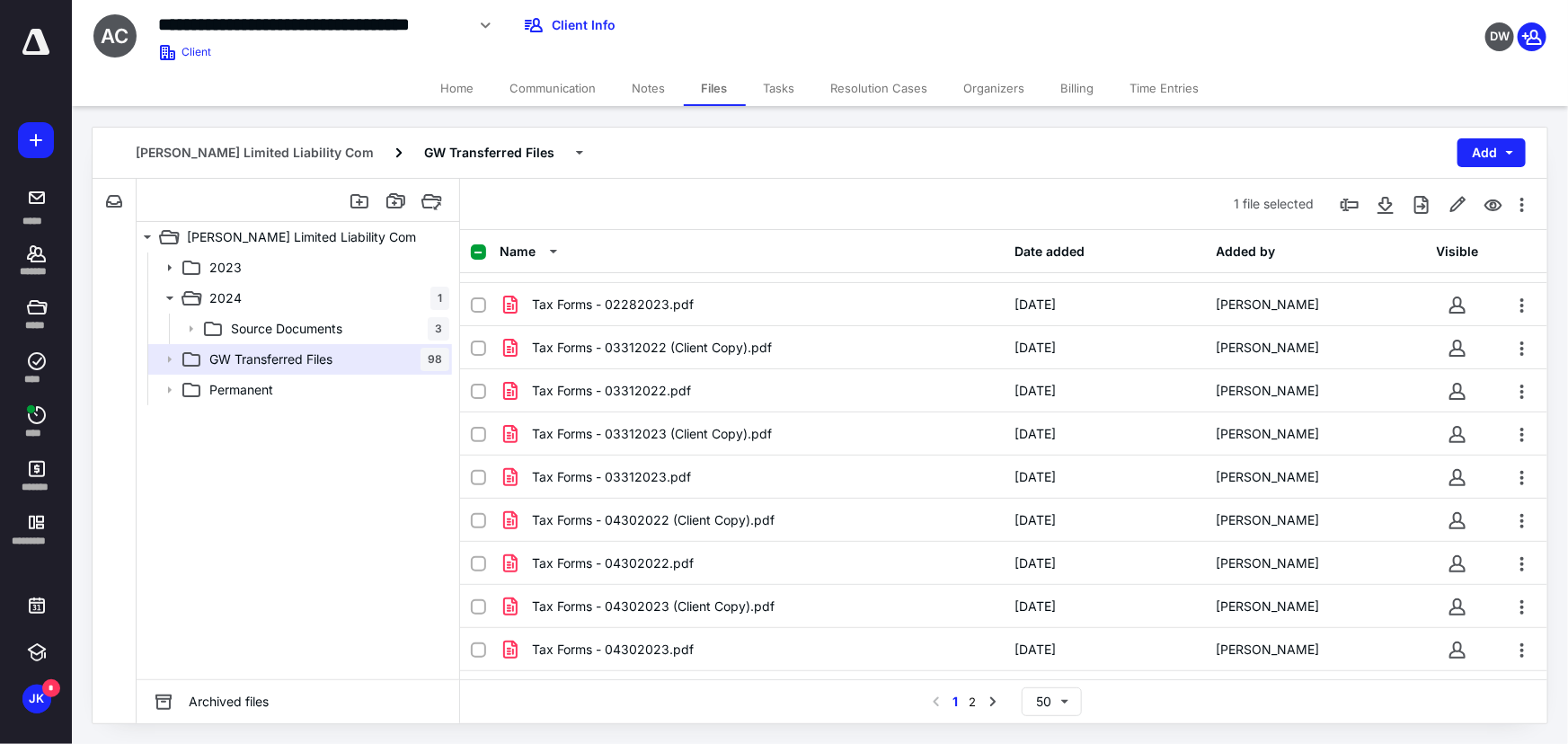 scroll, scrollTop: 1744, scrollLeft: 0, axis: vertical 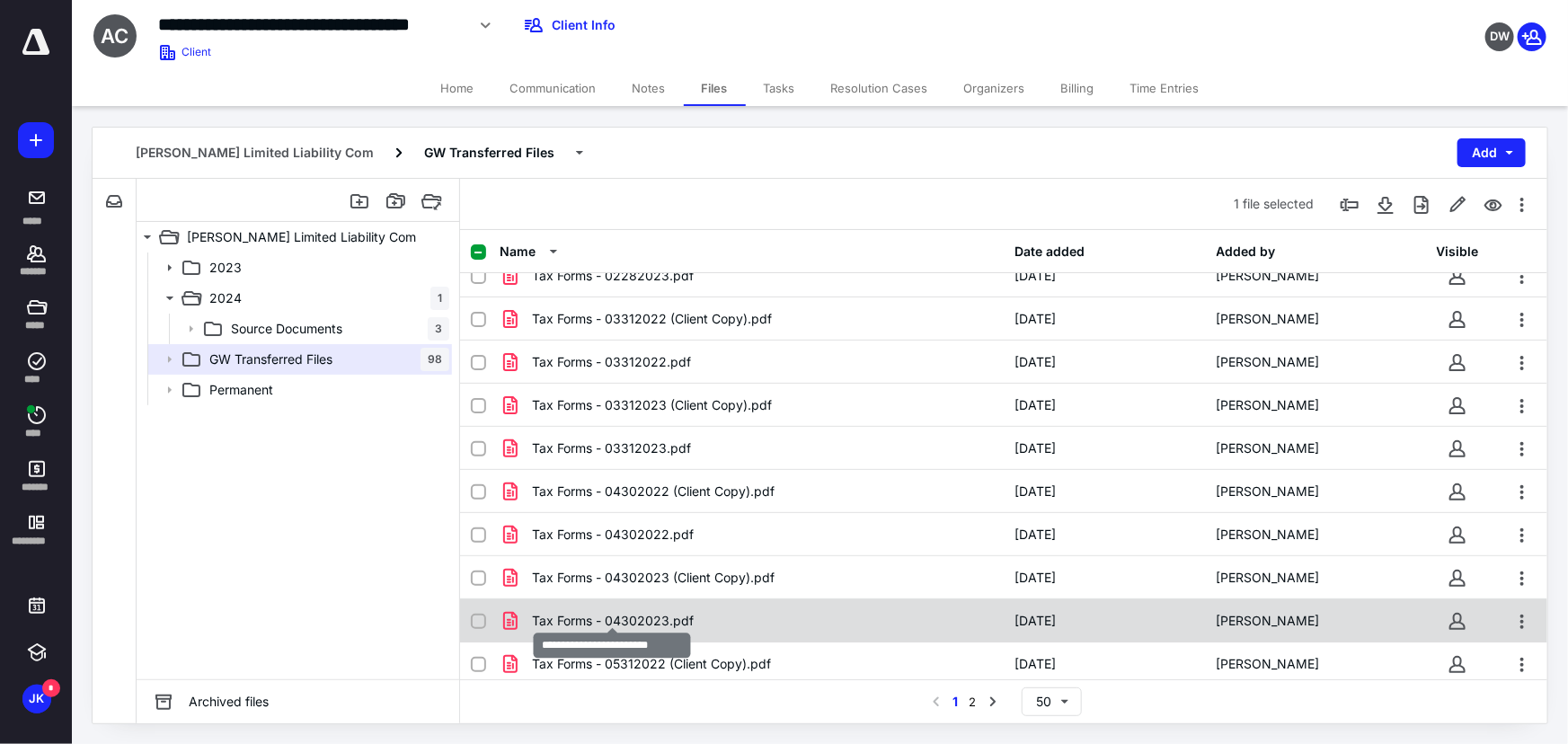 click on "Tax Forms - 04302023.pdf" at bounding box center (613, 621) 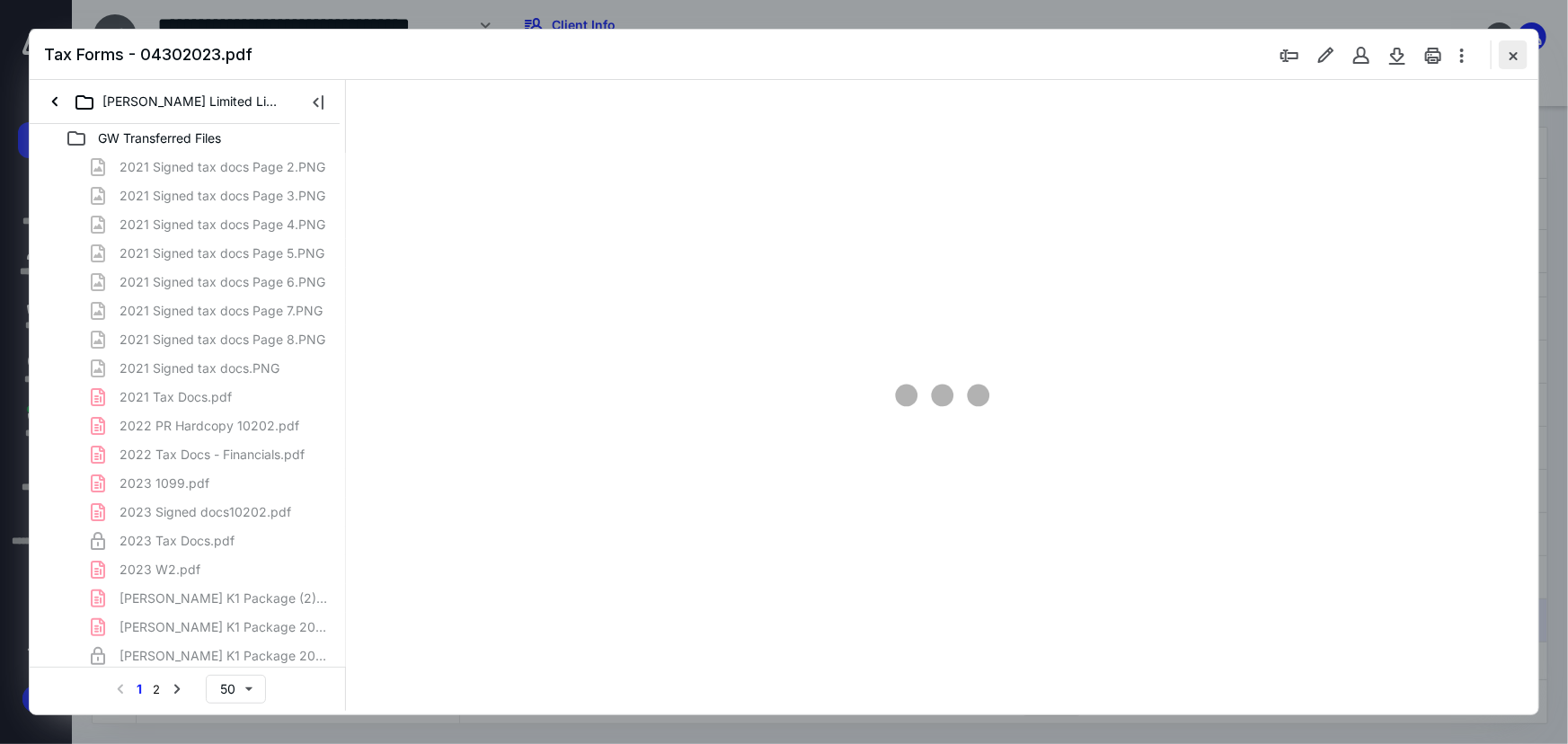 scroll, scrollTop: 0, scrollLeft: 0, axis: both 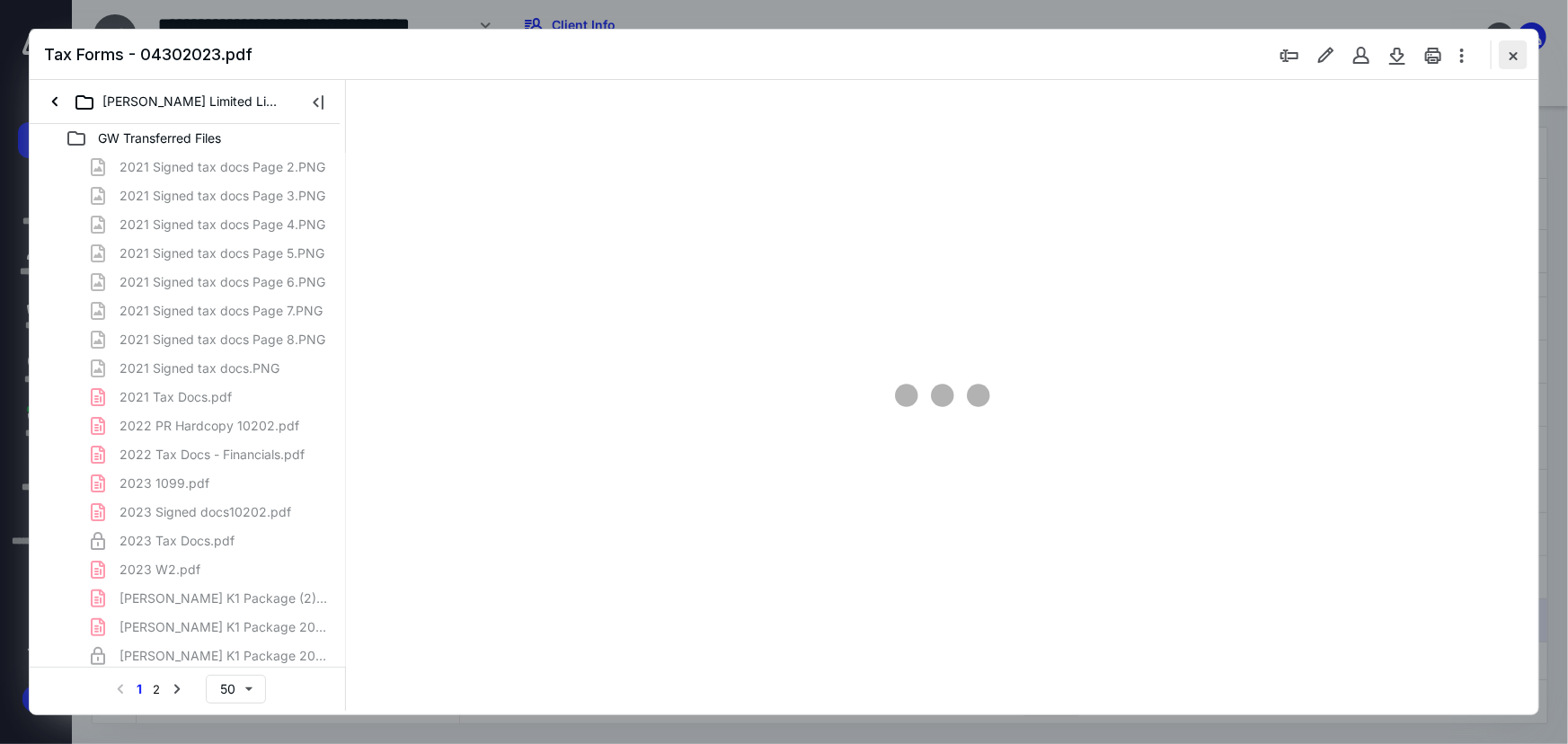 click at bounding box center [1513, 55] 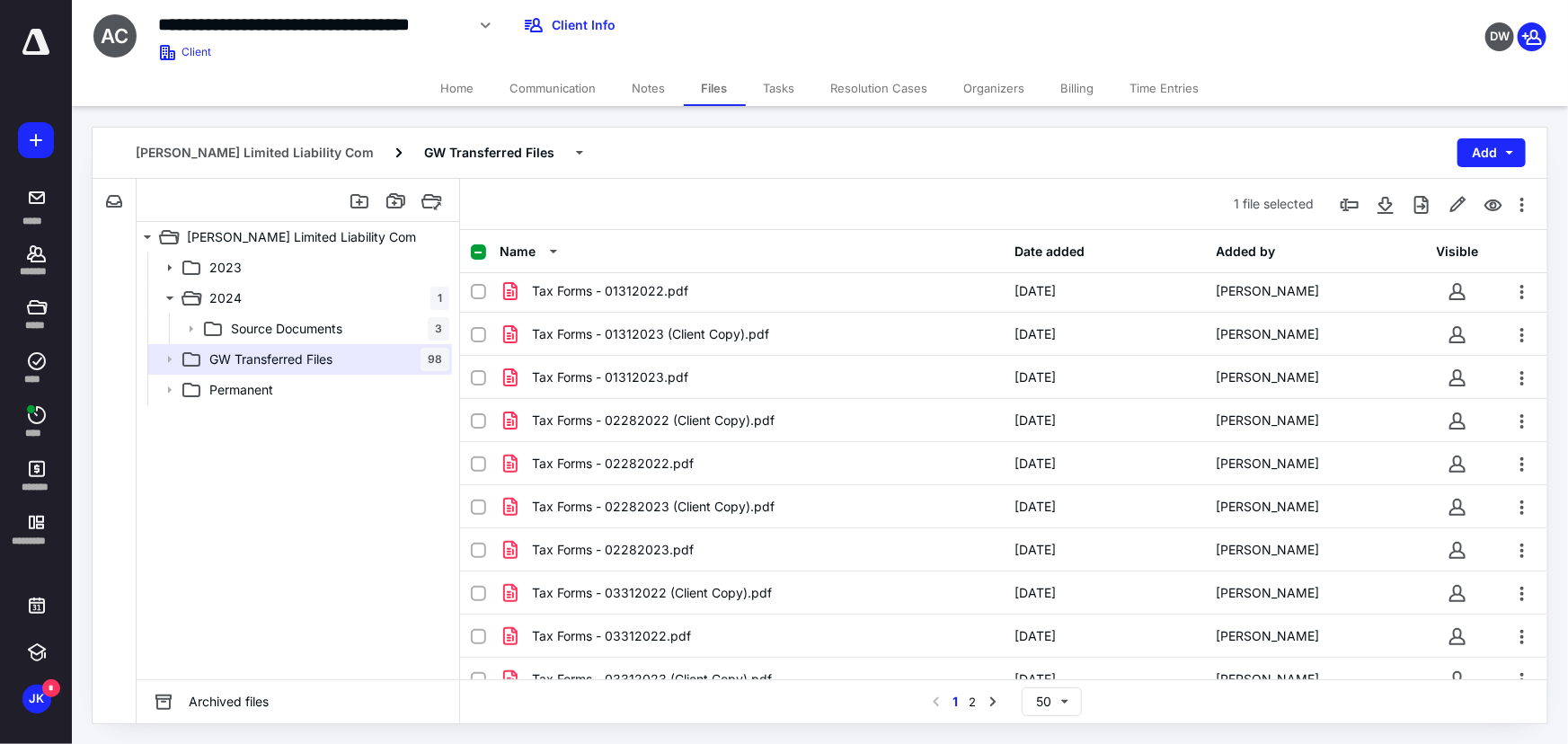 scroll, scrollTop: 1744, scrollLeft: 0, axis: vertical 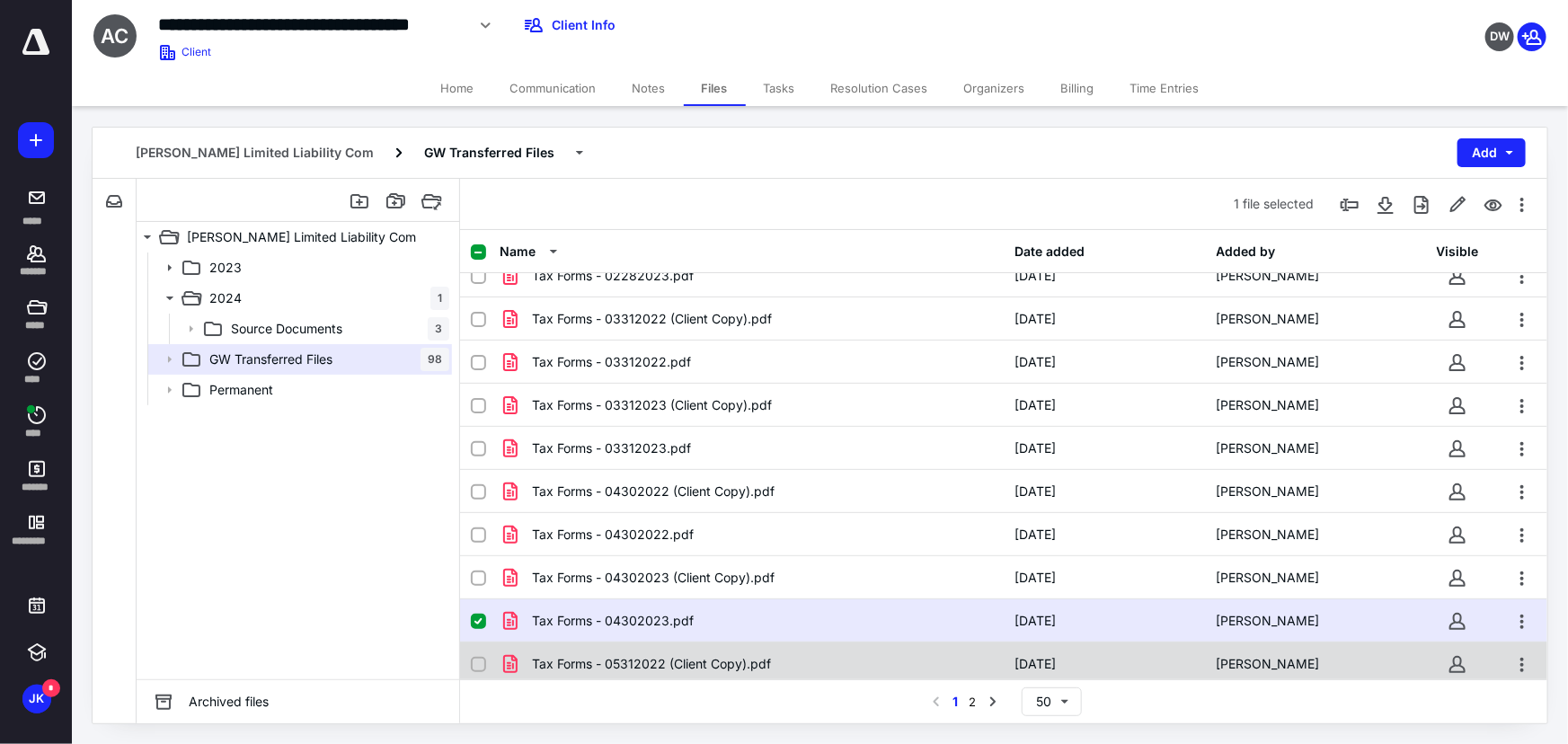 click on "Tax Forms - 05312022 (Client Copy).pdf" at bounding box center [651, 664] 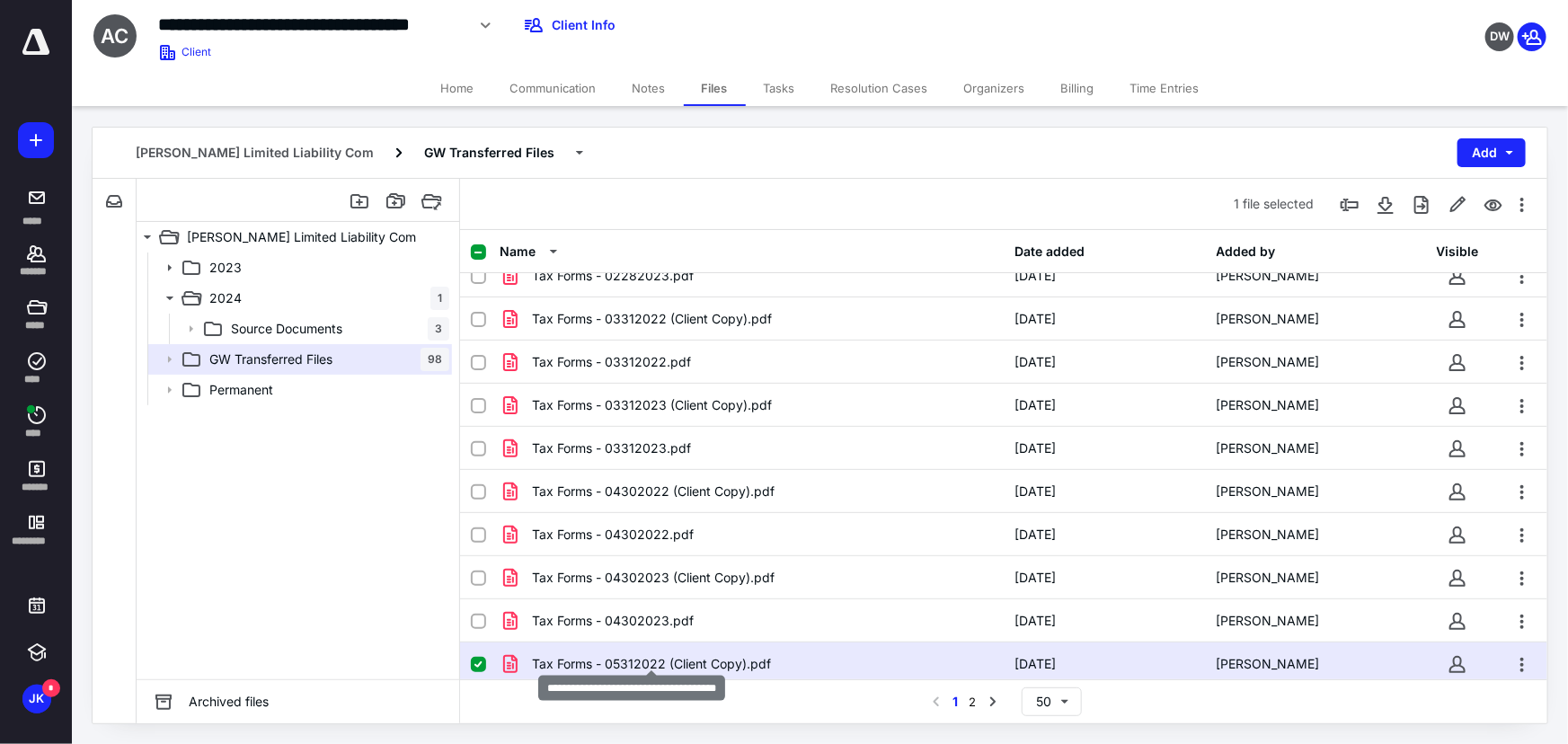checkbox on "false" 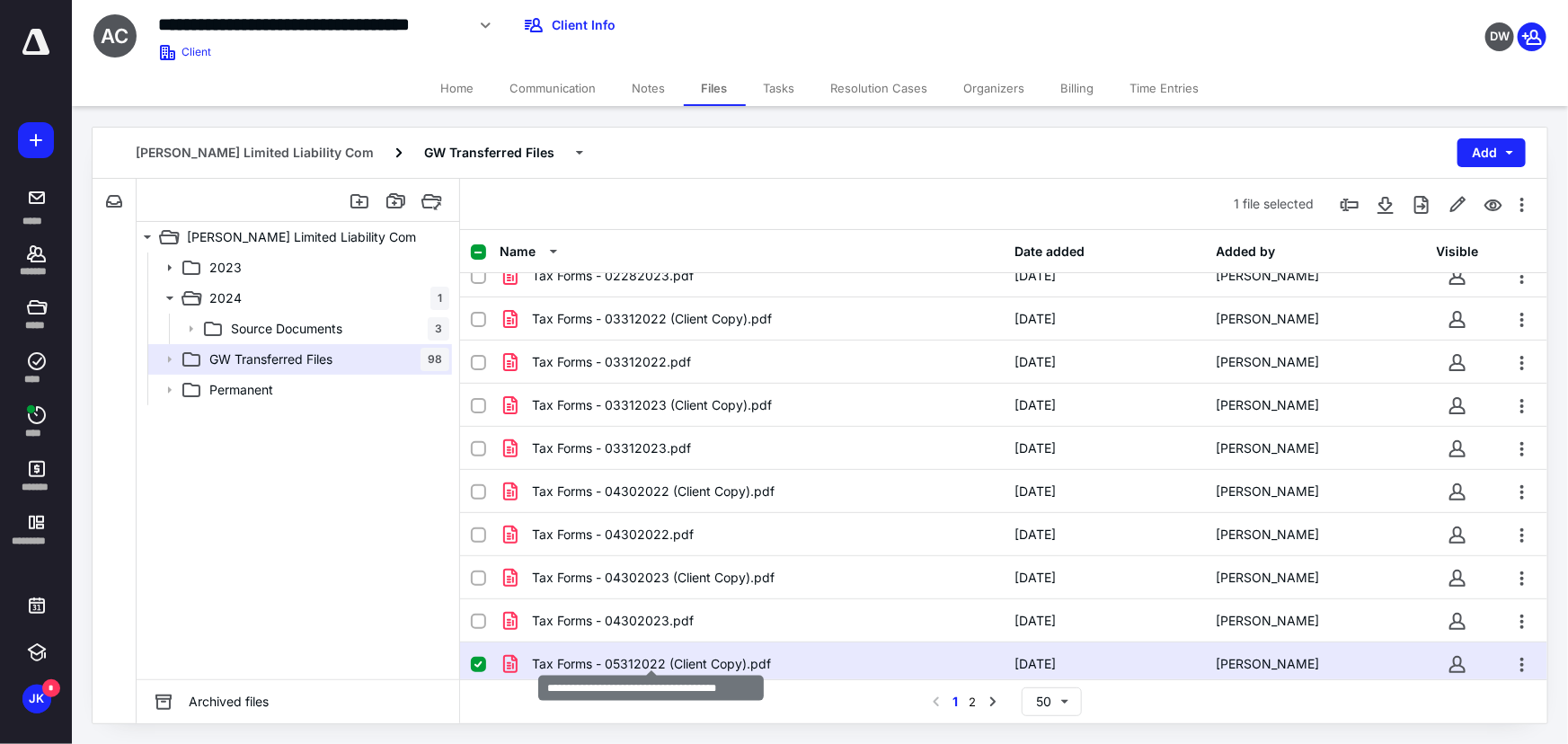 click on "Tax Forms - 05312022 (Client Copy).pdf" at bounding box center [651, 664] 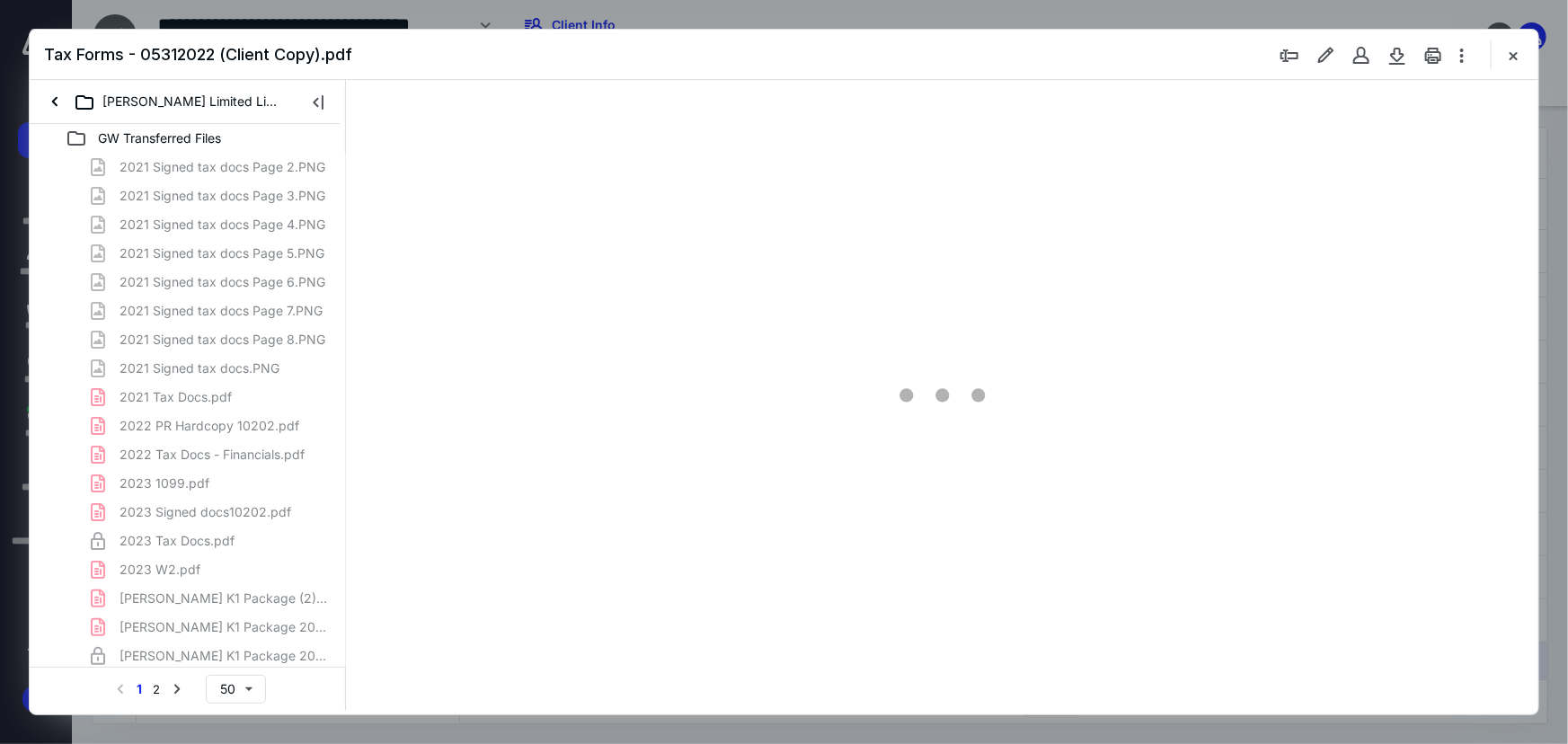 scroll, scrollTop: 0, scrollLeft: 0, axis: both 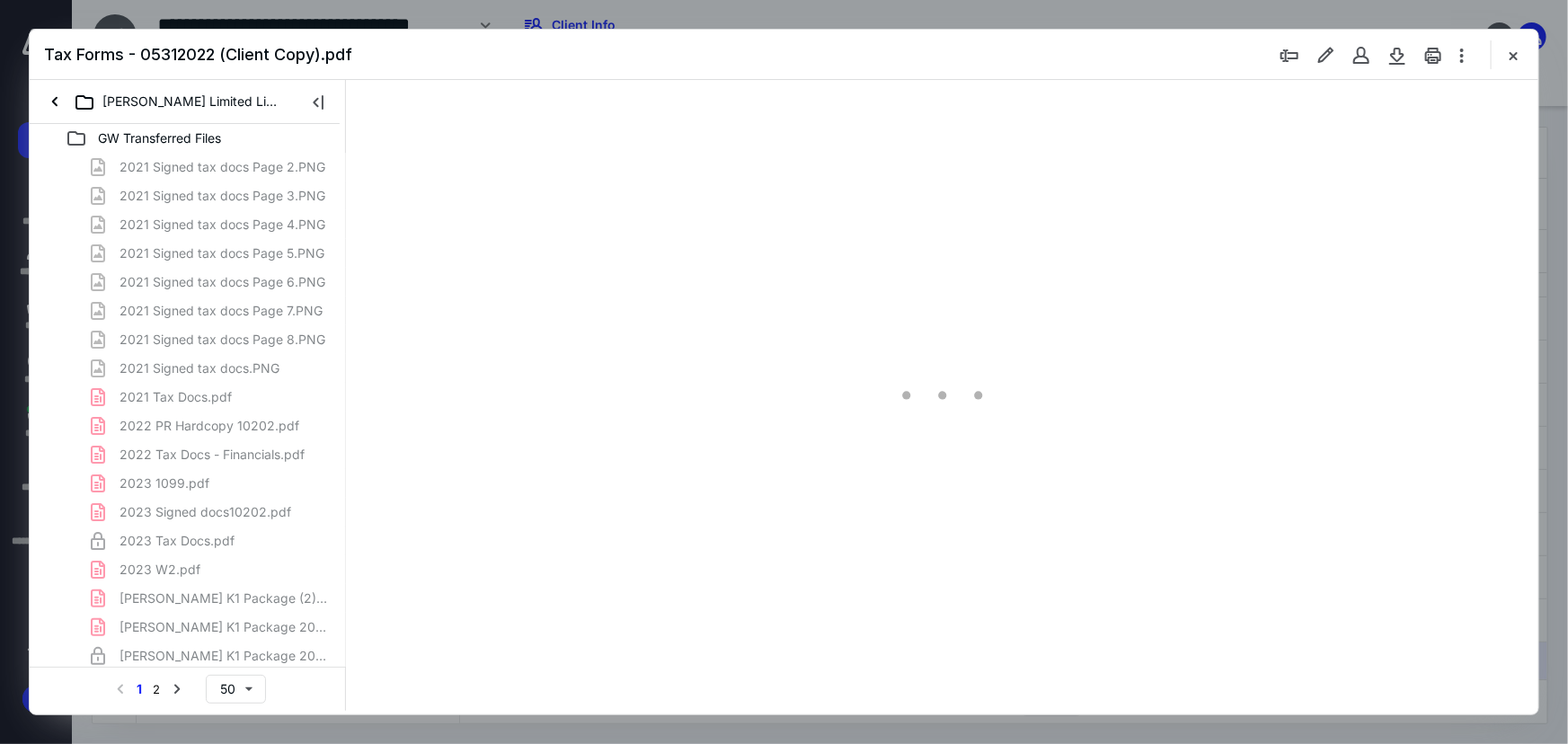 type on "79" 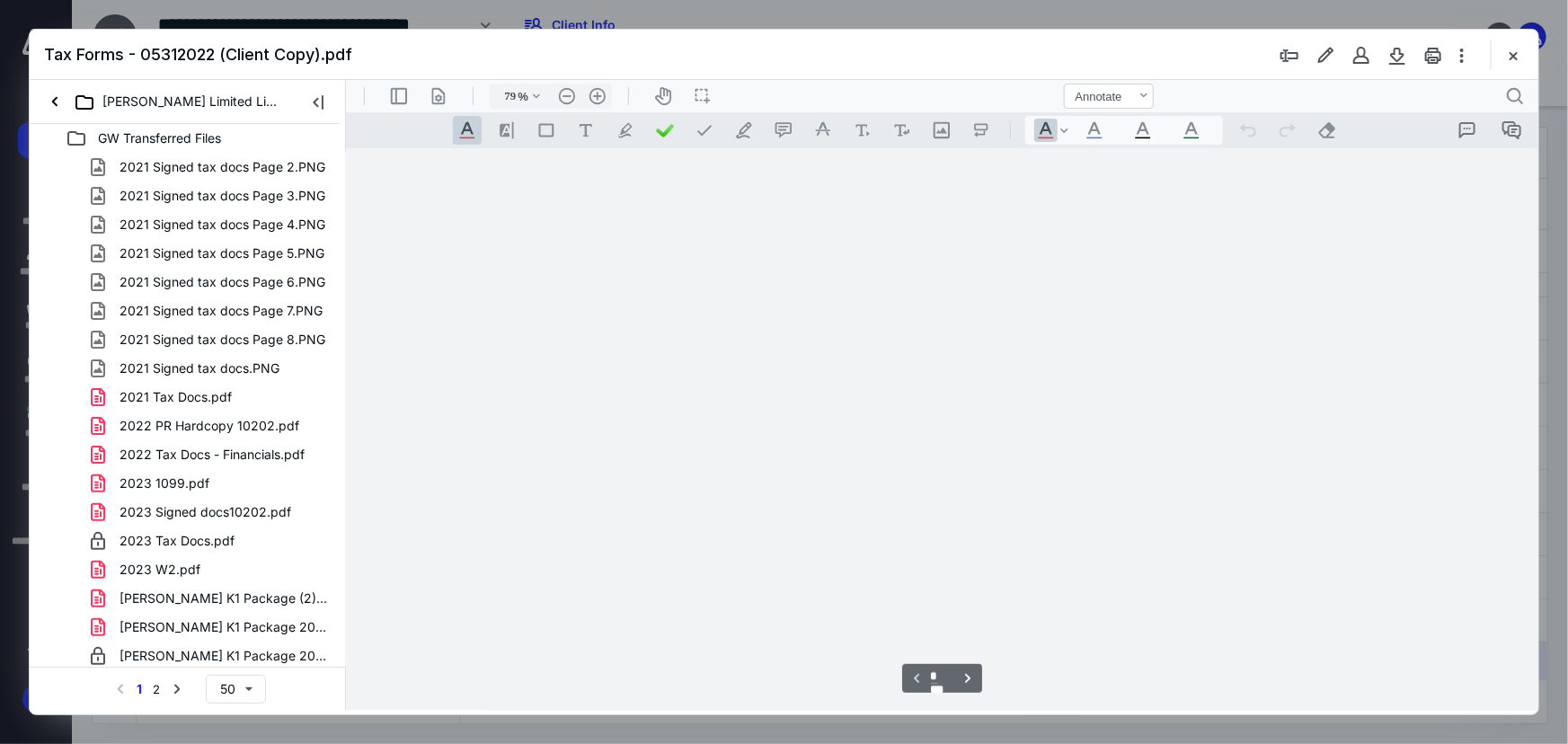 scroll, scrollTop: 71, scrollLeft: 0, axis: vertical 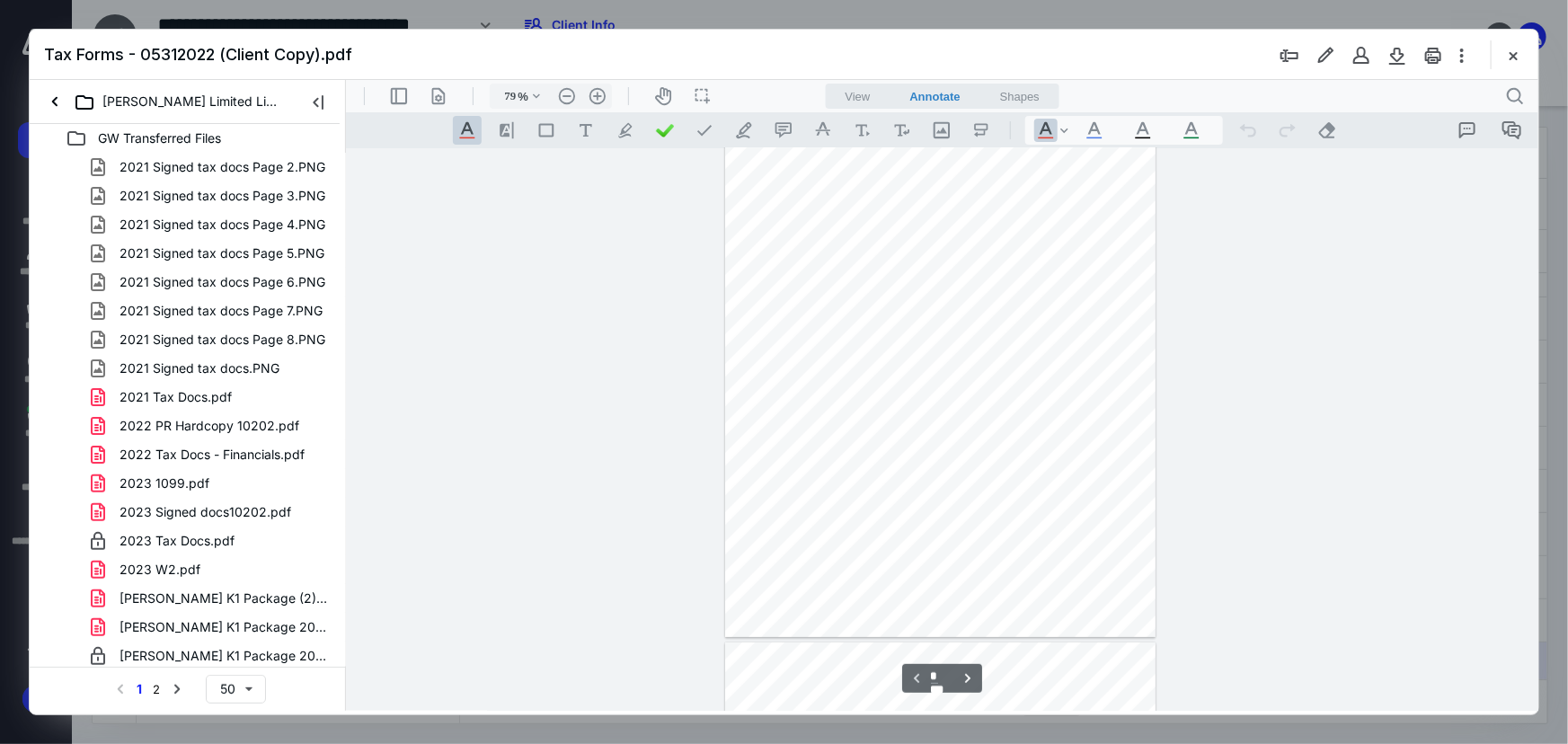click at bounding box center (1513, 55) 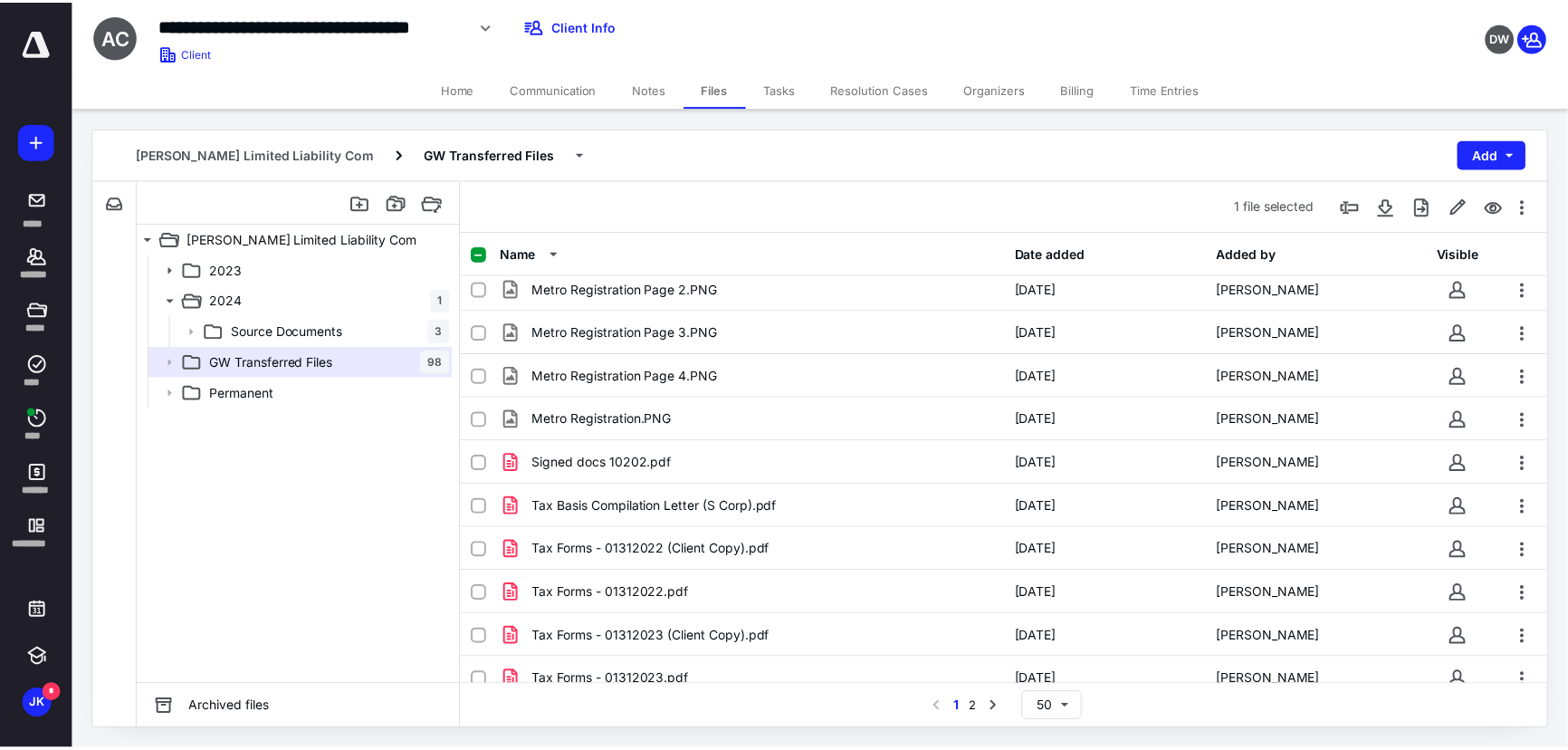 scroll, scrollTop: 0, scrollLeft: 0, axis: both 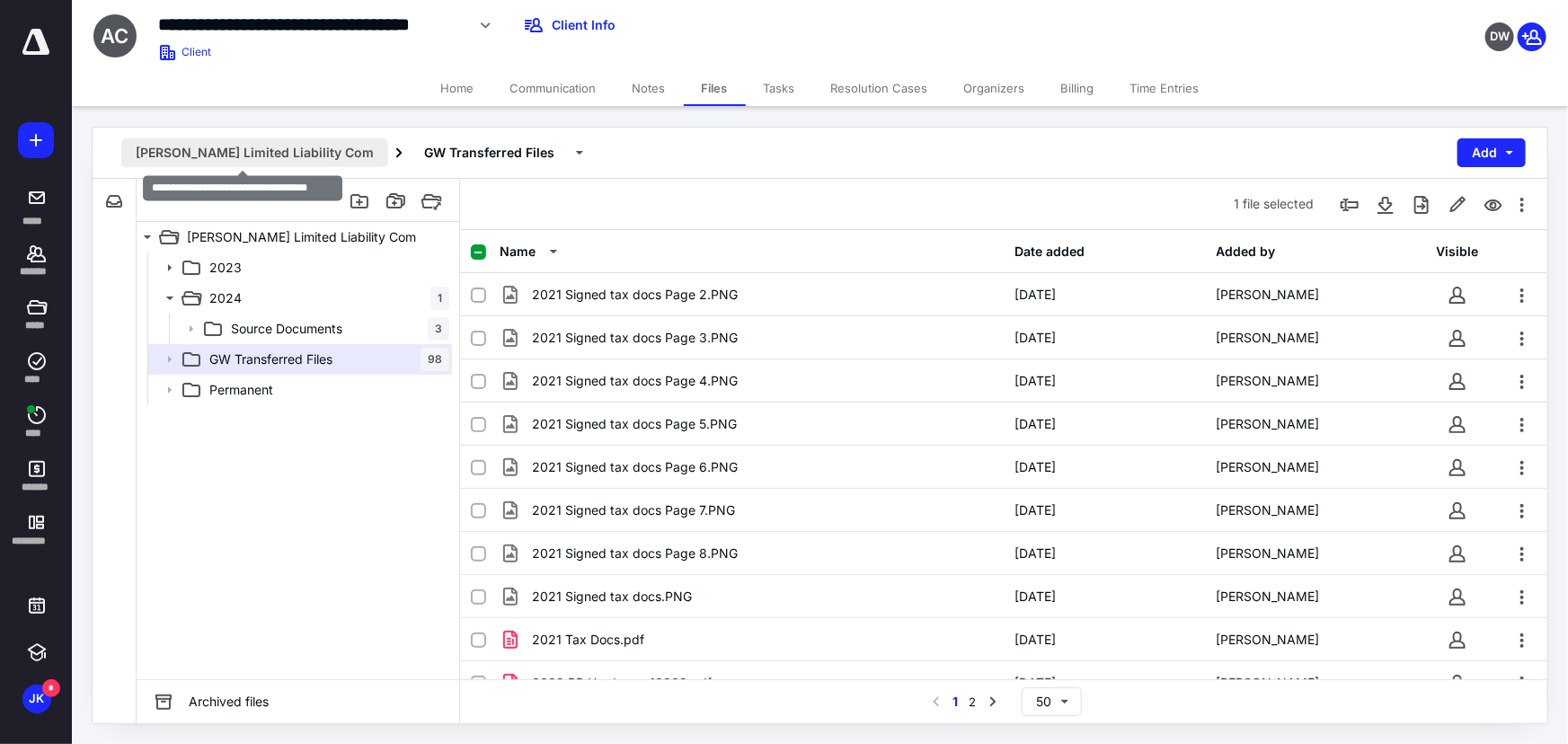 click on "April McGrath Limited Liability Com" at bounding box center [254, 153] 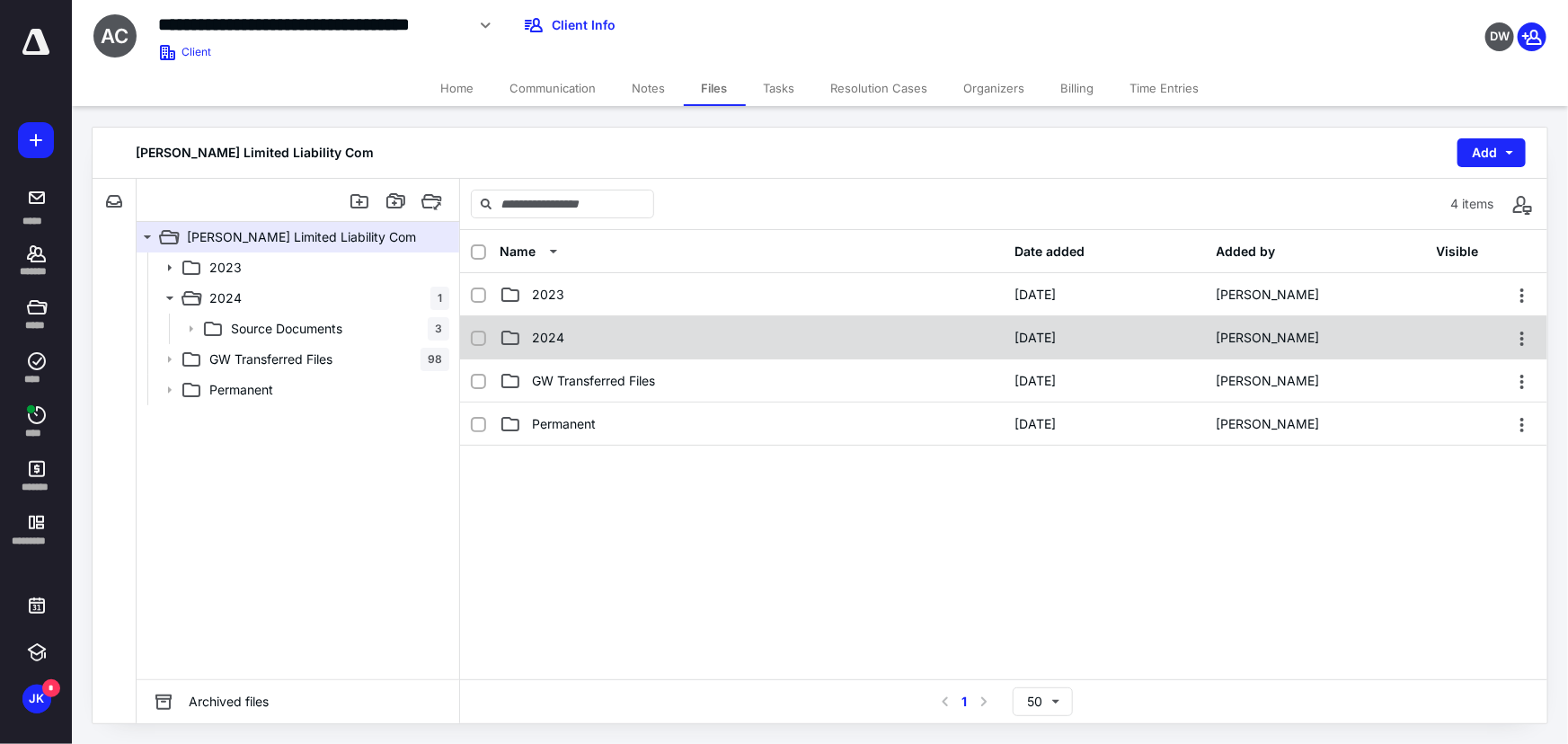 click on "2024 5/27/2025 Michelle Moran" at bounding box center (1004, 338) 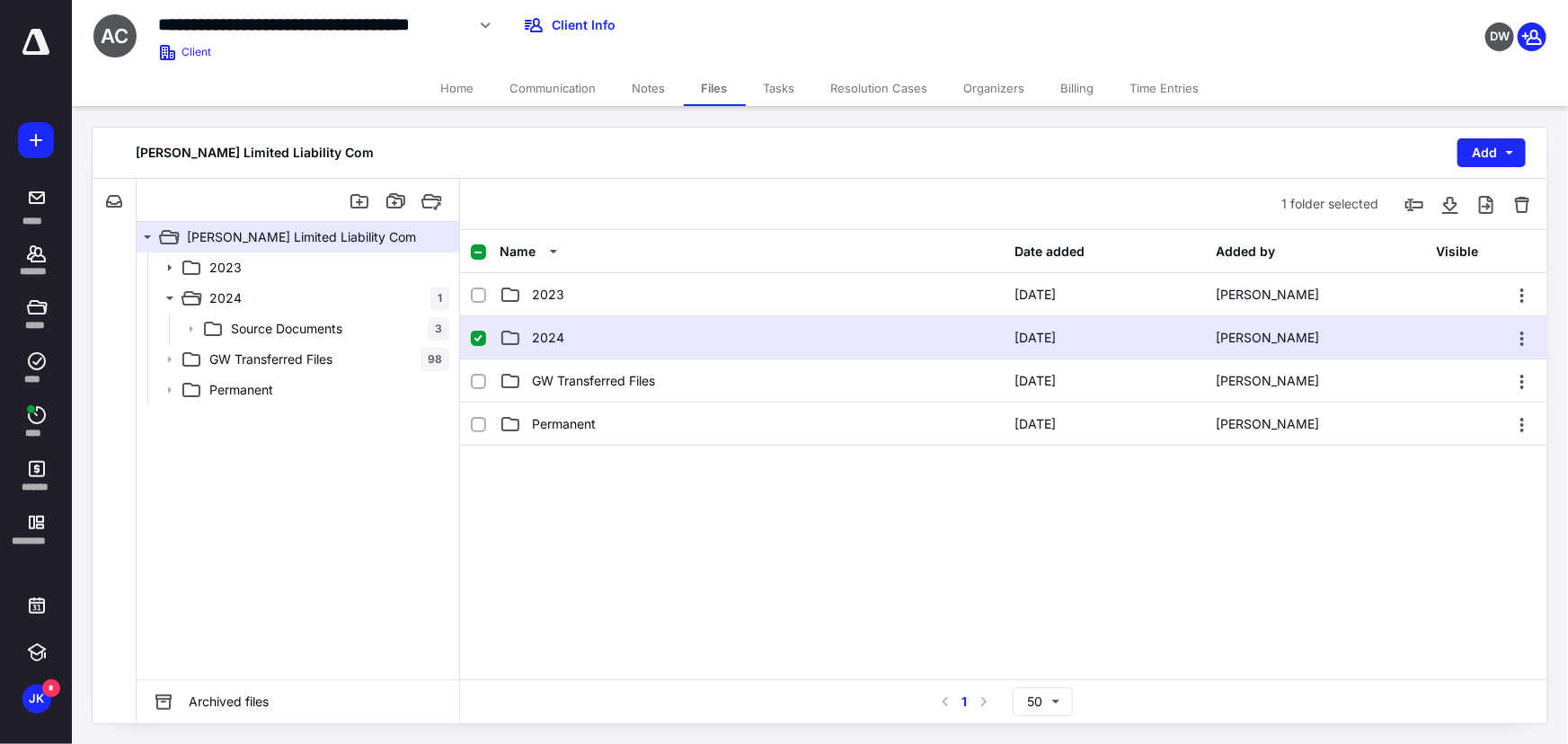 click on "2024 5/27/2025 Michelle Moran" at bounding box center (1004, 338) 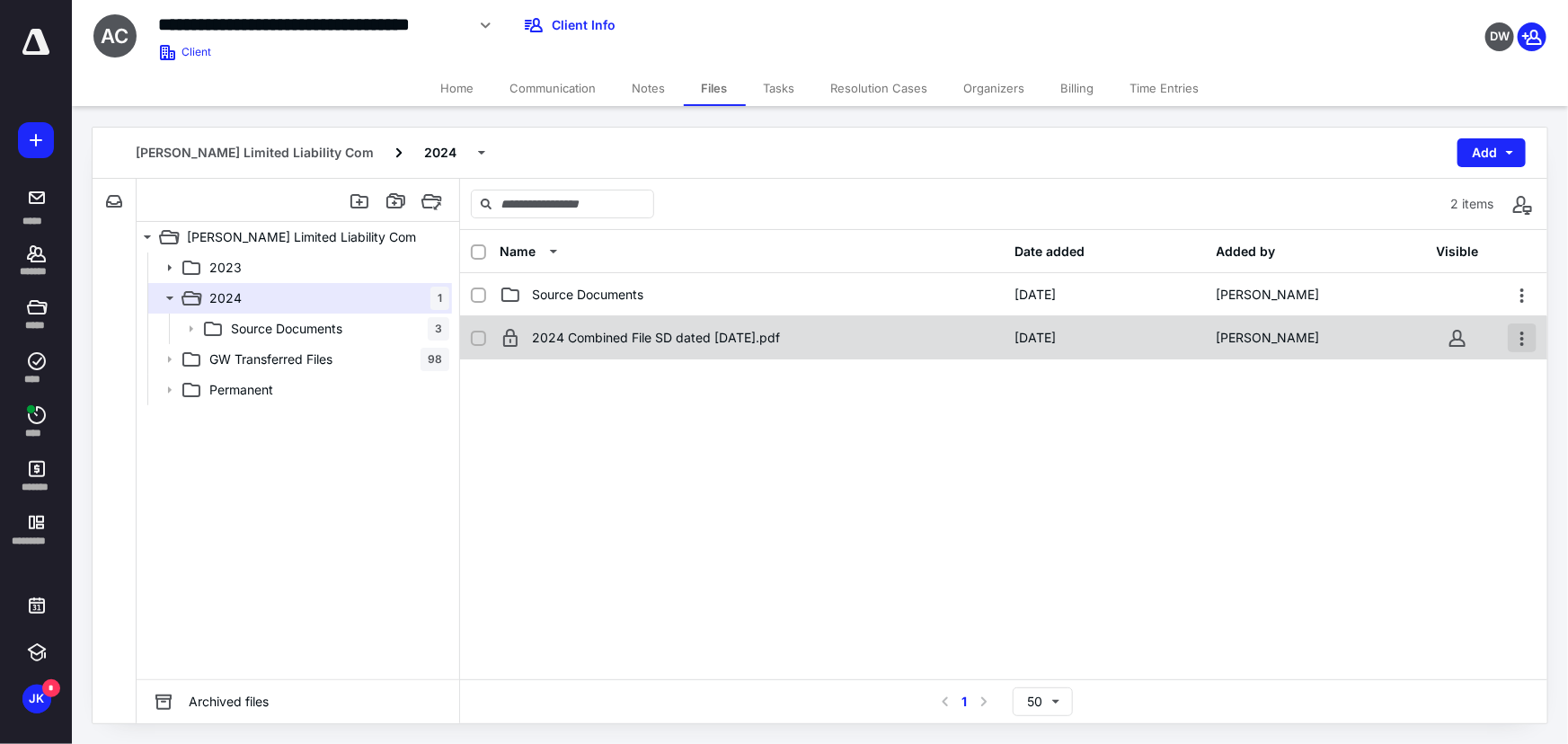 click at bounding box center [1522, 338] 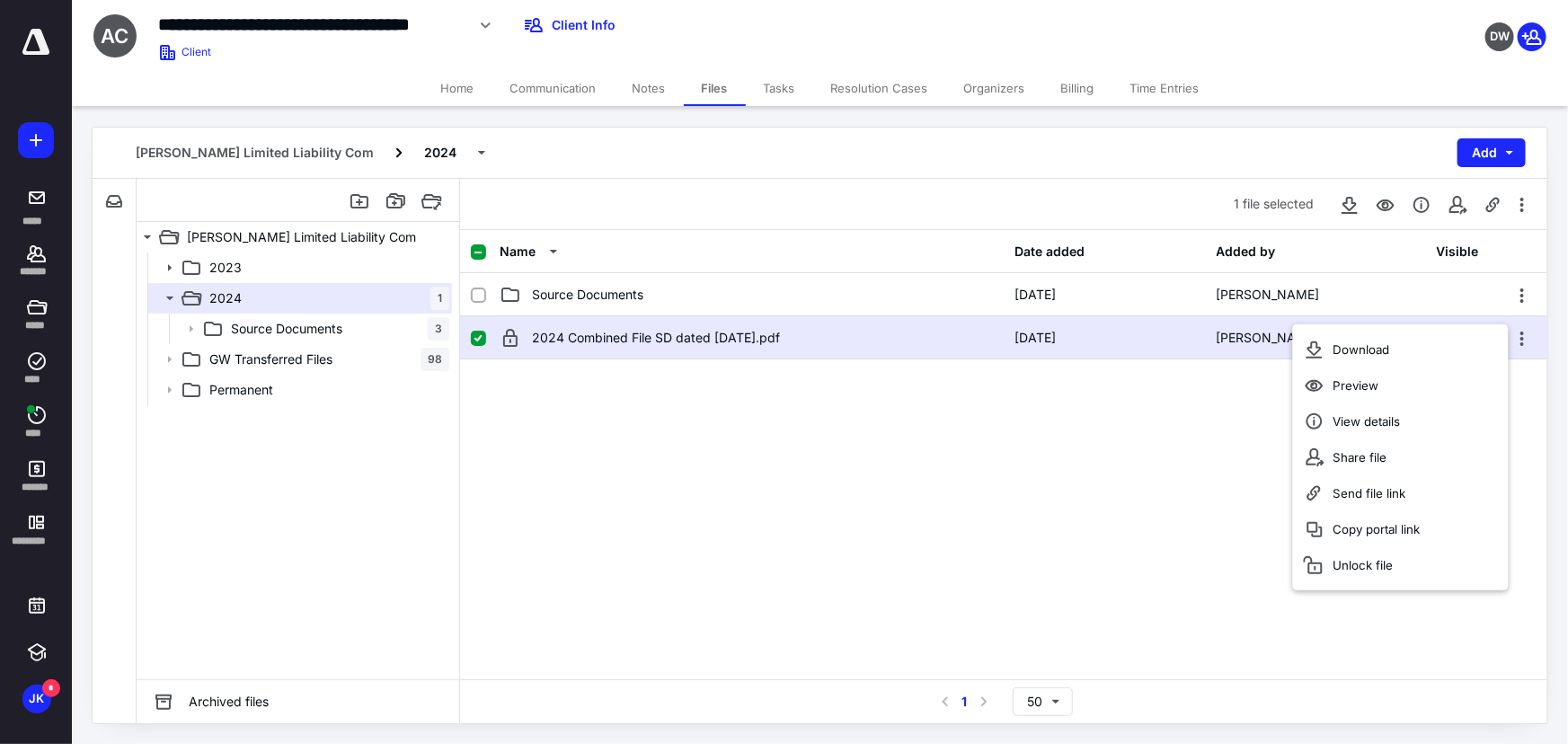click on "2024 Combined File SD dated 4.23.25.pdf 5/27/2025 Michelle Moran" at bounding box center (1004, 451) 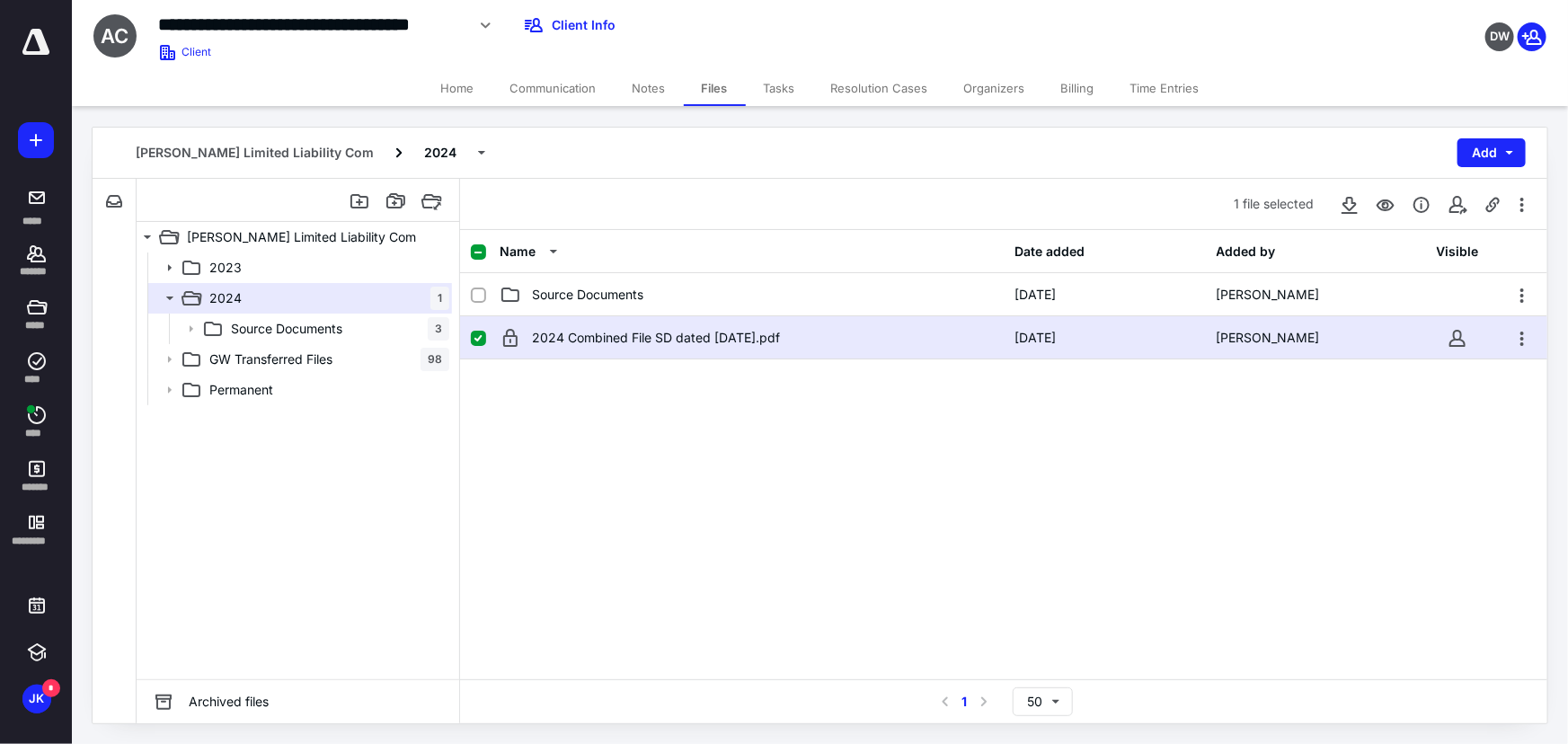 click on "Tasks" at bounding box center (779, 88) 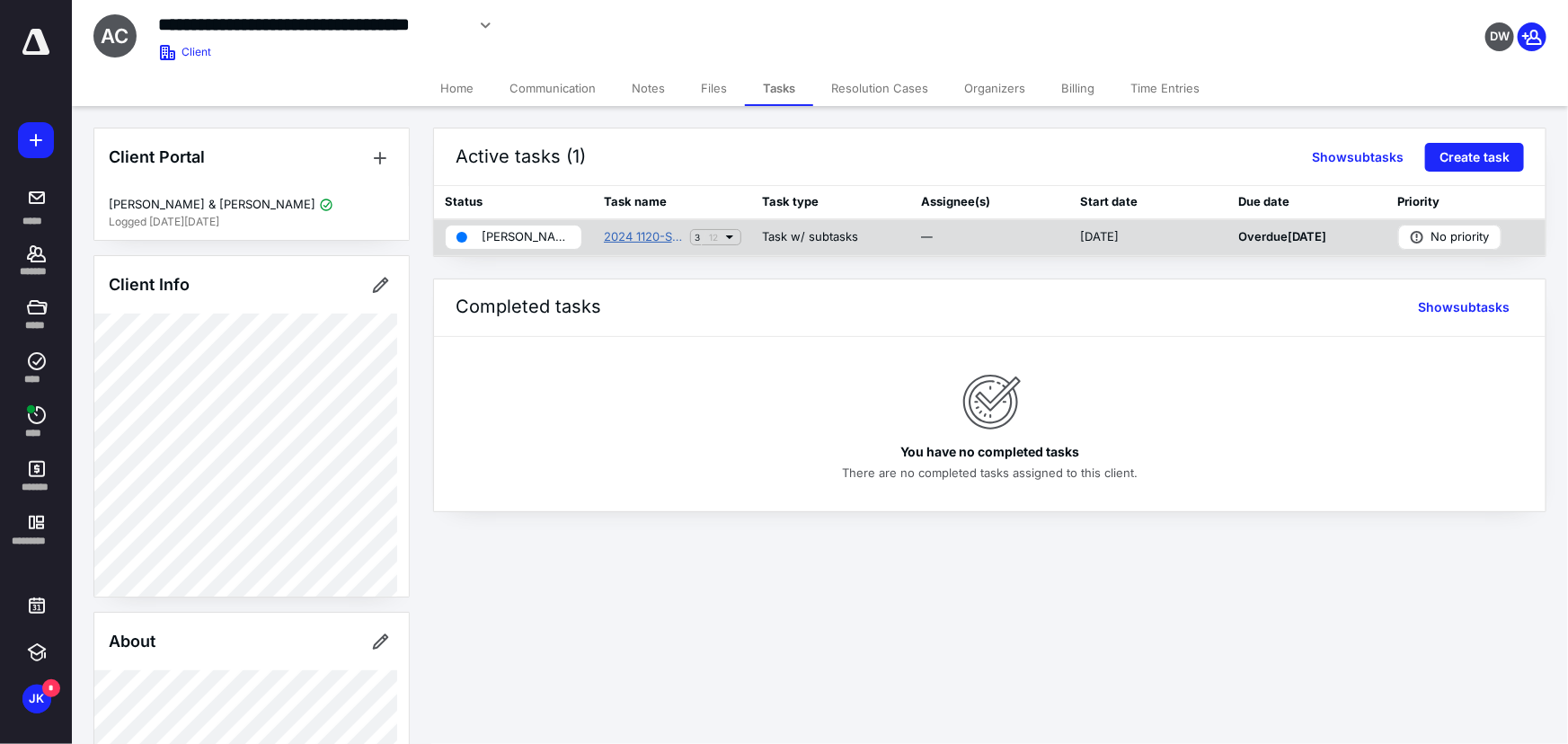 click on "2024 1120-S Tax Return ITA" at bounding box center (643, 237) 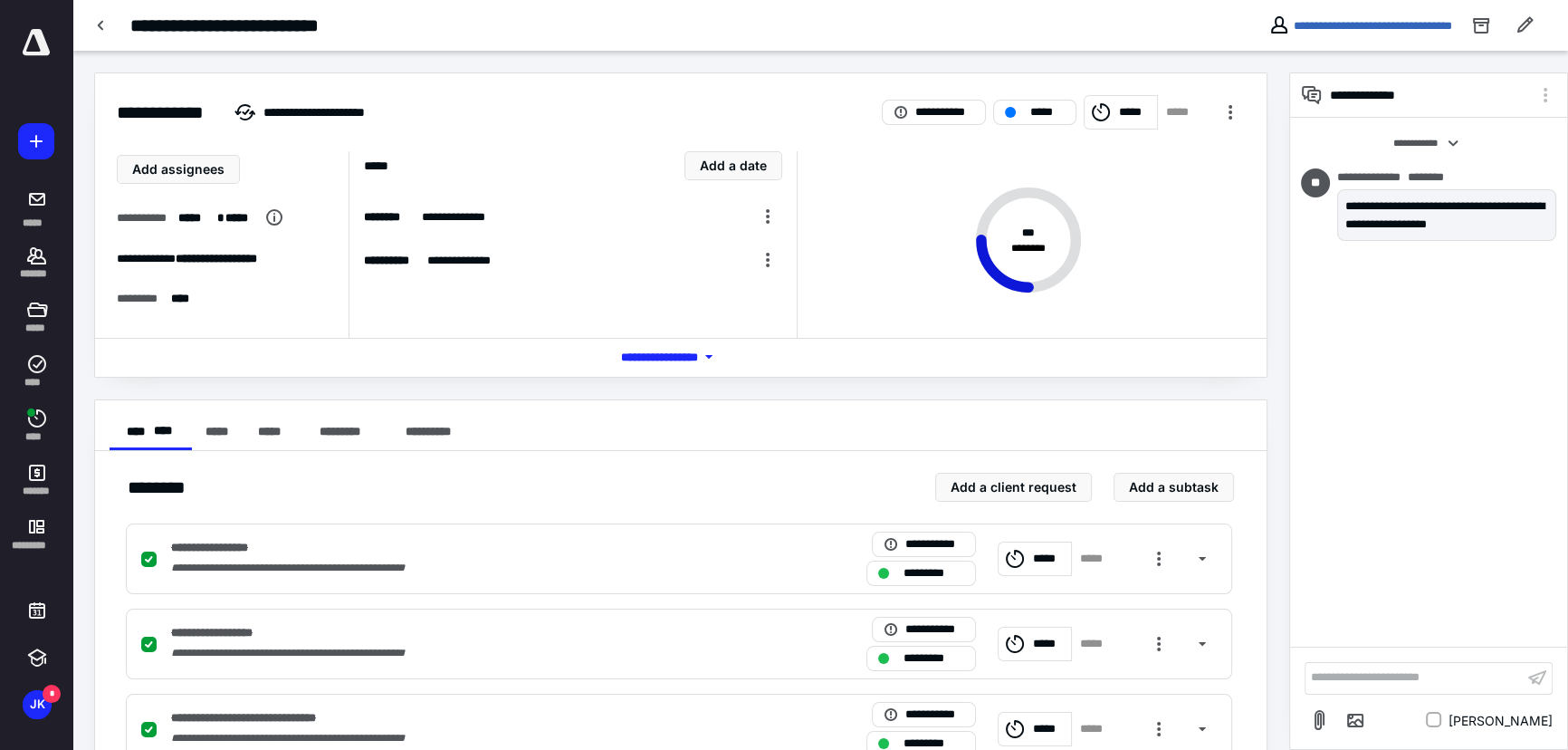 click 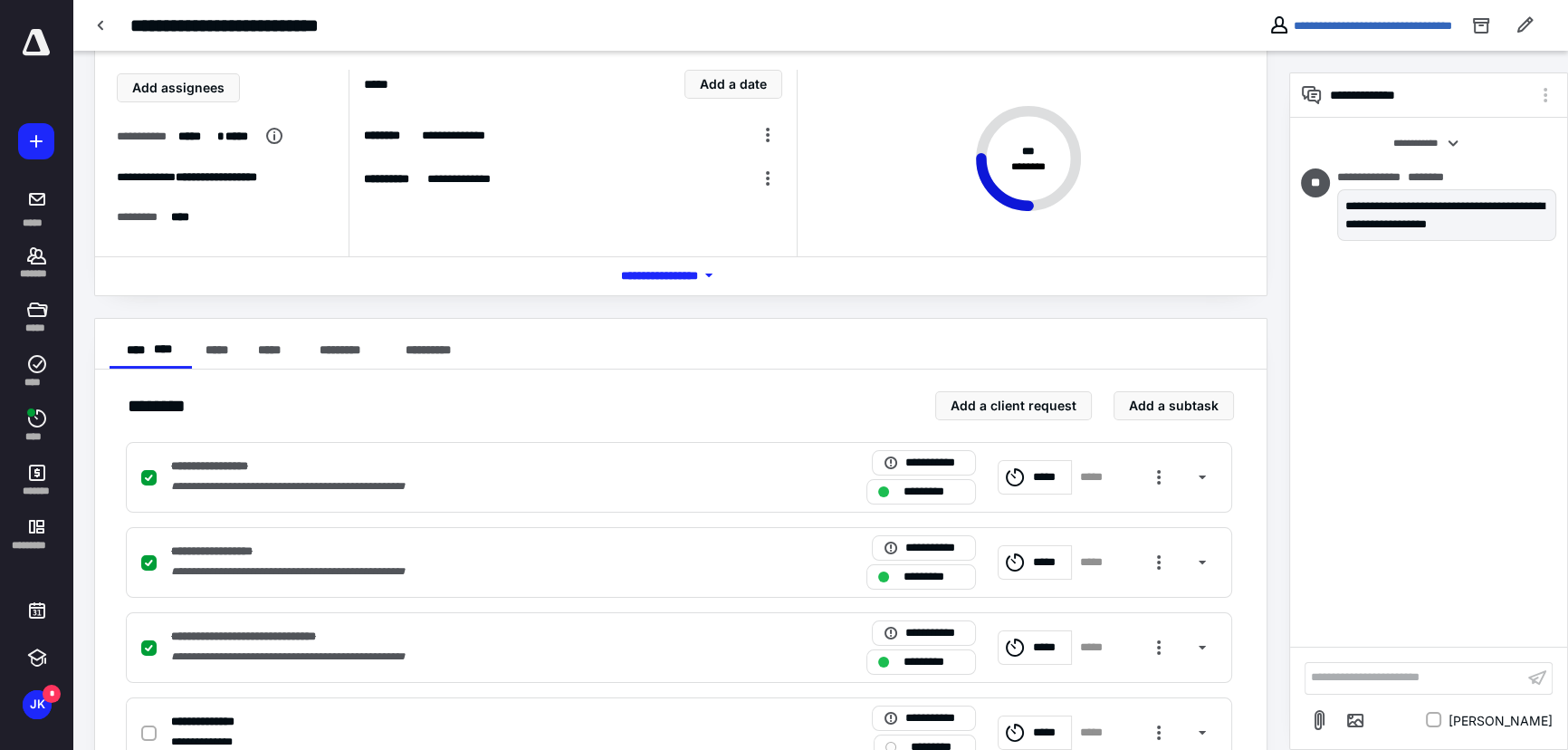 scroll, scrollTop: 0, scrollLeft: 0, axis: both 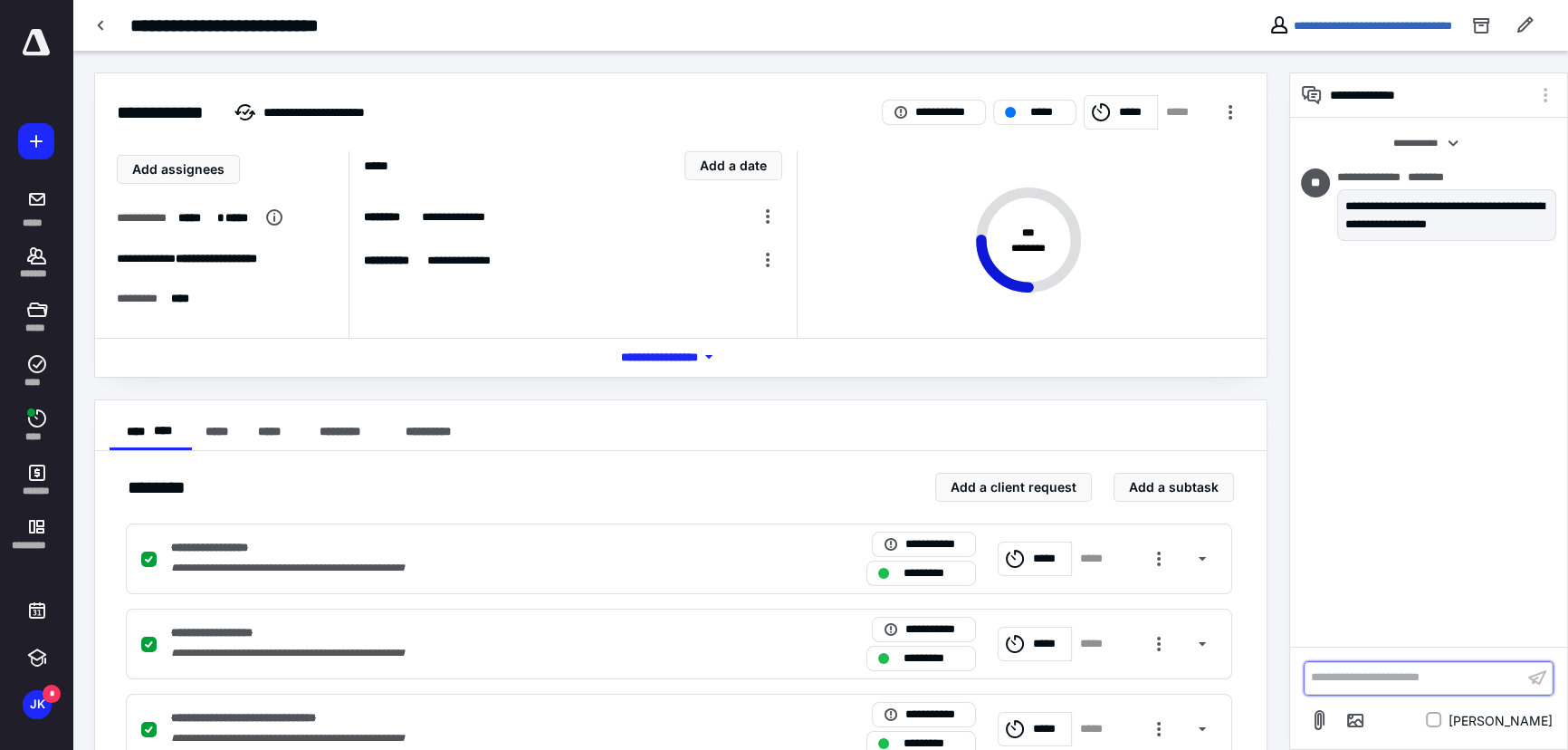 click on "**********" at bounding box center [1414, 678] 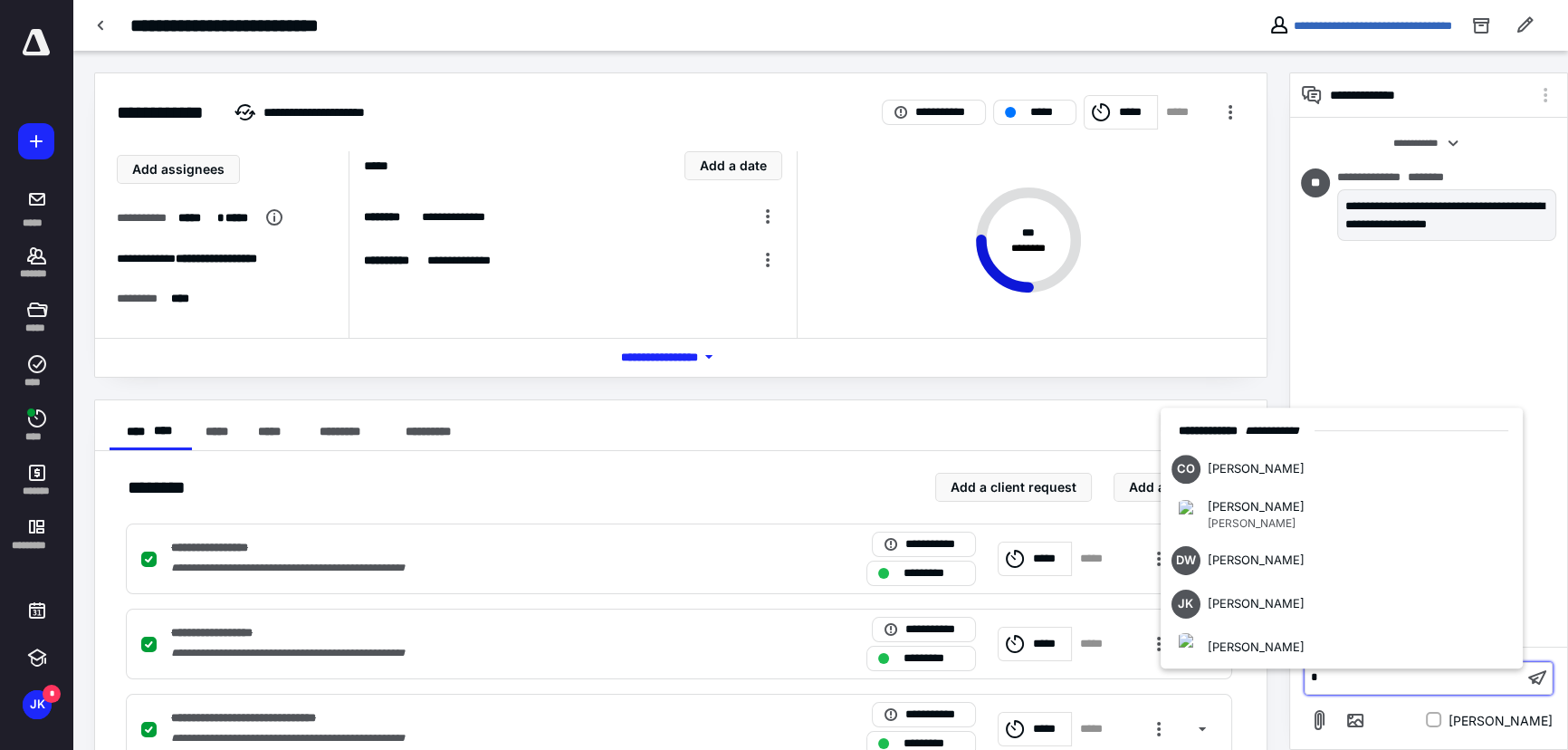 type 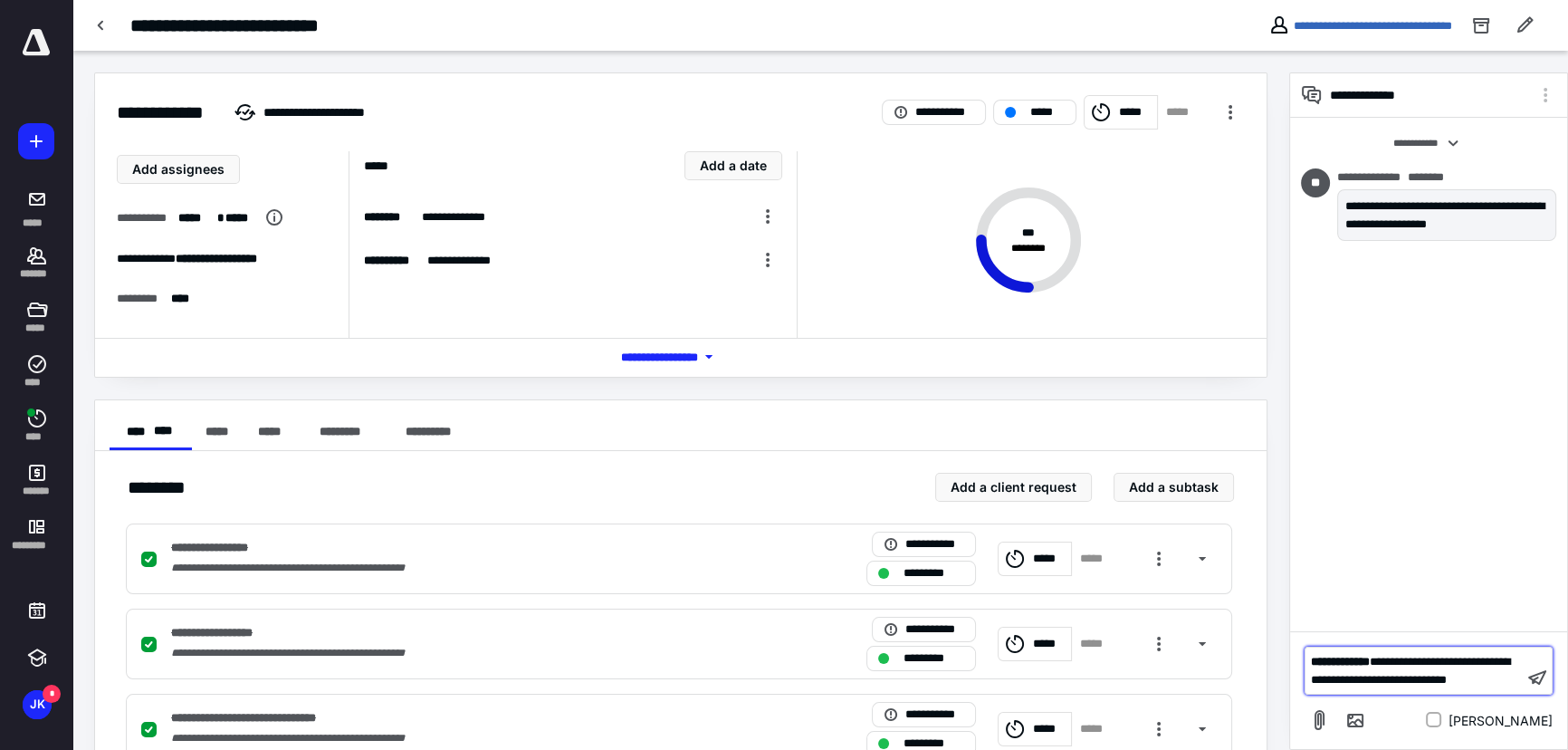 click on "**********" at bounding box center (1340, 661) 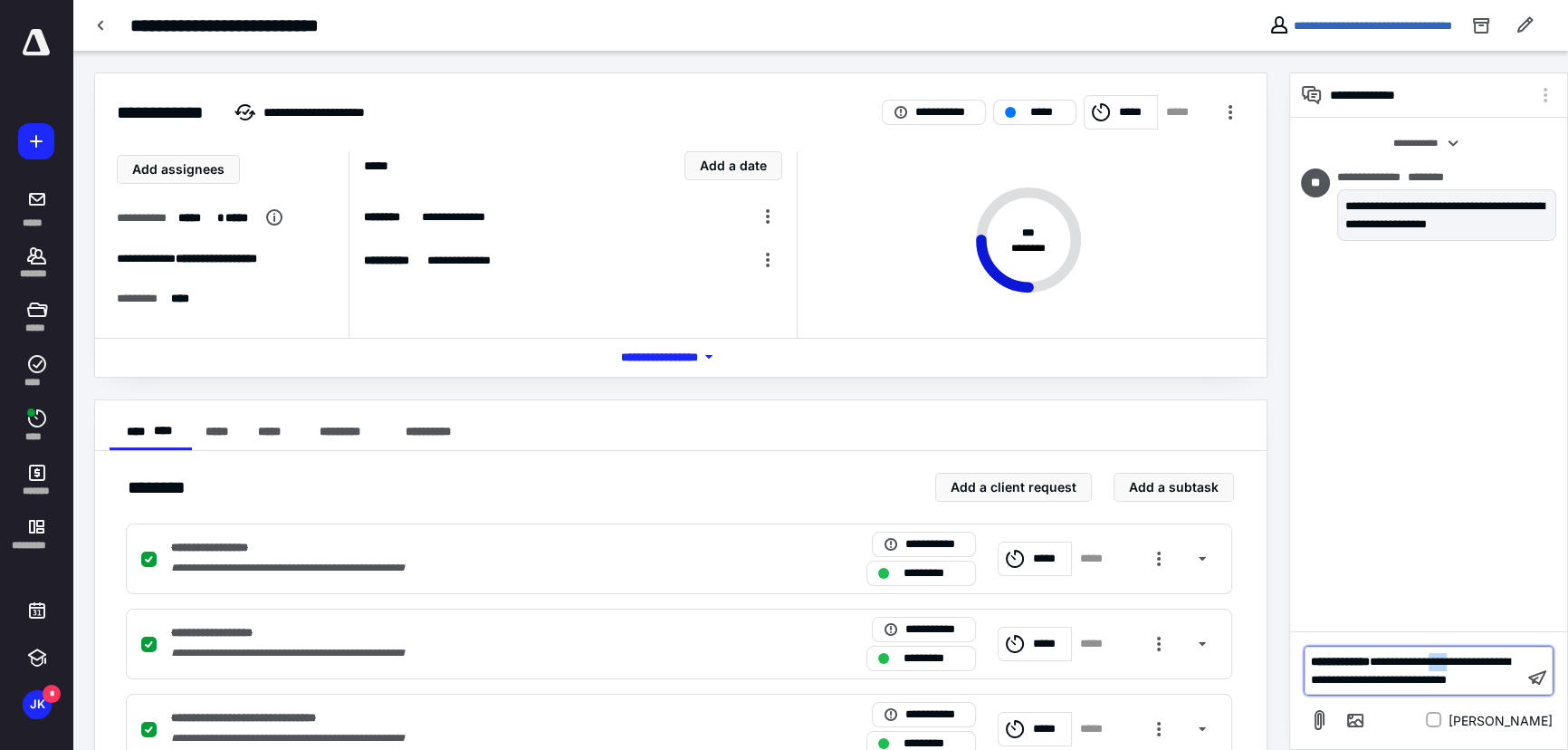 click on "**********" at bounding box center [1410, 670] 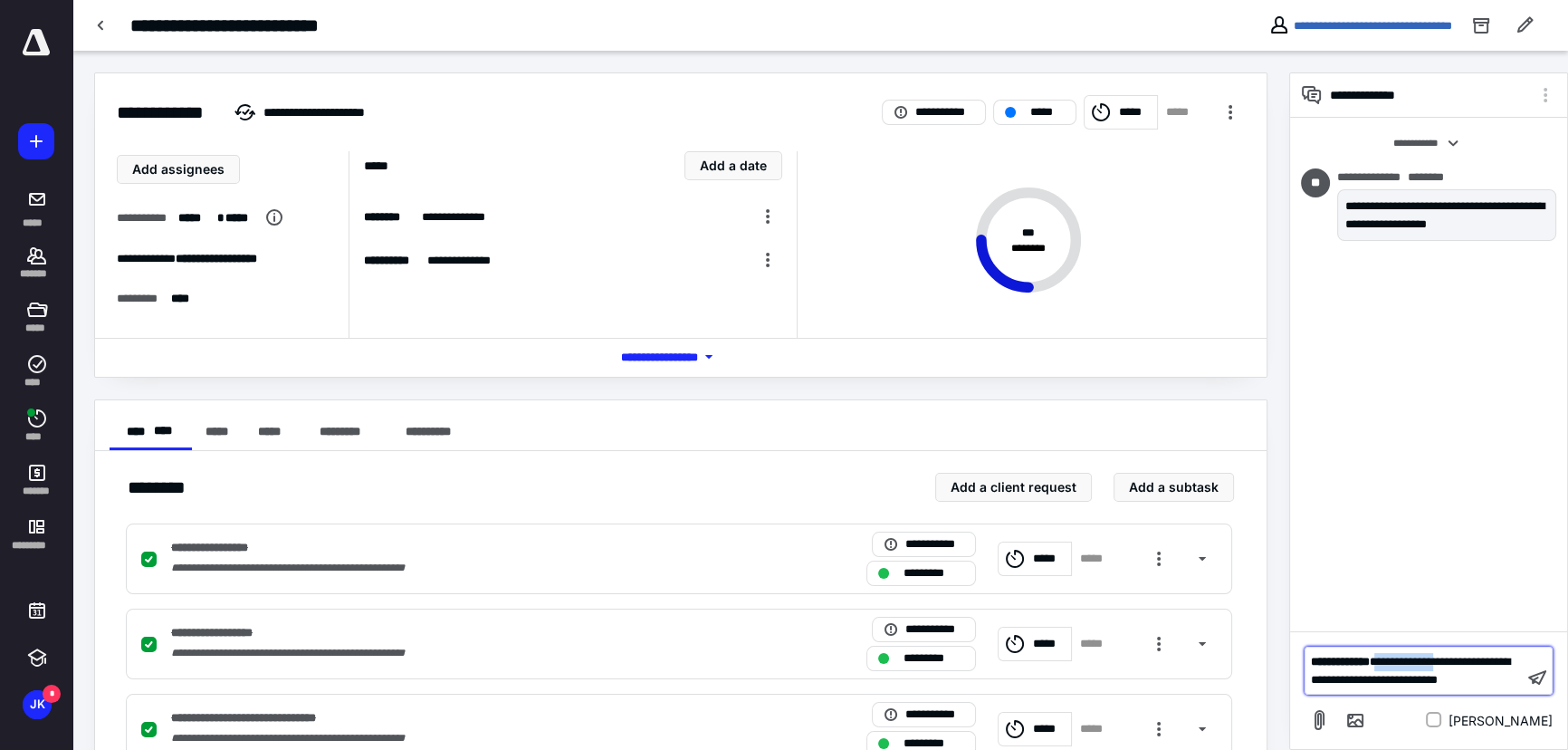 drag, startPoint x: 1402, startPoint y: 646, endPoint x: 1479, endPoint y: 643, distance: 77.058419 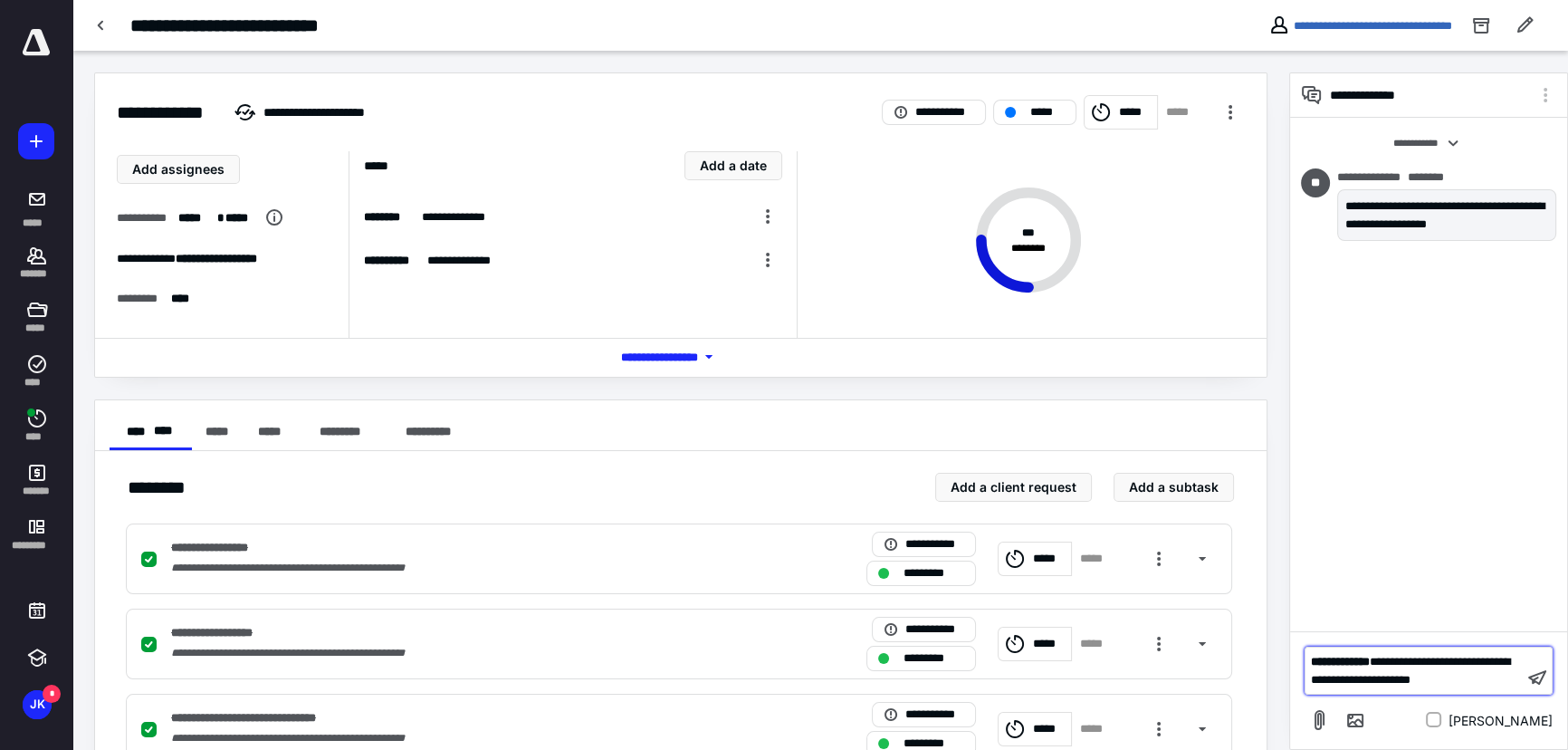 click on "**********" at bounding box center [1414, 670] 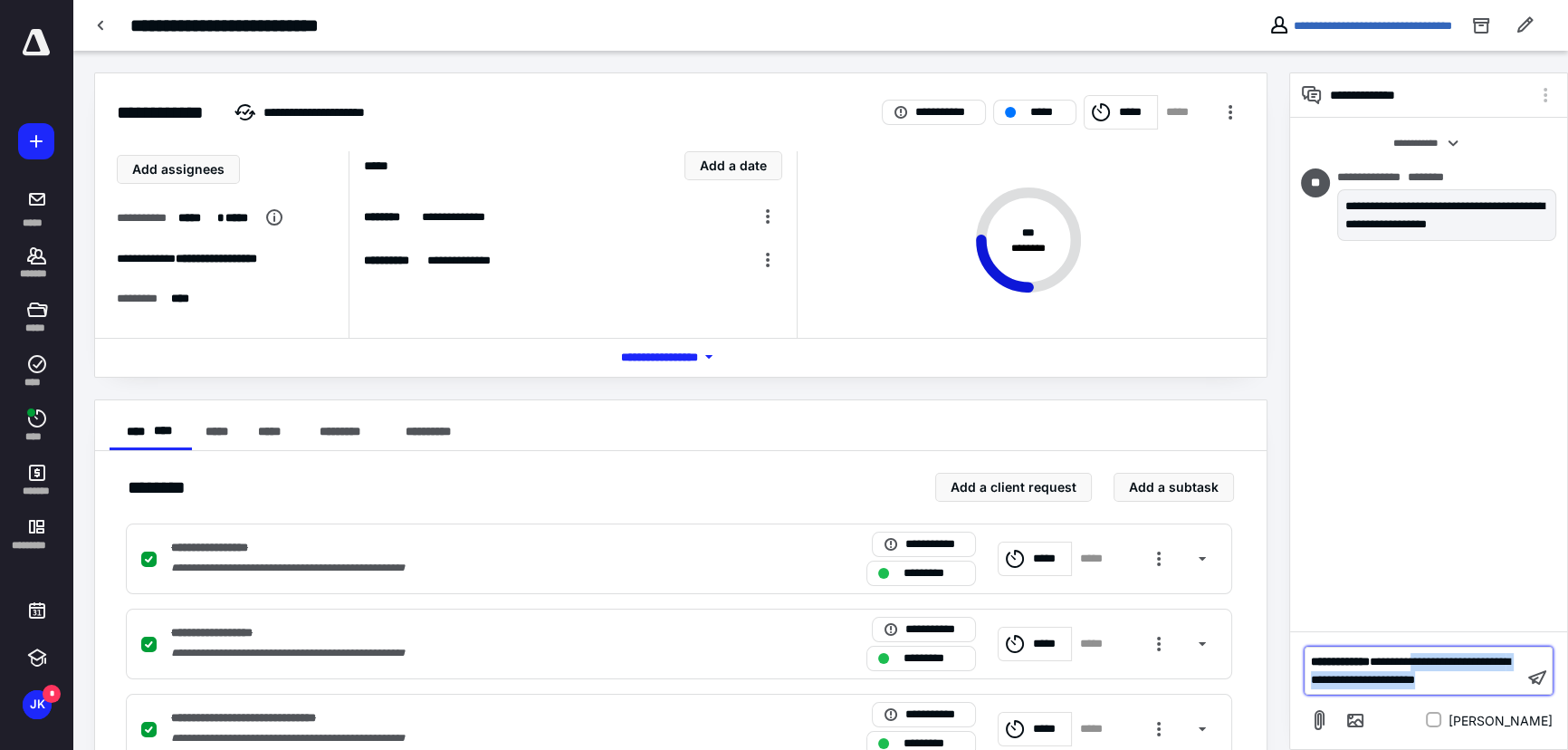 drag, startPoint x: 1448, startPoint y: 647, endPoint x: 1450, endPoint y: 678, distance: 31.064449 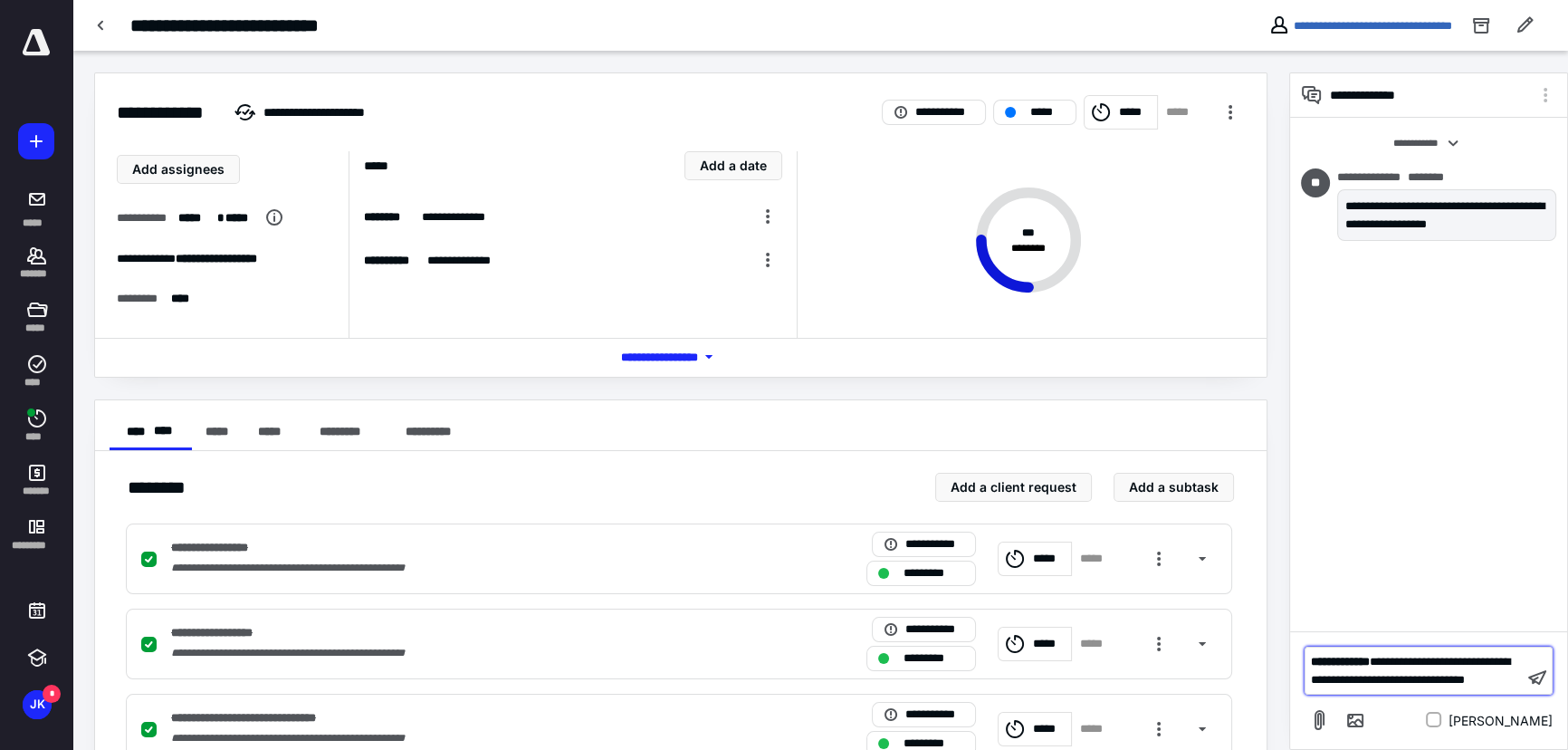 click on "**********" at bounding box center [1410, 670] 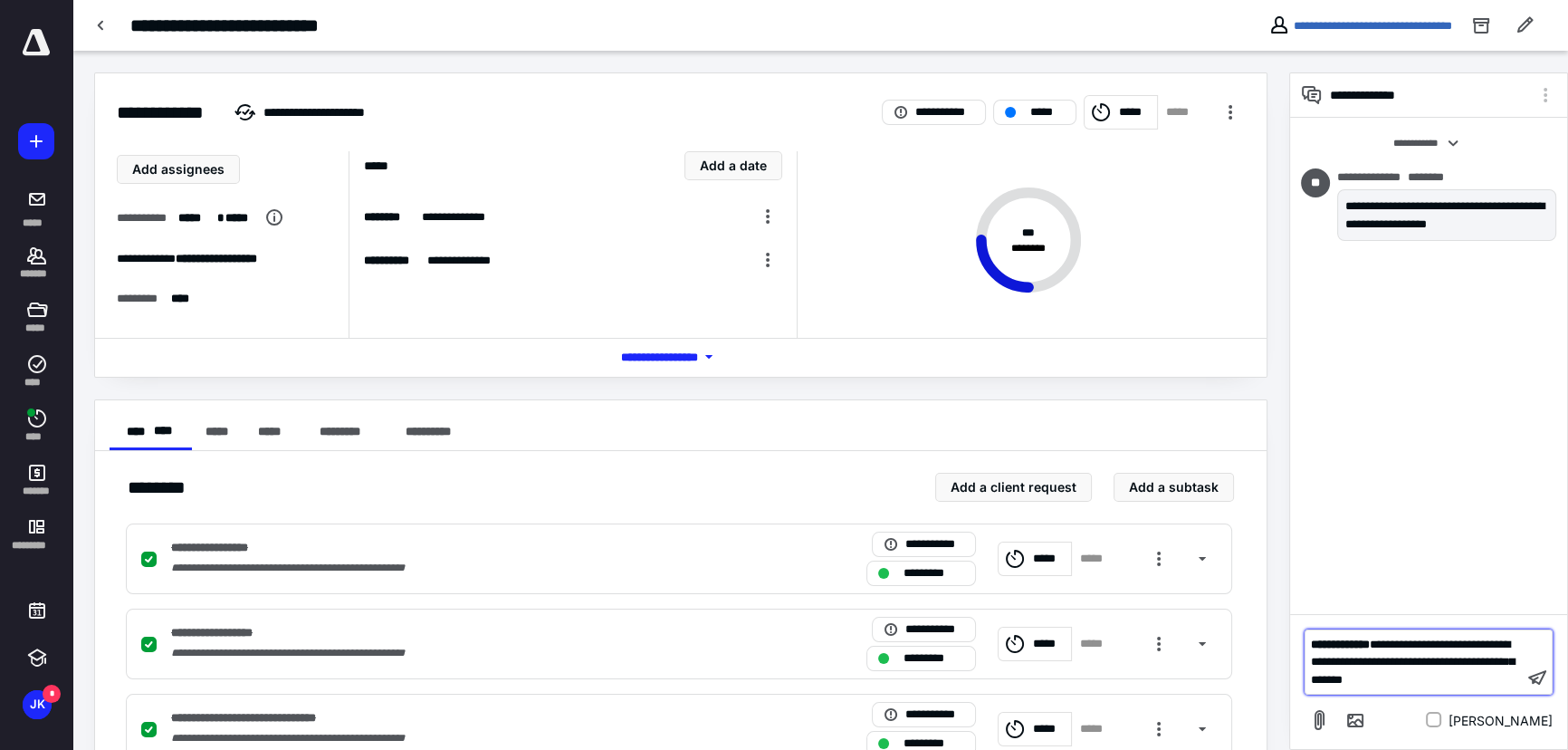 click on "**********" at bounding box center [1412, 662] 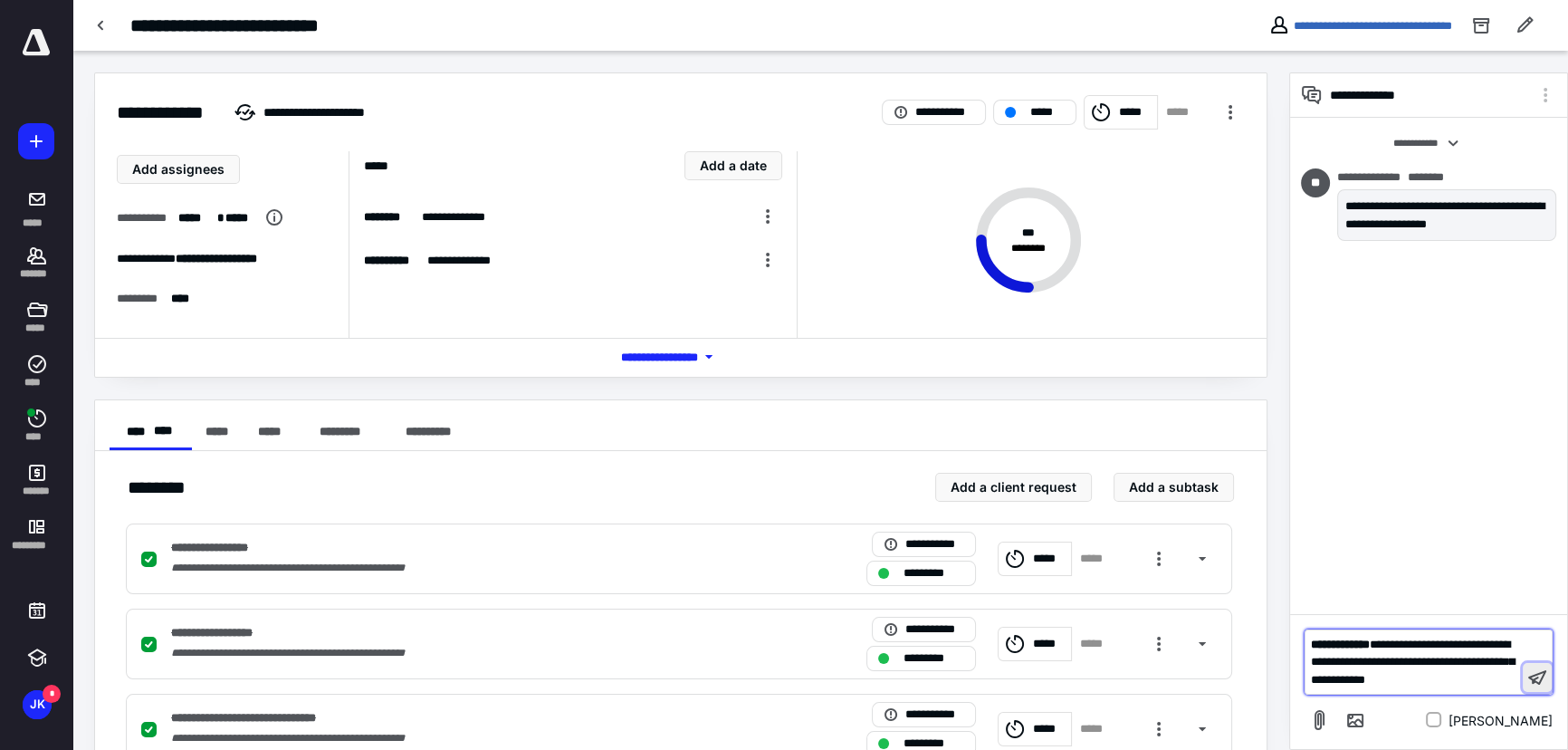 click at bounding box center (1537, 678) 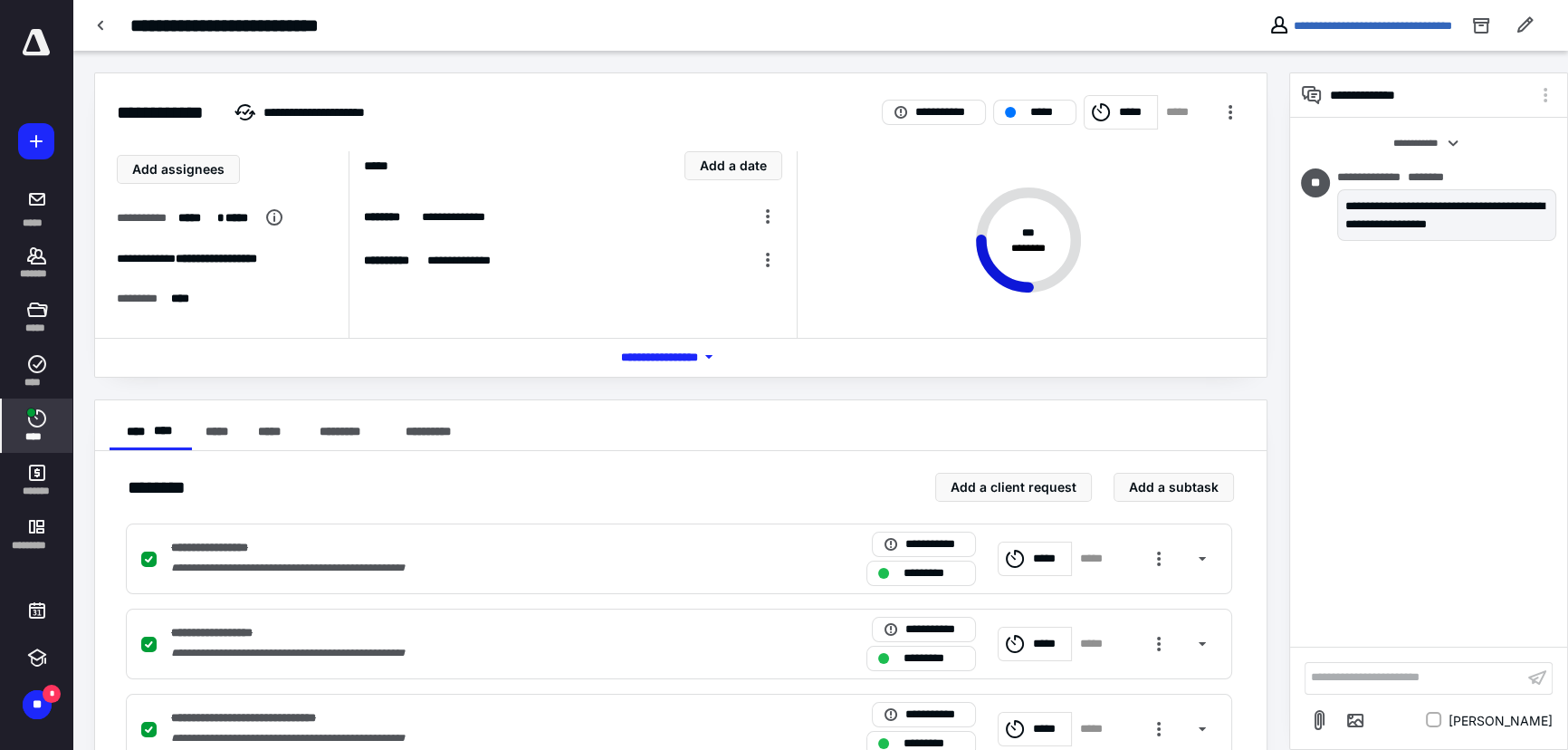 scroll, scrollTop: 0, scrollLeft: 0, axis: both 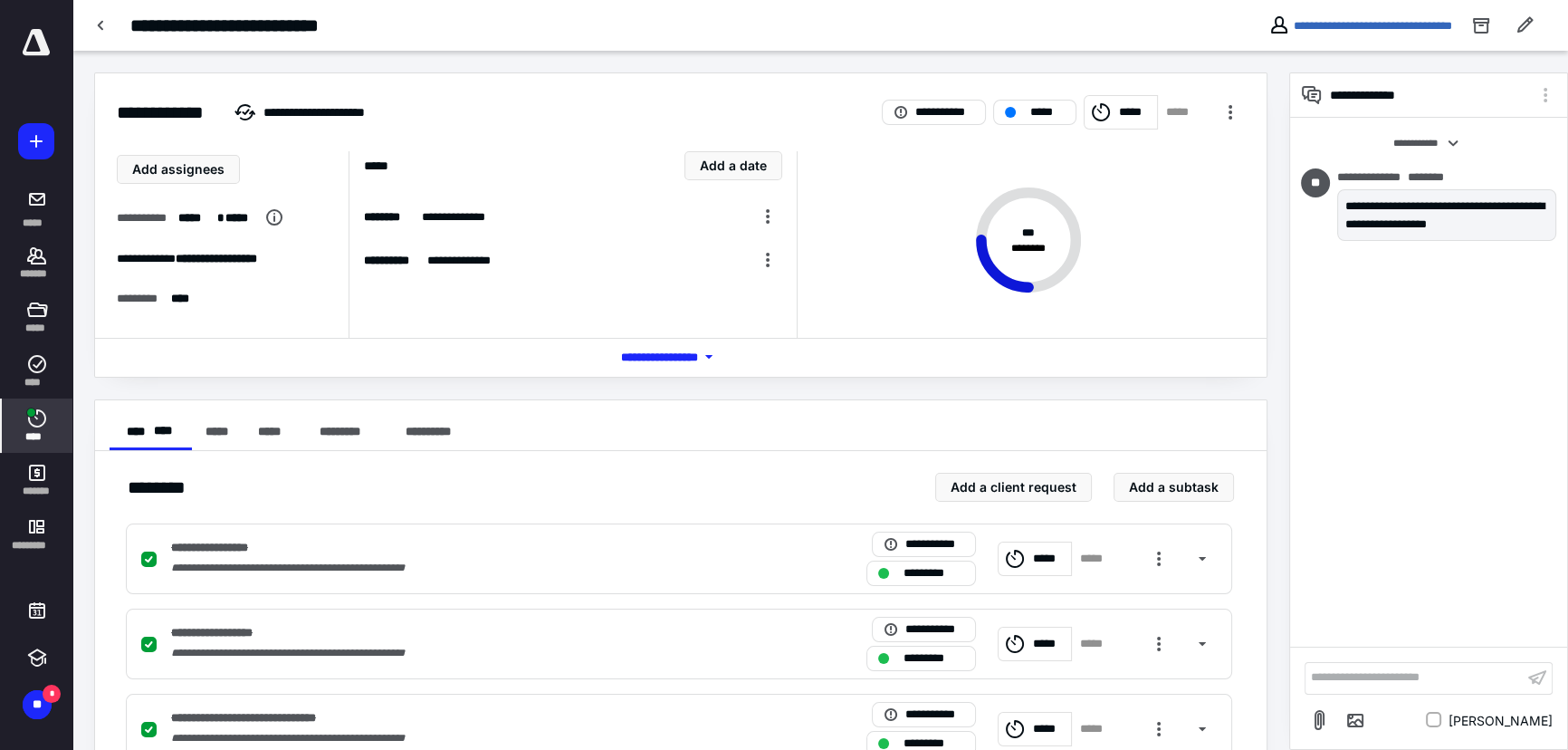 click on "****" at bounding box center [37, 426] 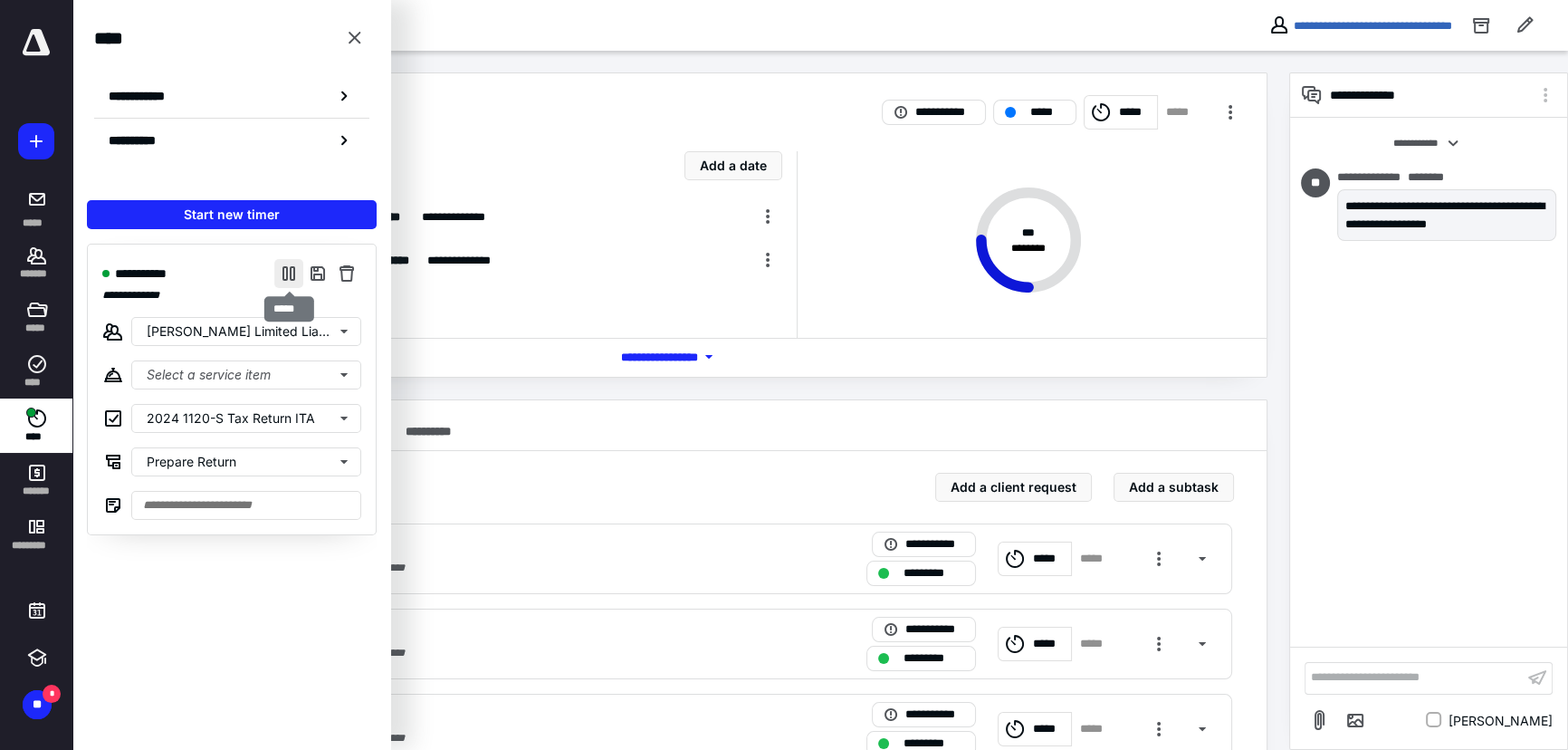 click at bounding box center (289, 274) 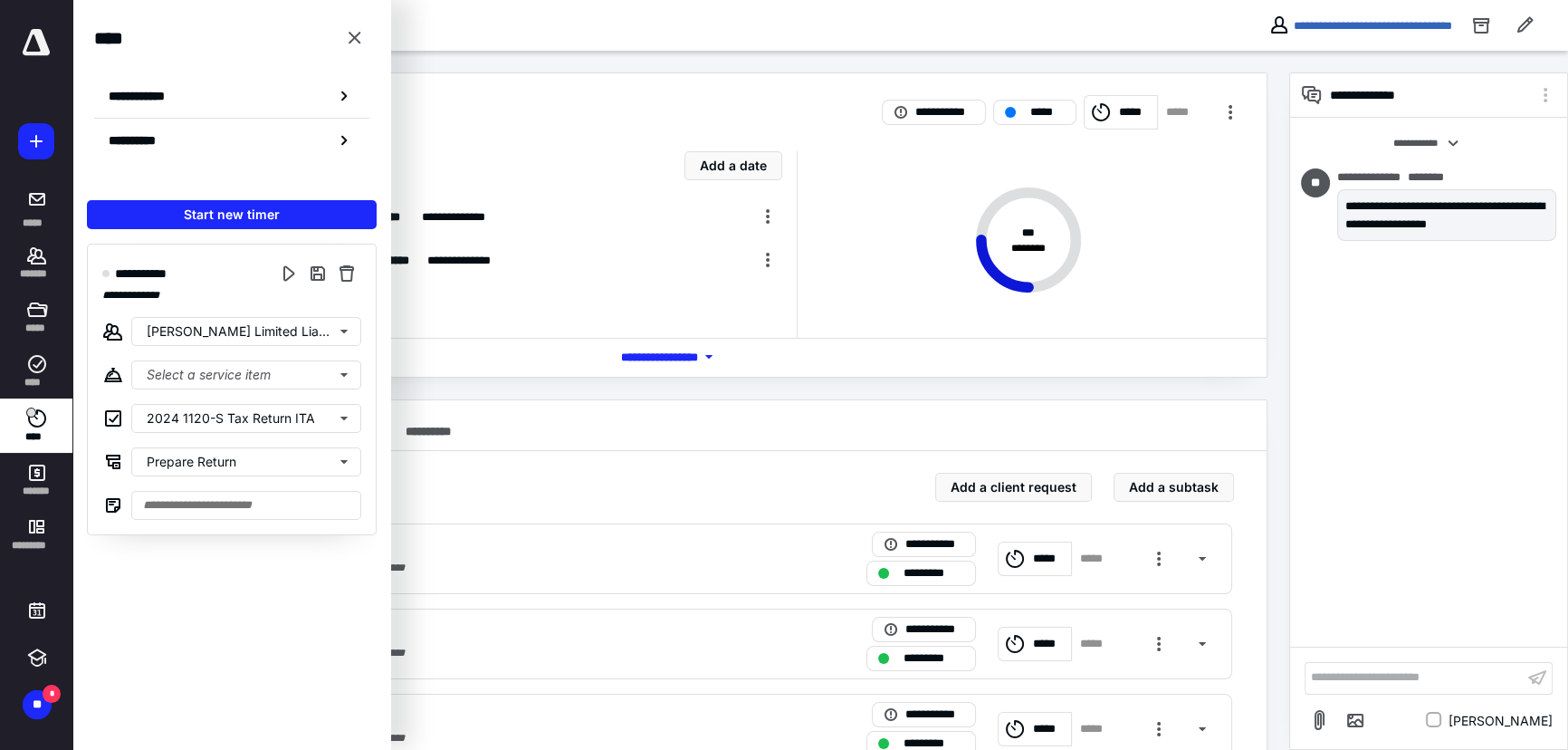 type 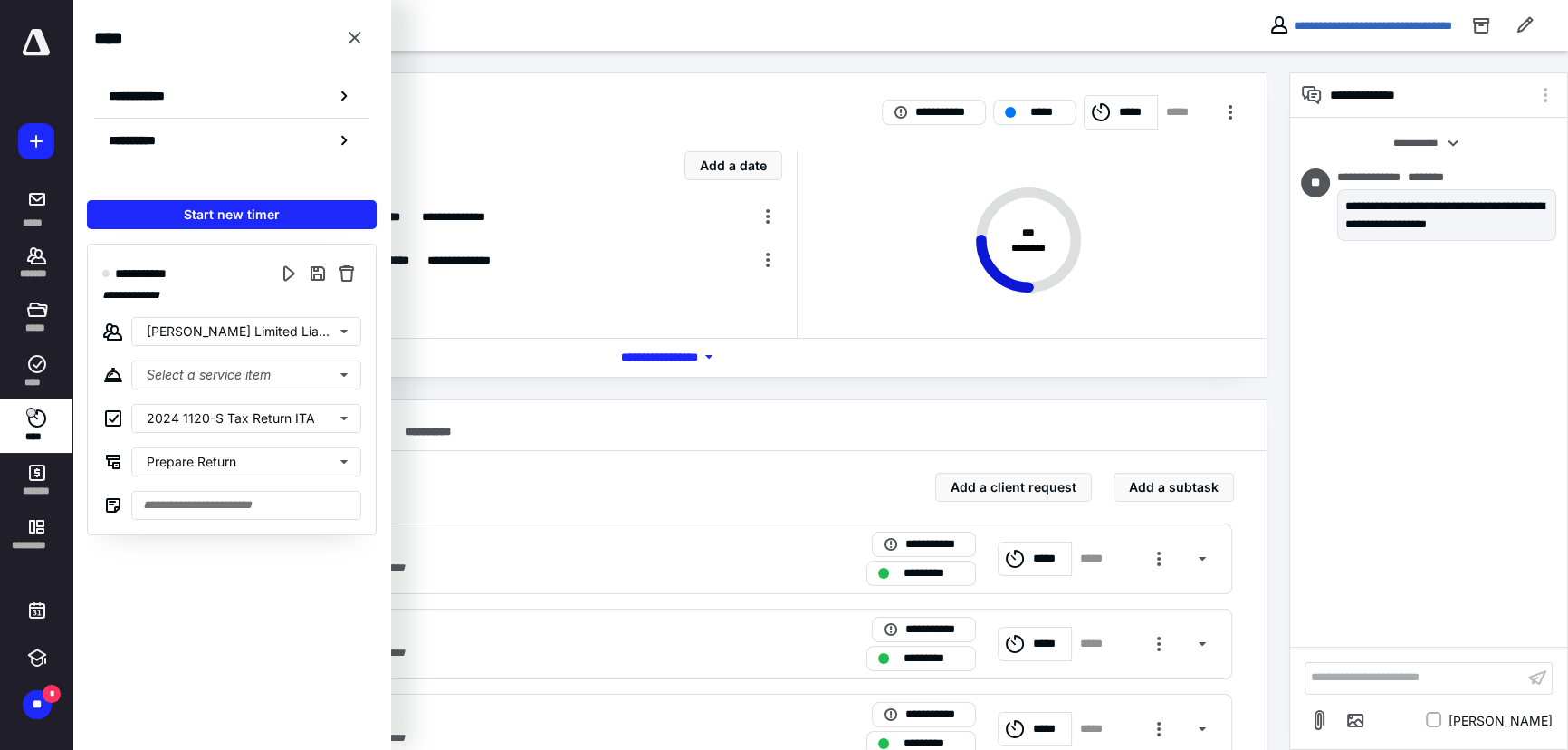 click at bounding box center (289, 274) 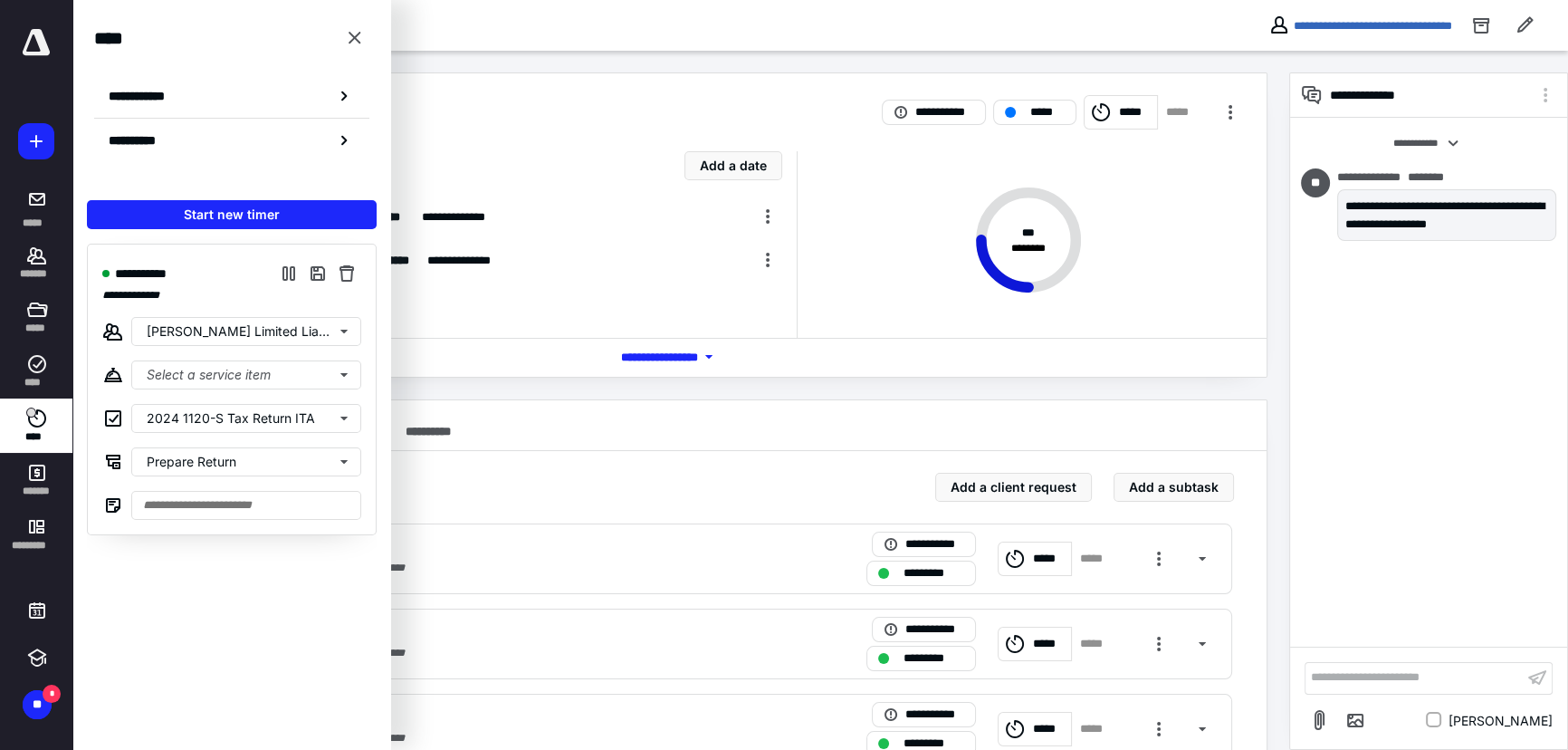 click on "*** **** *******" at bounding box center (681, 356) 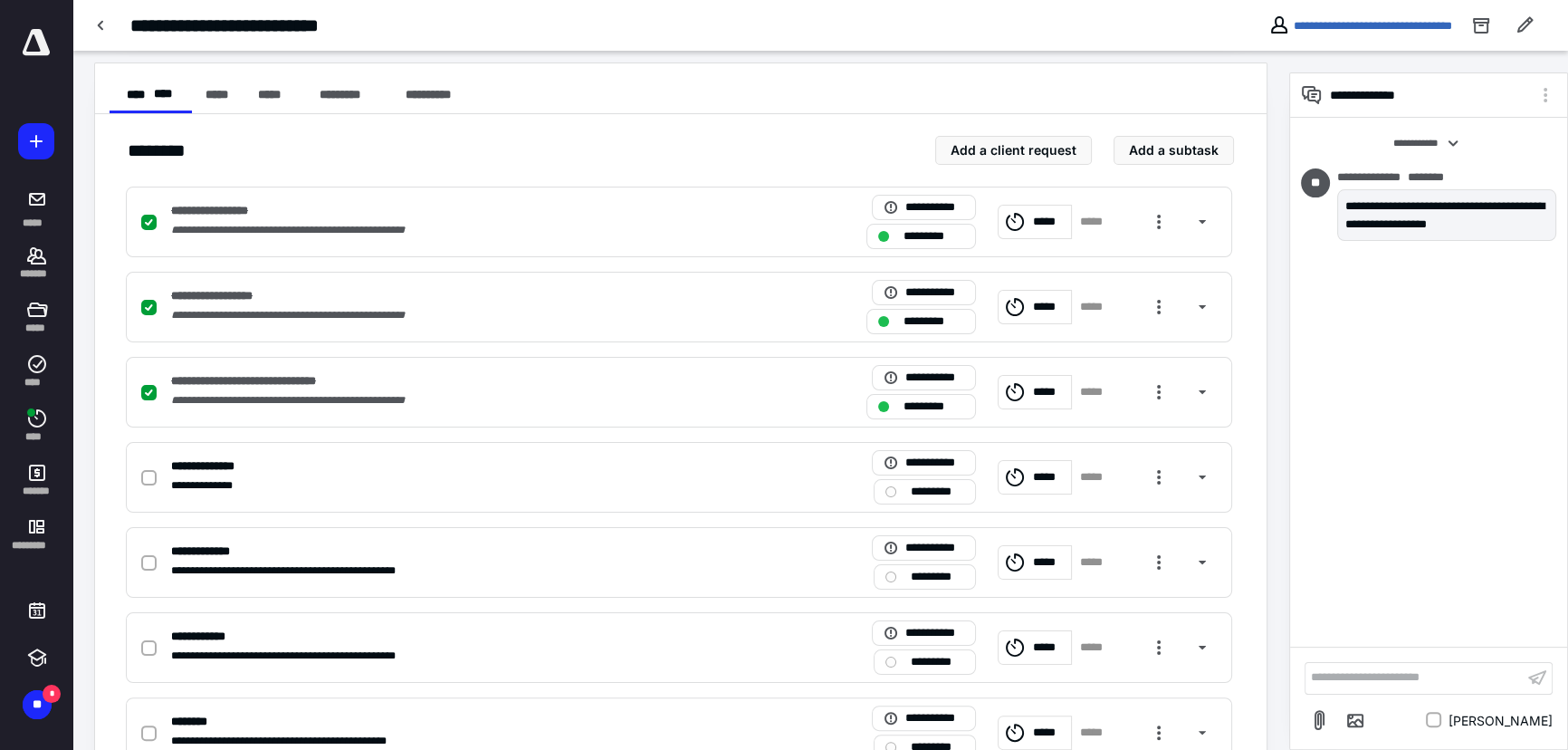 scroll, scrollTop: 0, scrollLeft: 0, axis: both 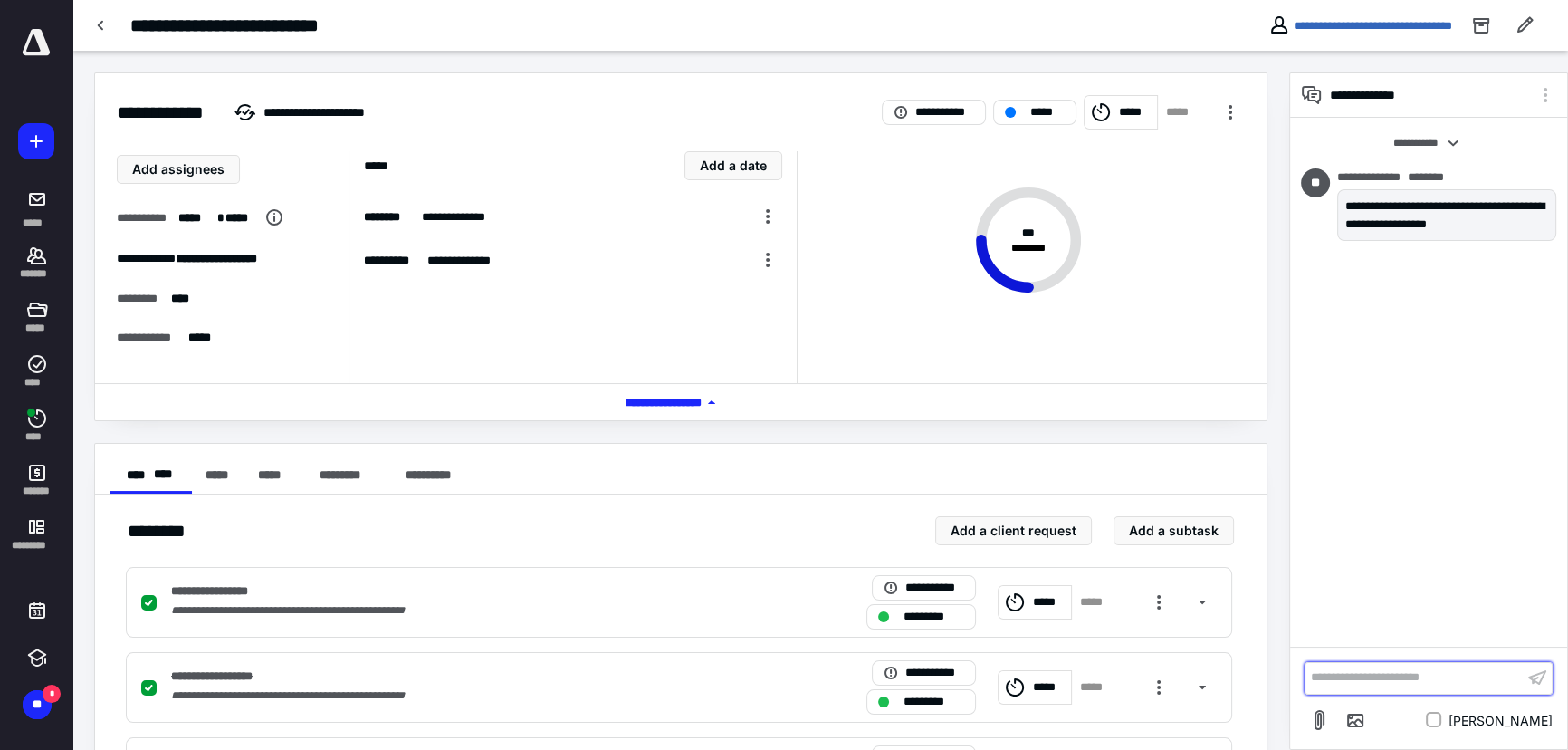 click on "**********" at bounding box center (1414, 678) 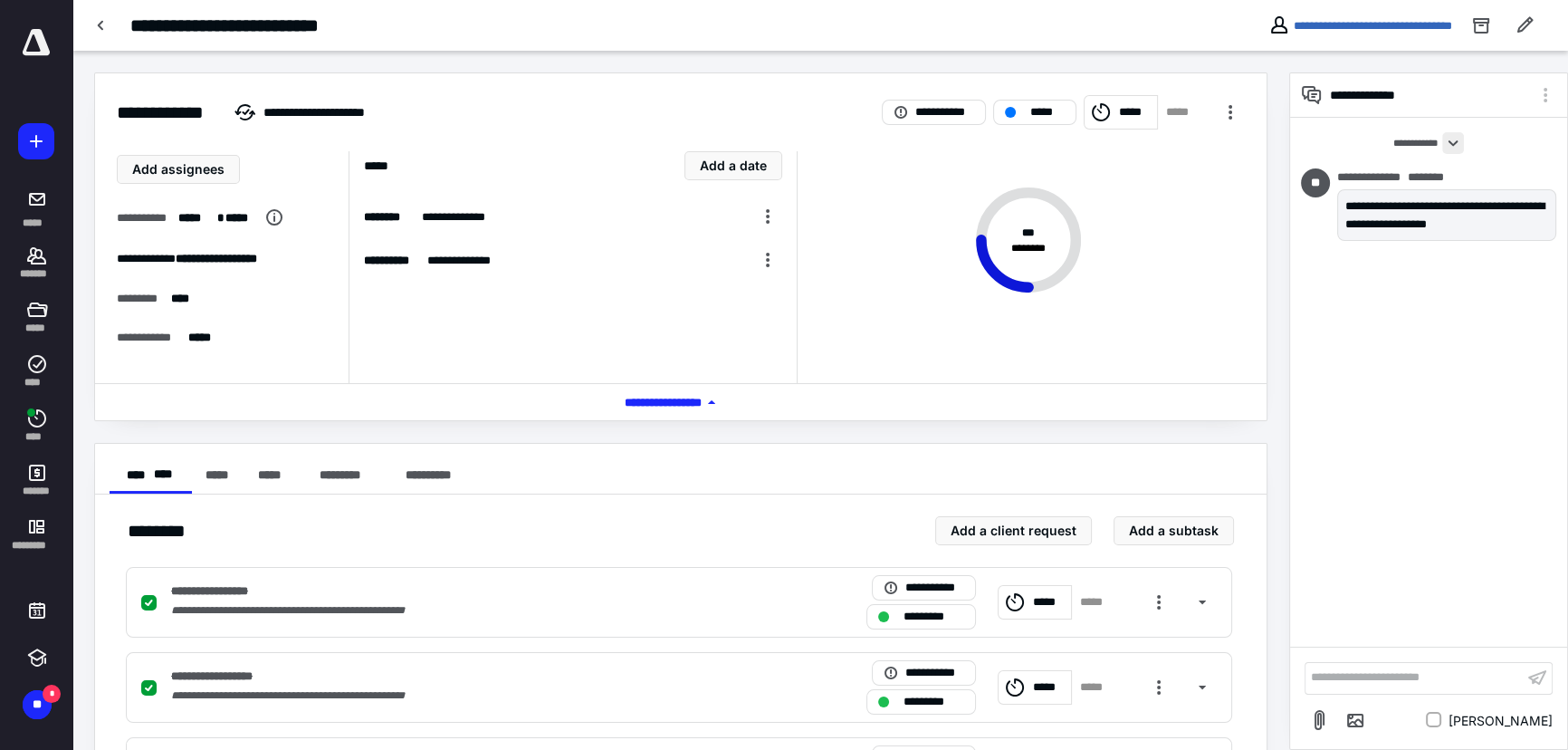 click at bounding box center (1453, 143) 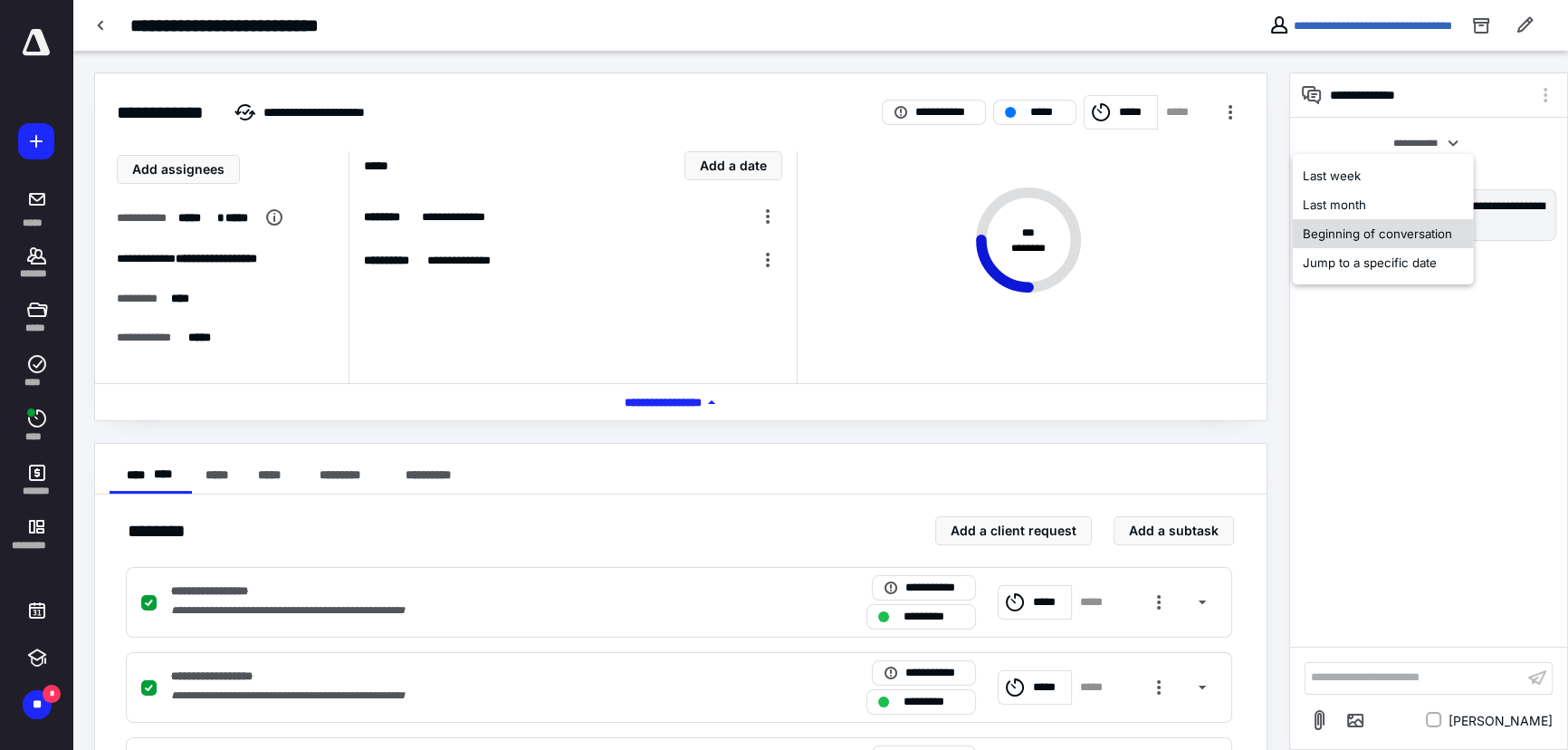 click on "Beginning of conversation" at bounding box center [1382, 234] 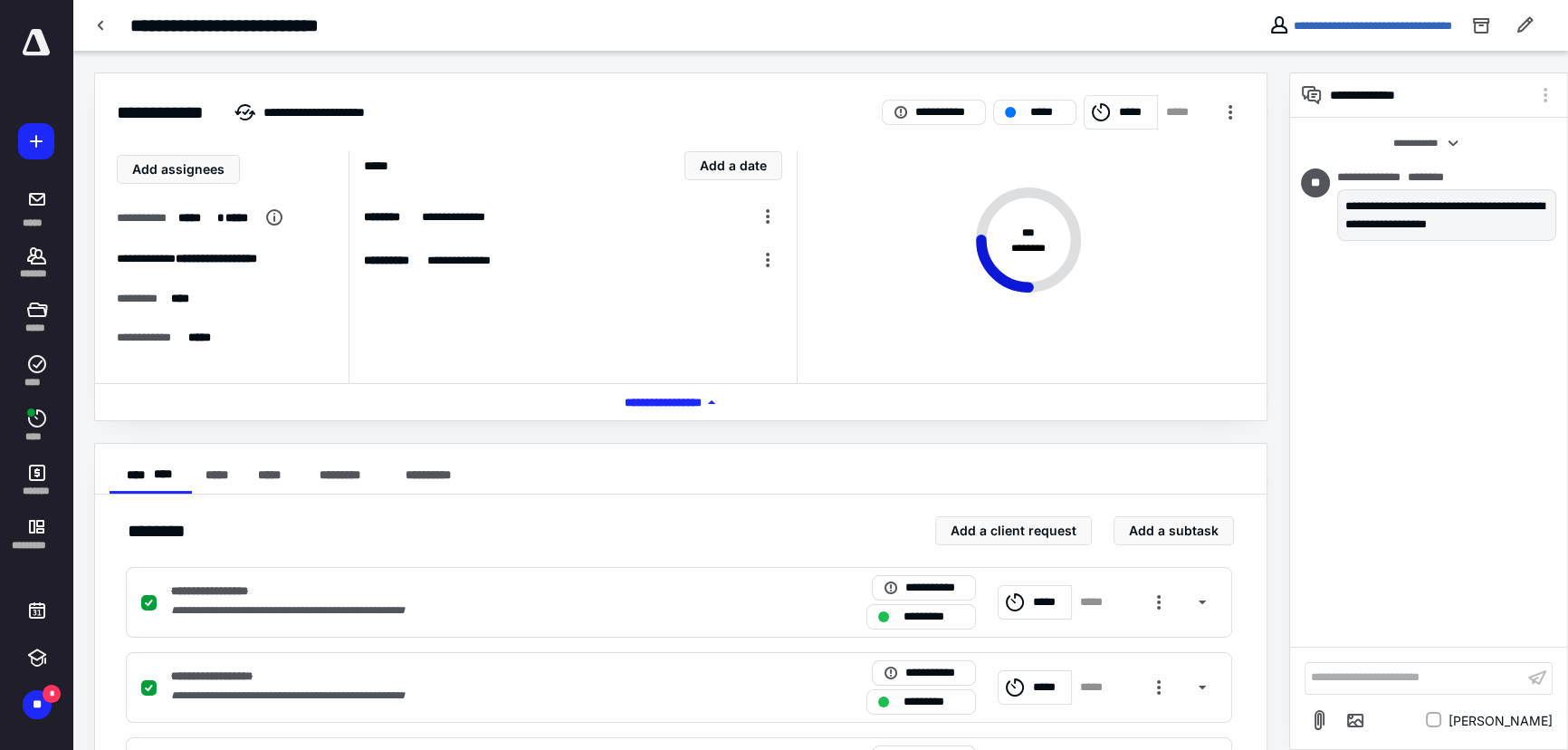 click on "**********" at bounding box center (1429, 143) 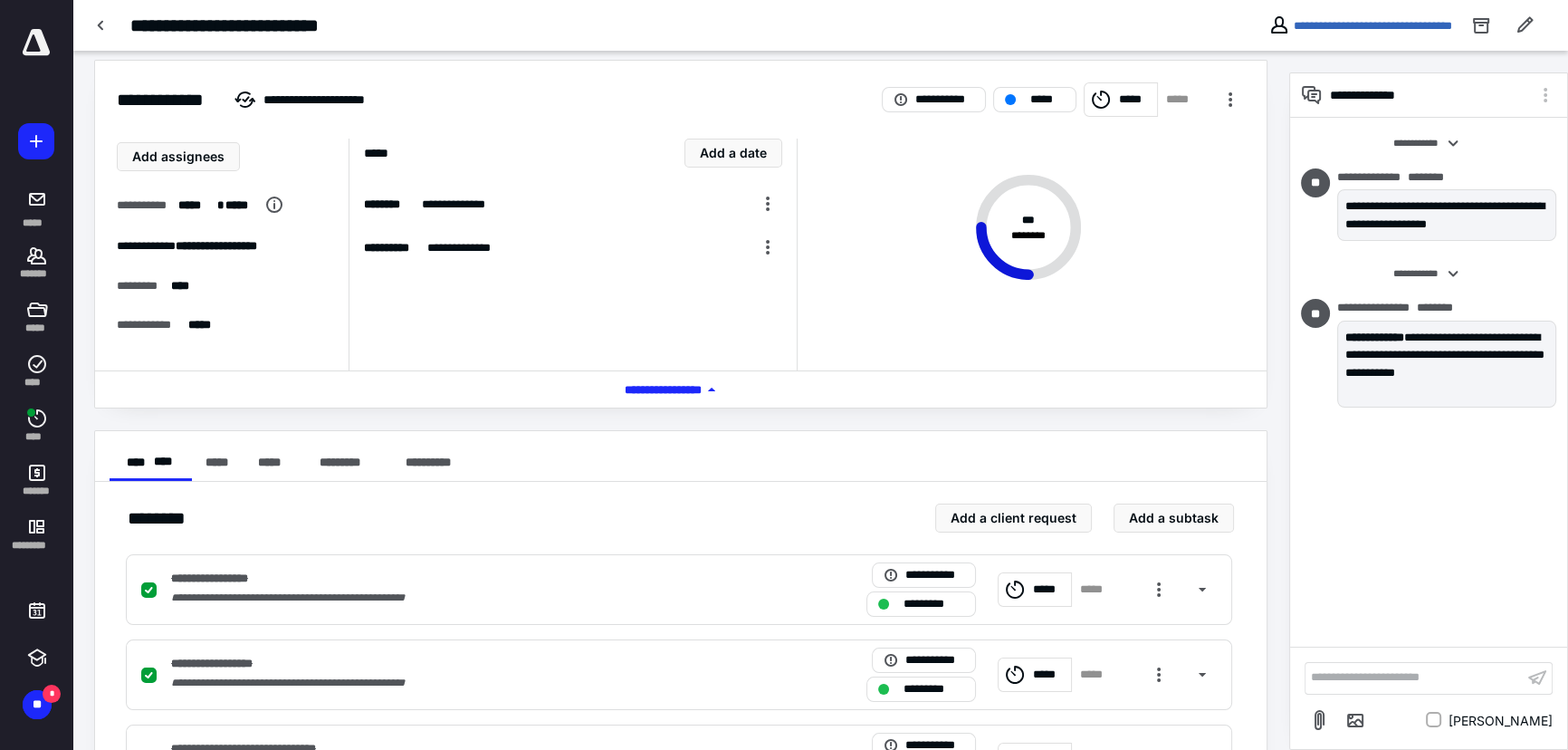 scroll, scrollTop: 0, scrollLeft: 0, axis: both 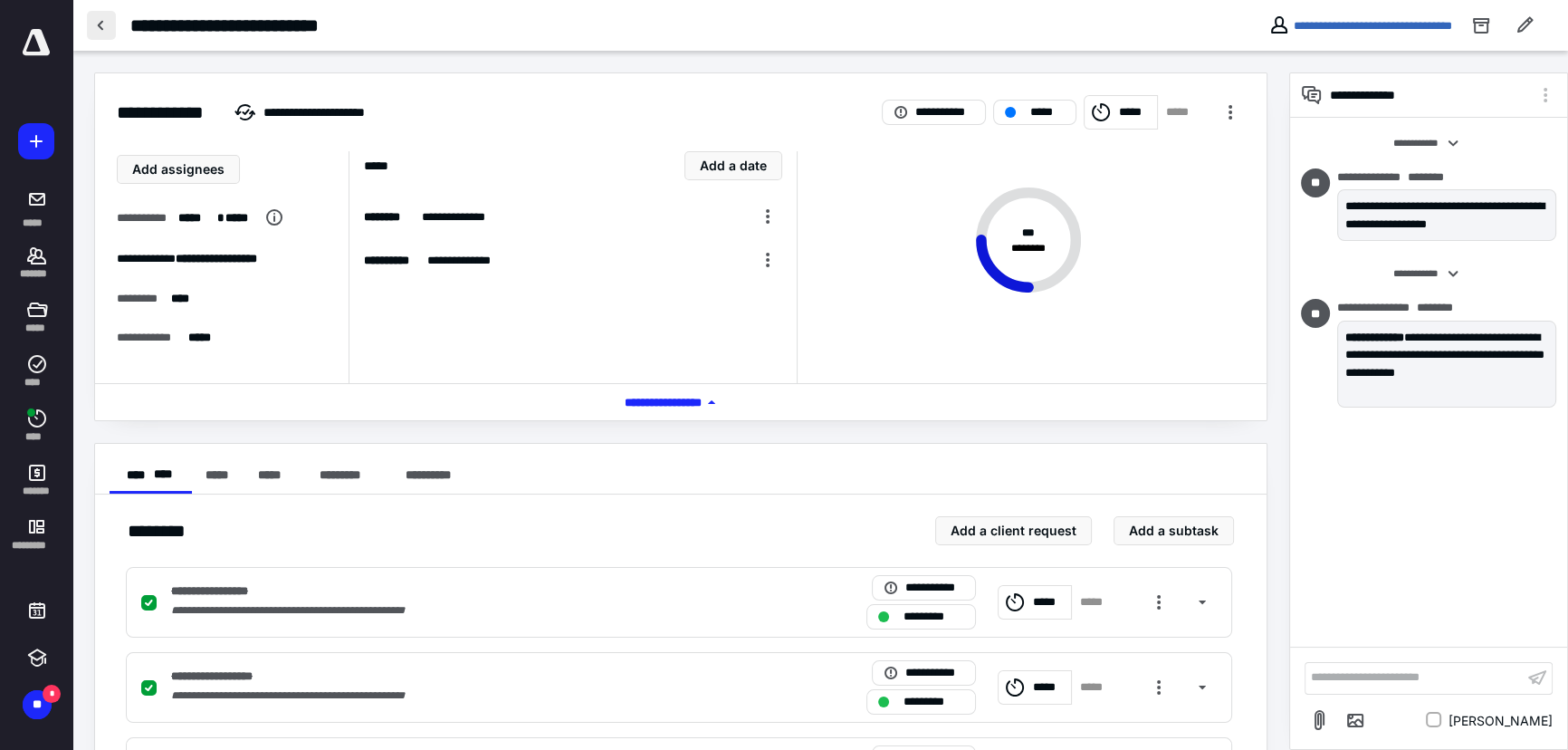 click at bounding box center [101, 25] 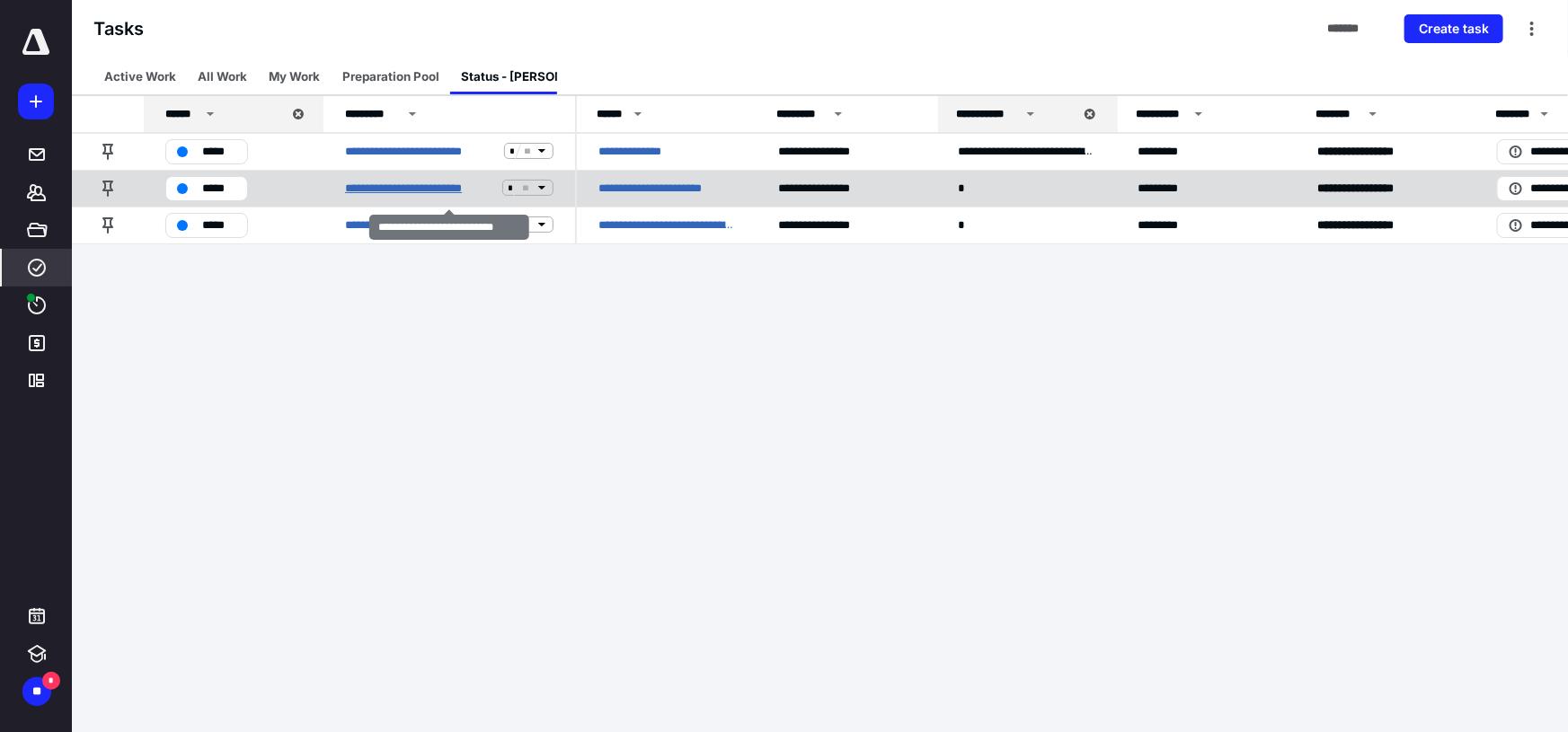 click on "**********" at bounding box center (420, 188) 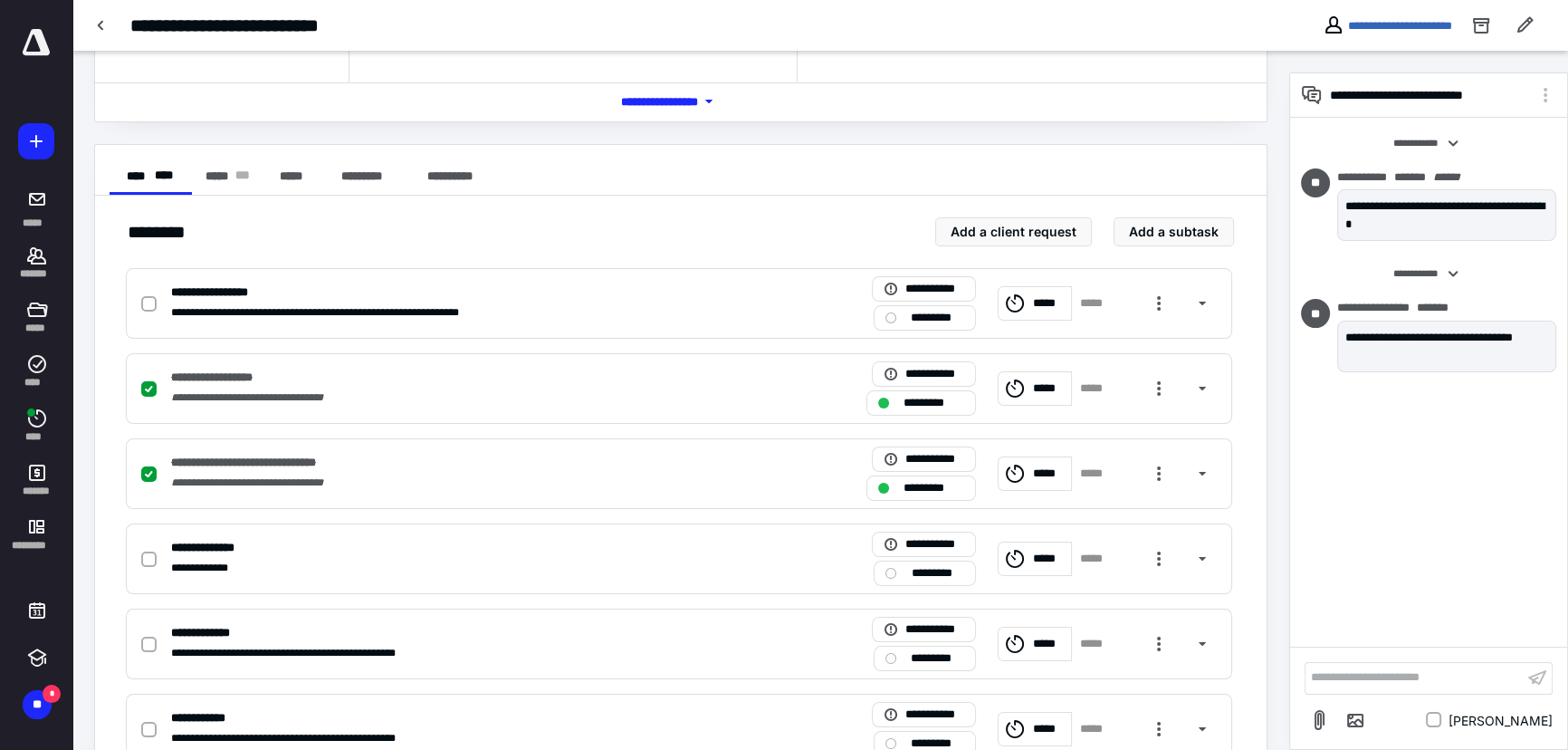scroll, scrollTop: 246, scrollLeft: 0, axis: vertical 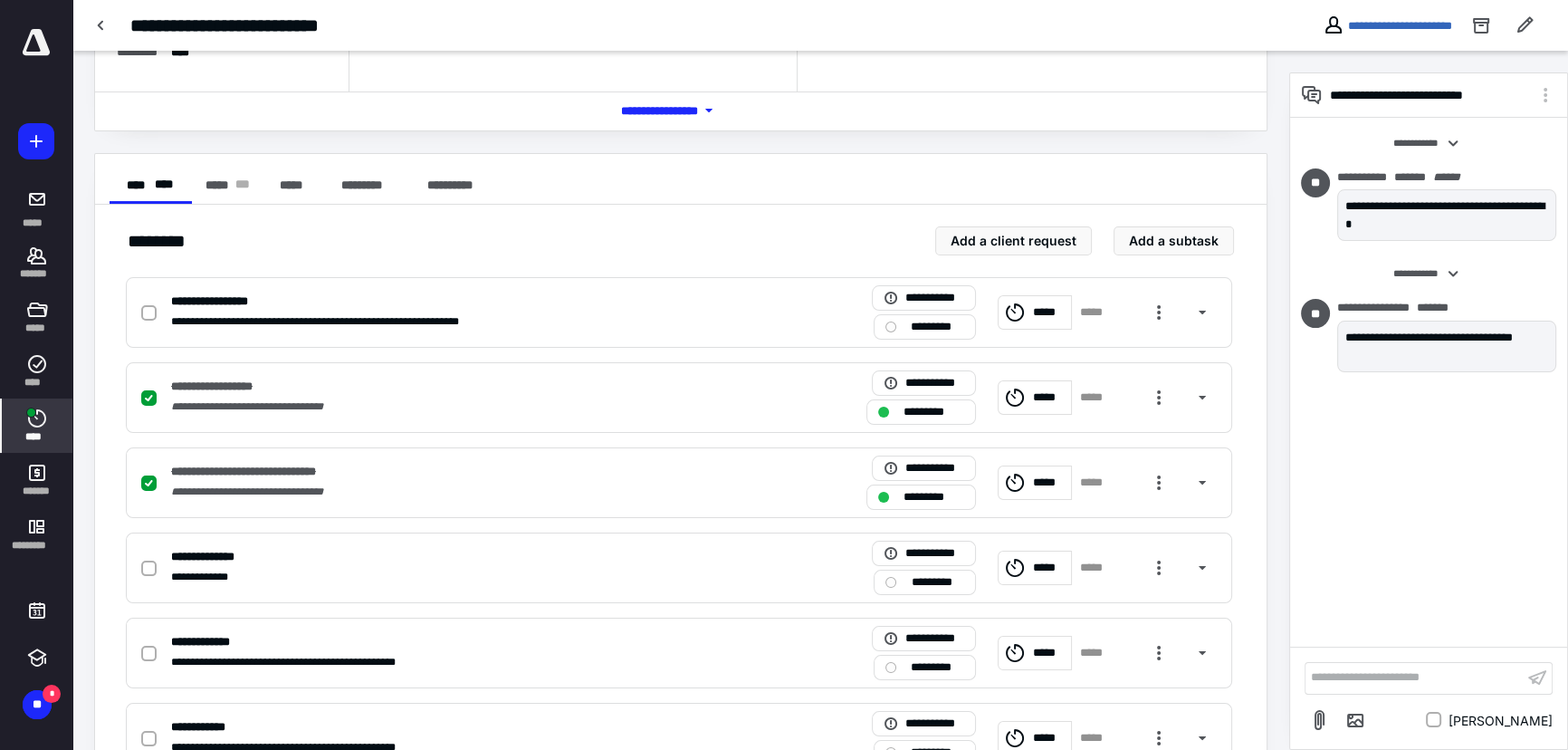 click on "****" at bounding box center [37, 437] 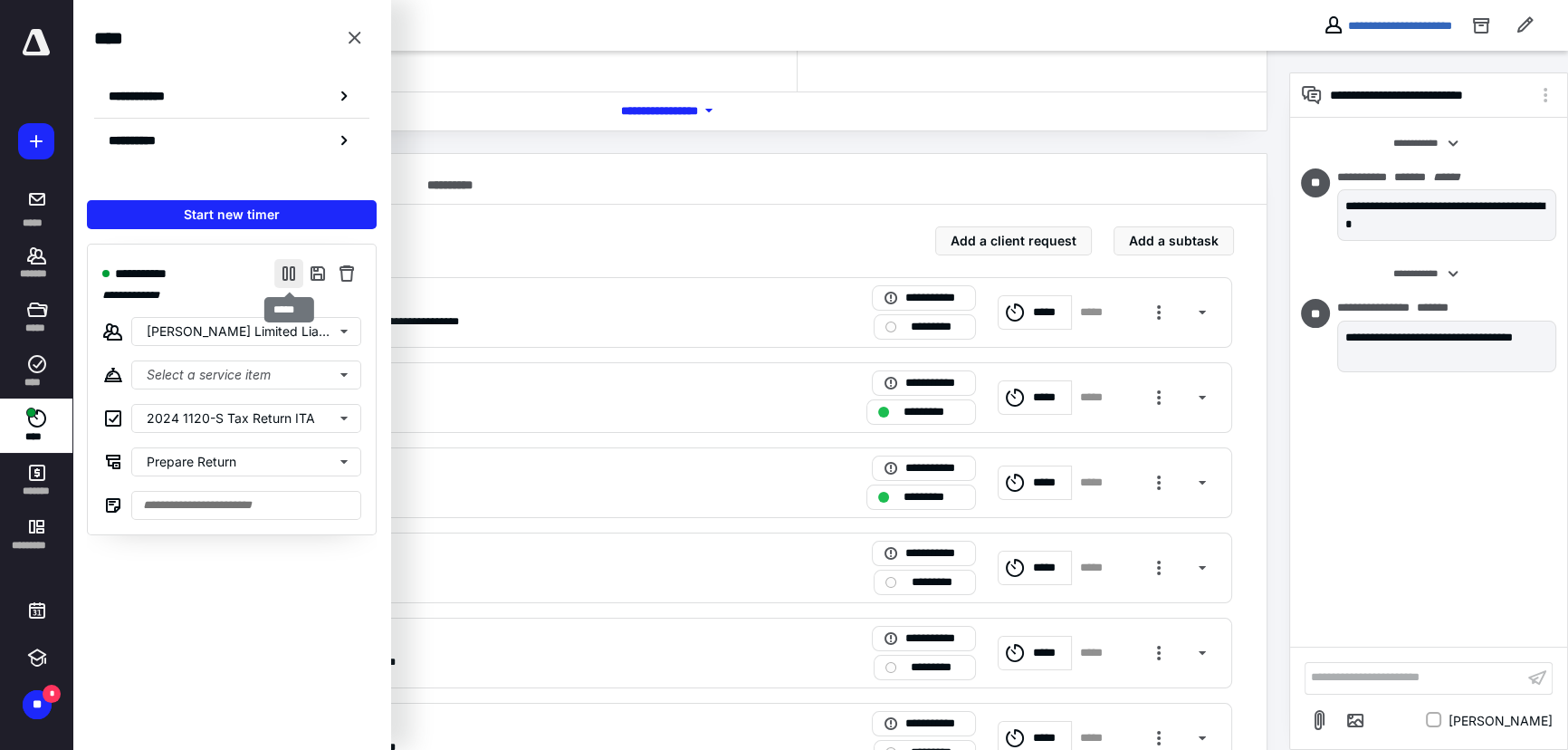 click at bounding box center (289, 274) 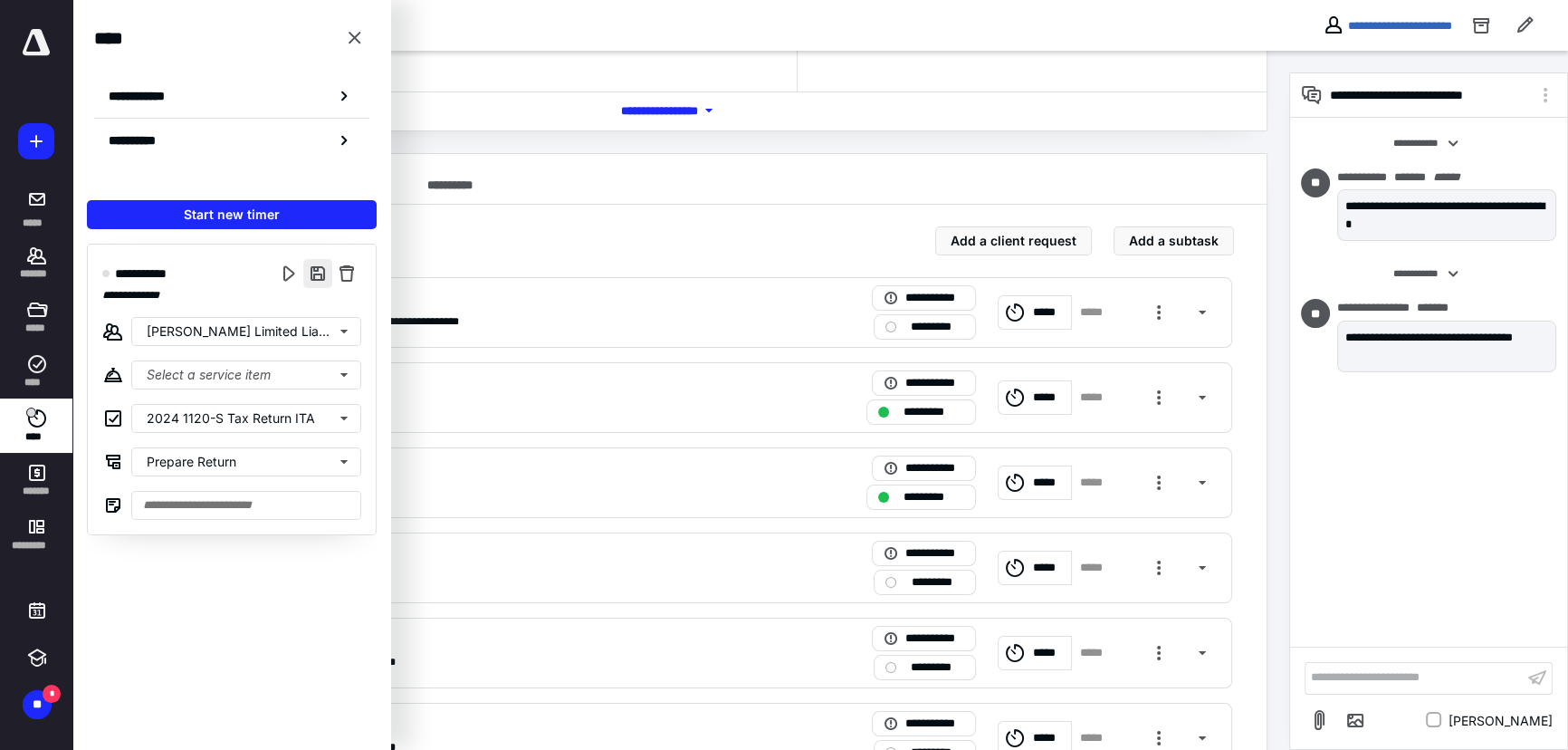 click at bounding box center (318, 274) 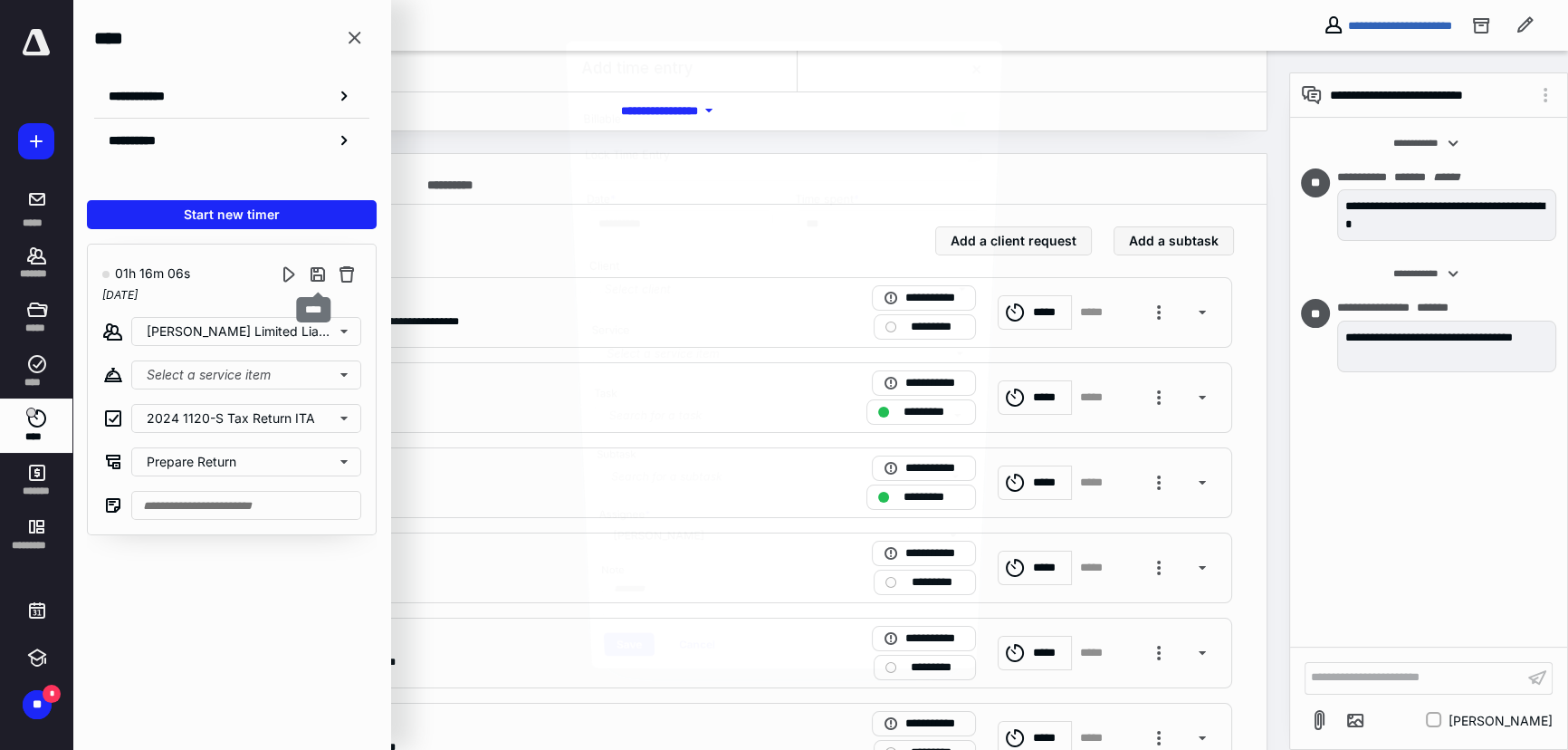 type on "******" 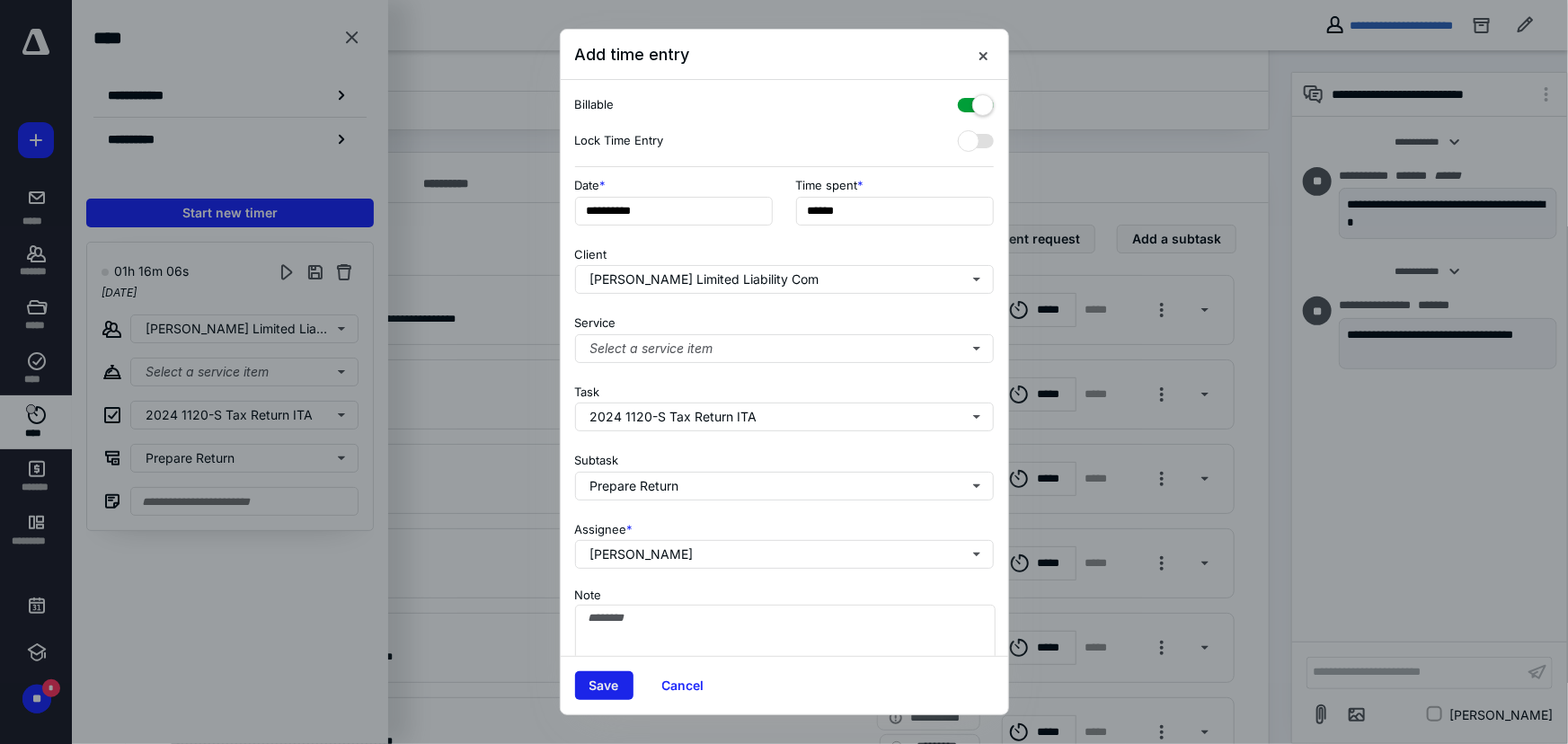 click on "Save" at bounding box center [604, 686] 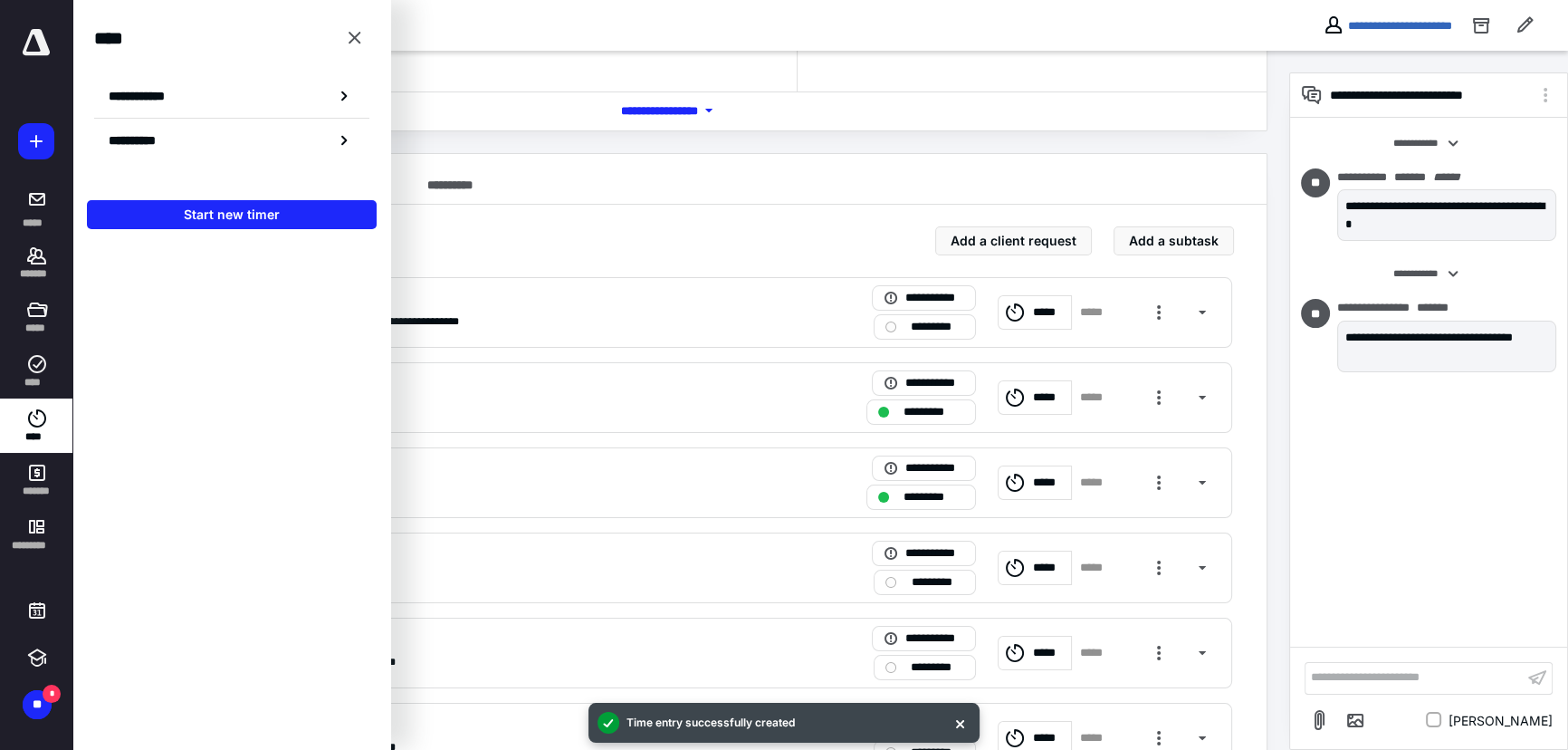 click on "****" at bounding box center [232, 38] 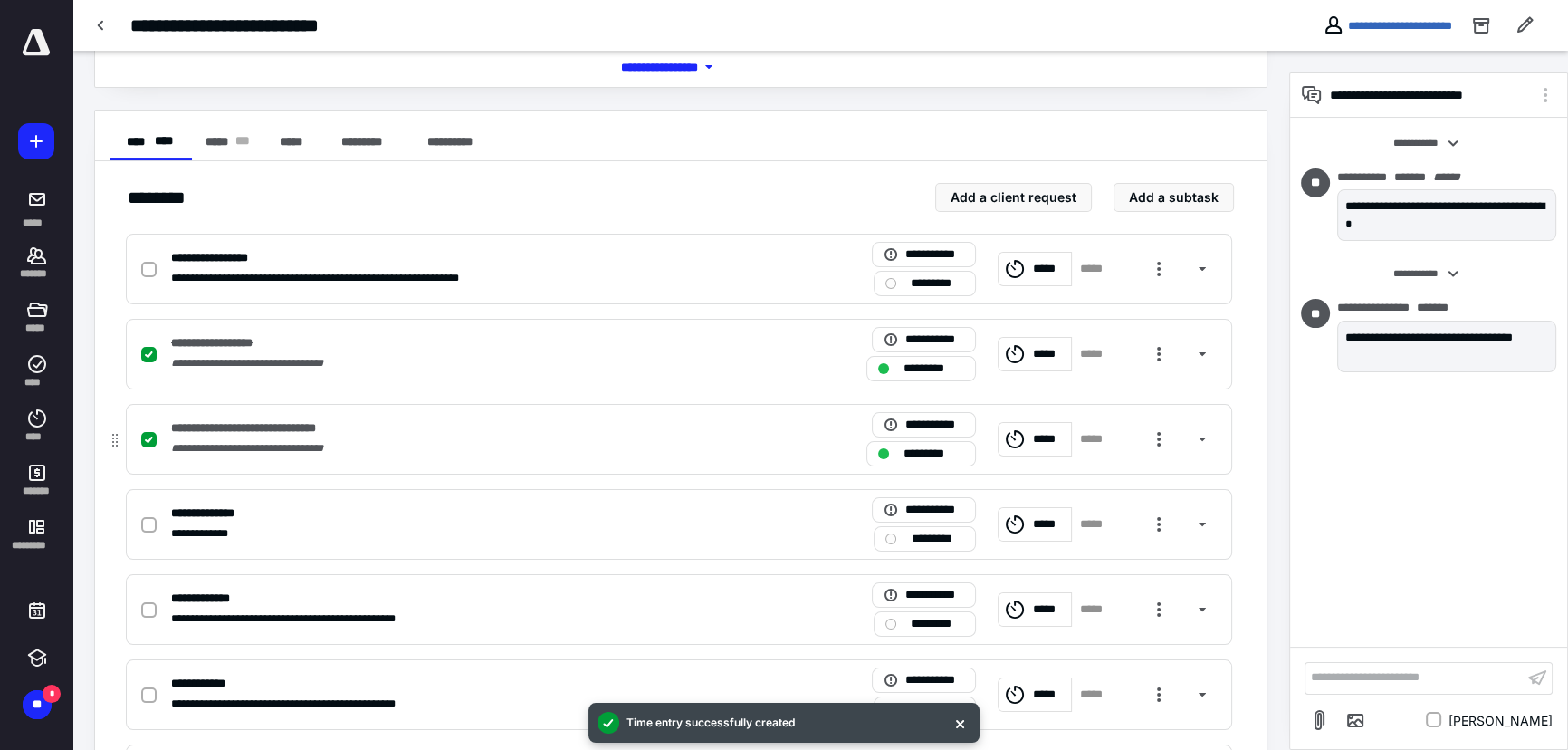scroll, scrollTop: 329, scrollLeft: 0, axis: vertical 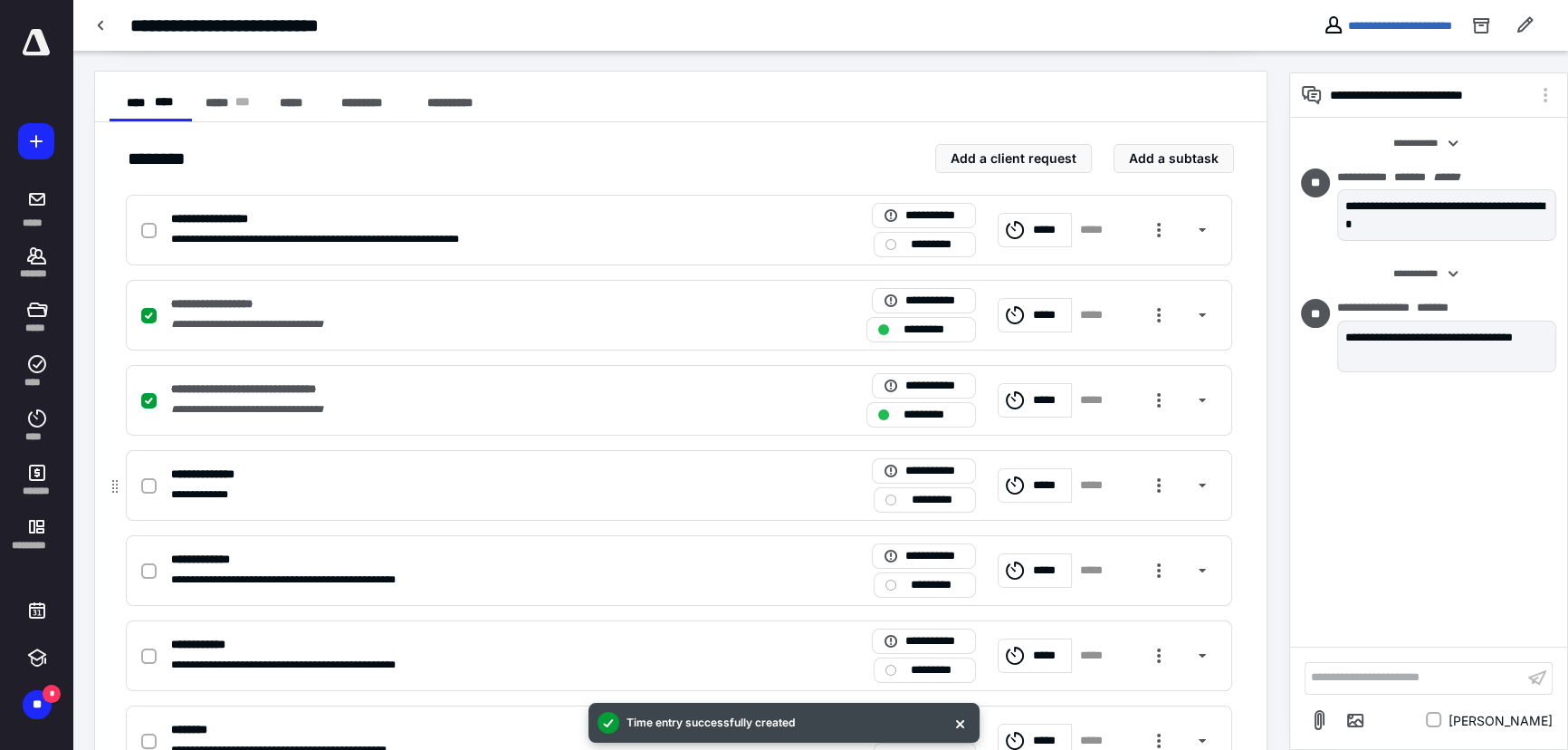 click on "*****" at bounding box center [1035, 486] 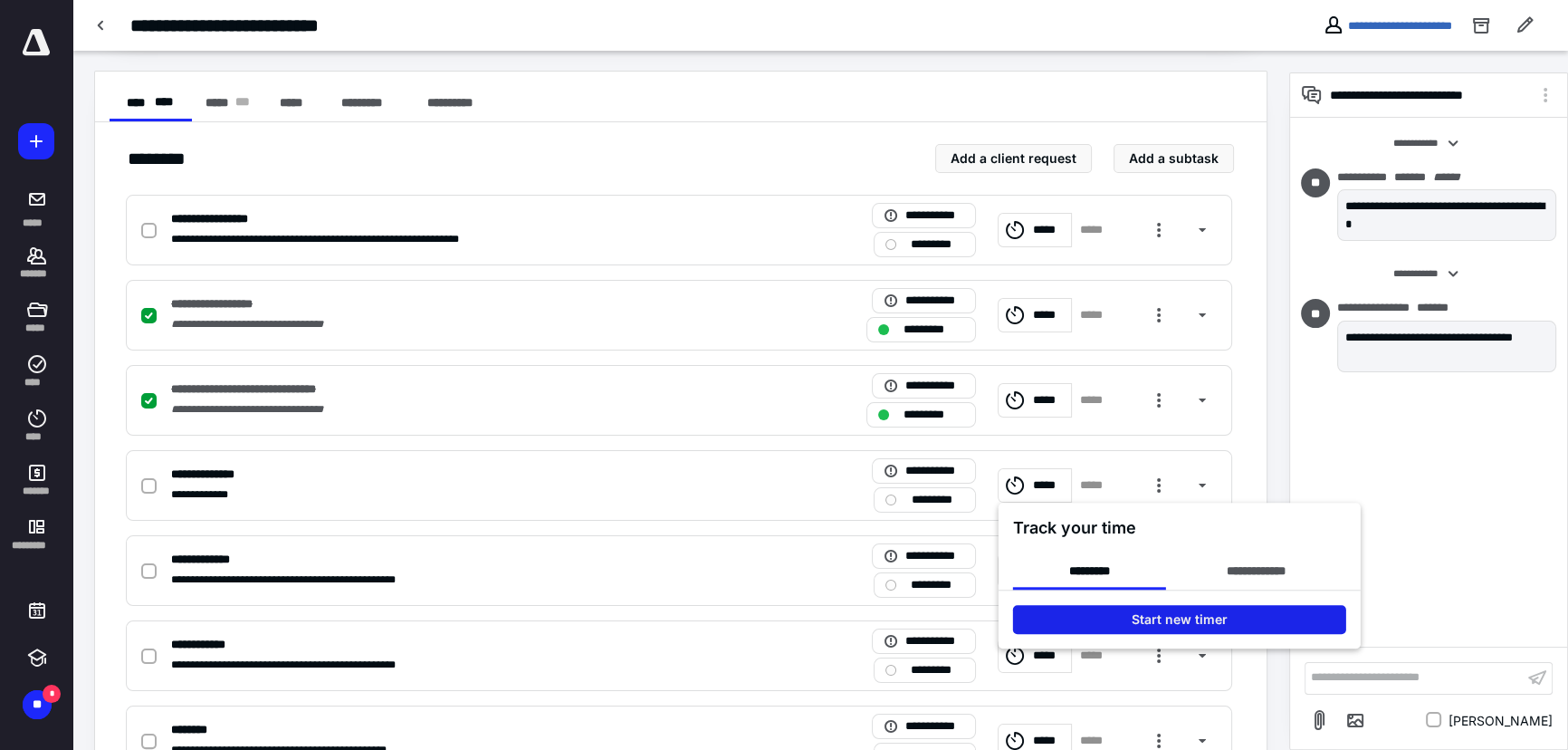 click on "Start new timer" at bounding box center [1180, 620] 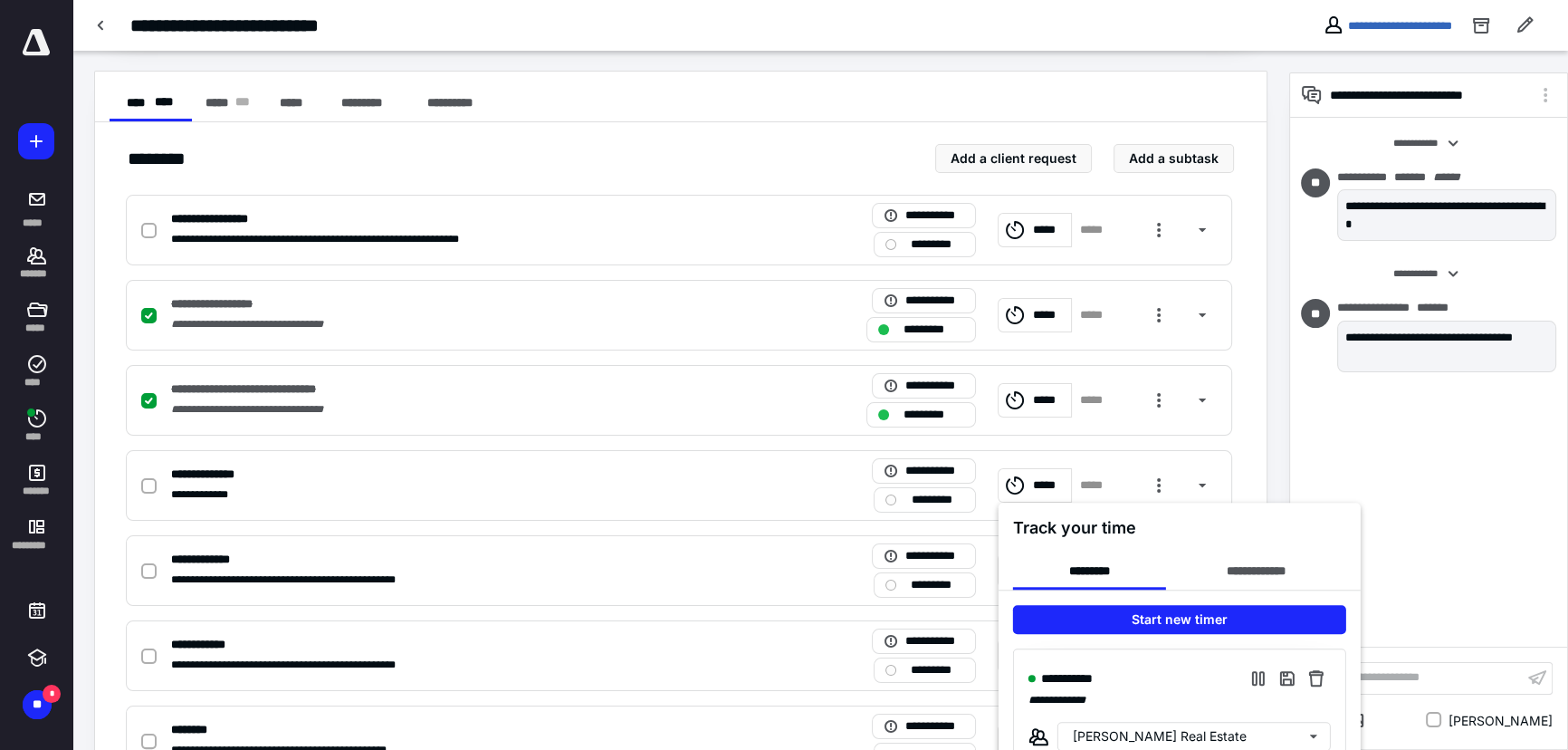 click at bounding box center [784, 375] 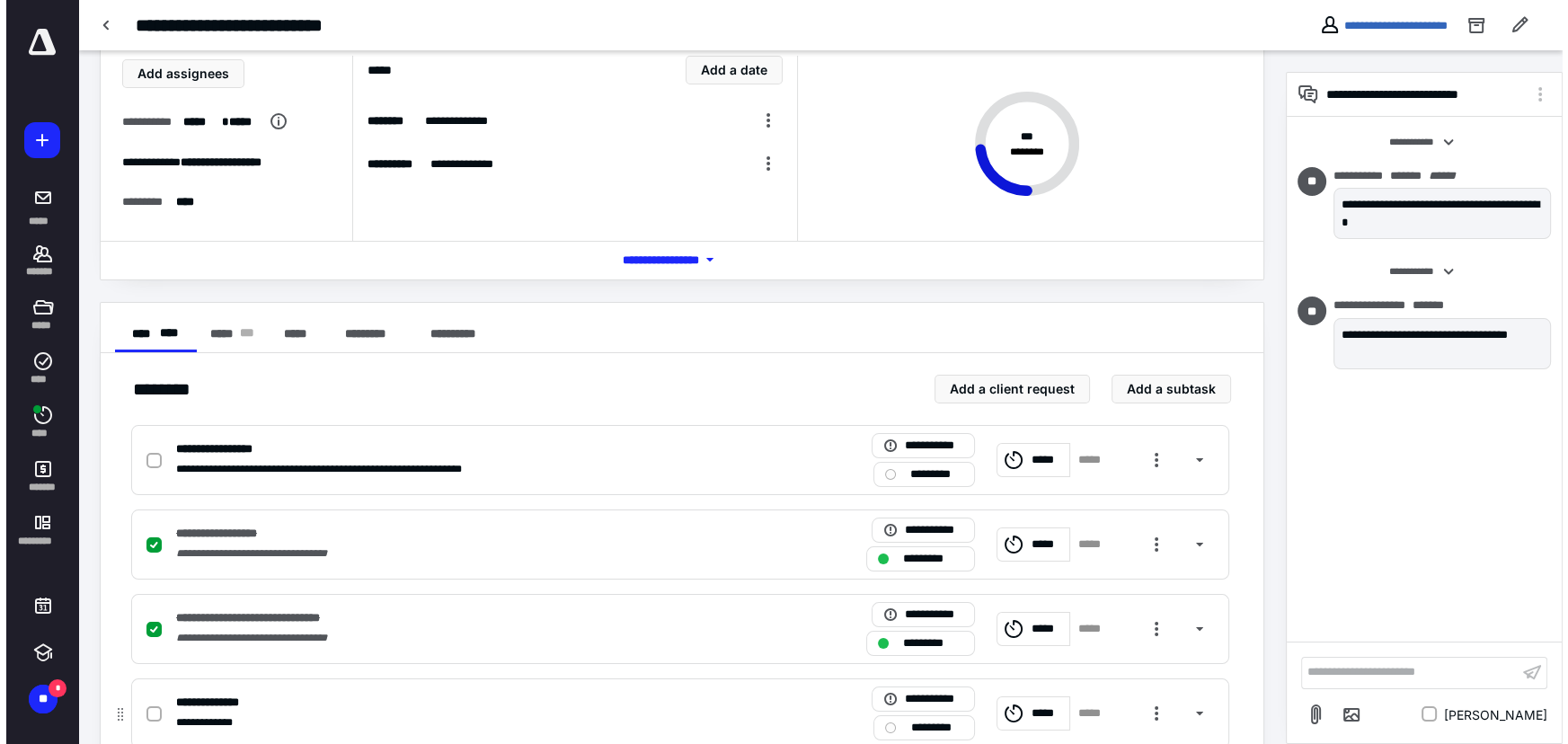 scroll, scrollTop: 0, scrollLeft: 0, axis: both 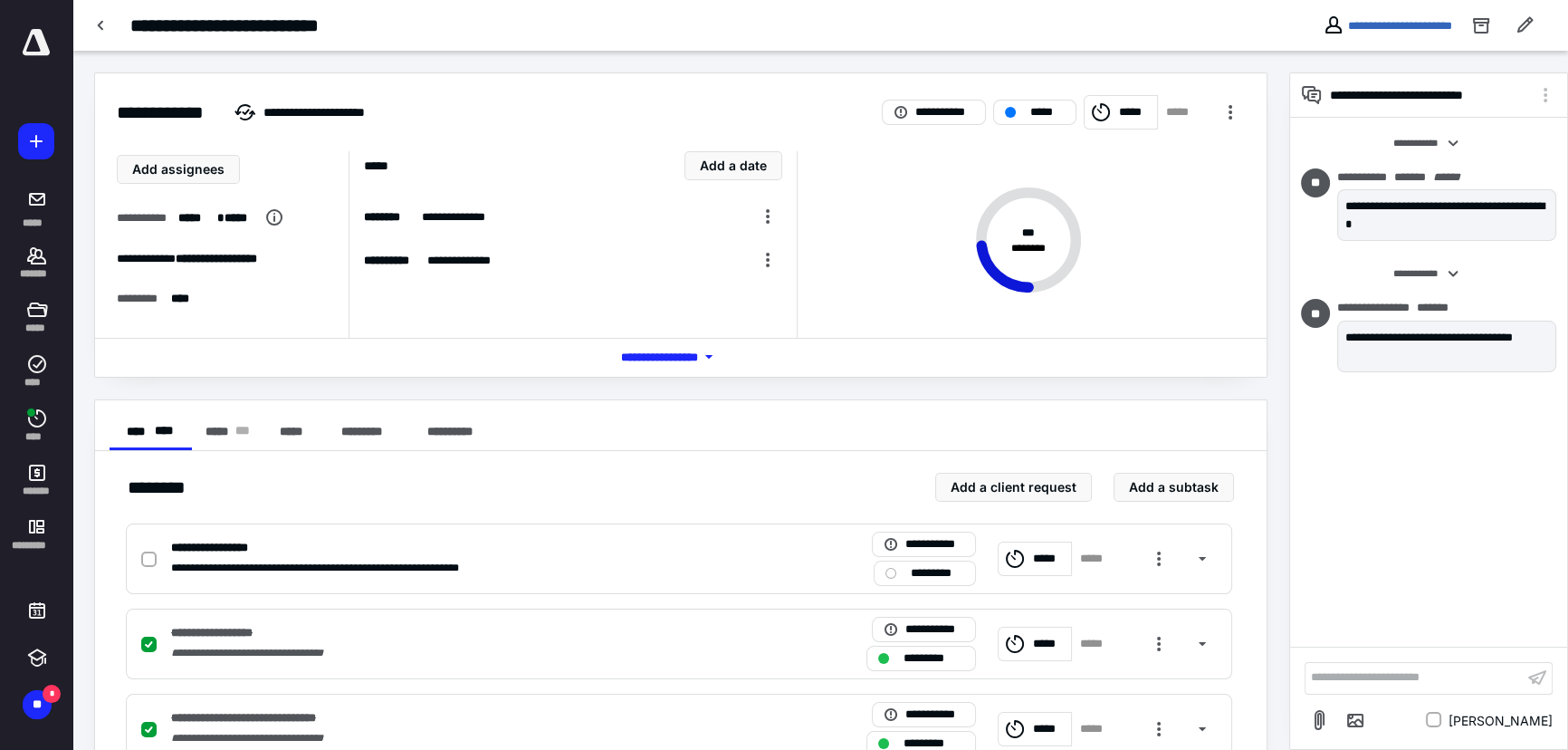 click on "**********" at bounding box center (1387, 25) 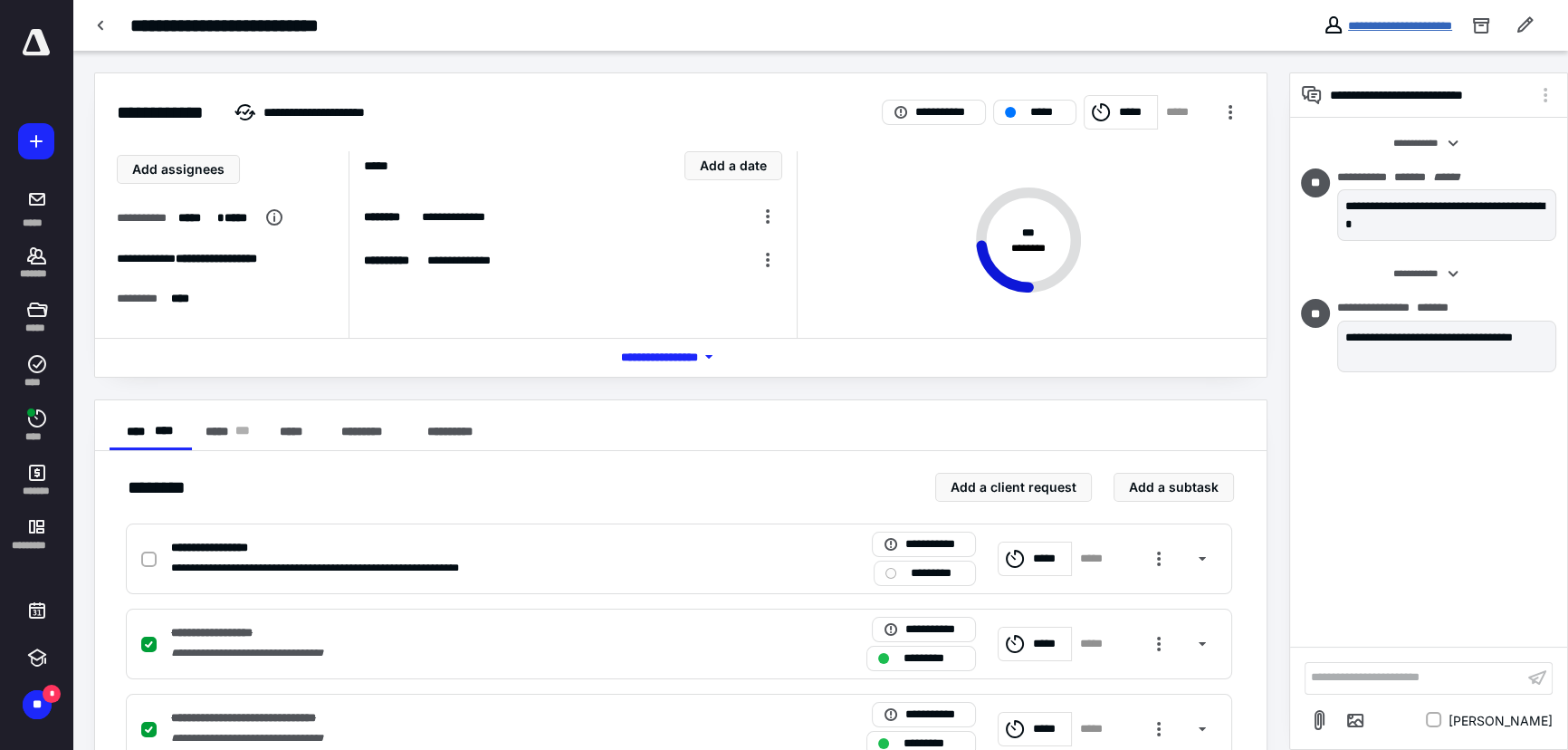 click on "**********" at bounding box center (1400, 25) 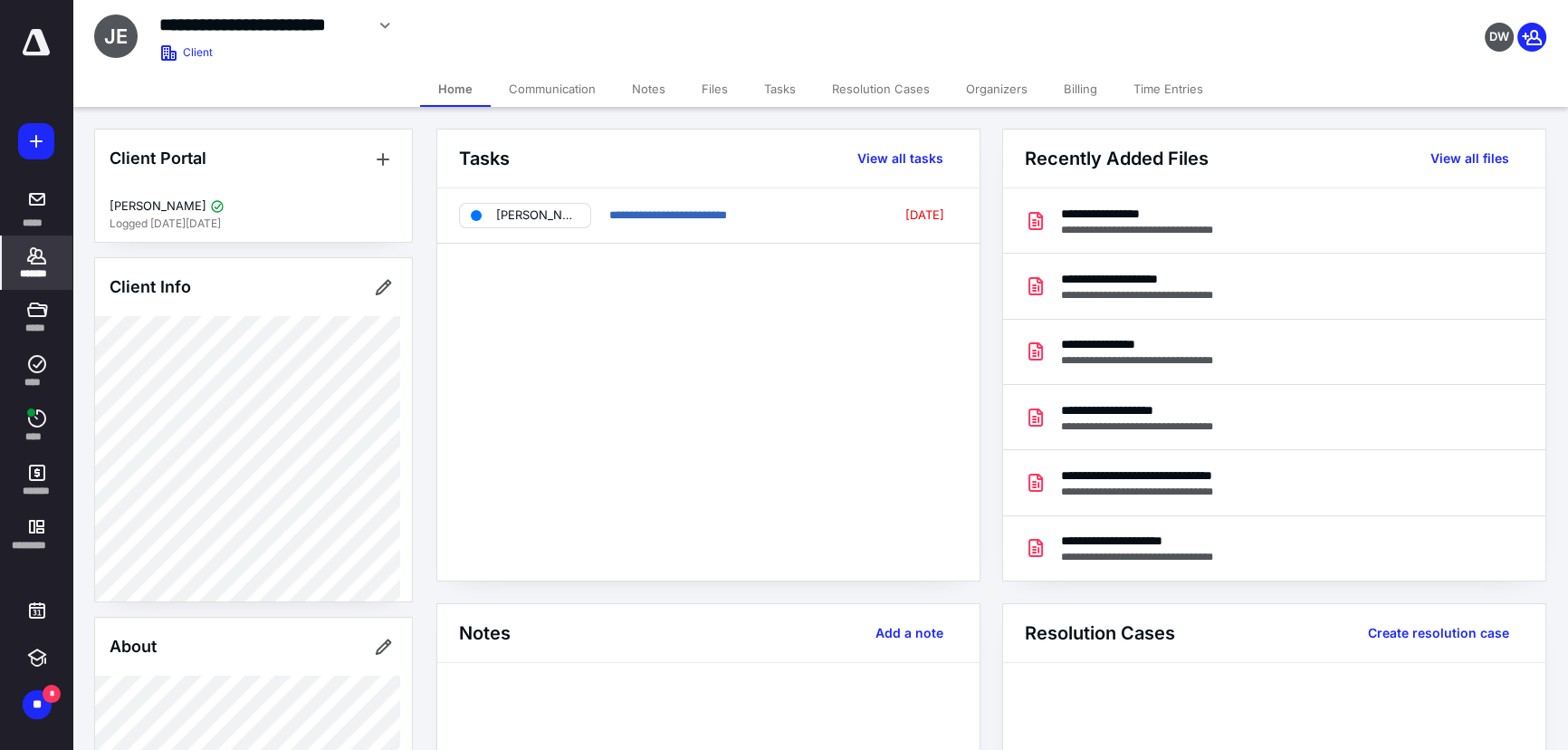 click on "Files" at bounding box center [714, 89] 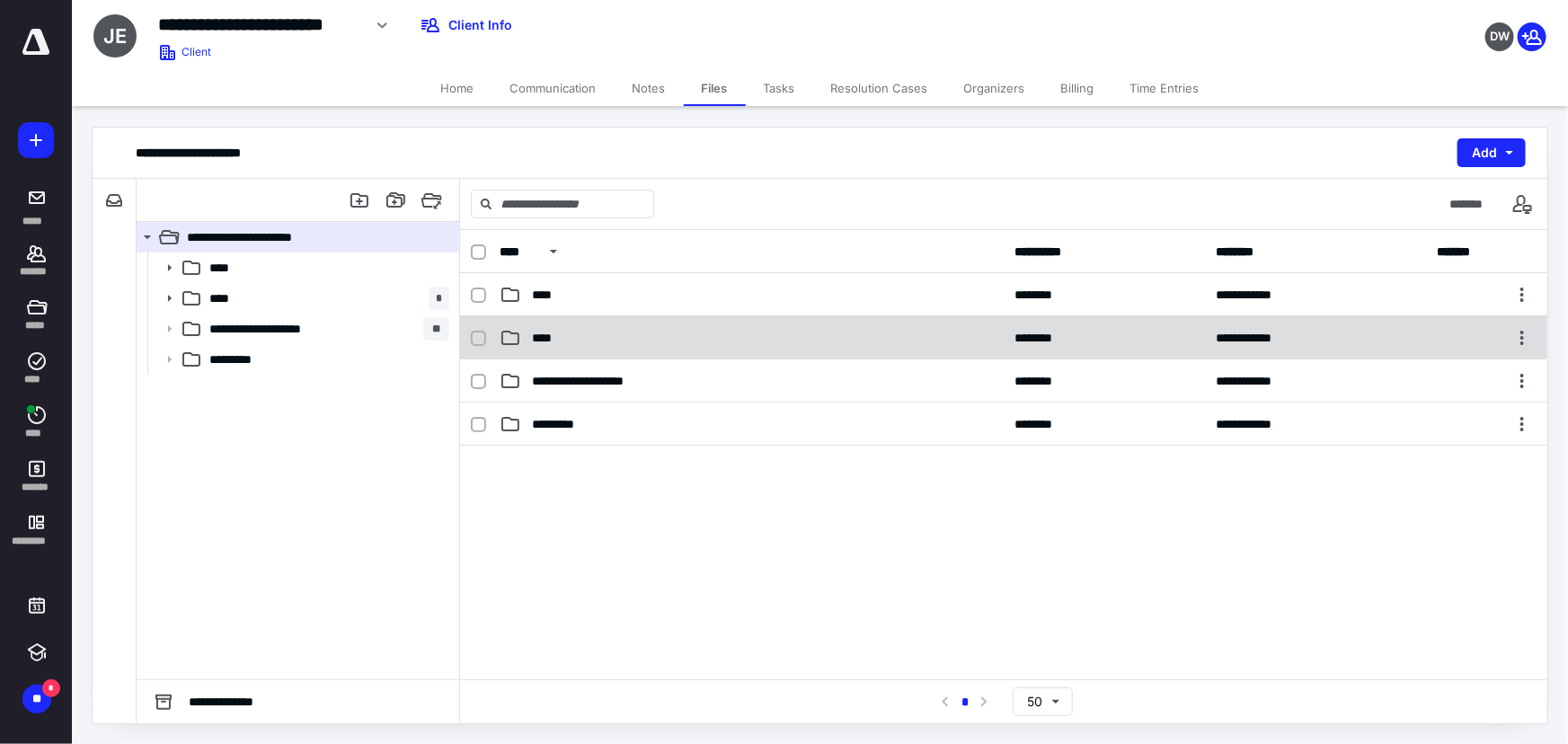 click on "**********" at bounding box center [1004, 338] 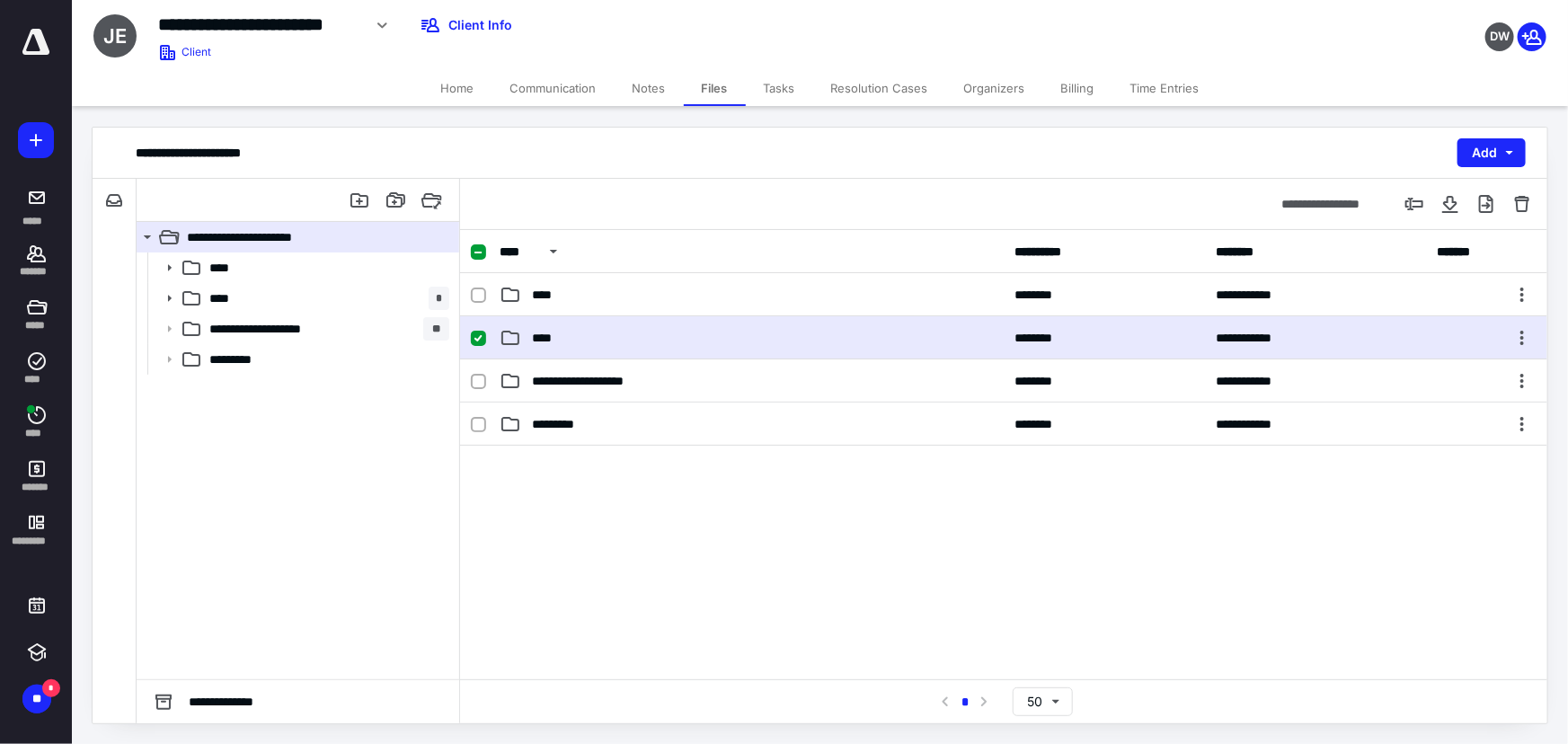 click on "**********" at bounding box center (1004, 338) 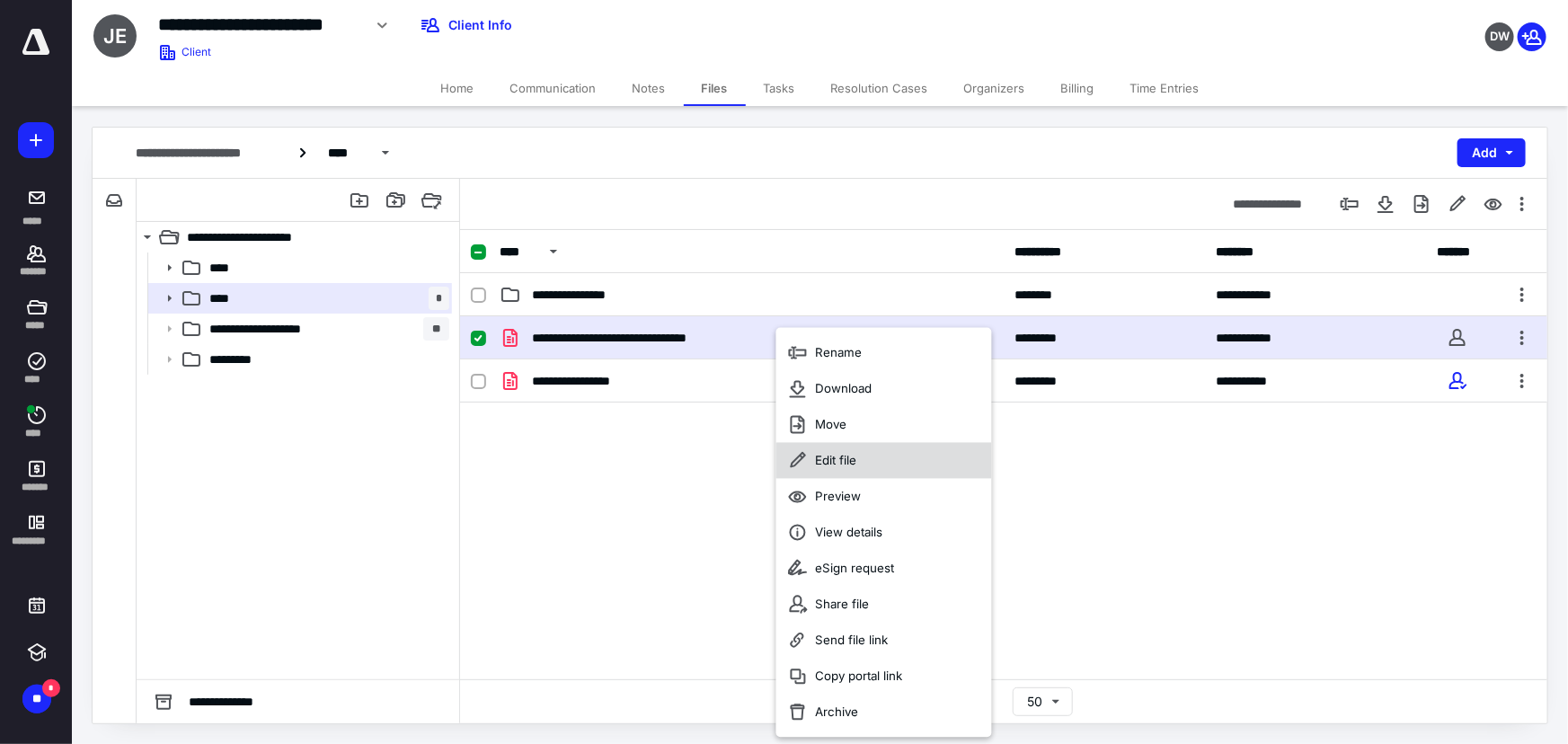 click on "Edit file" at bounding box center [837, 461] 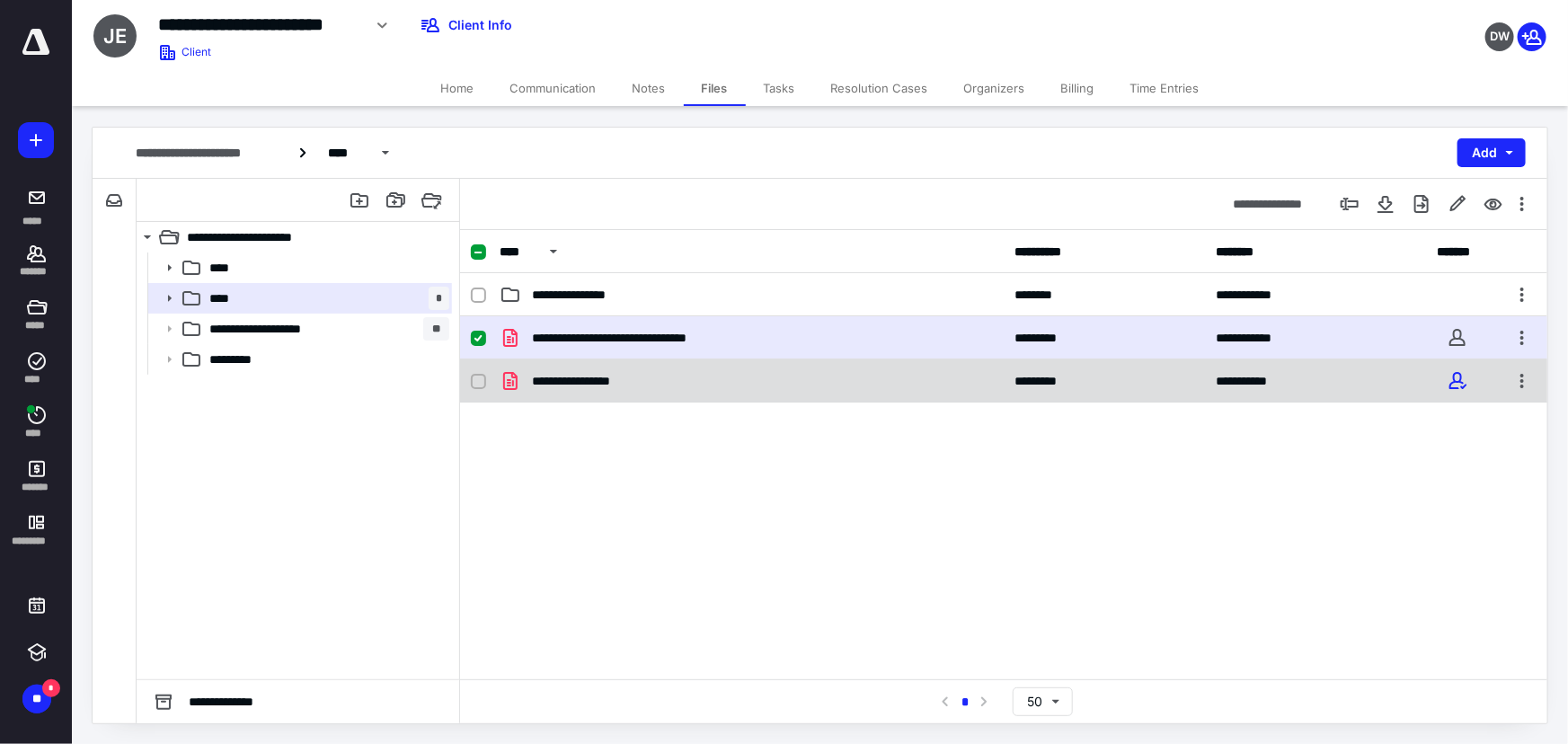 checkbox on "false" 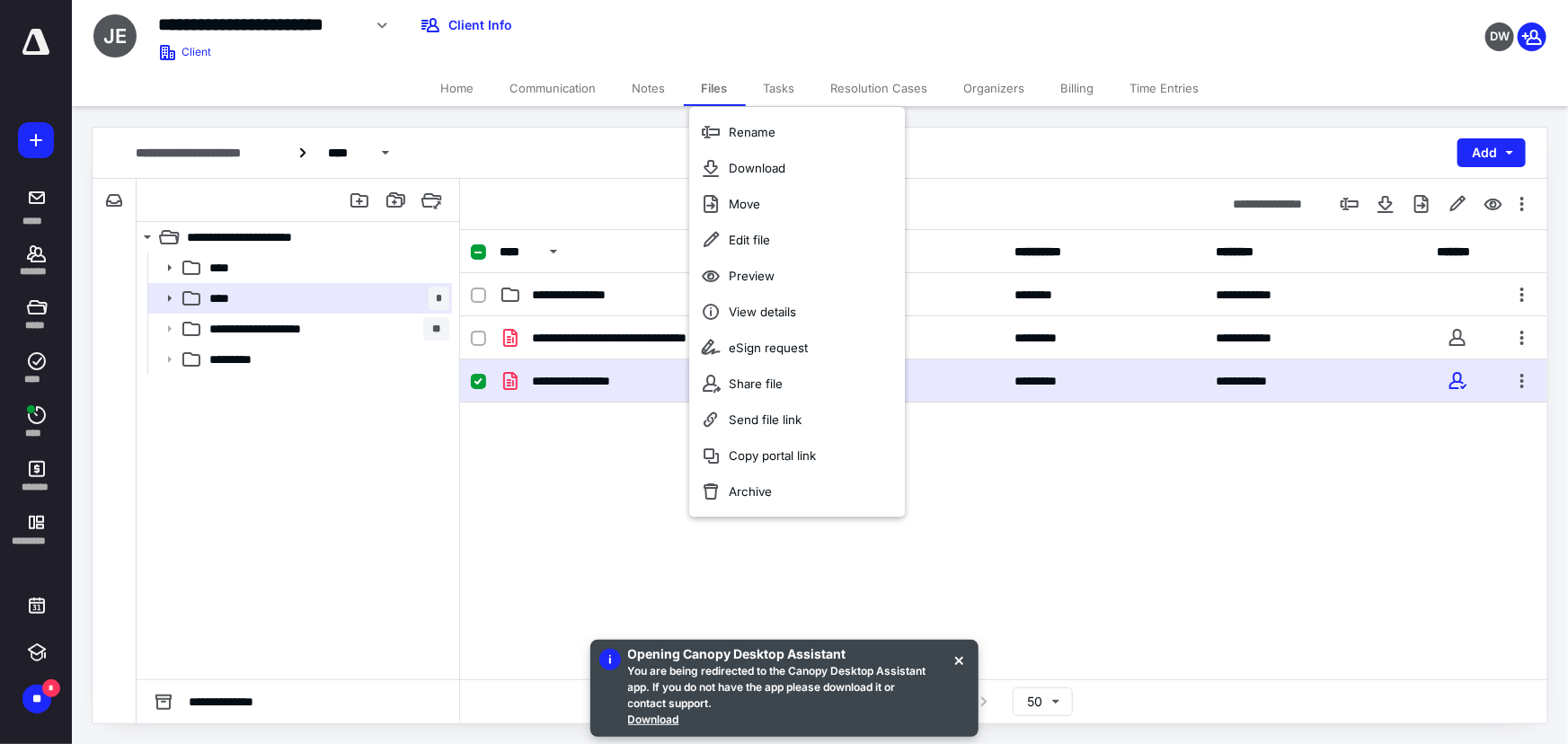 click on "**********" at bounding box center [1004, 451] 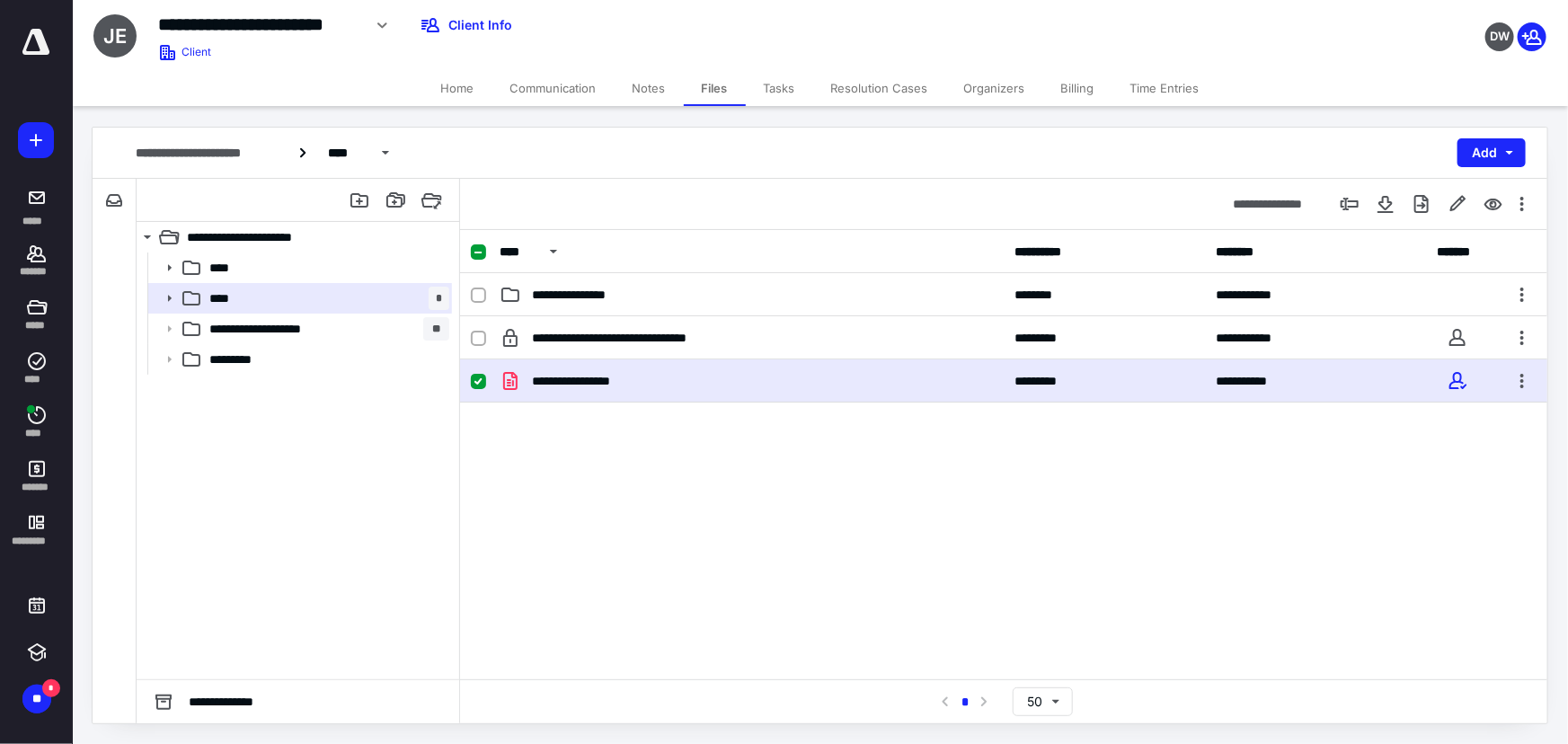click on "Home" at bounding box center (457, 88) 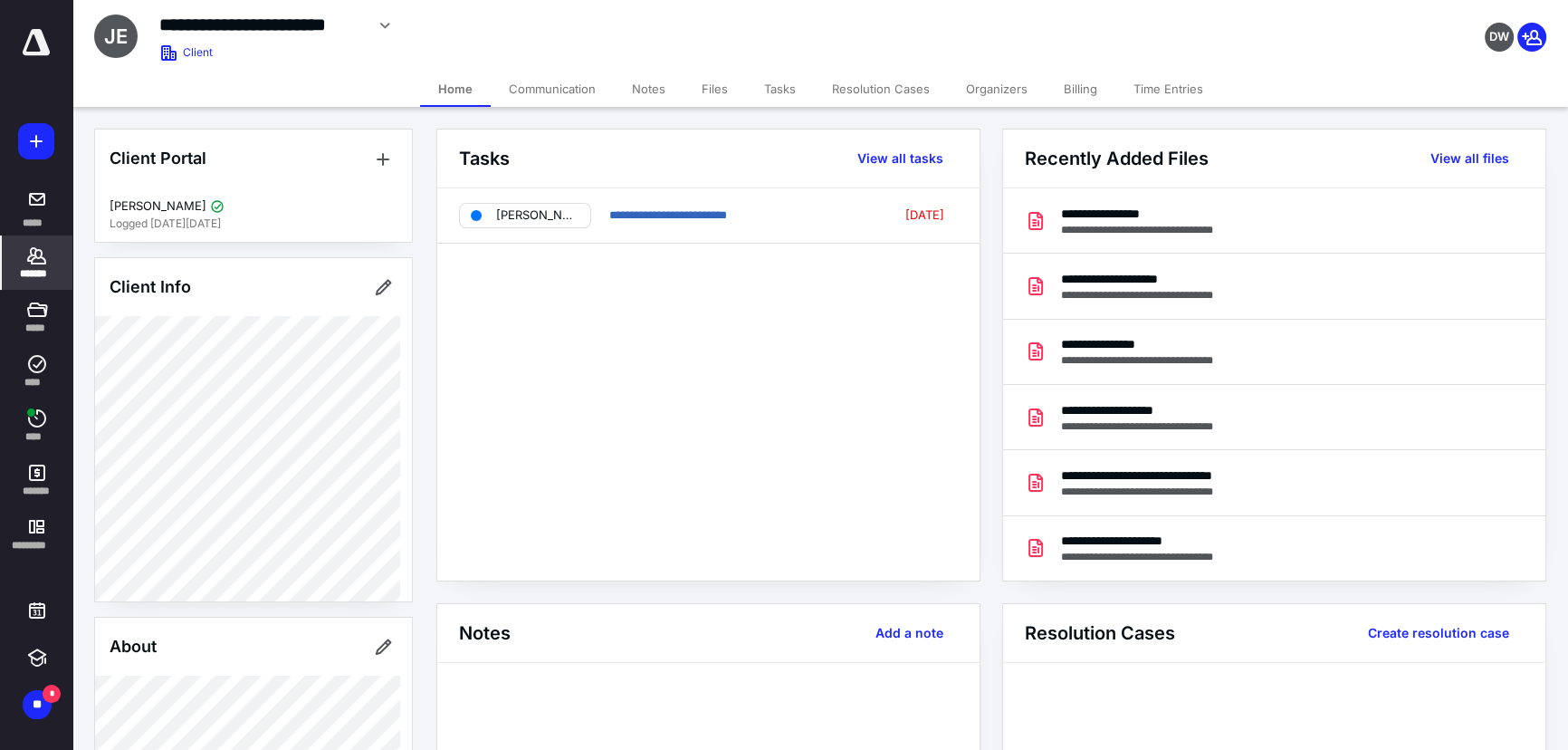 click on "Files" at bounding box center [714, 89] 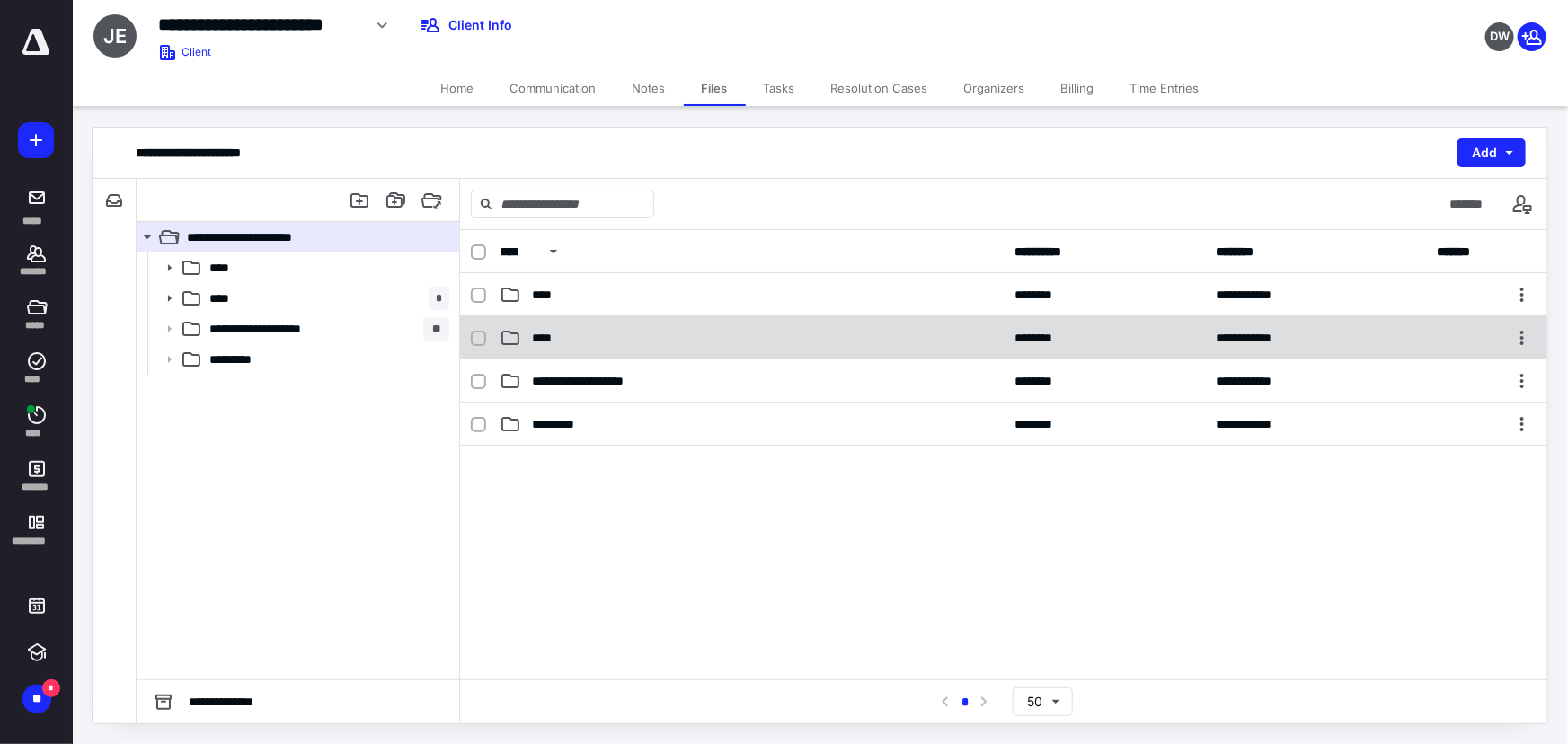 click on "****" at bounding box center (751, 338) 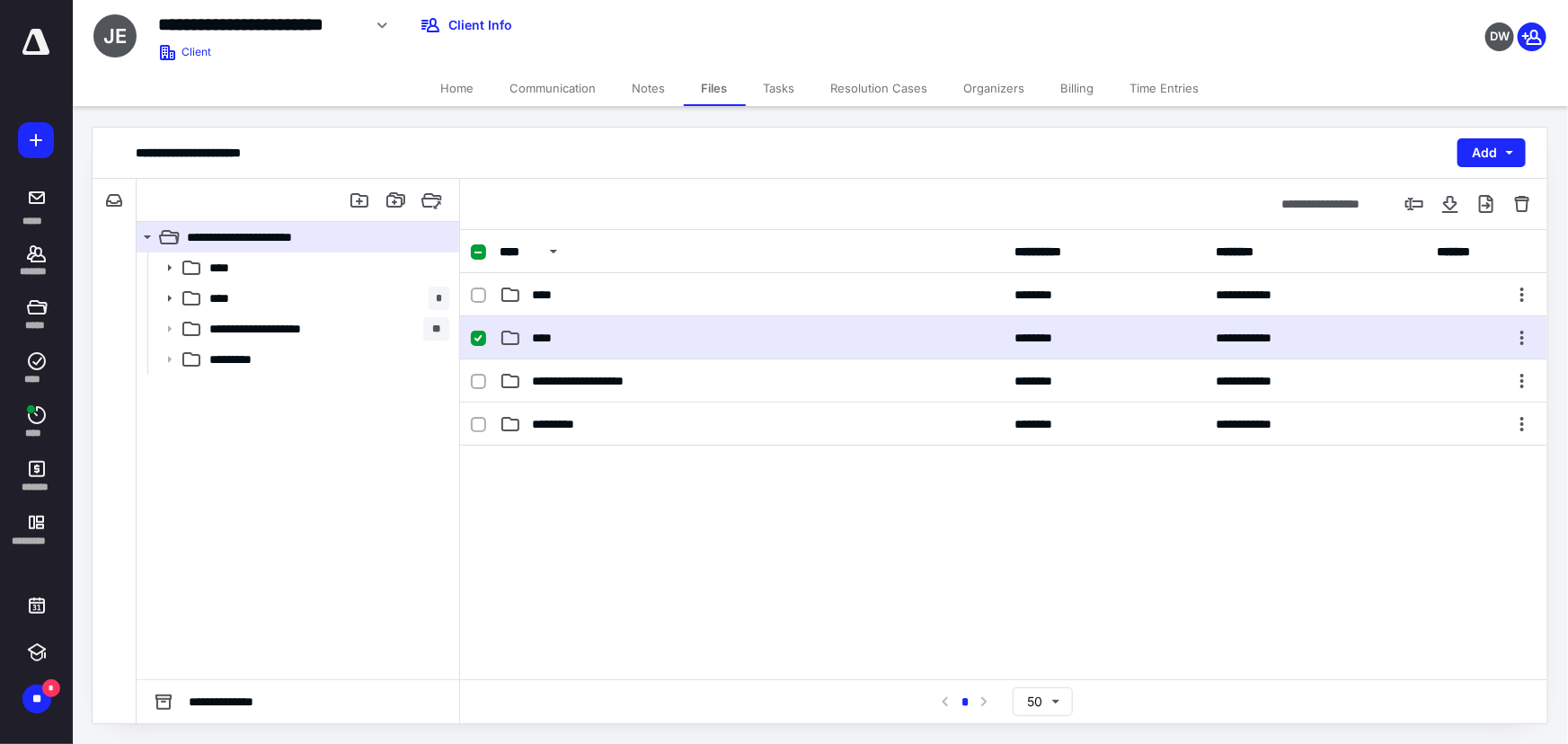 click on "****" at bounding box center (751, 338) 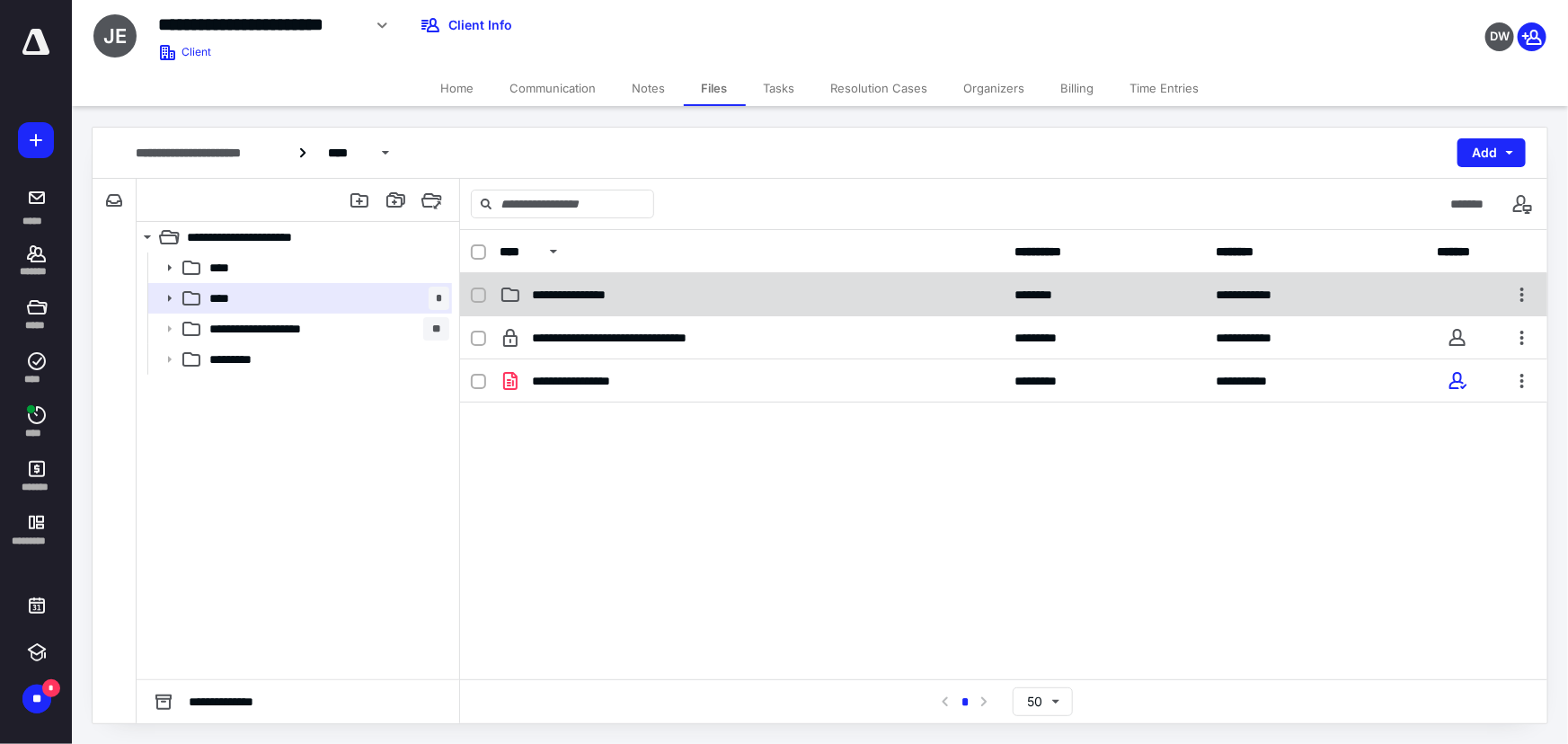 click on "**********" at bounding box center (589, 295) 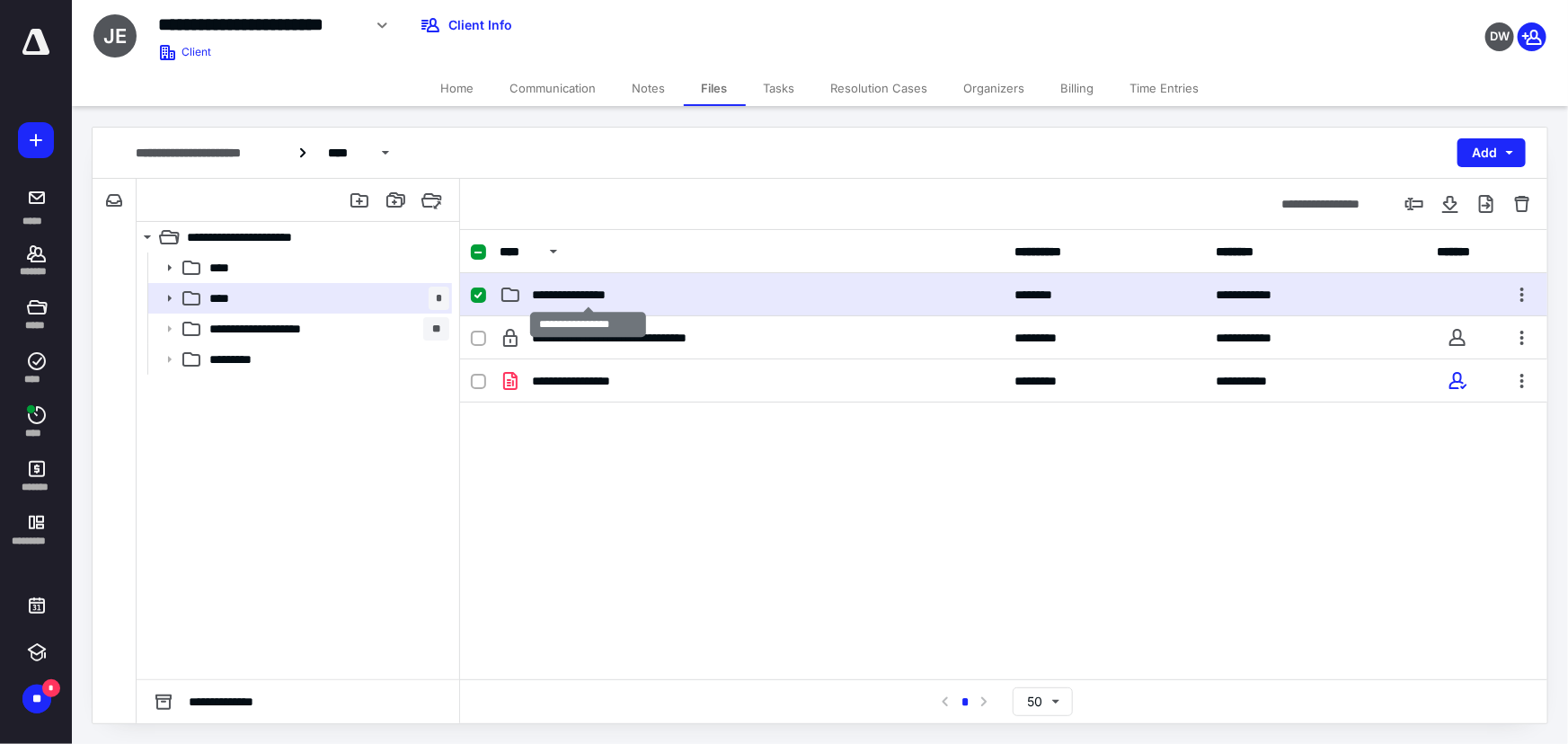 click on "**********" at bounding box center [589, 295] 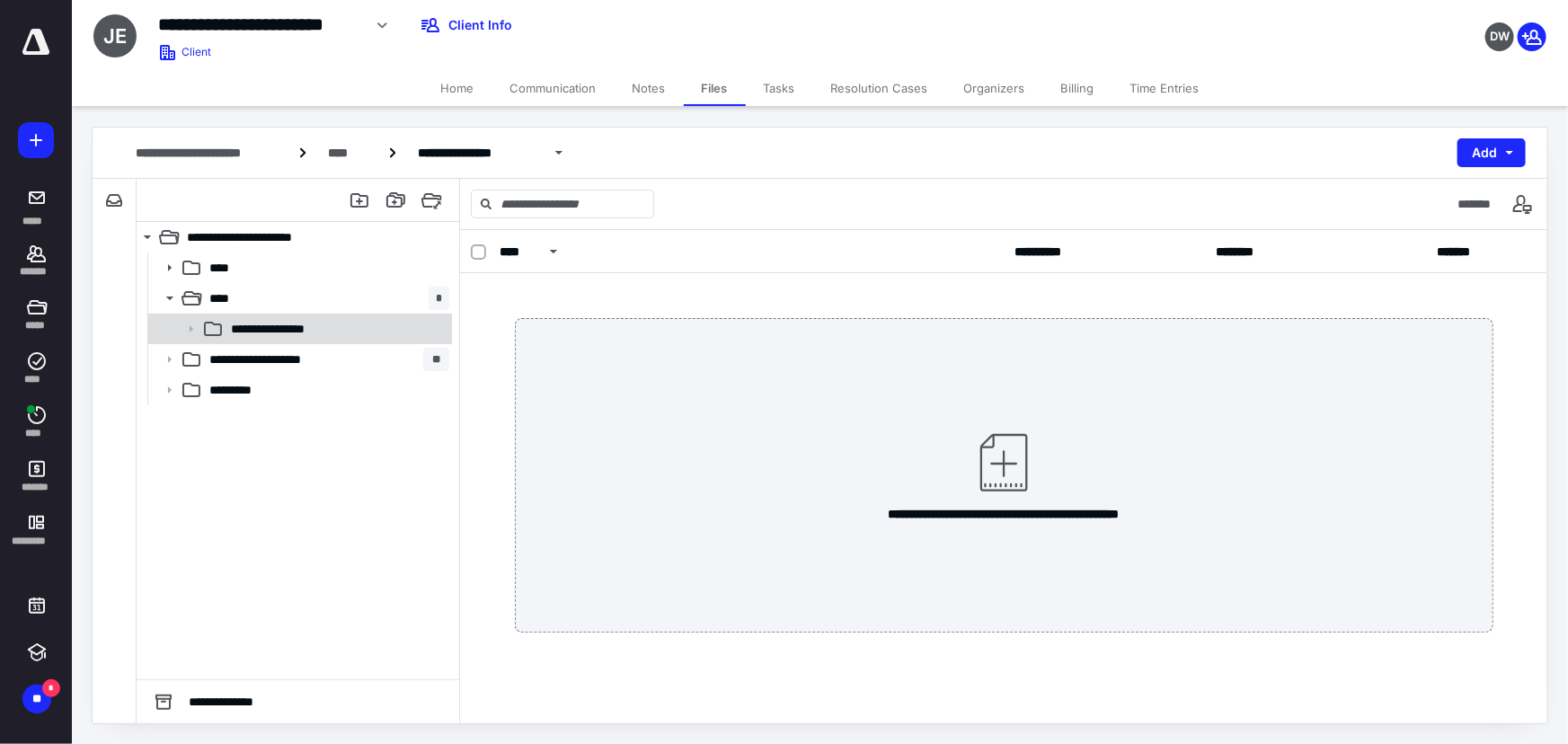 click on "**********" at bounding box center [288, 329] 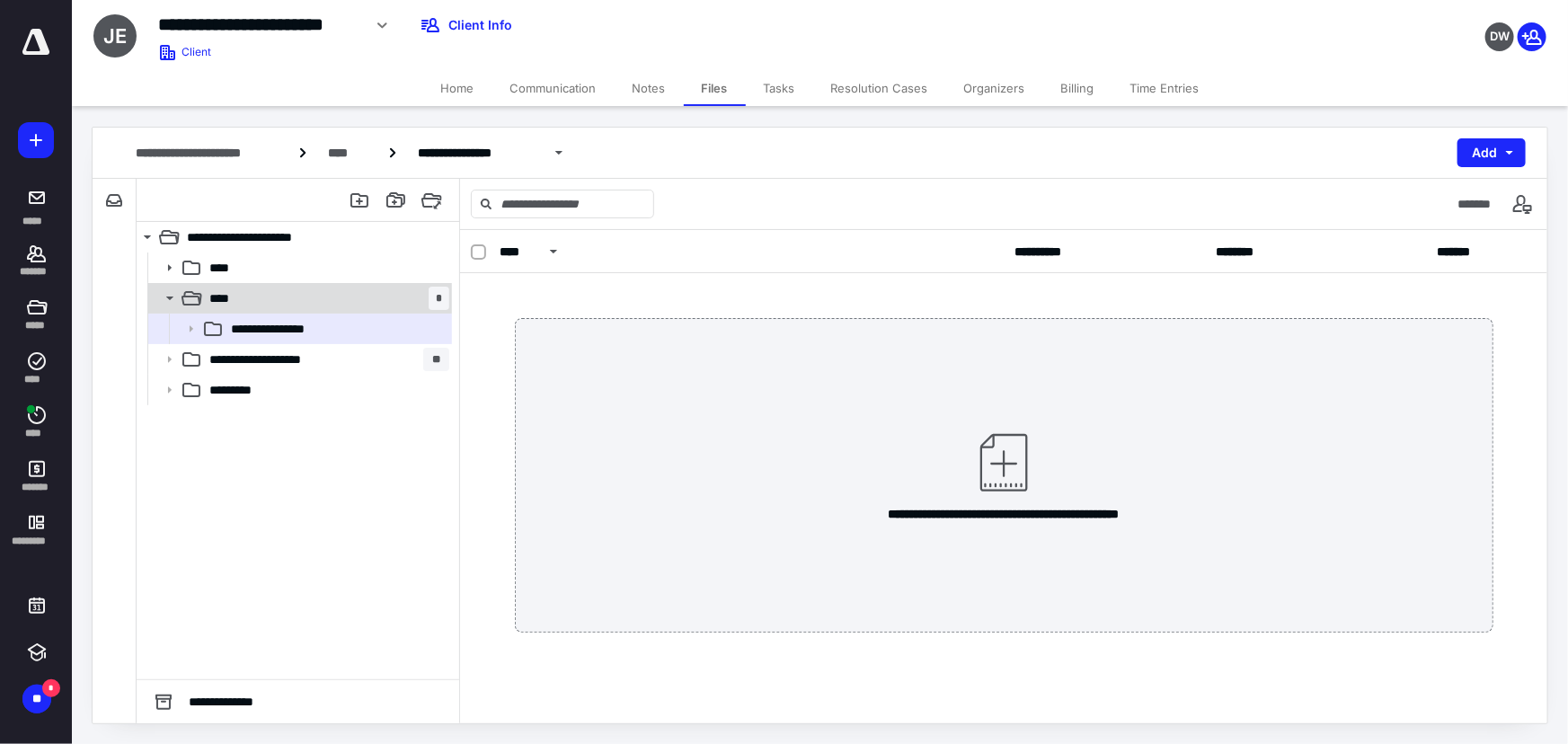 click on "**** *" at bounding box center [325, 298] 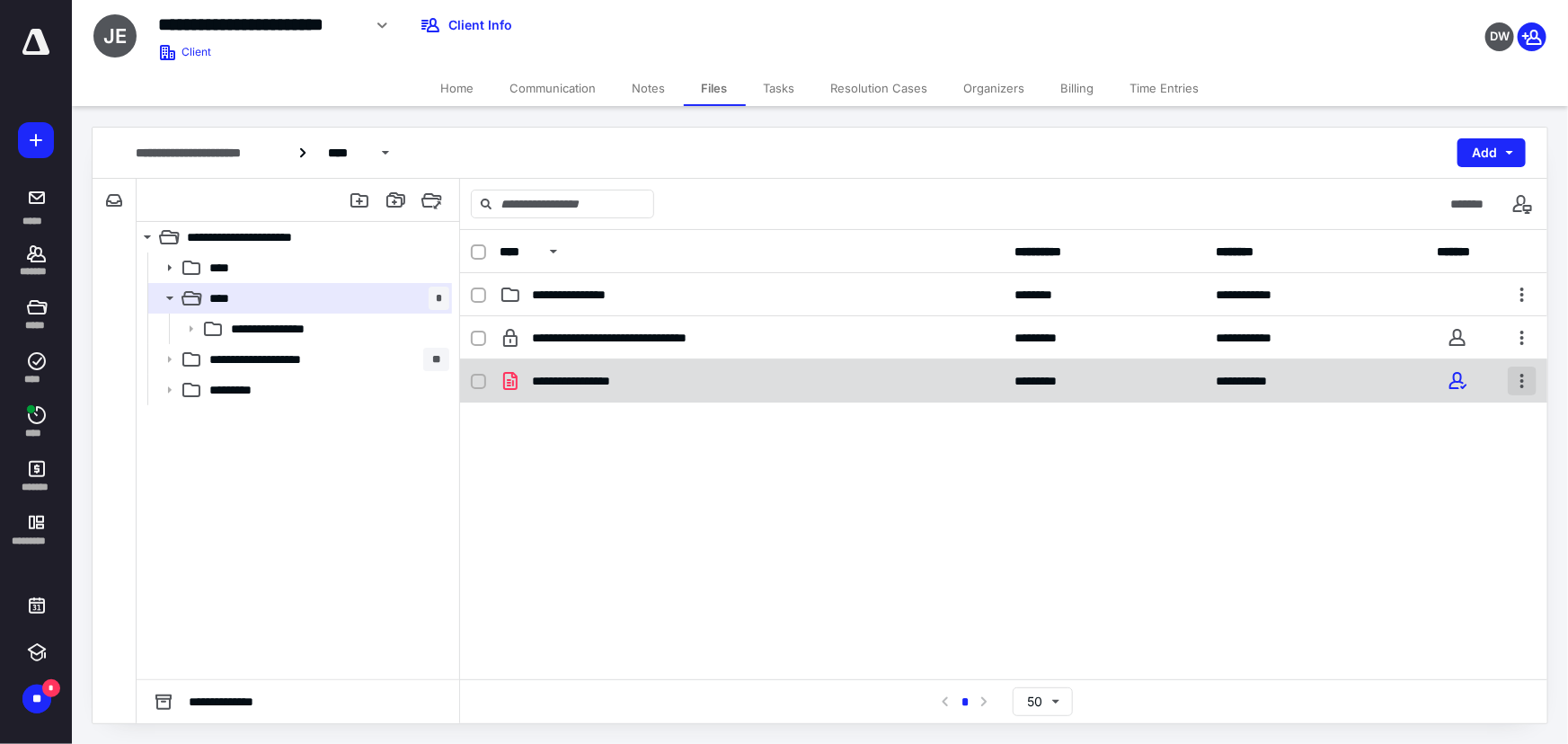 click at bounding box center (1522, 381) 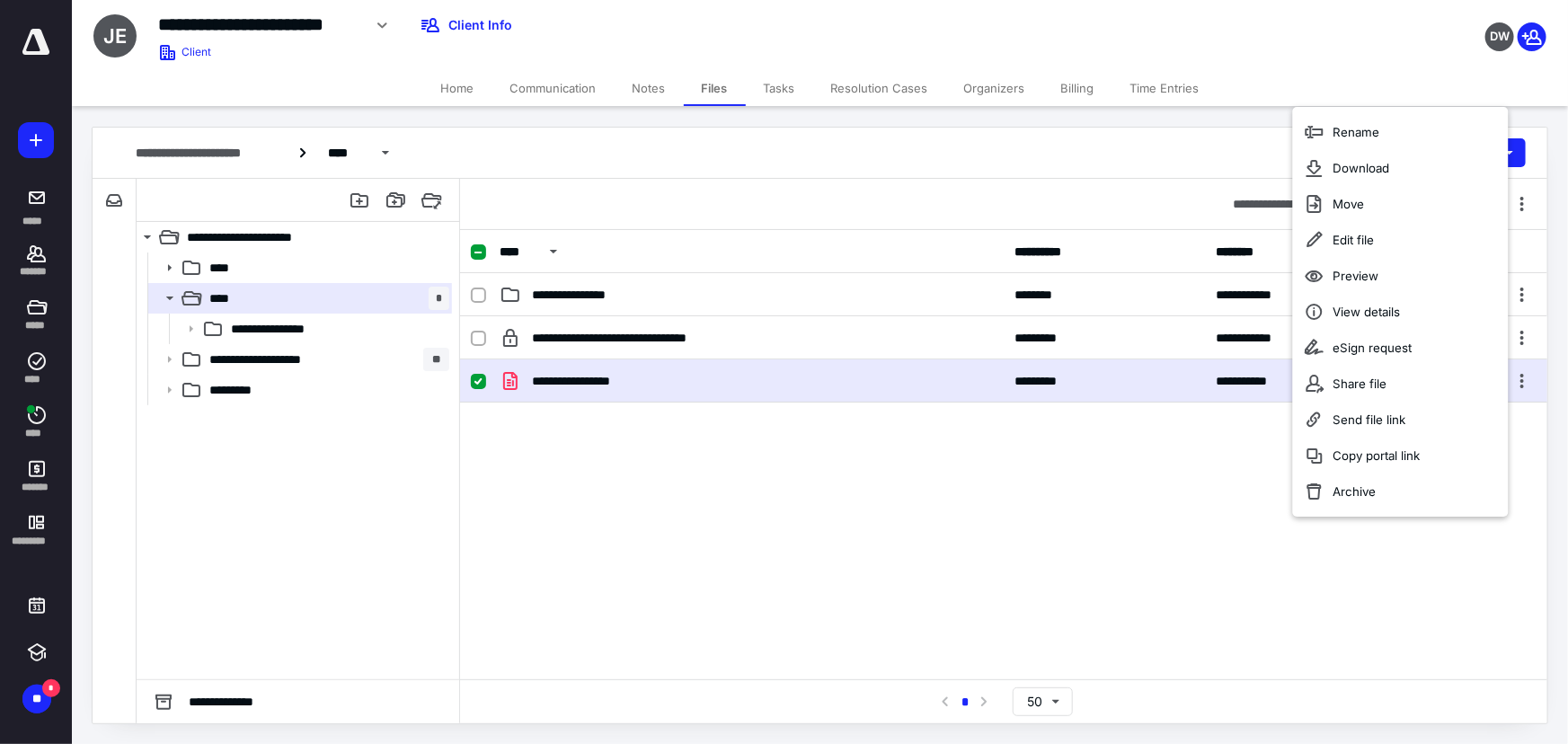 click on "**********" at bounding box center (1004, 451) 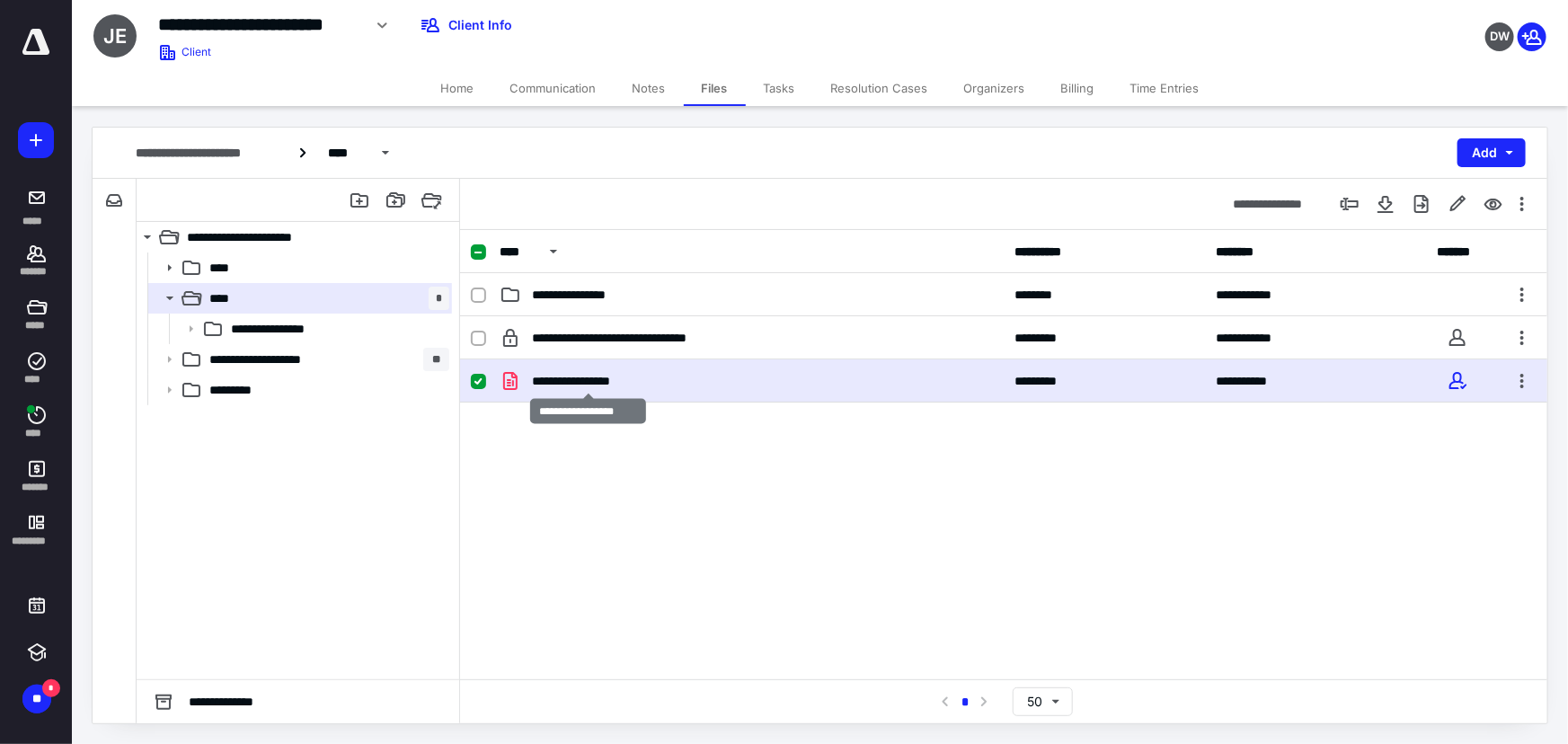 click on "**********" at bounding box center (589, 381) 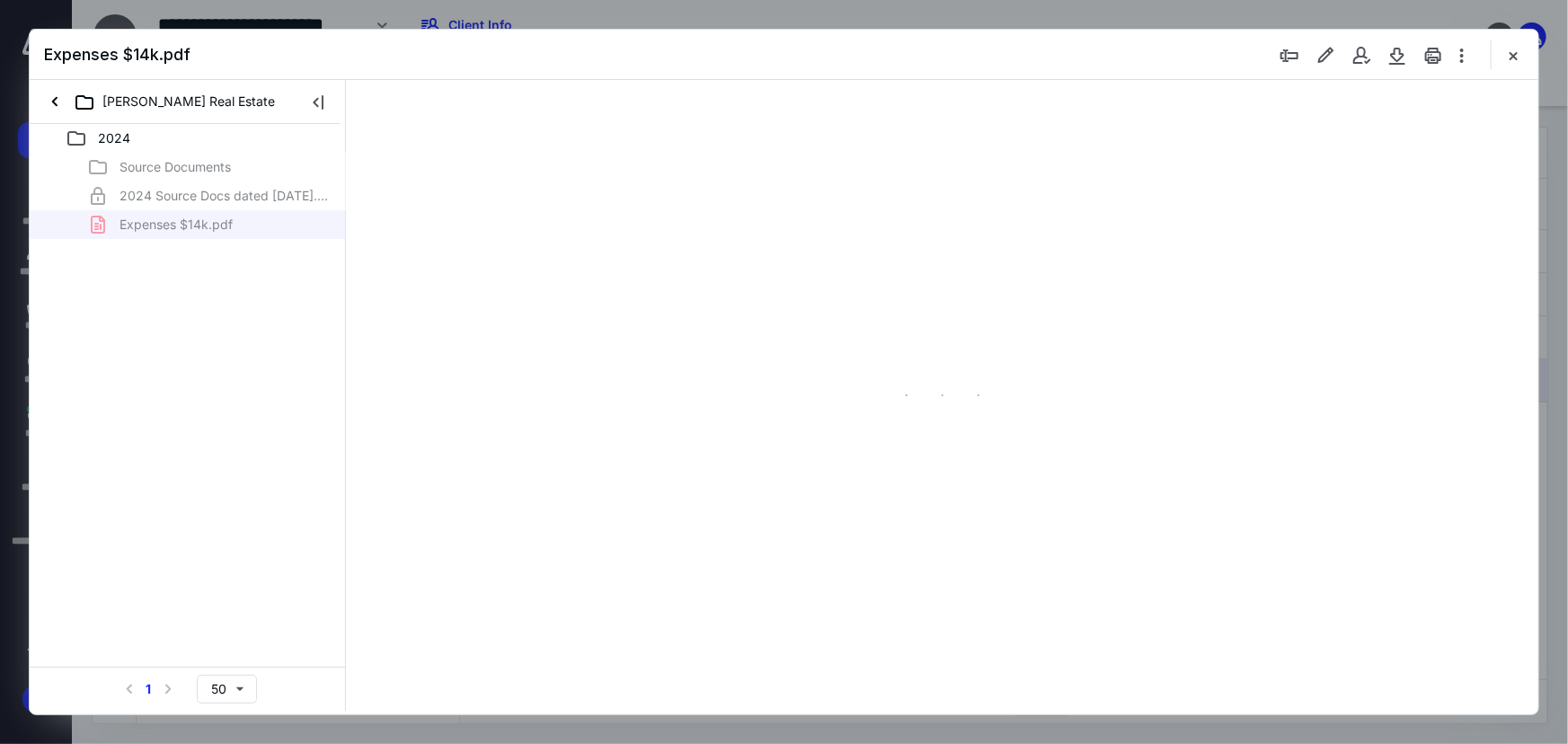 scroll, scrollTop: 0, scrollLeft: 0, axis: both 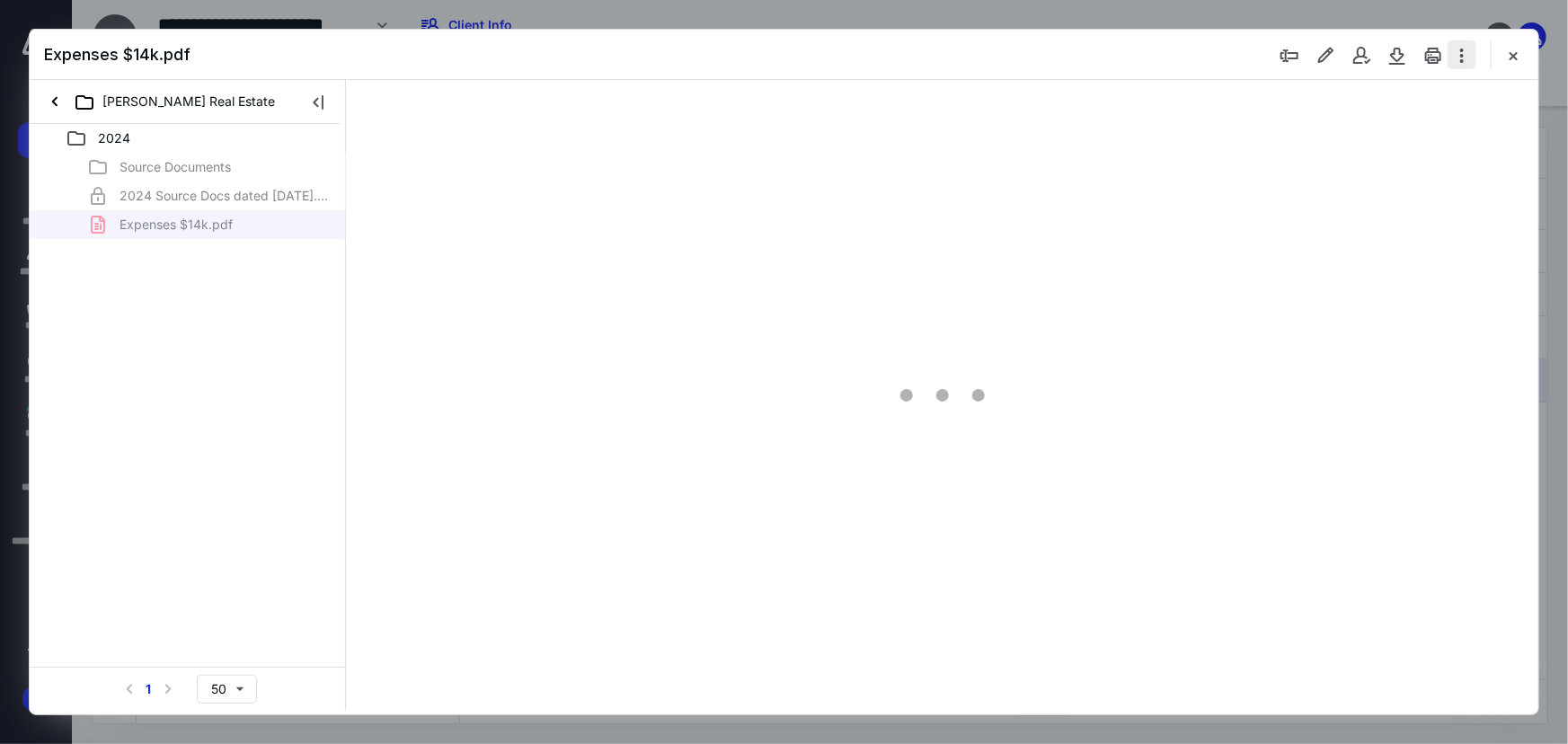 click at bounding box center (1462, 55) 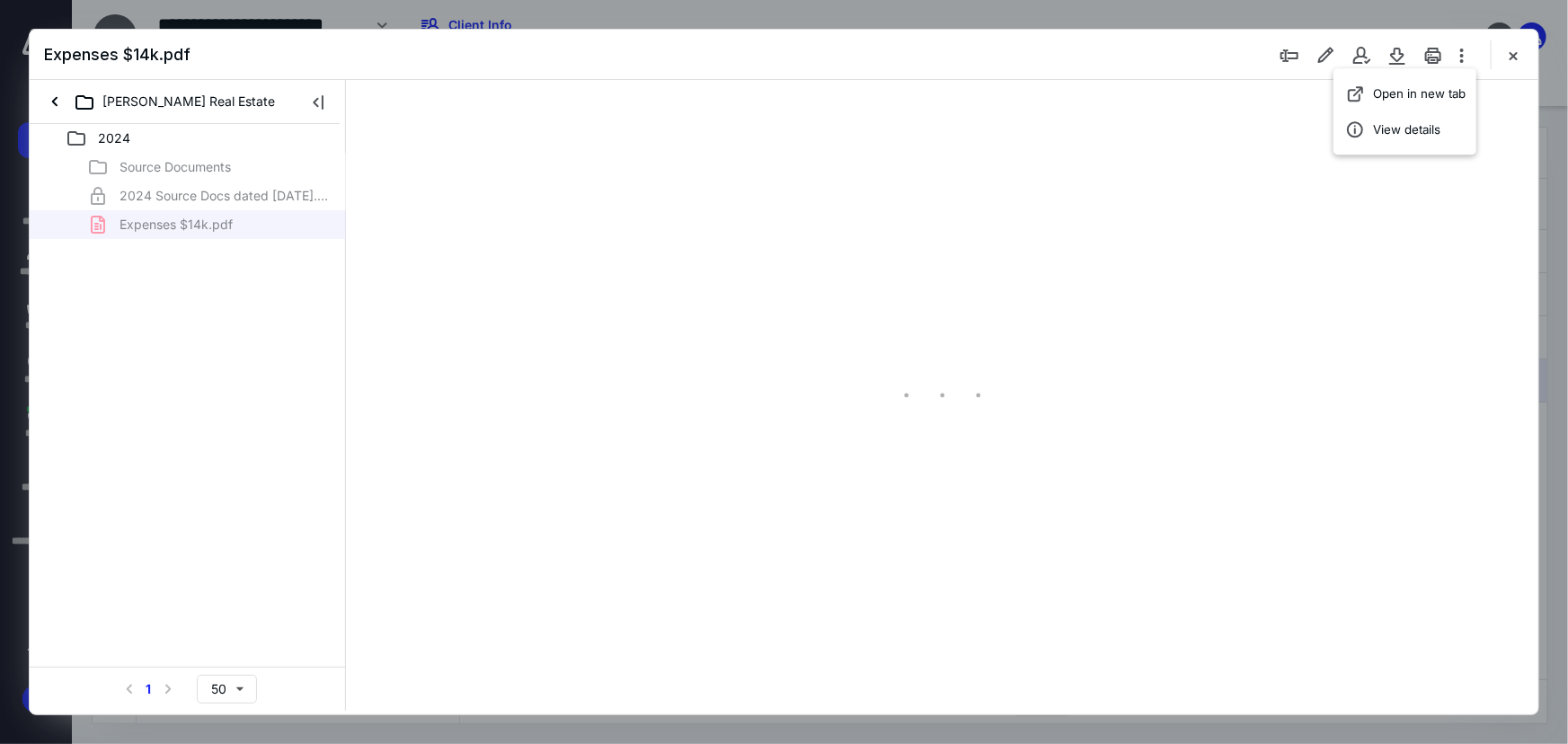 click on "Expenses $14k.pdf" at bounding box center [784, 55] 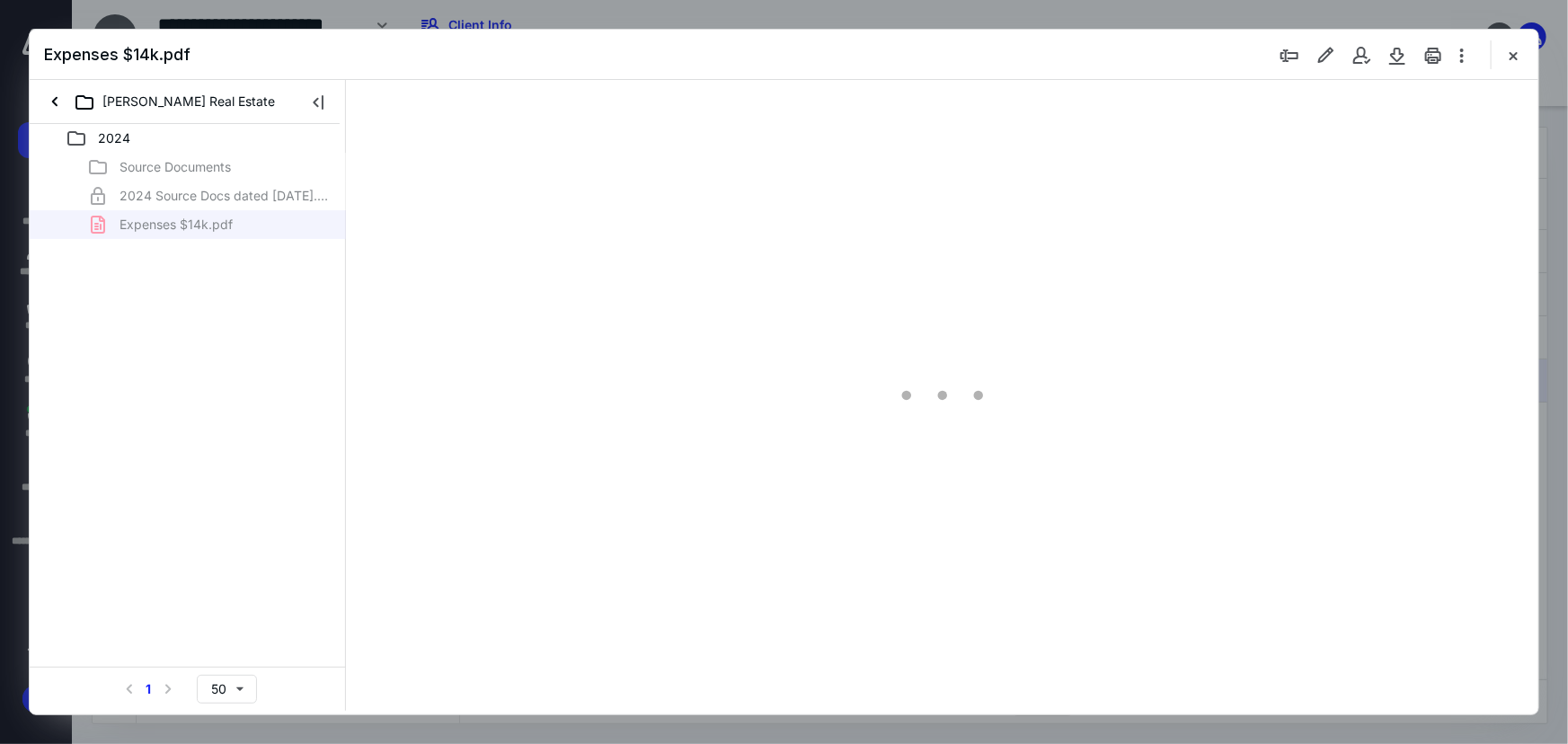 type on "79" 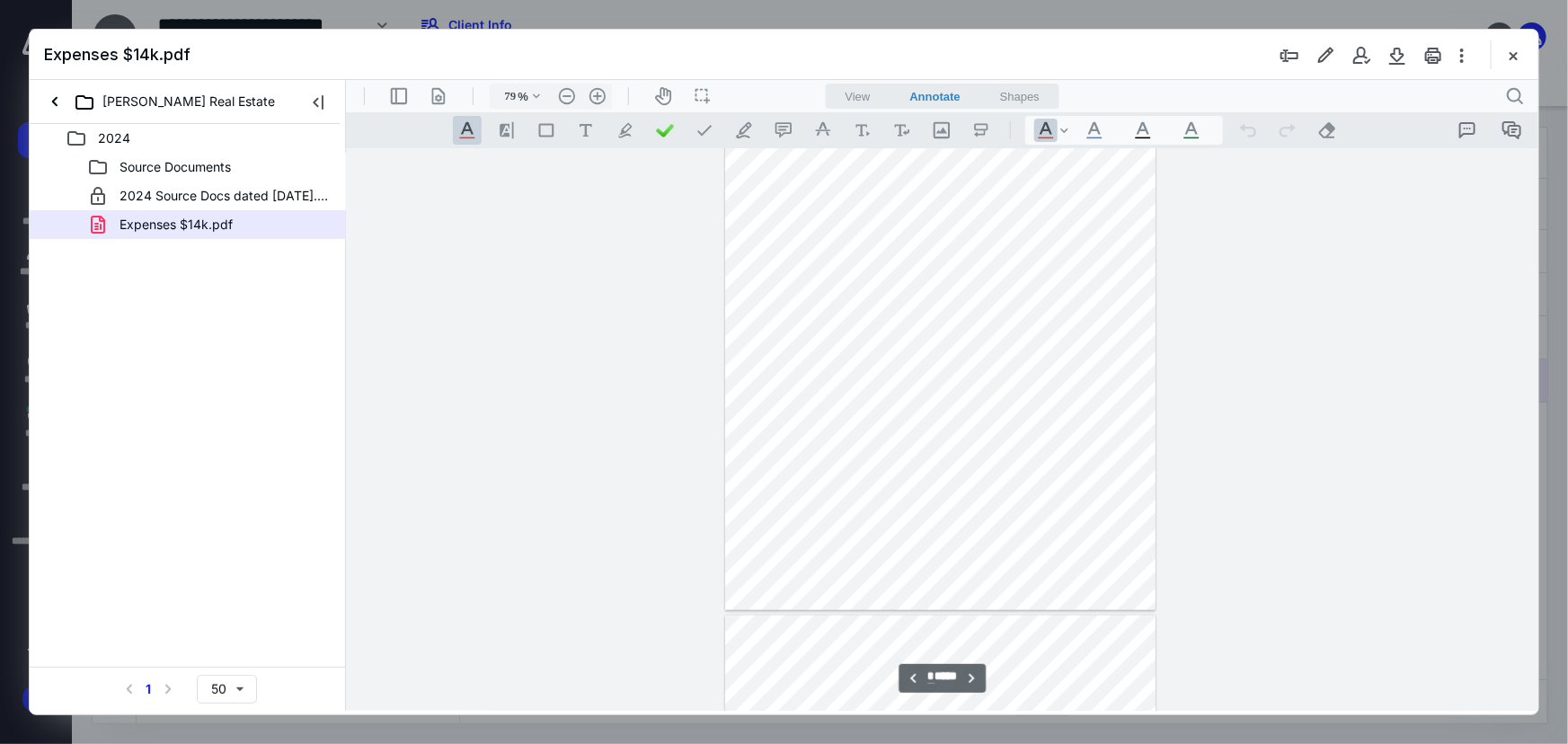 scroll, scrollTop: 0, scrollLeft: 0, axis: both 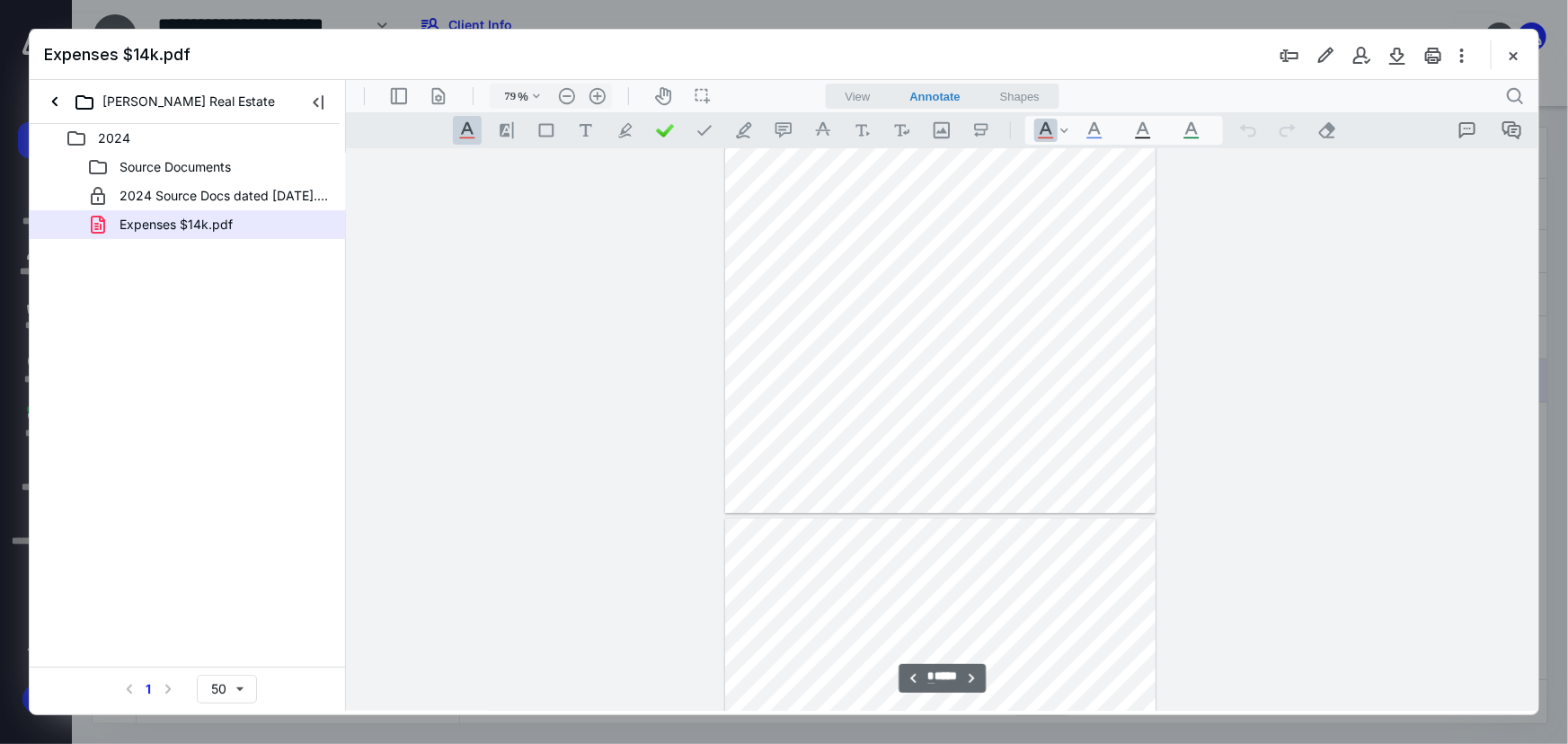 type on "*" 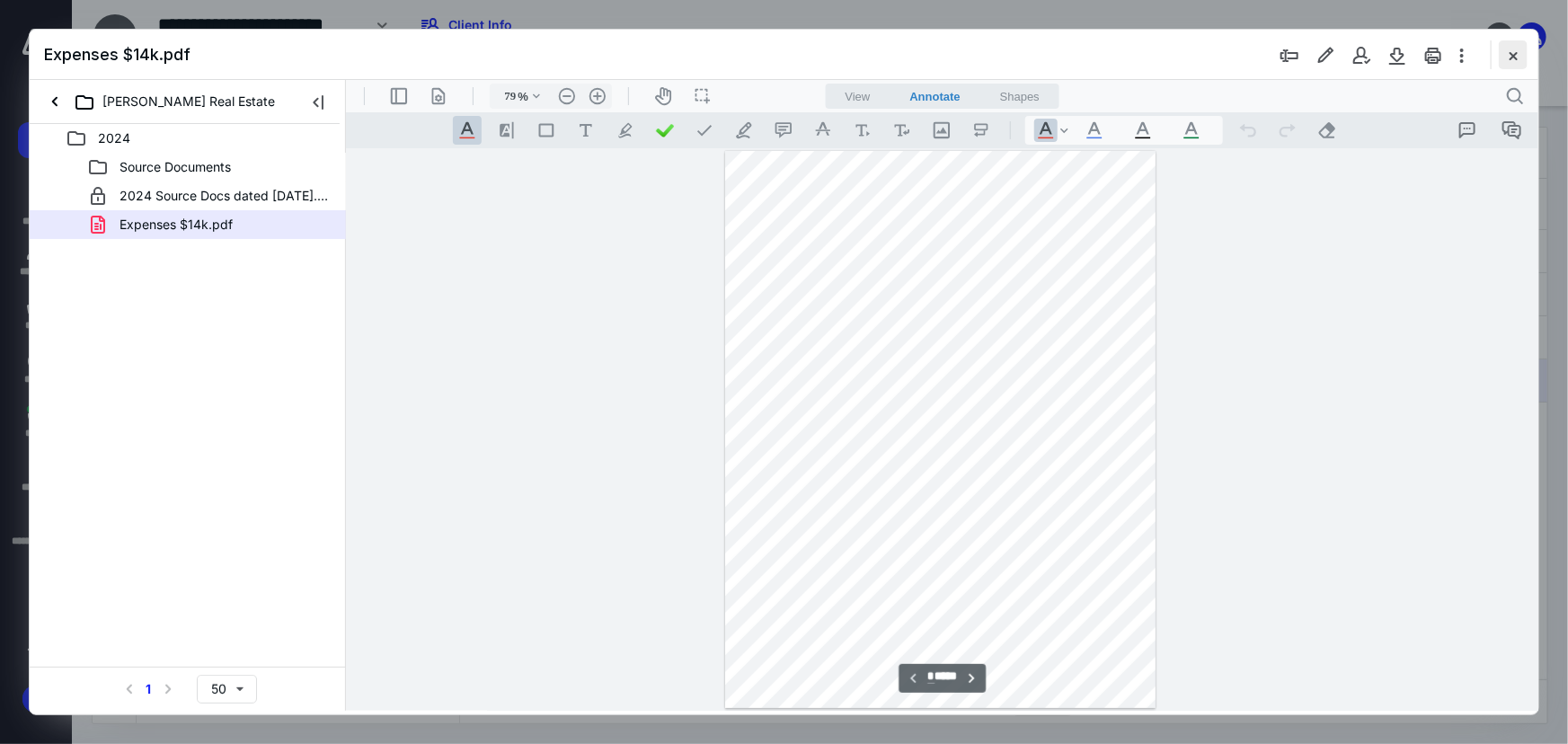 click at bounding box center [1513, 55] 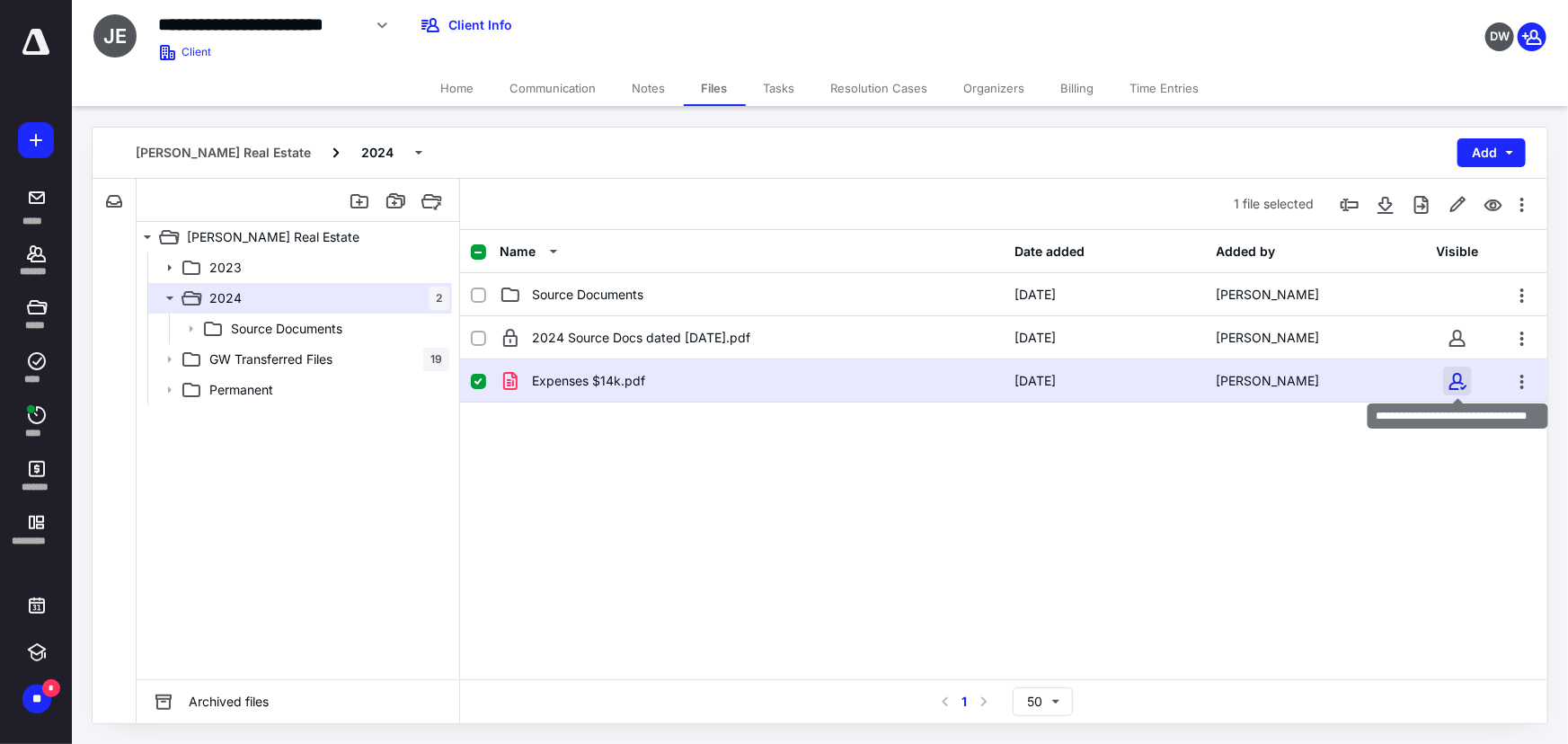 click at bounding box center (1457, 381) 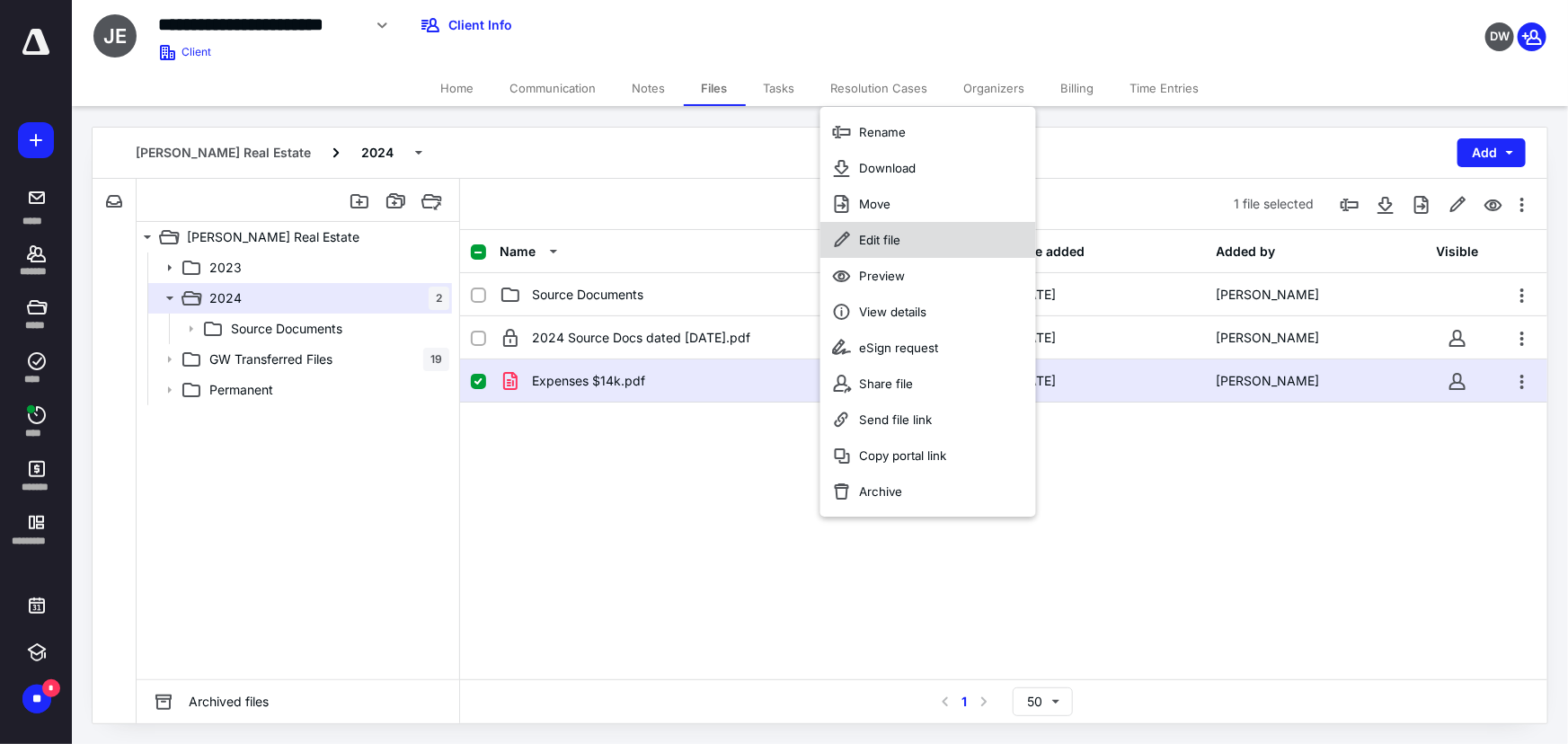 click on "Edit file" at bounding box center [881, 240] 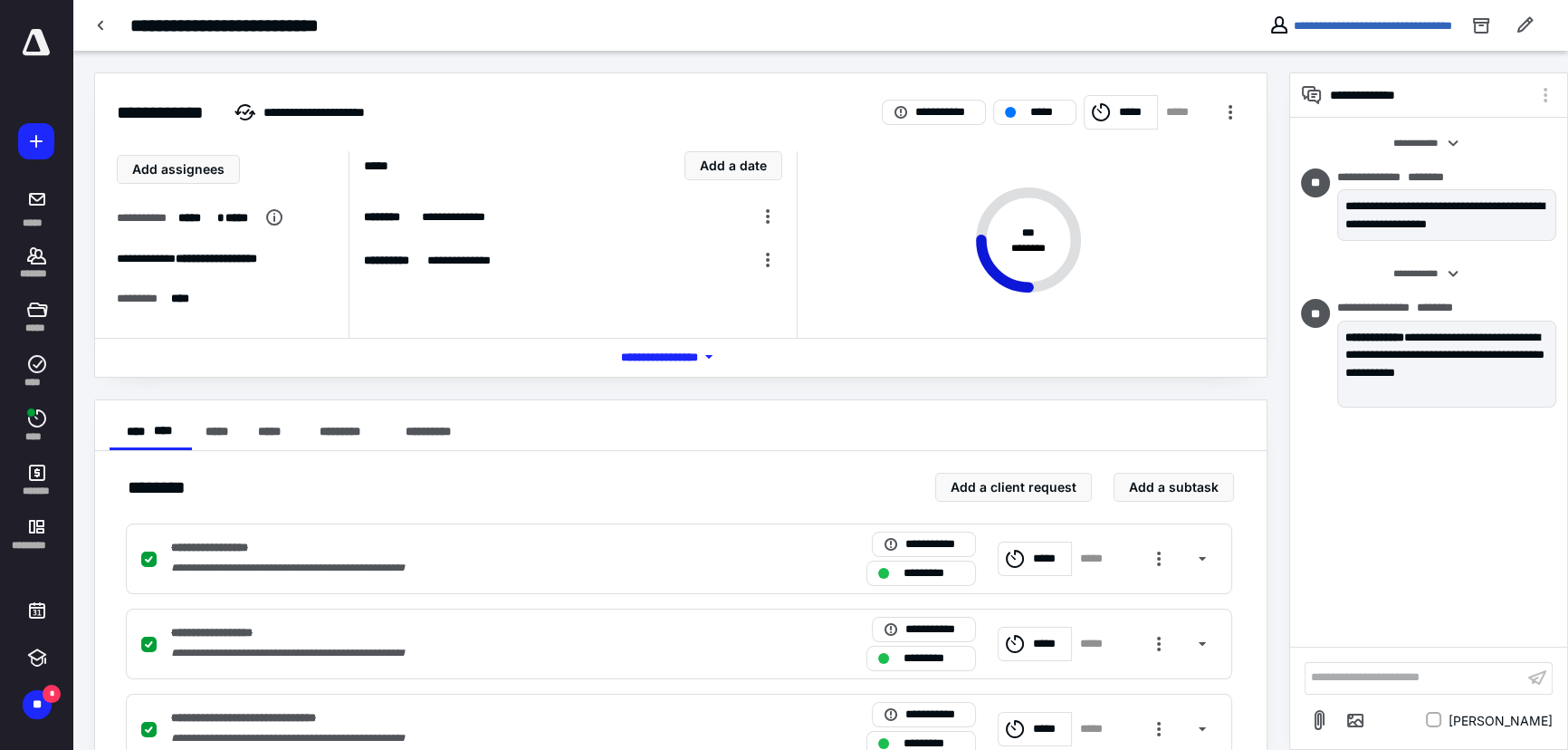 scroll, scrollTop: 0, scrollLeft: 0, axis: both 